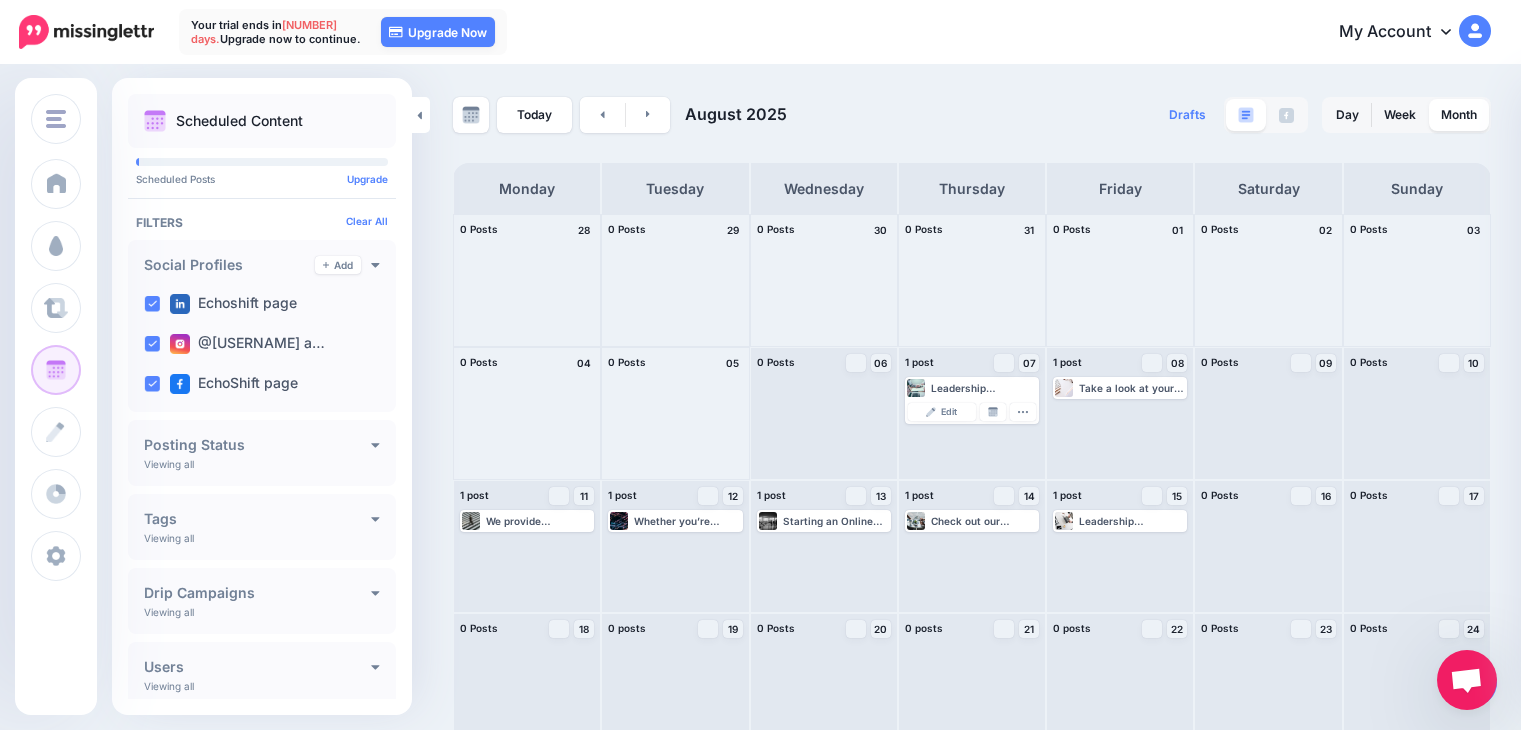 scroll, scrollTop: 0, scrollLeft: 0, axis: both 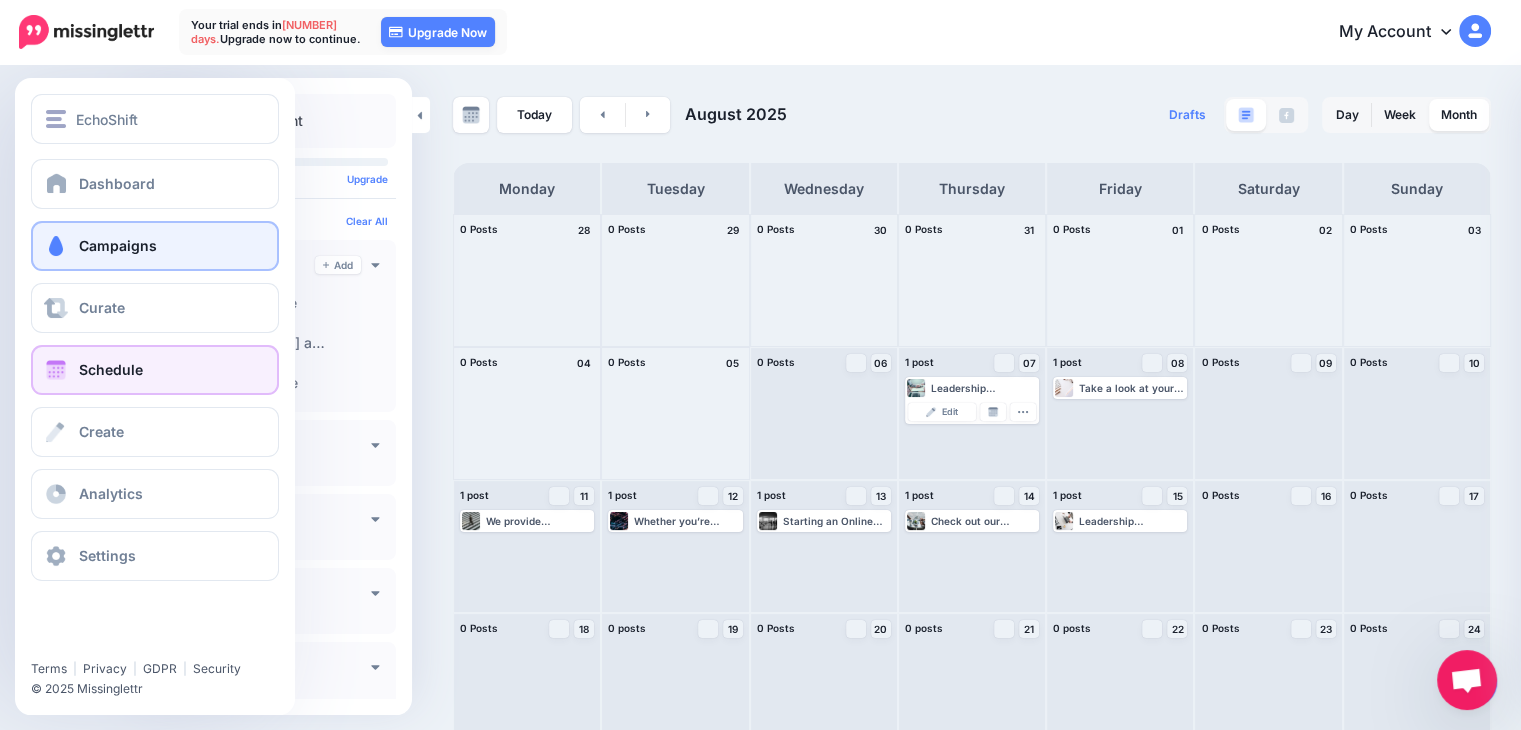 click on "Campaigns" at bounding box center (155, 246) 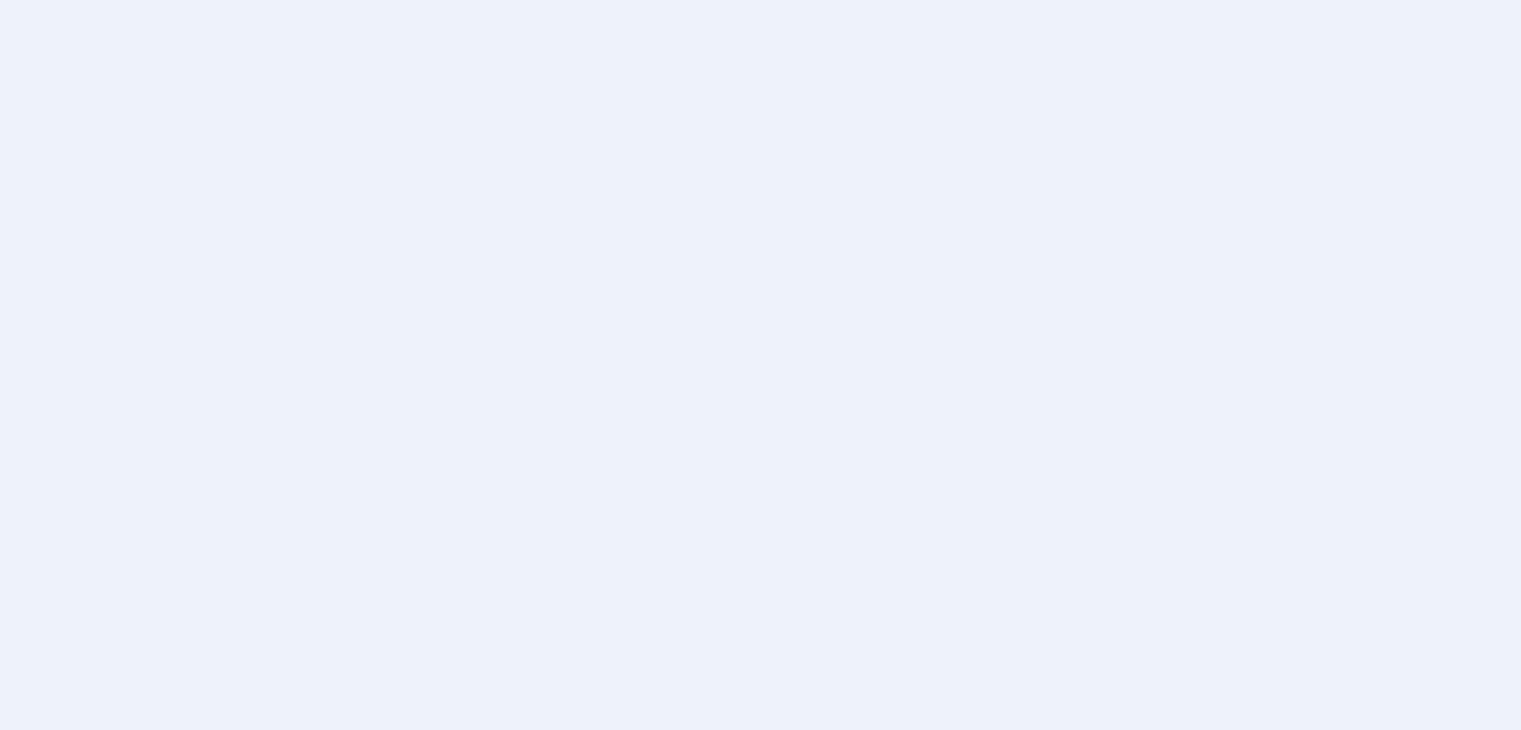 scroll, scrollTop: 0, scrollLeft: 0, axis: both 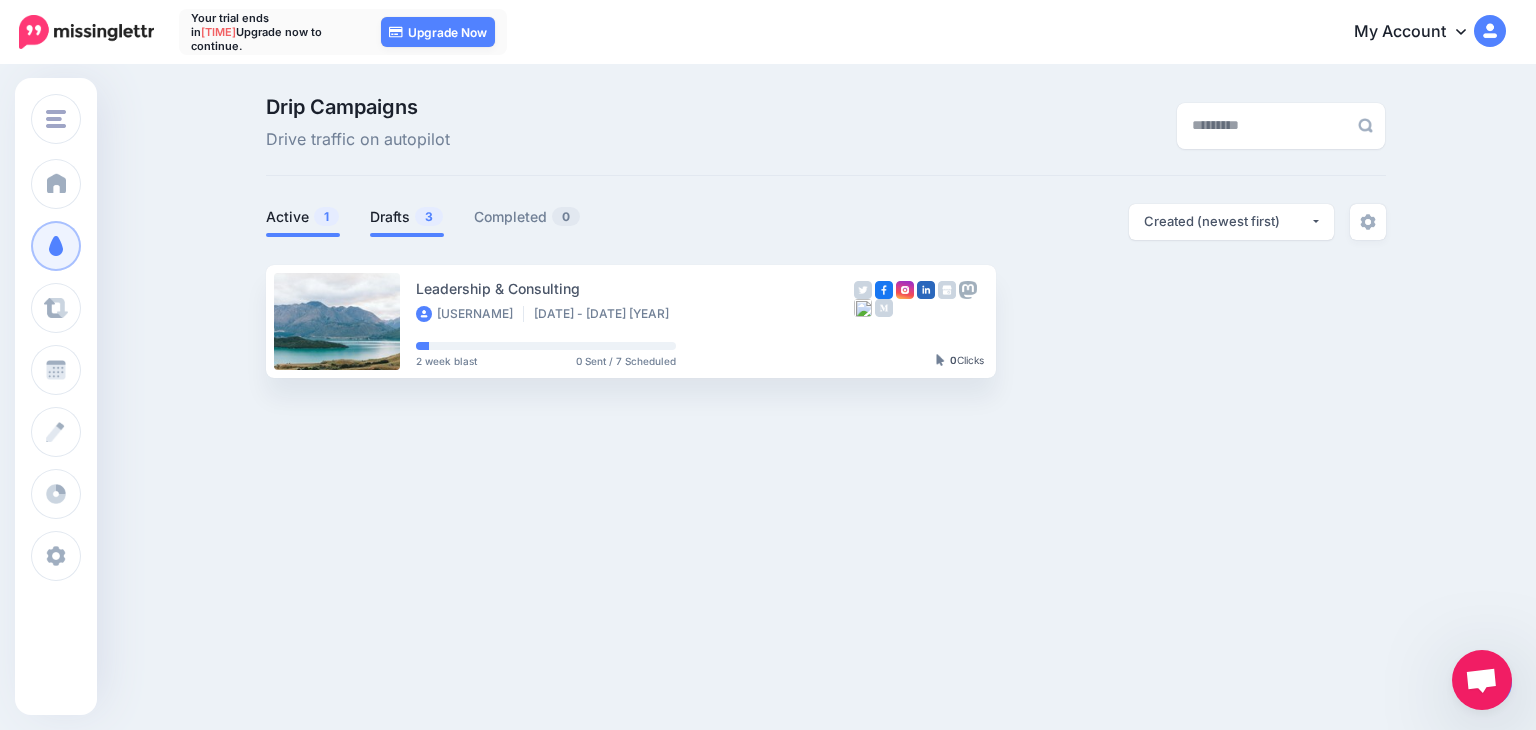 click on "Drafts  3" at bounding box center [407, 217] 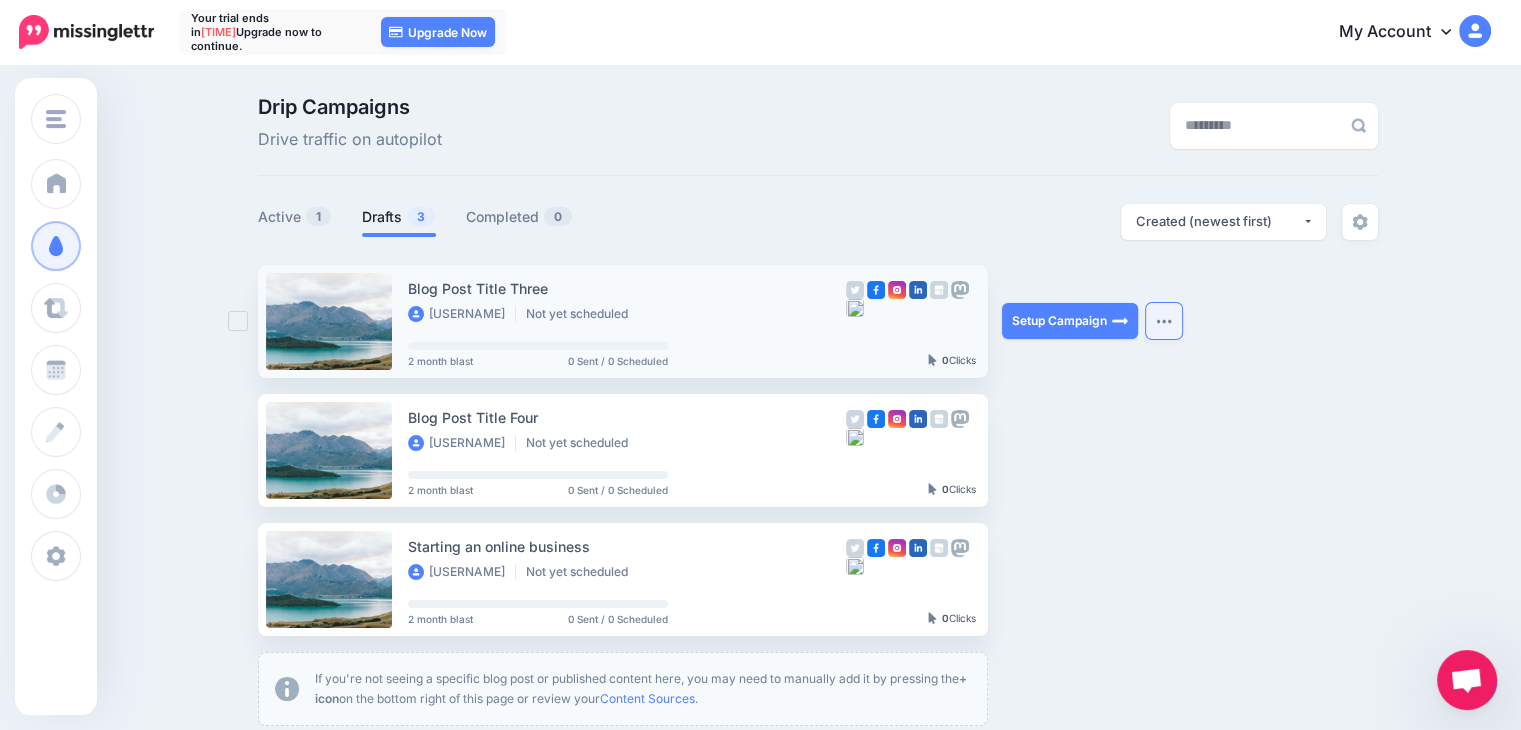 click at bounding box center [1164, 321] 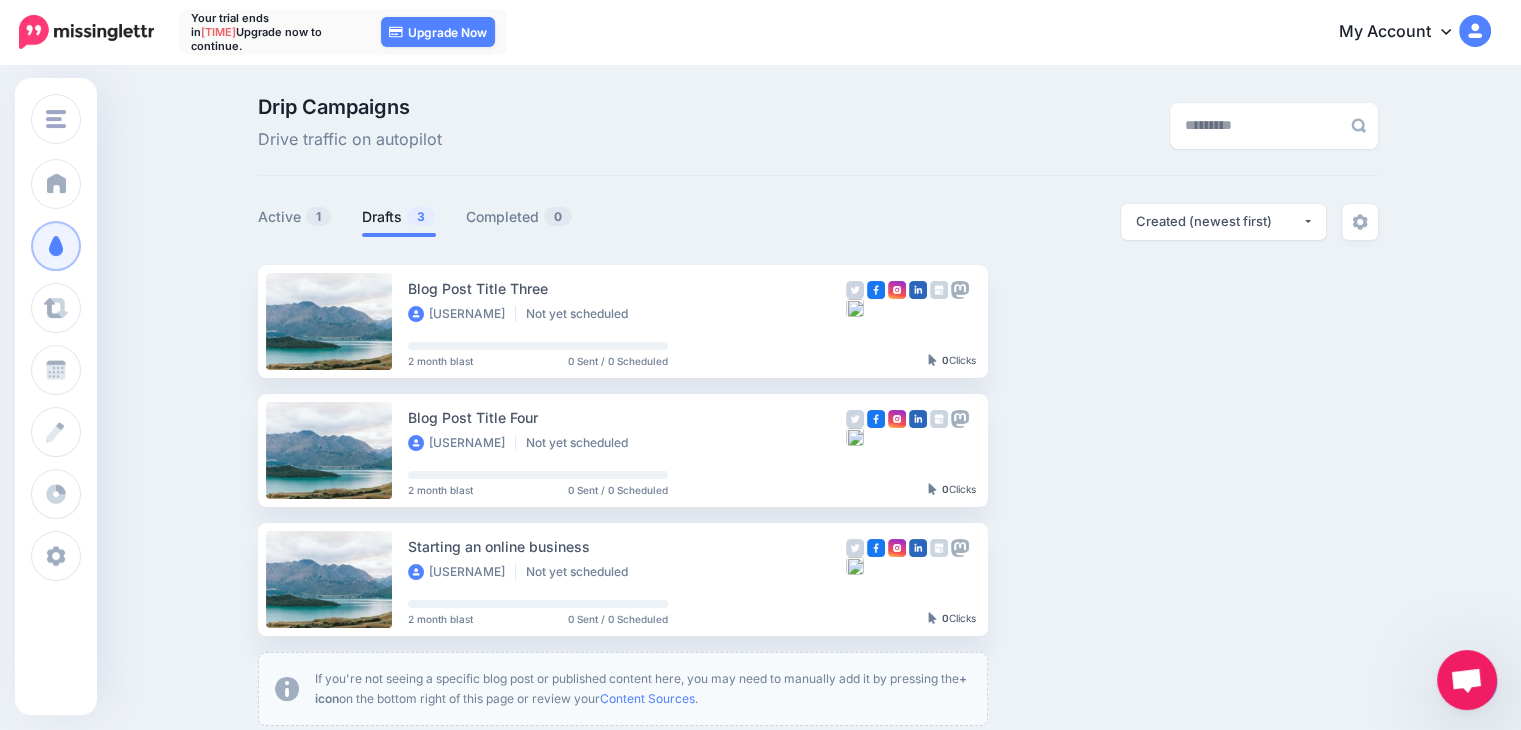 click on "Blog Post Title Three
admin743
Not yet scheduled
2 month blast
0 Sent / 0 Scheduled
0" at bounding box center [818, 495] 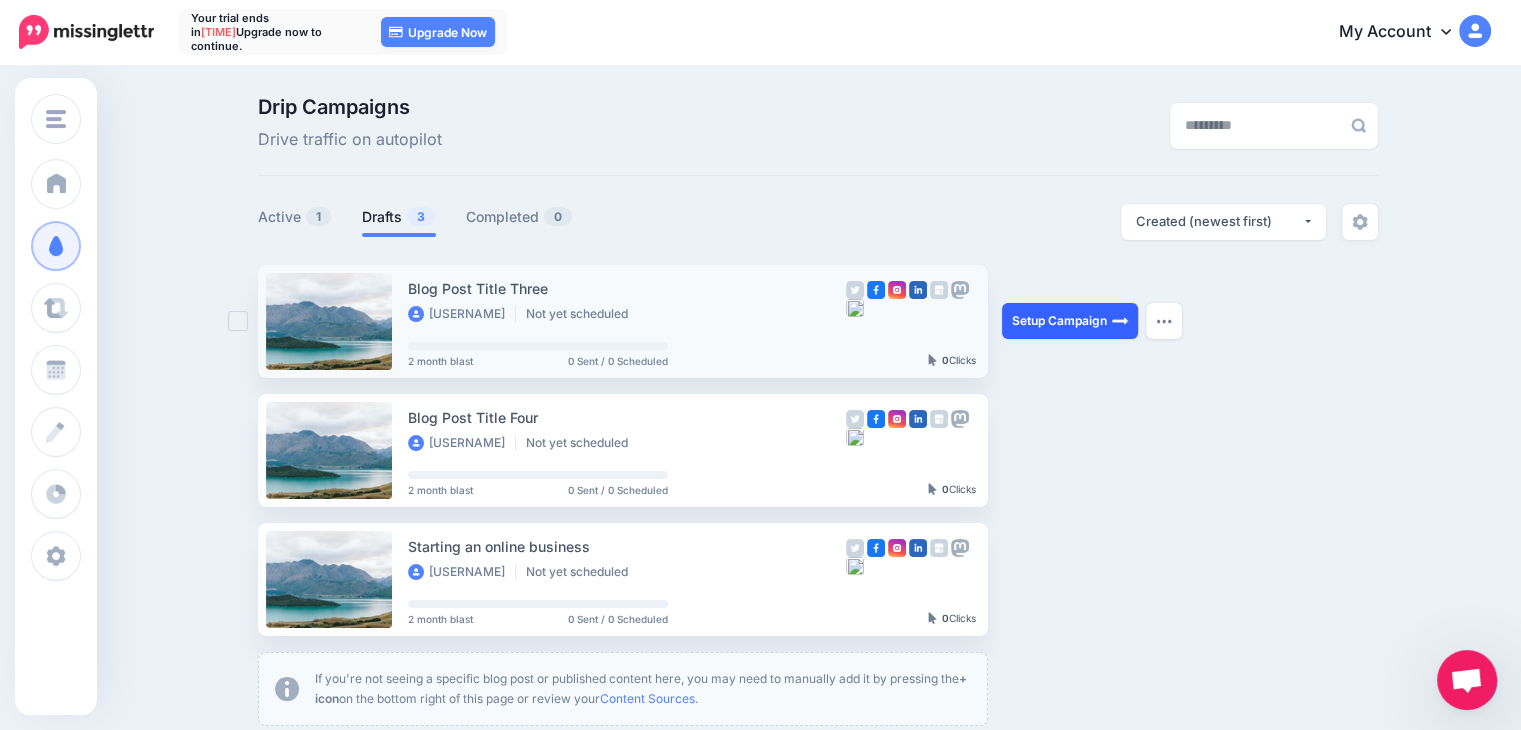 click on "Setup Campaign" at bounding box center [1070, 321] 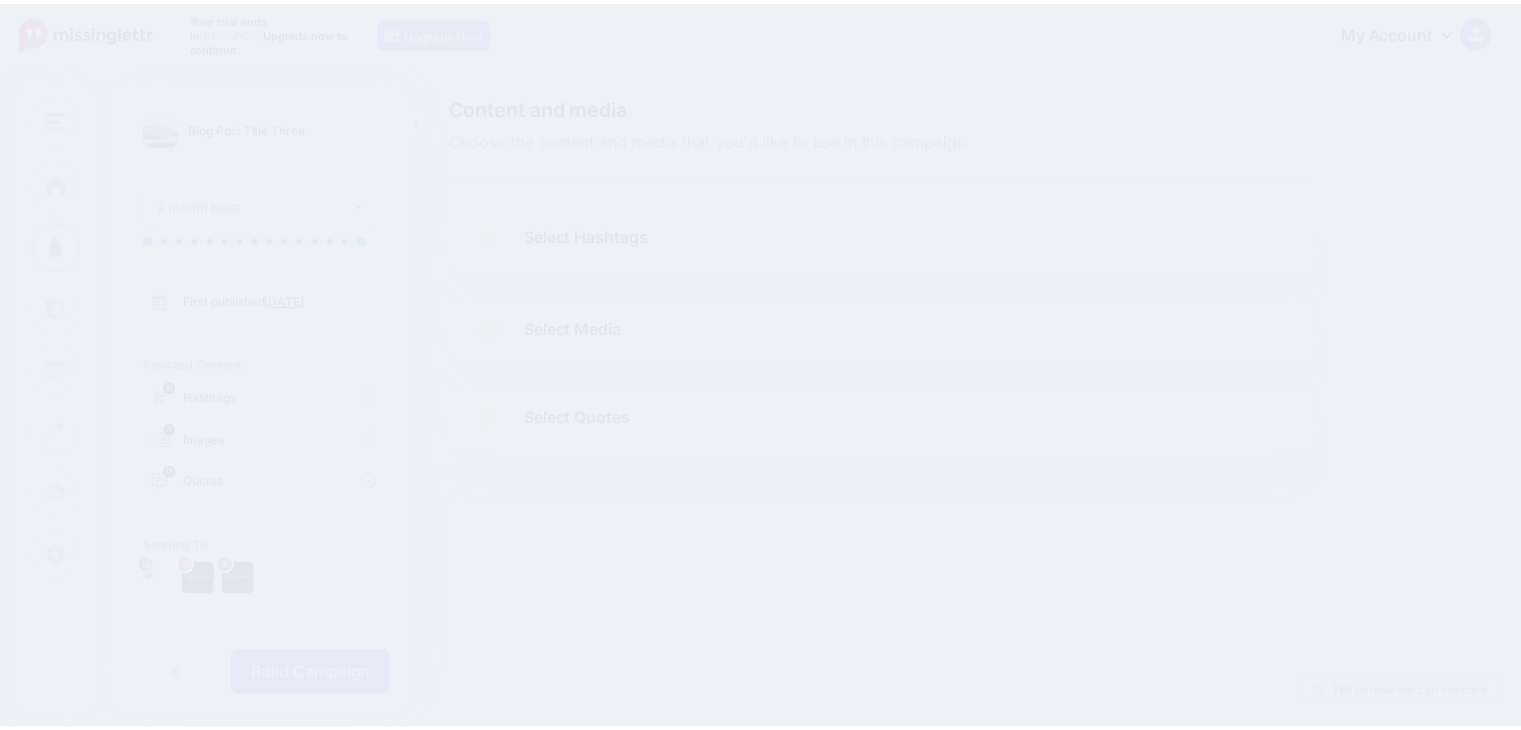scroll, scrollTop: 0, scrollLeft: 0, axis: both 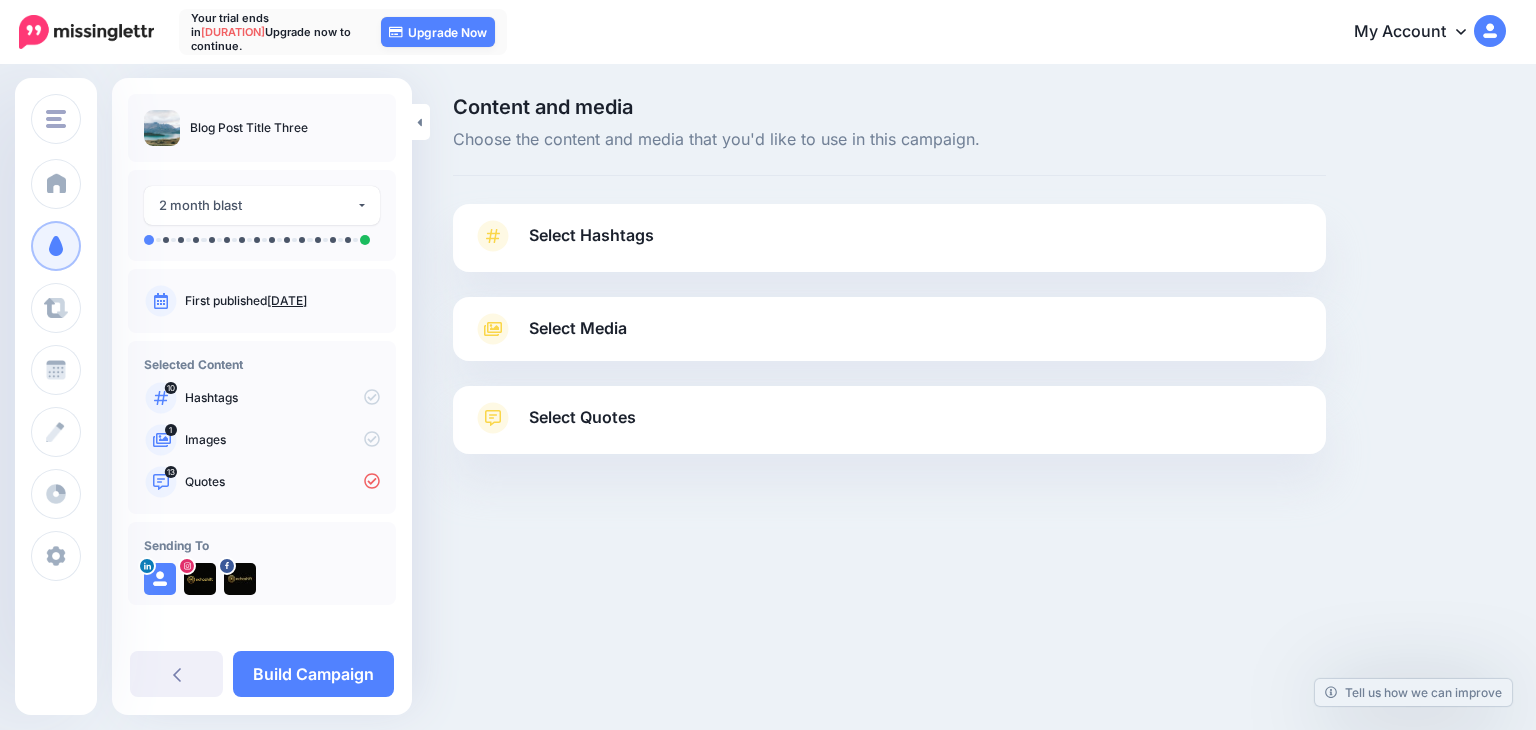 click on "Select Hashtags" at bounding box center [591, 235] 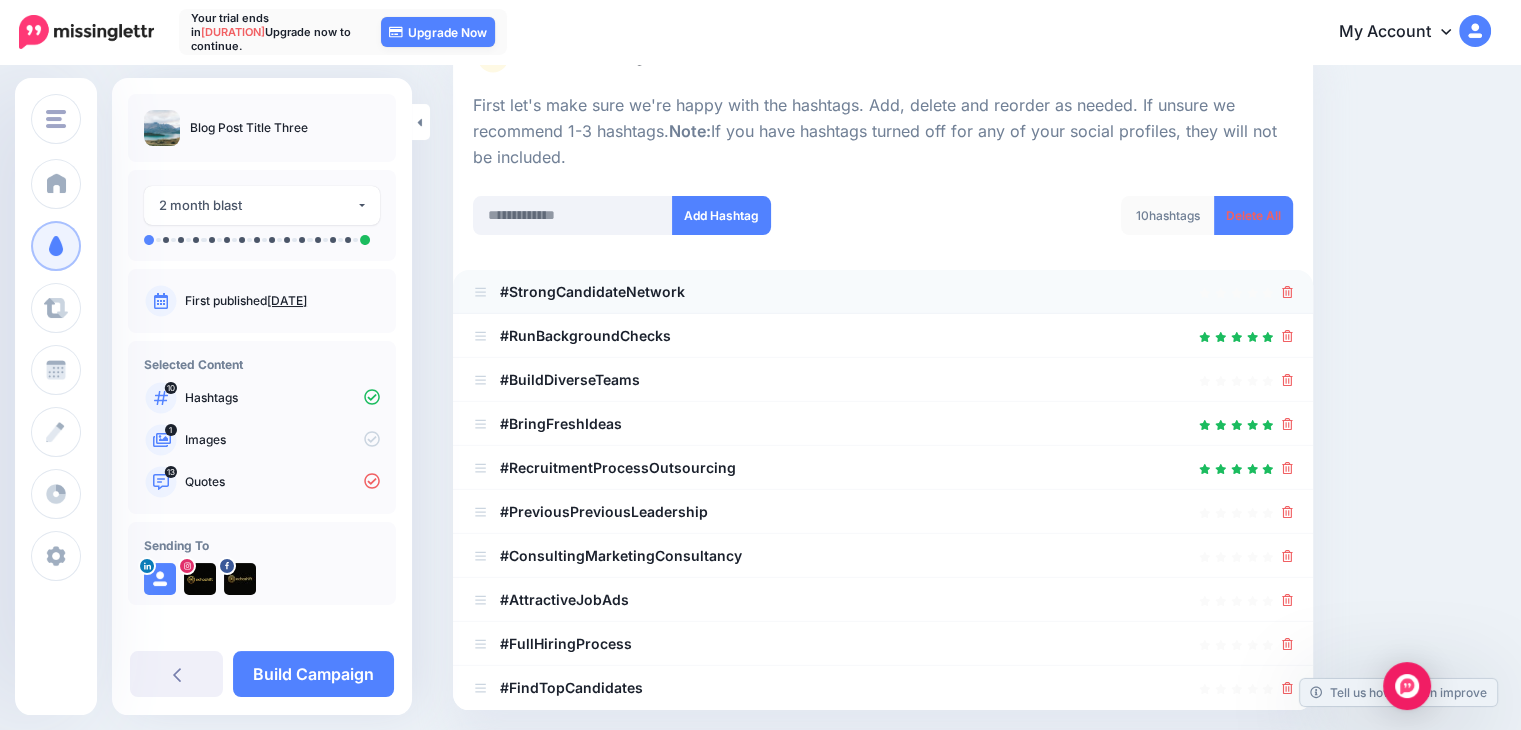 scroll, scrollTop: 200, scrollLeft: 0, axis: vertical 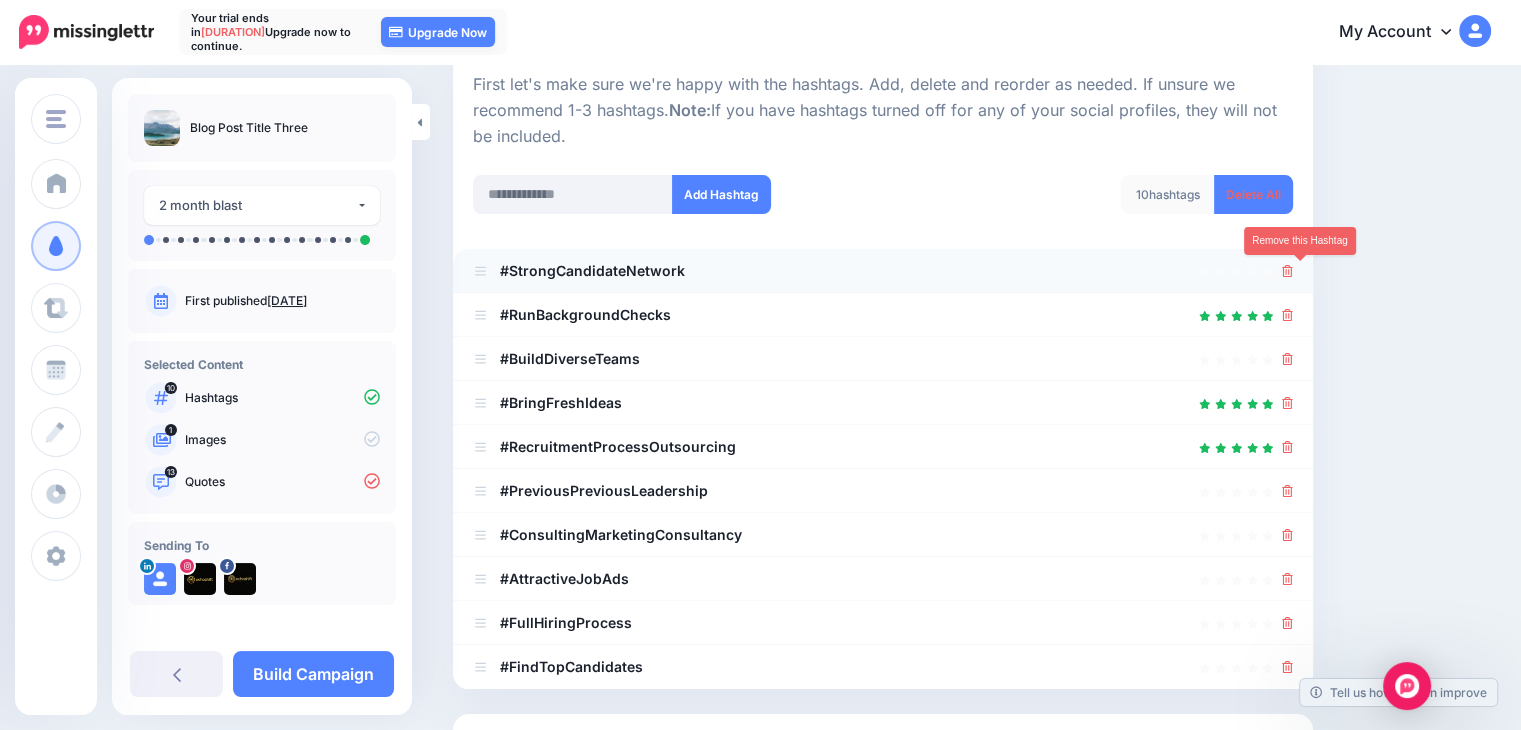 click 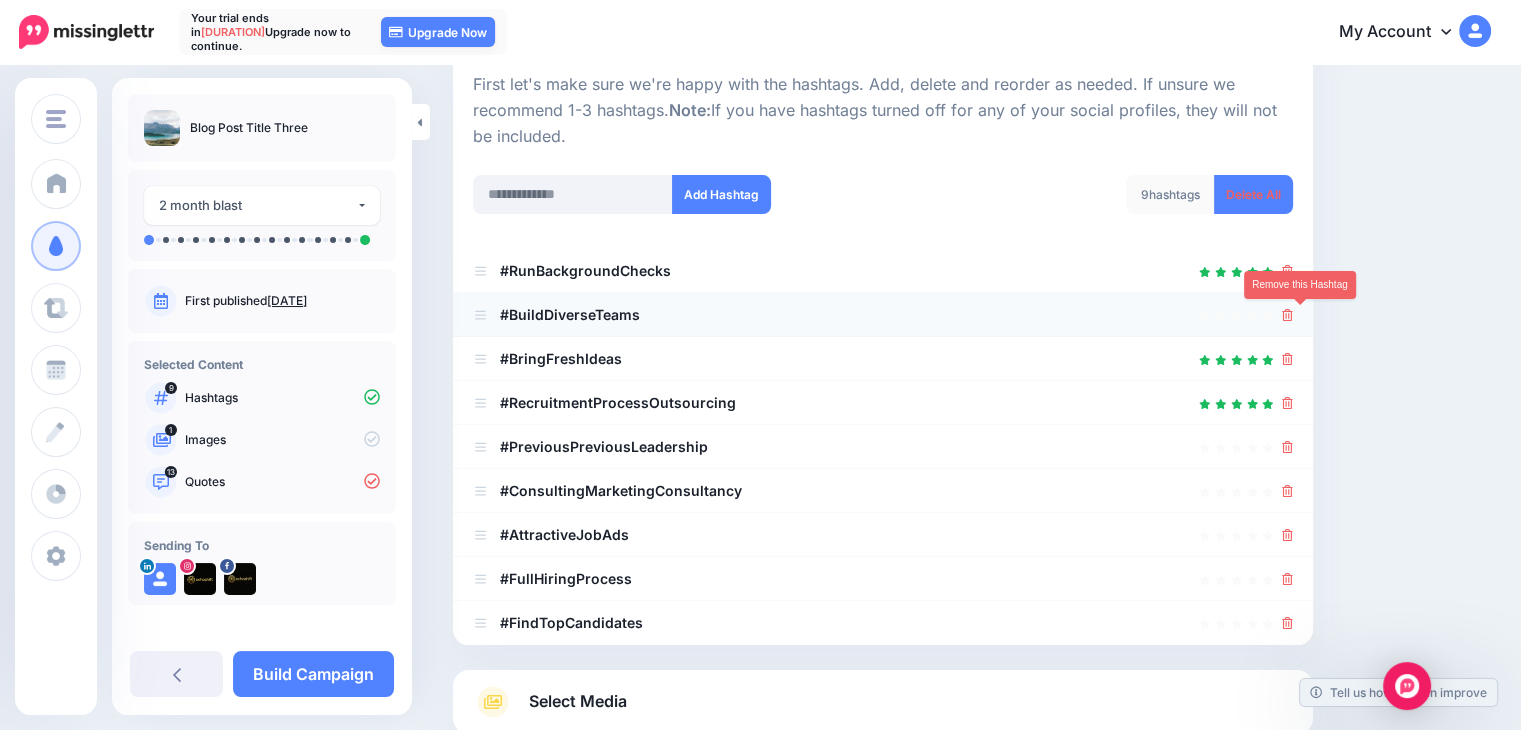 click 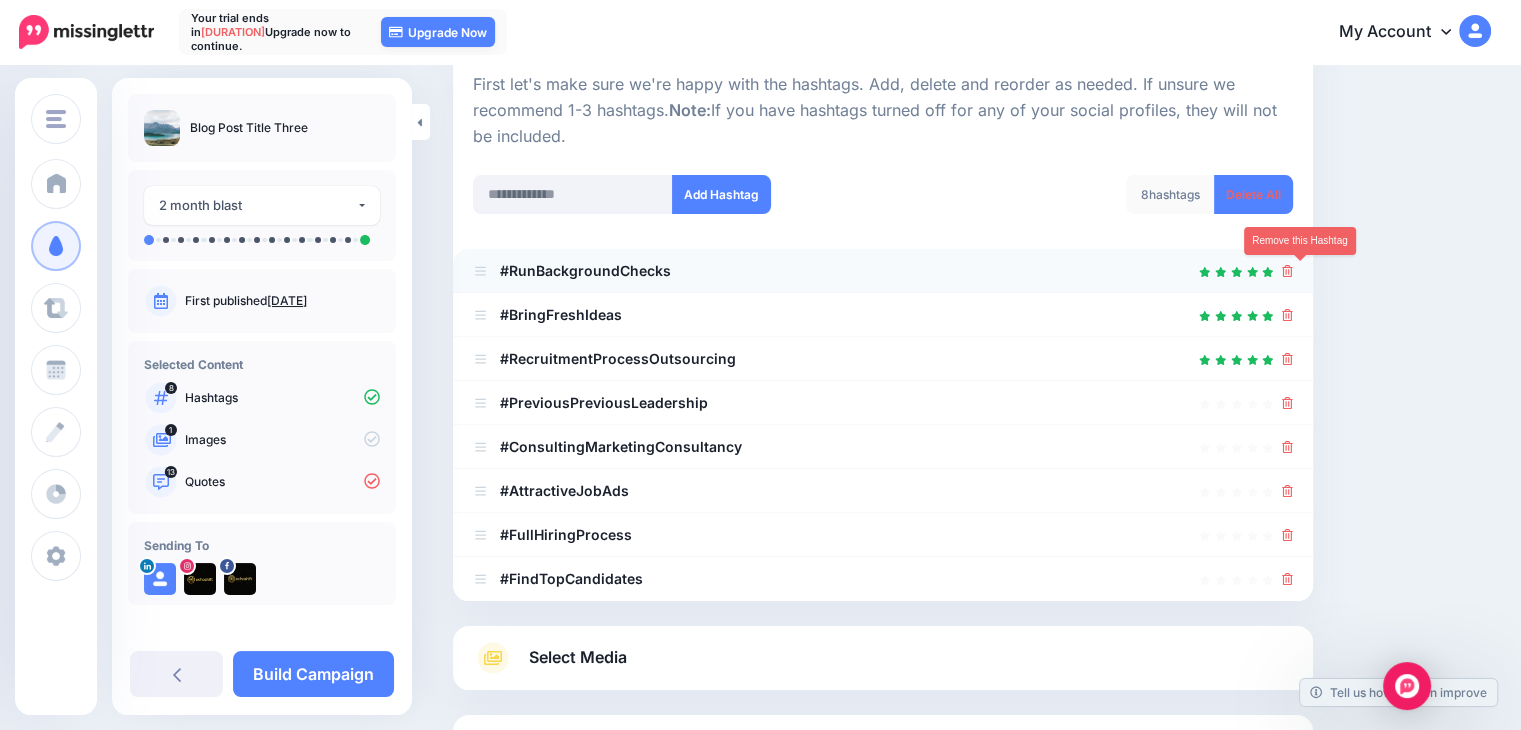 click 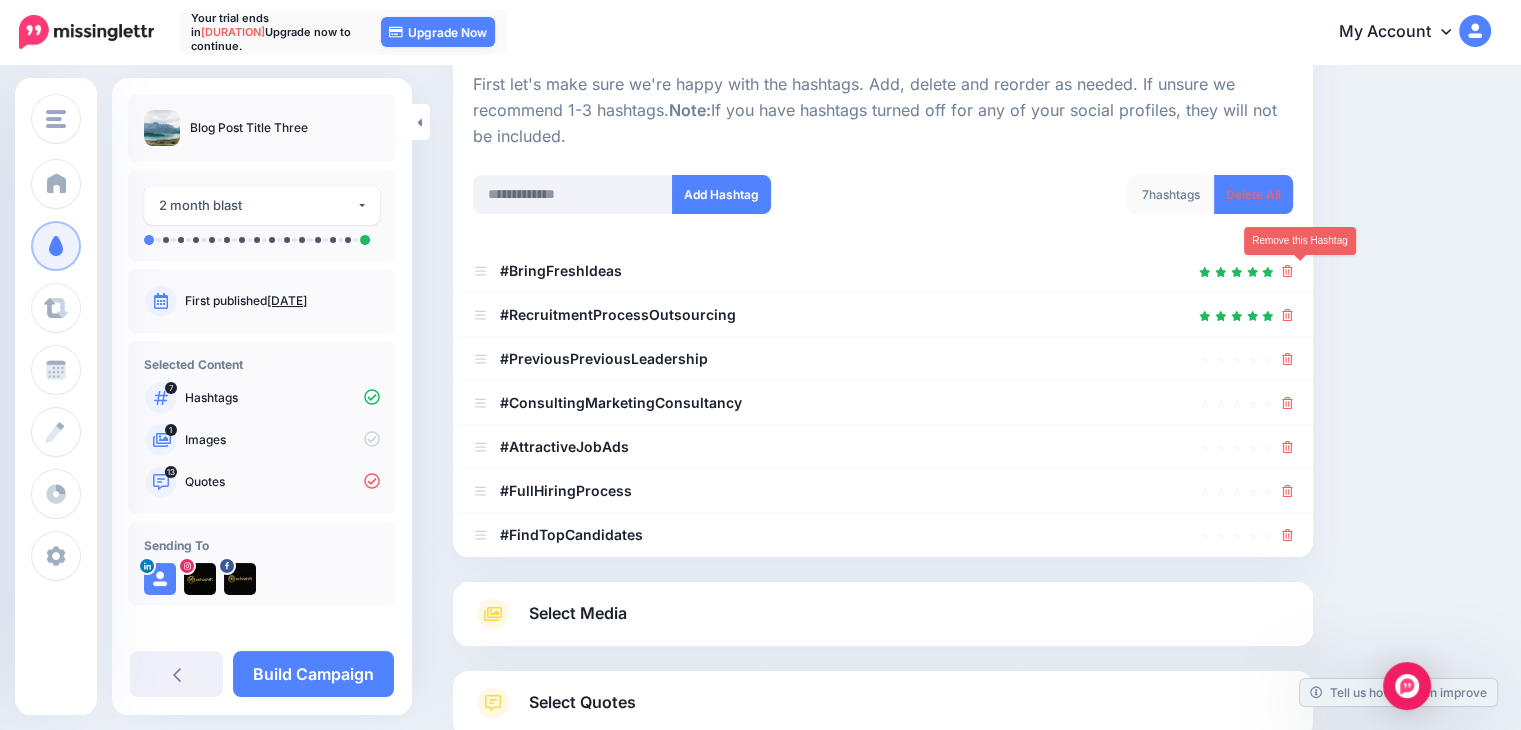 click 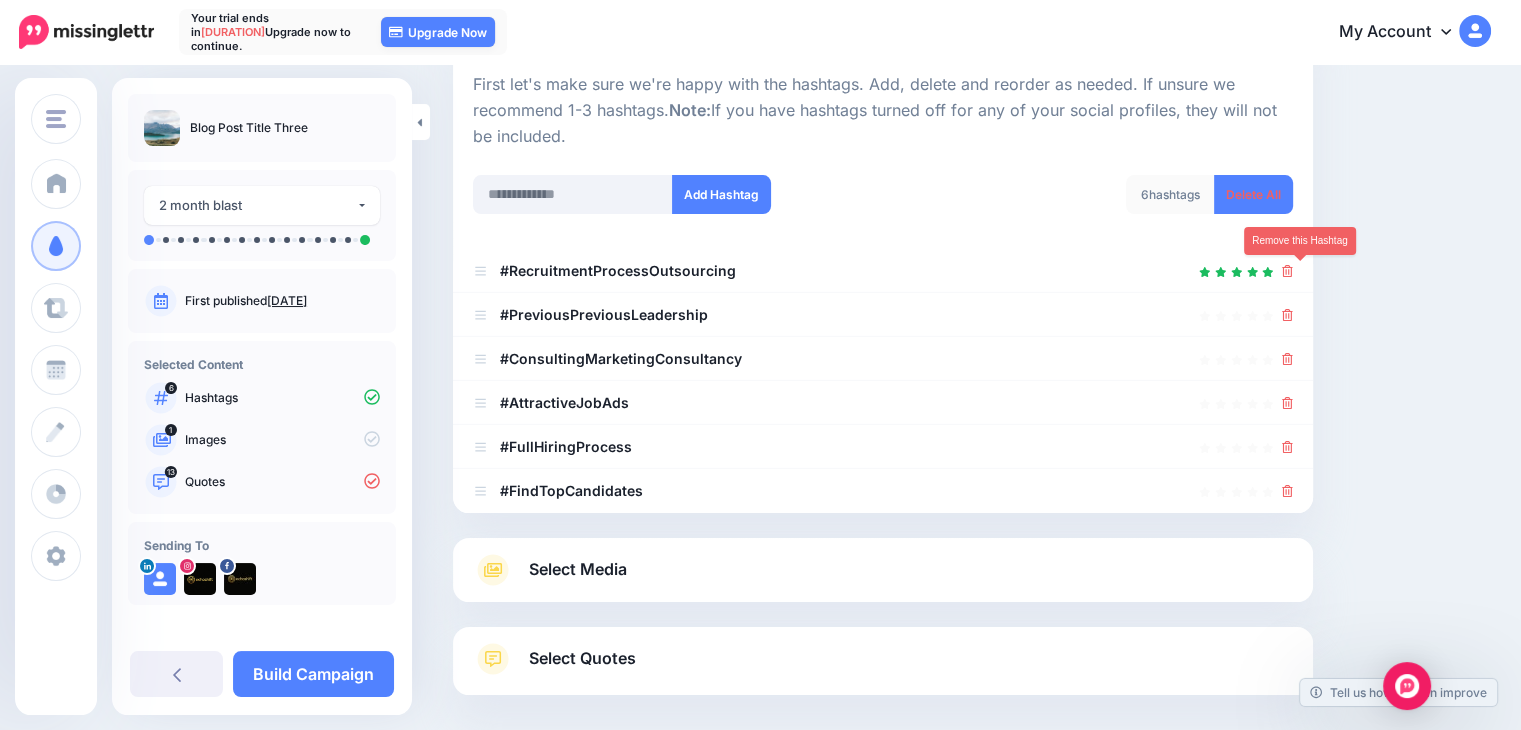 click 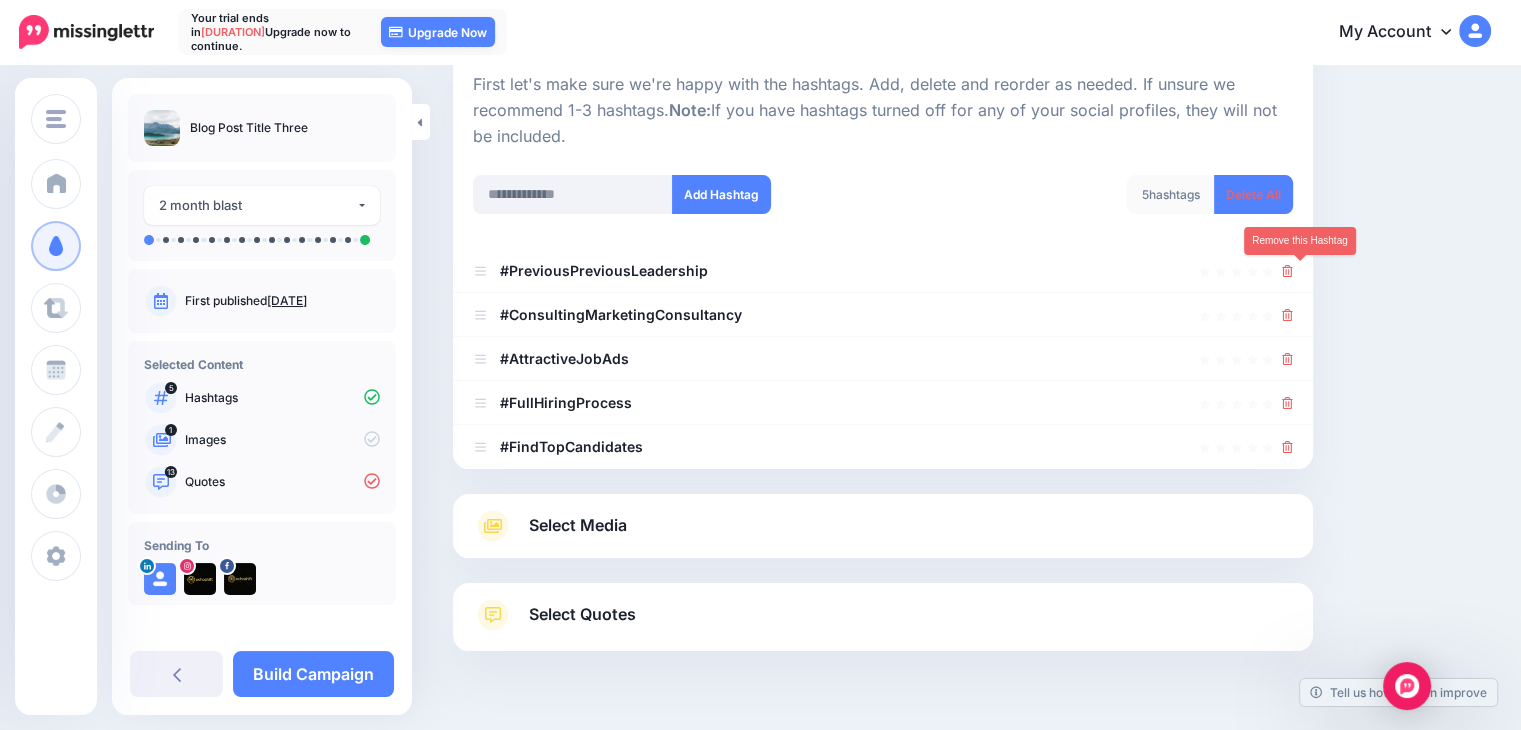 click 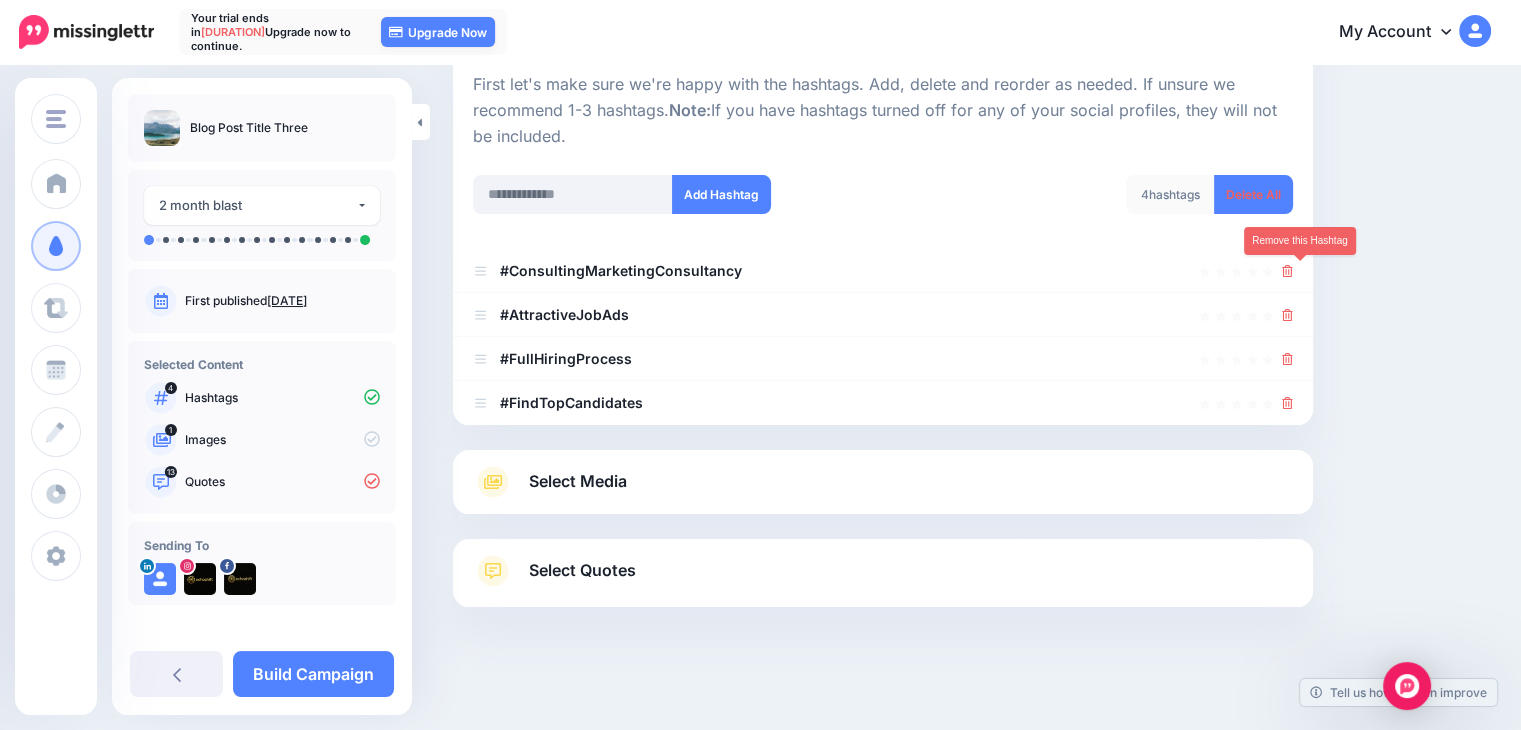 click 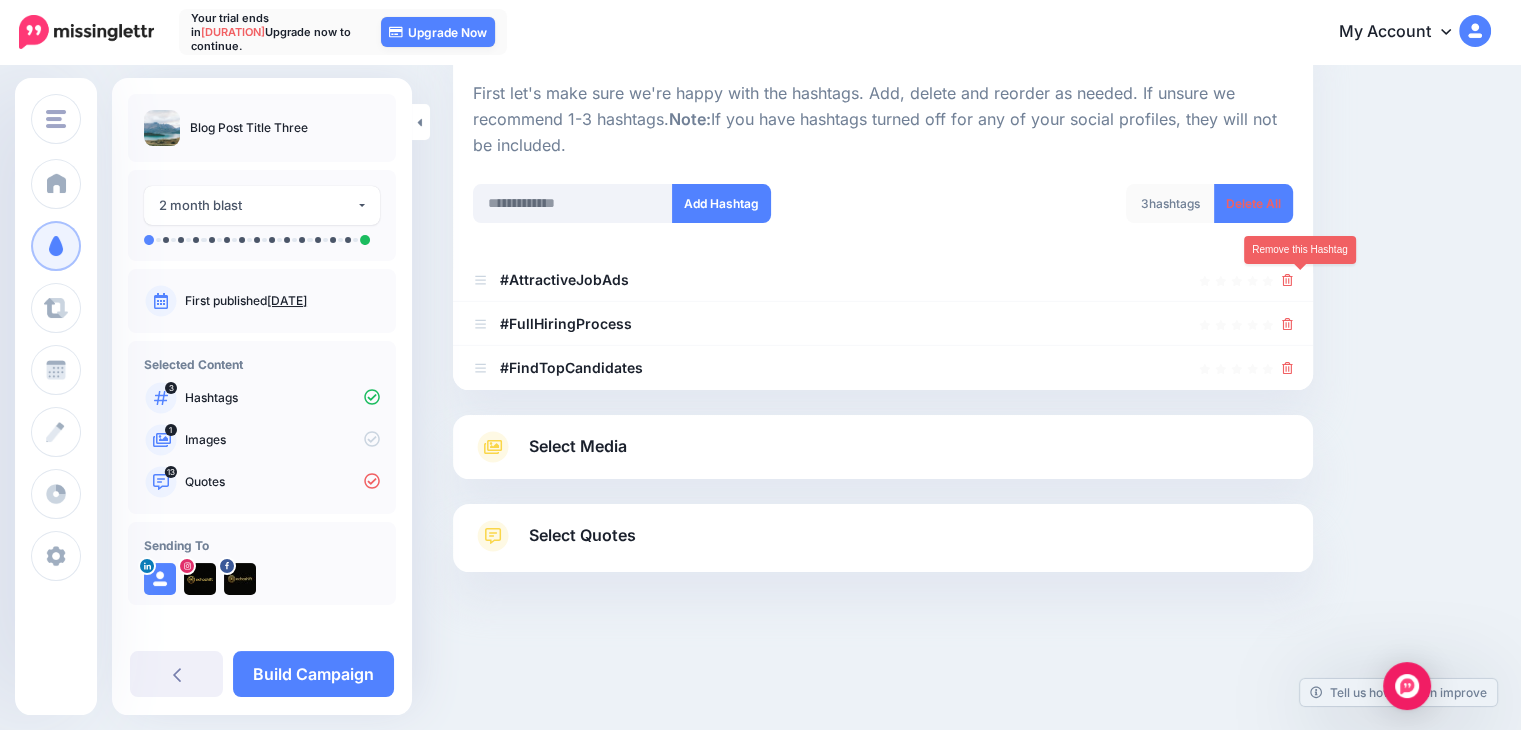 click 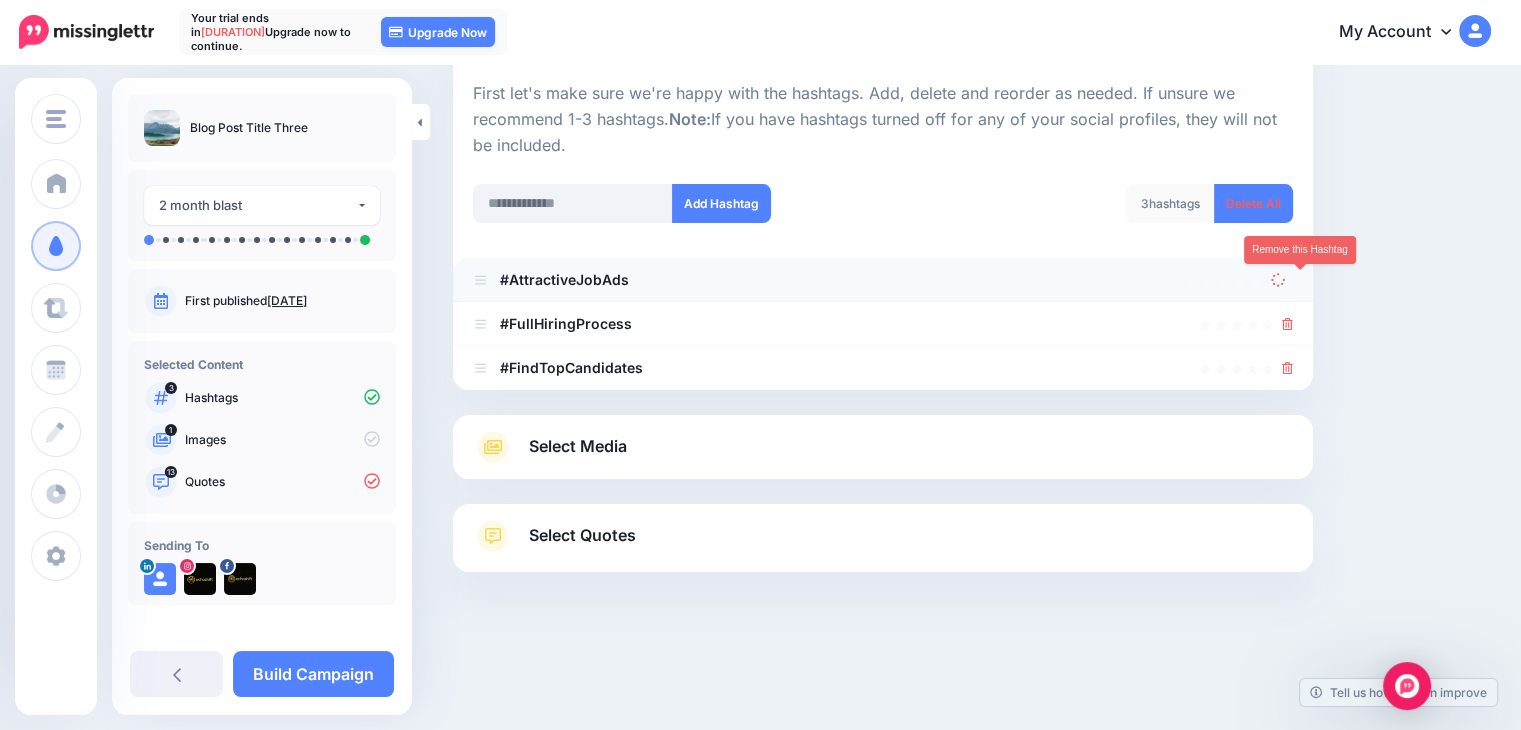 scroll, scrollTop: 119, scrollLeft: 0, axis: vertical 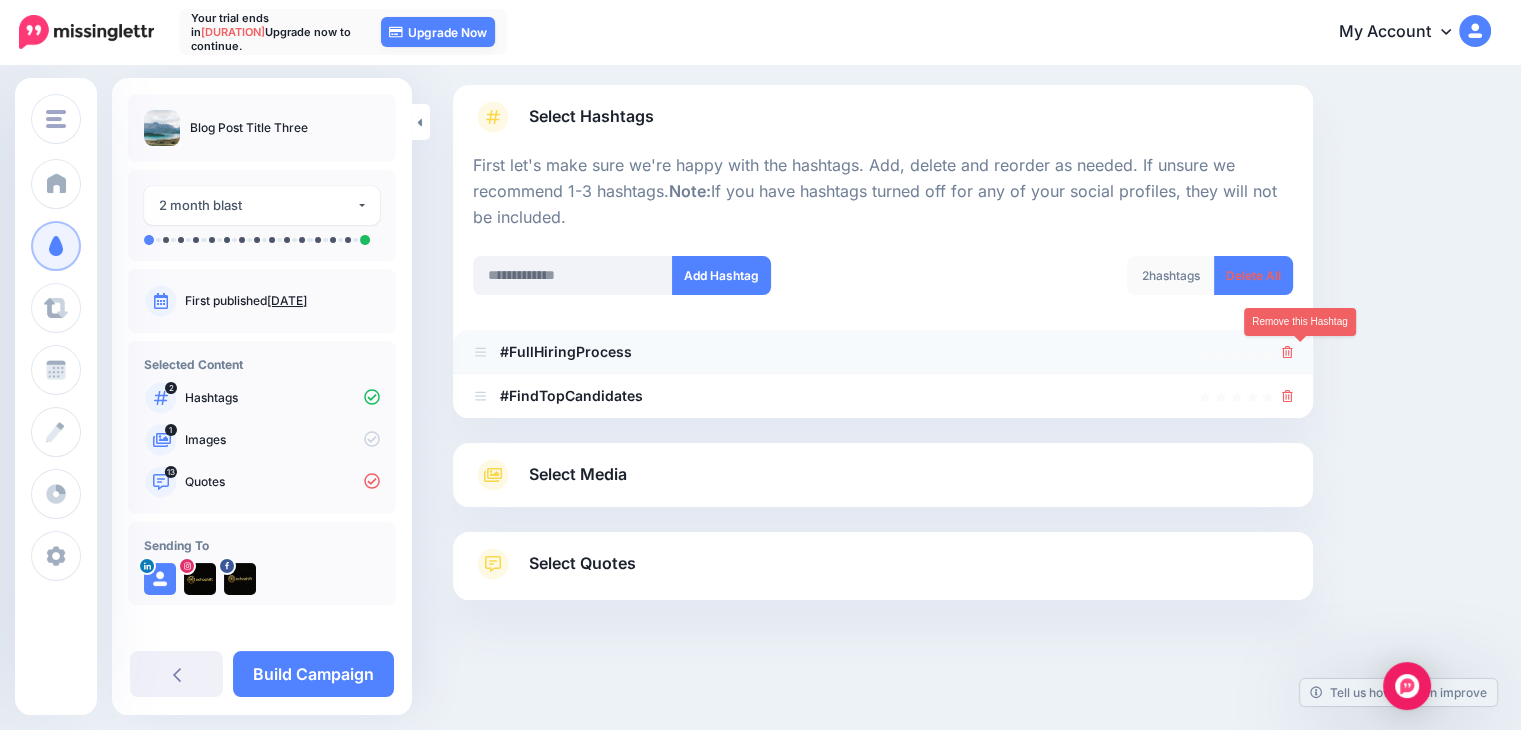 click 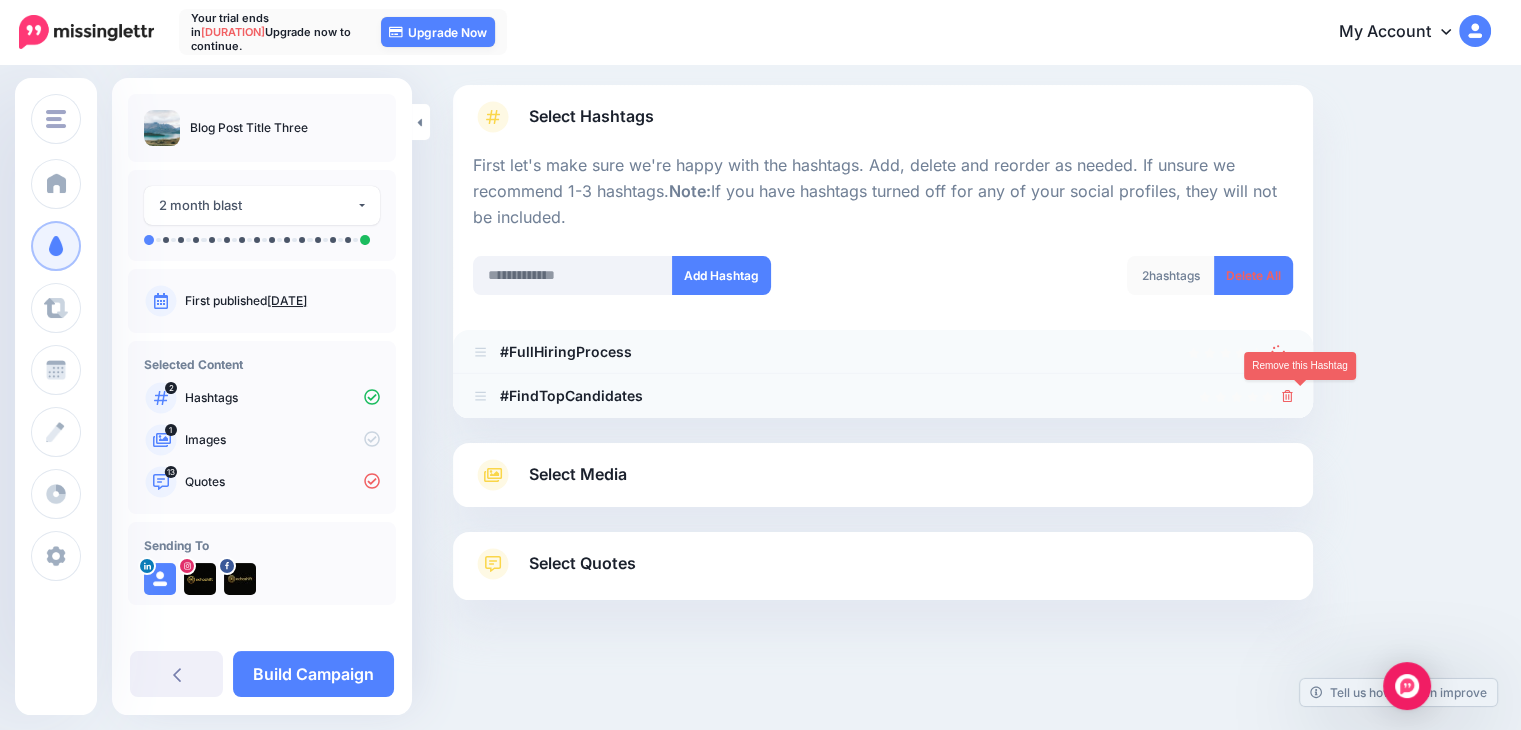 scroll, scrollTop: 75, scrollLeft: 0, axis: vertical 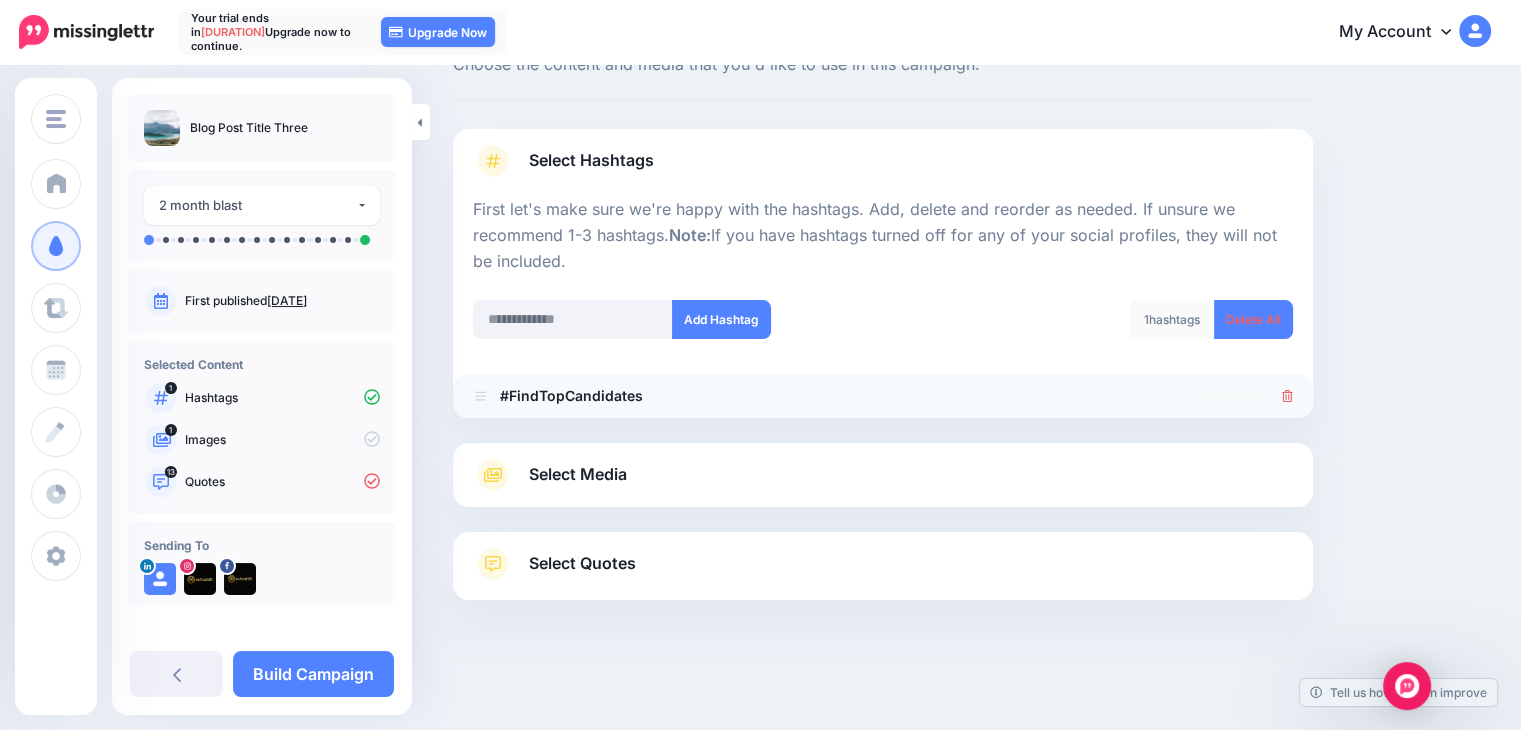 click 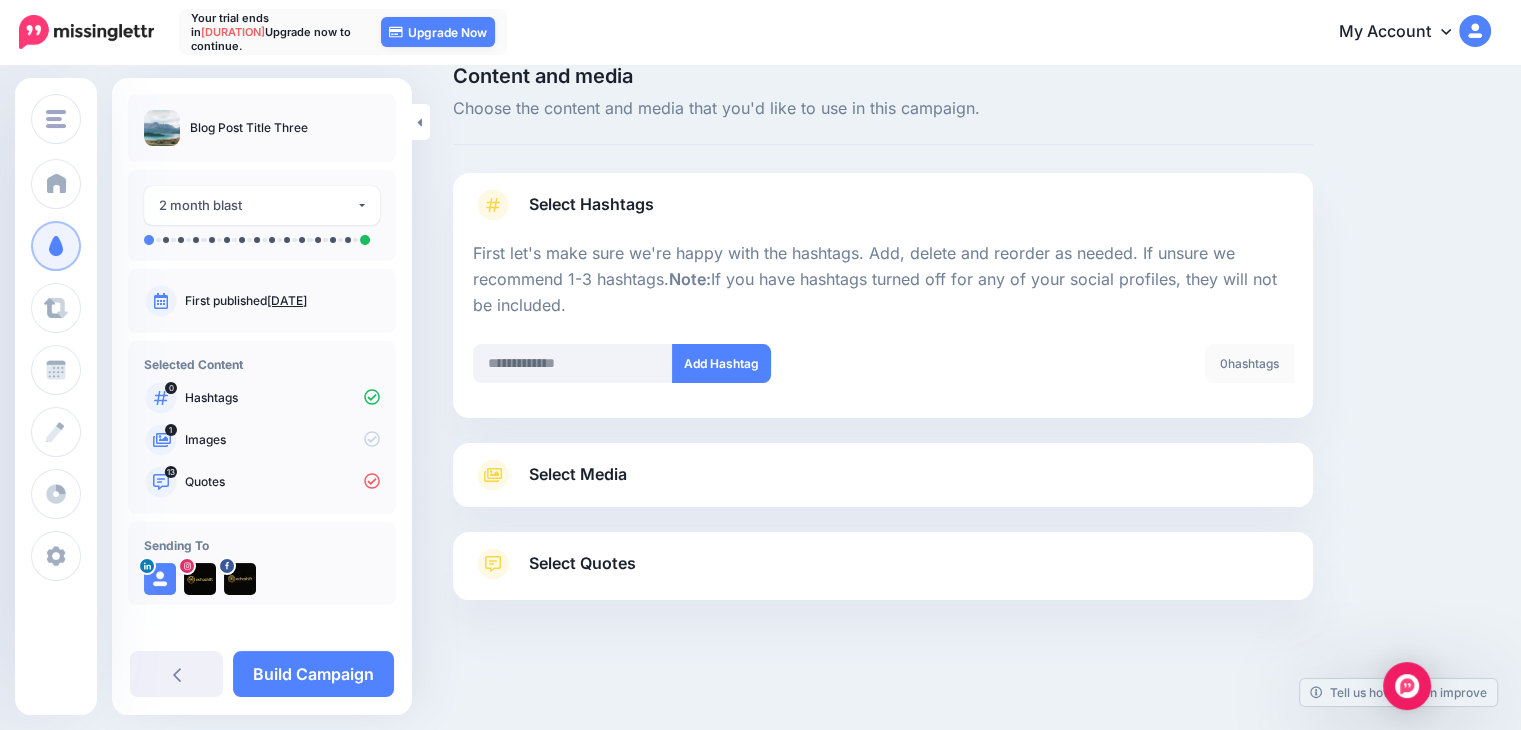 scroll, scrollTop: 31, scrollLeft: 0, axis: vertical 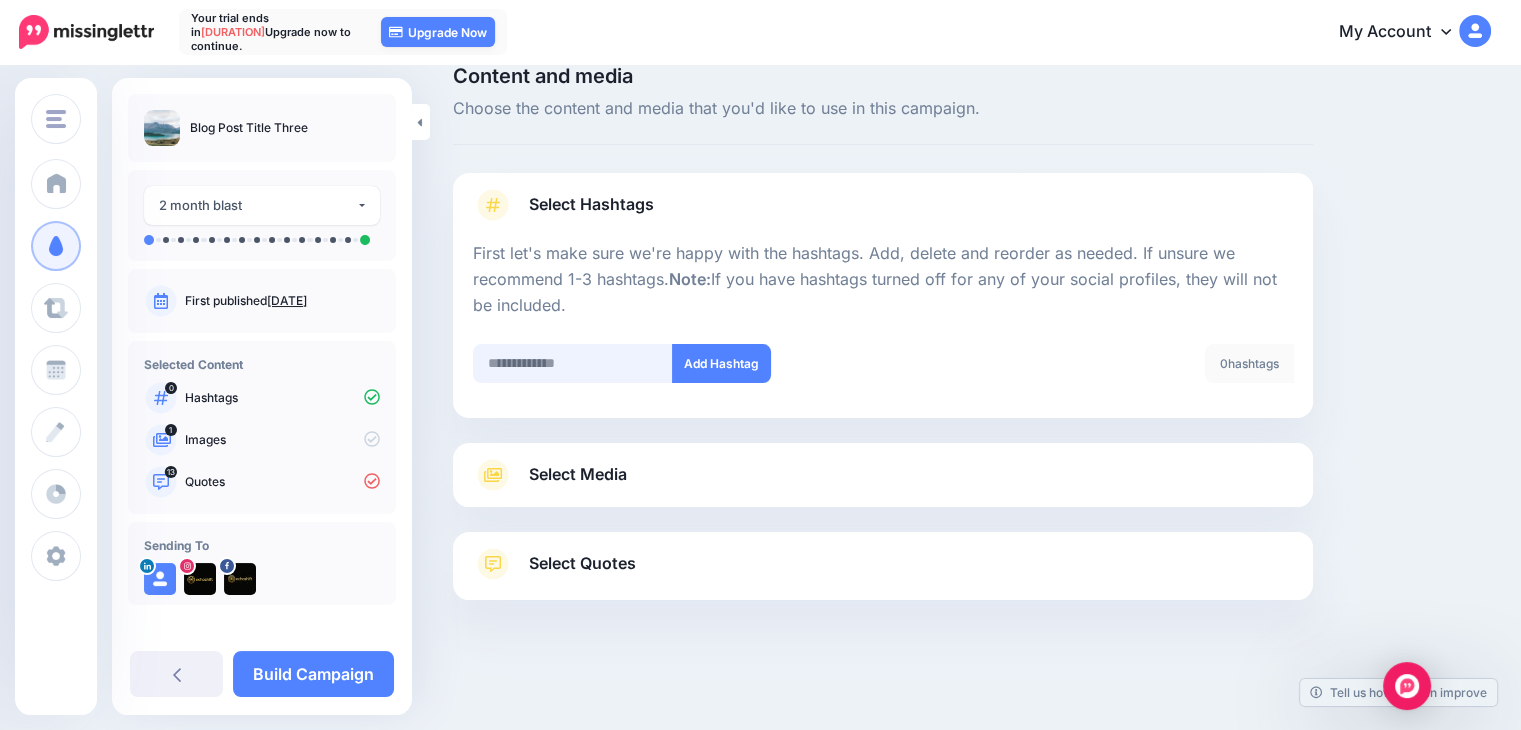 click at bounding box center [573, 363] 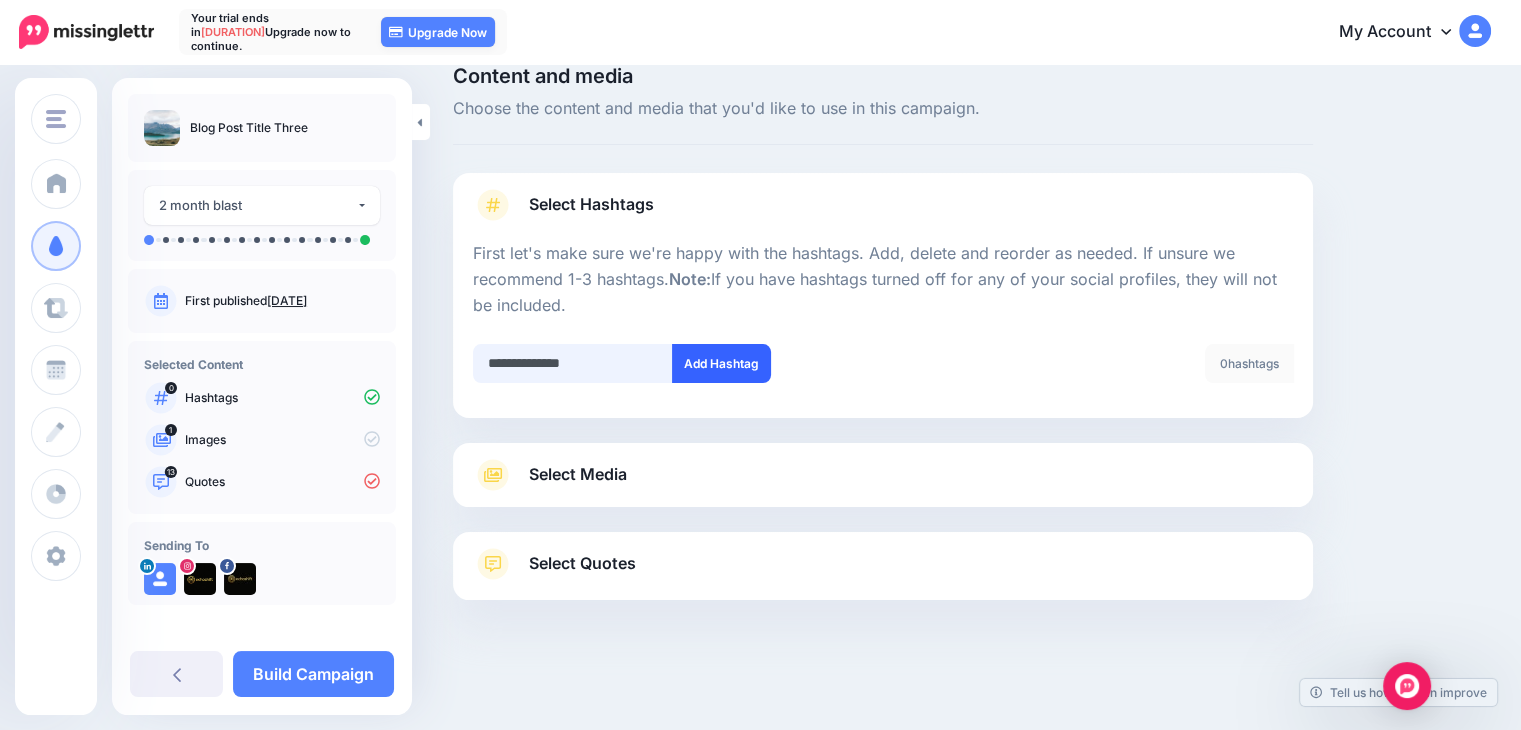 type on "**********" 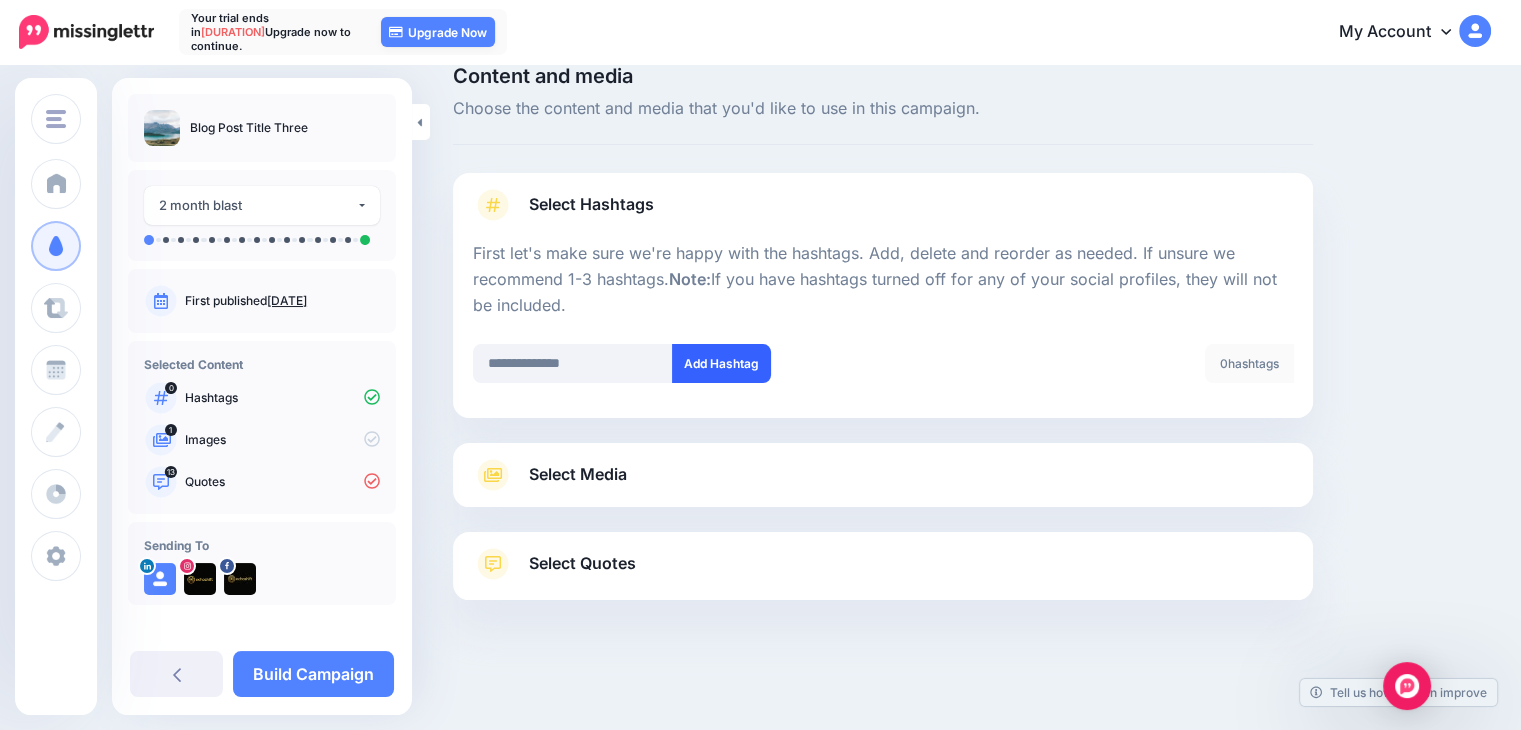 click on "Add Hashtag" at bounding box center [721, 363] 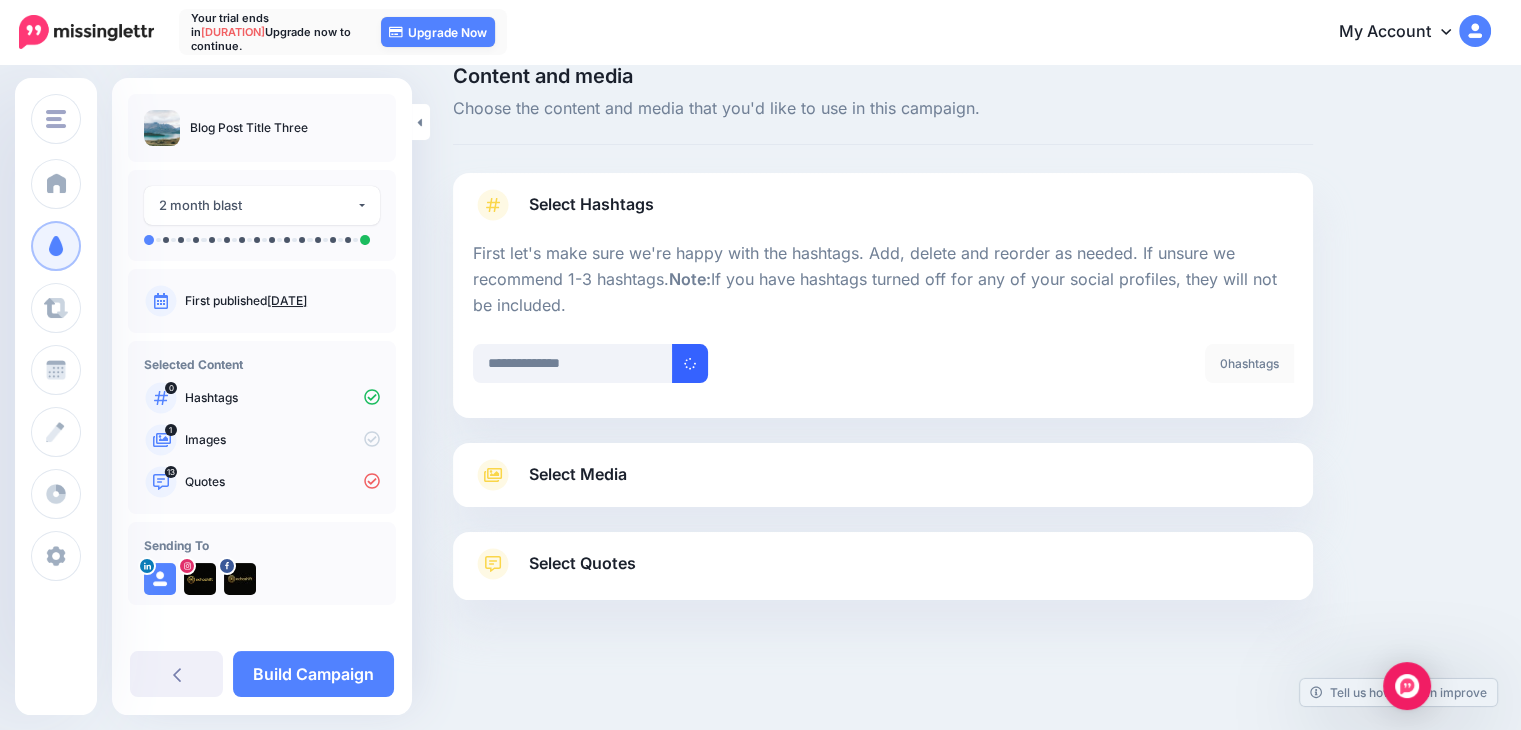 type 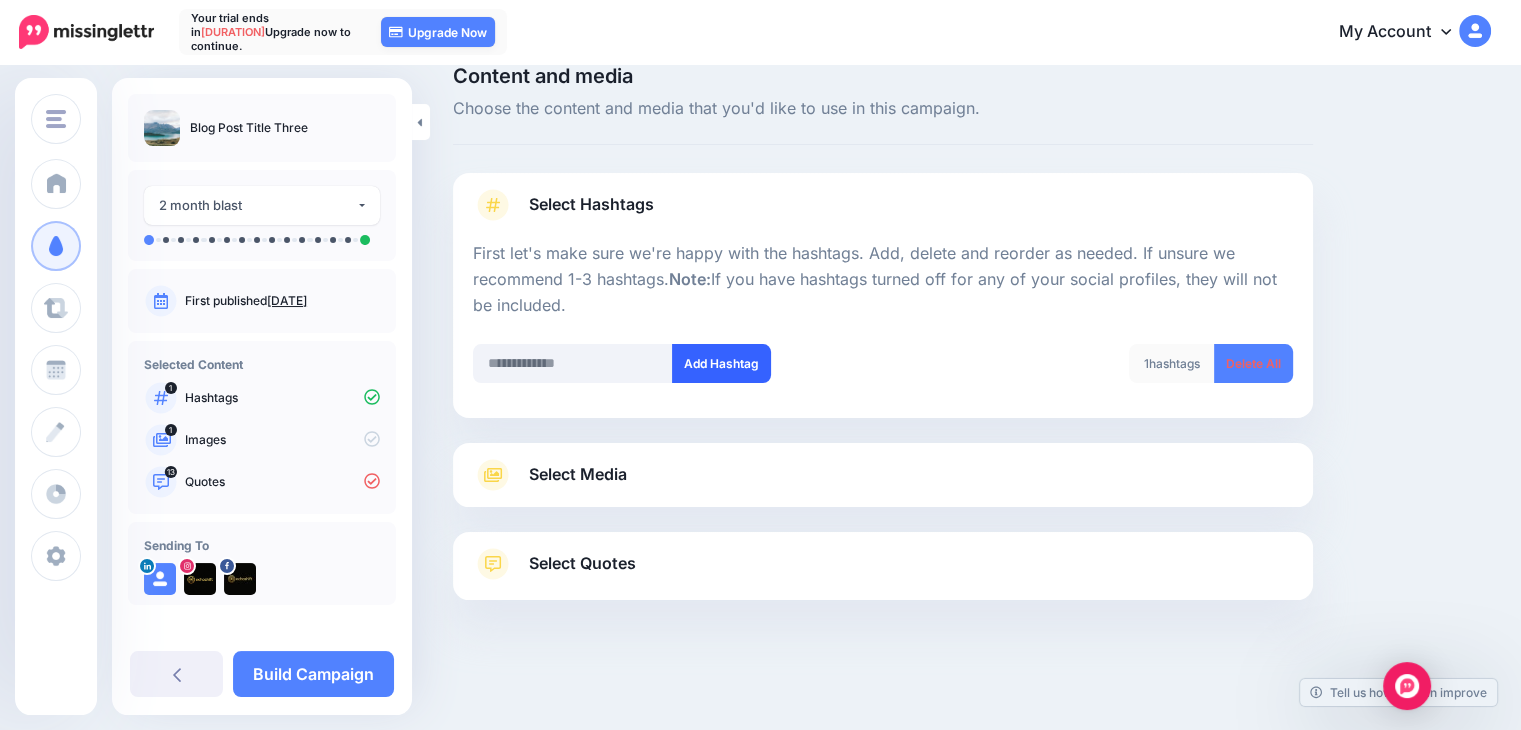type 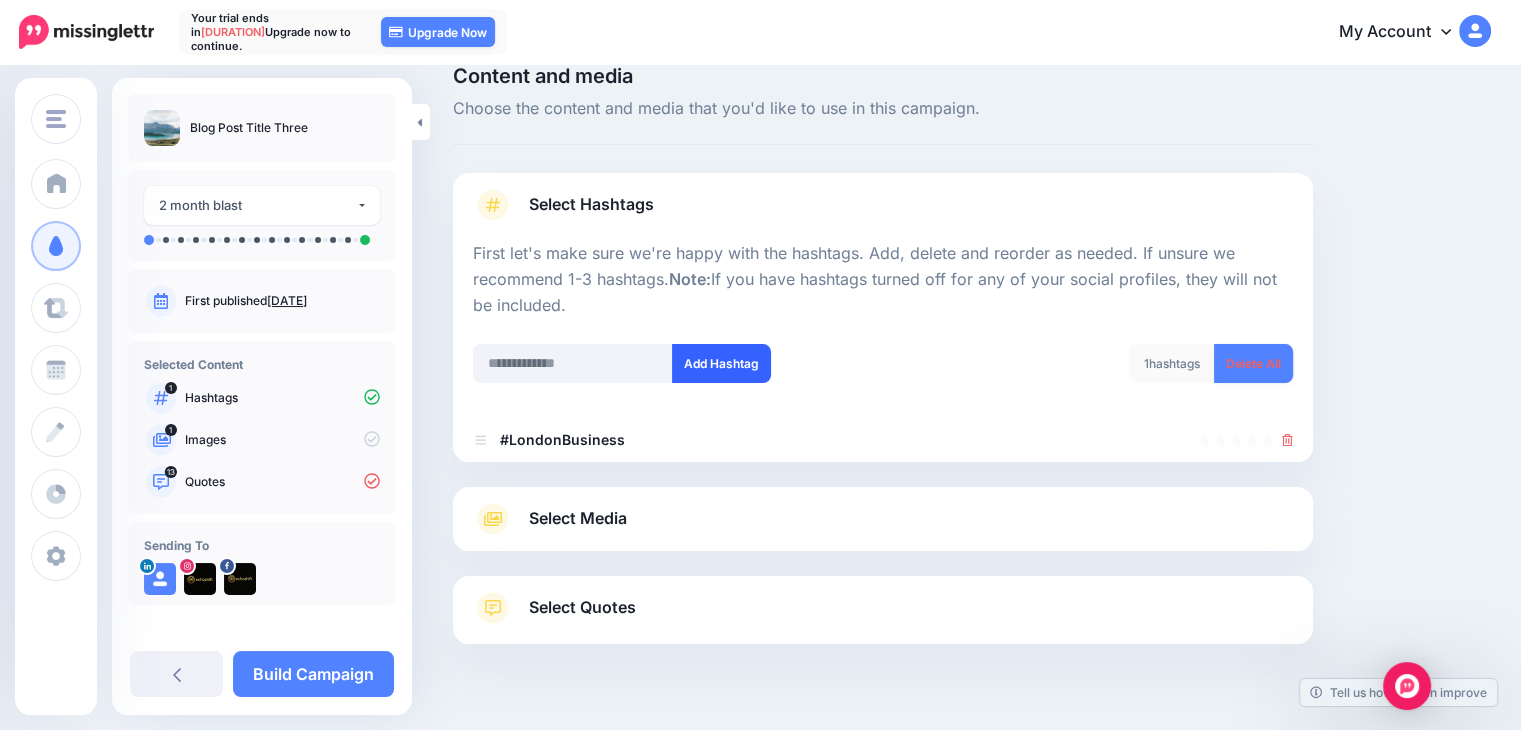 scroll, scrollTop: 75, scrollLeft: 0, axis: vertical 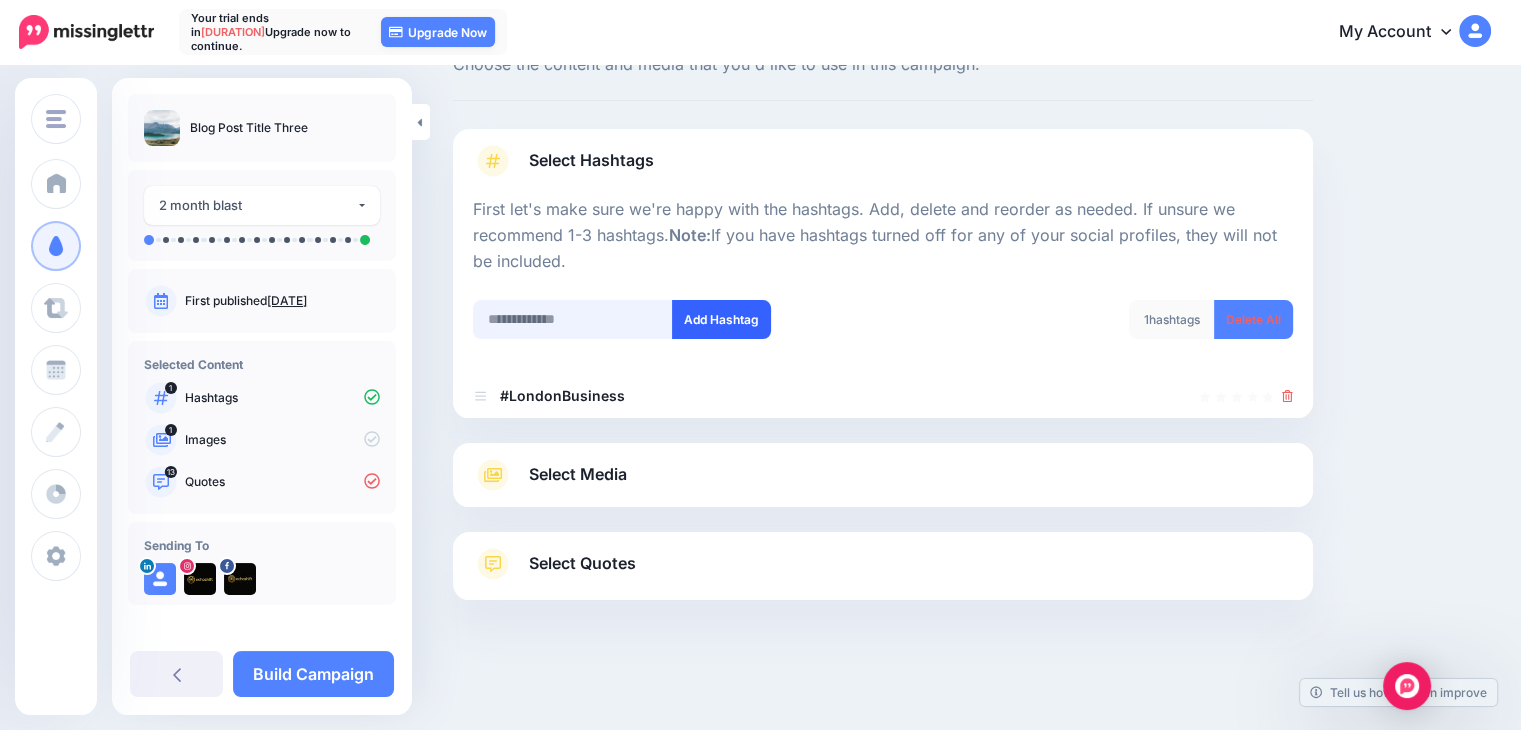 click at bounding box center [573, 319] 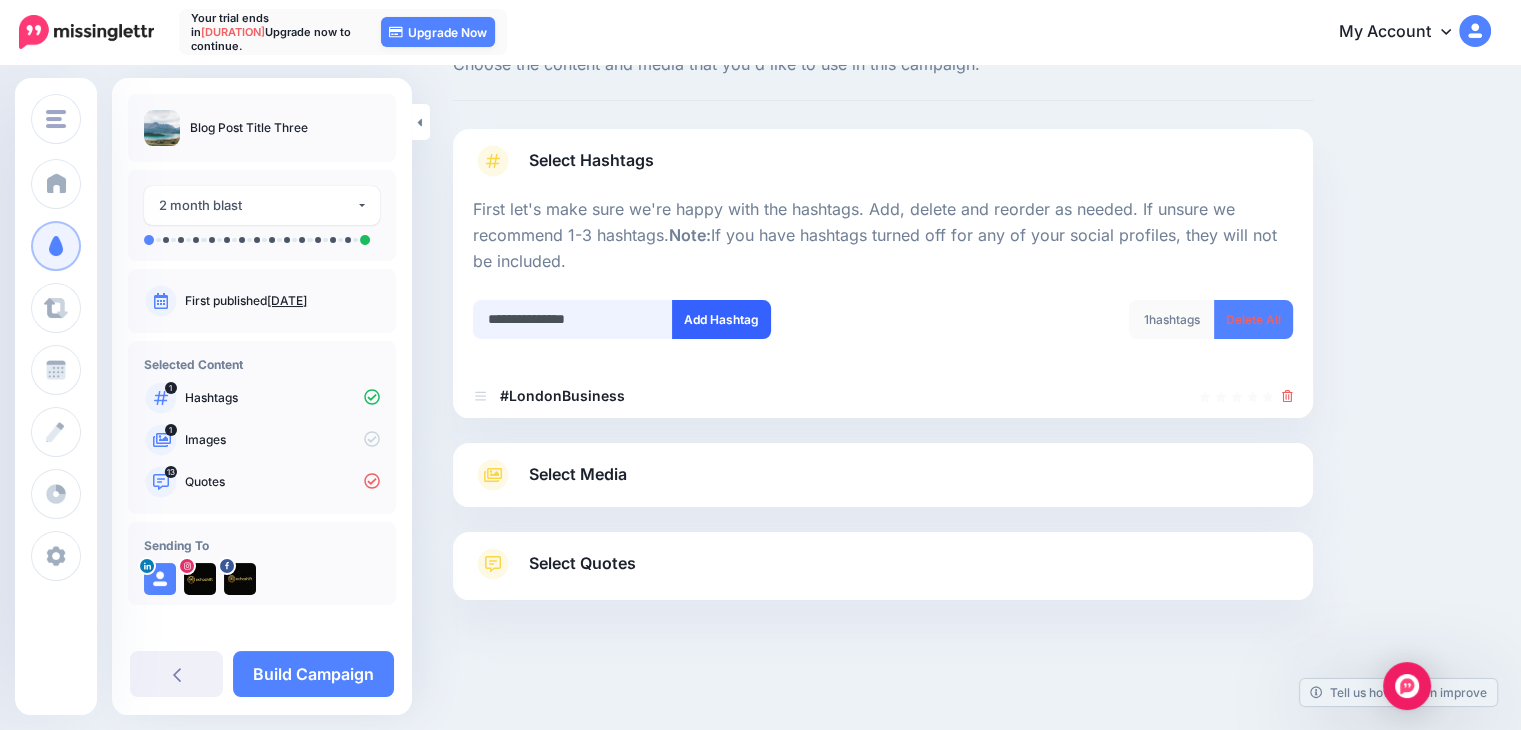 type on "**********" 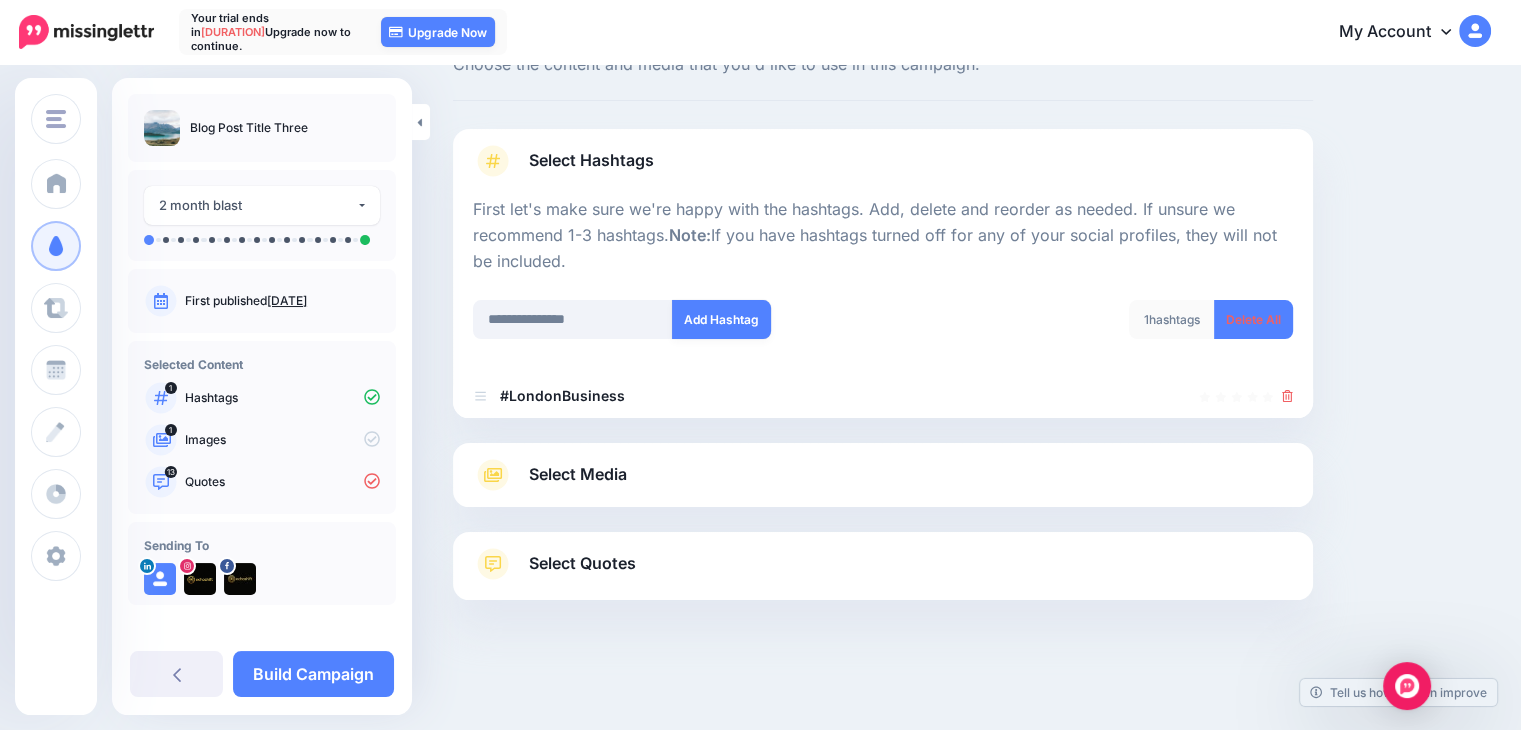 click on "Add Hashtag" at bounding box center (721, 319) 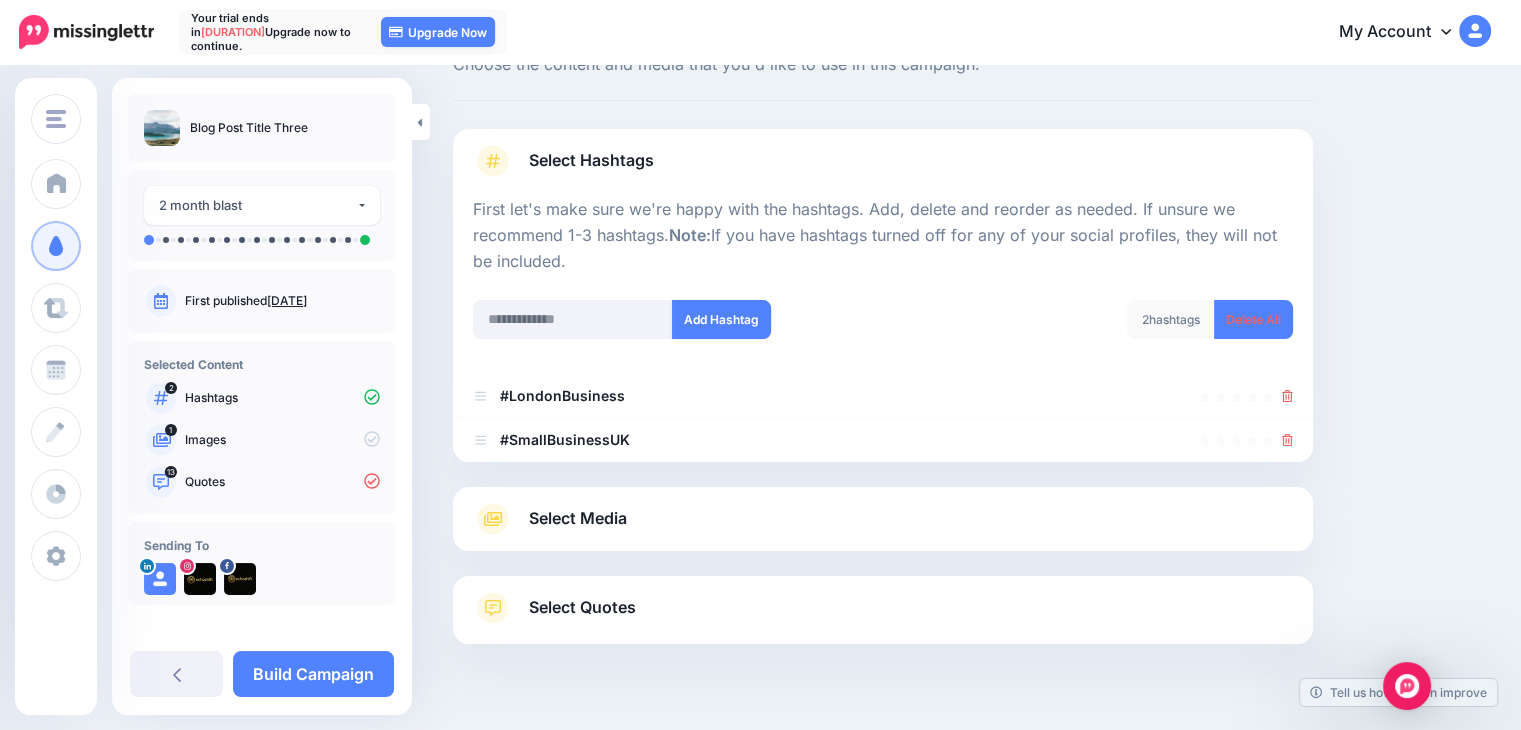 scroll, scrollTop: 119, scrollLeft: 0, axis: vertical 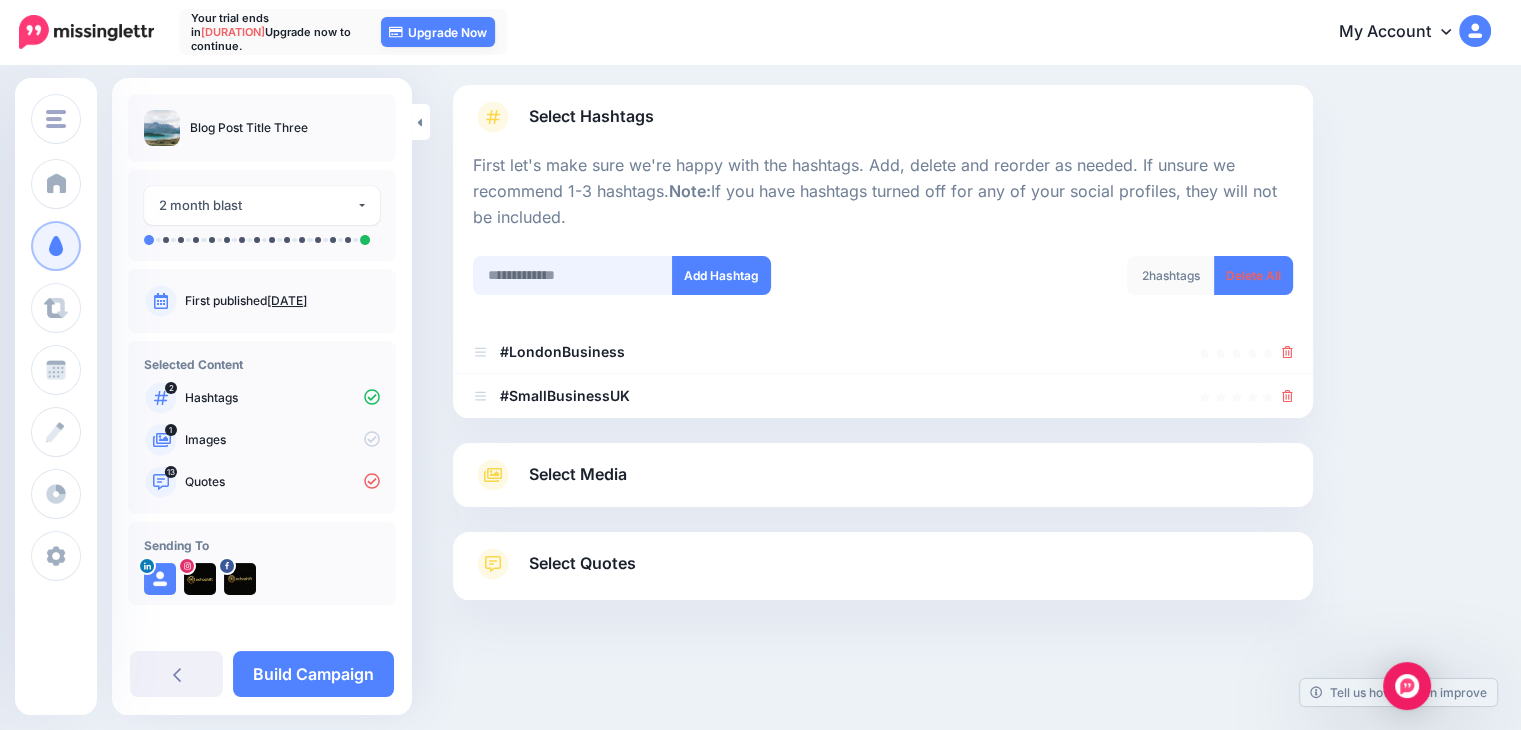 click at bounding box center (573, 275) 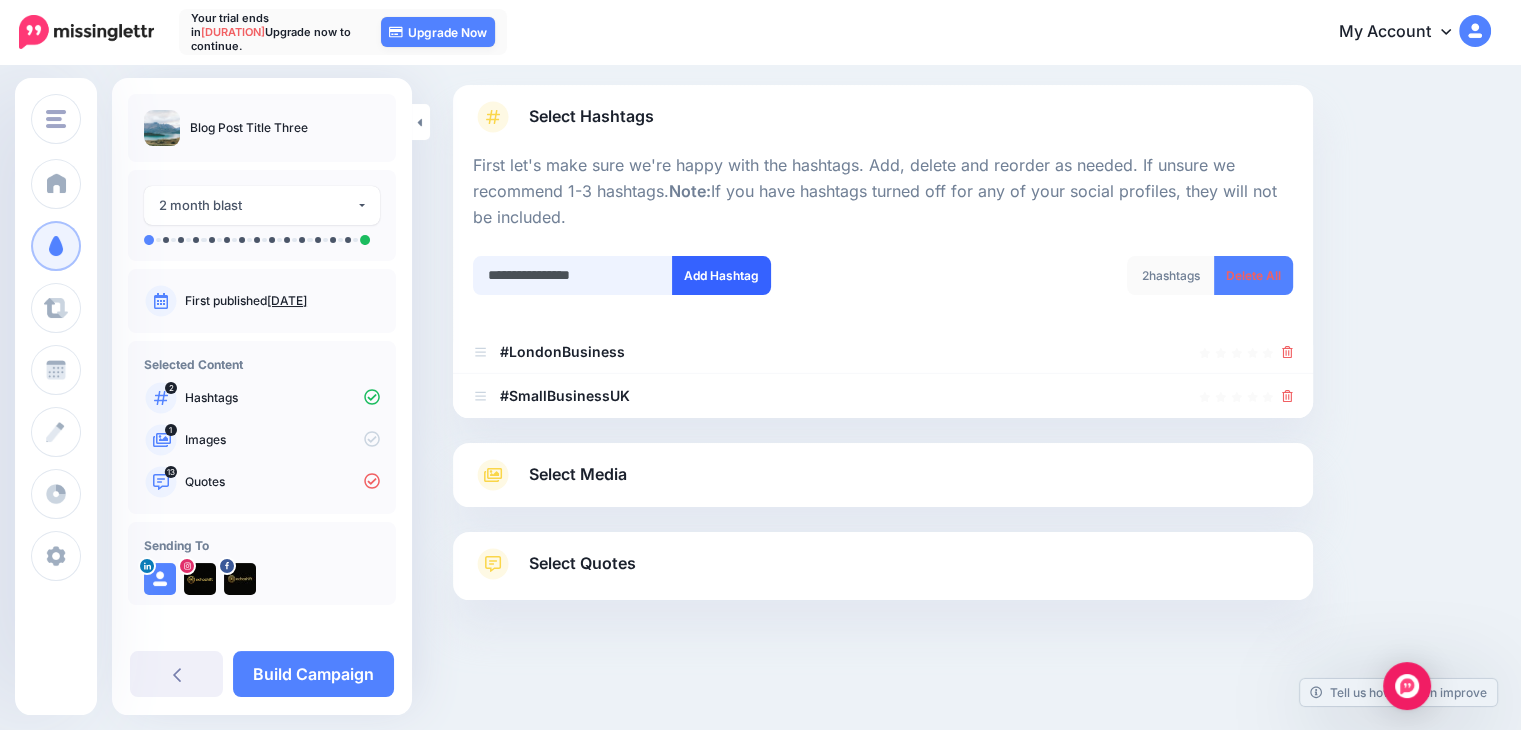 type on "**********" 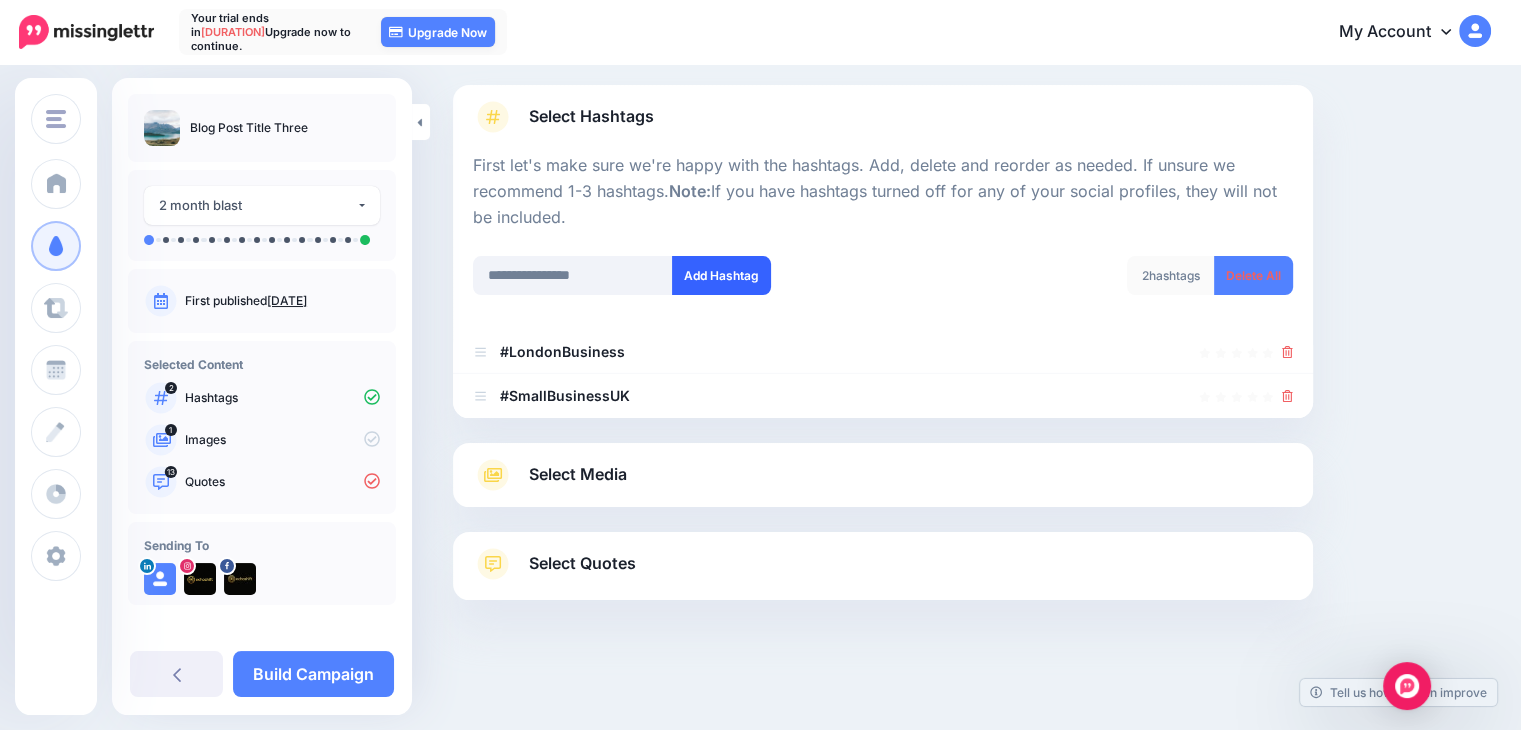 click on "Add Hashtag" at bounding box center [721, 275] 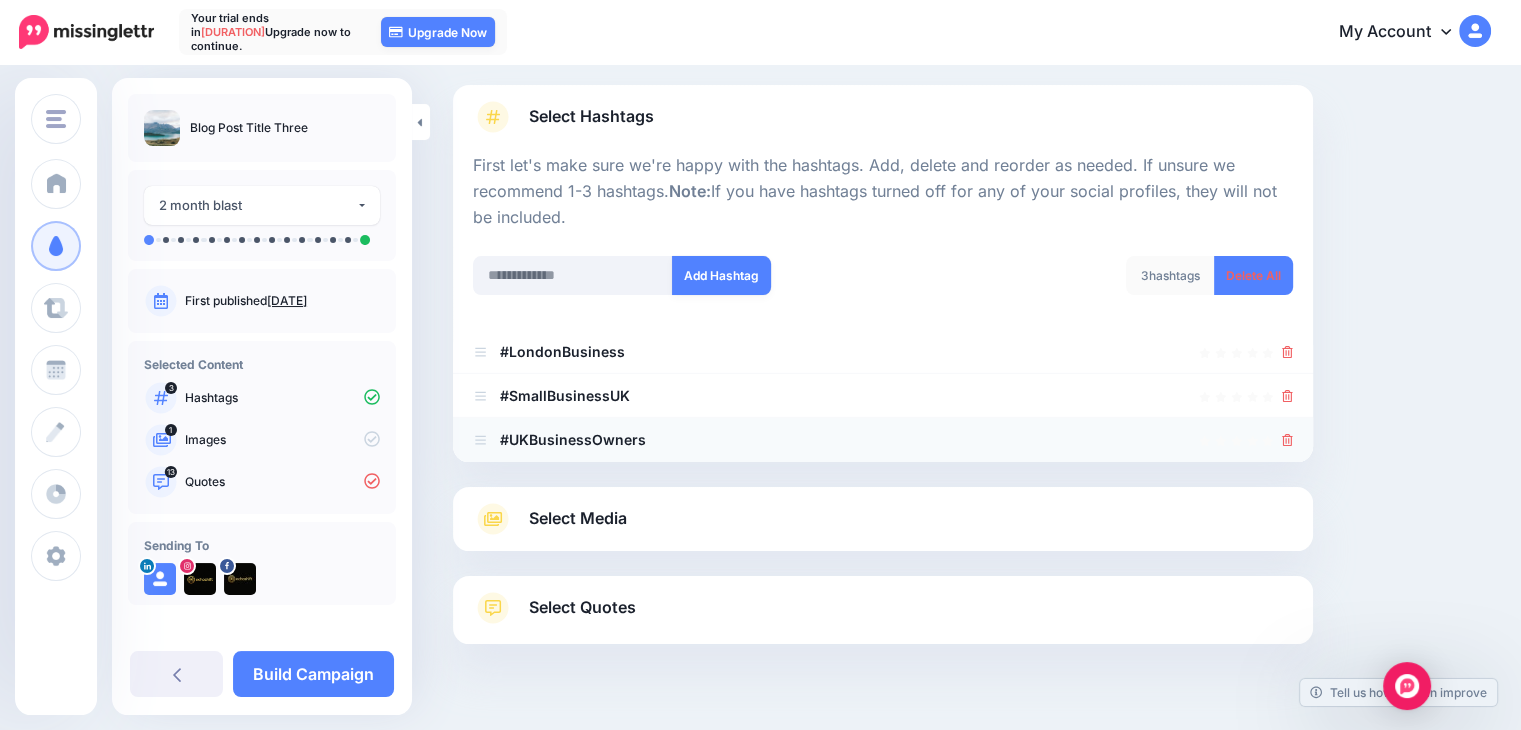 scroll, scrollTop: 163, scrollLeft: 0, axis: vertical 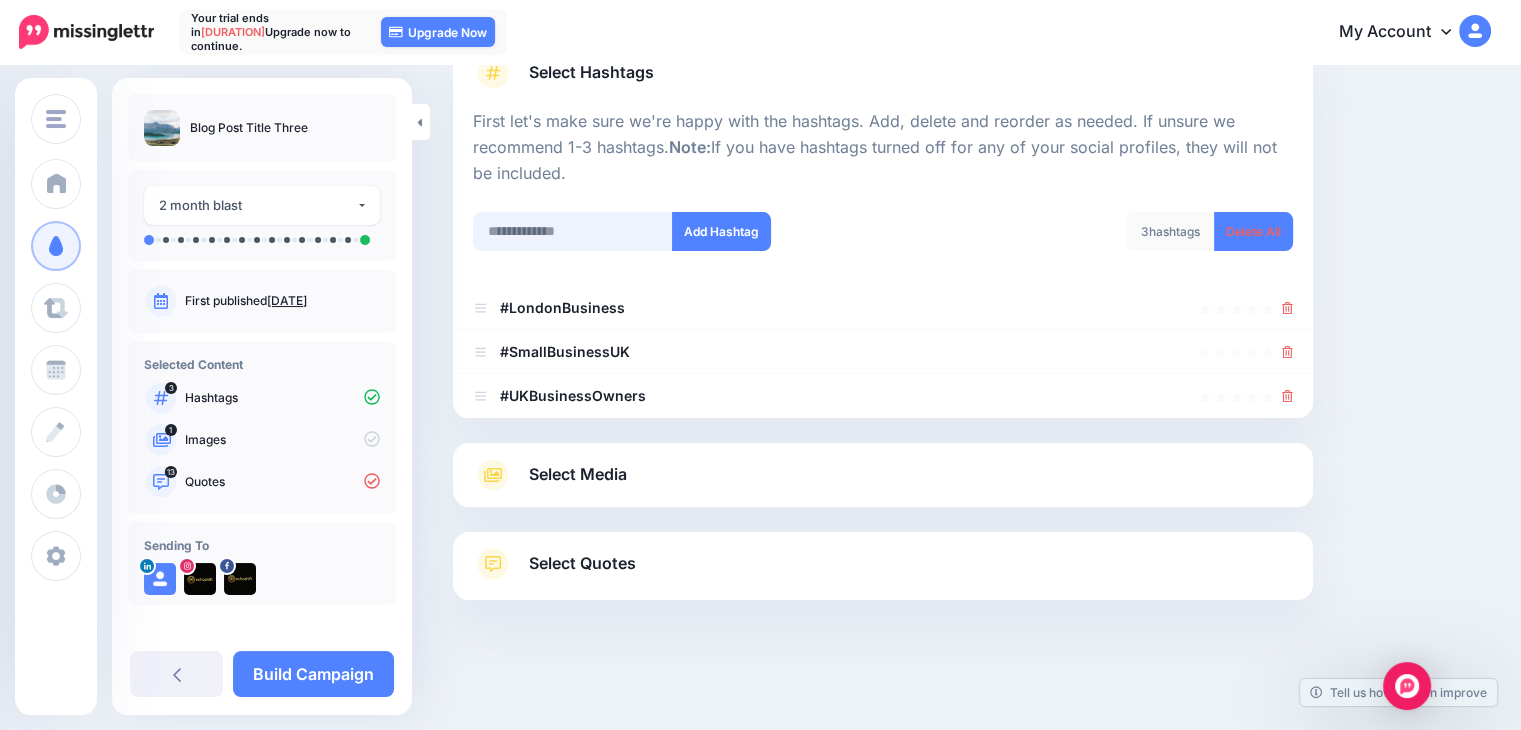 click at bounding box center [573, 231] 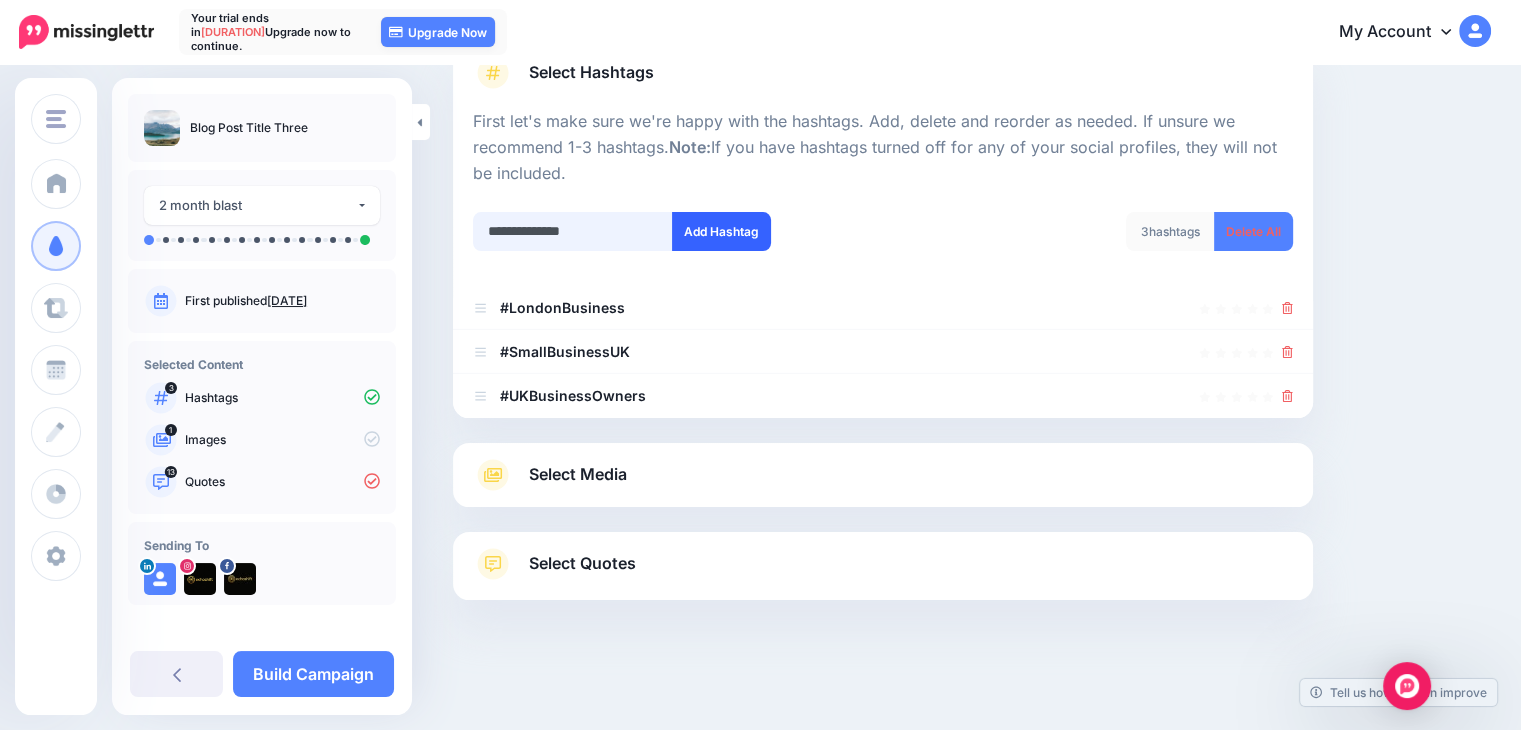 type on "**********" 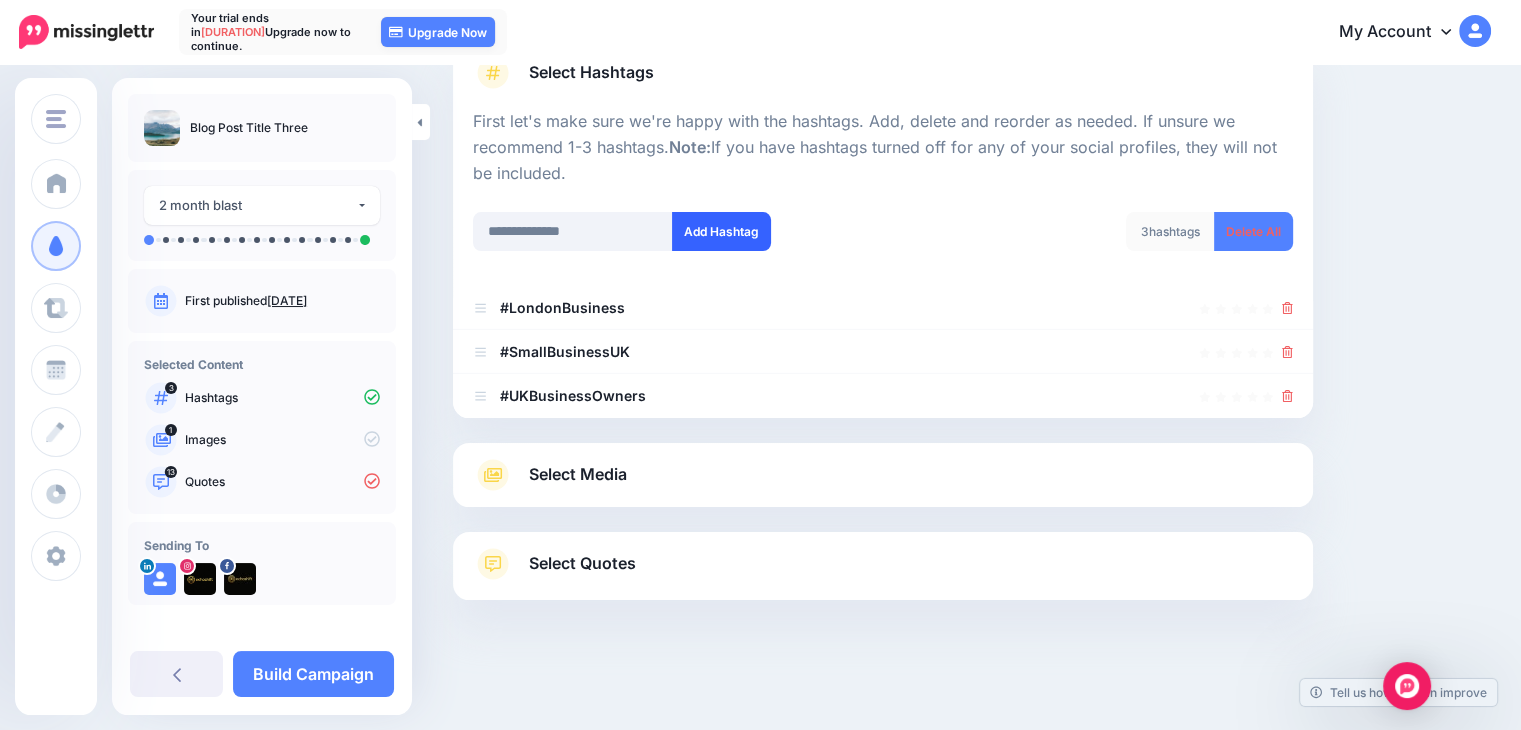 click on "Add Hashtag" at bounding box center [721, 231] 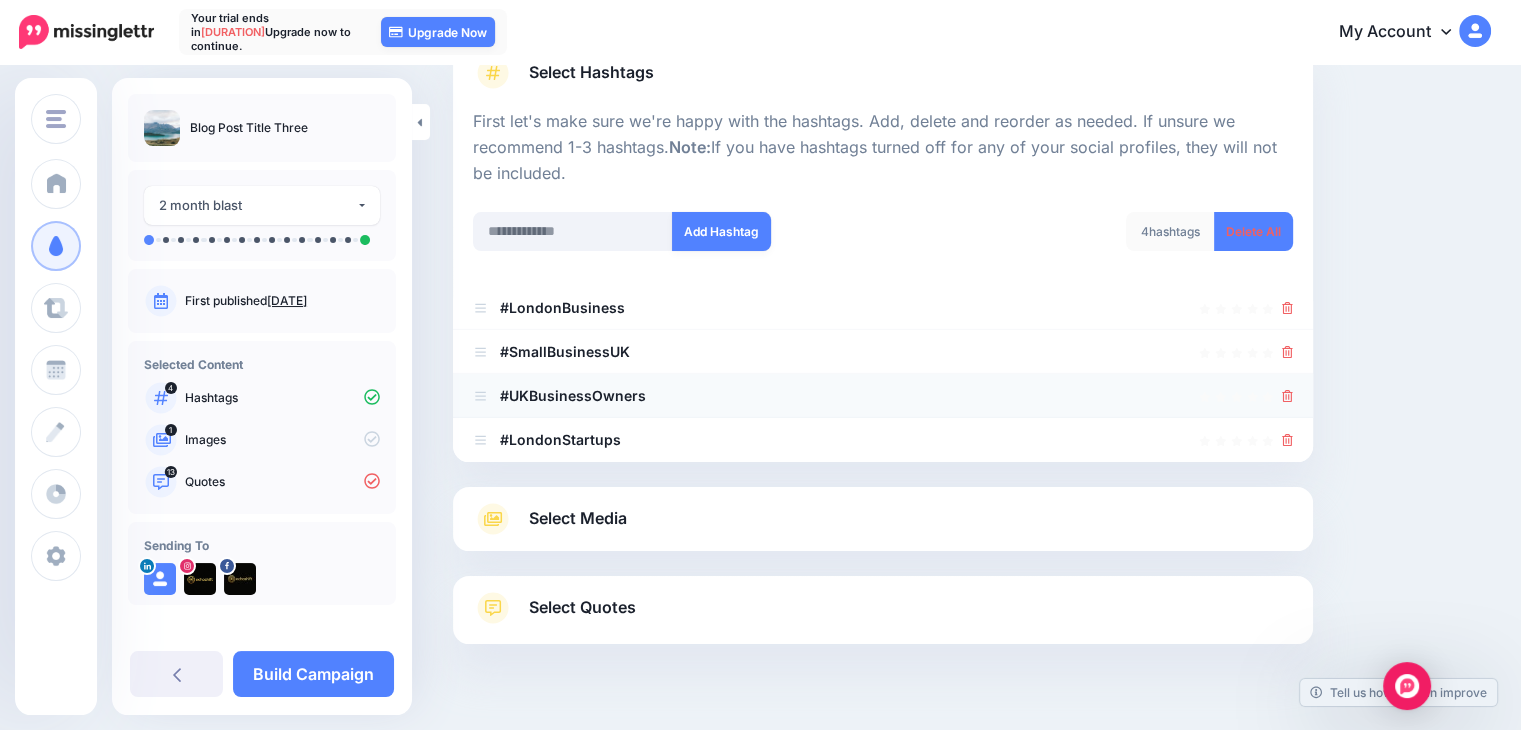 scroll, scrollTop: 207, scrollLeft: 0, axis: vertical 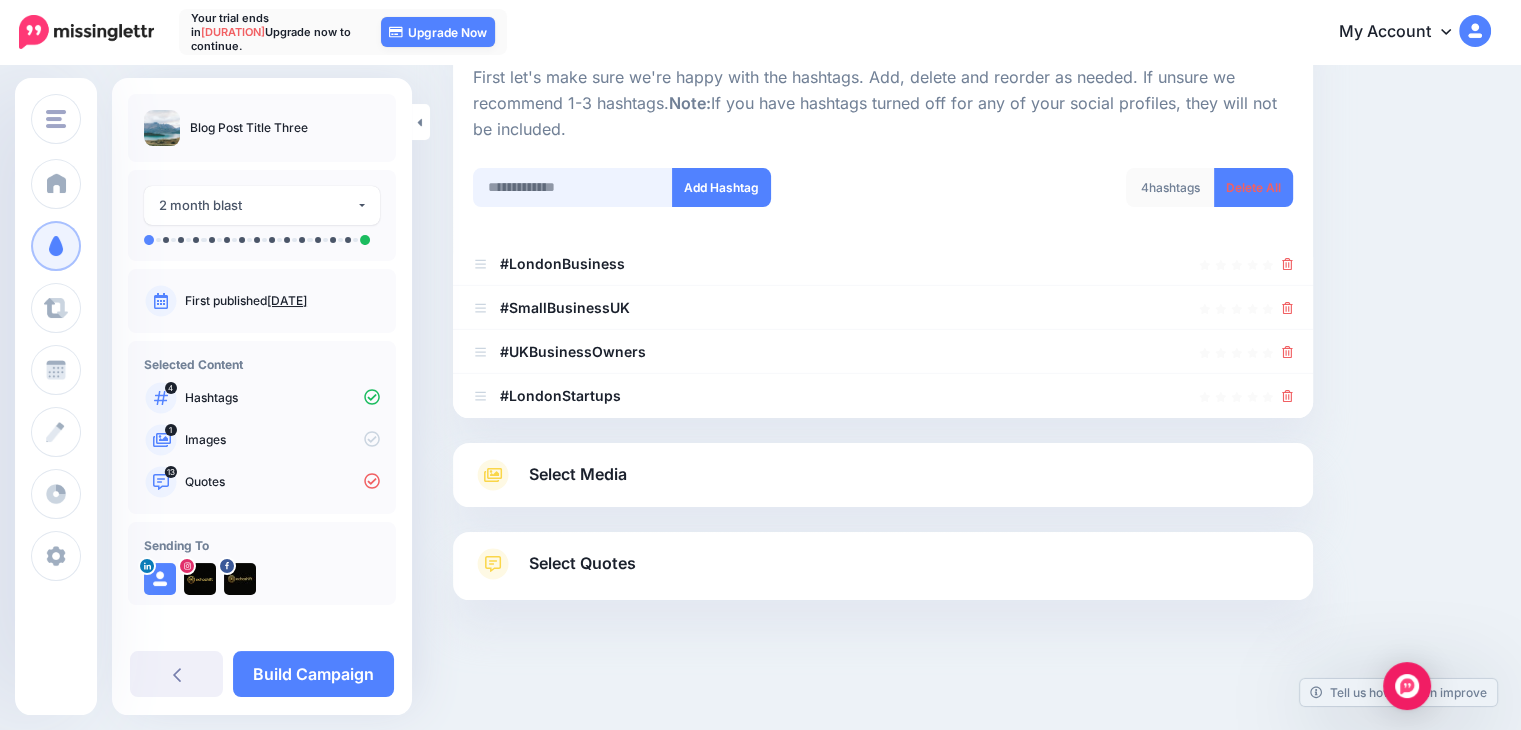 click at bounding box center [573, 187] 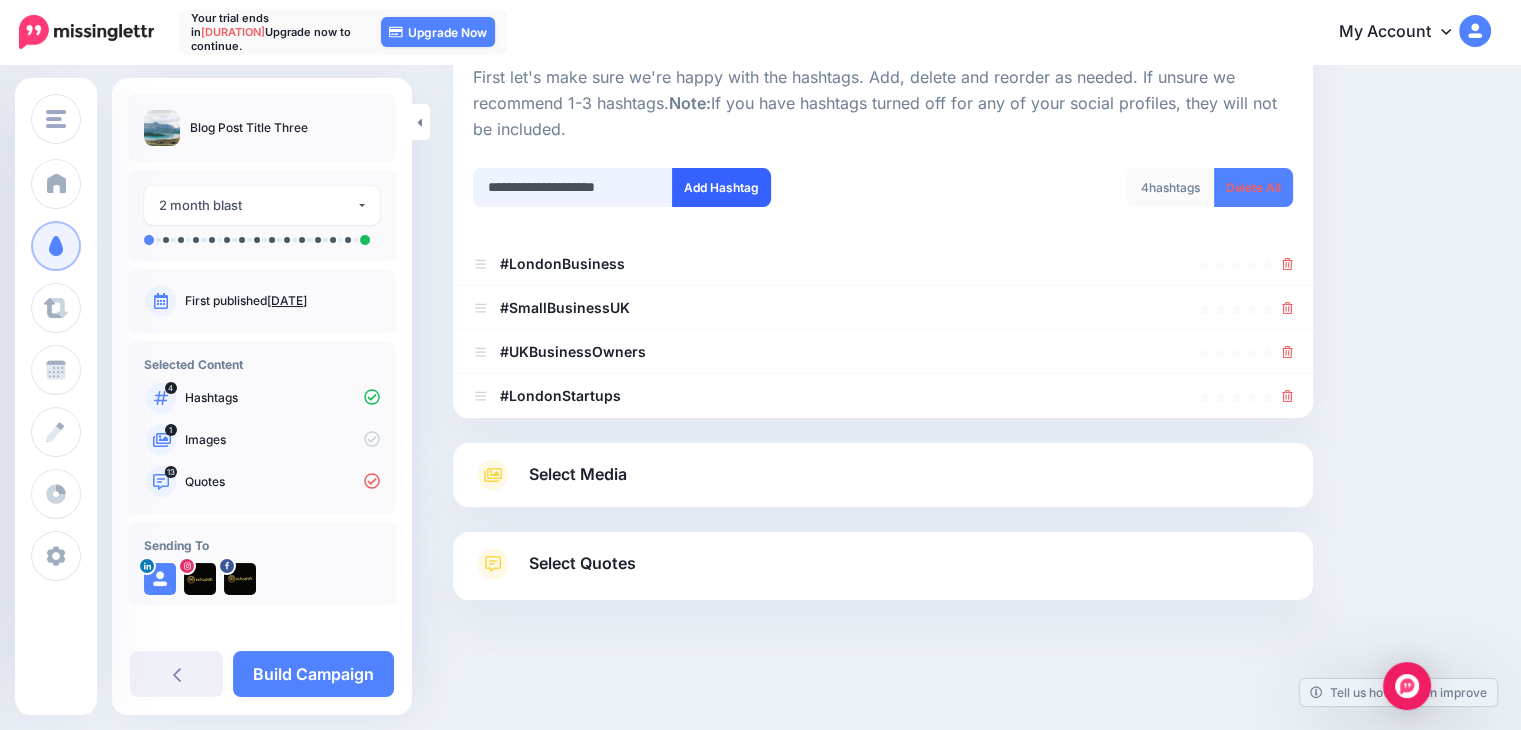 type on "**********" 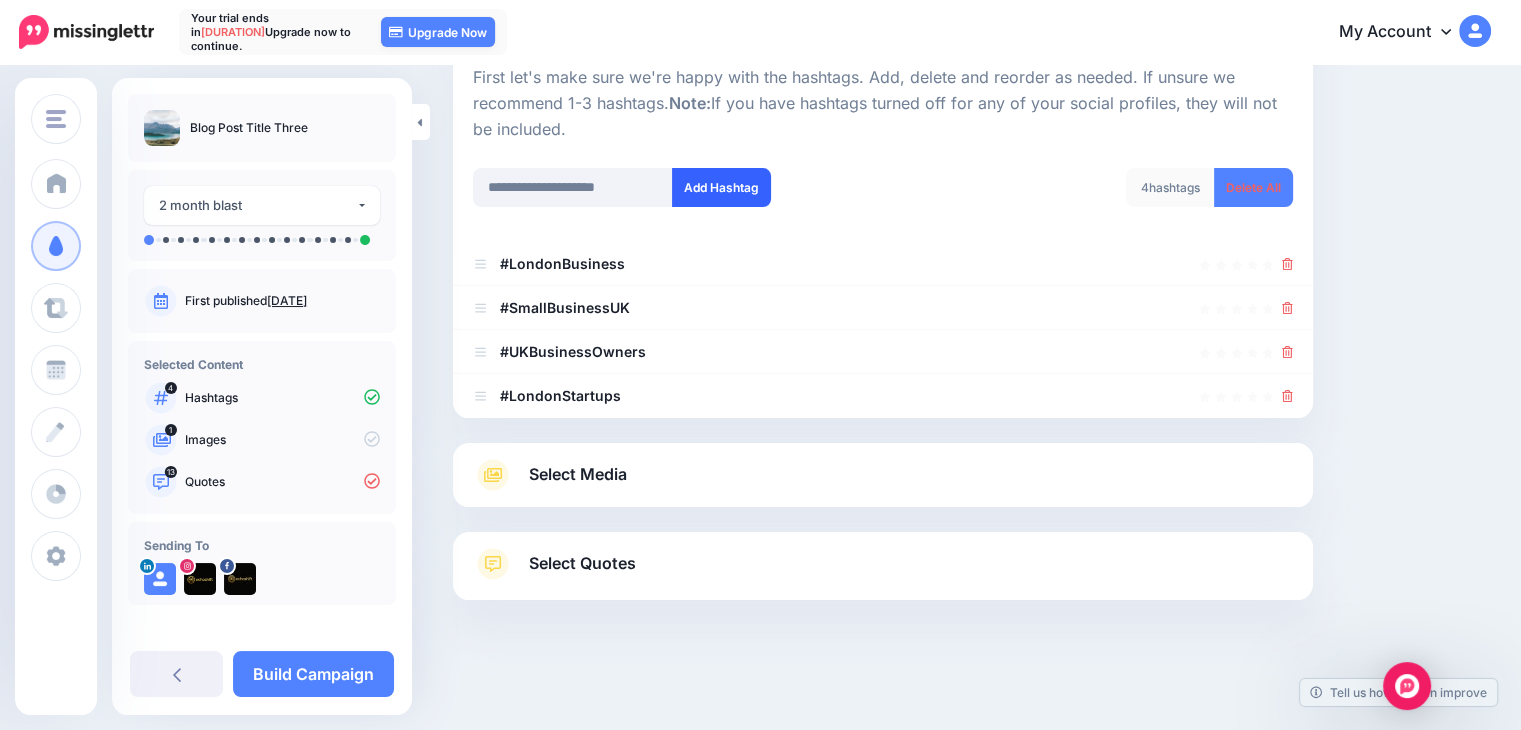 click on "Add Hashtag" at bounding box center [721, 187] 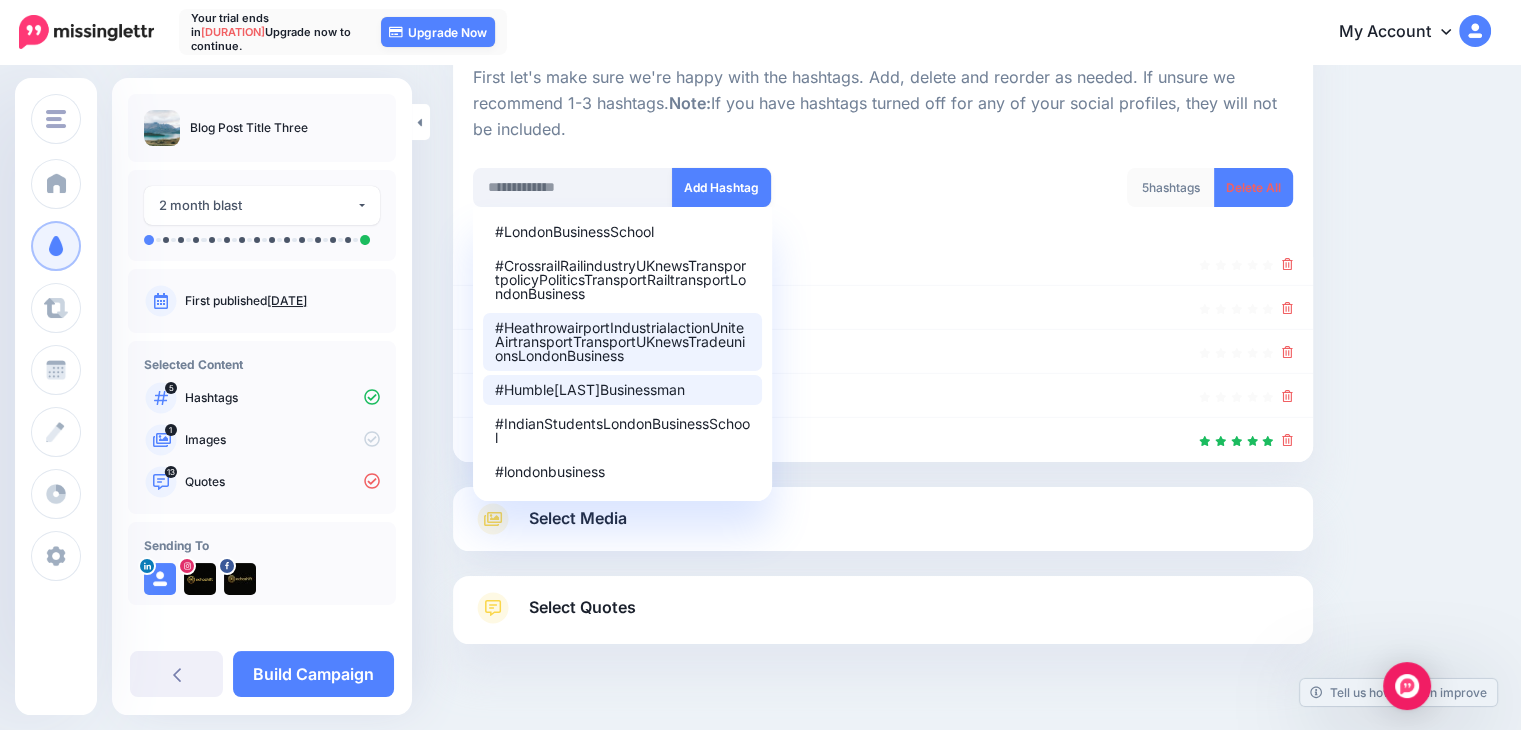 scroll, scrollTop: 251, scrollLeft: 0, axis: vertical 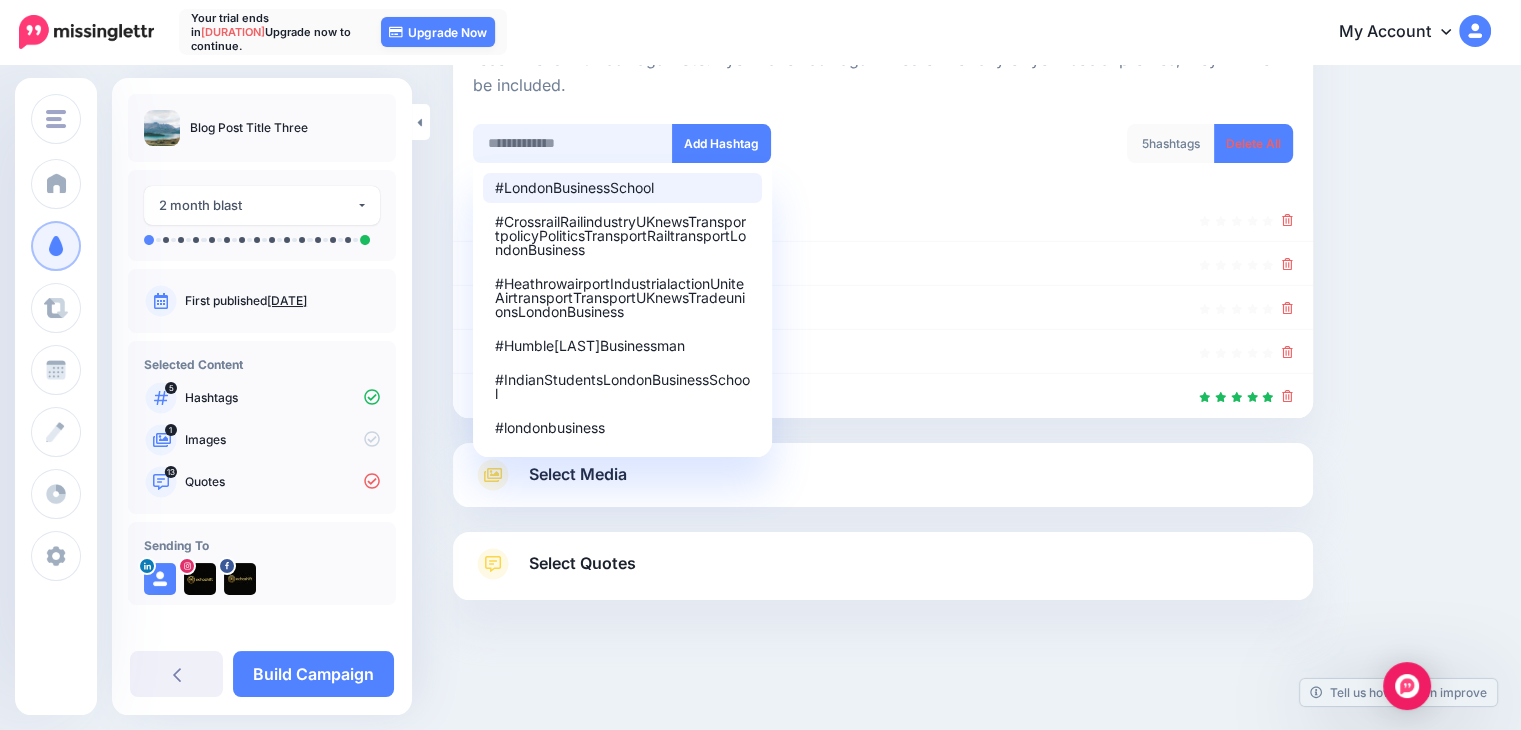 click at bounding box center [573, 143] 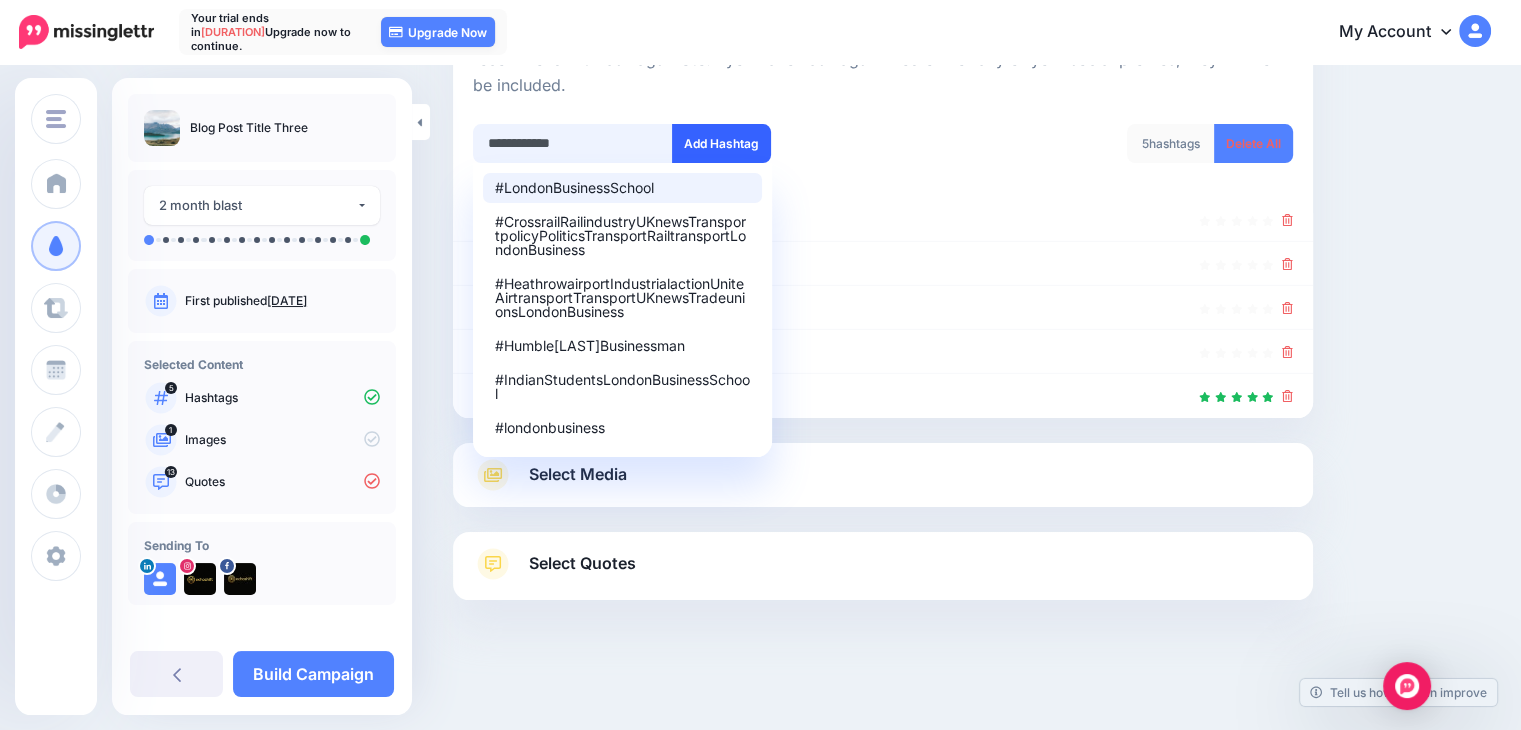 type on "**********" 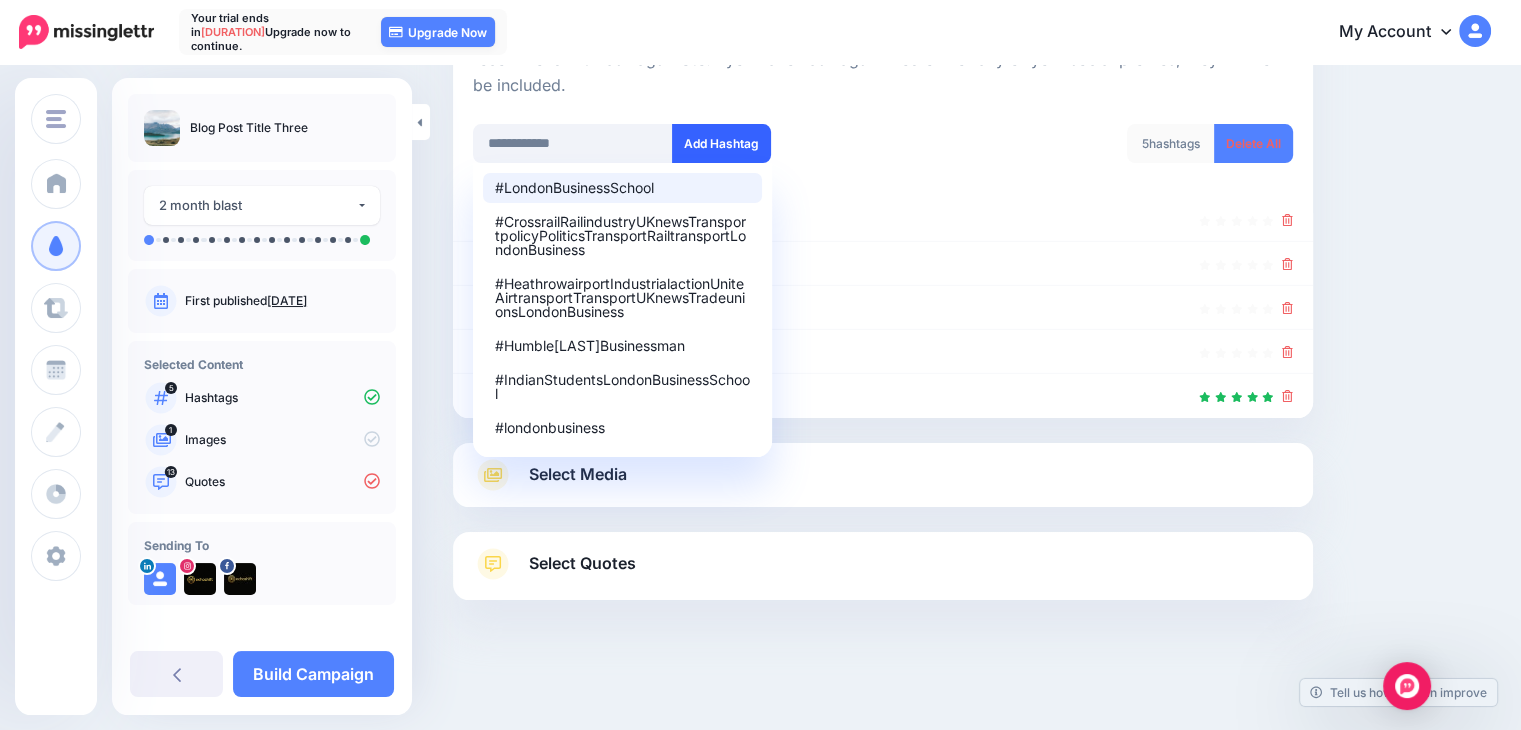 click on "Add Hashtag" at bounding box center [721, 143] 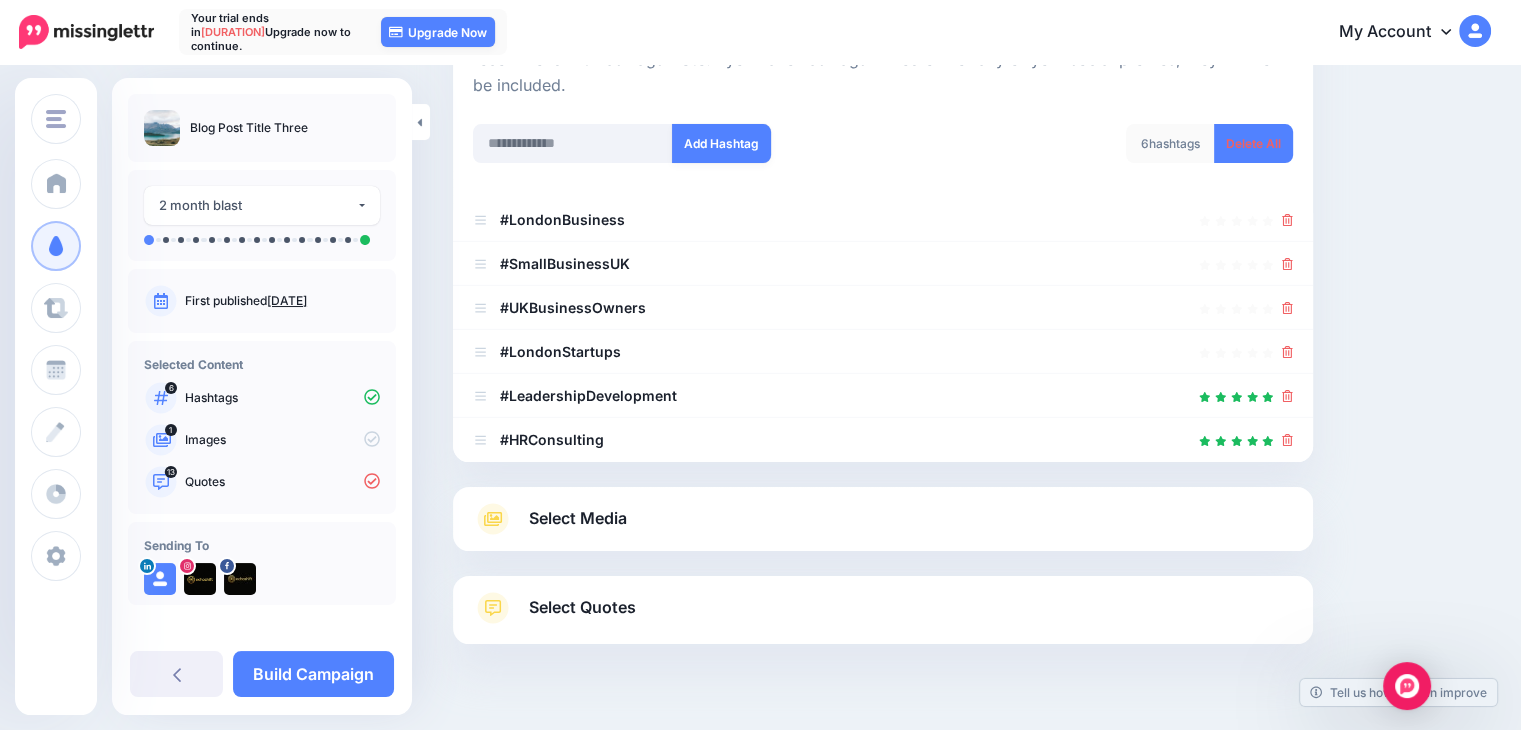 scroll, scrollTop: 295, scrollLeft: 0, axis: vertical 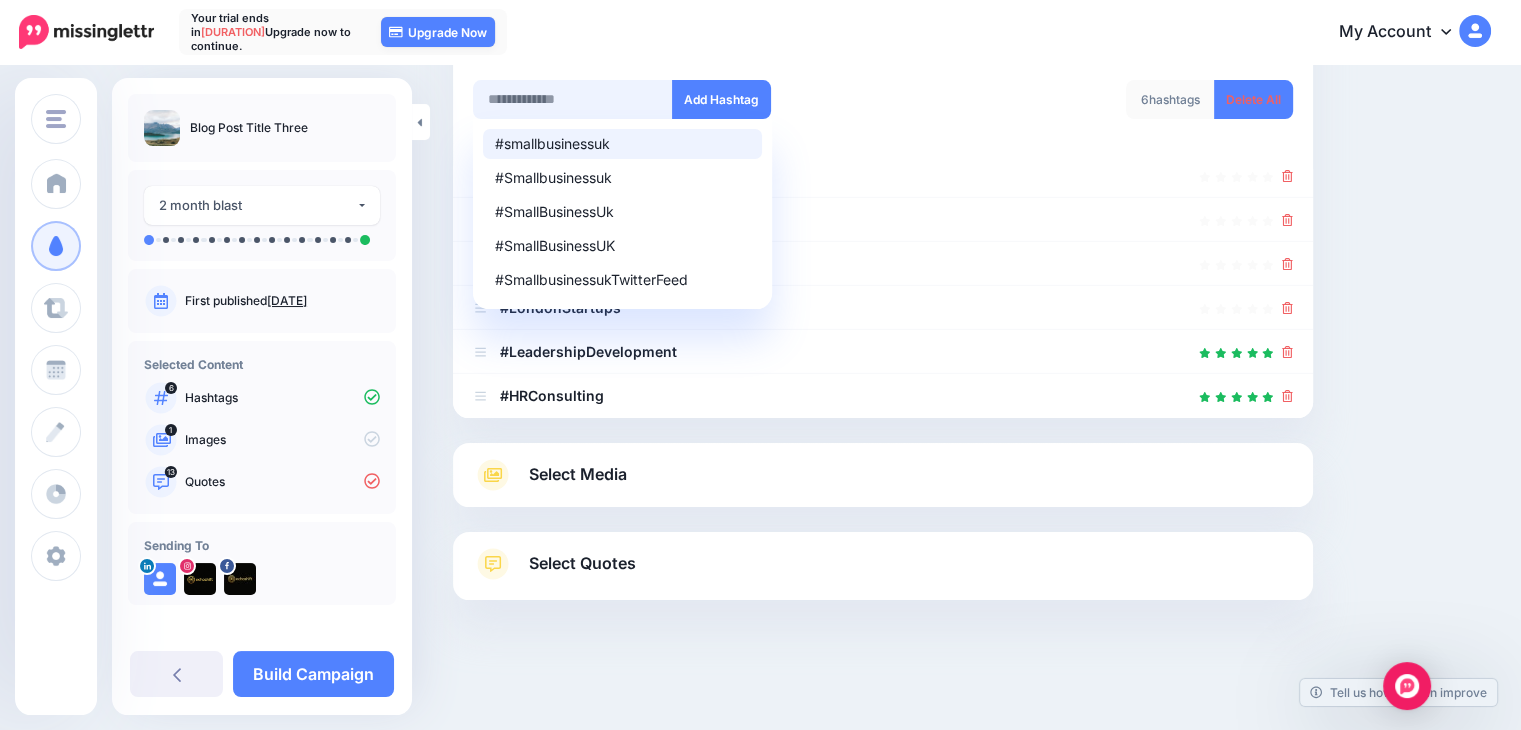 click at bounding box center [573, 99] 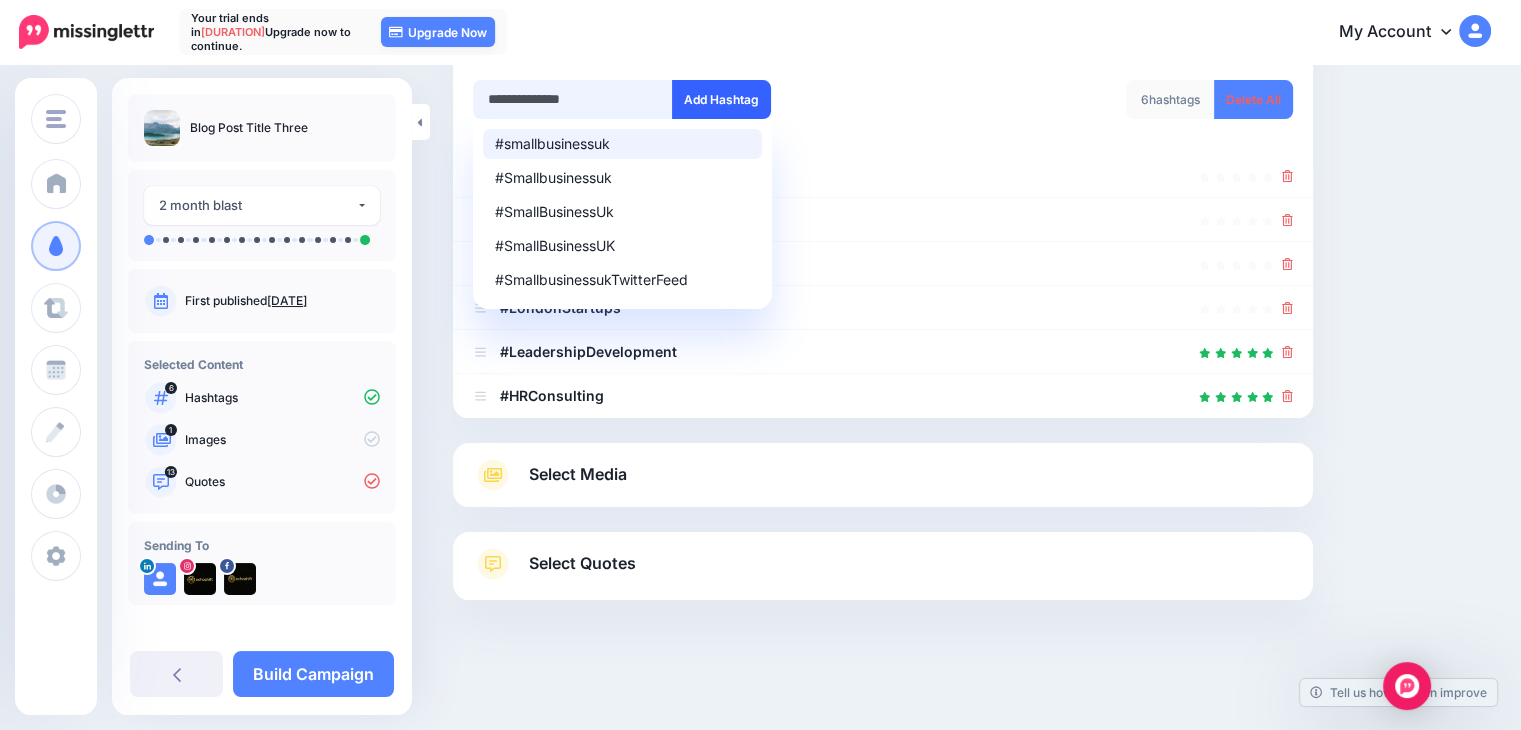 type on "**********" 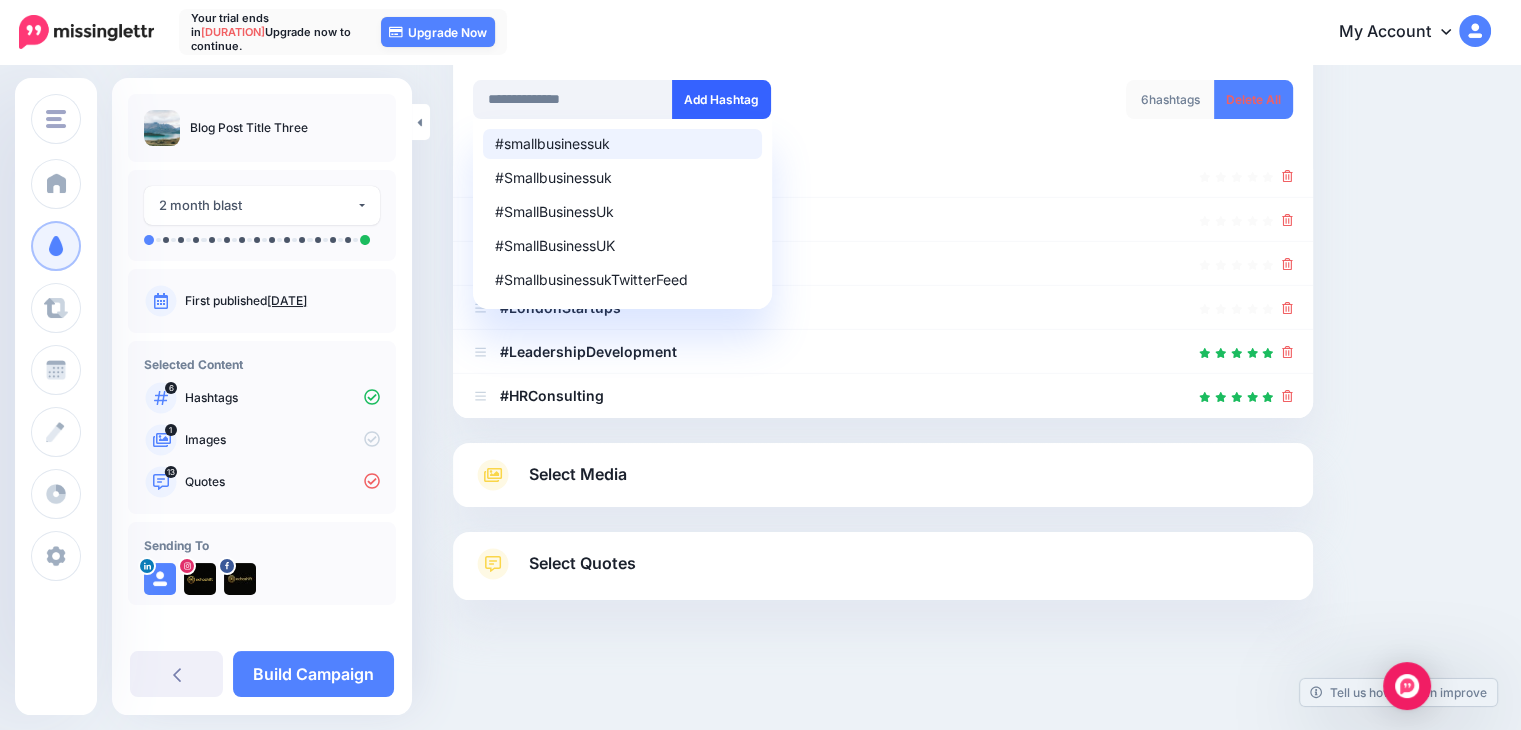 click on "Add Hashtag" at bounding box center [721, 99] 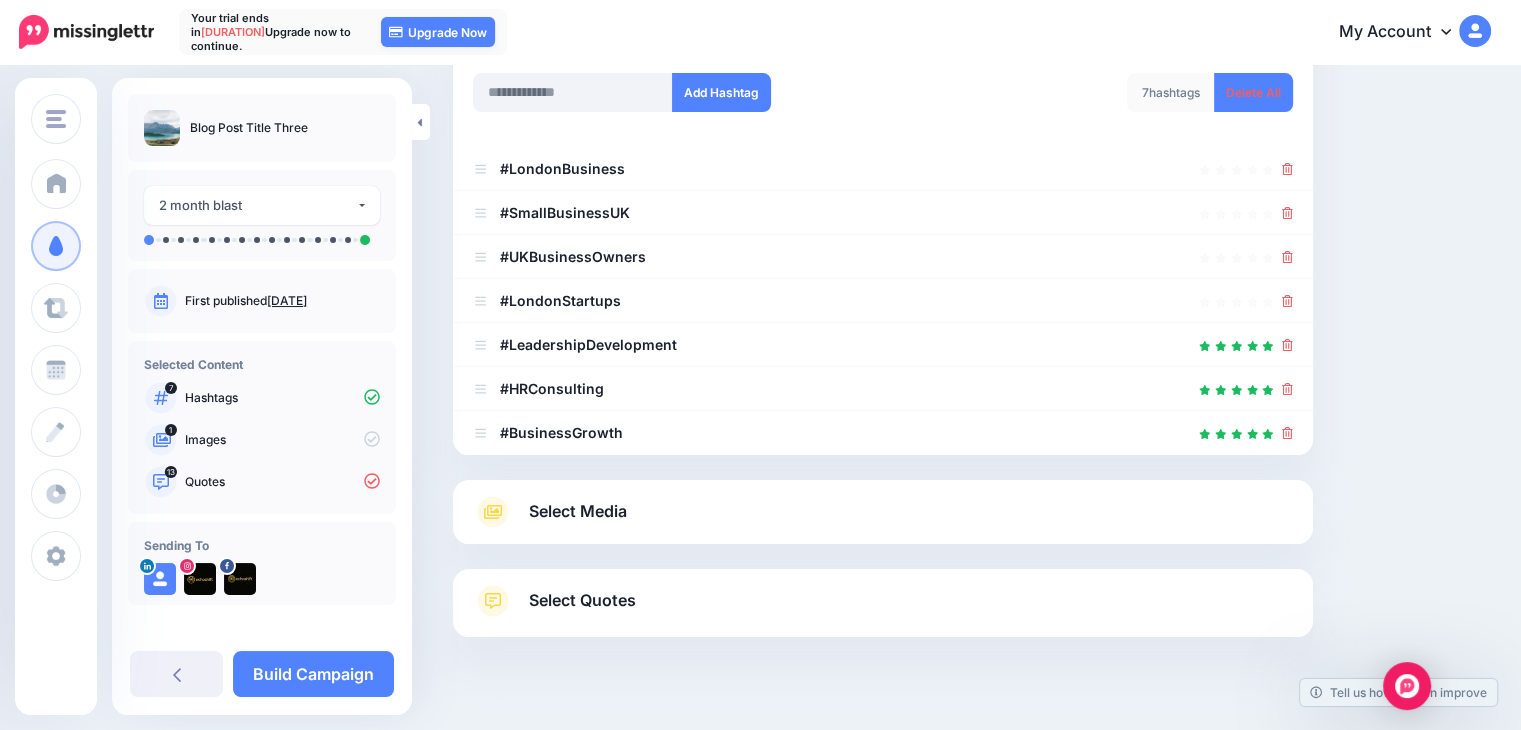 scroll, scrollTop: 239, scrollLeft: 0, axis: vertical 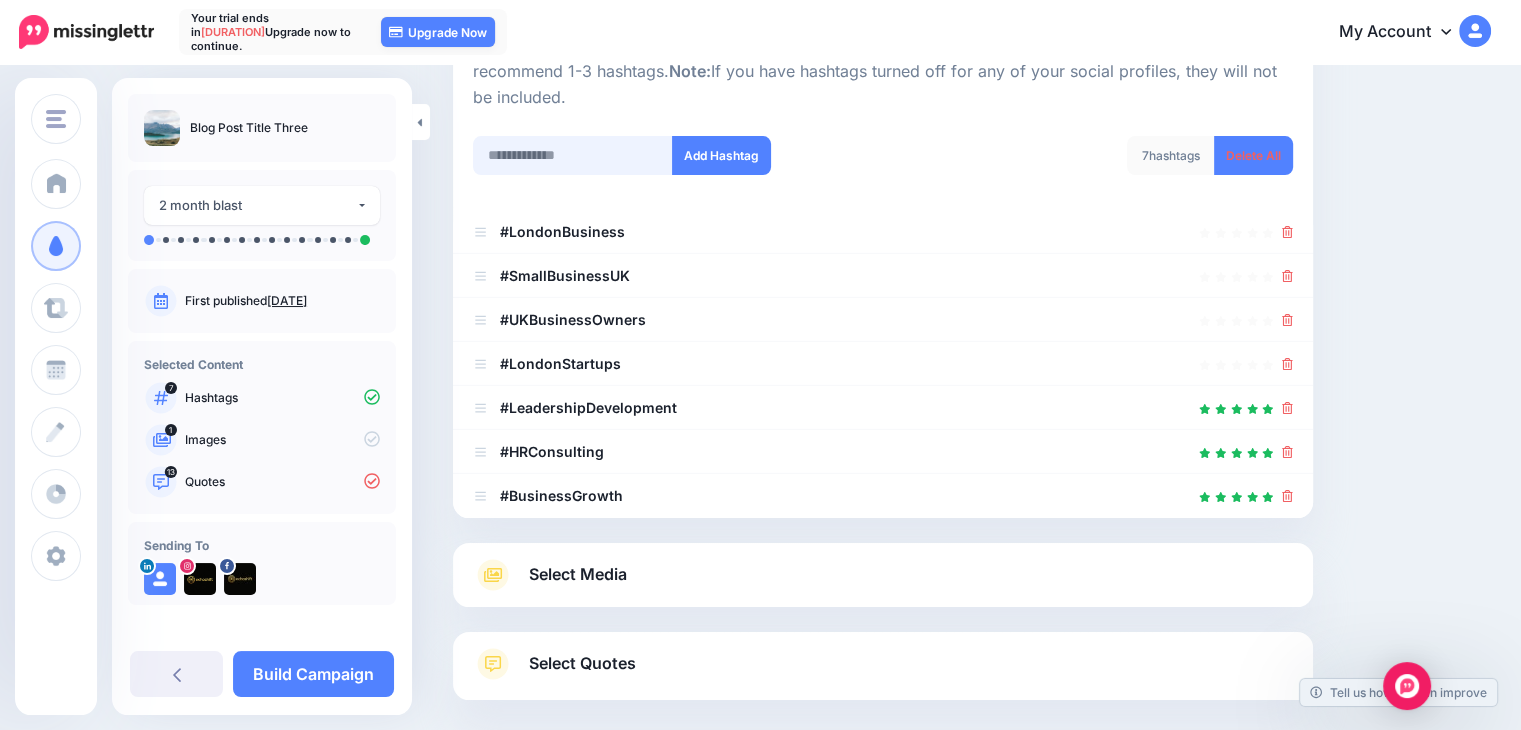 click at bounding box center [573, 155] 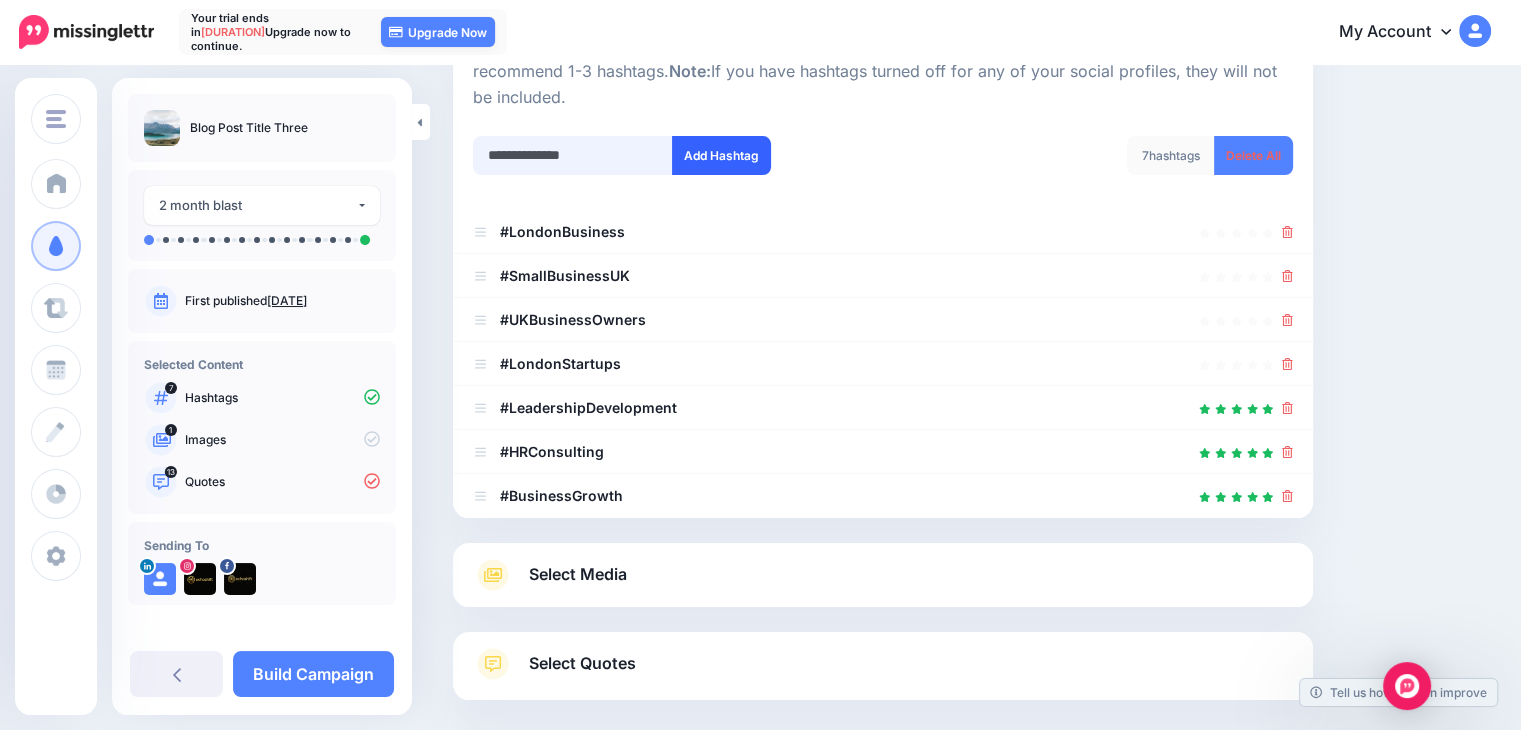 type on "**********" 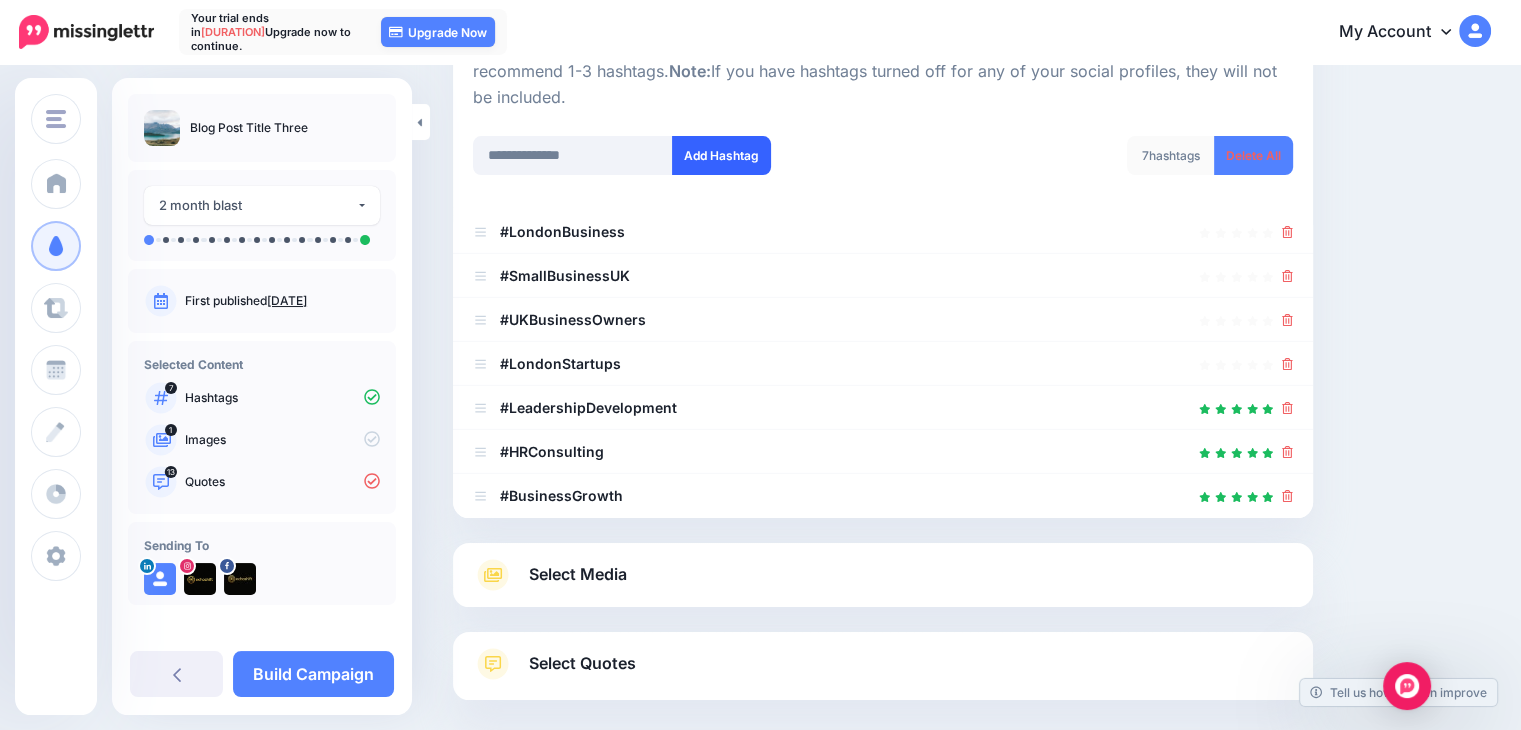 click on "Add Hashtag" at bounding box center (721, 155) 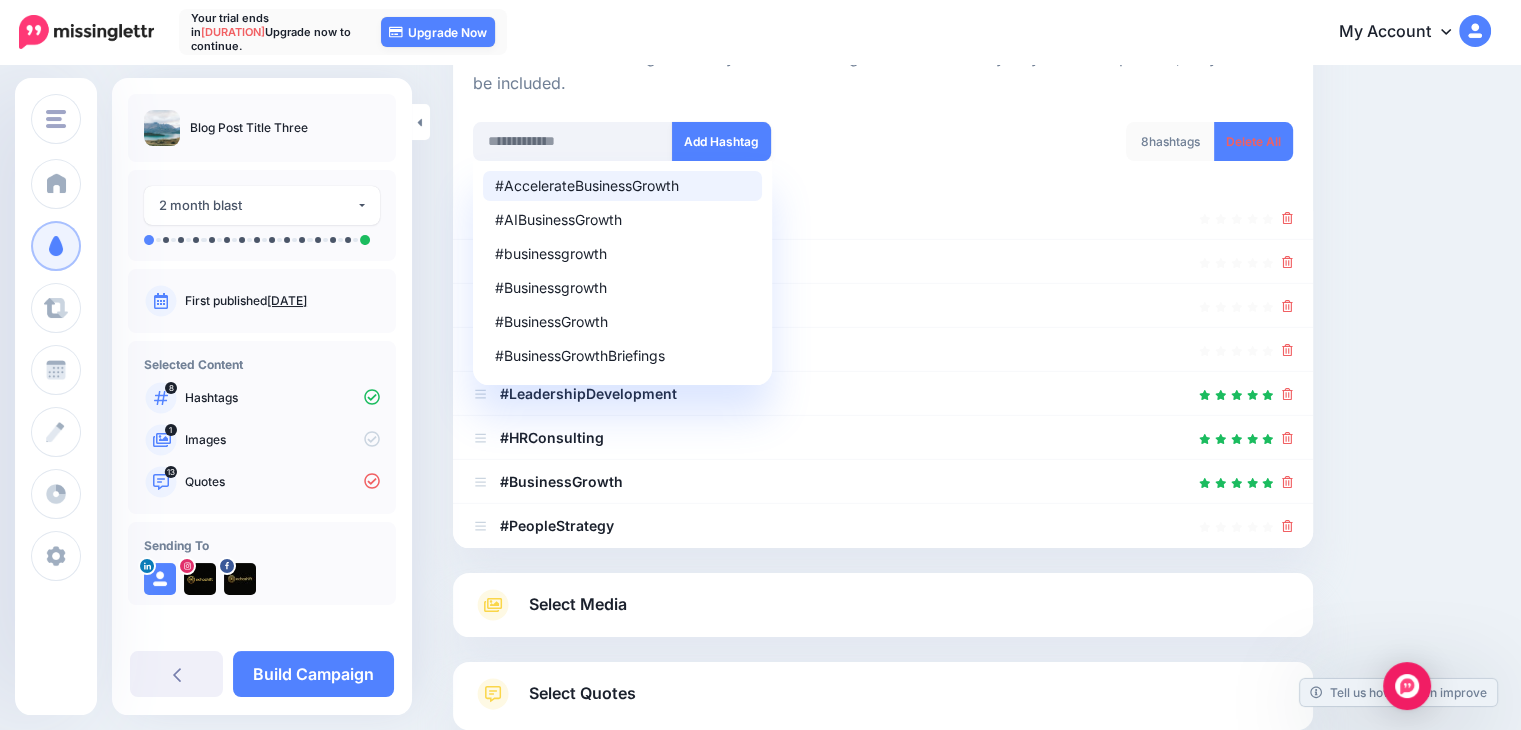 scroll, scrollTop: 83, scrollLeft: 0, axis: vertical 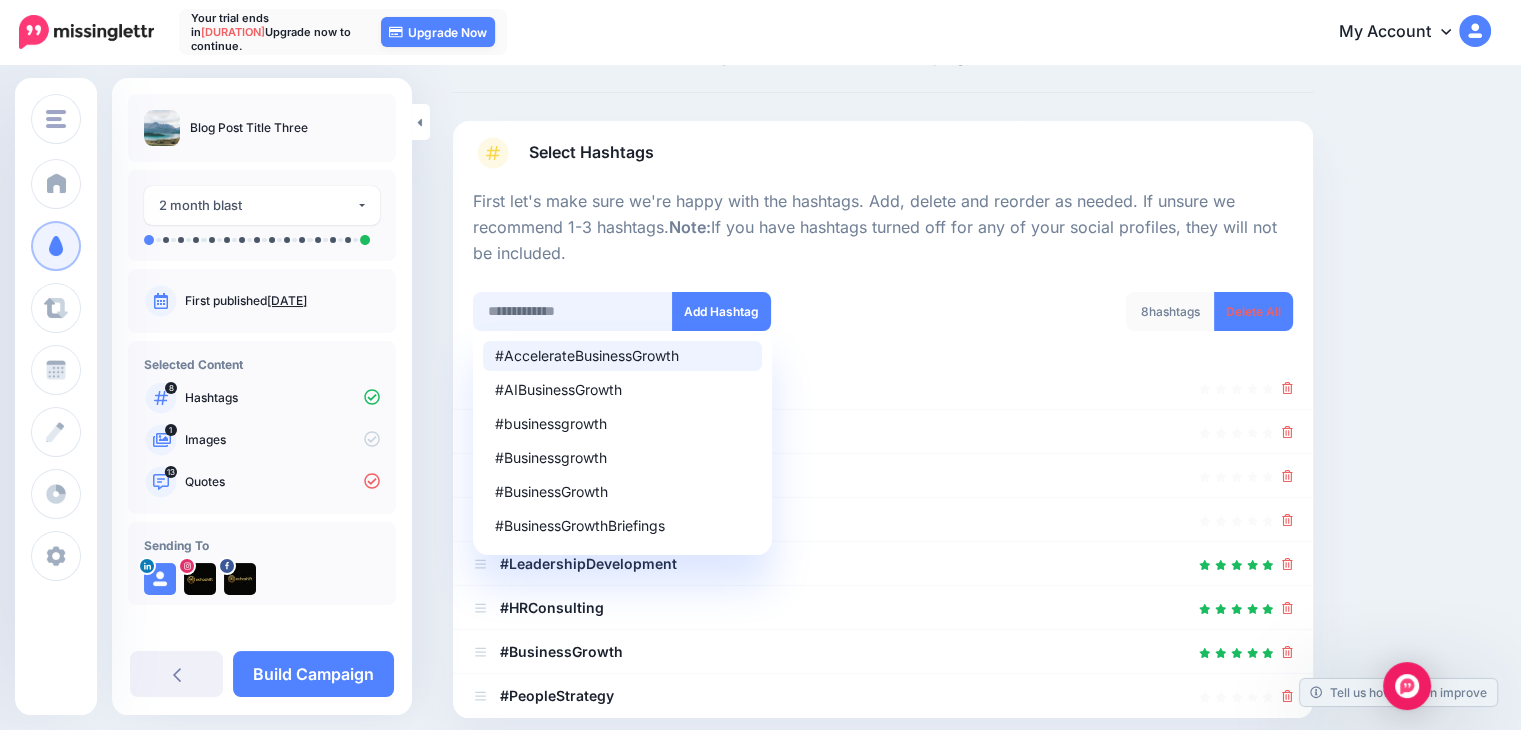 click at bounding box center [573, 311] 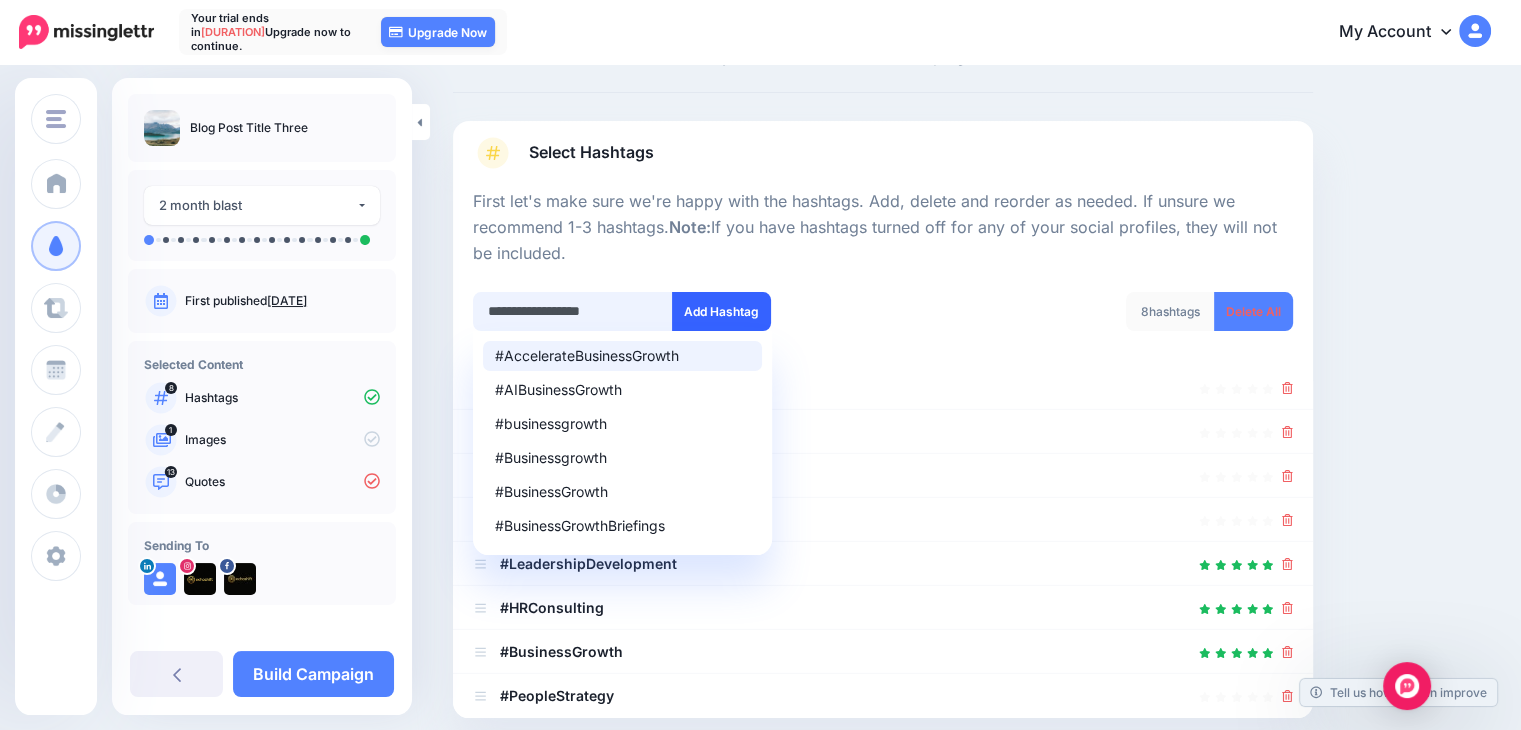 type on "**********" 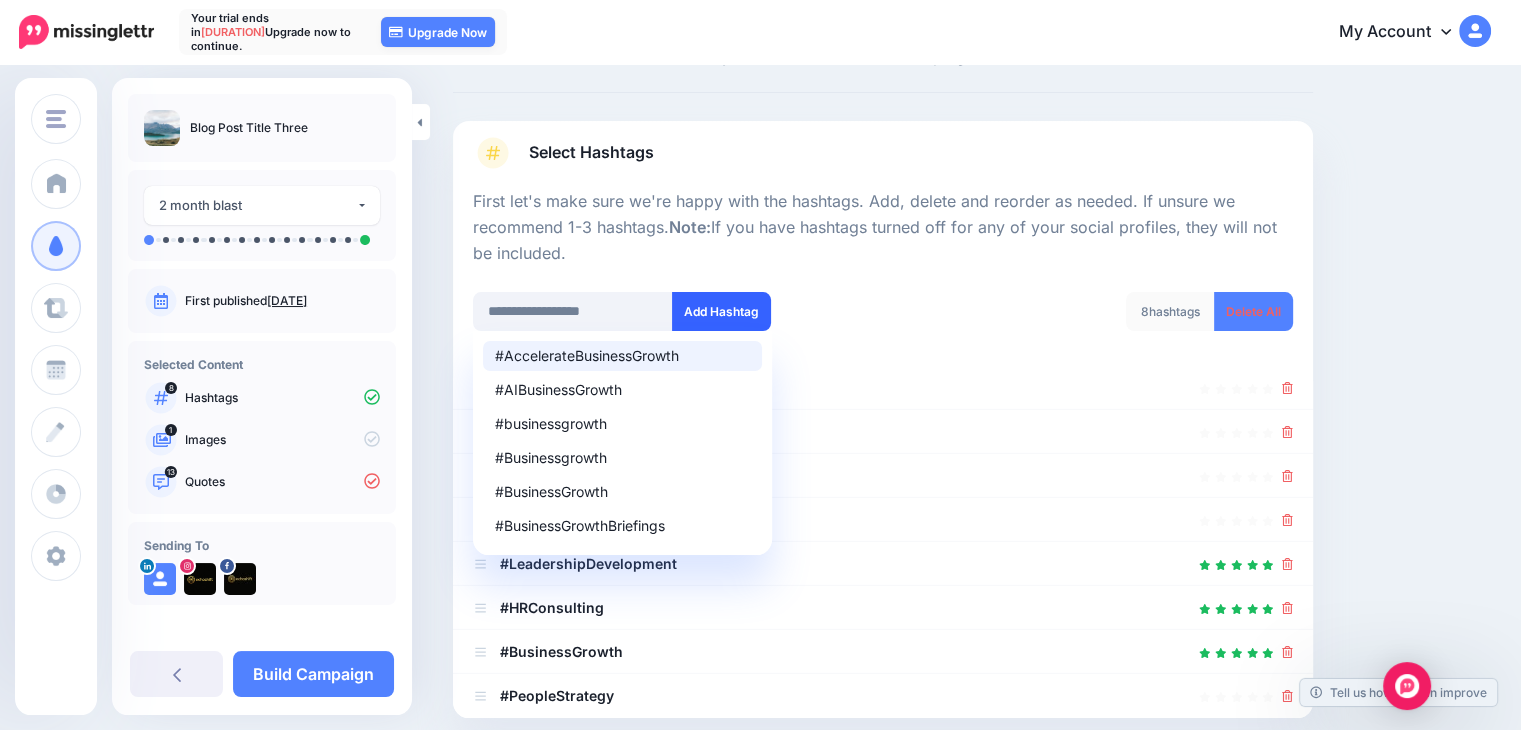 click on "Add Hashtag" at bounding box center (721, 311) 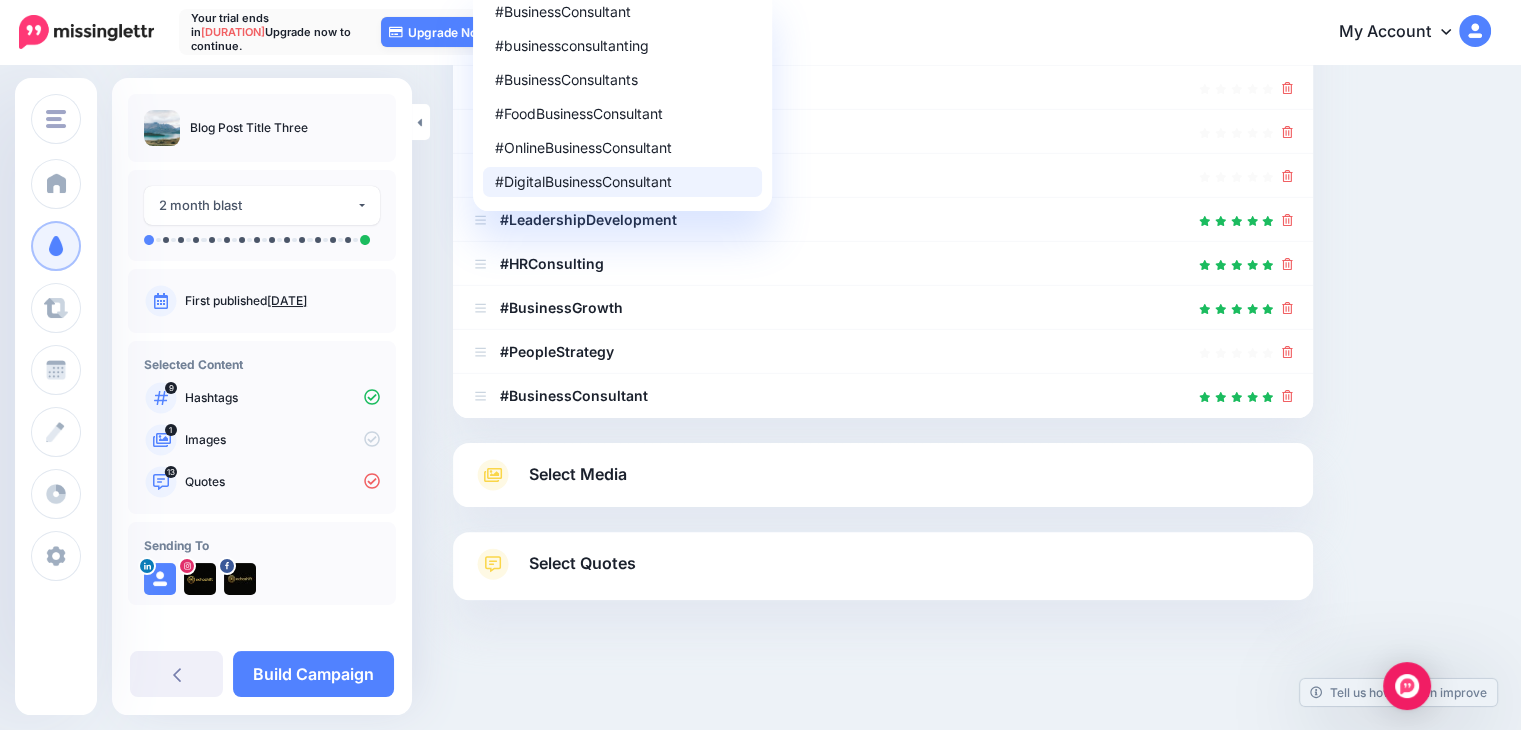 scroll, scrollTop: 27, scrollLeft: 0, axis: vertical 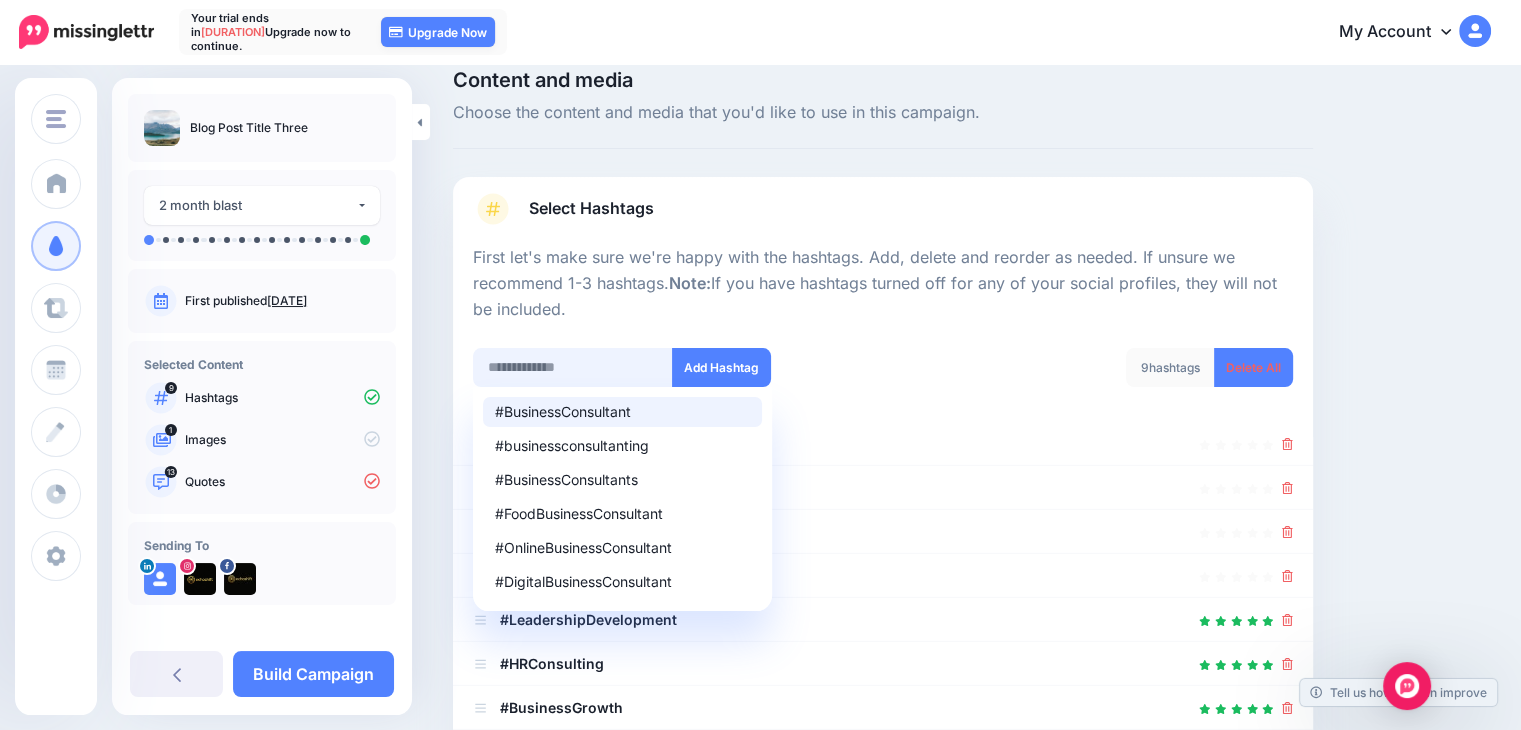 click at bounding box center (573, 367) 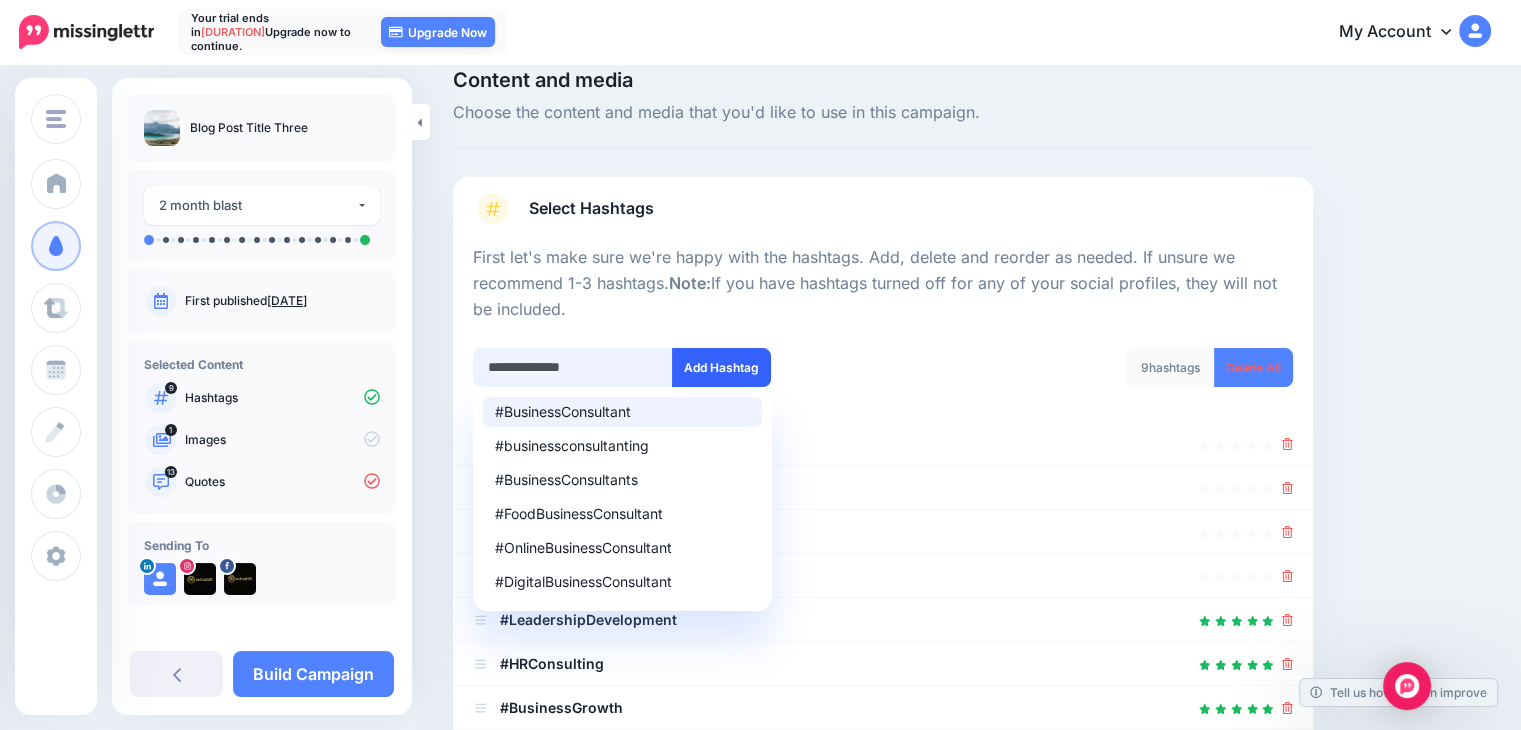 type on "**********" 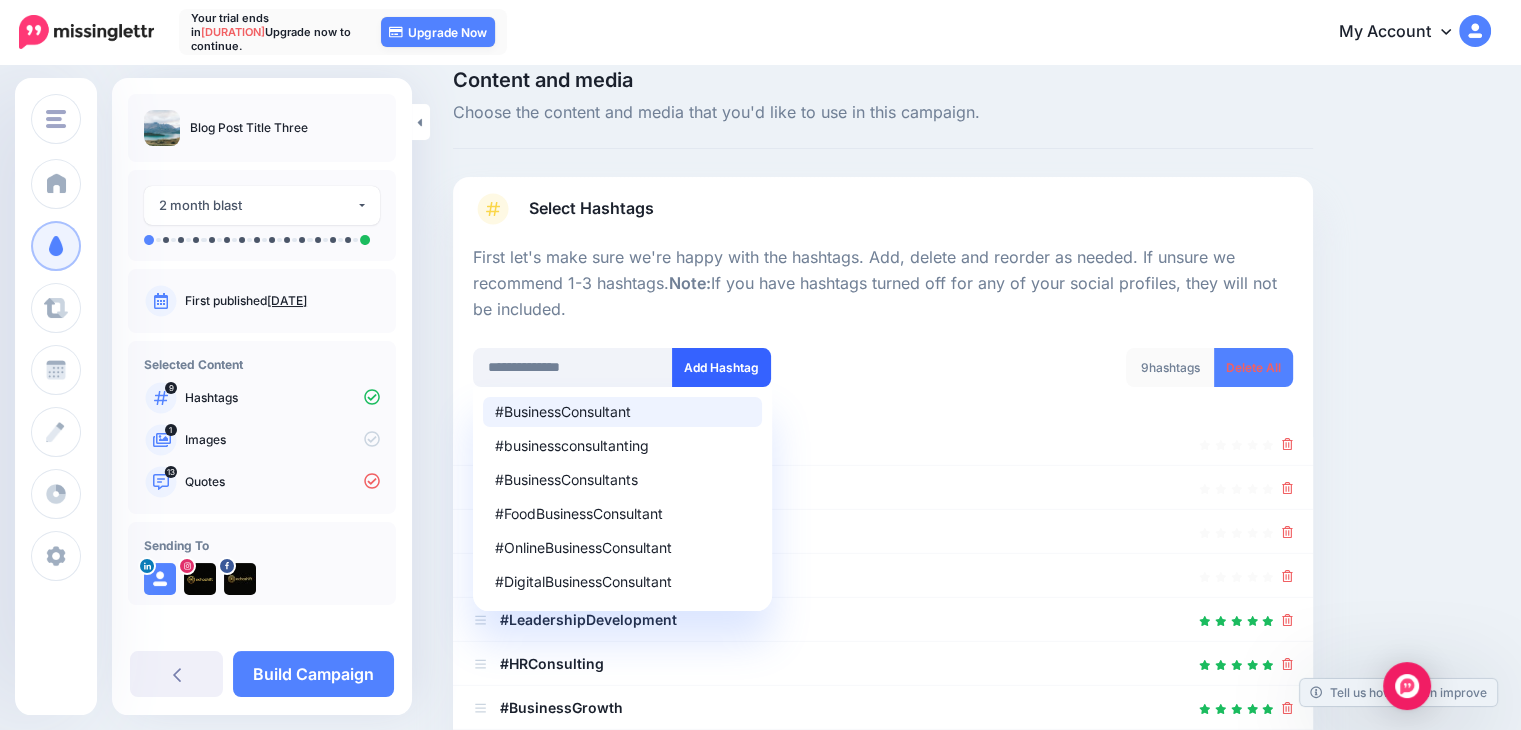 click on "Add Hashtag" at bounding box center [721, 367] 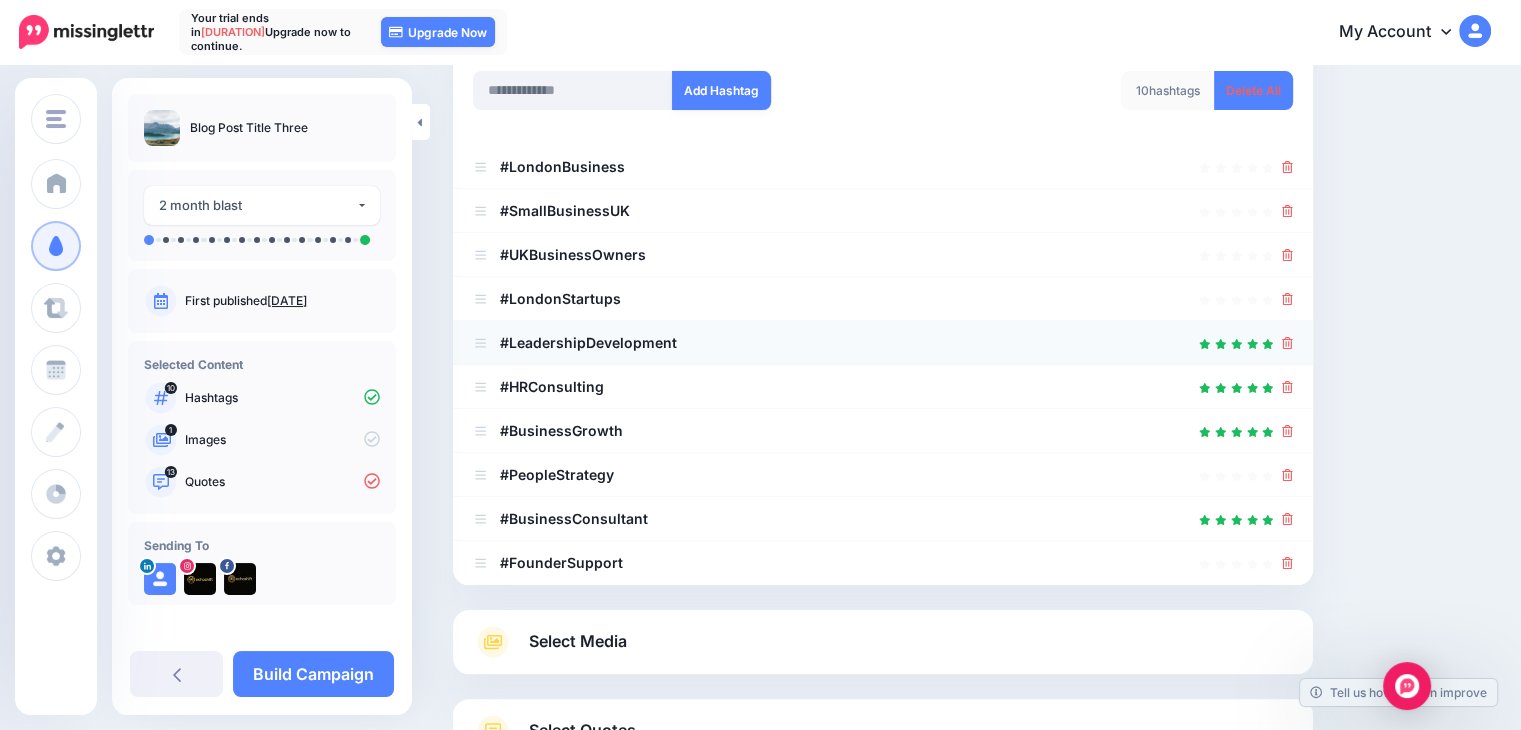 scroll, scrollTop: 48, scrollLeft: 0, axis: vertical 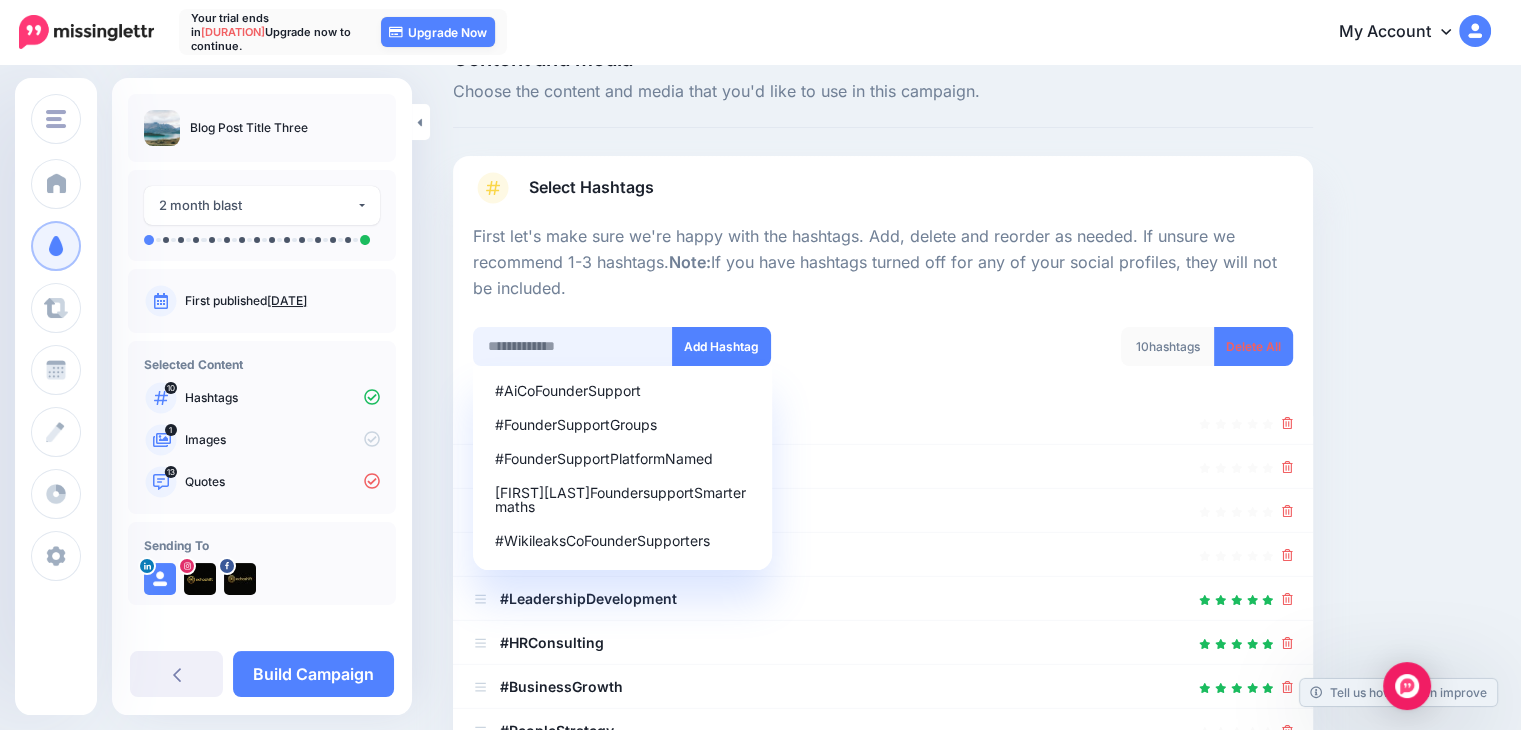 click at bounding box center (573, 346) 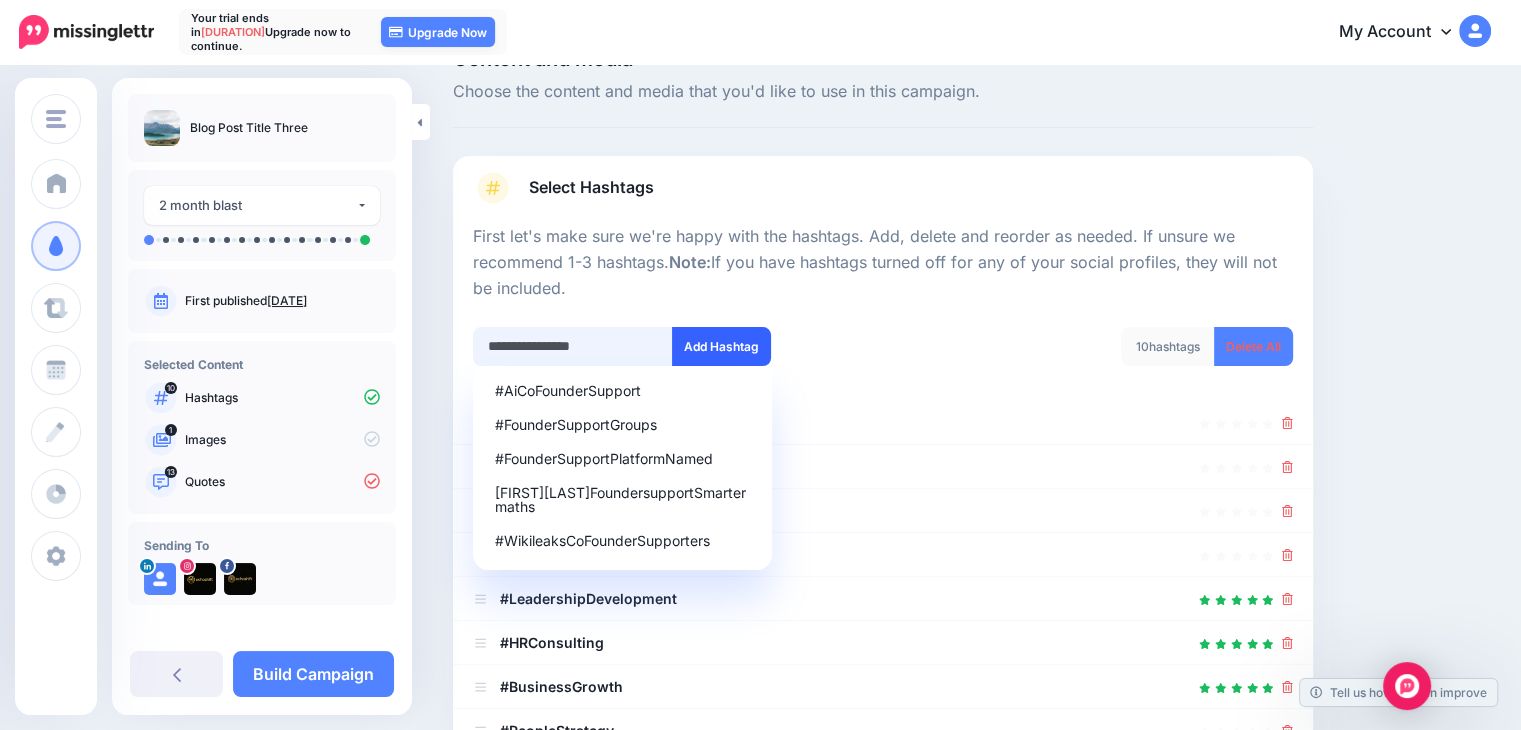 type on "**********" 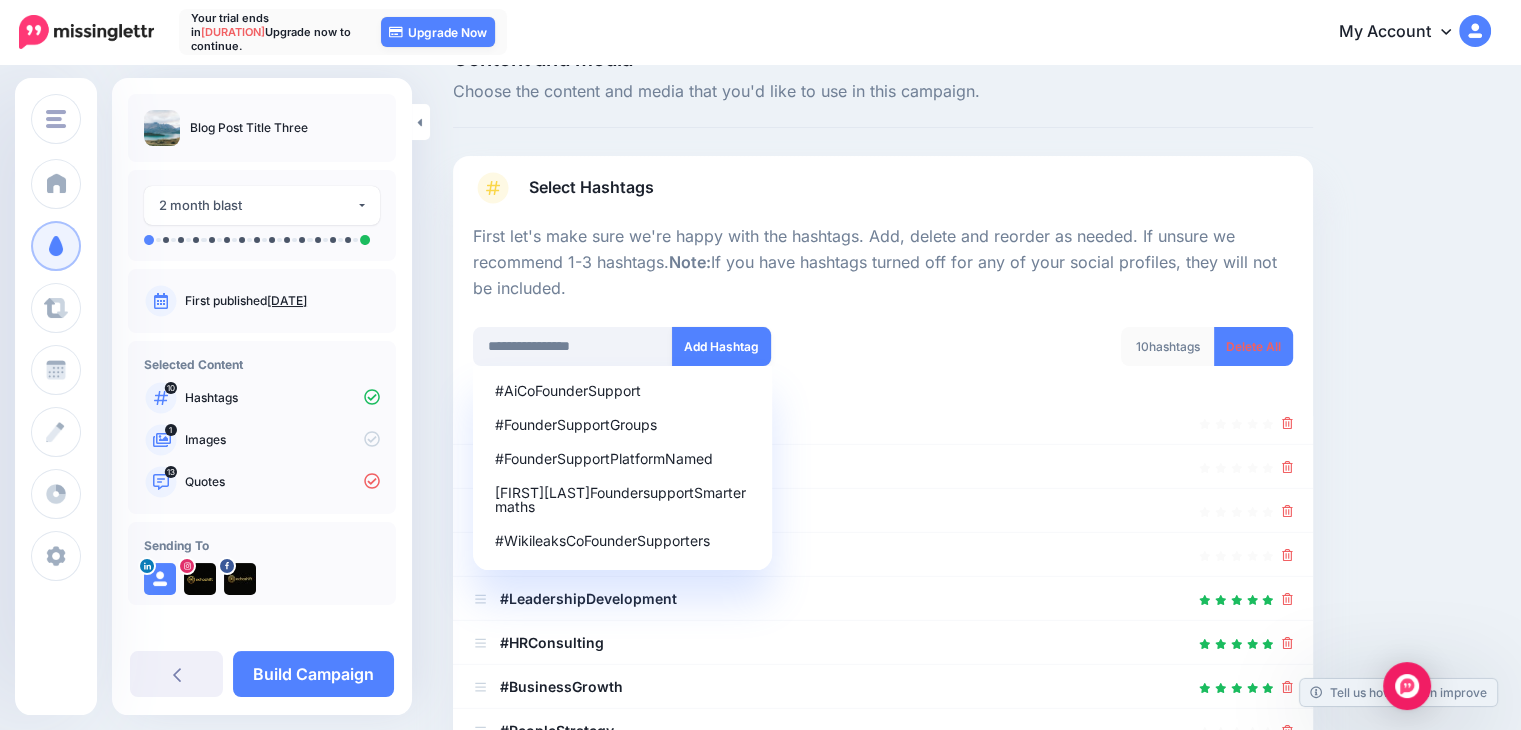 click on "Add Hashtag" at bounding box center (721, 346) 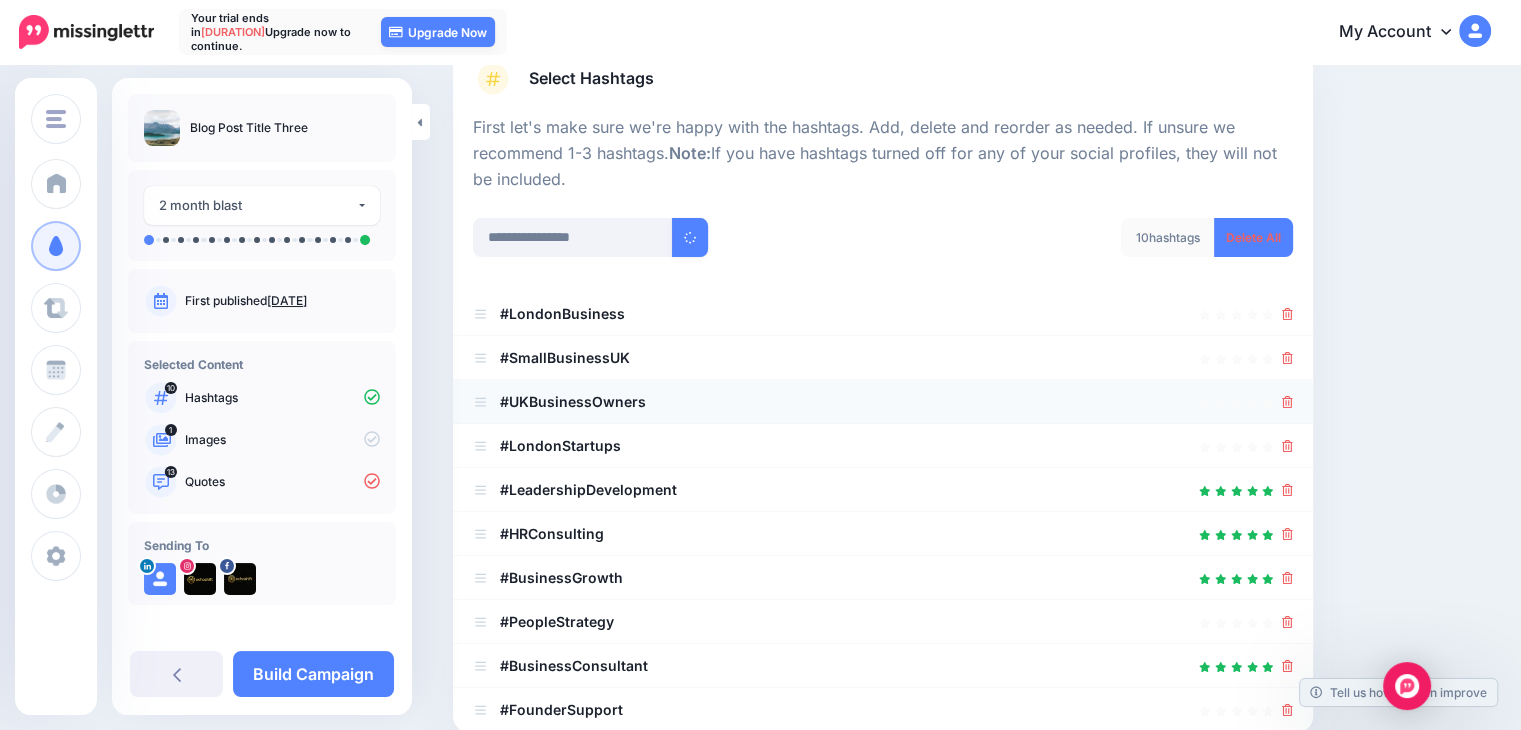 scroll, scrollTop: 248, scrollLeft: 0, axis: vertical 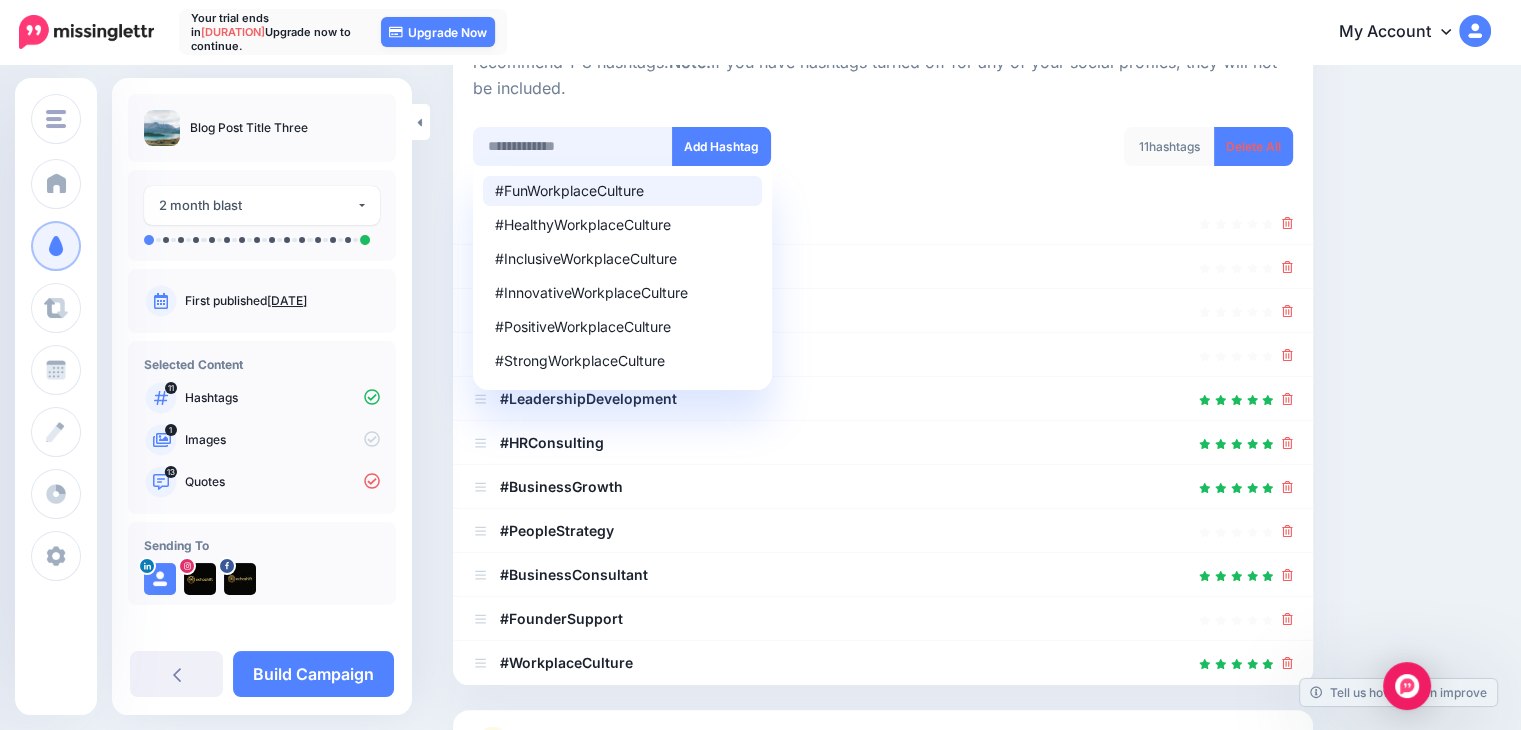 click at bounding box center [573, 146] 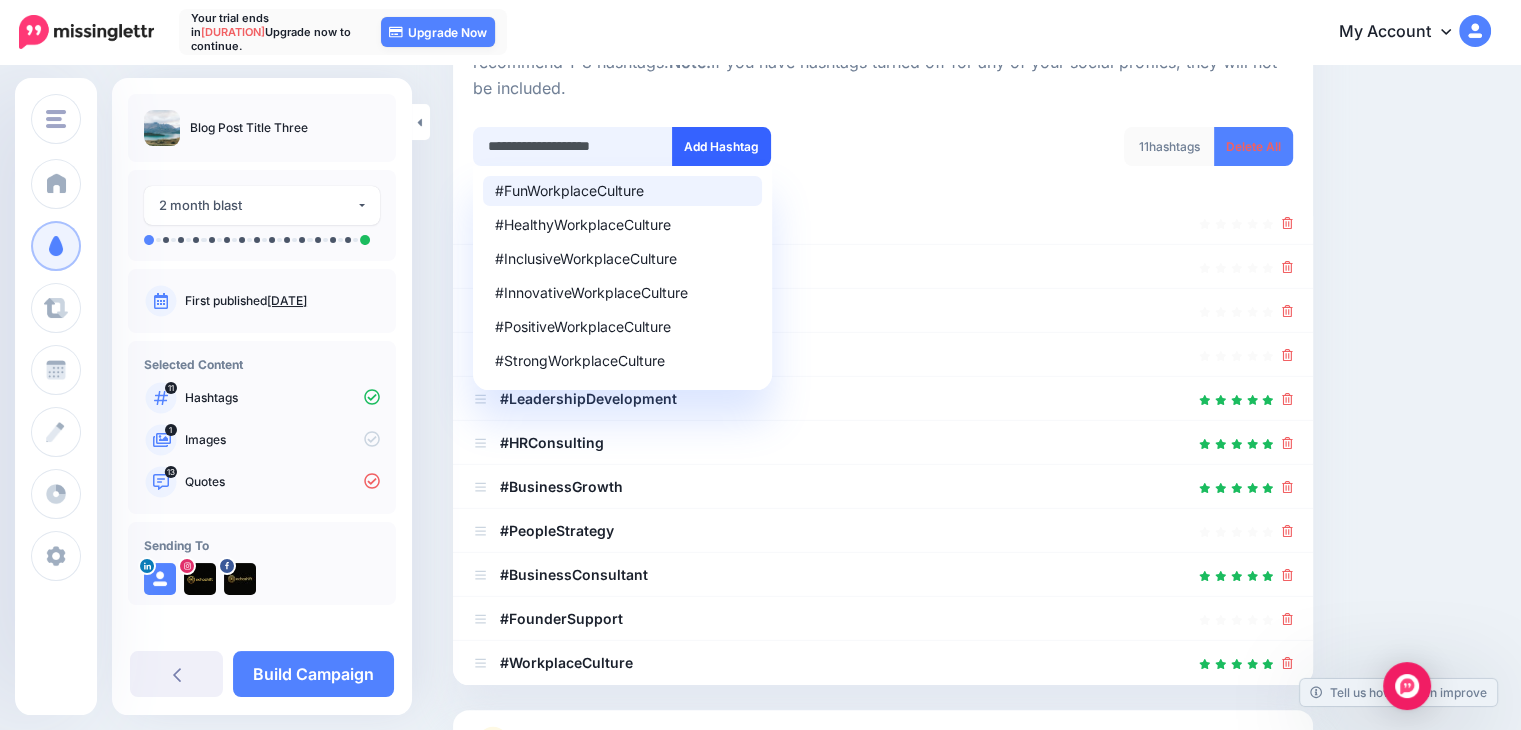 type on "**********" 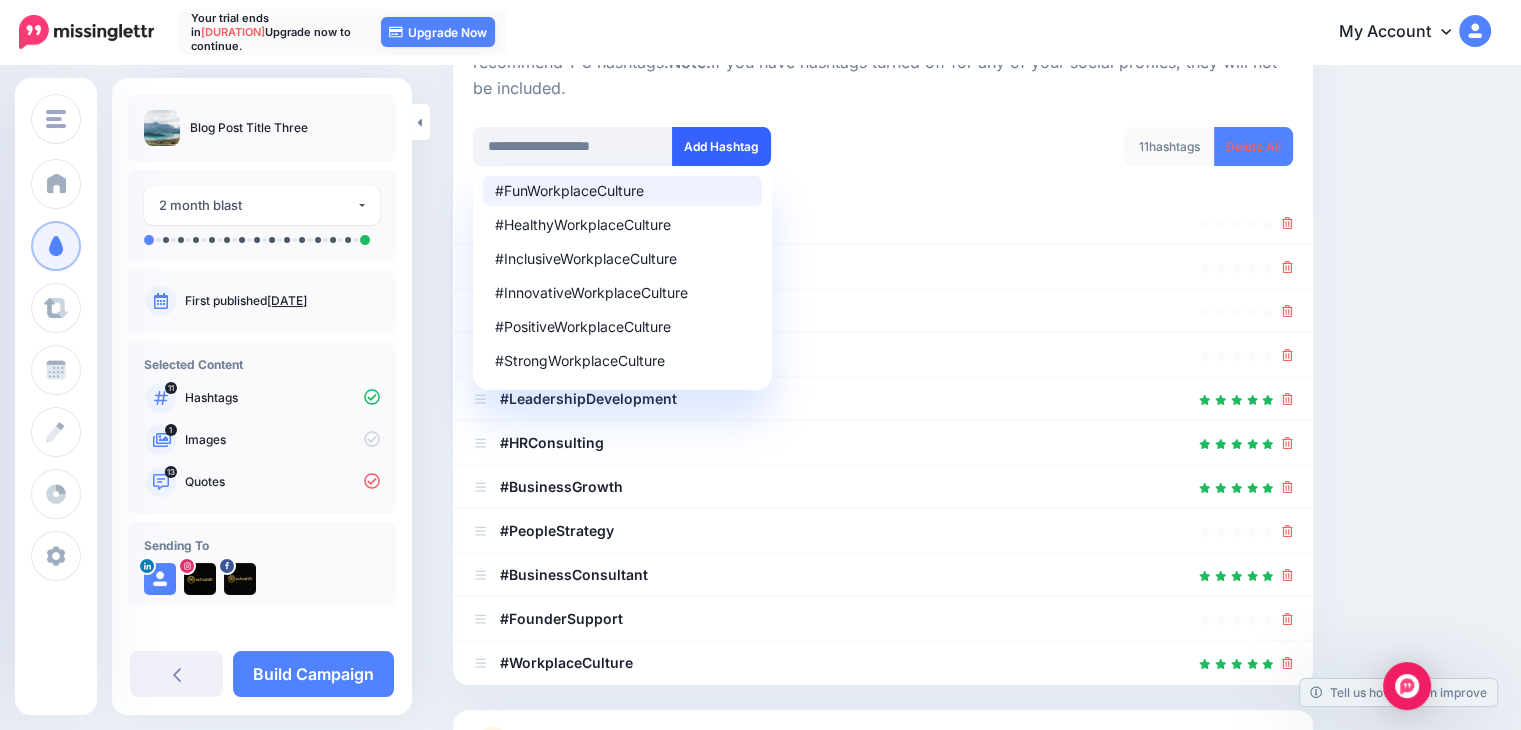 click on "Add Hashtag" at bounding box center [721, 146] 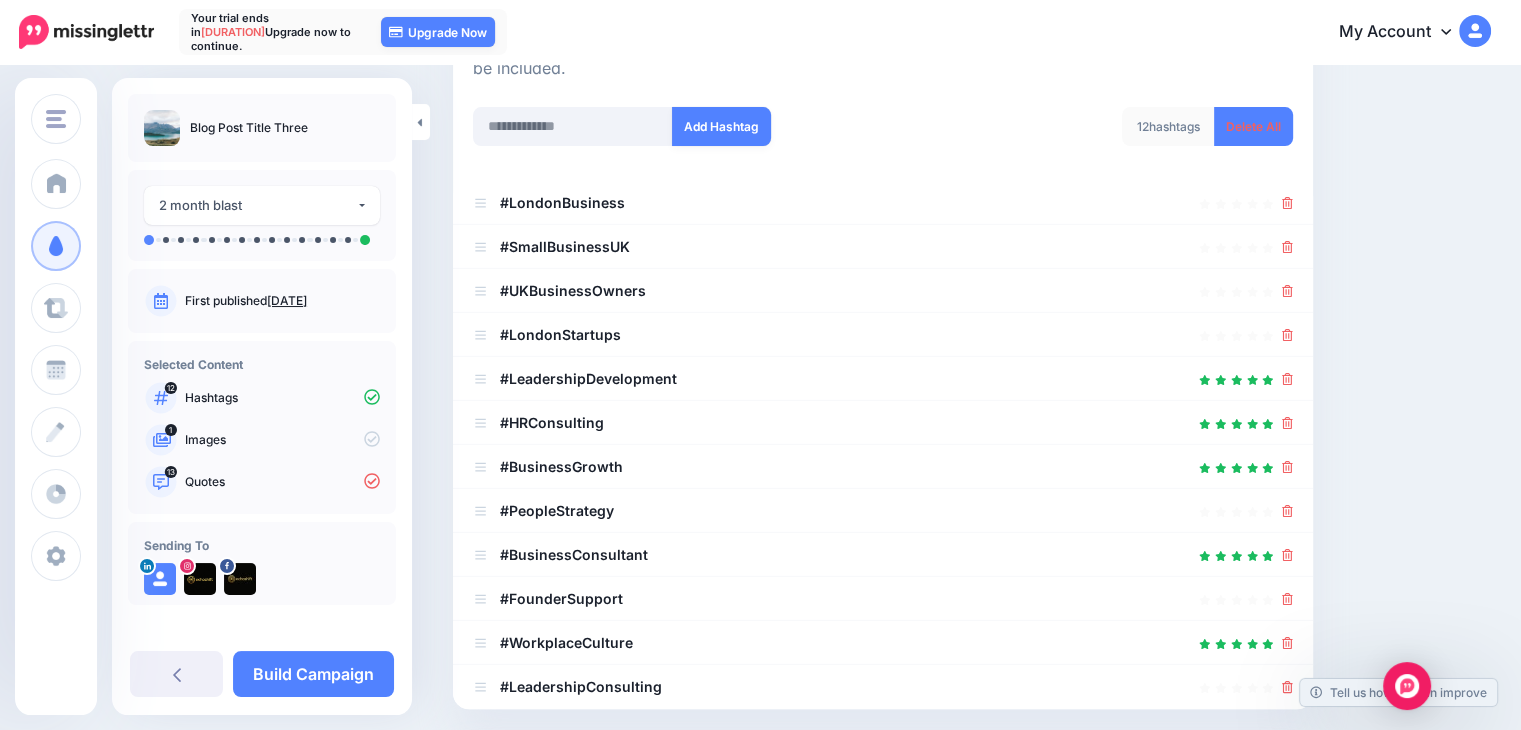 scroll, scrollTop: 248, scrollLeft: 0, axis: vertical 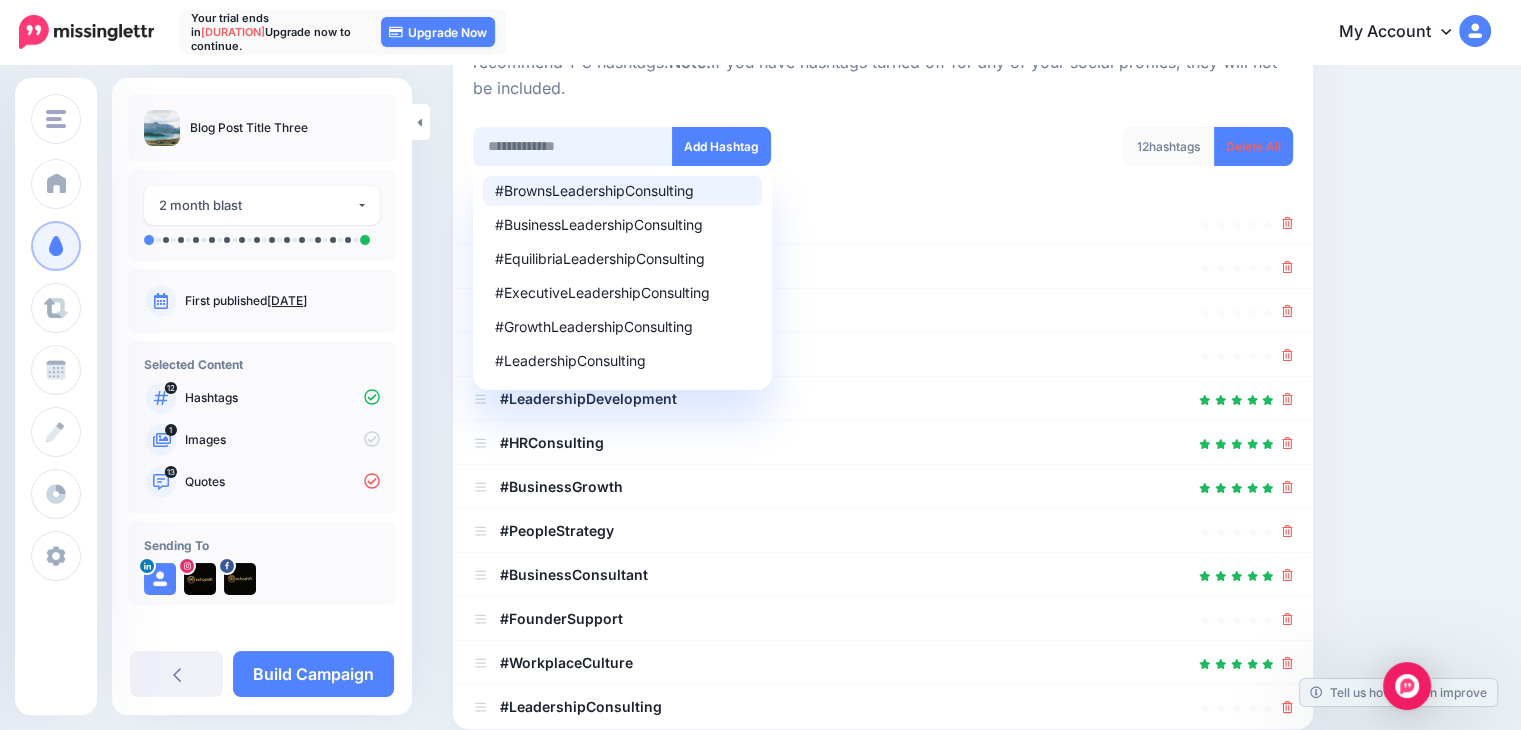 click at bounding box center [573, 146] 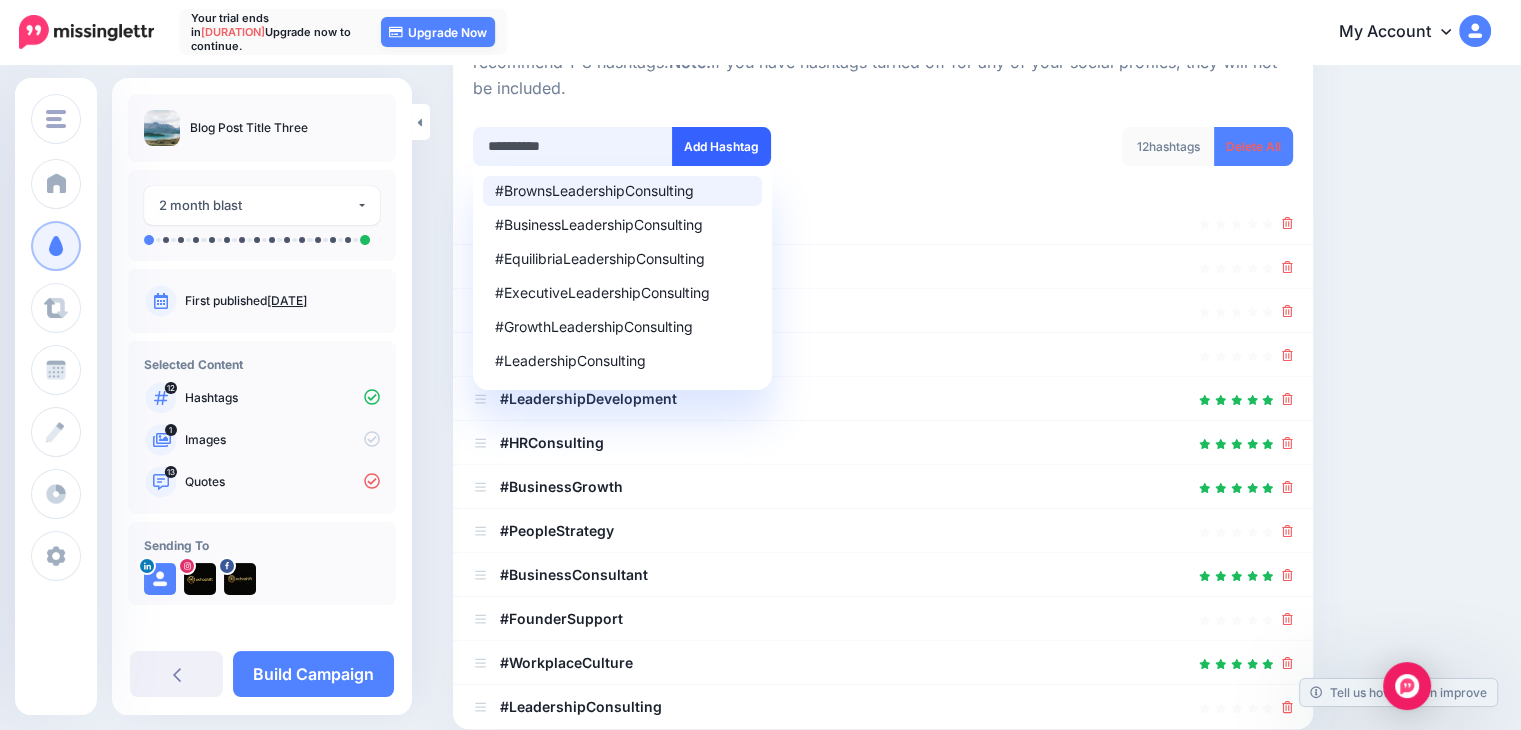 type on "**********" 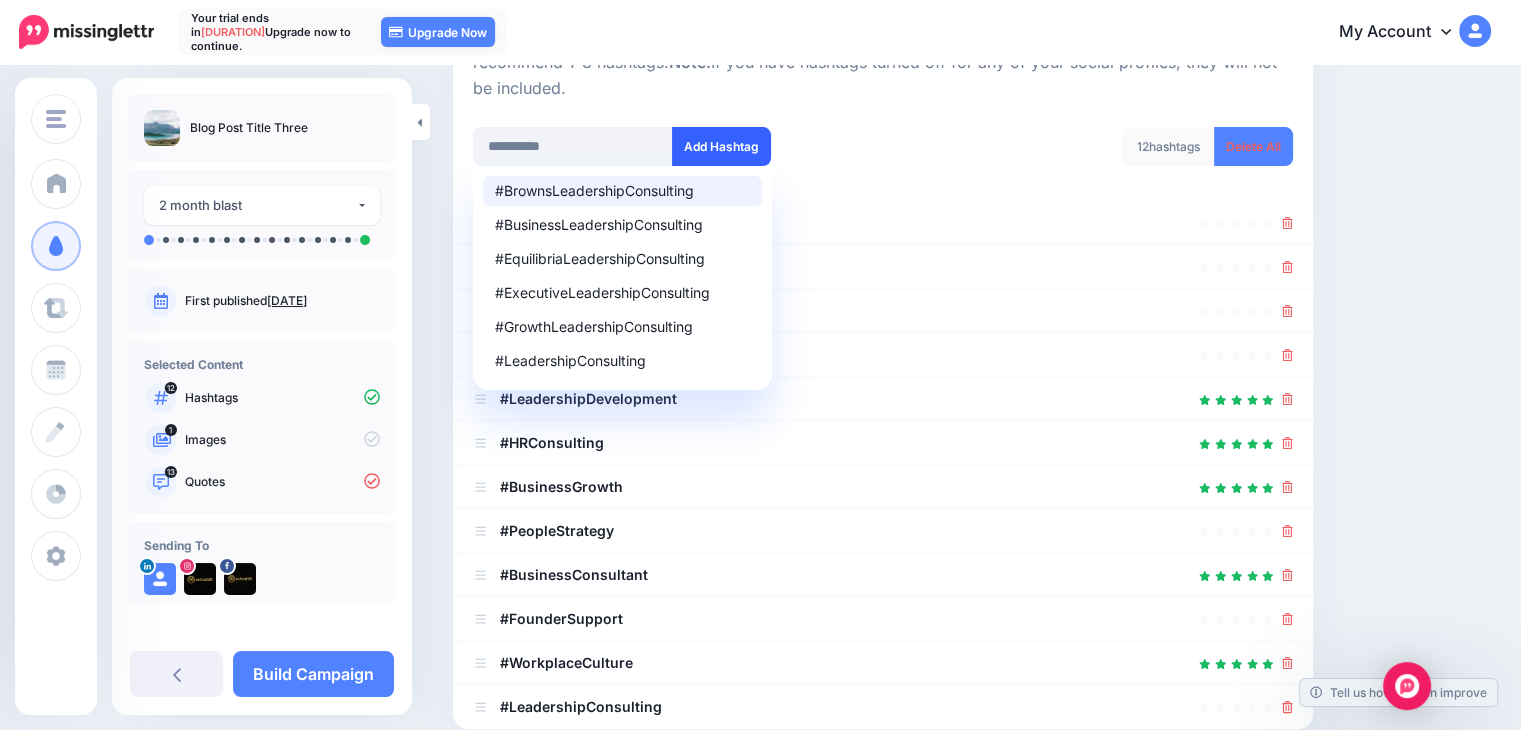 click on "Add Hashtag" at bounding box center (721, 146) 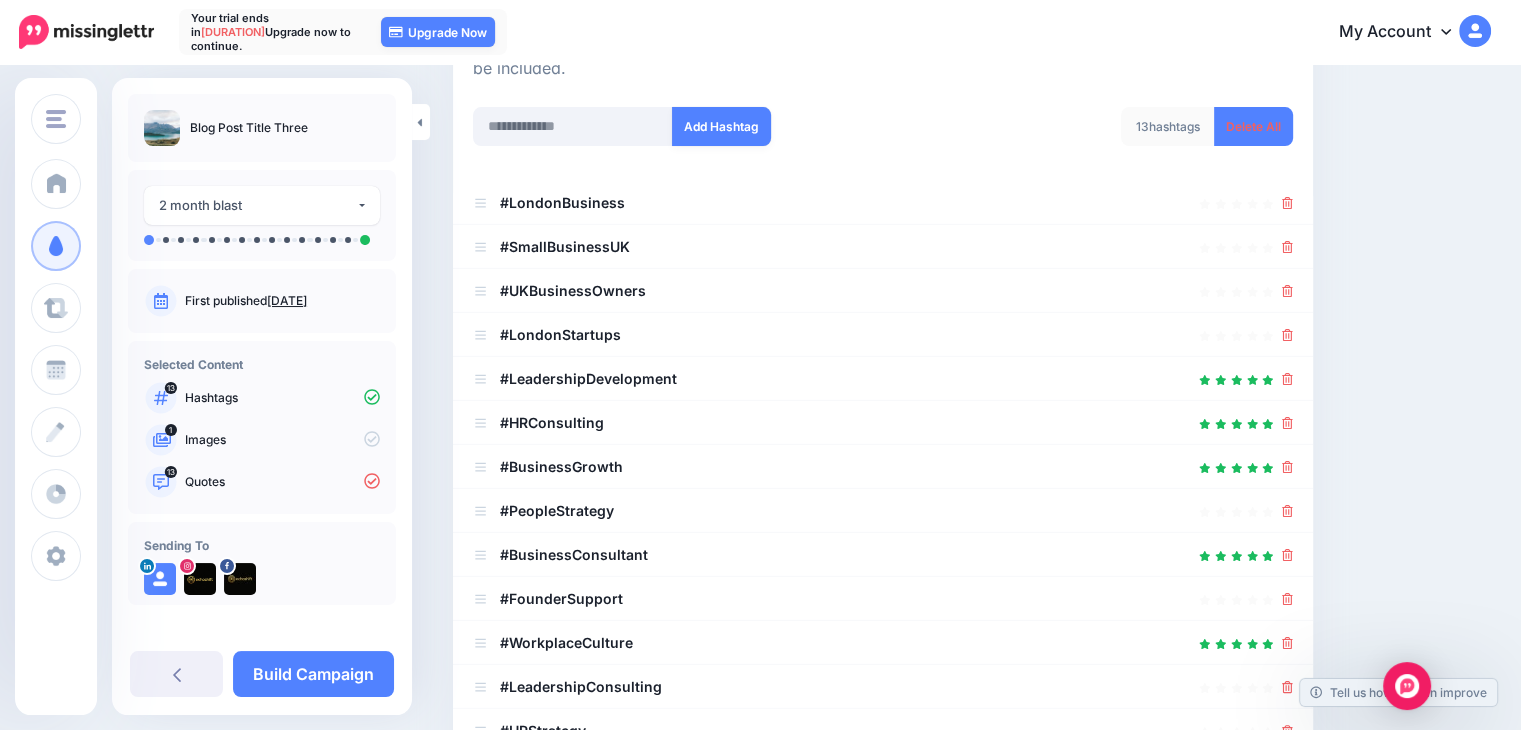 scroll, scrollTop: 248, scrollLeft: 0, axis: vertical 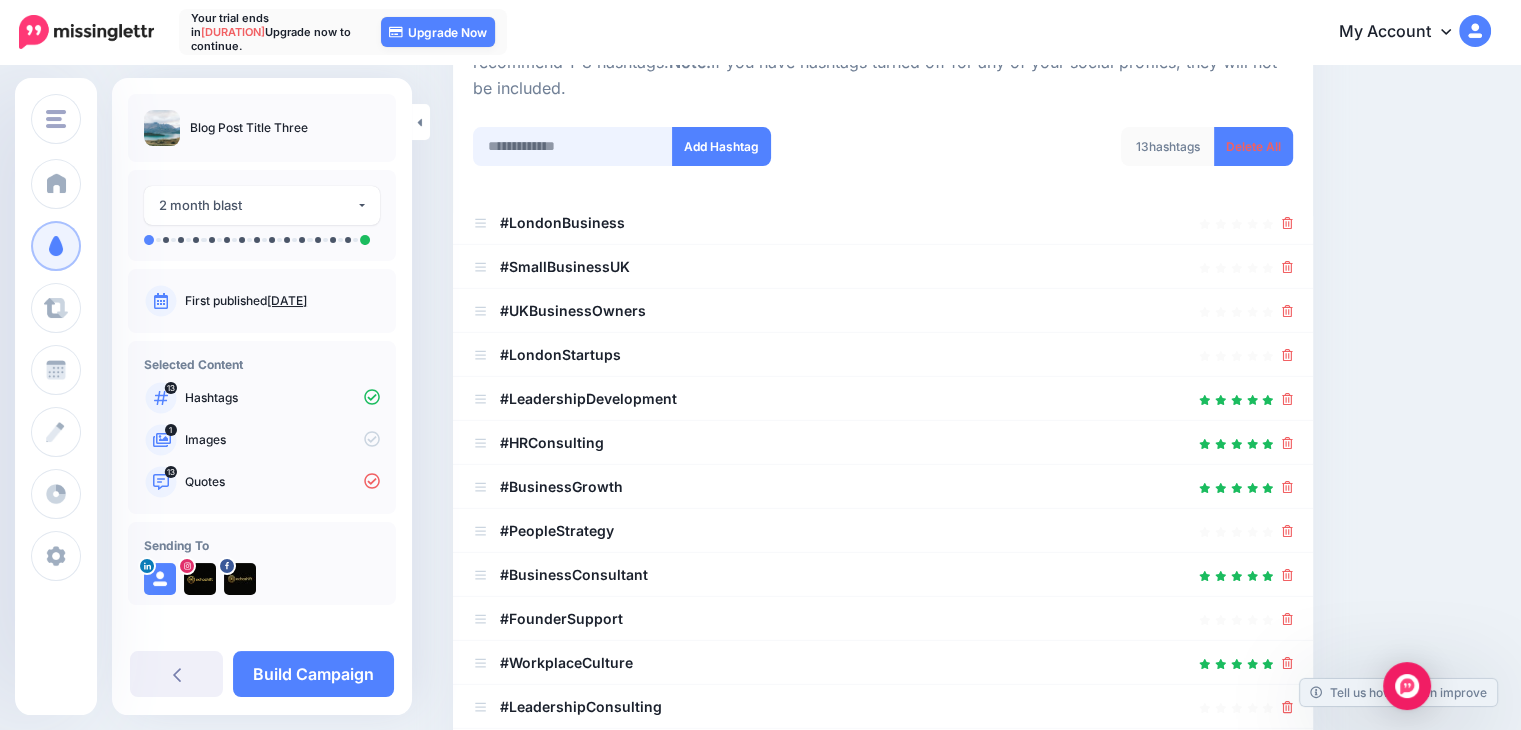 click at bounding box center [573, 146] 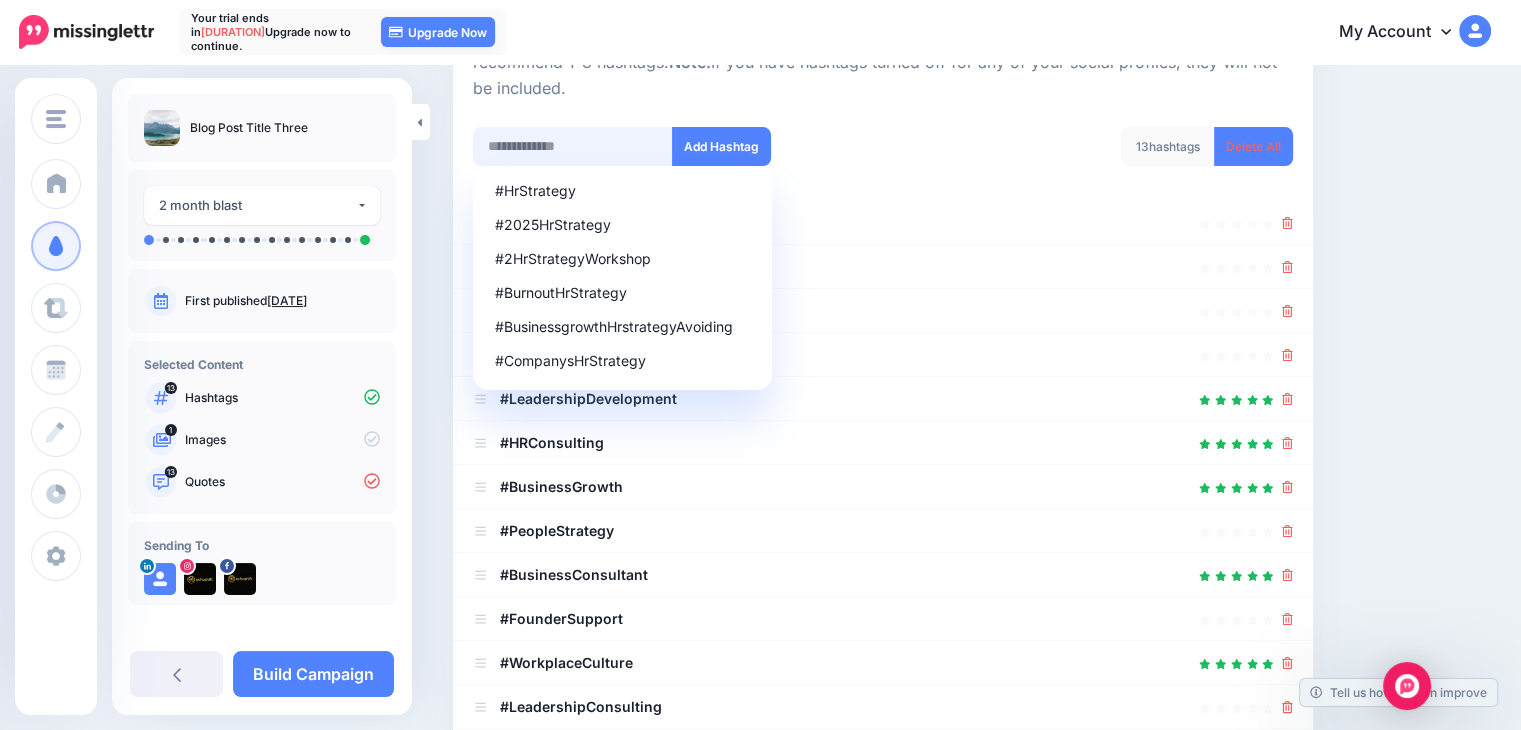 paste on "**********" 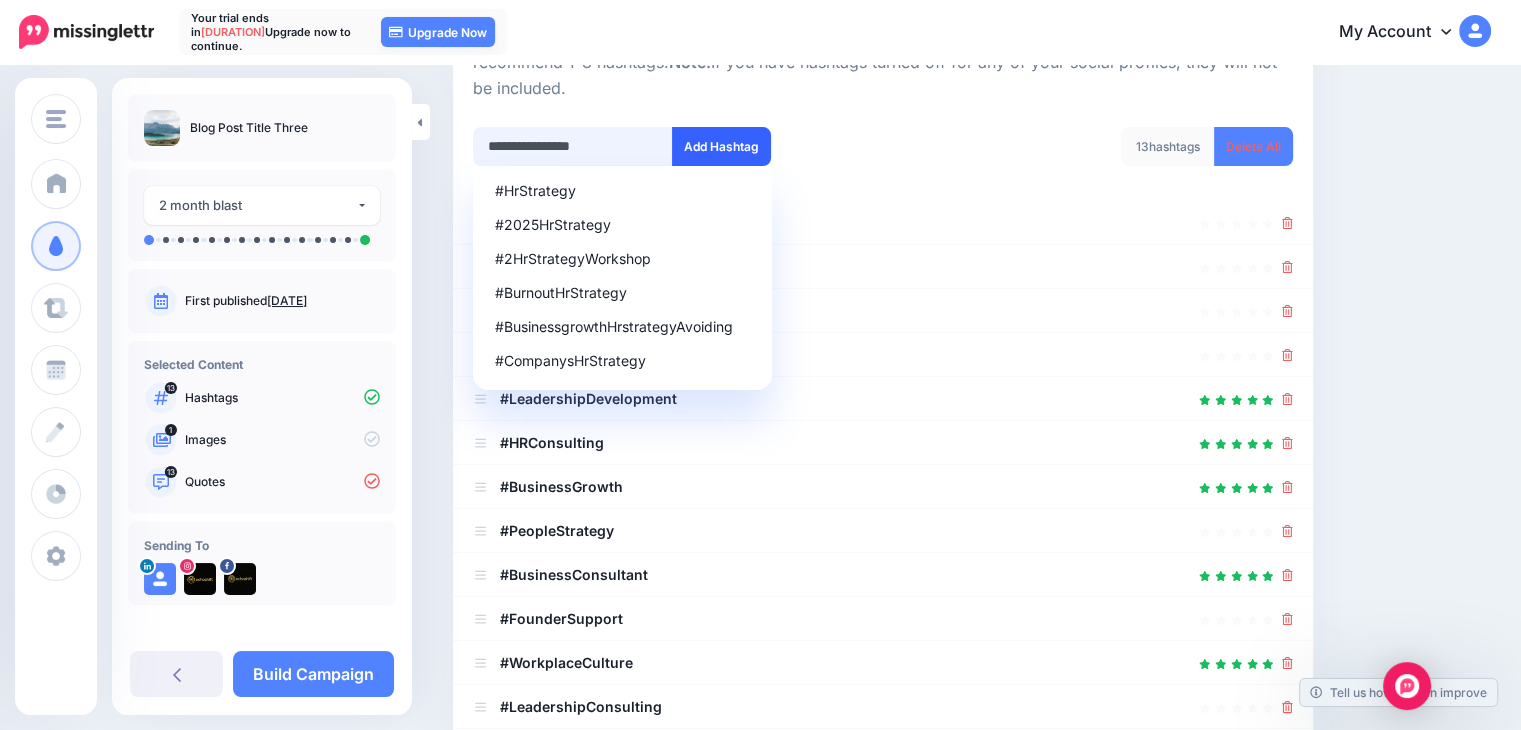 type on "**********" 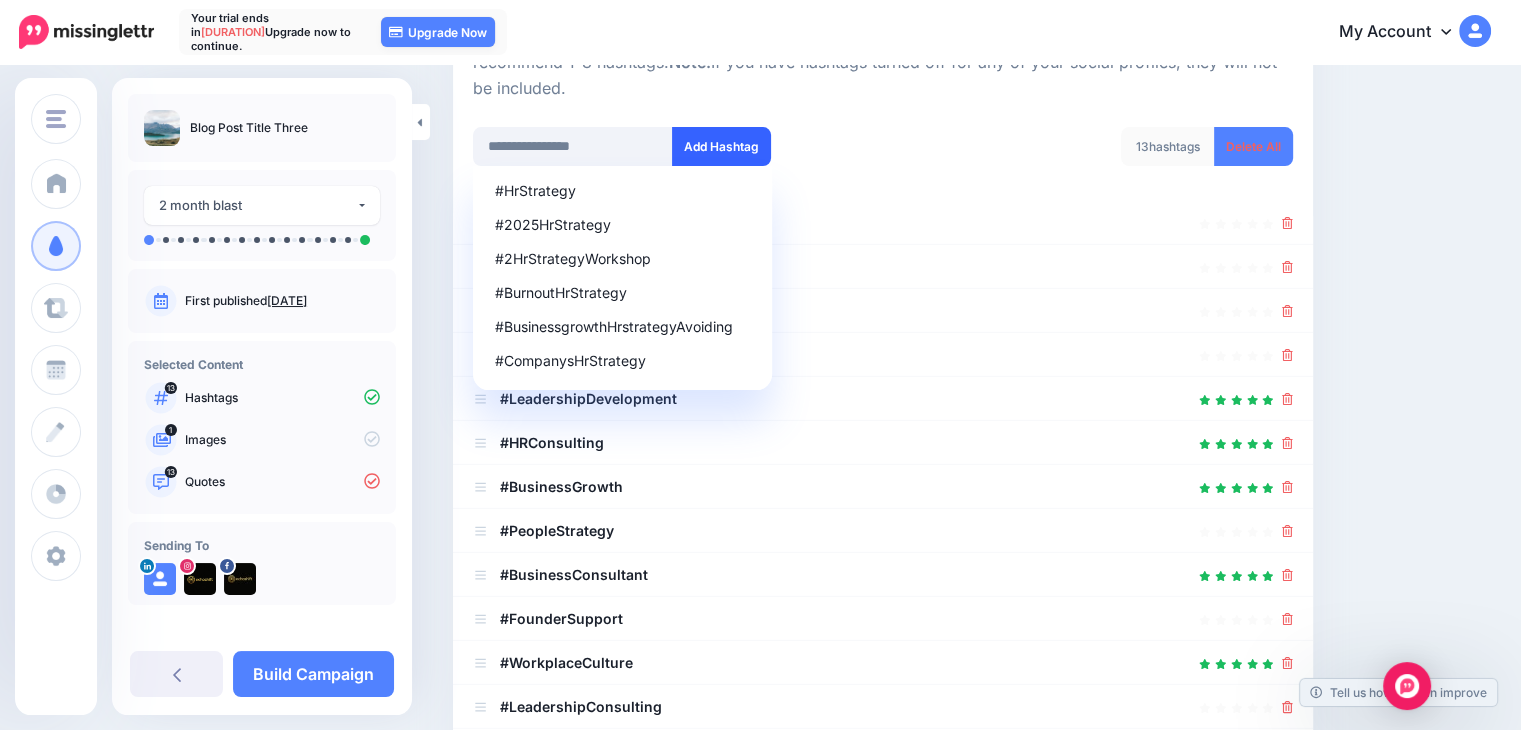 click on "Add Hashtag" at bounding box center (721, 146) 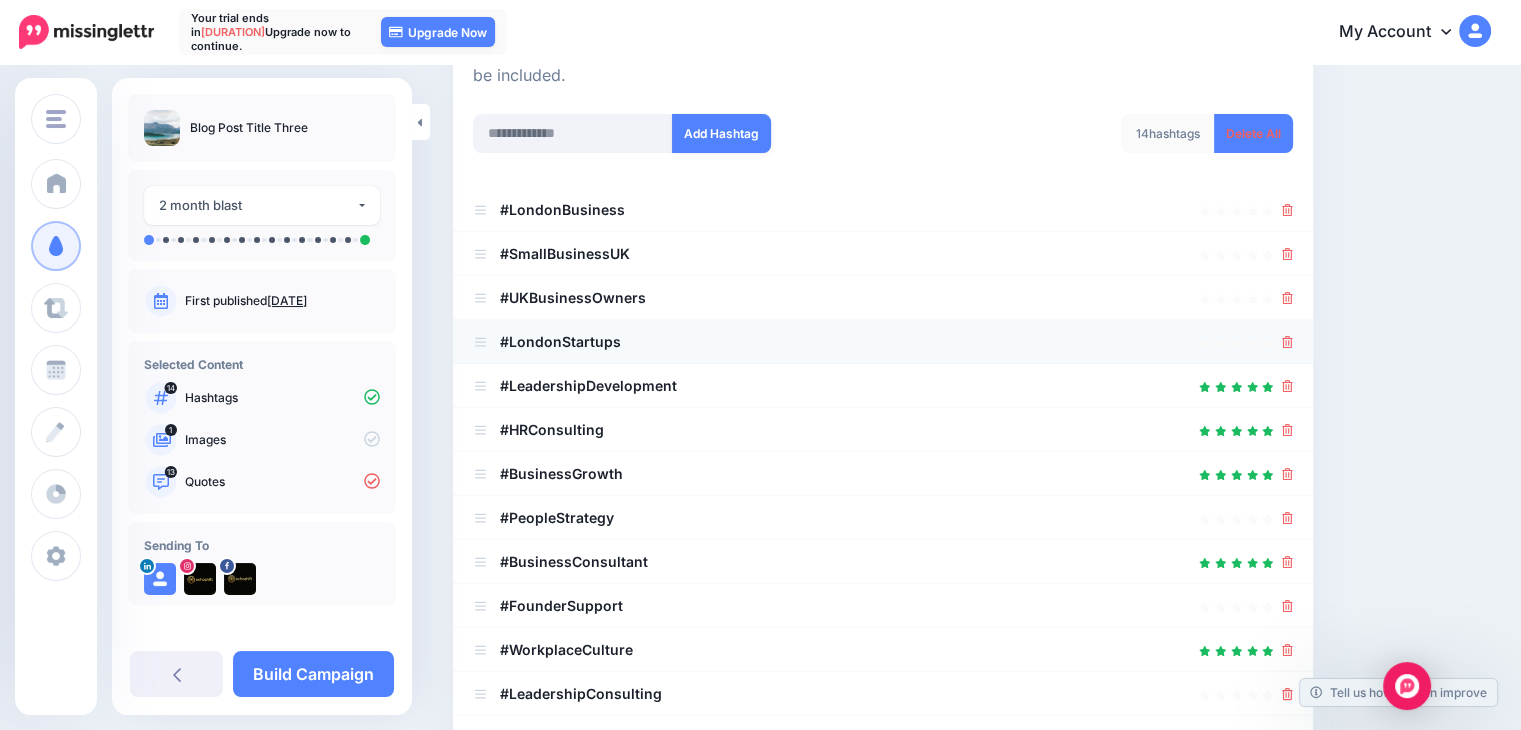 scroll, scrollTop: 248, scrollLeft: 0, axis: vertical 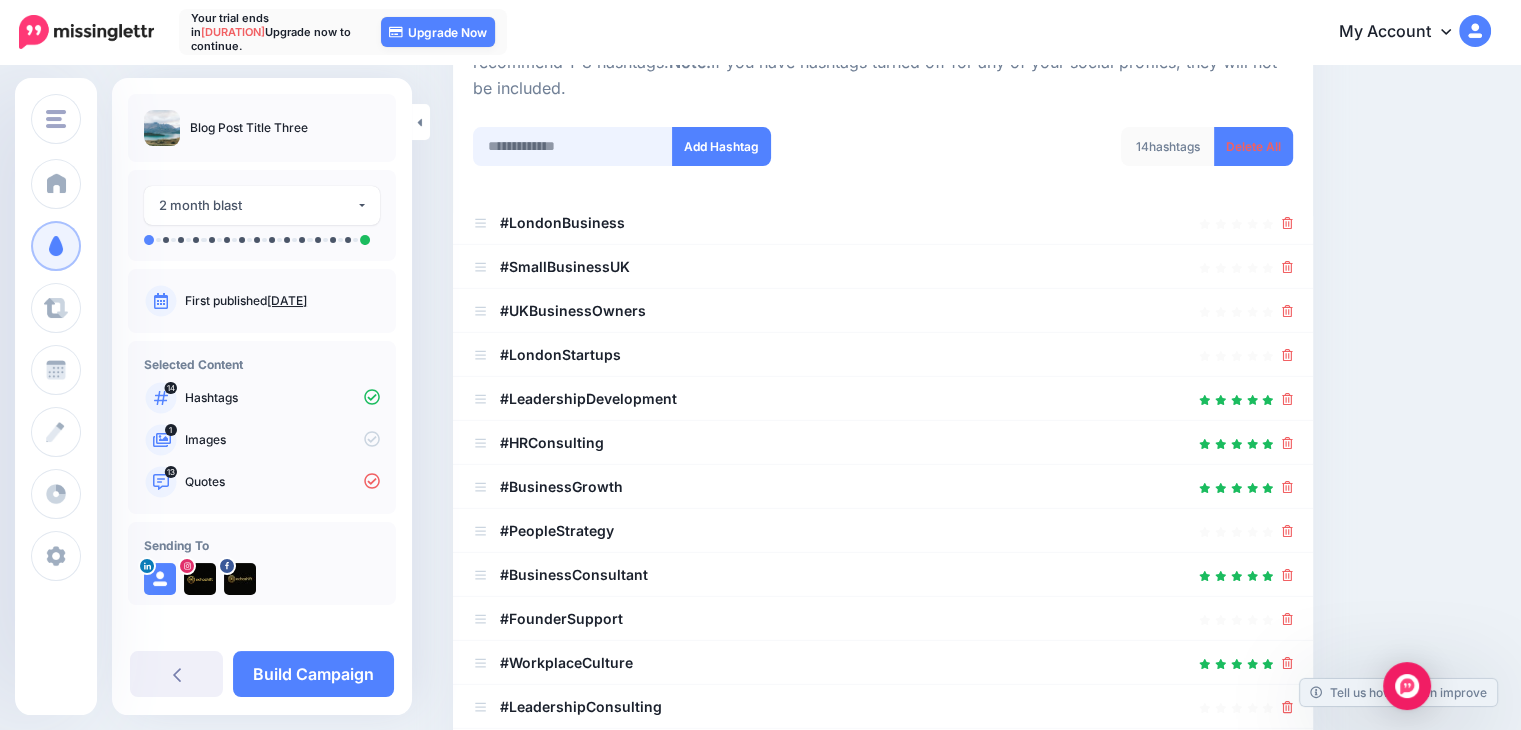 click at bounding box center (573, 146) 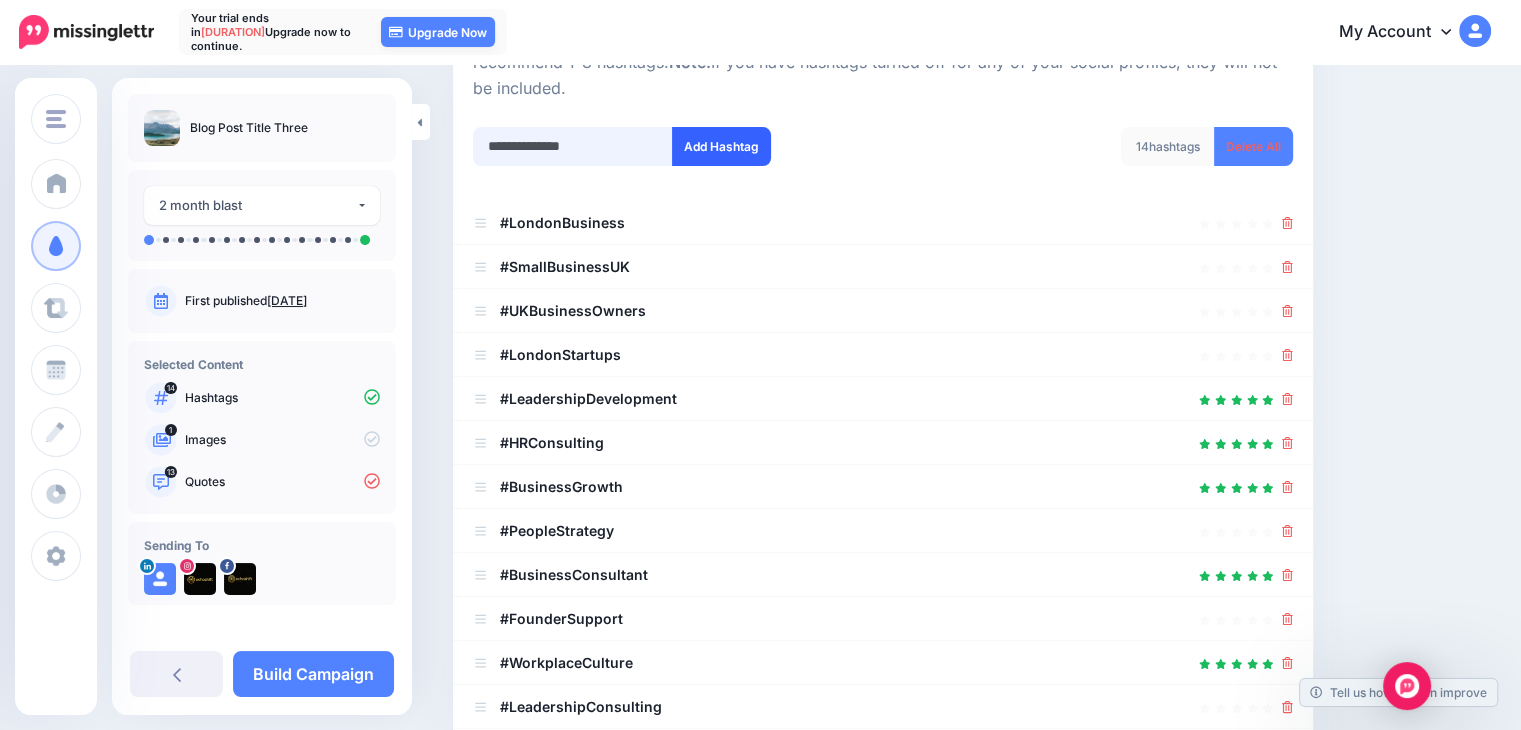type on "**********" 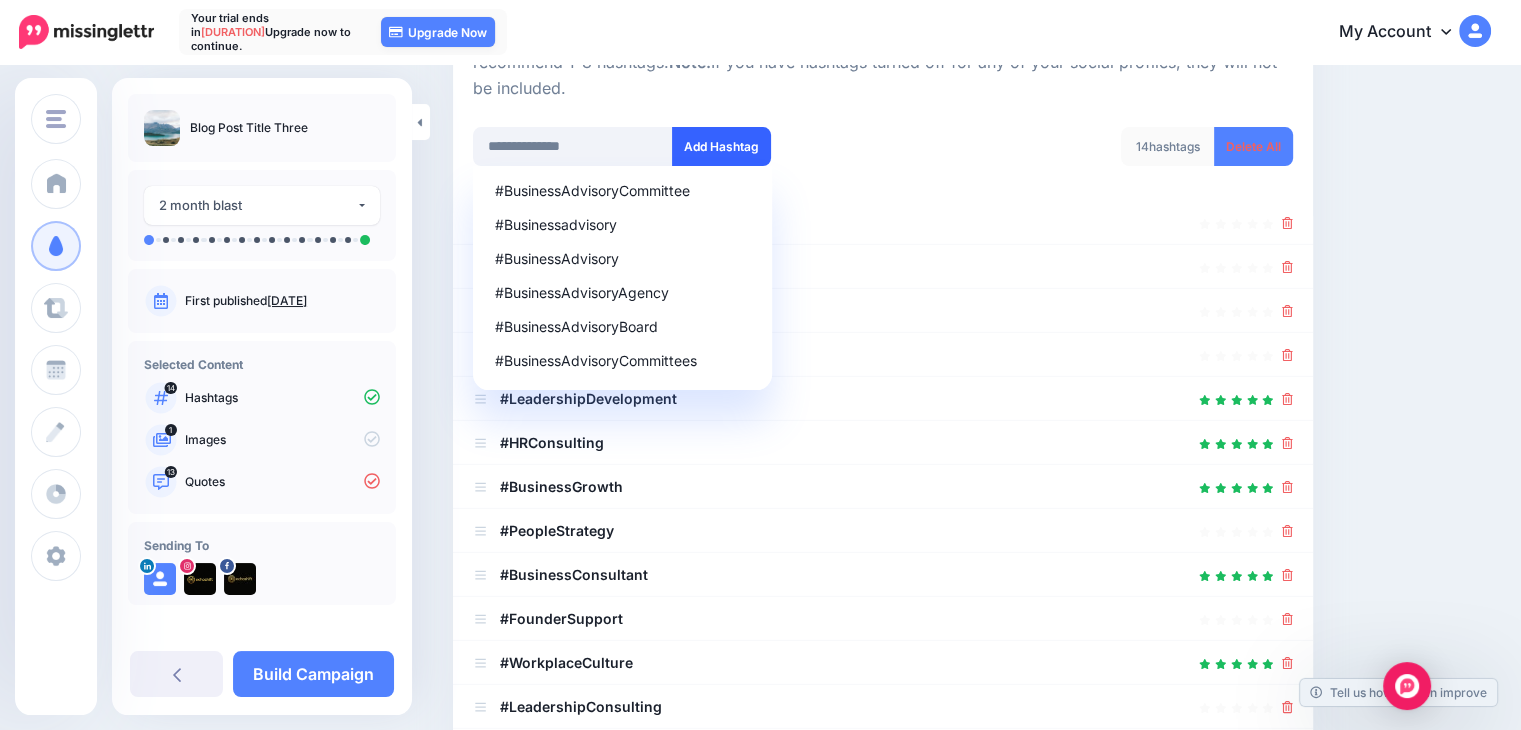 click on "Add Hashtag" at bounding box center (721, 146) 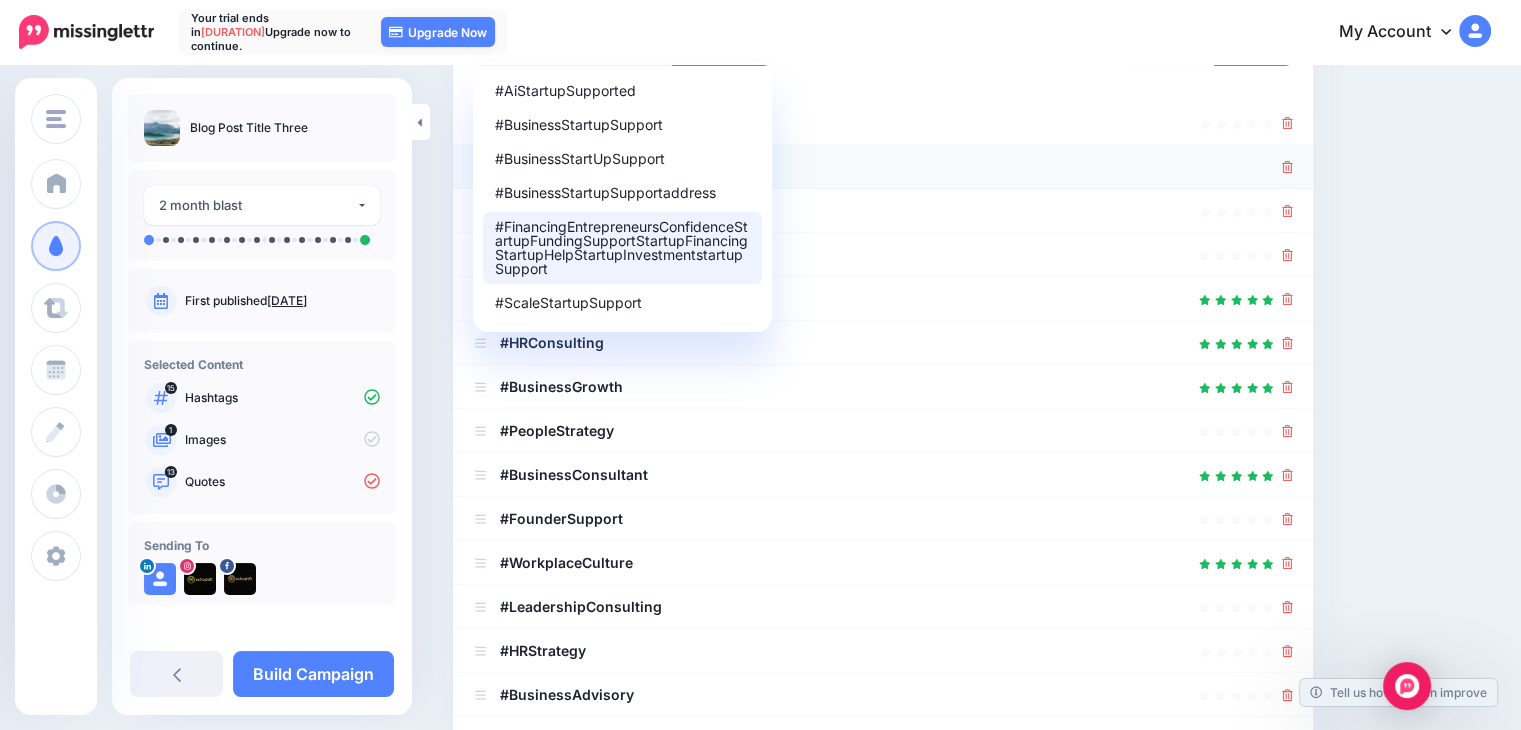 scroll, scrollTop: 0, scrollLeft: 0, axis: both 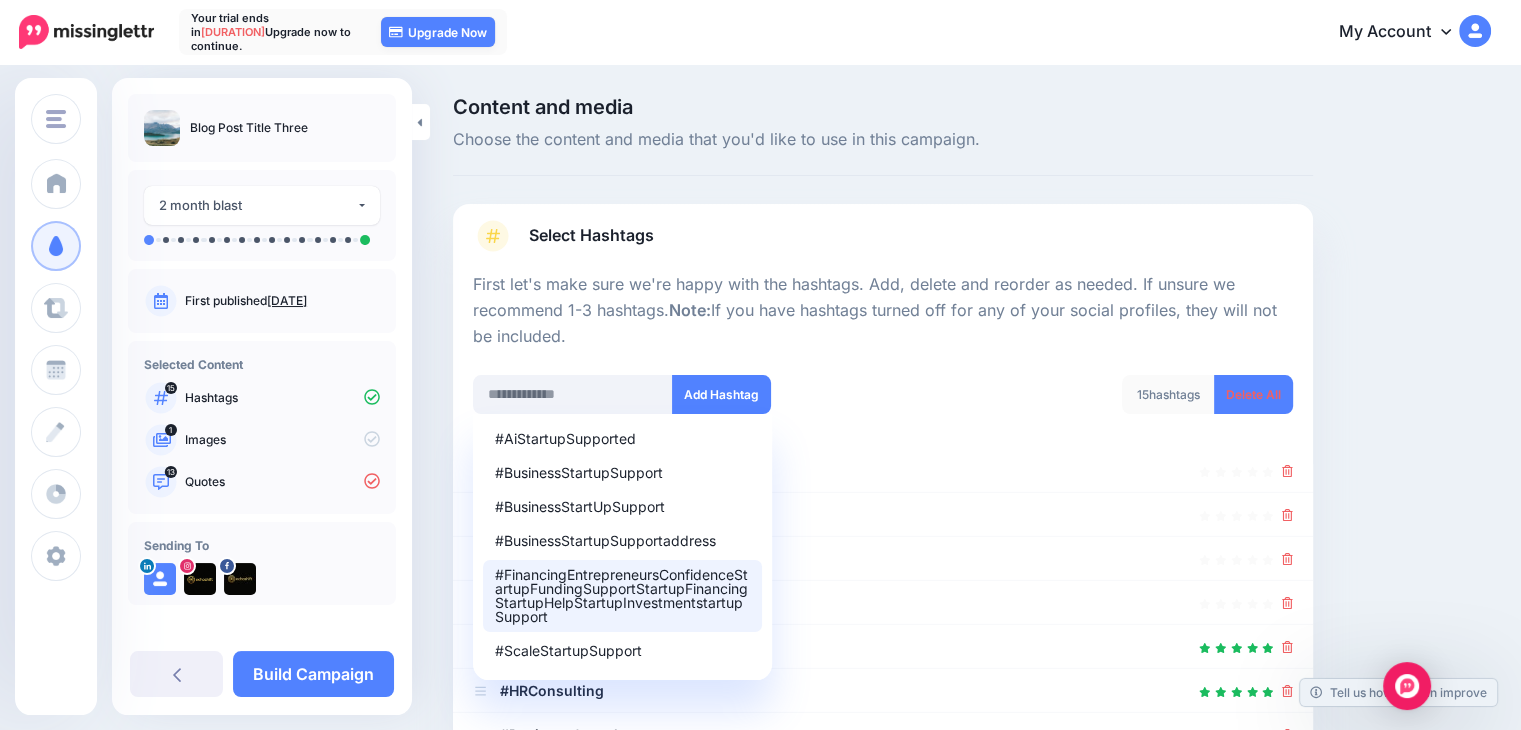 click on "First let's make sure we're happy with the hashtags. Add, delete and reorder as needed. If unsure we recommend 1-3 hashtags.  Note:  If you have hashtags turned off for any of your social profiles, they will not be included." at bounding box center [883, 311] 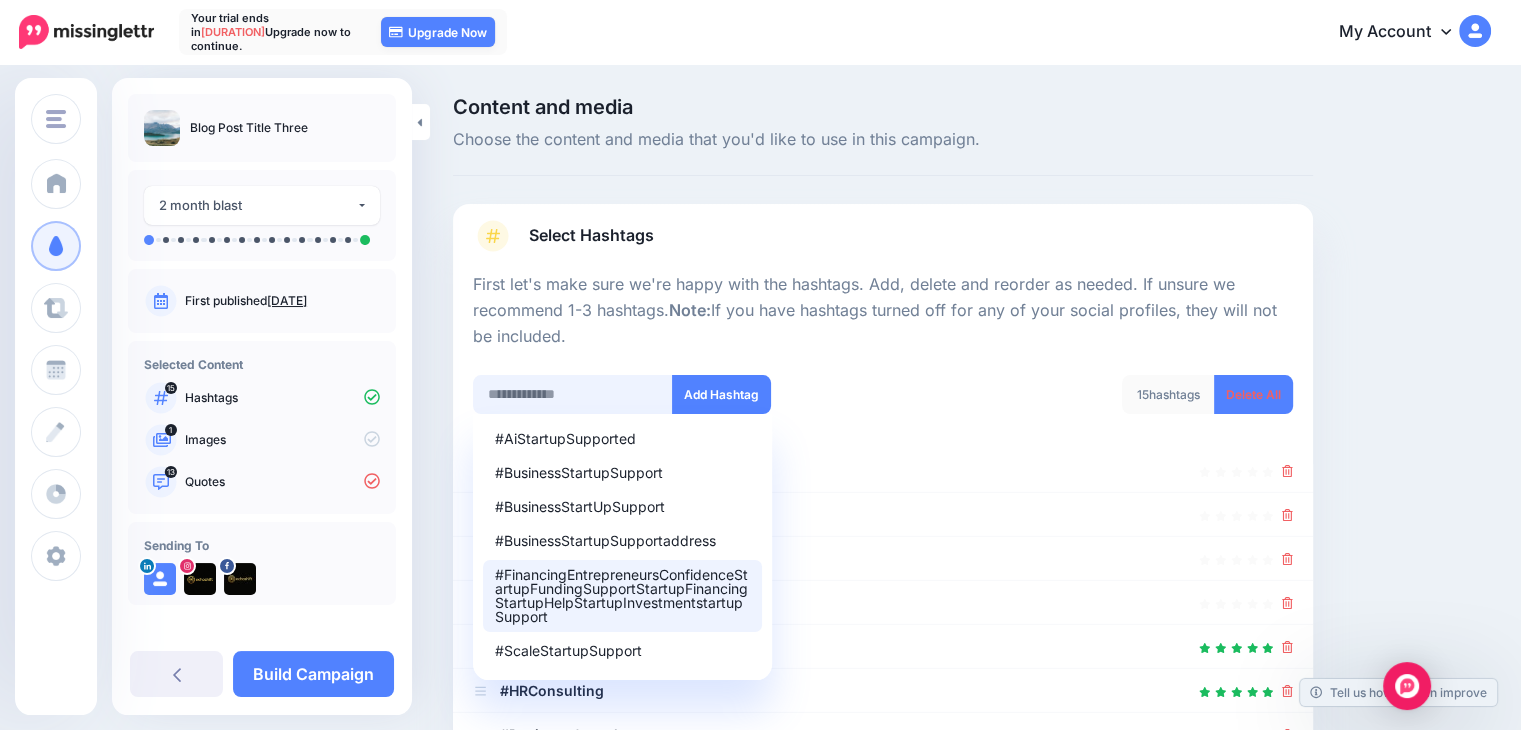 click at bounding box center [573, 394] 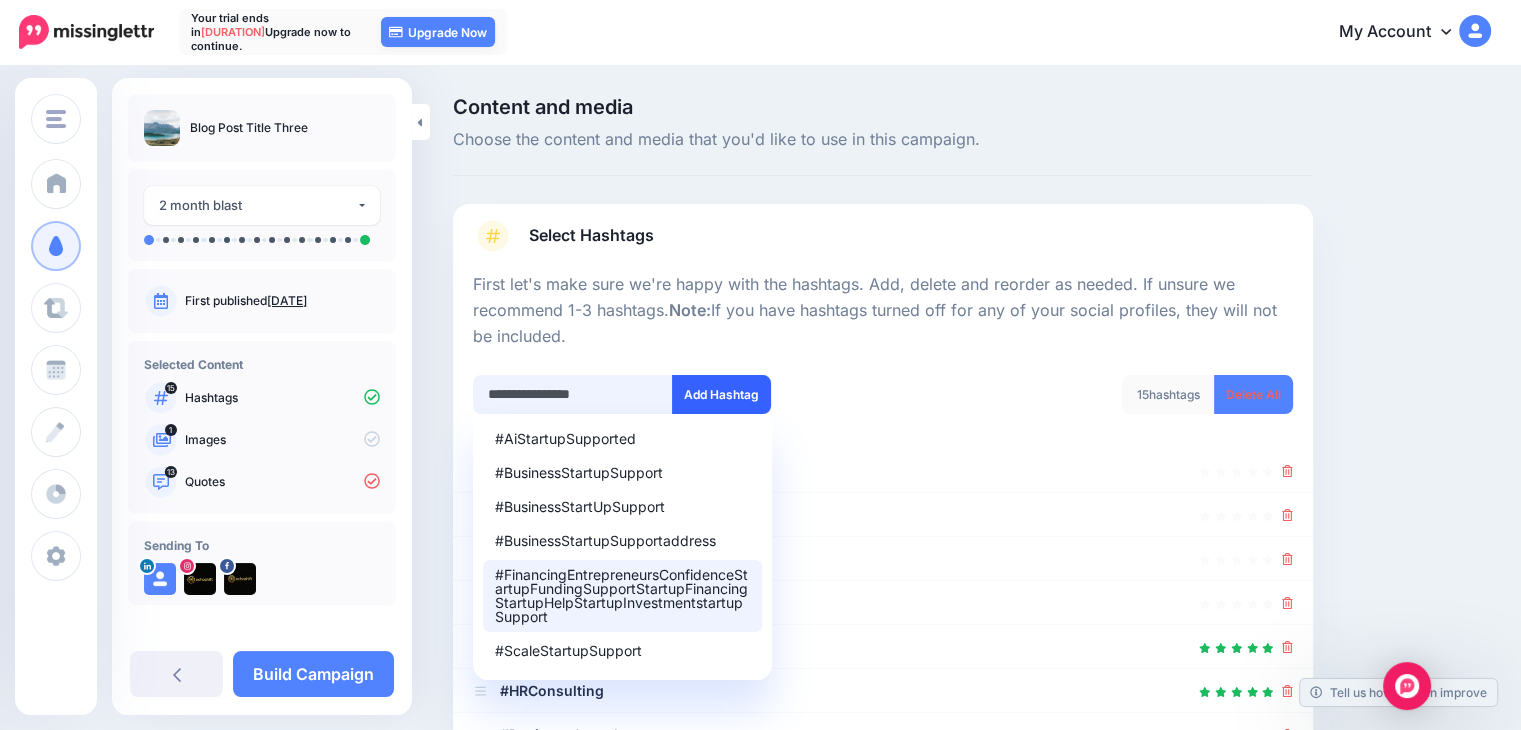 type on "**********" 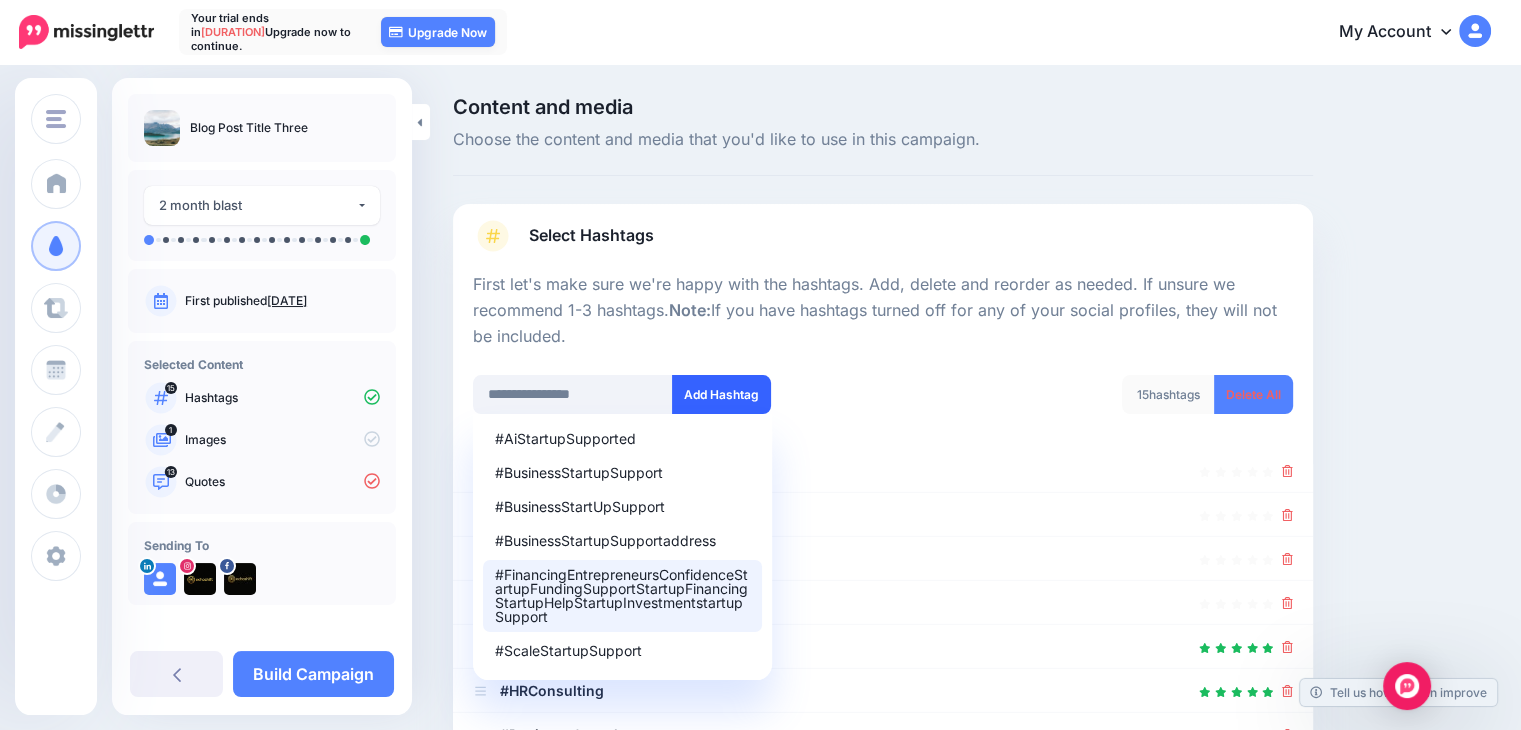 click on "Add Hashtag" at bounding box center [721, 394] 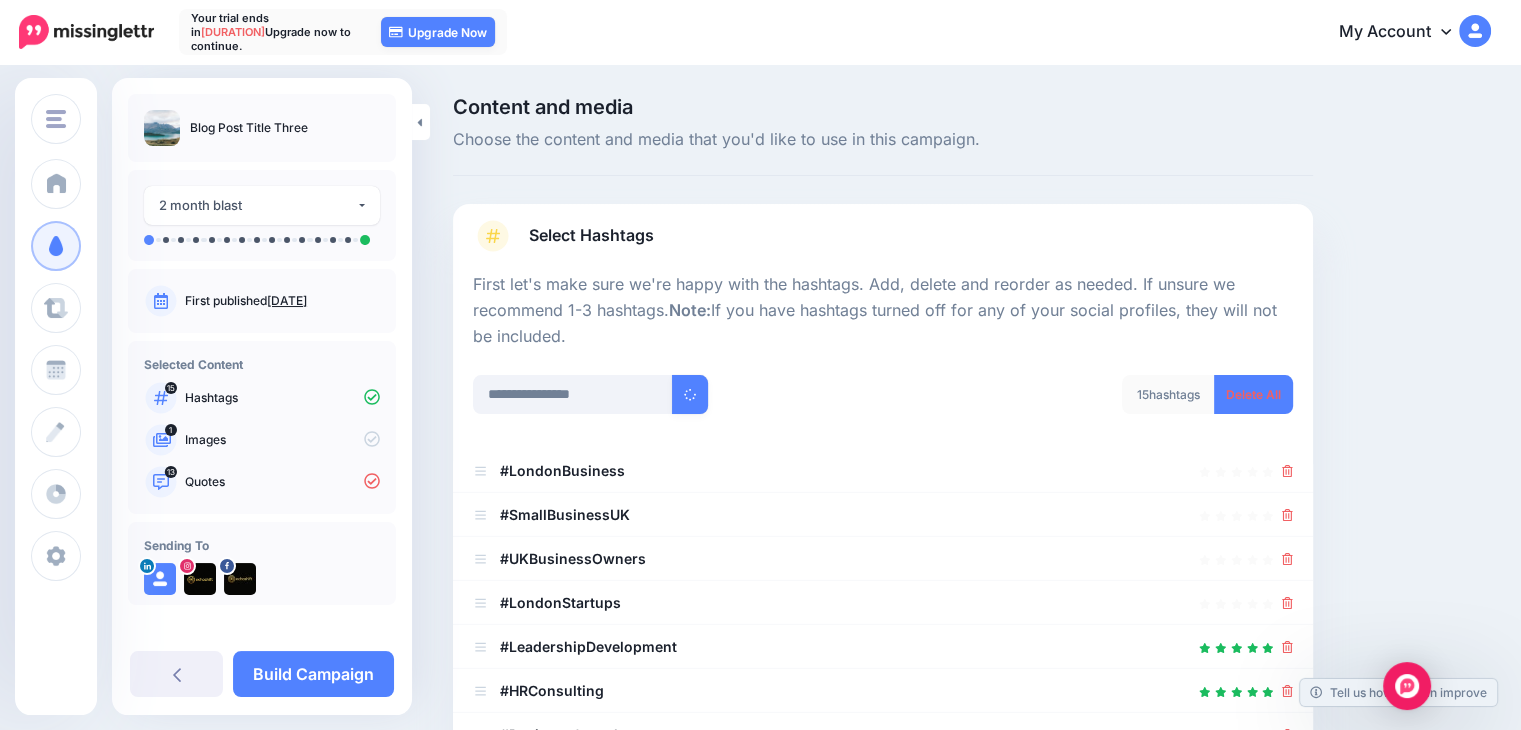 type 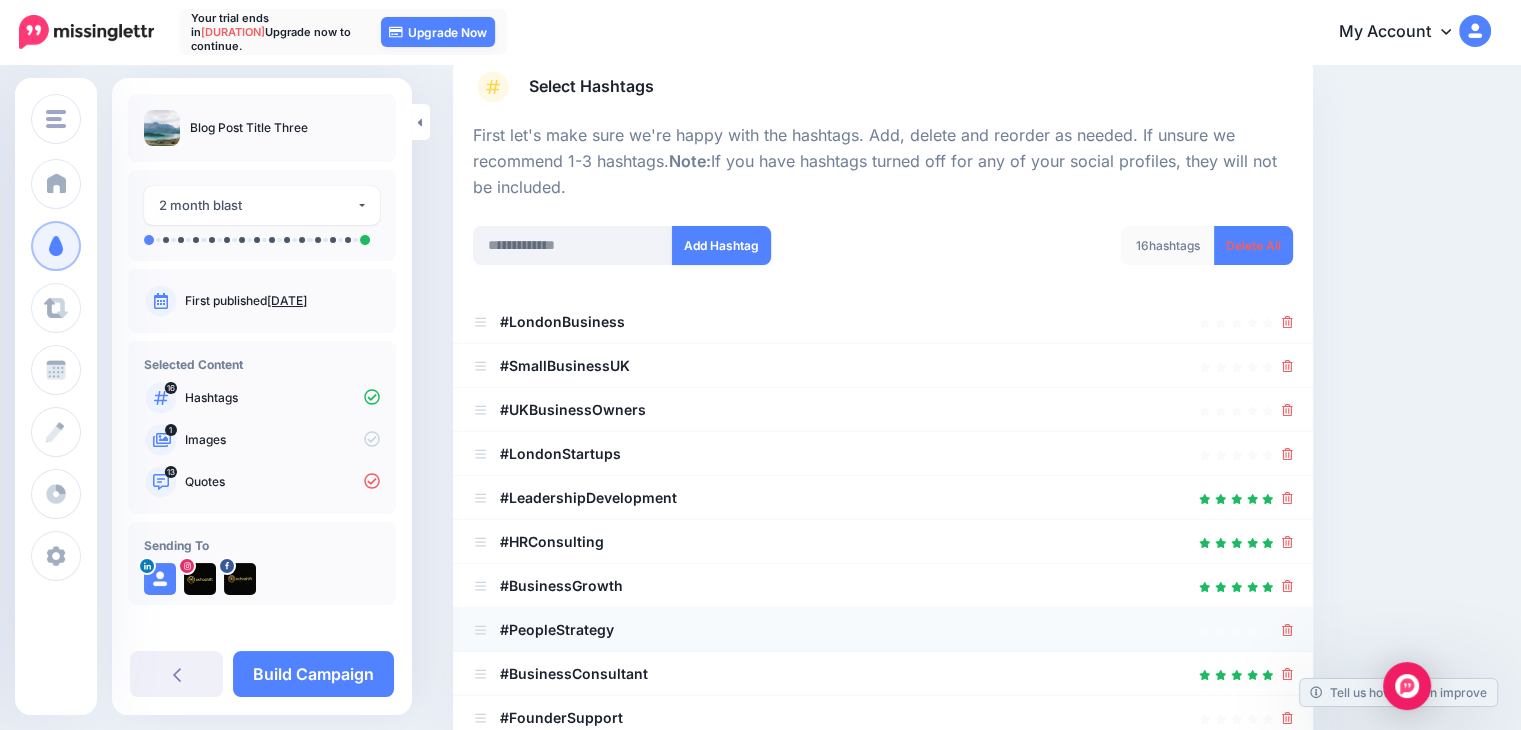 scroll, scrollTop: 148, scrollLeft: 0, axis: vertical 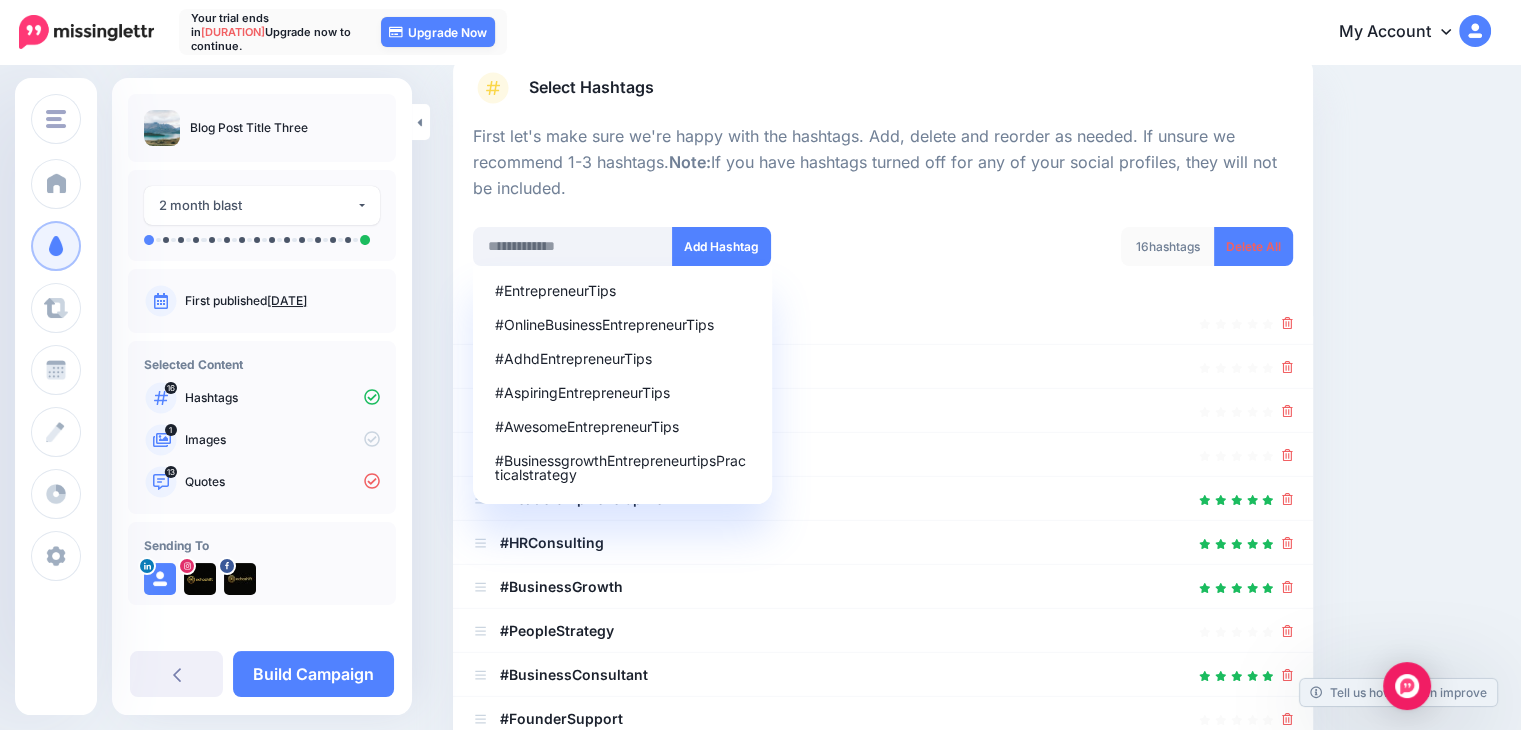 click on "First let's make sure we're happy with the hashtags. Add, delete and reorder as needed. If unsure we recommend 1-3 hashtags.  Note:  If you have hashtags turned off for any of your social profiles, they will not be included." at bounding box center (883, 163) 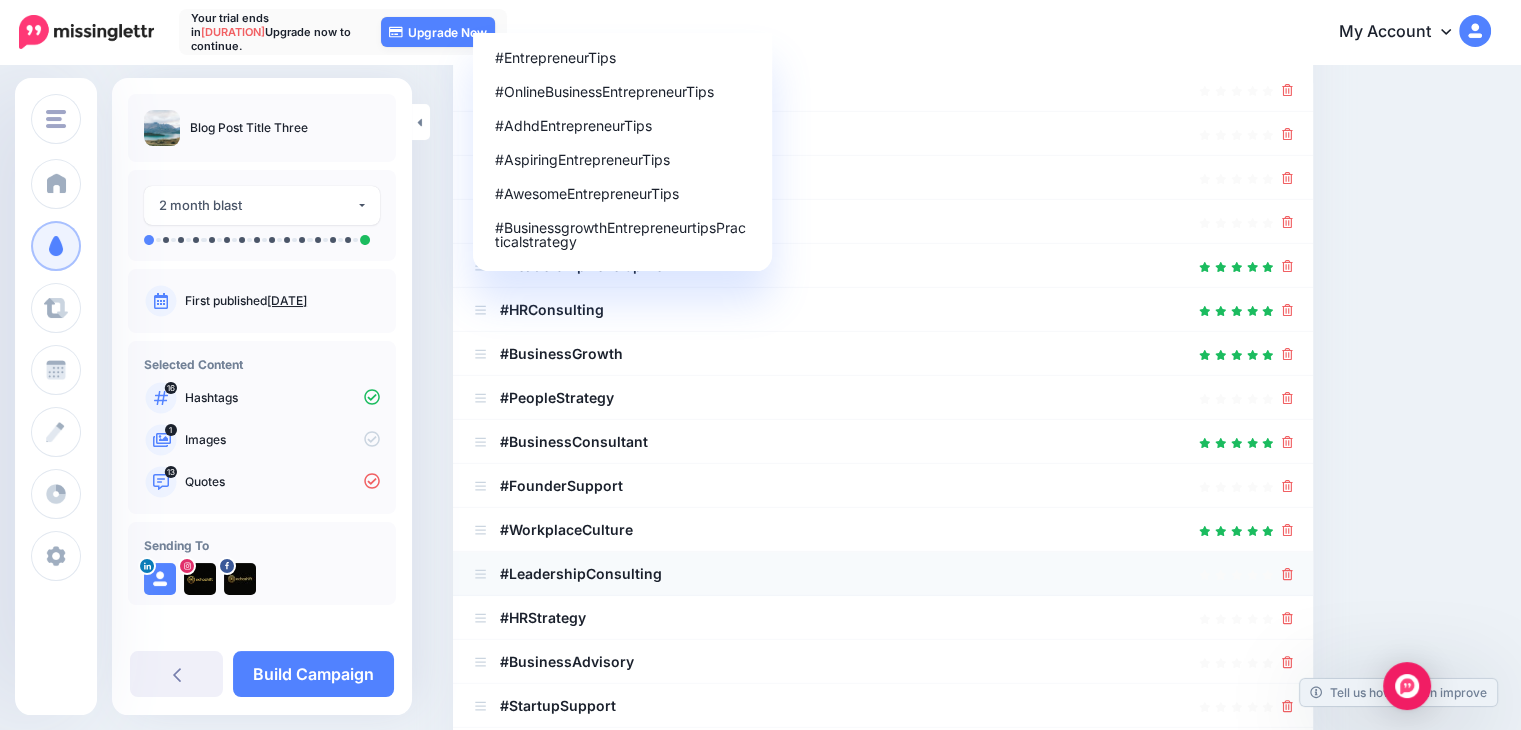 scroll, scrollTop: 248, scrollLeft: 0, axis: vertical 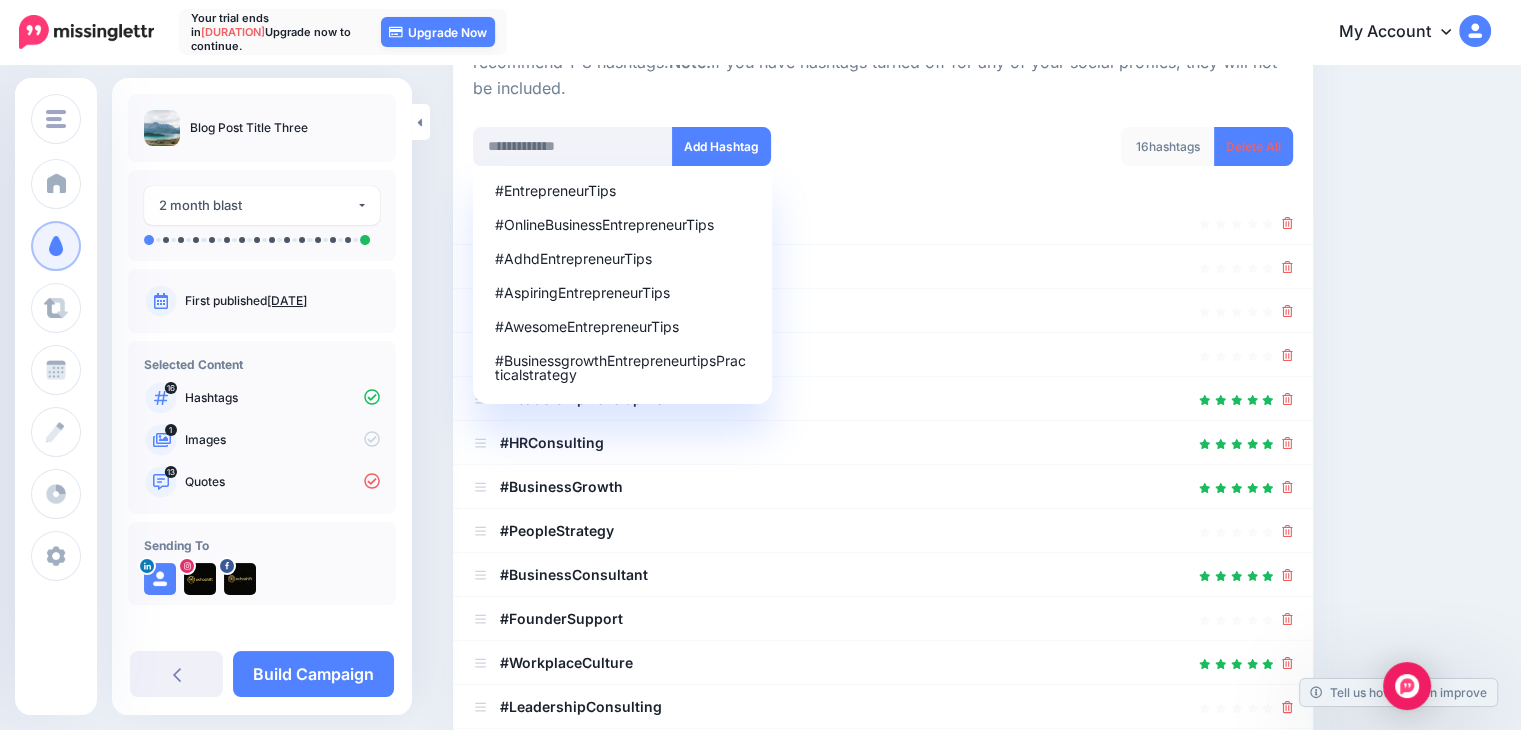click on "#EntrepreneurTips #OnlineBusinessEntrepreneurTips #AdhdEntrepreneurTips #AspiringEntrepreneurTips #AwesomeEntrepreneurTips #BusinessgrowthEntrepreneurtipsPracticalstrategy
Add Hashtag" at bounding box center [670, 146] 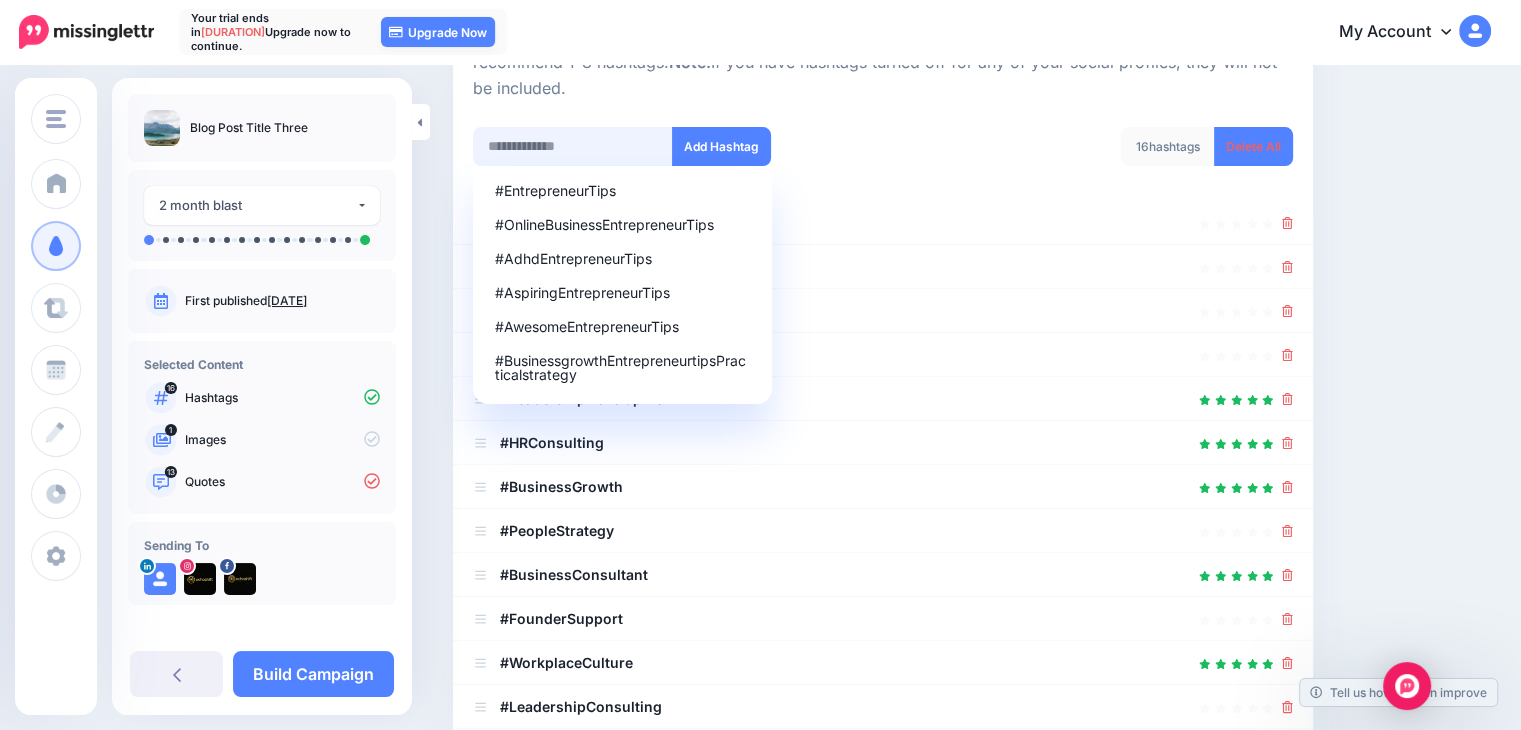 click at bounding box center [573, 146] 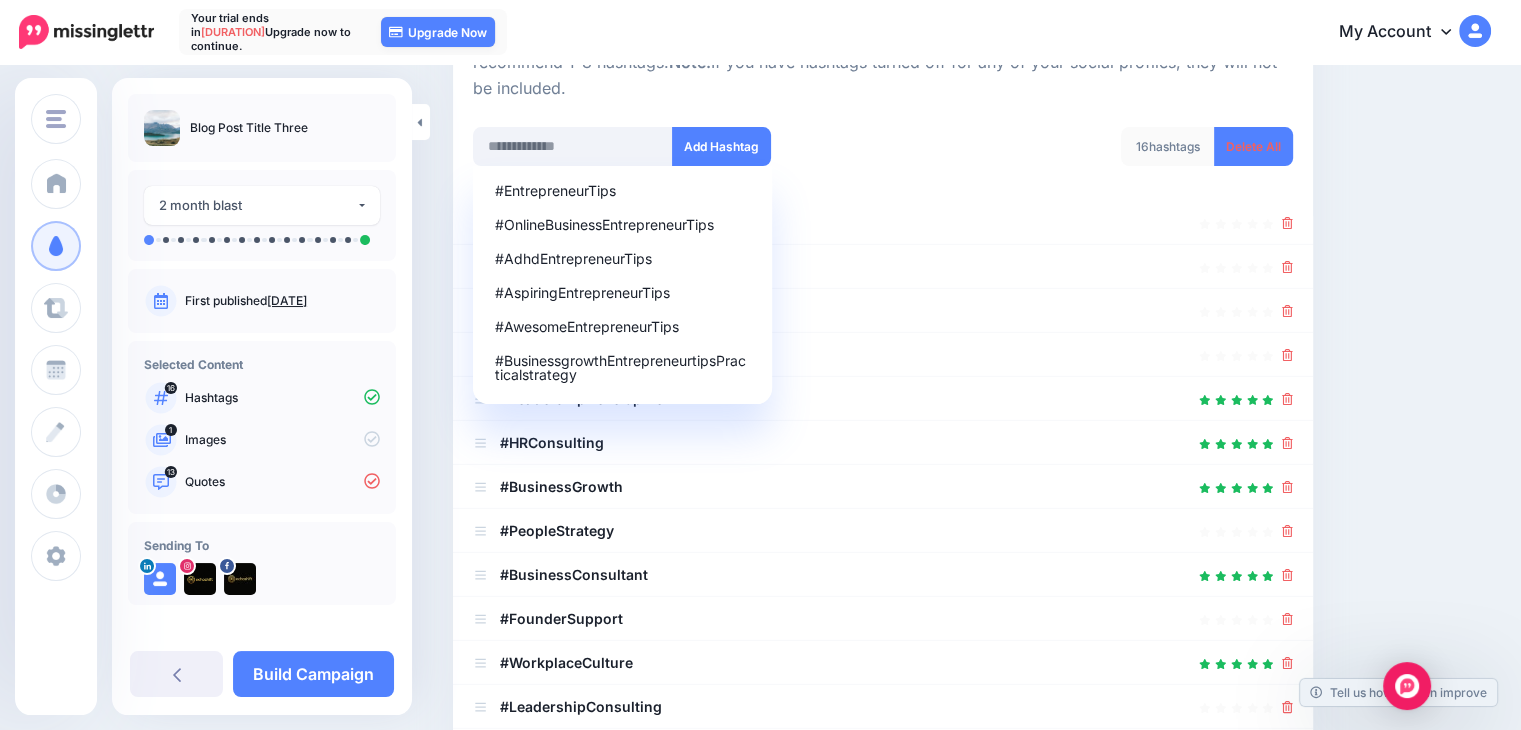 click on "16  hashtags
Delete All" at bounding box center (1095, 159) 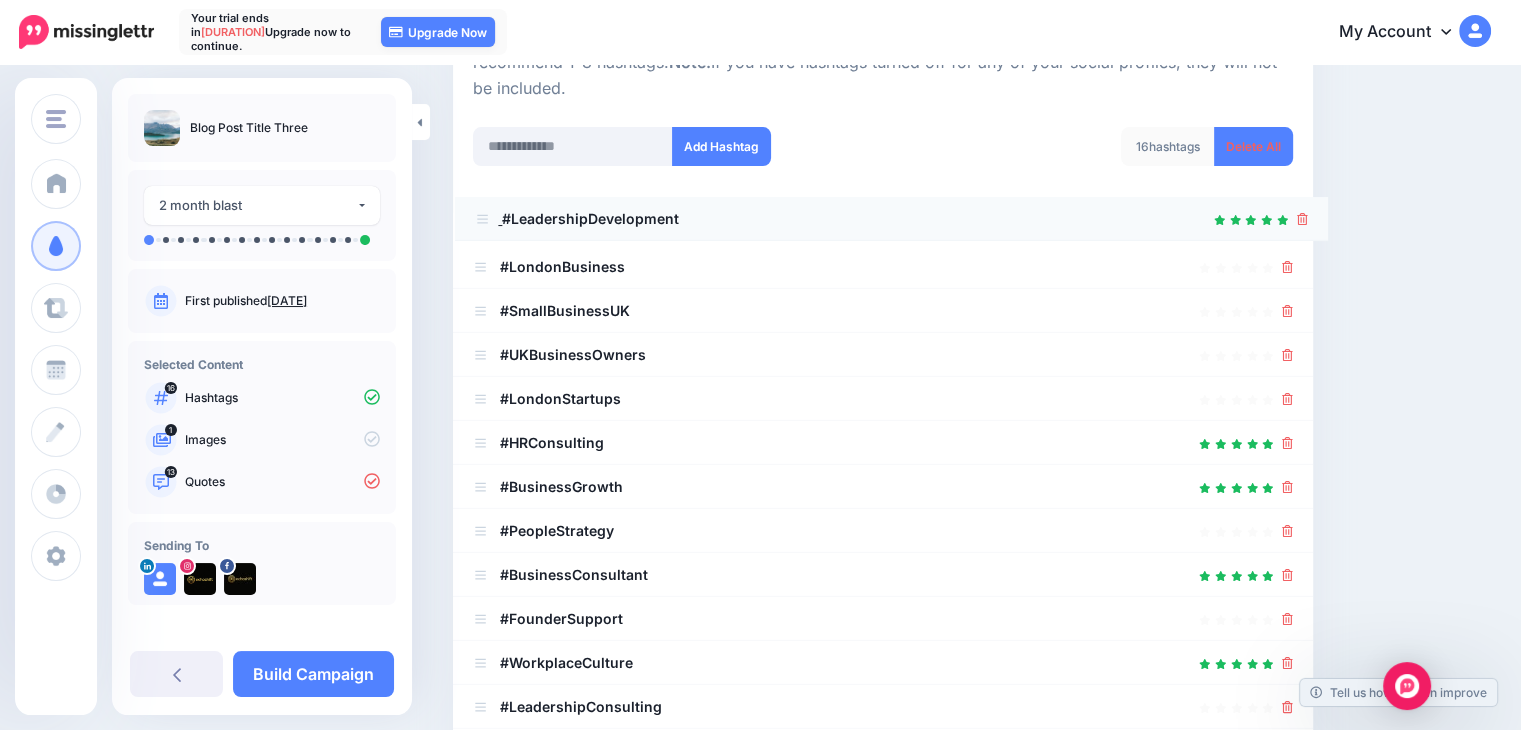 drag, startPoint x: 482, startPoint y: 399, endPoint x: 484, endPoint y: 219, distance: 180.01111 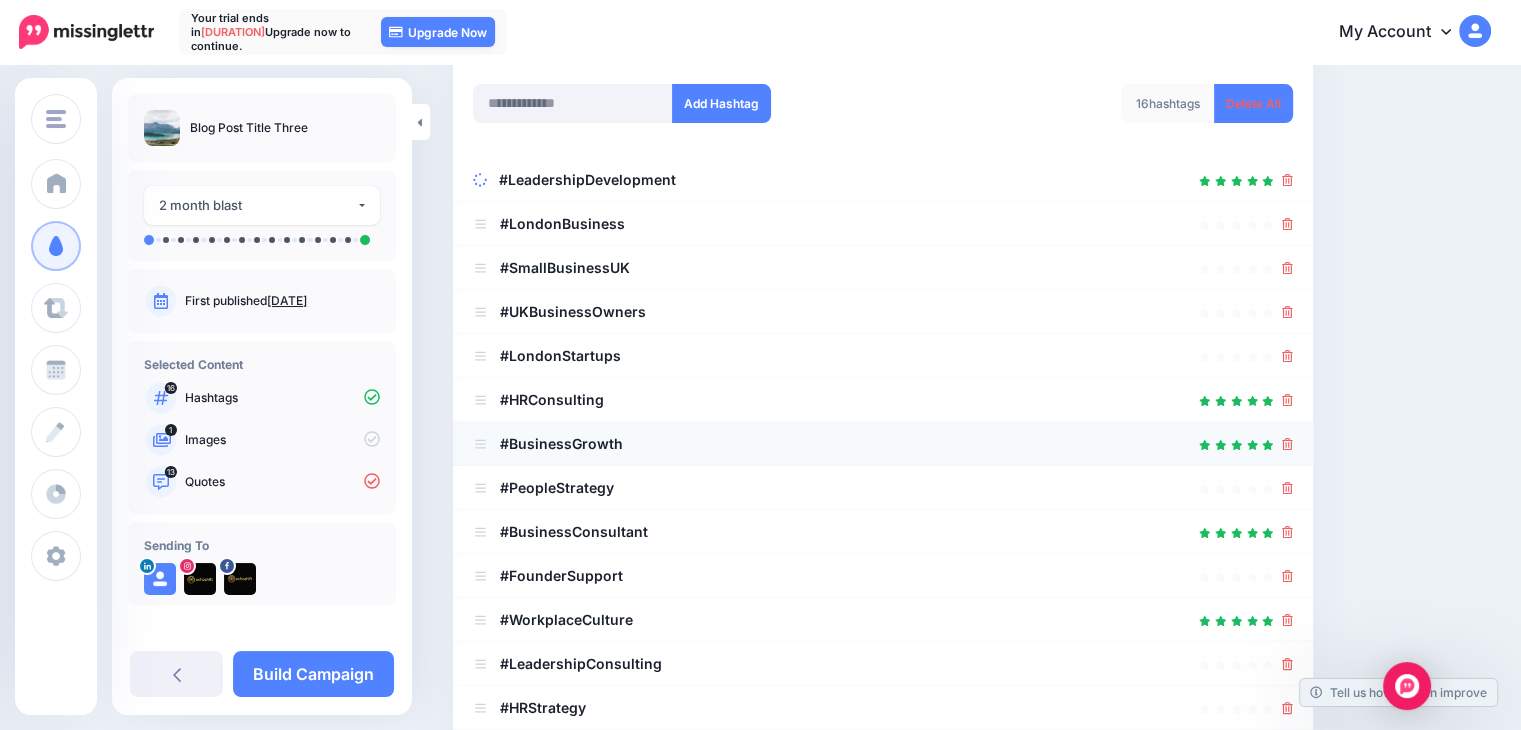 scroll, scrollTop: 348, scrollLeft: 0, axis: vertical 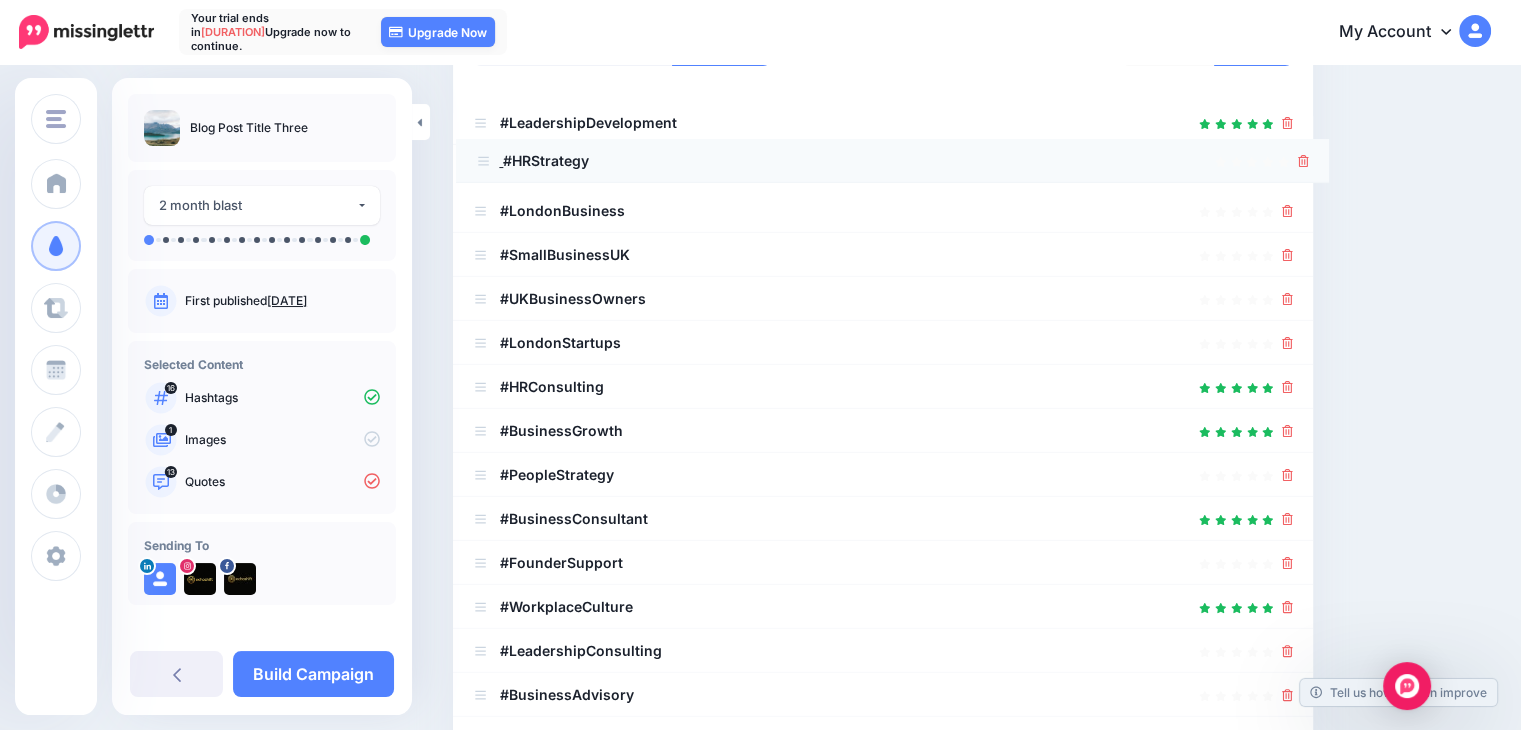 drag, startPoint x: 473, startPoint y: 653, endPoint x: 476, endPoint y: 162, distance: 491.00916 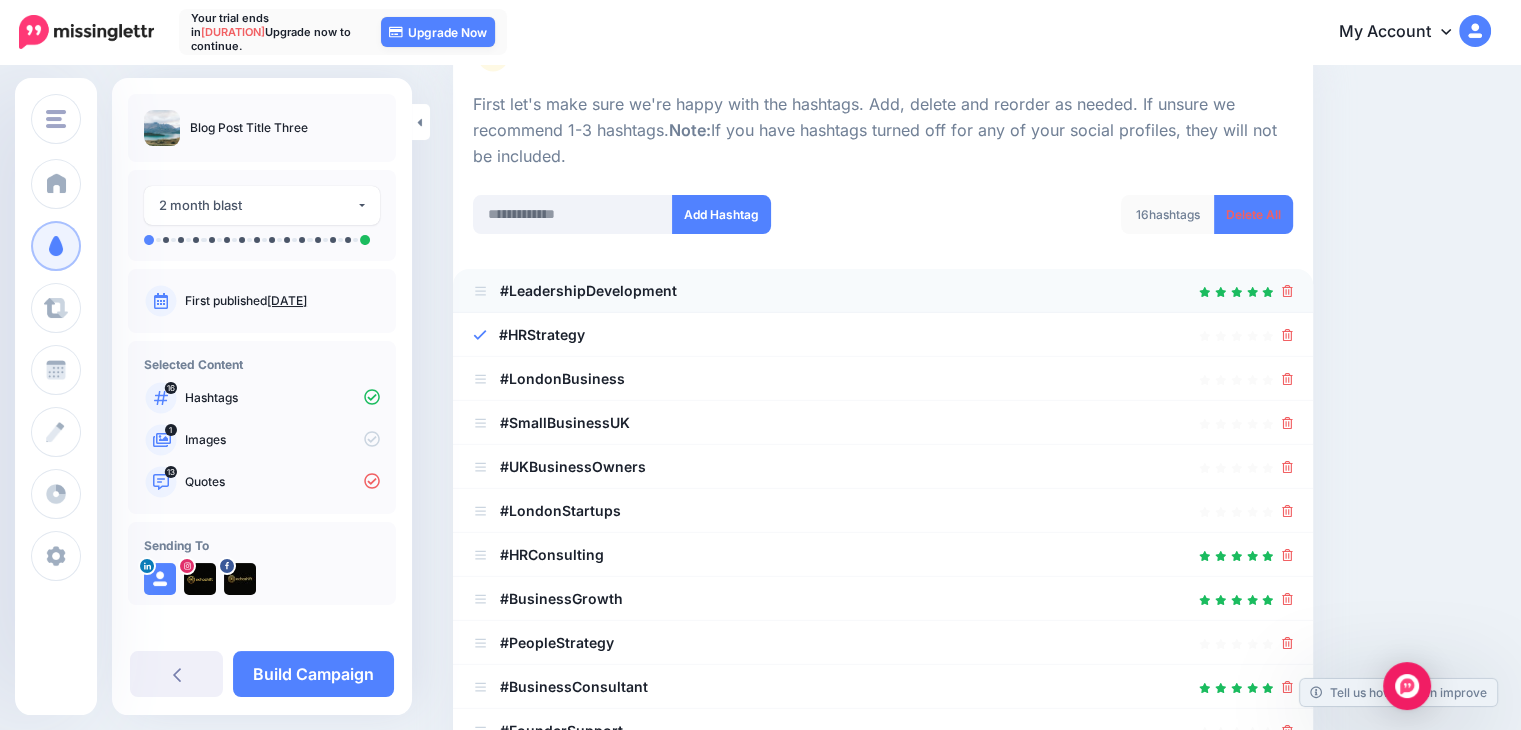 scroll, scrollTop: 148, scrollLeft: 0, axis: vertical 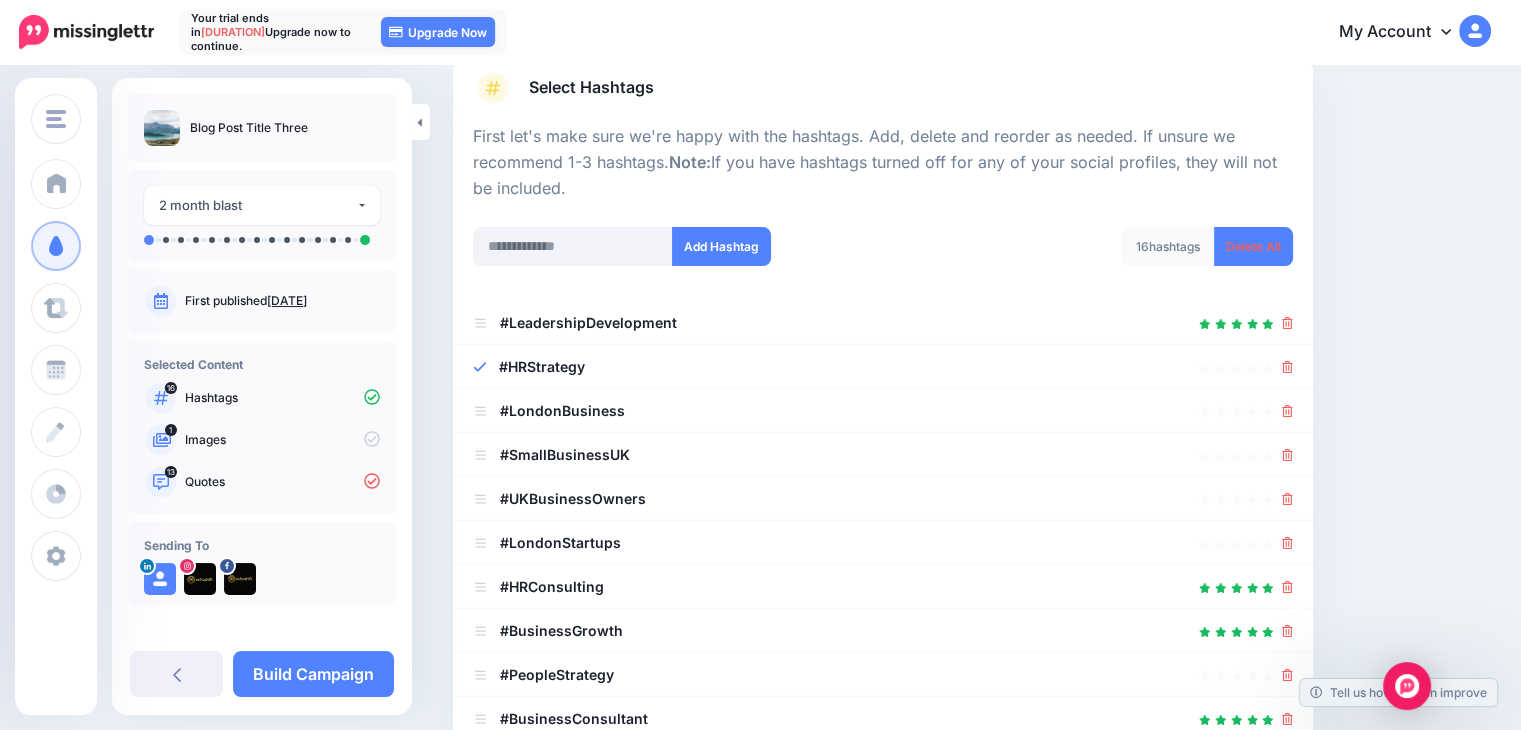 click on "16  hashtags
Delete All" at bounding box center [1095, 259] 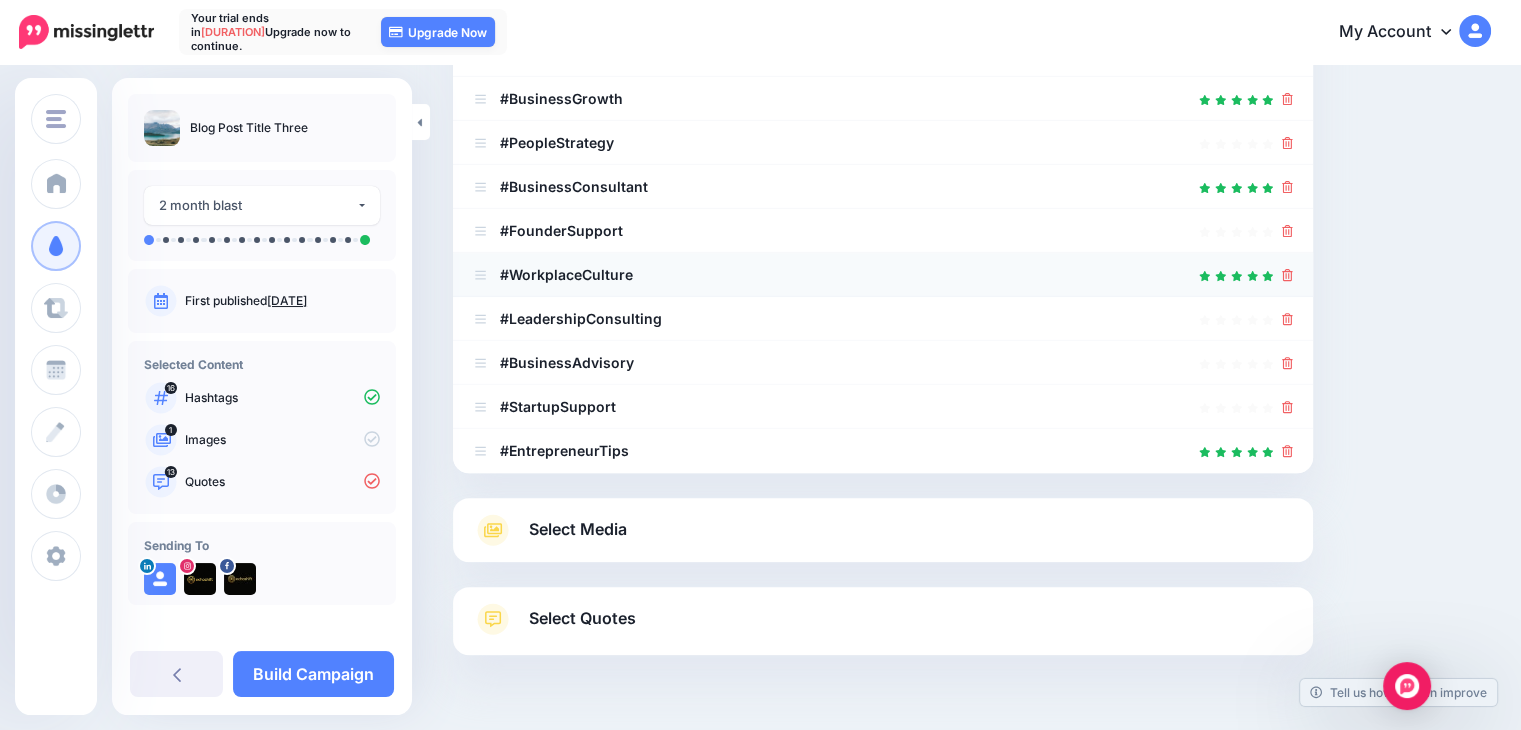 scroll, scrollTop: 735, scrollLeft: 0, axis: vertical 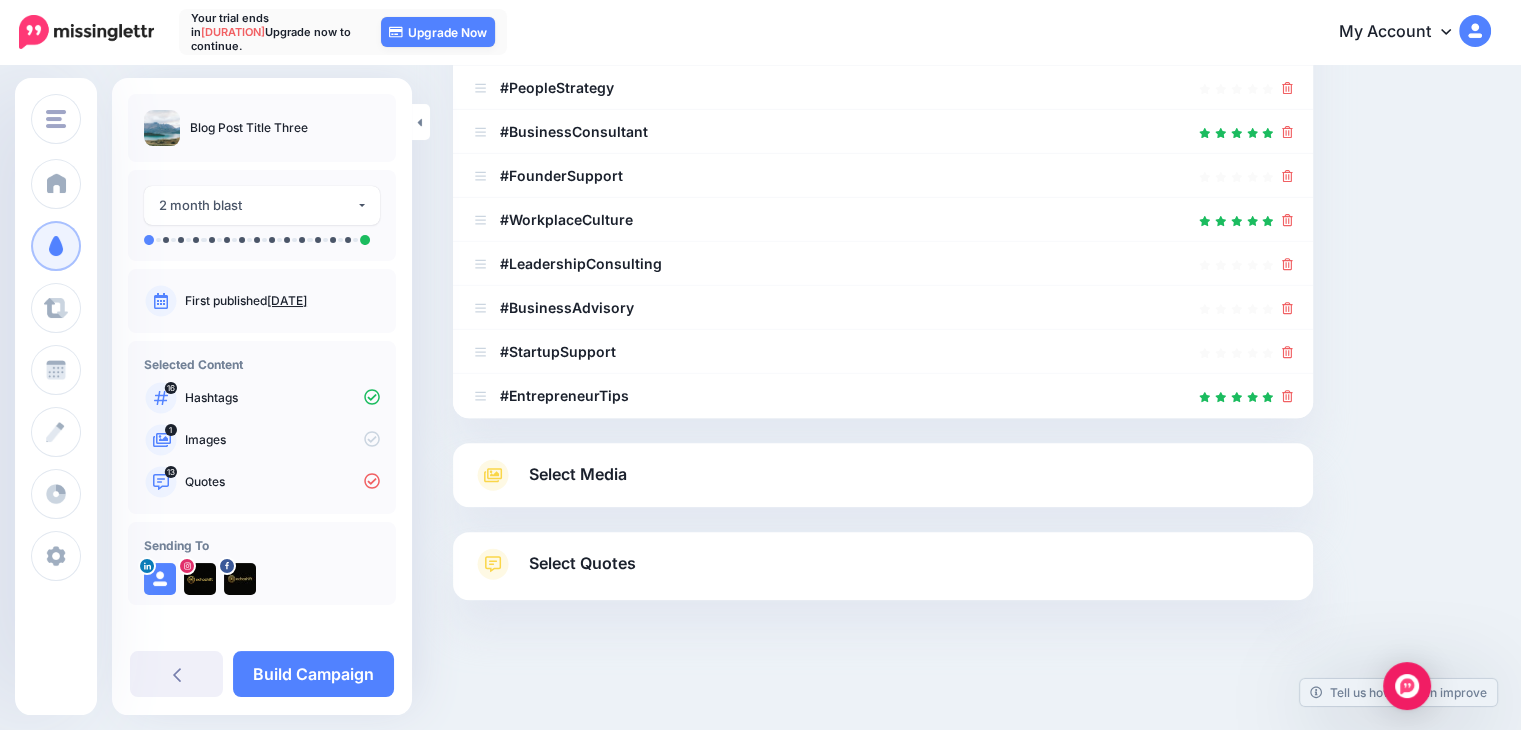 click on "Select Media" at bounding box center (578, 474) 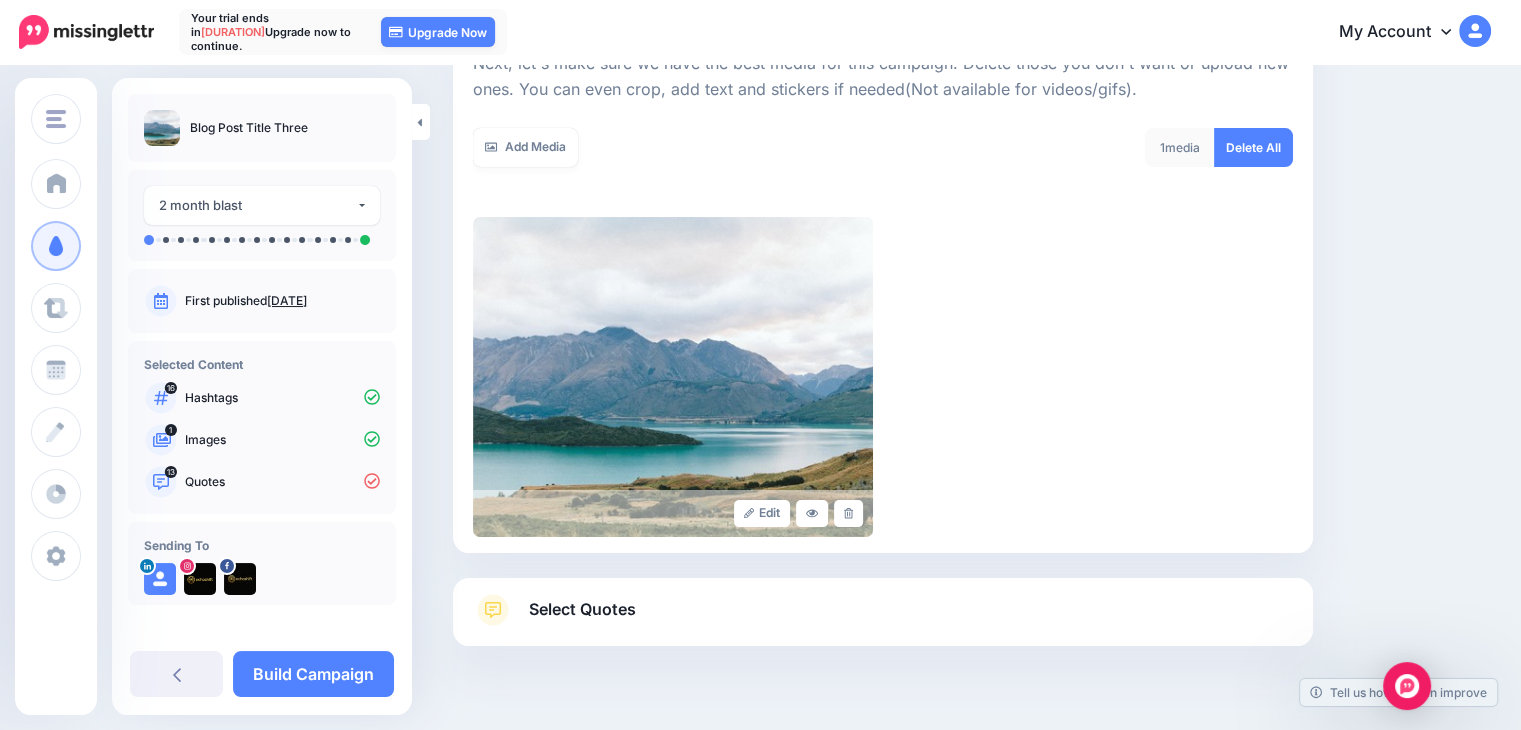 scroll, scrollTop: 276, scrollLeft: 0, axis: vertical 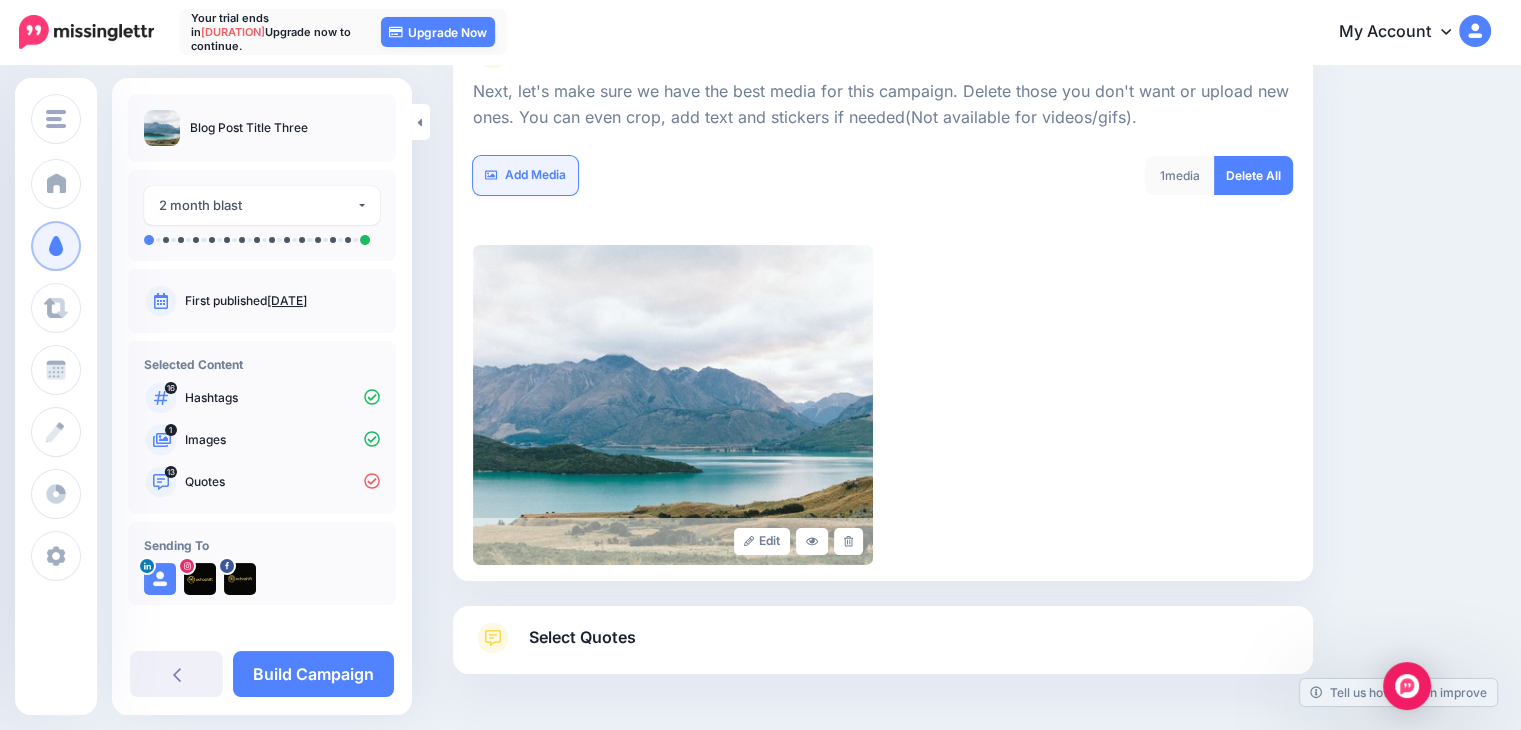click on "Add Media" at bounding box center [525, 175] 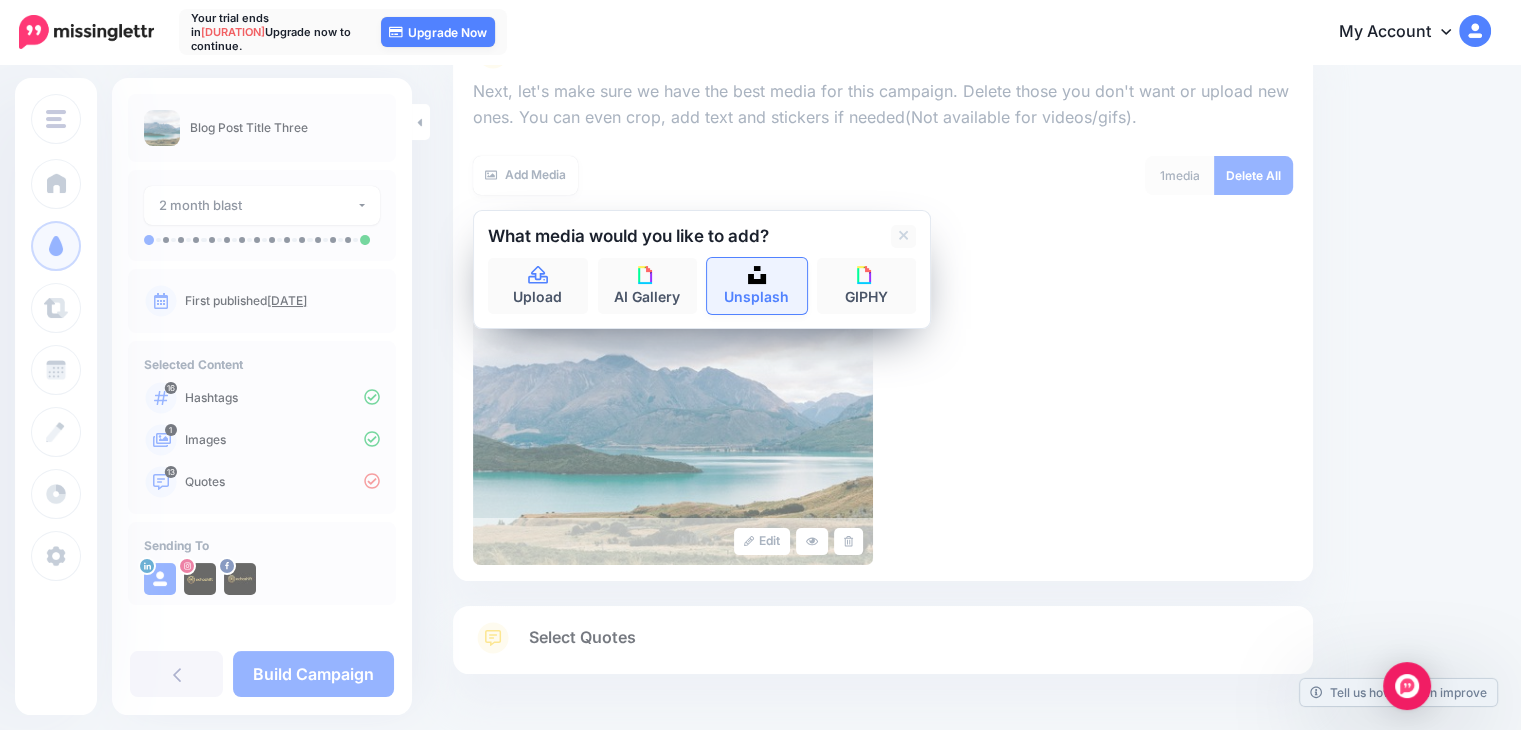 click on "Unsplash" at bounding box center [757, 286] 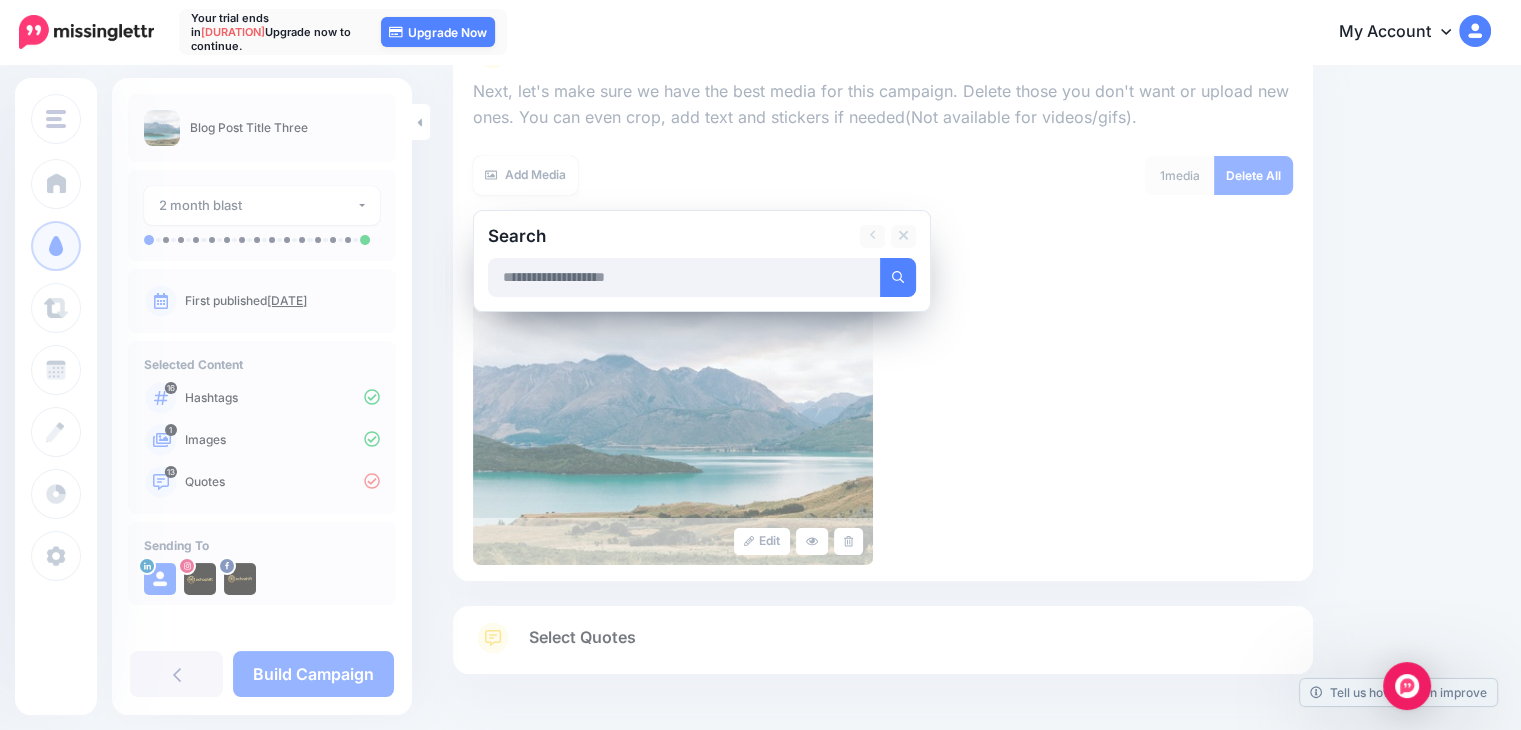 click at bounding box center (684, 277) 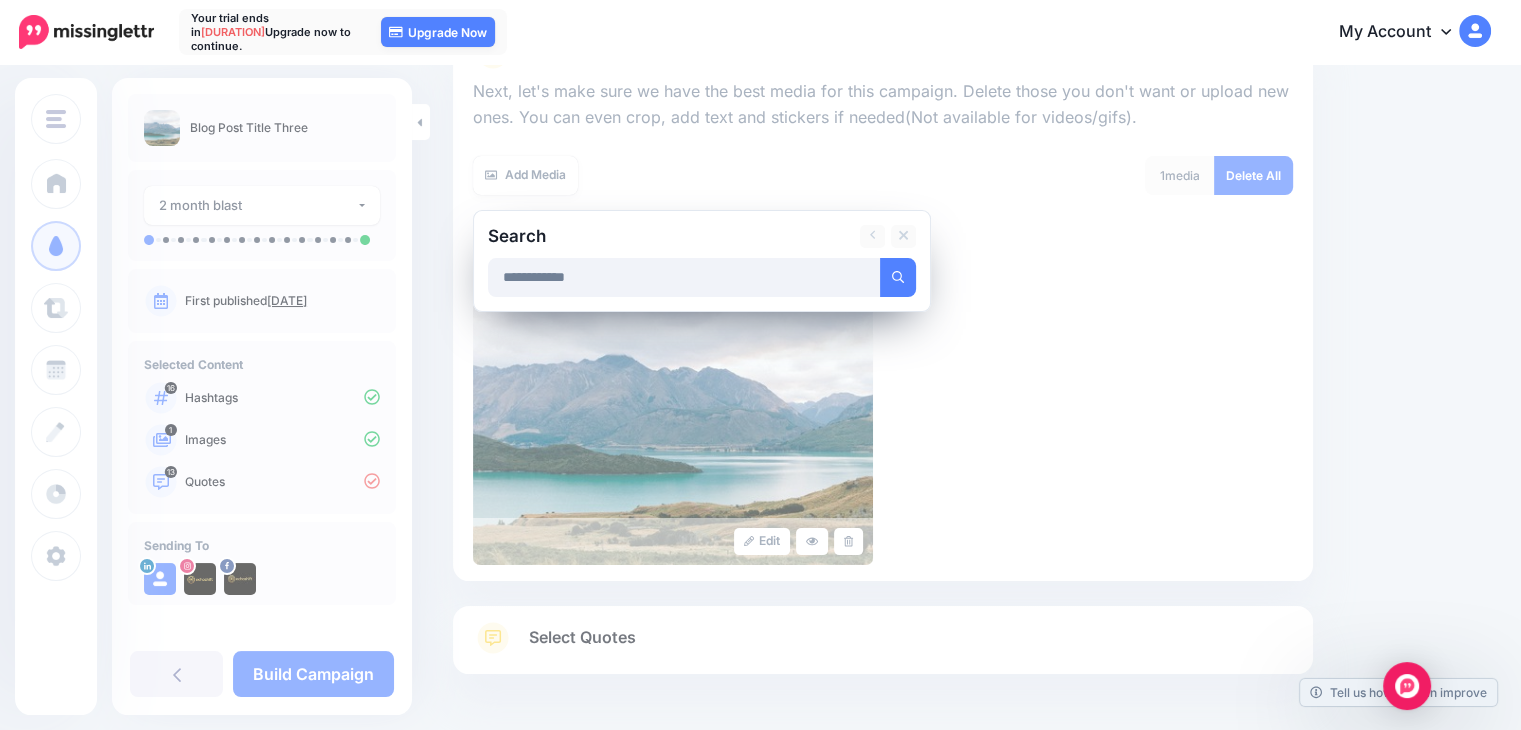 type on "**********" 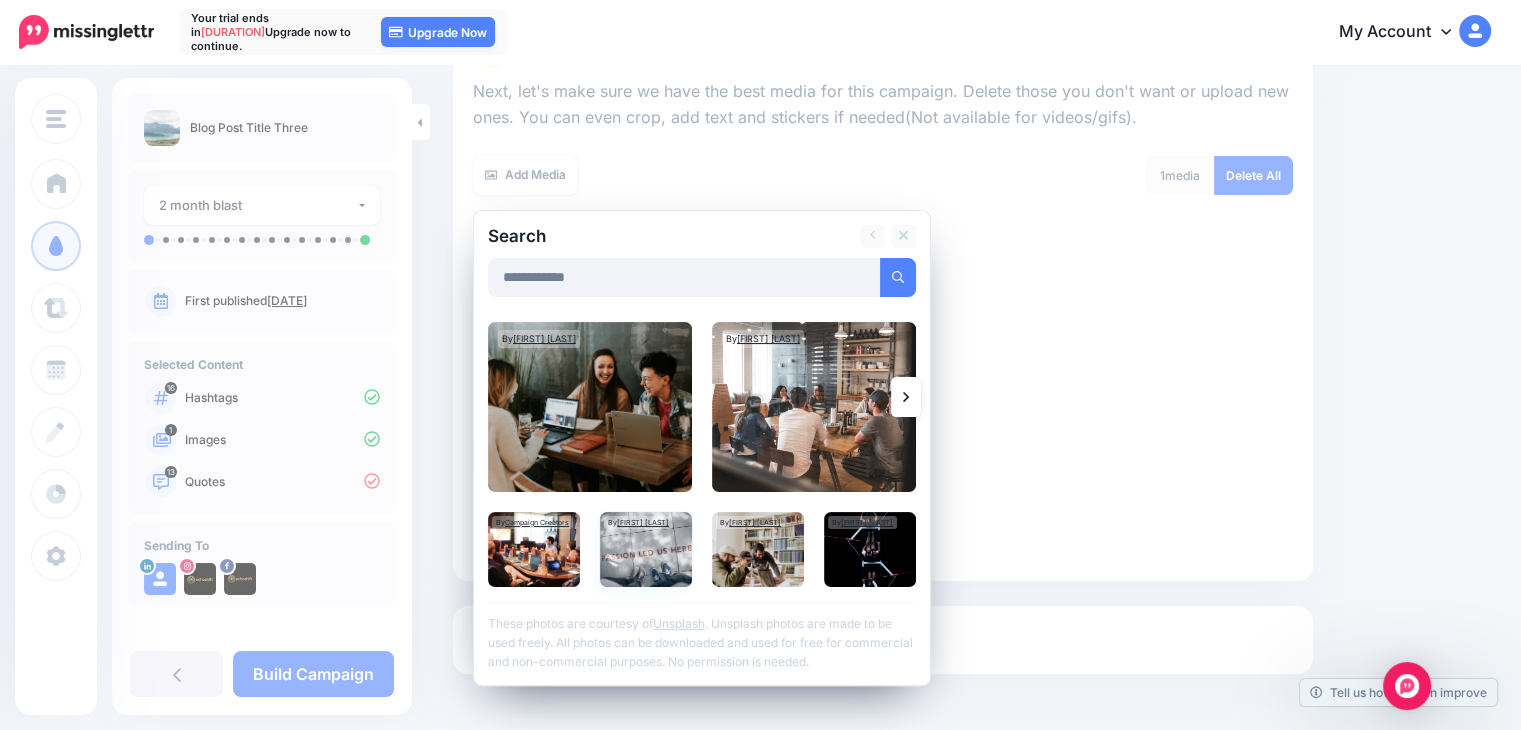 click at bounding box center (646, 549) 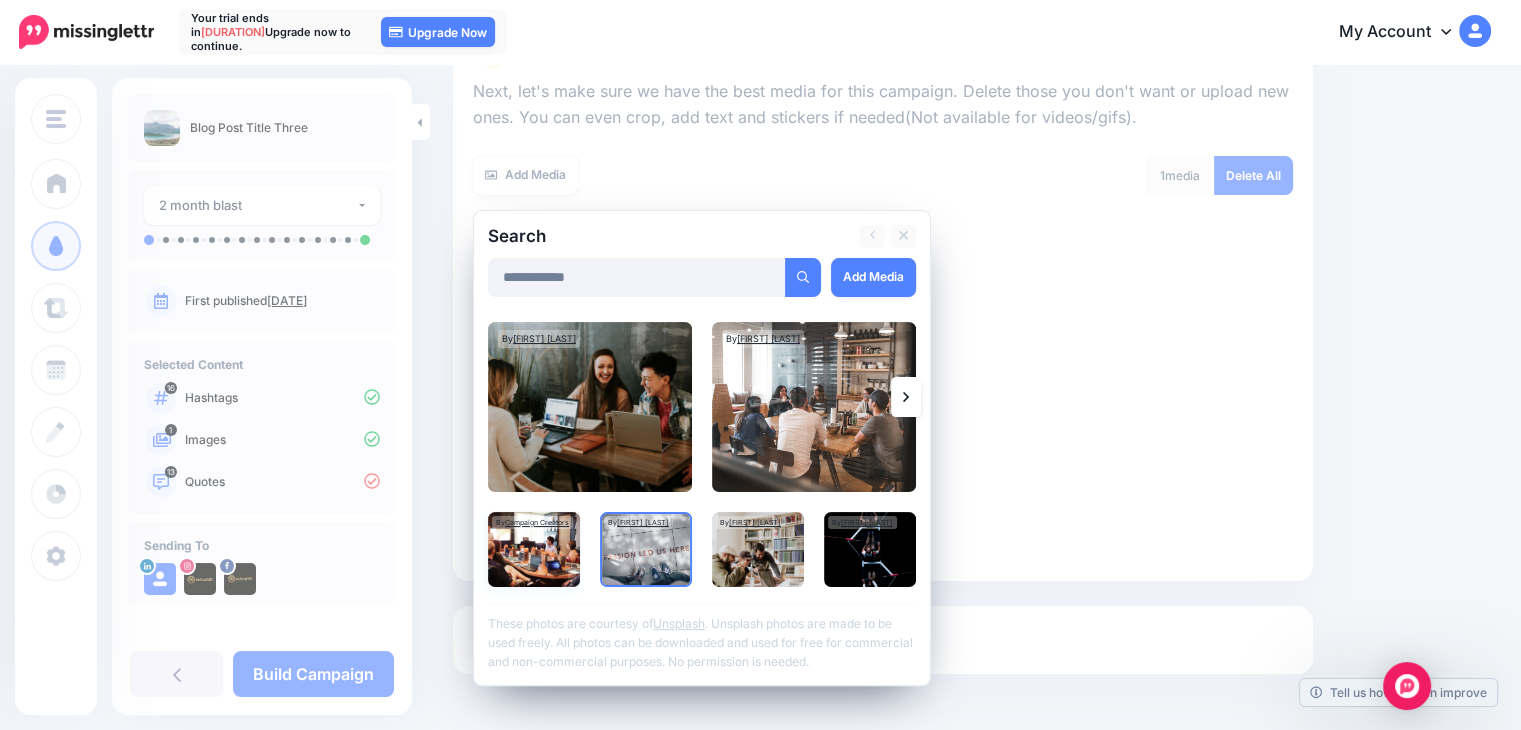 click at bounding box center (534, 549) 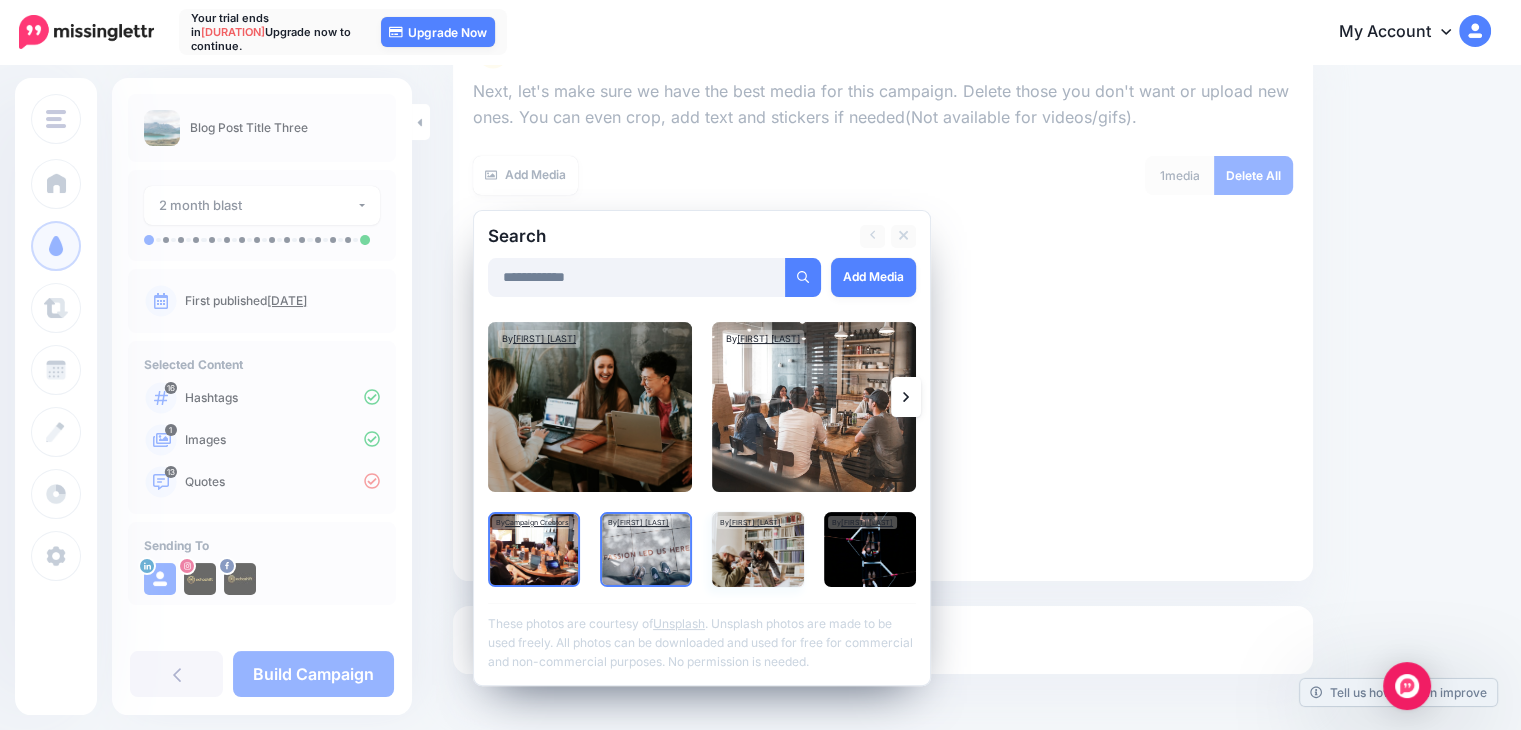 click at bounding box center [758, 549] 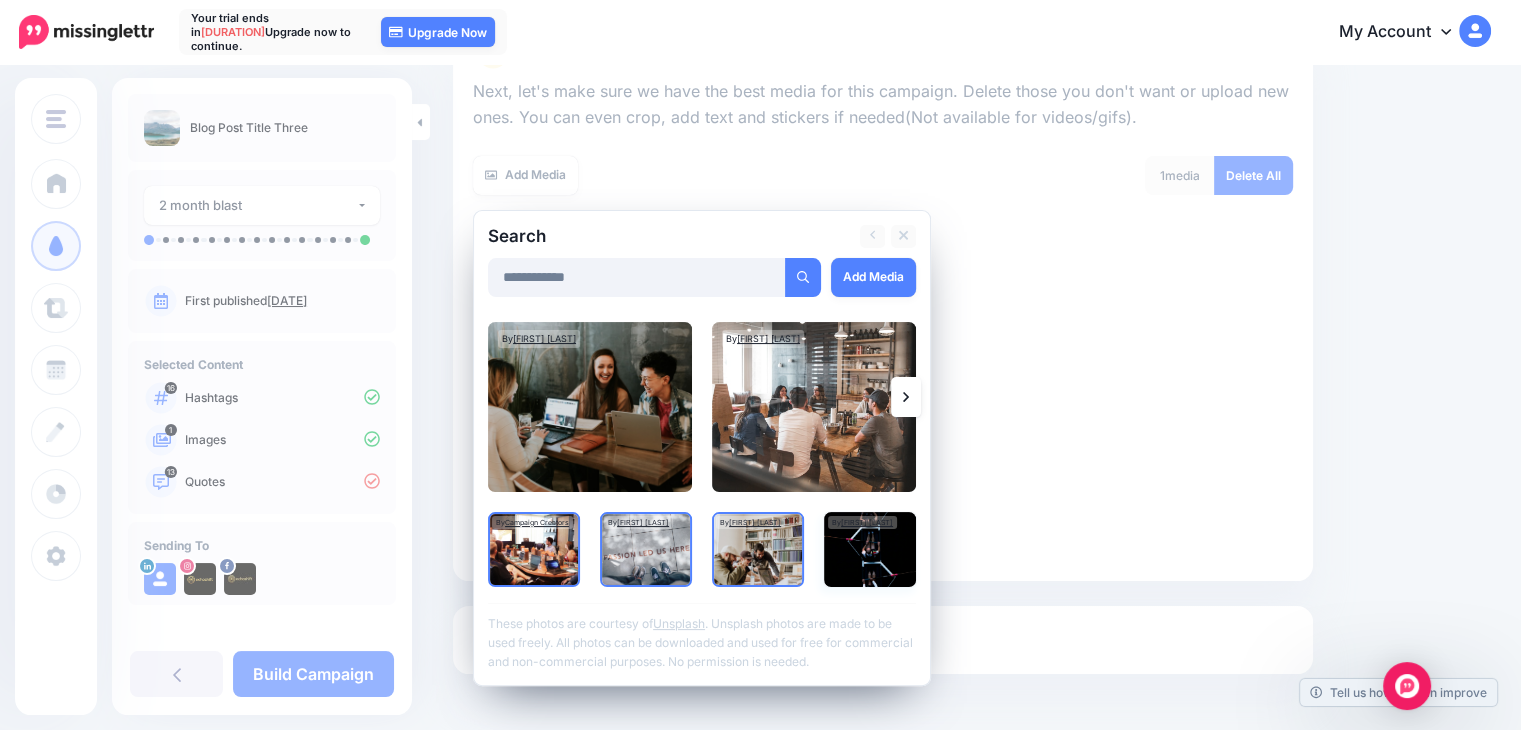click at bounding box center [870, 549] 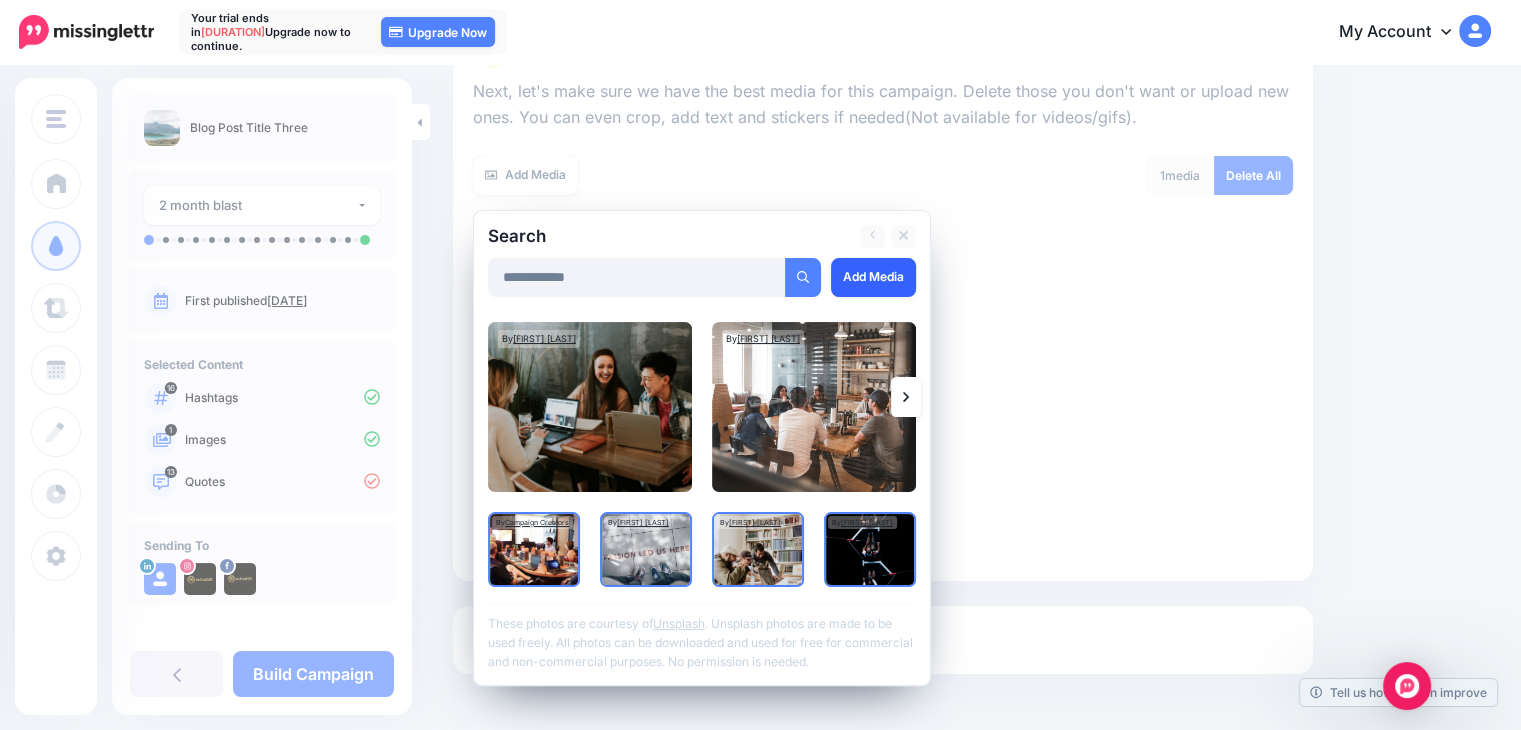 click on "Add Media" at bounding box center (873, 277) 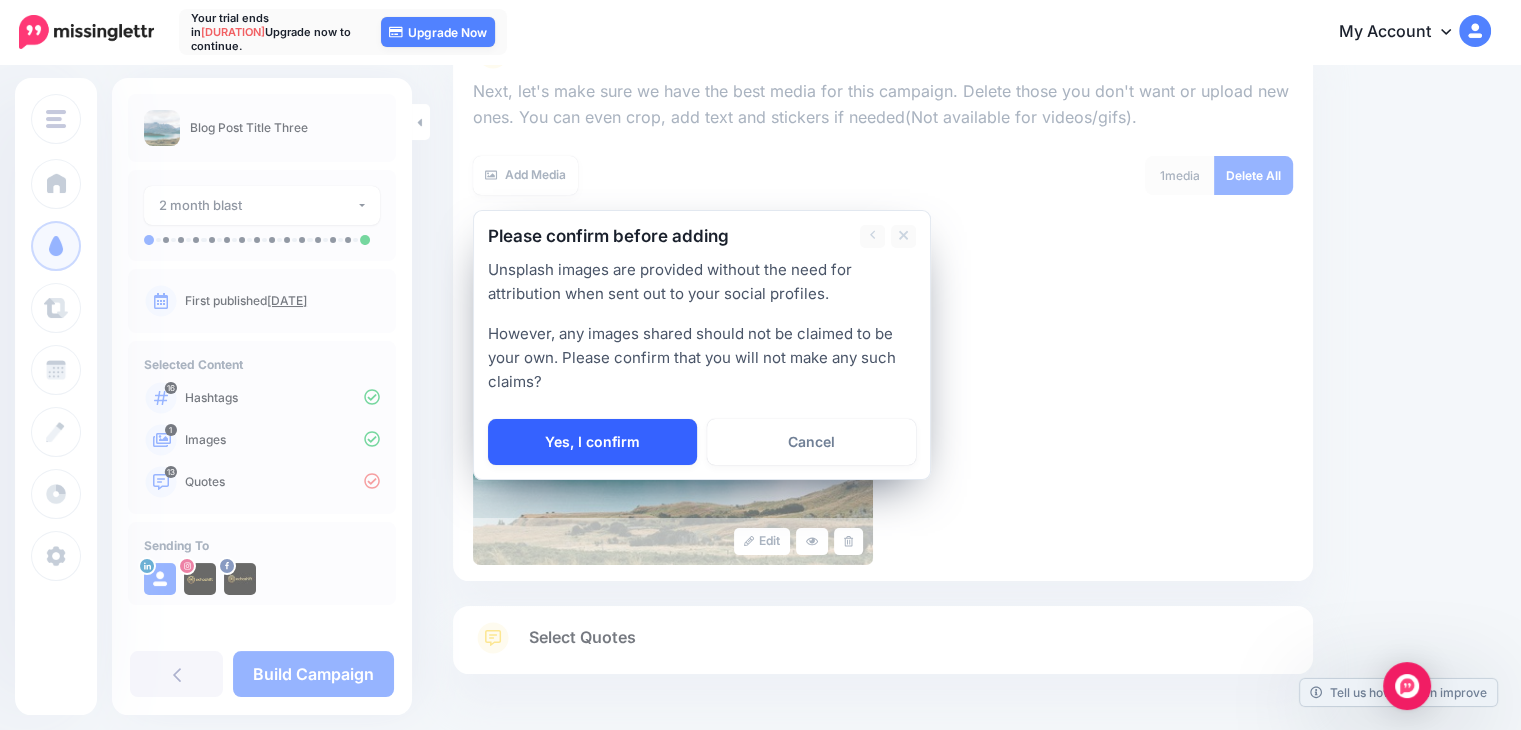 click on "Yes, I confirm" at bounding box center [592, 442] 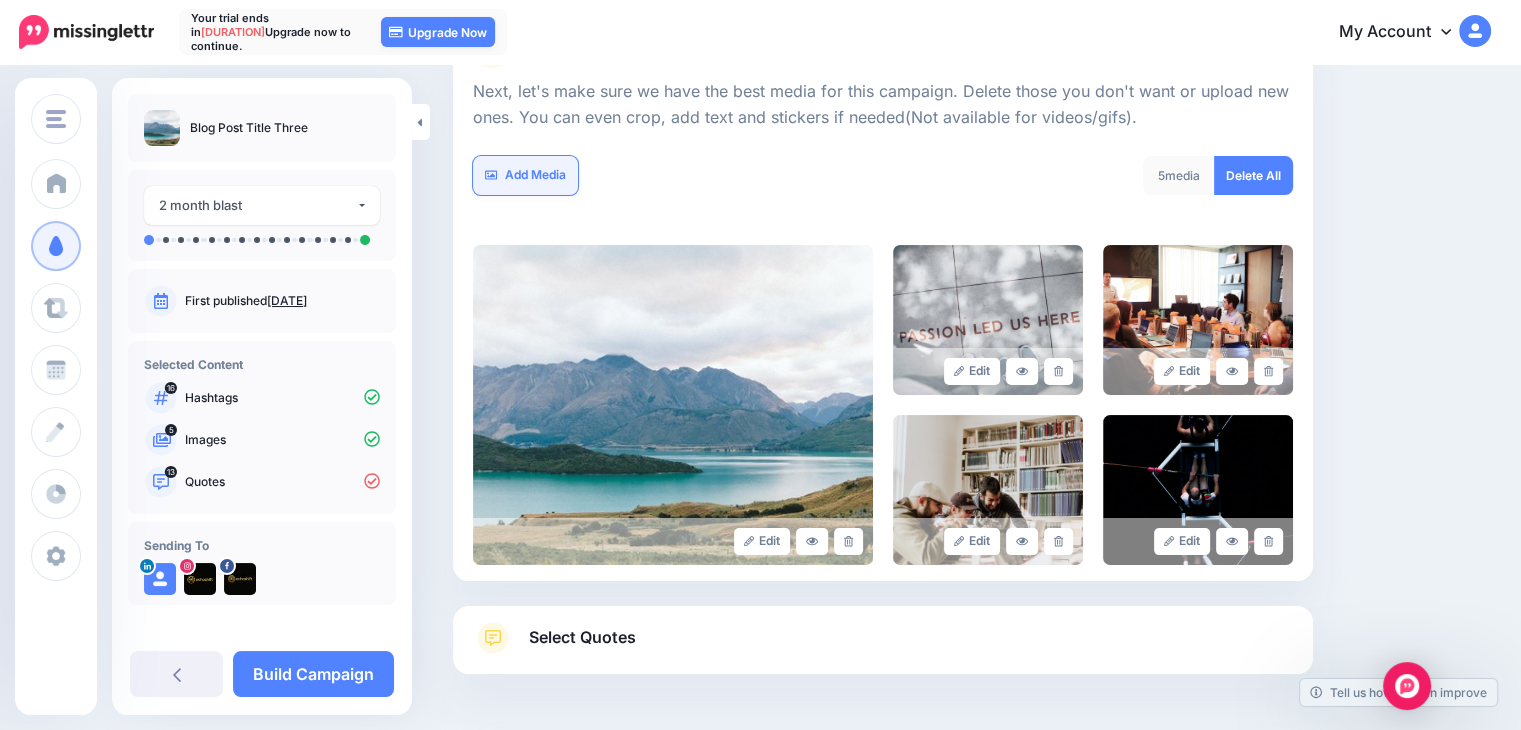 click on "Add Media" at bounding box center (525, 175) 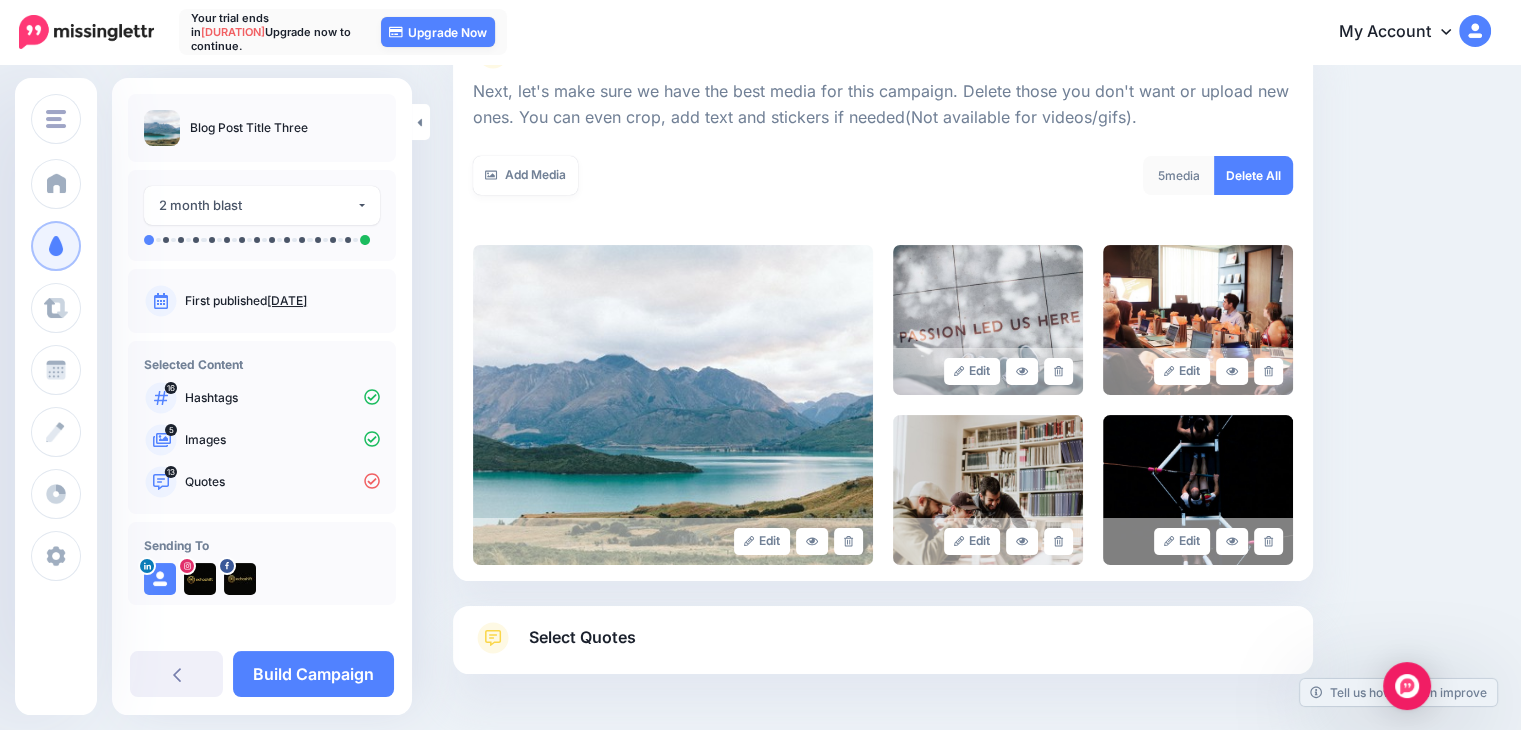 scroll, scrollTop: 349, scrollLeft: 0, axis: vertical 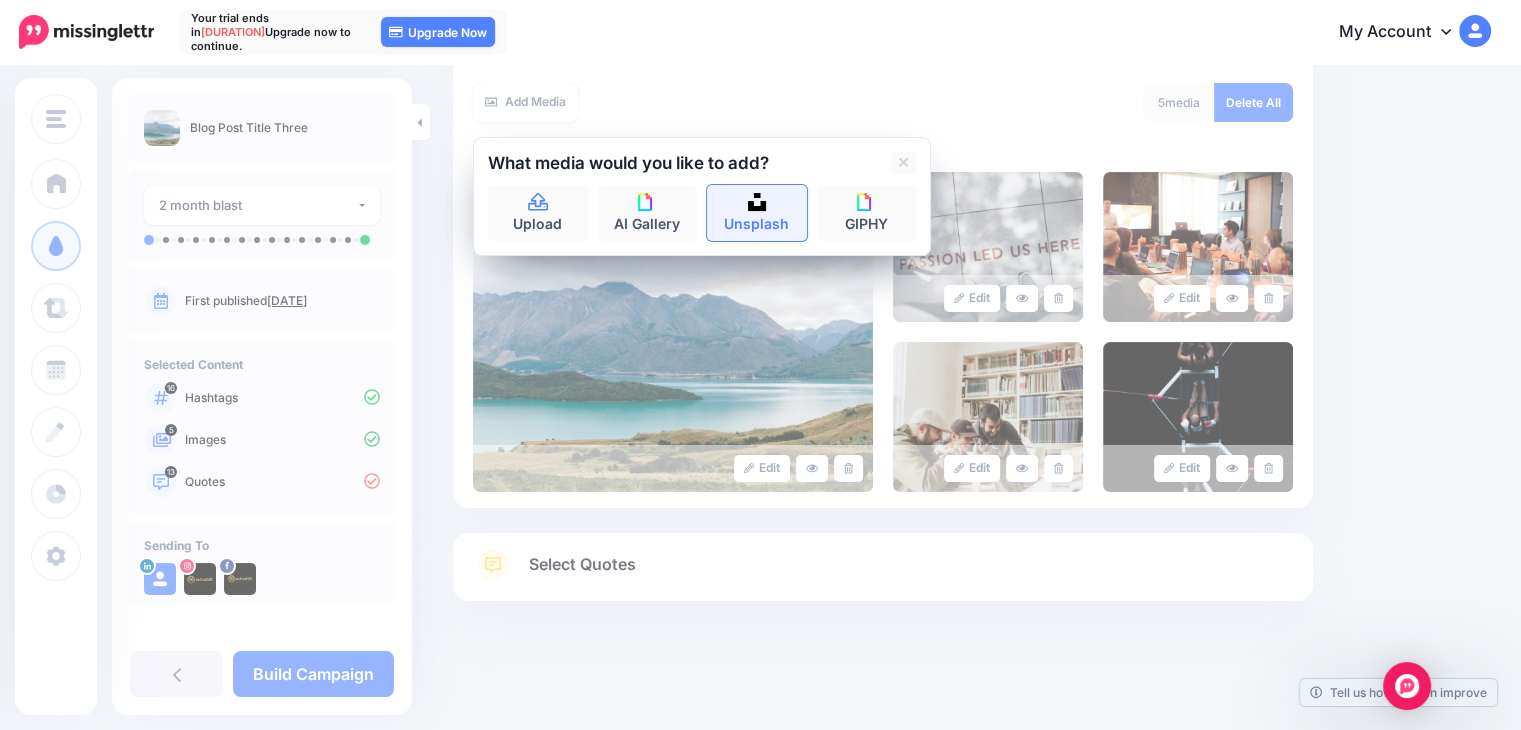 click on "Unsplash" at bounding box center (757, 213) 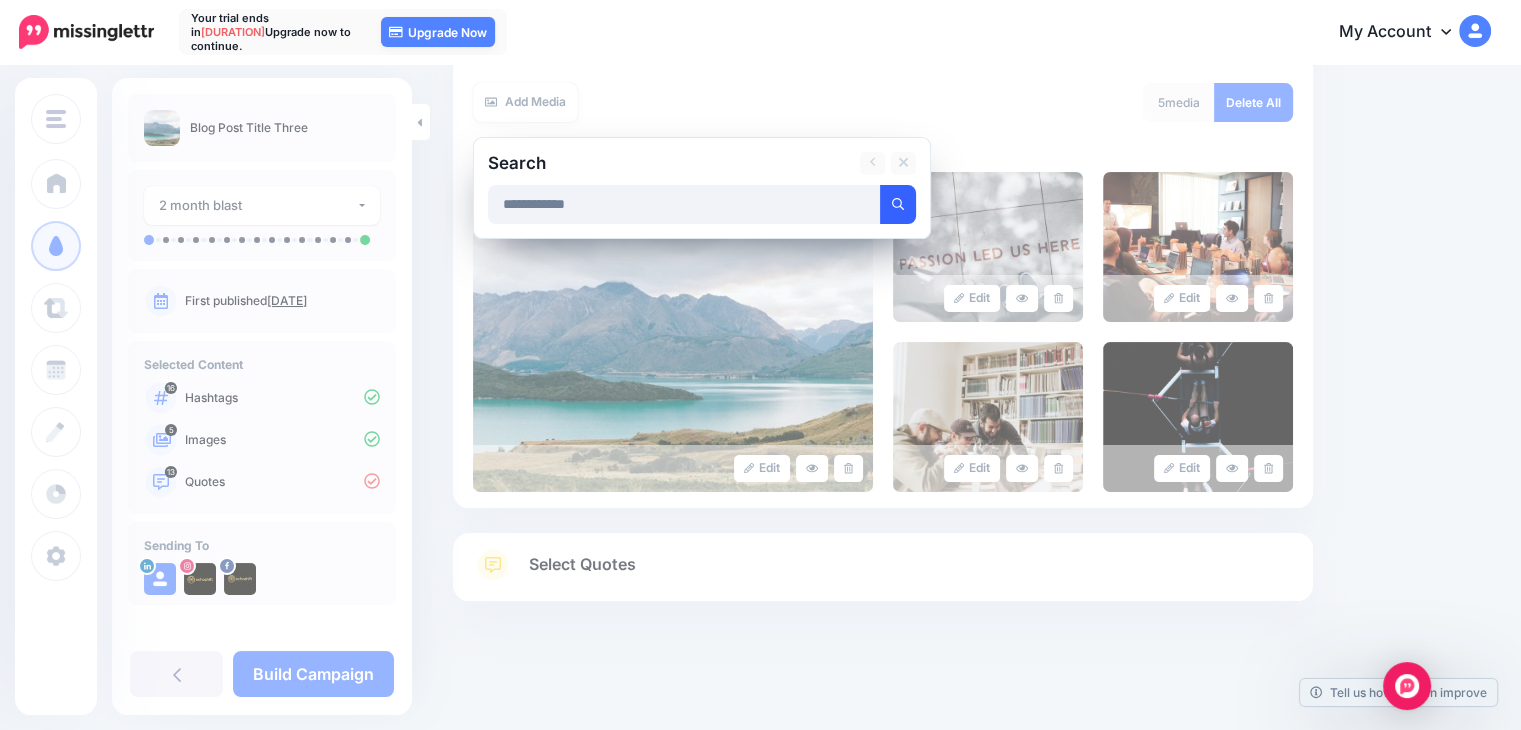 type on "**********" 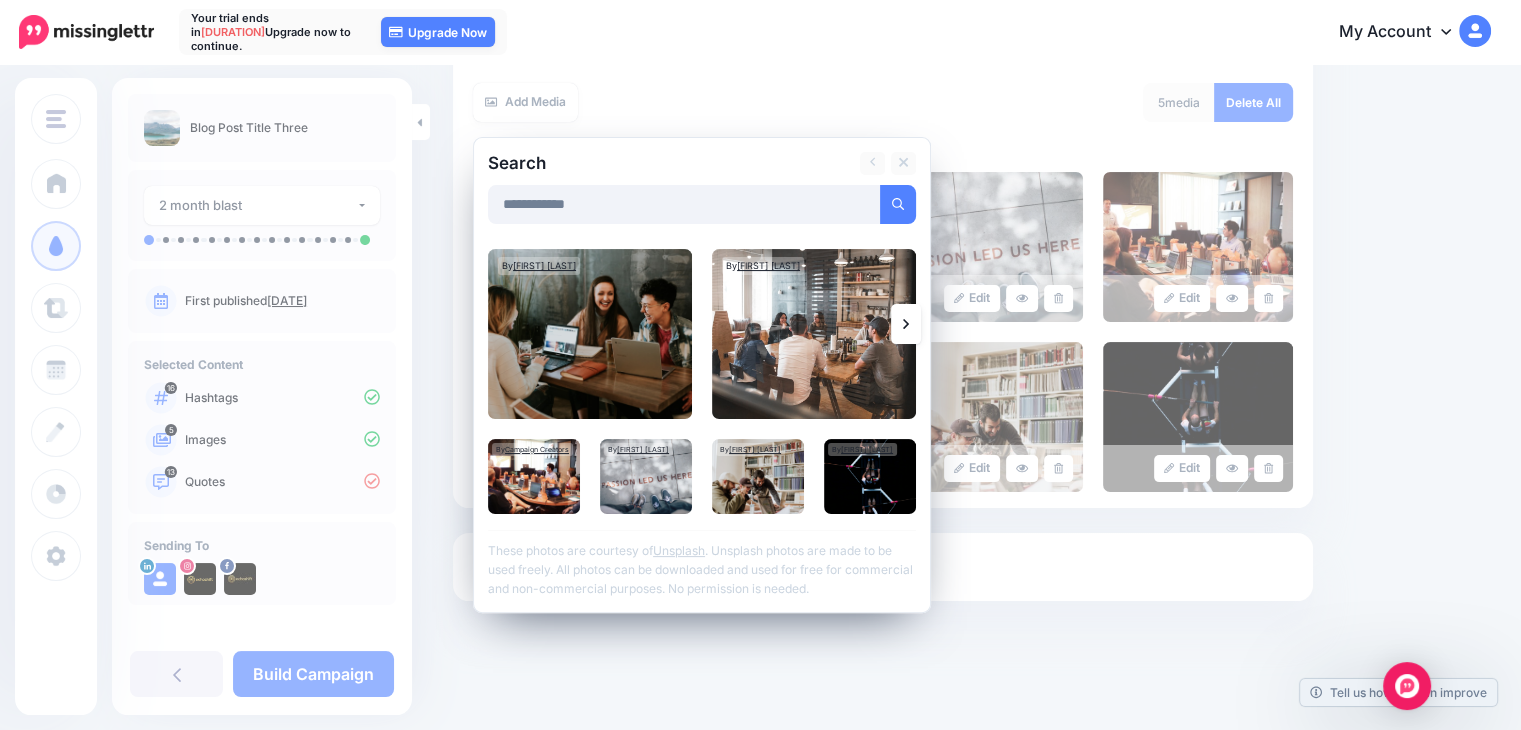 click 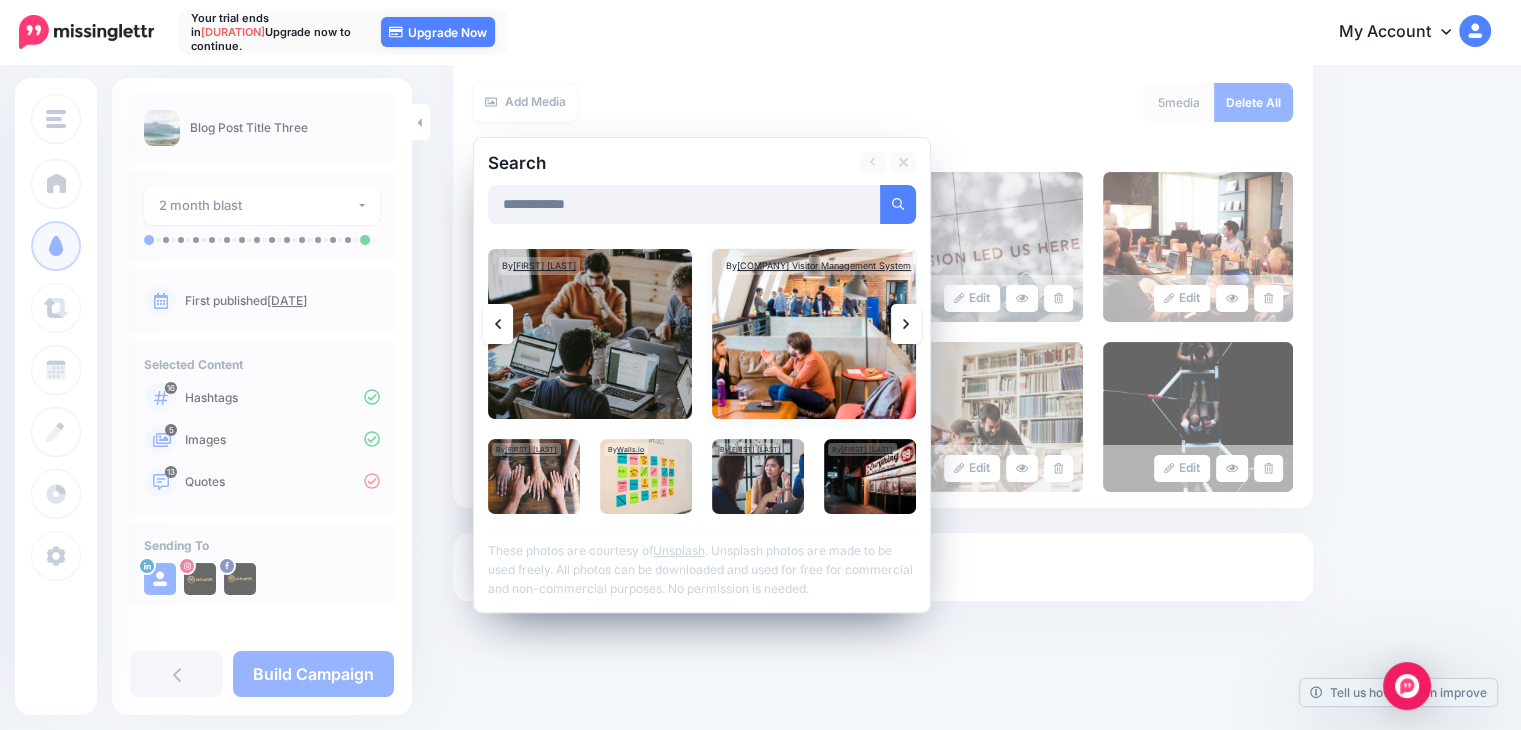 click at bounding box center (814, 334) 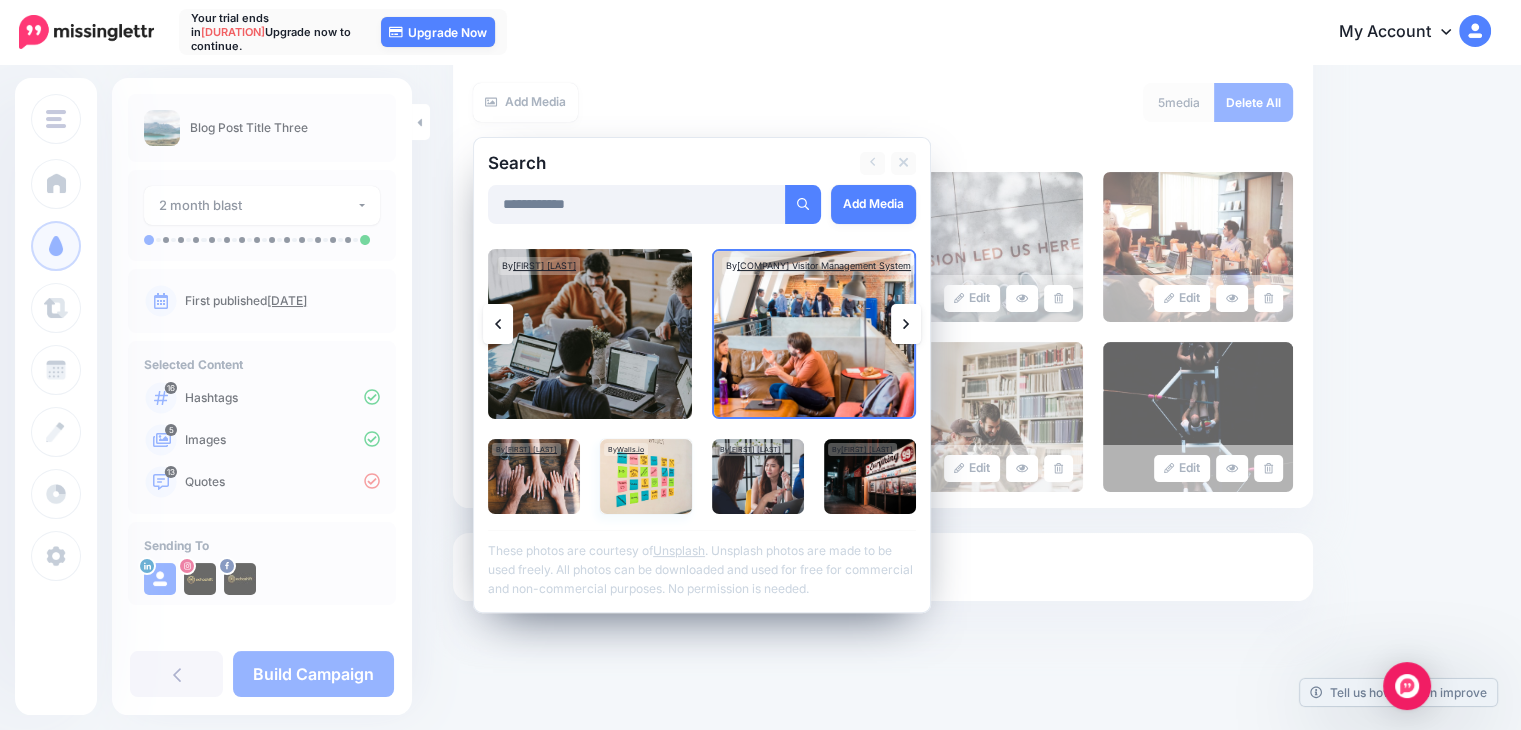 click at bounding box center (646, 476) 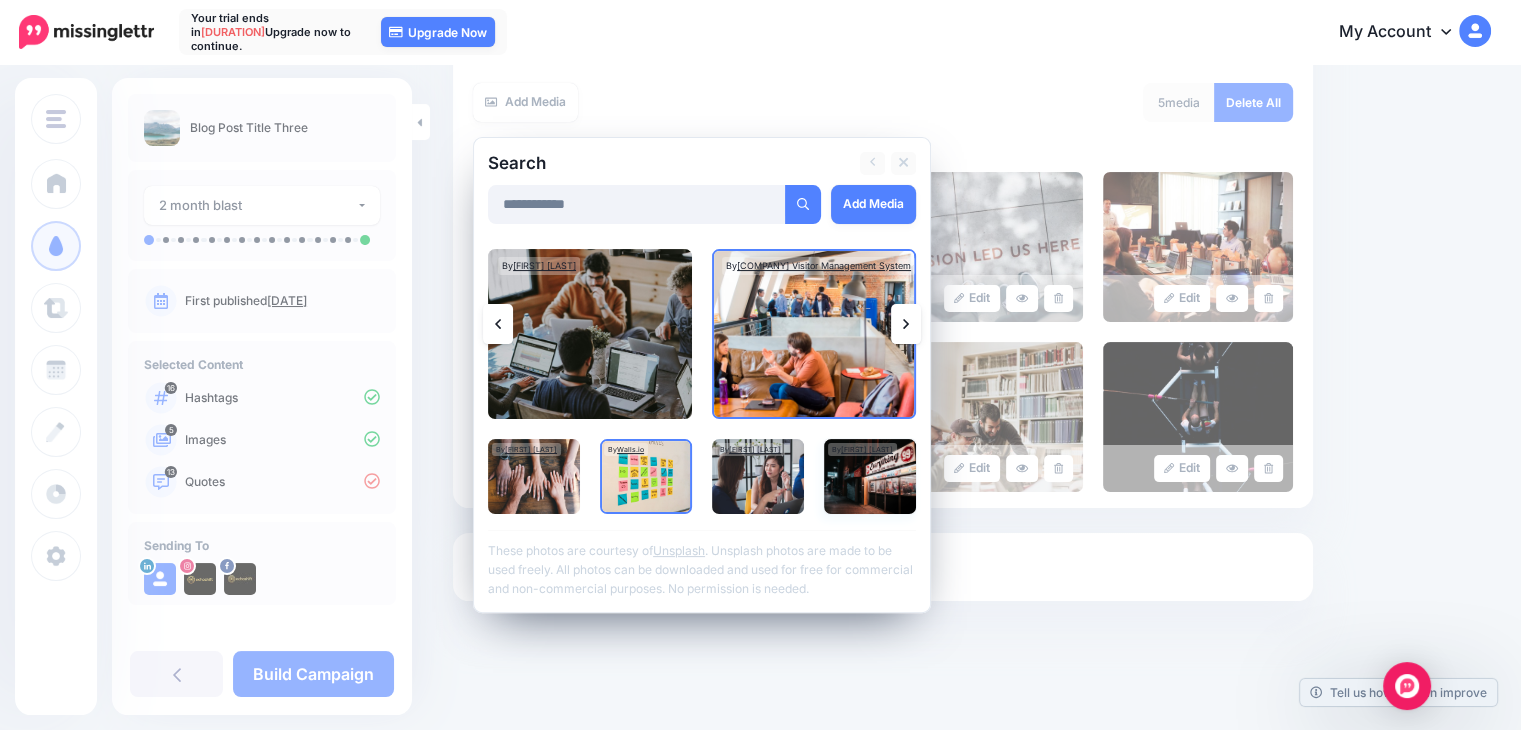 click at bounding box center (870, 476) 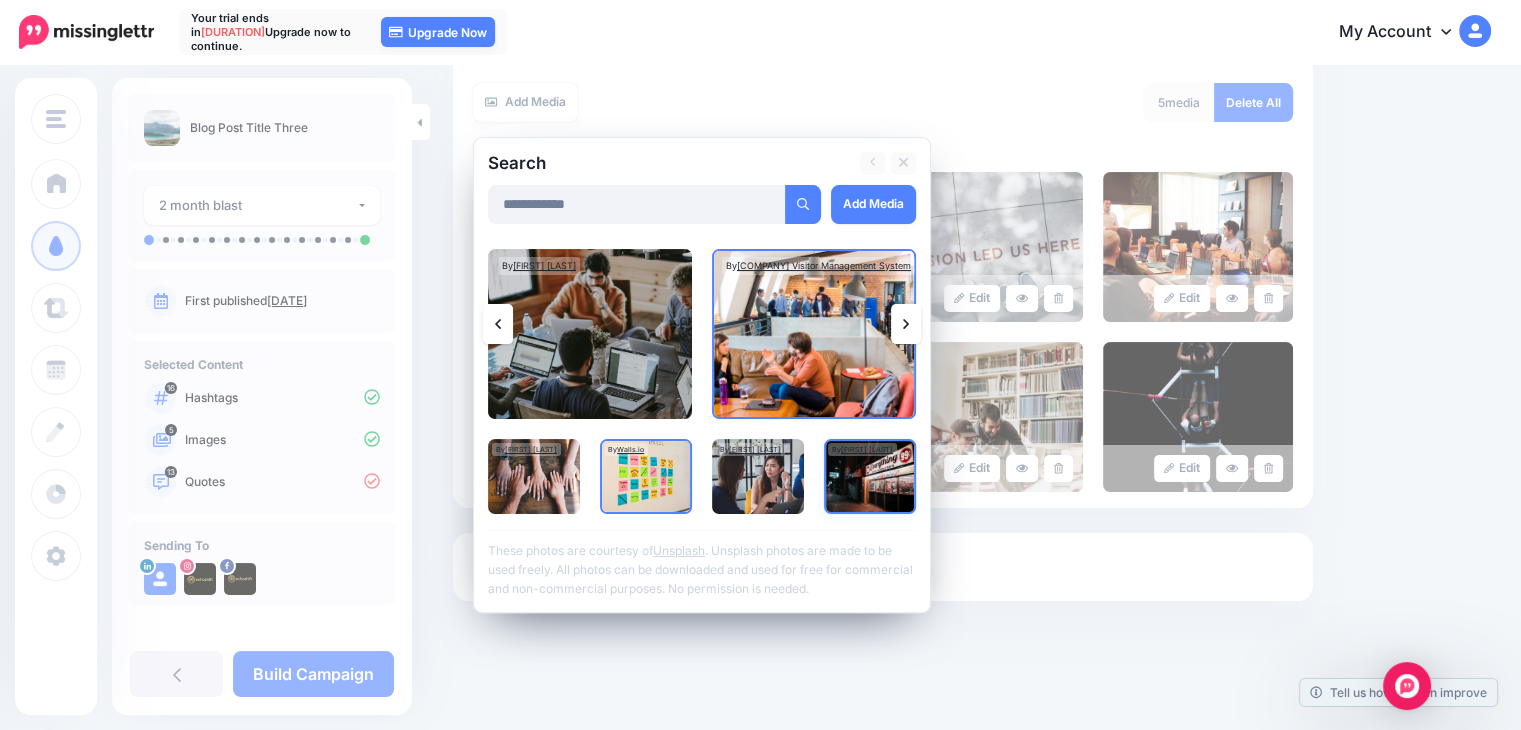 click at bounding box center [870, 476] 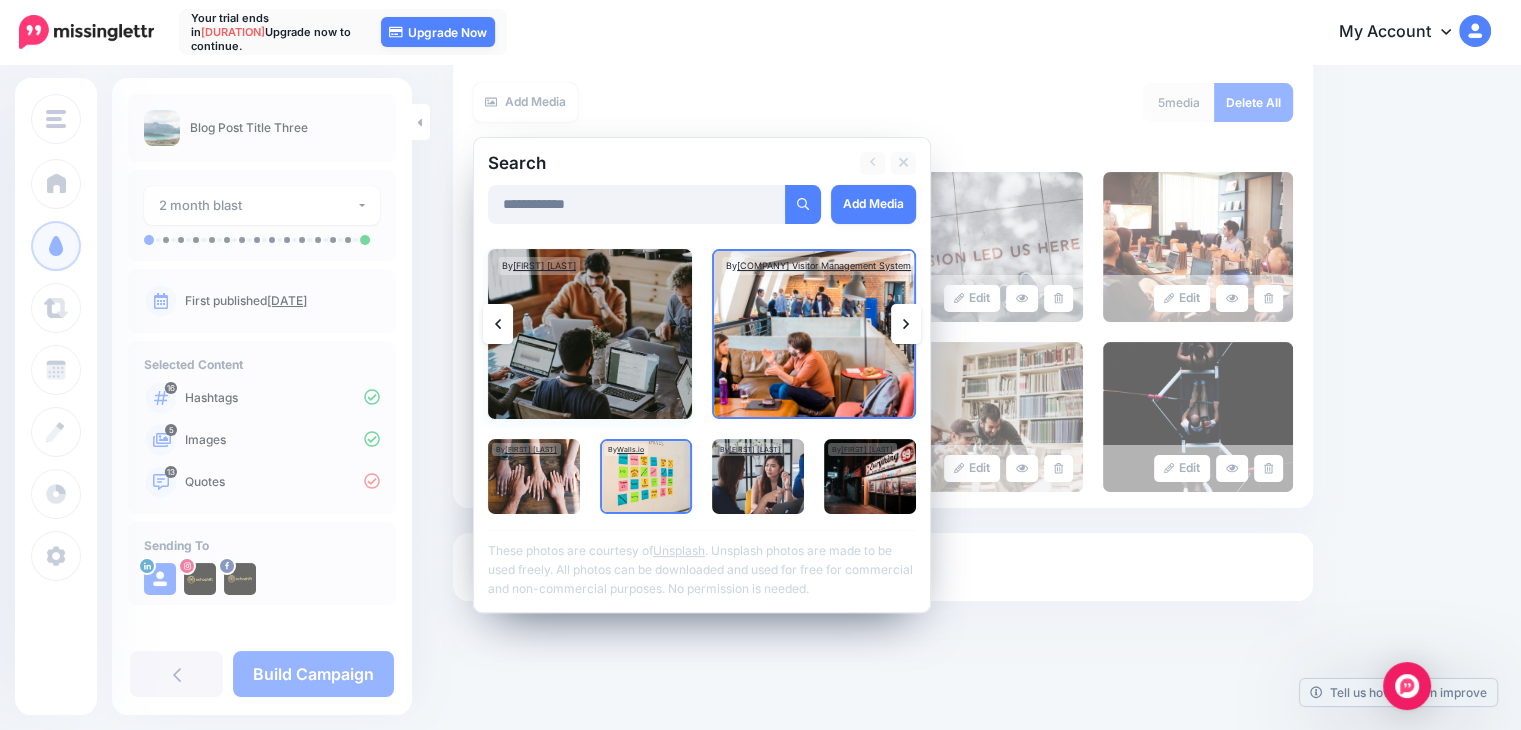 click at bounding box center [590, 334] 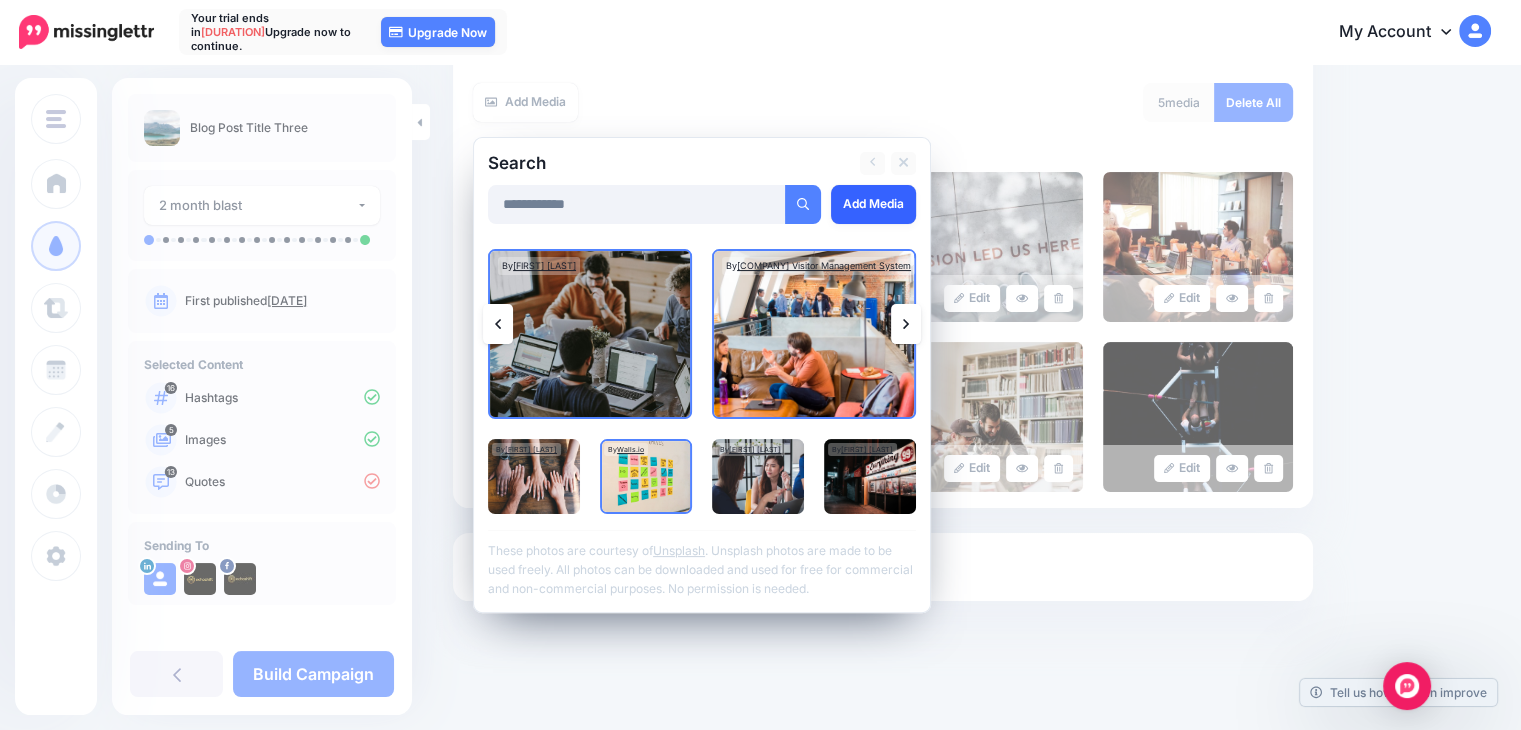 click on "Add Media" at bounding box center (873, 204) 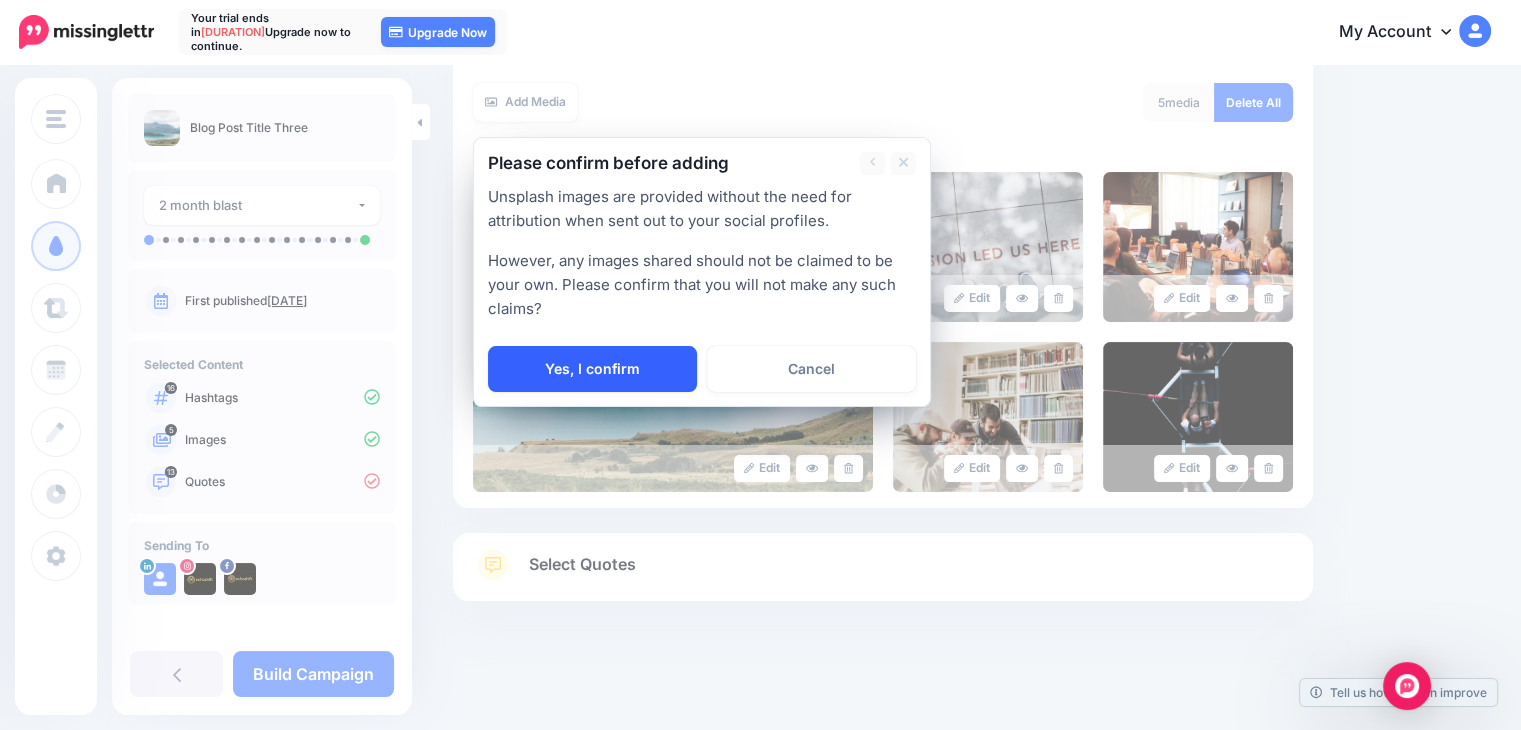 click on "Yes, I confirm" at bounding box center [592, 369] 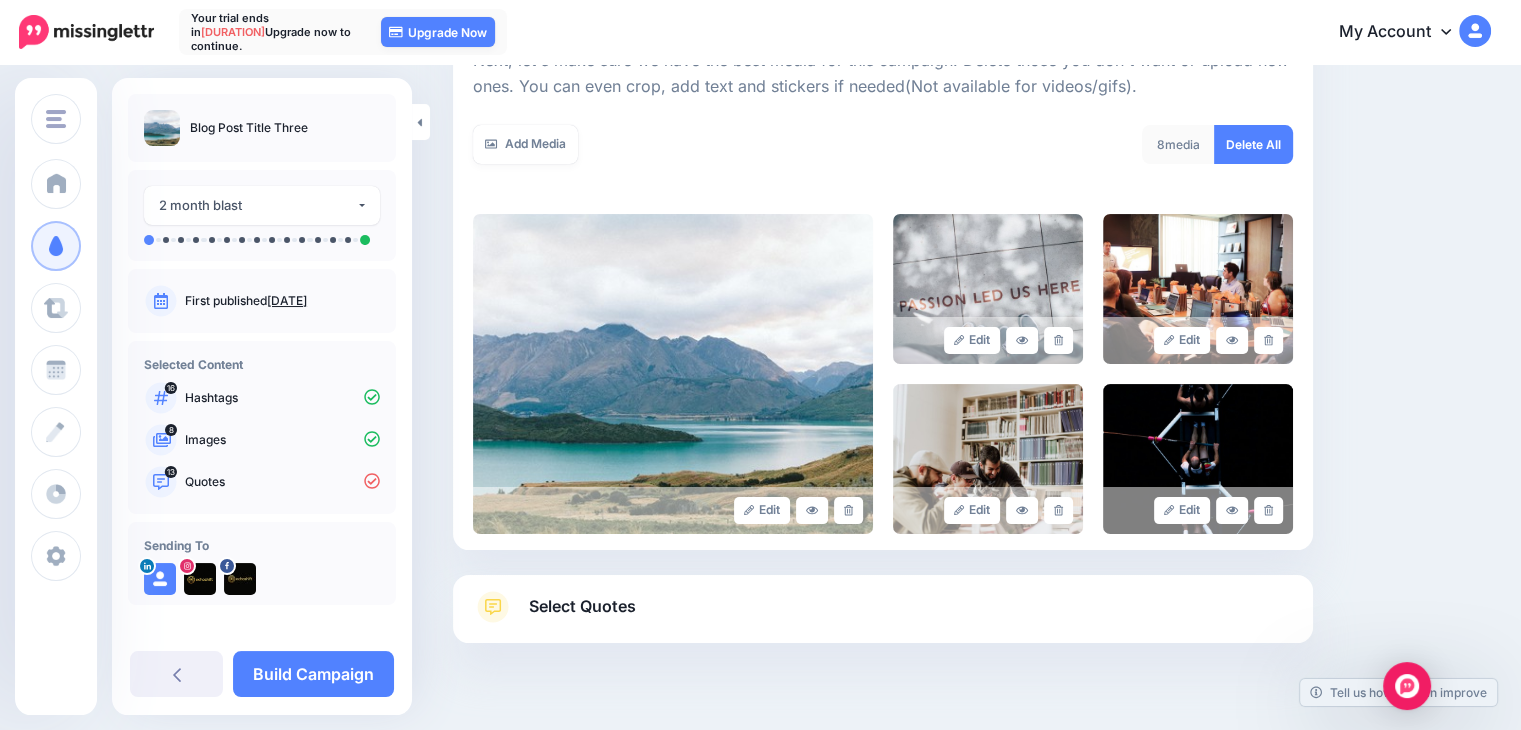 scroll, scrollTop: 249, scrollLeft: 0, axis: vertical 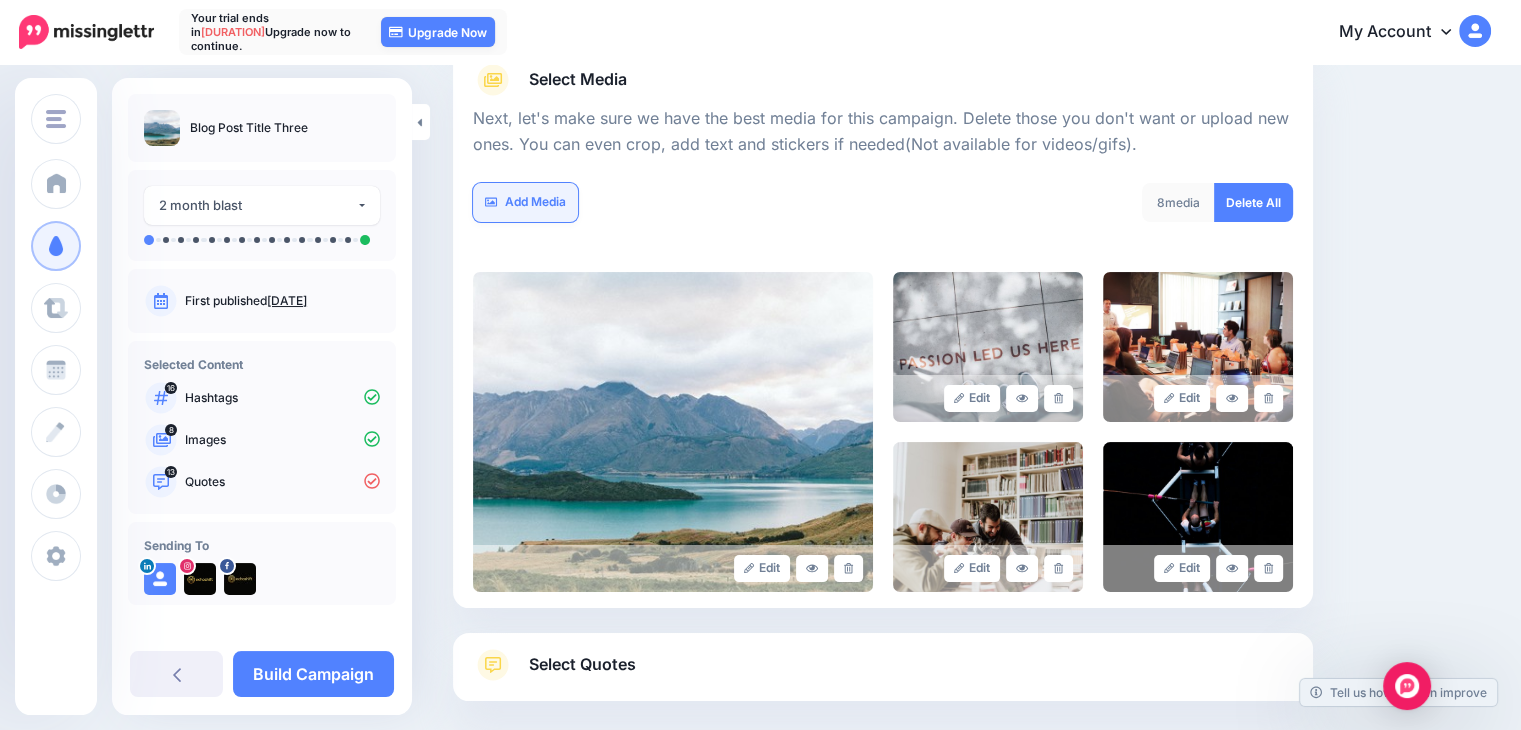 click on "Add Media" at bounding box center [525, 202] 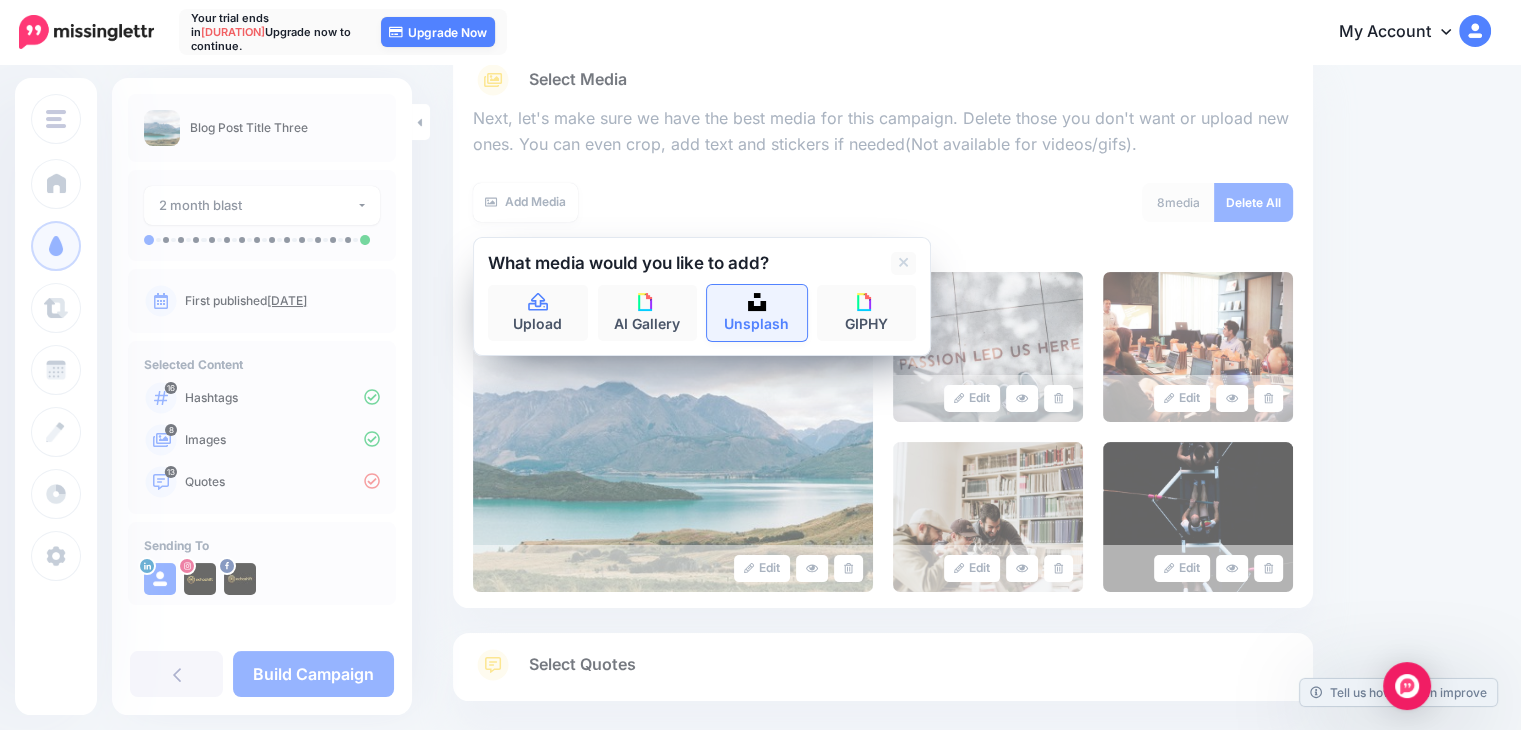 click on "Unsplash" at bounding box center (757, 313) 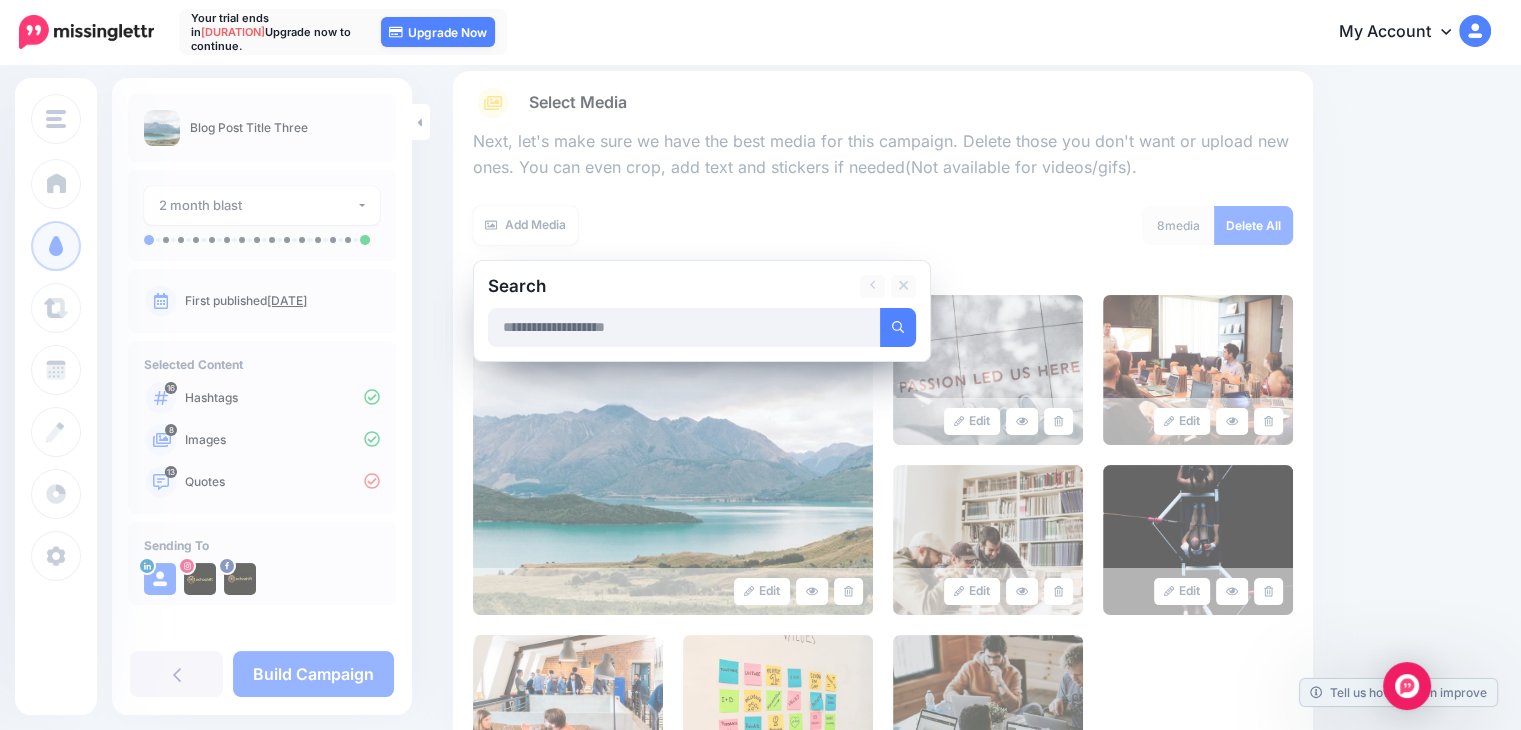 scroll, scrollTop: 220, scrollLeft: 0, axis: vertical 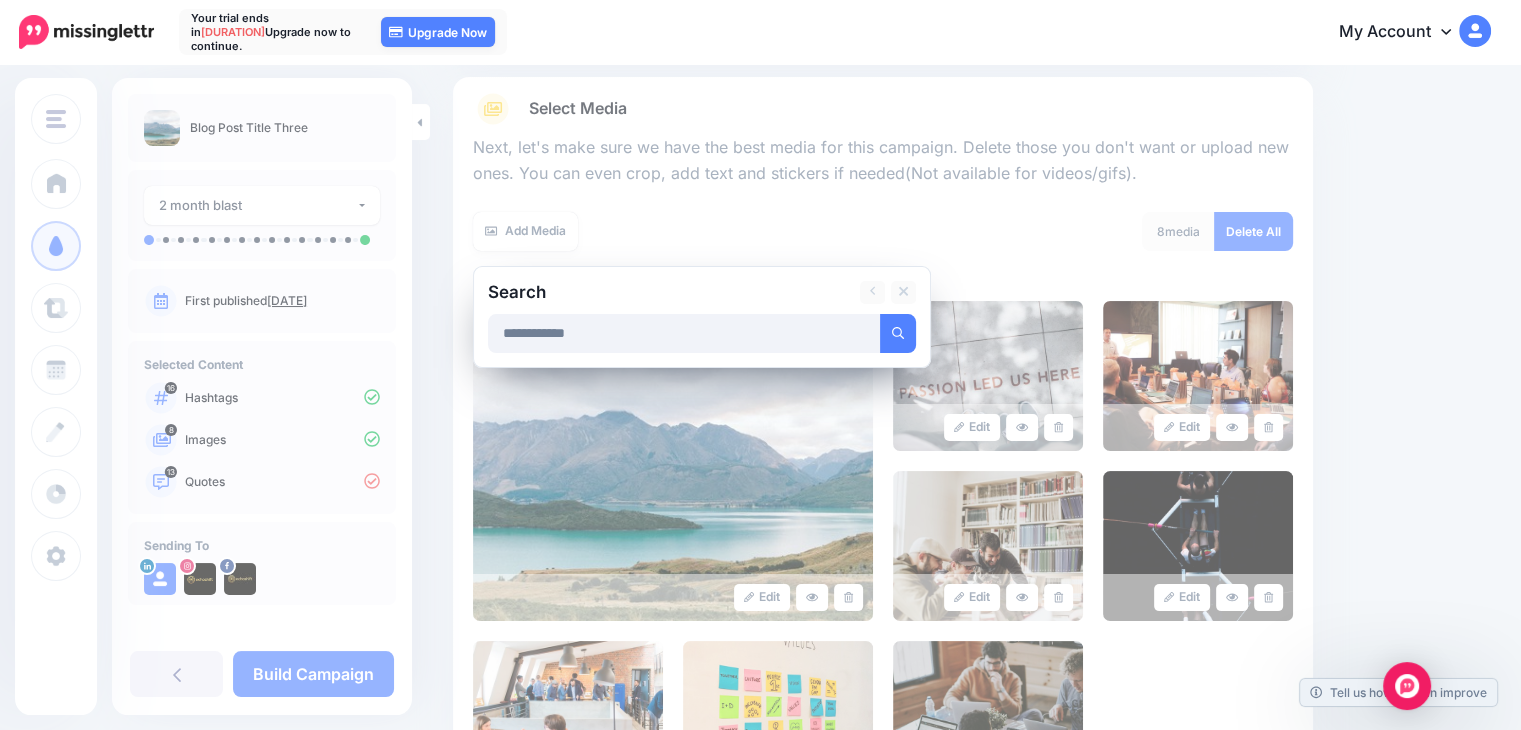 type on "**********" 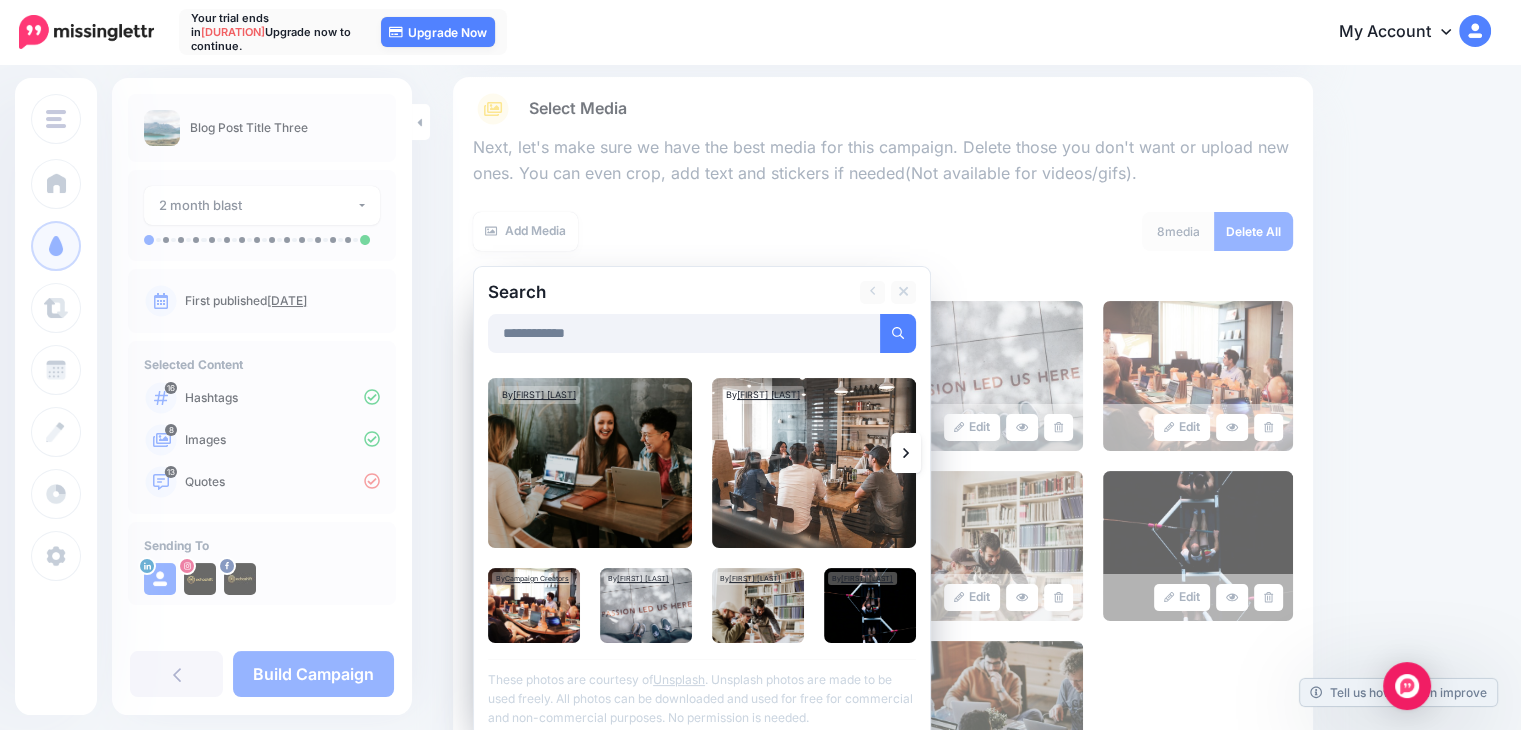 click at bounding box center [906, 453] 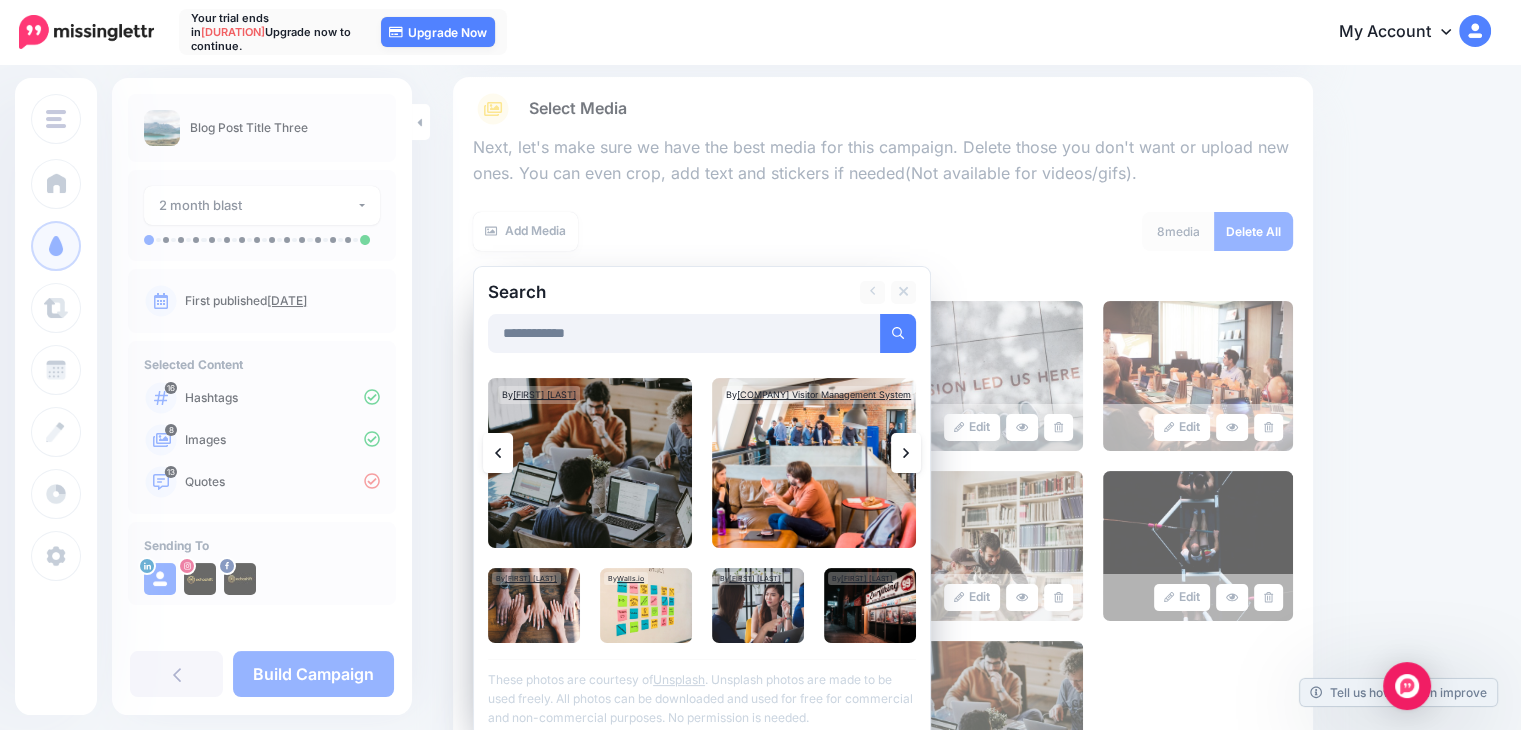 click at bounding box center [906, 453] 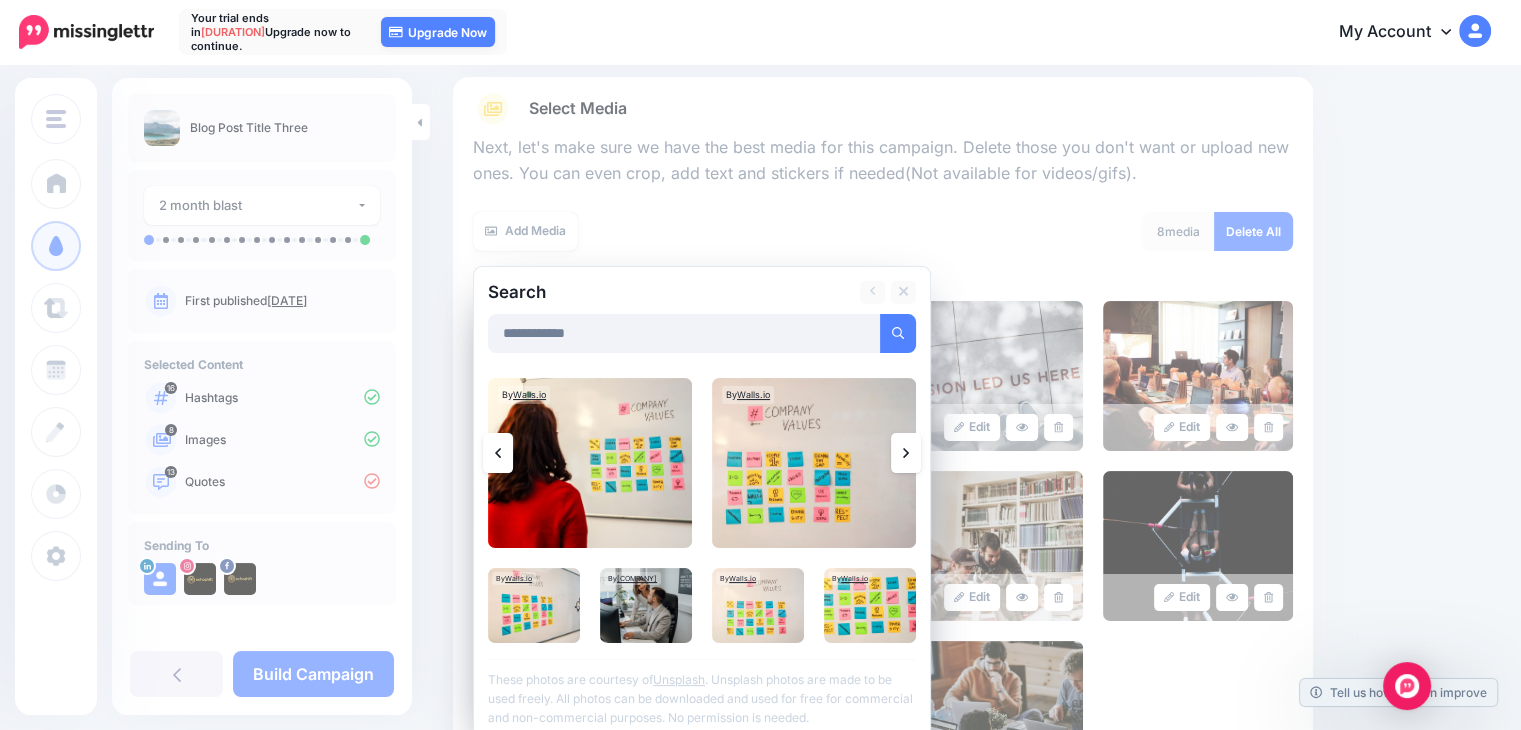 click at bounding box center [906, 453] 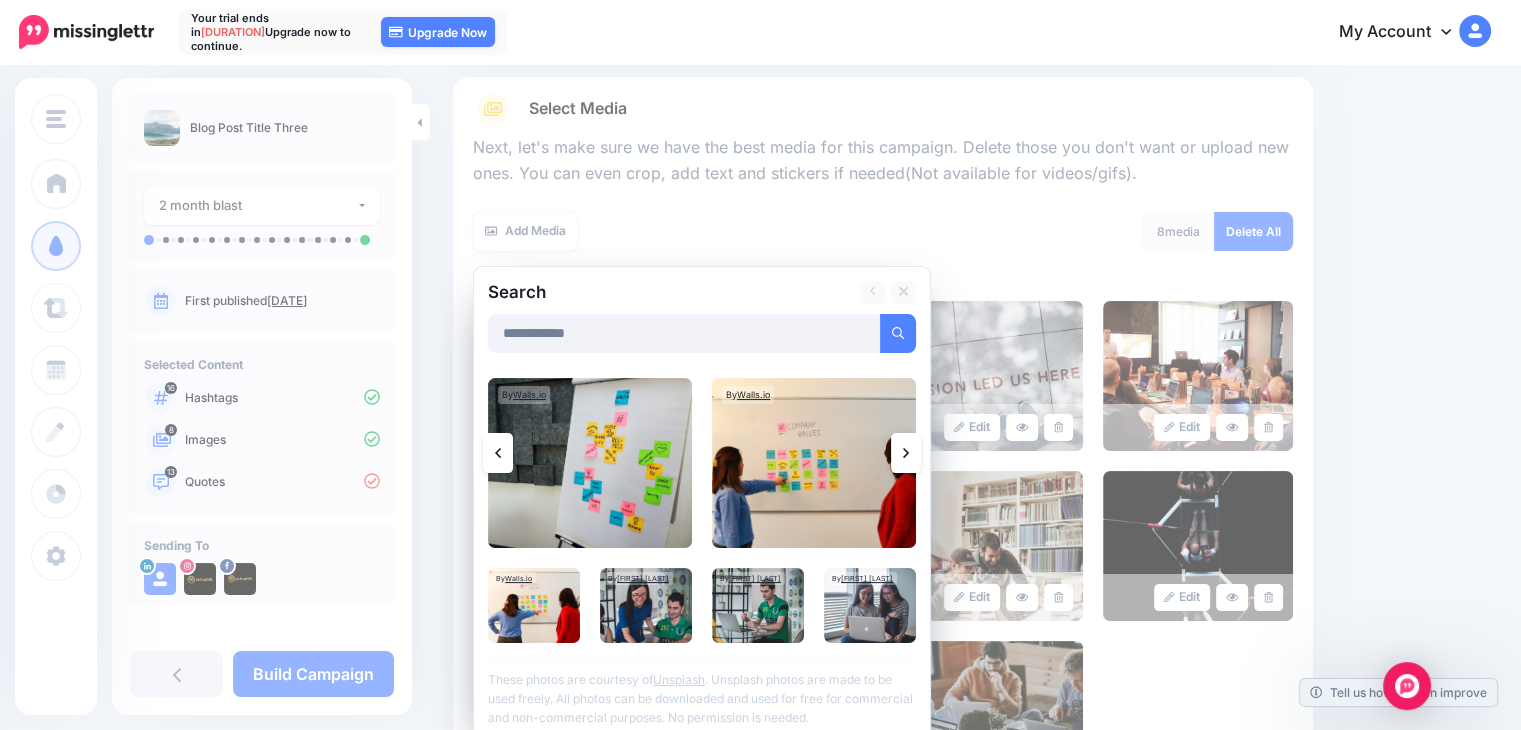 click at bounding box center (906, 453) 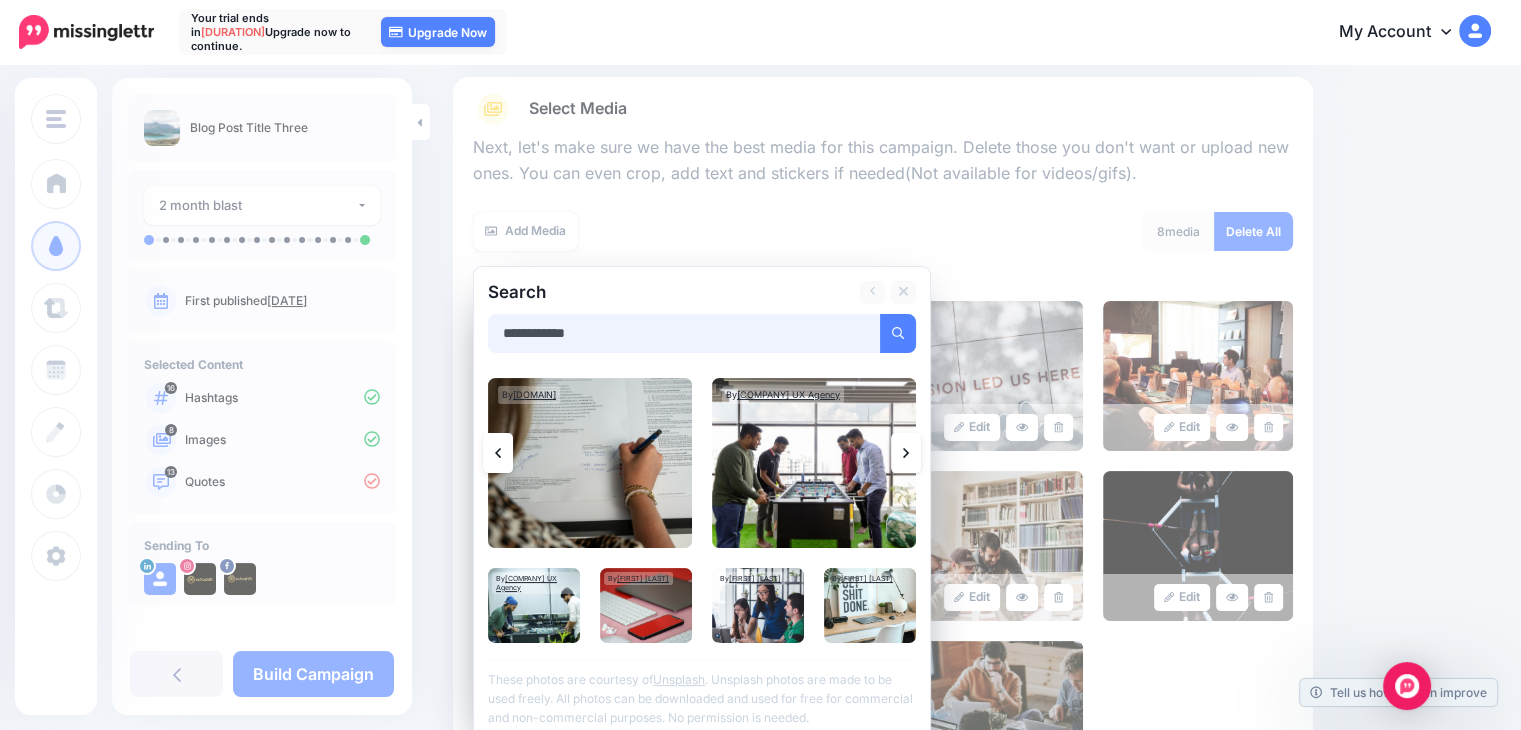 click on "**********" at bounding box center [684, 333] 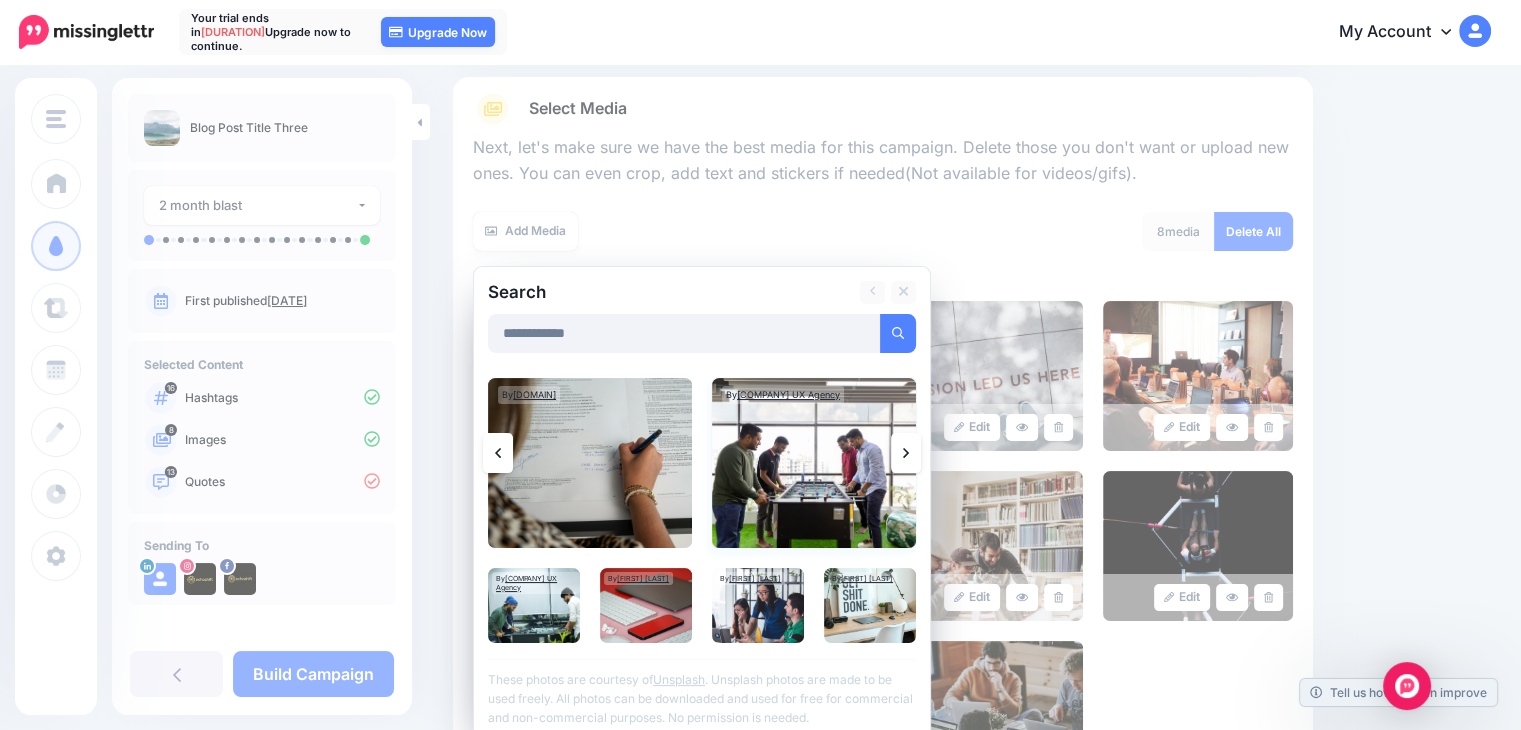 click at bounding box center (814, 463) 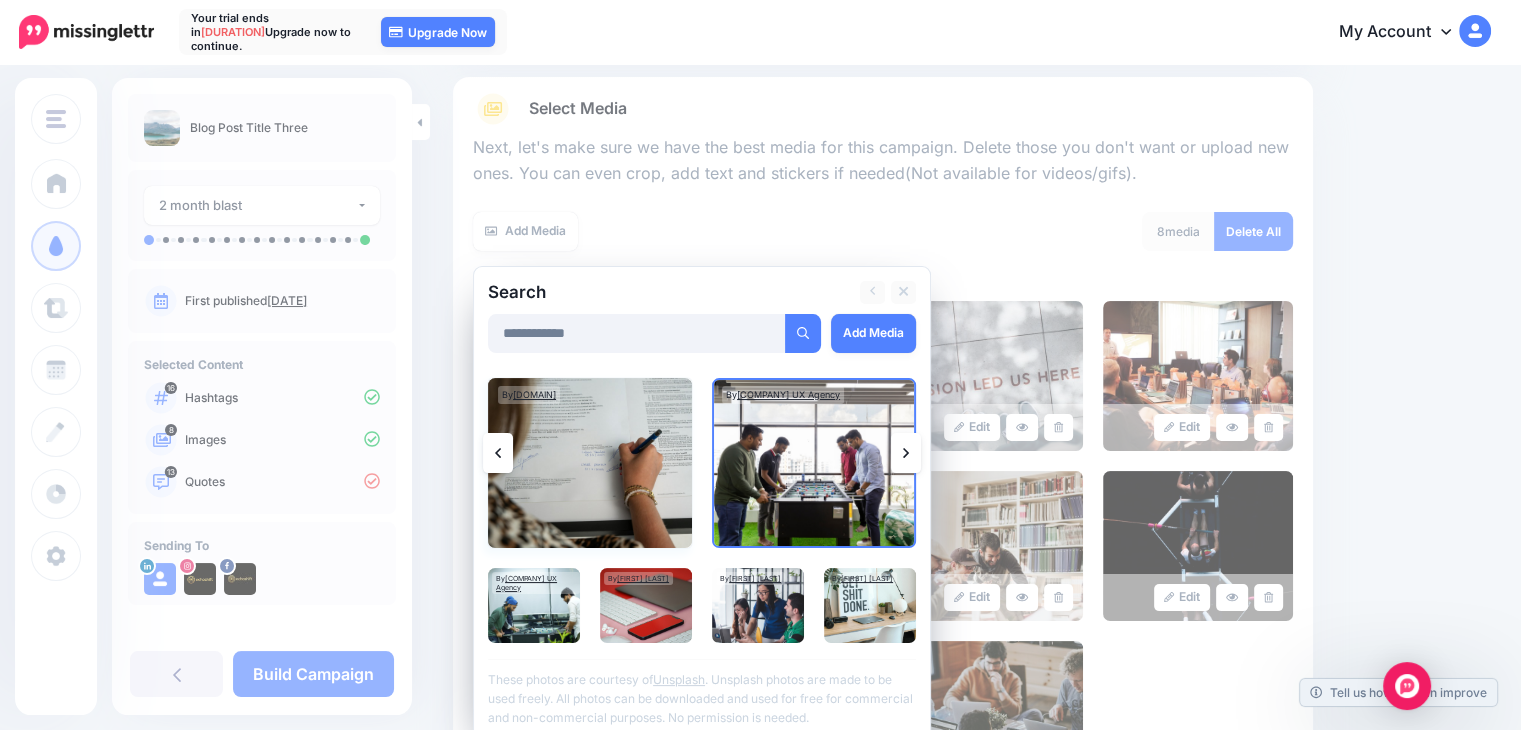 click at bounding box center [590, 463] 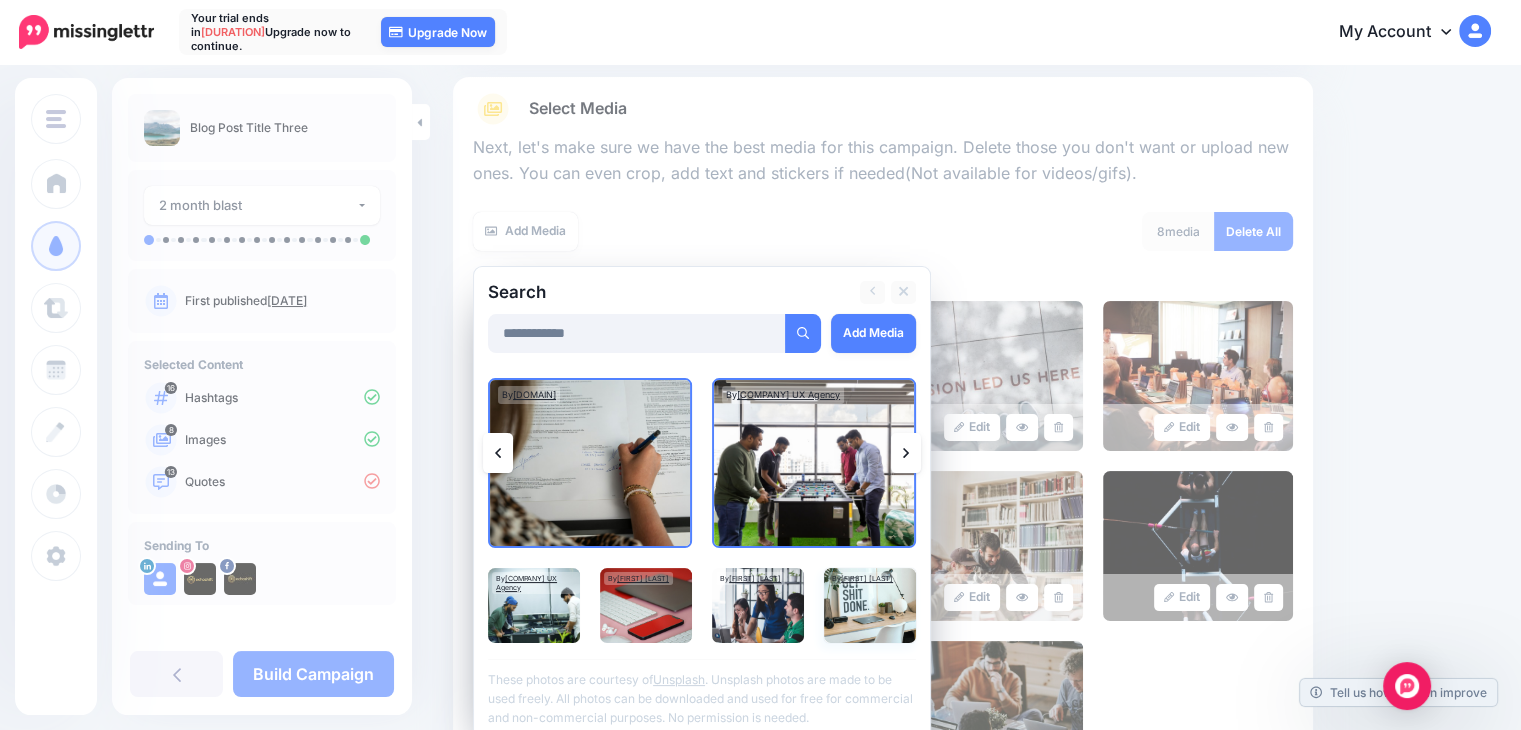 click at bounding box center [870, 605] 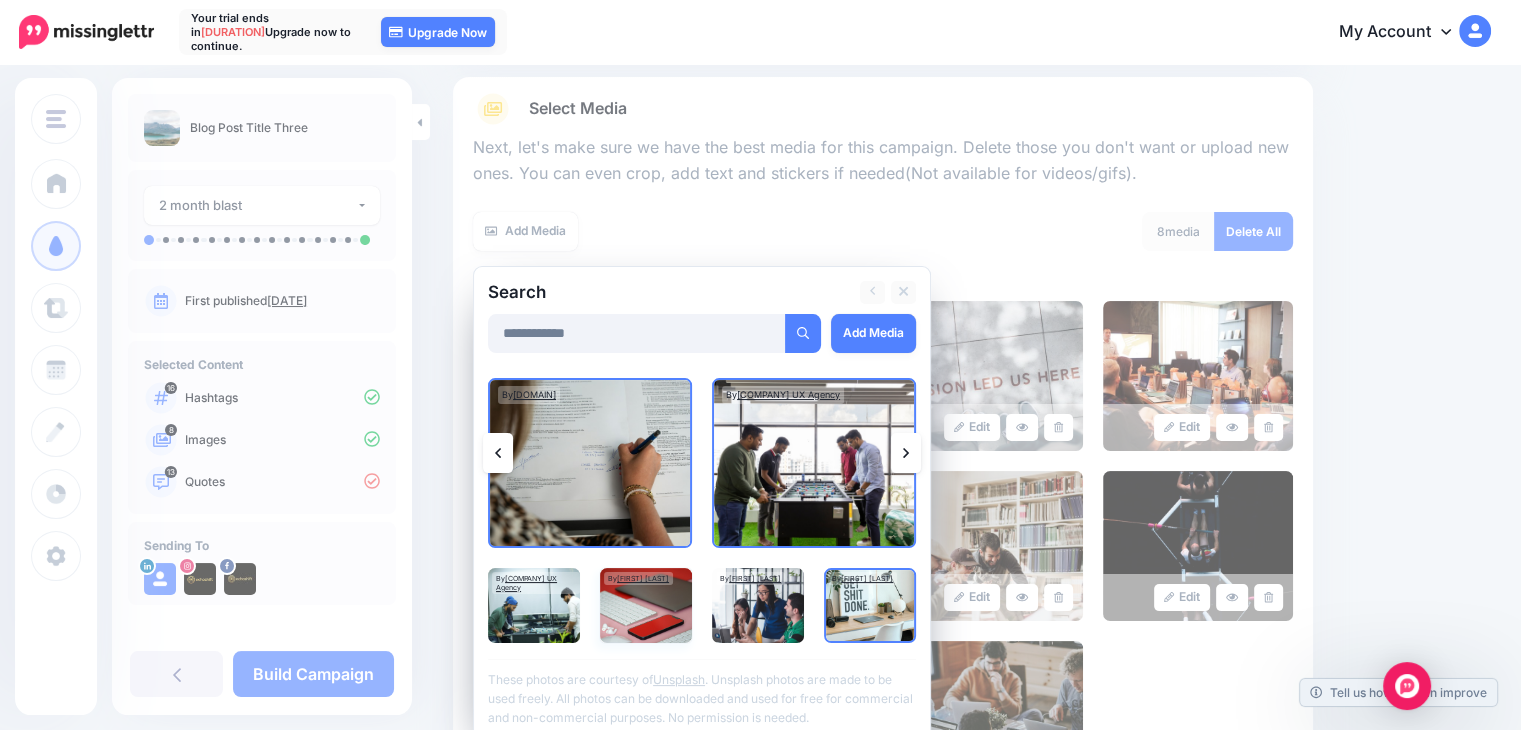 click at bounding box center (646, 605) 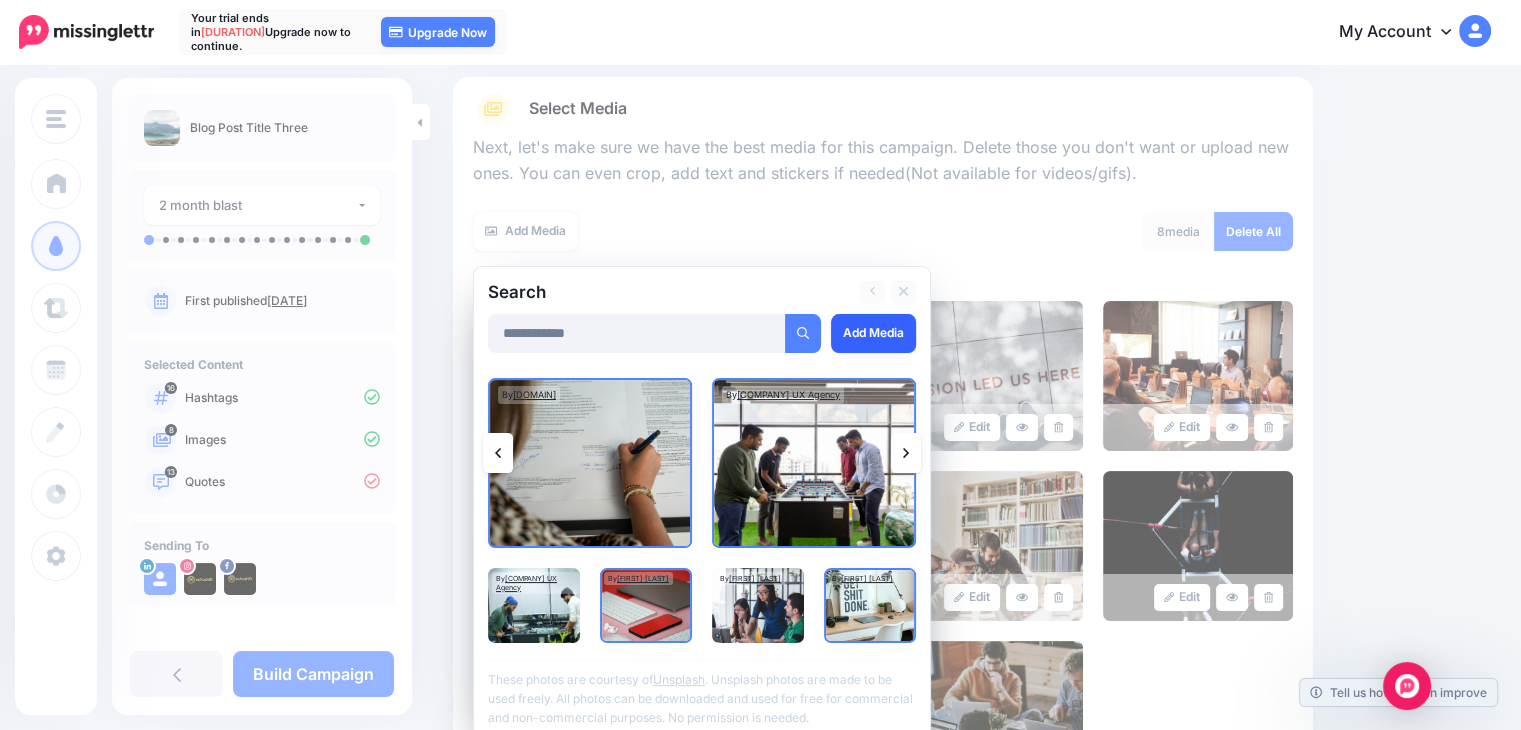 click on "Add Media" at bounding box center [873, 333] 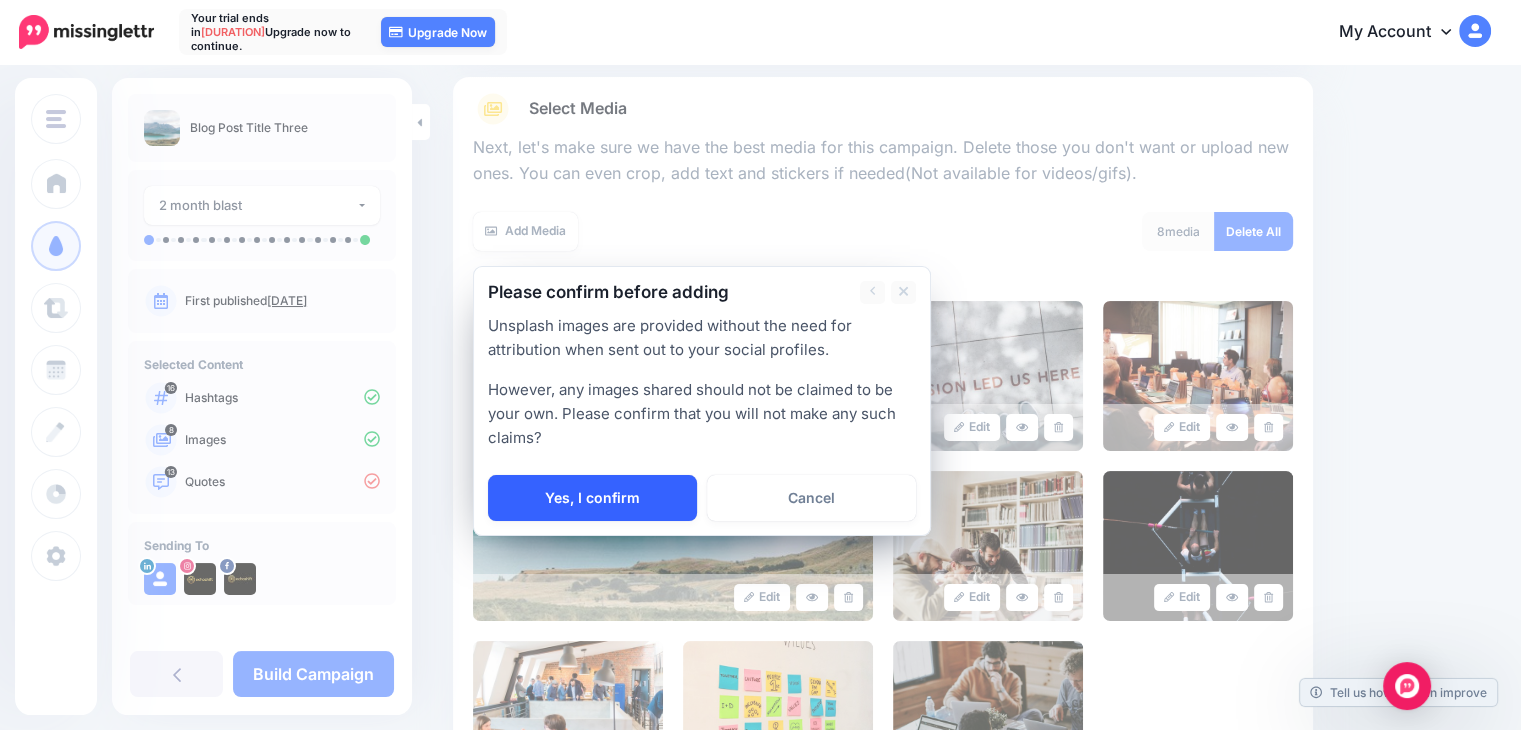 click on "Yes, I confirm" at bounding box center (592, 498) 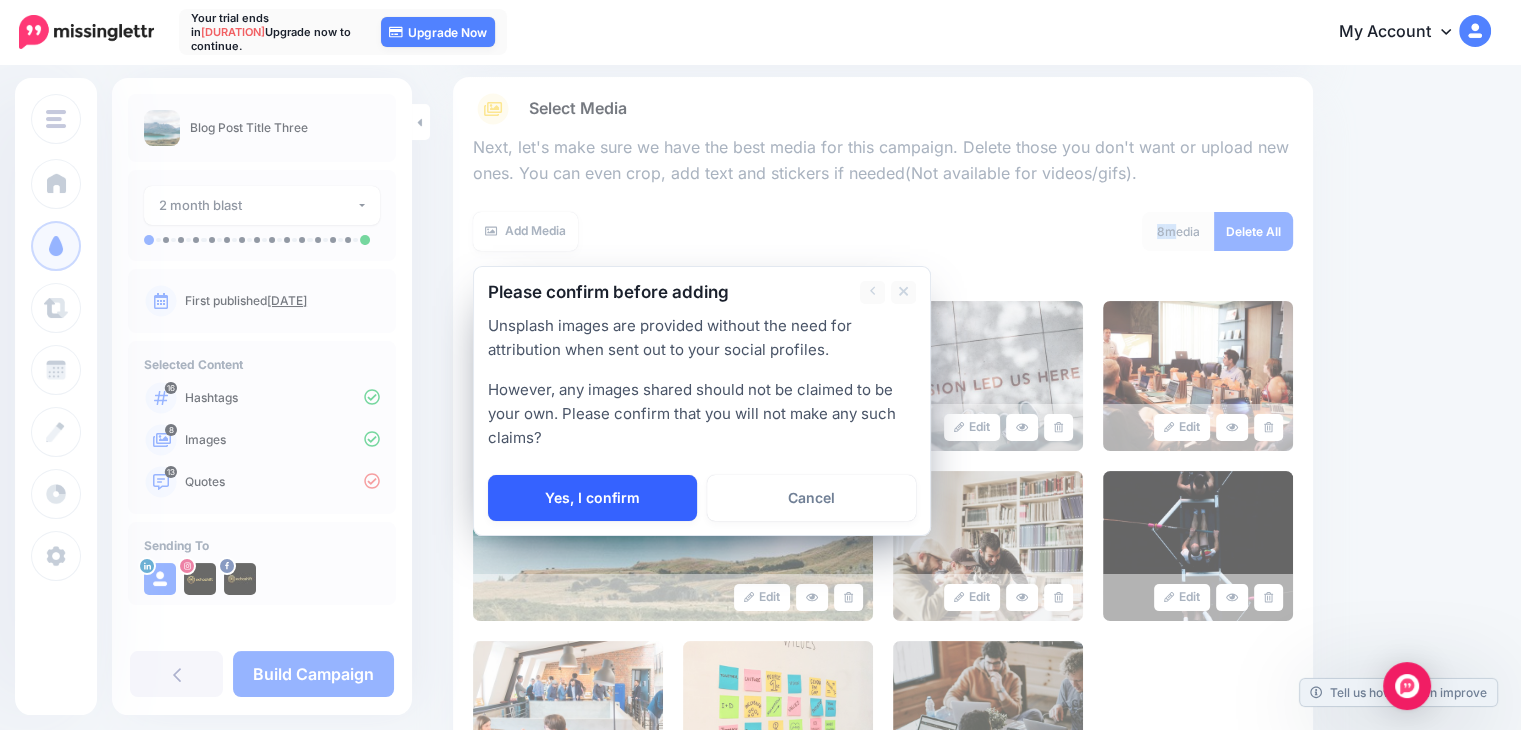 click on "Yes, I confirm
Cancel" at bounding box center [702, 498] 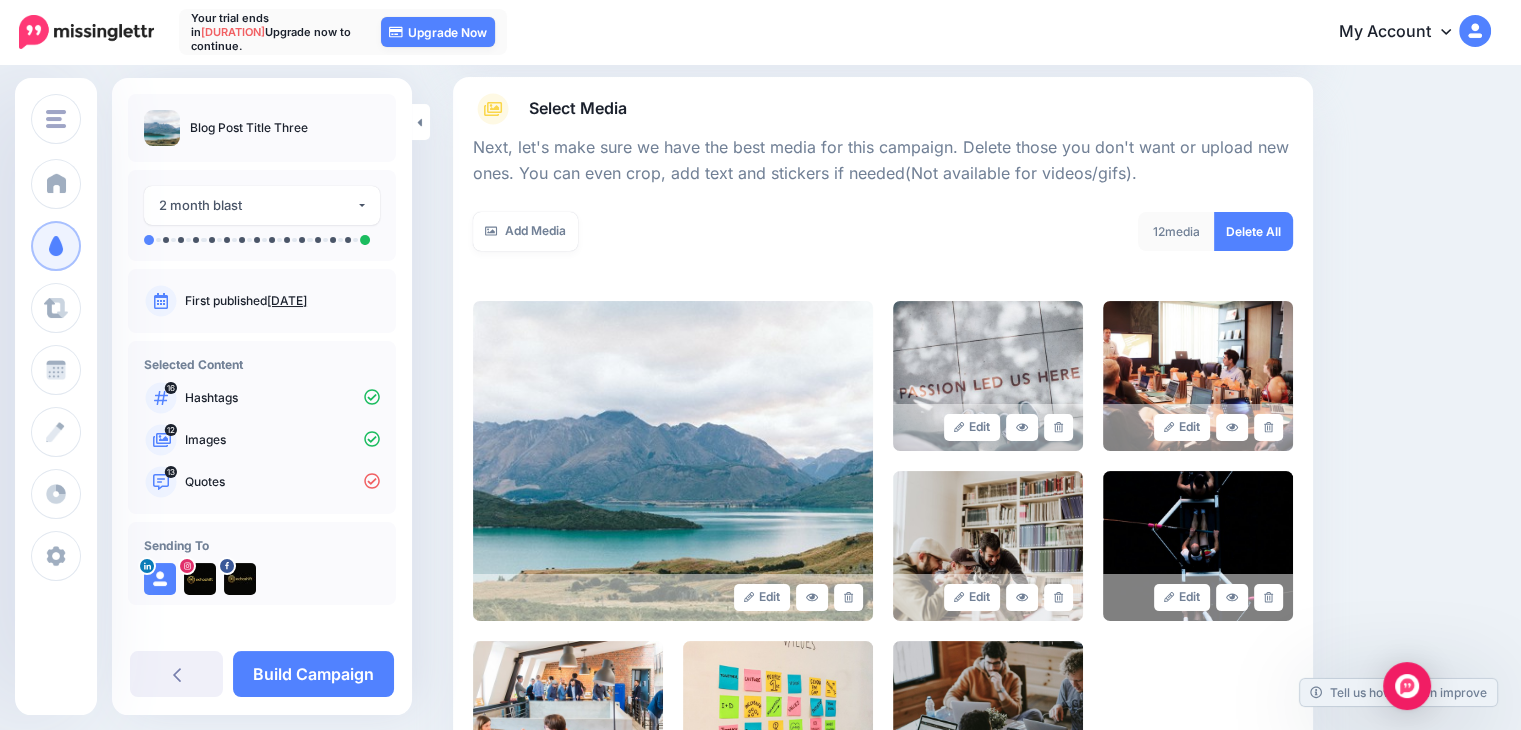click on "Add Media" at bounding box center (670, 231) 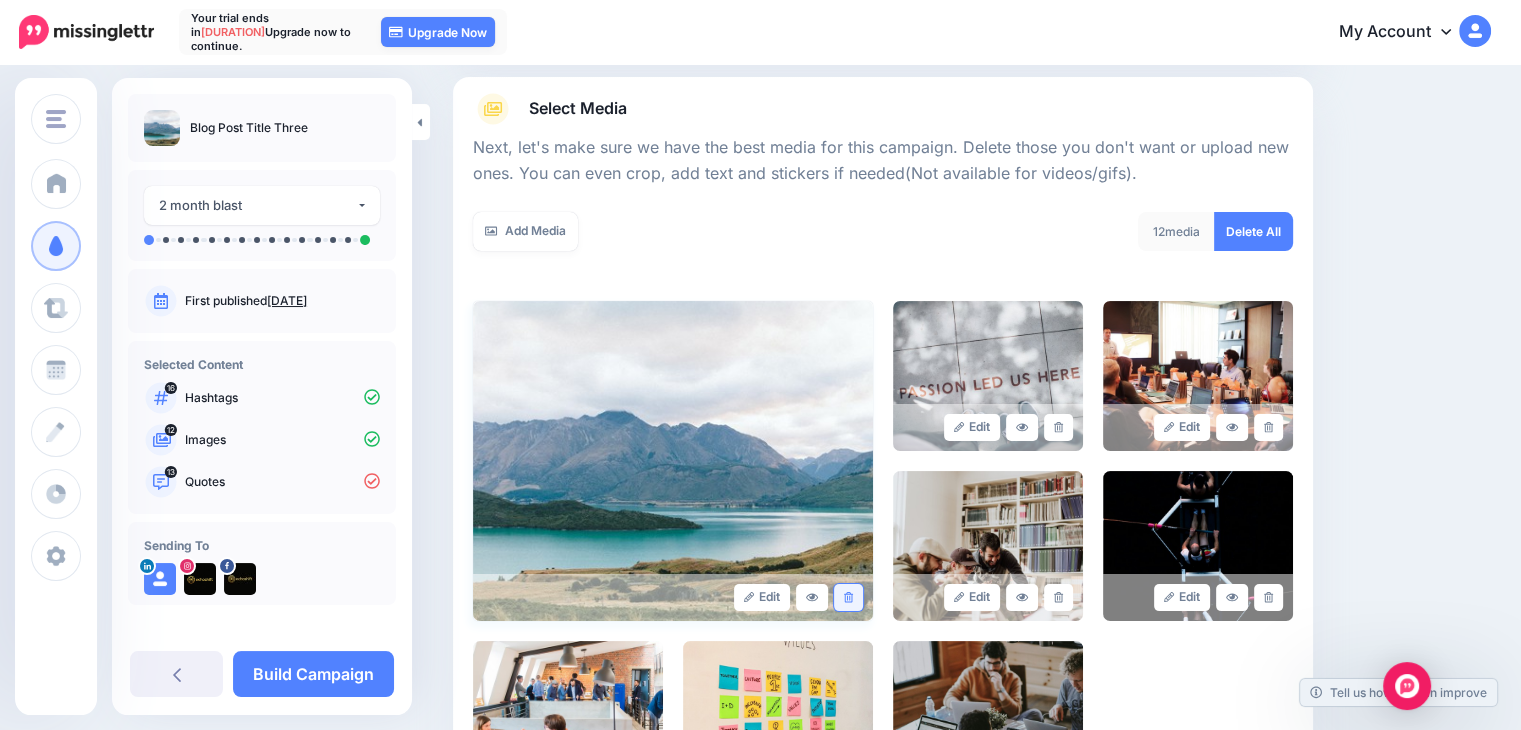 click at bounding box center [848, 597] 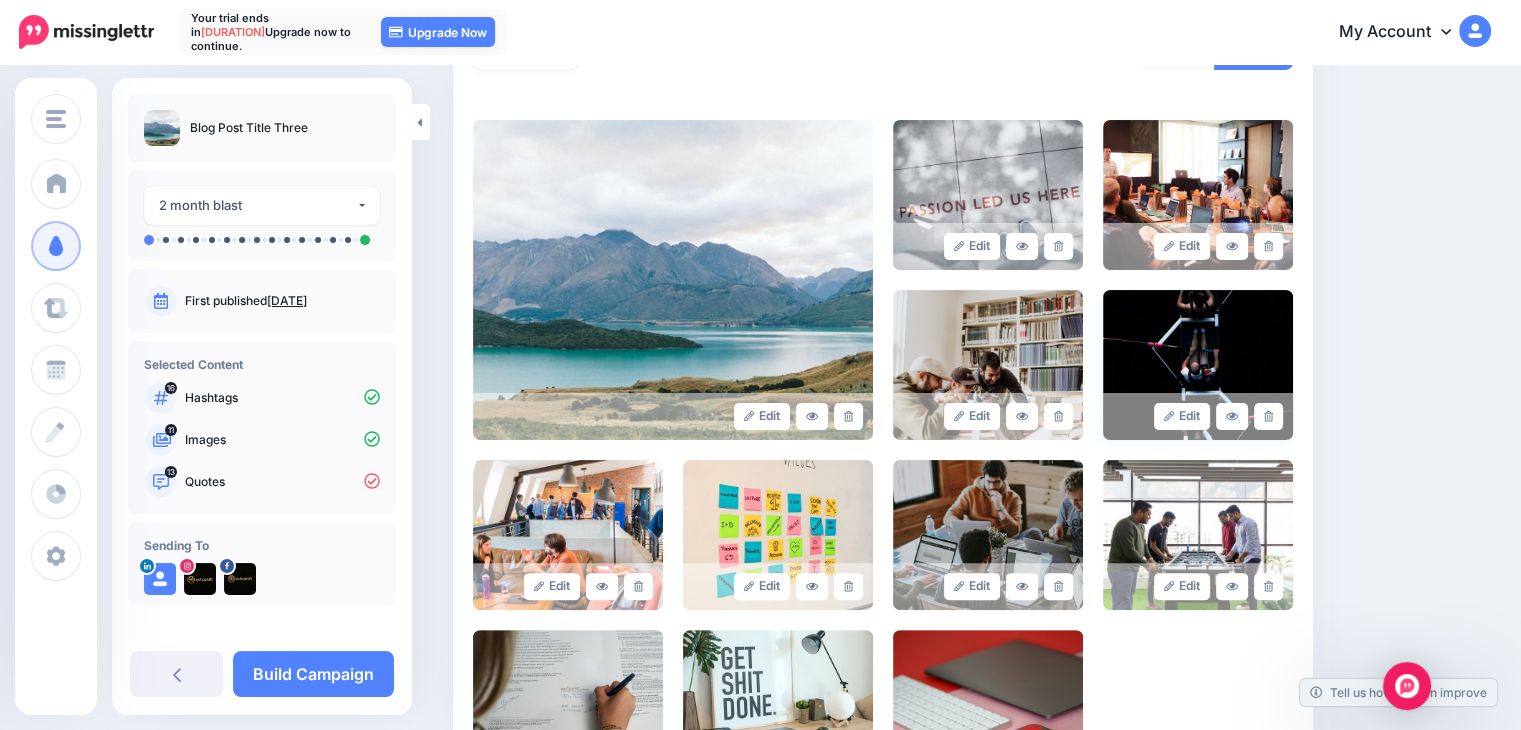 scroll, scrollTop: 89, scrollLeft: 0, axis: vertical 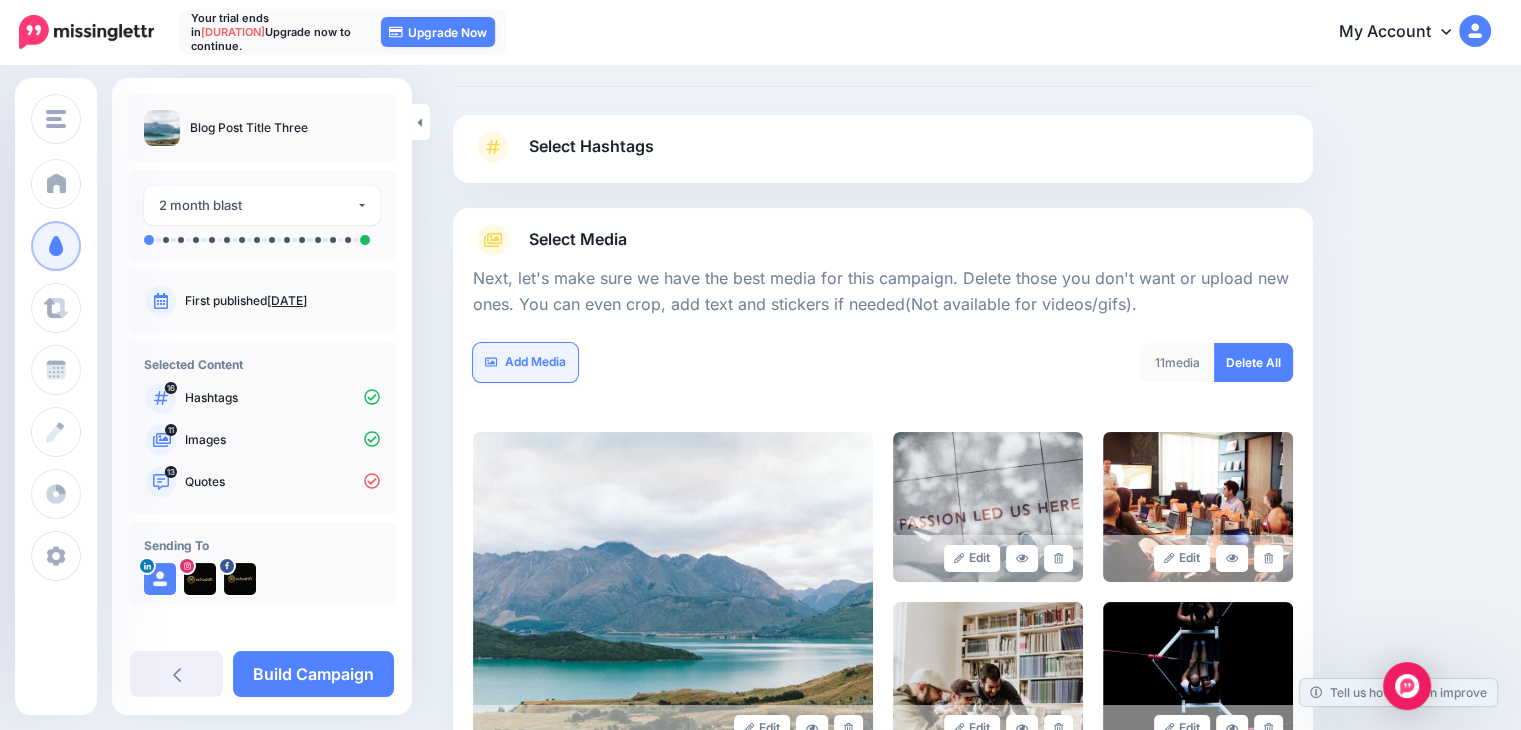 click on "Add Media" at bounding box center (525, 362) 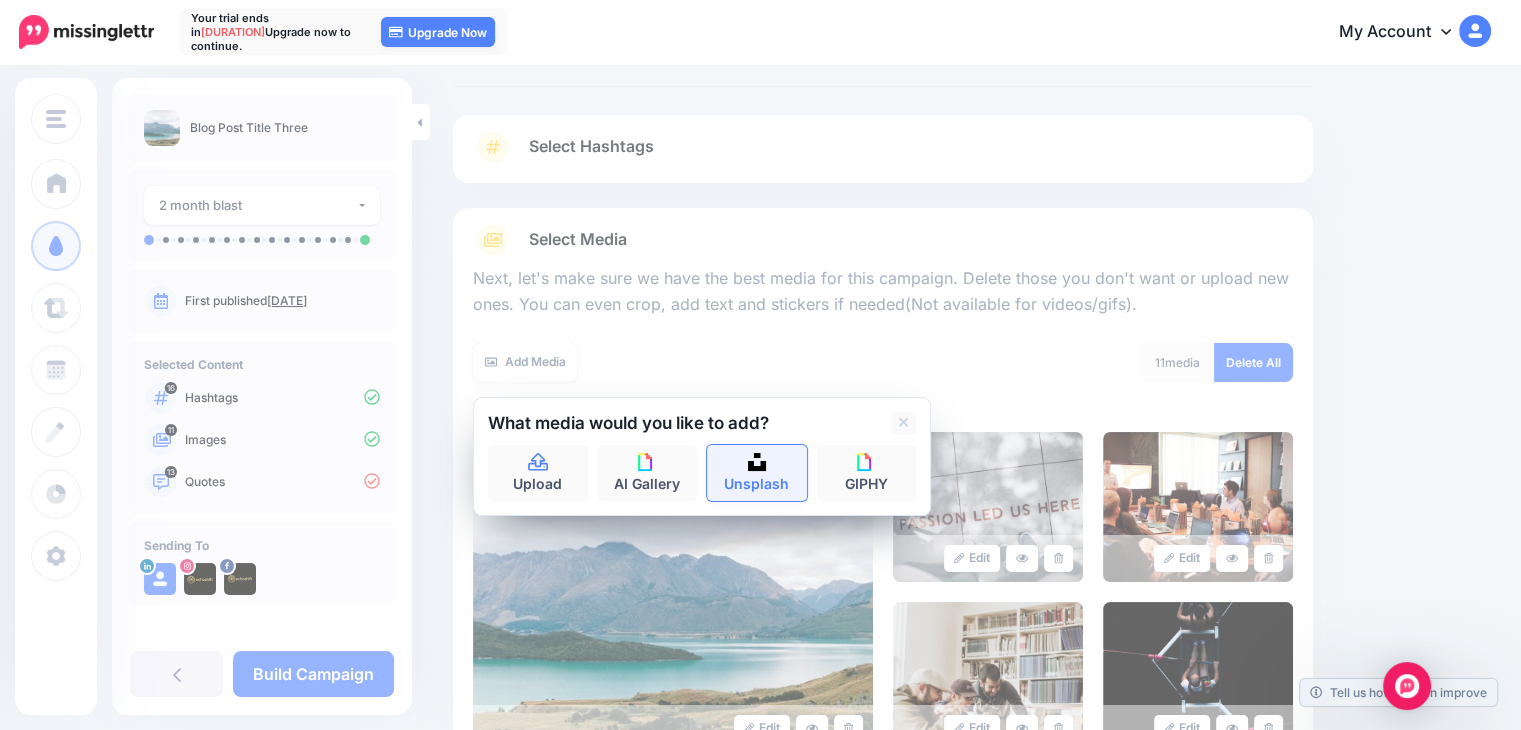 click on "Unsplash" at bounding box center [757, 473] 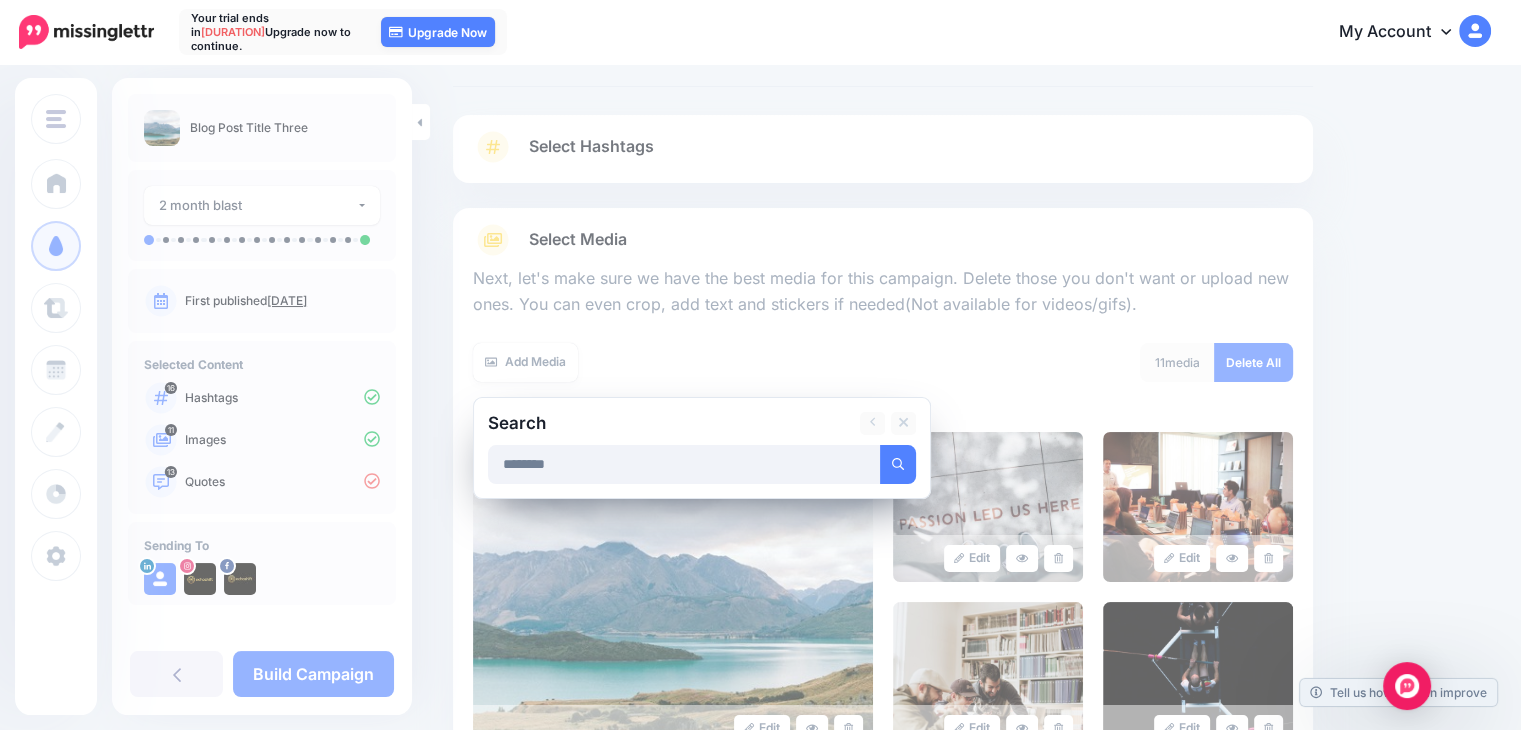 type on "********" 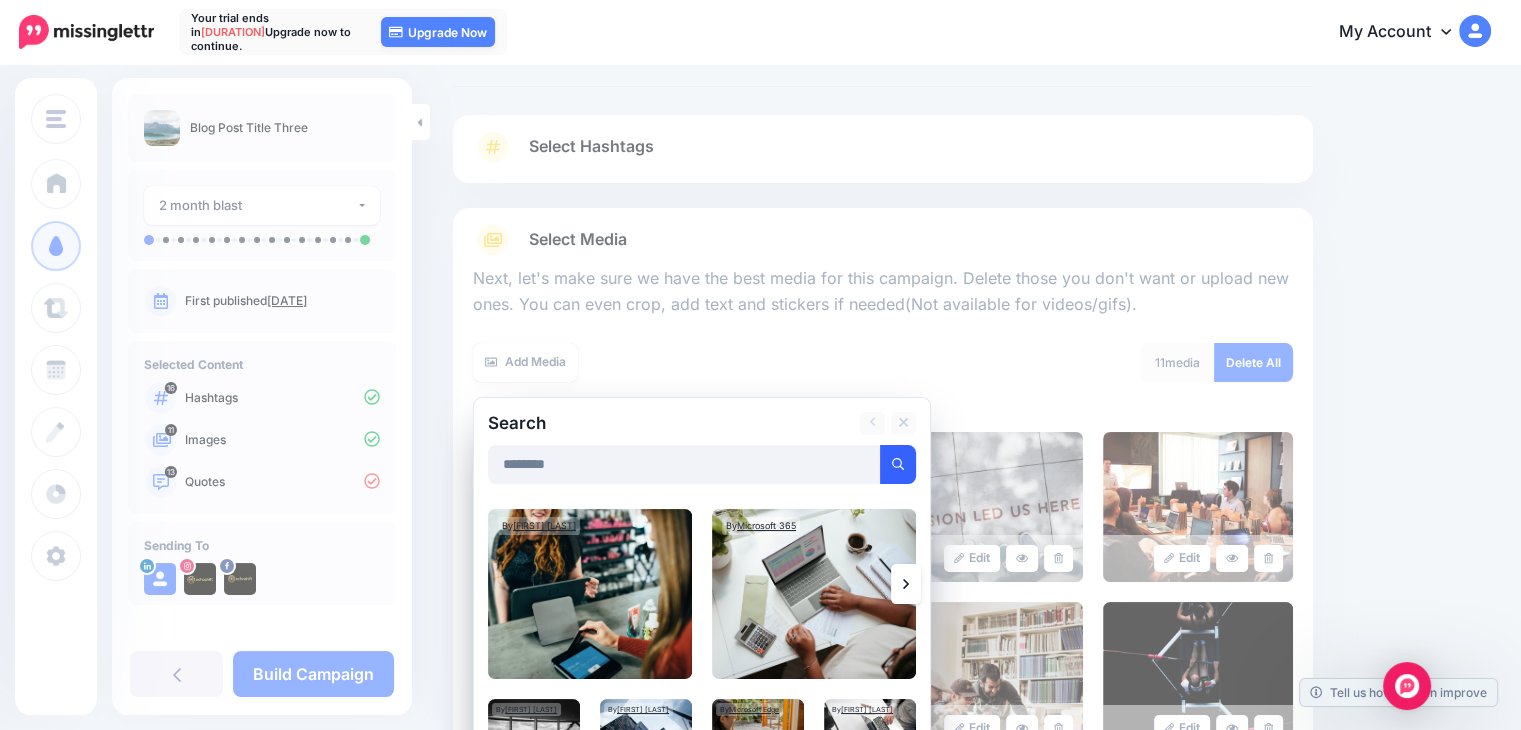 click at bounding box center (898, 464) 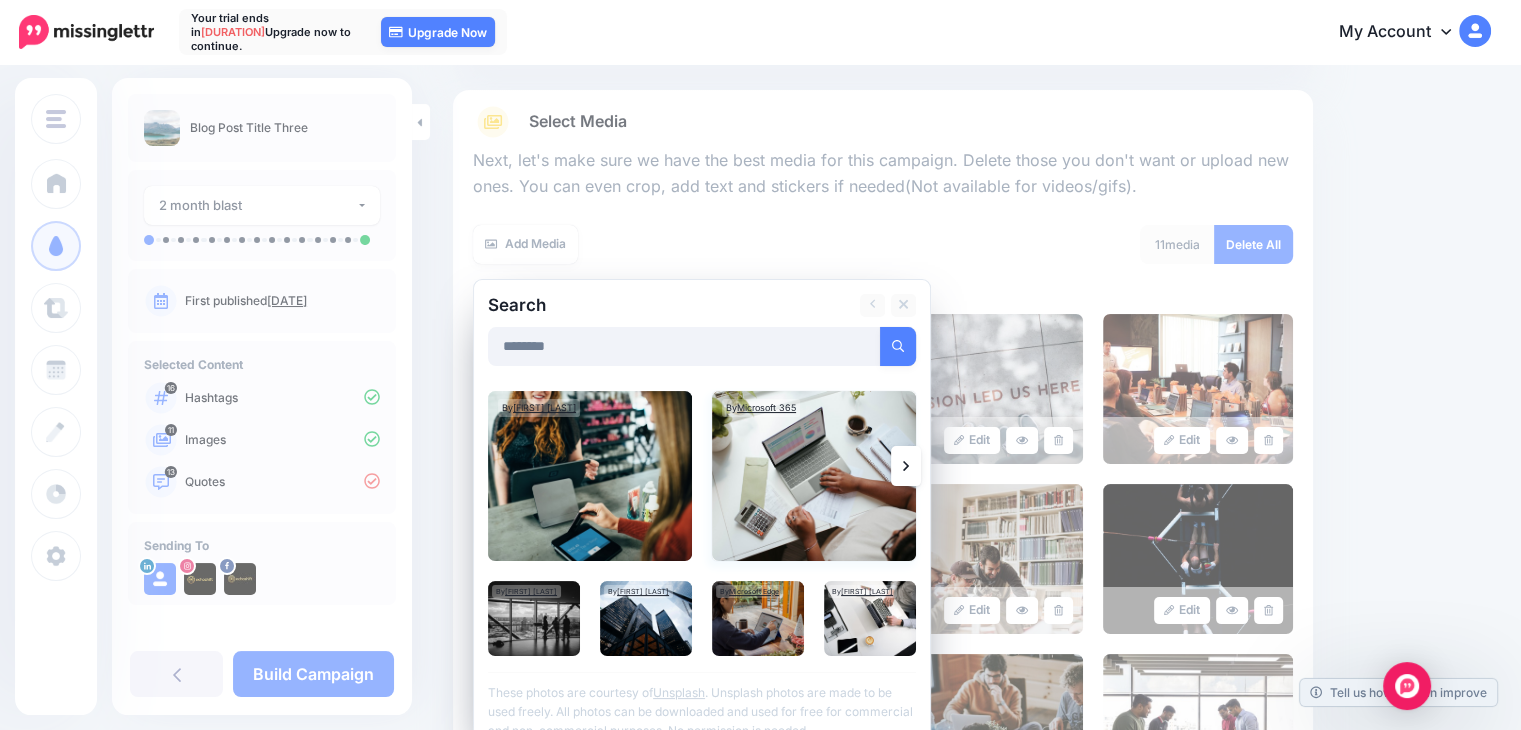scroll, scrollTop: 289, scrollLeft: 0, axis: vertical 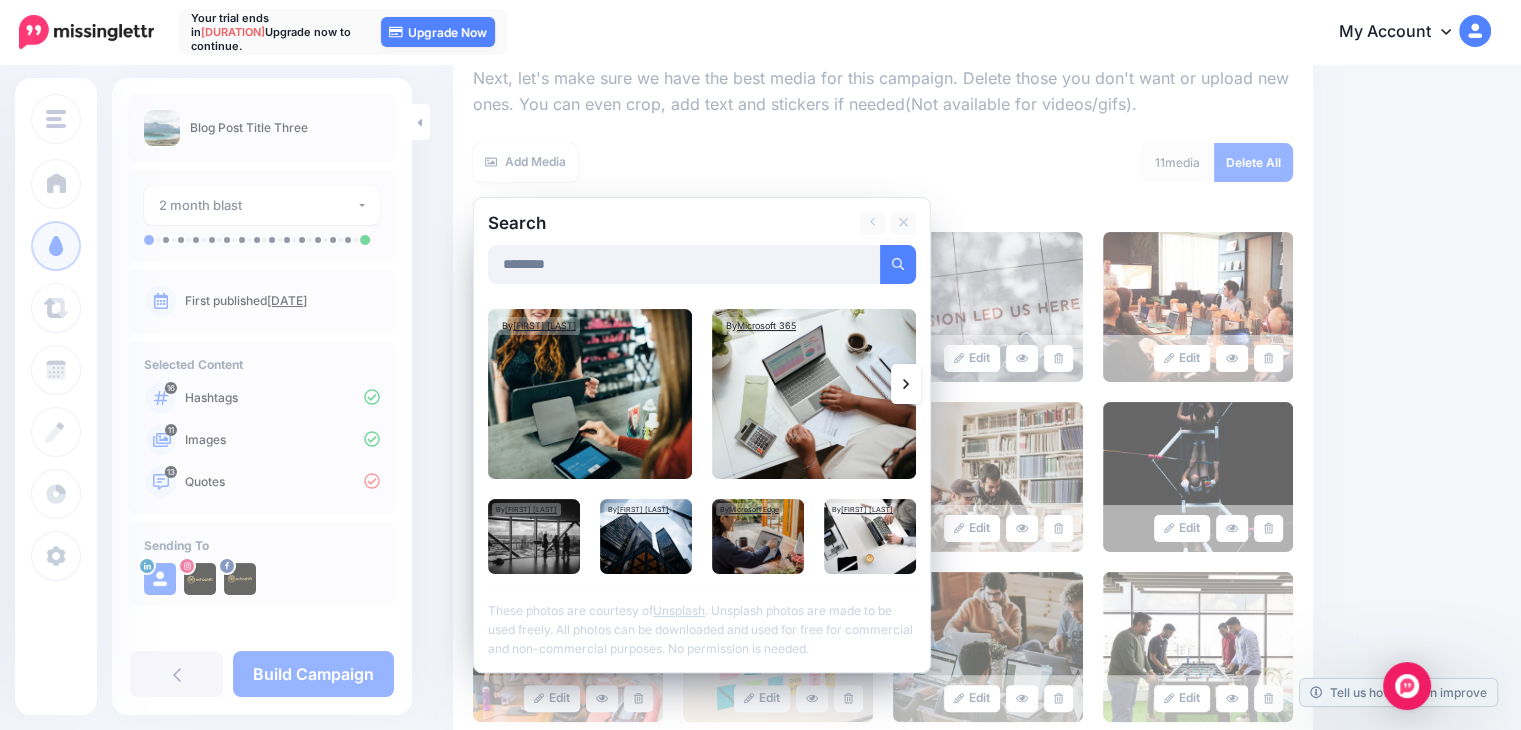 click at bounding box center (906, 384) 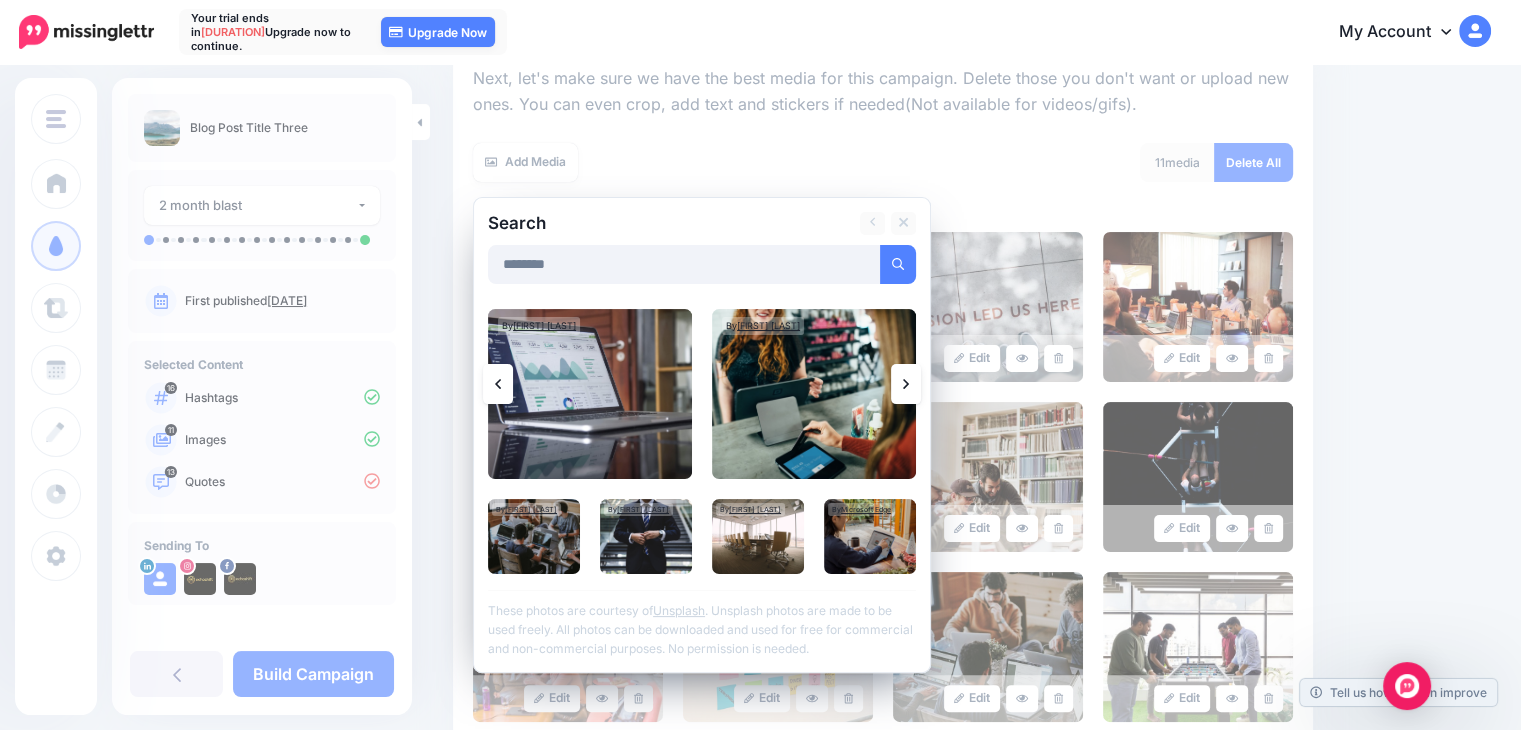 click 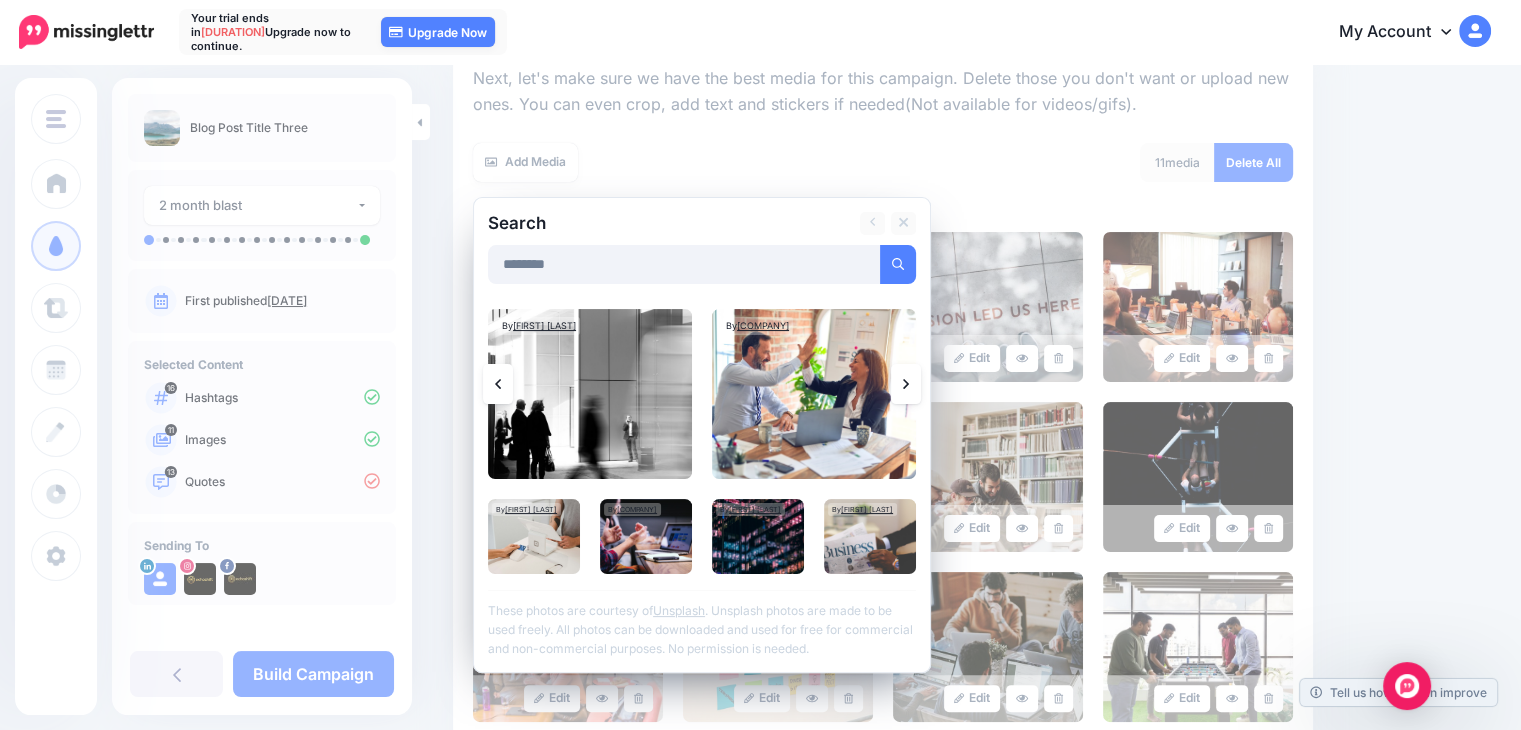 click 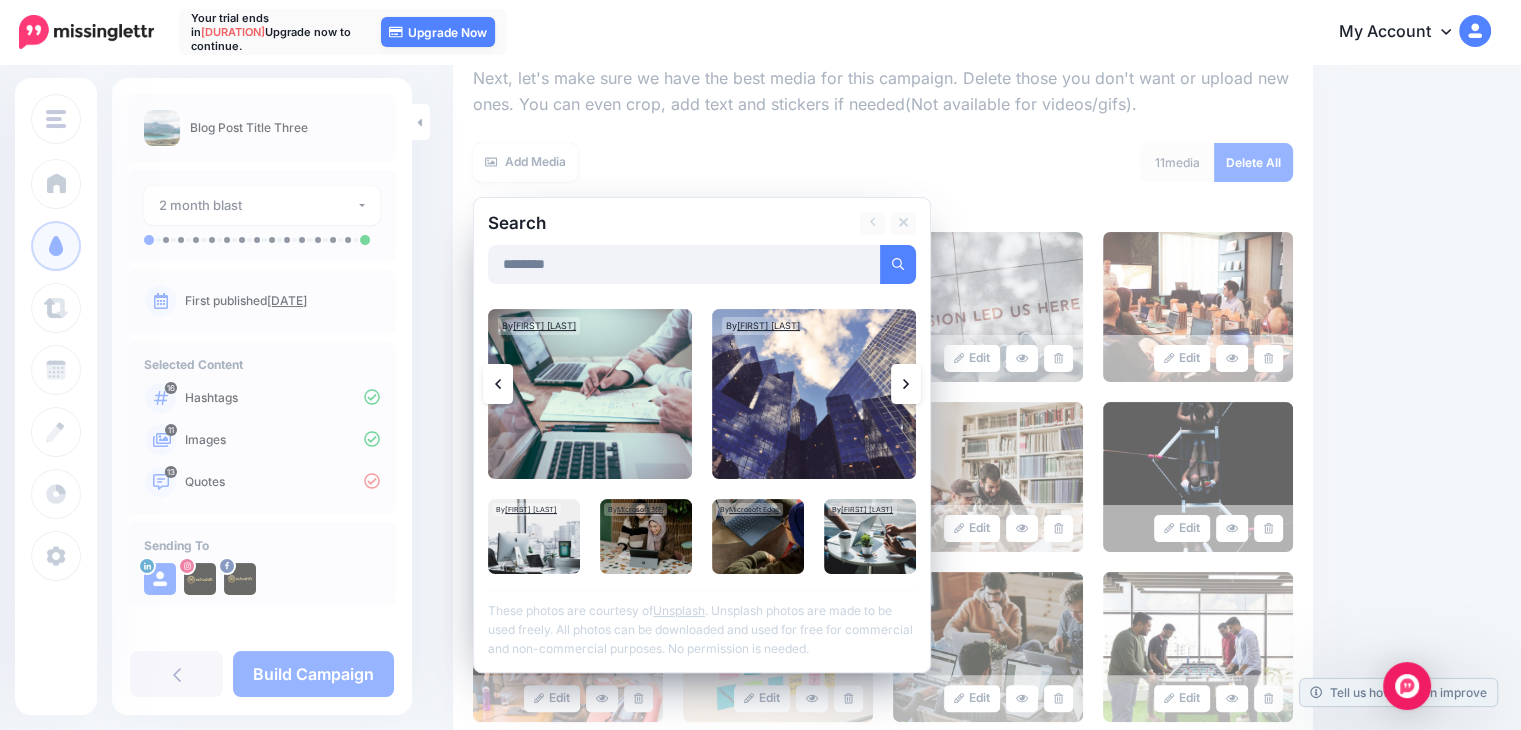 click 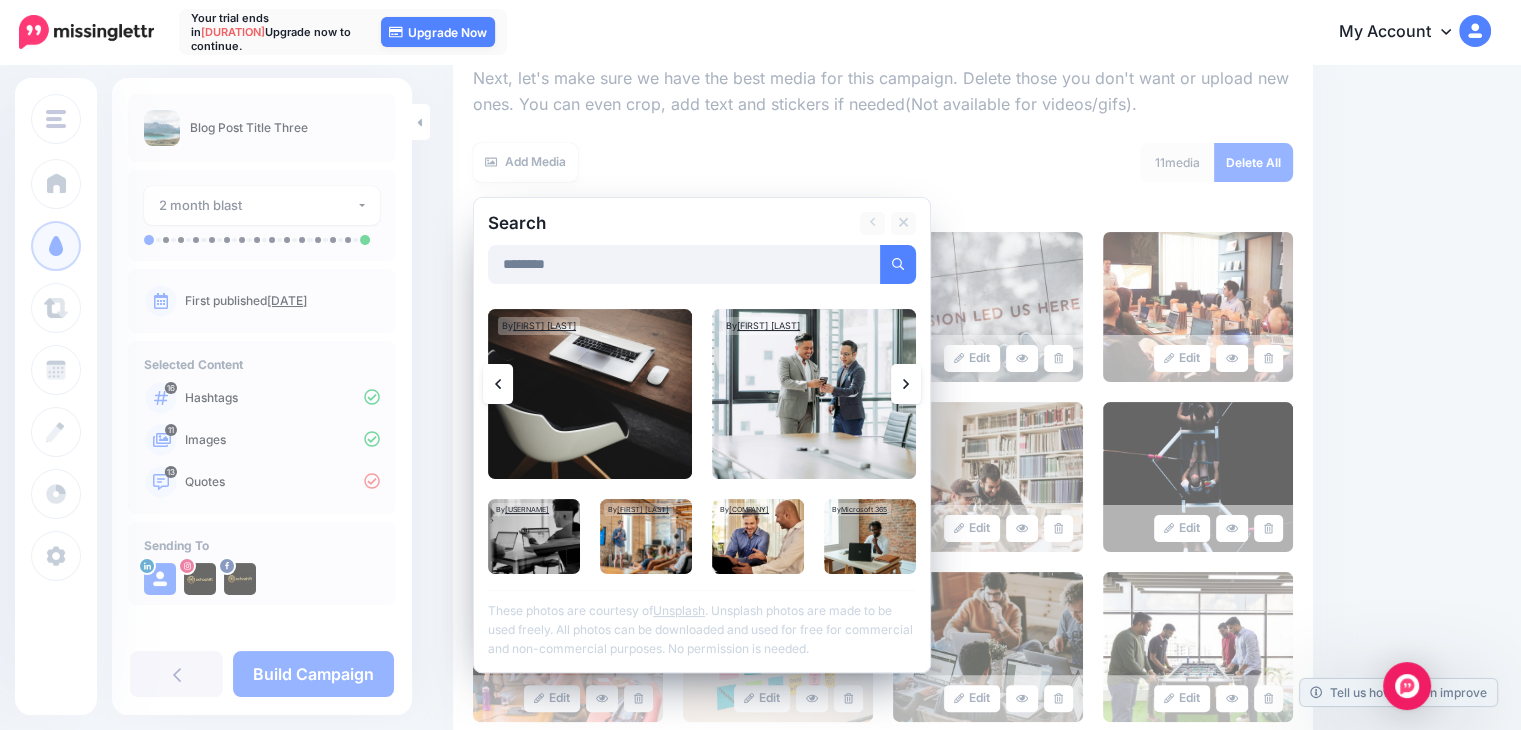 click 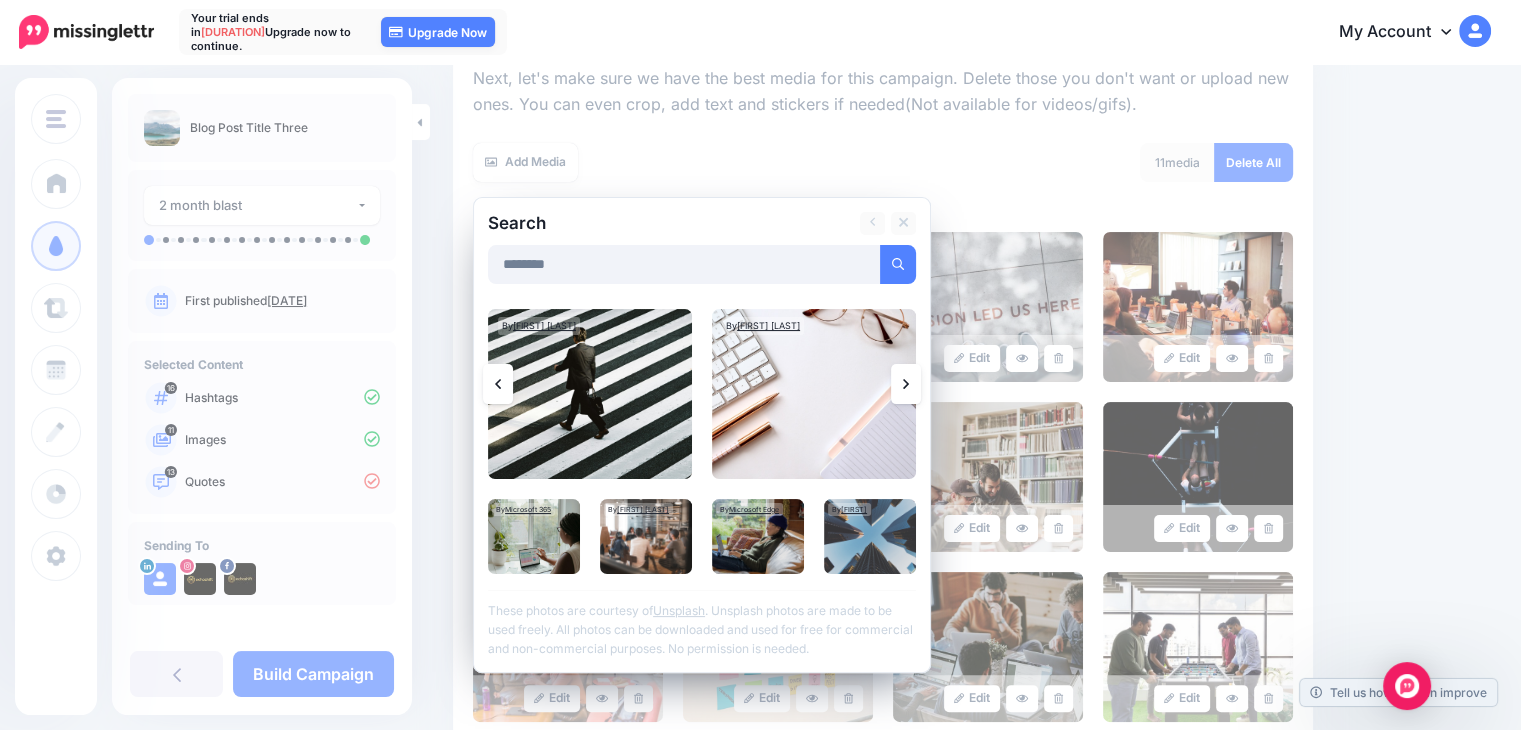 click 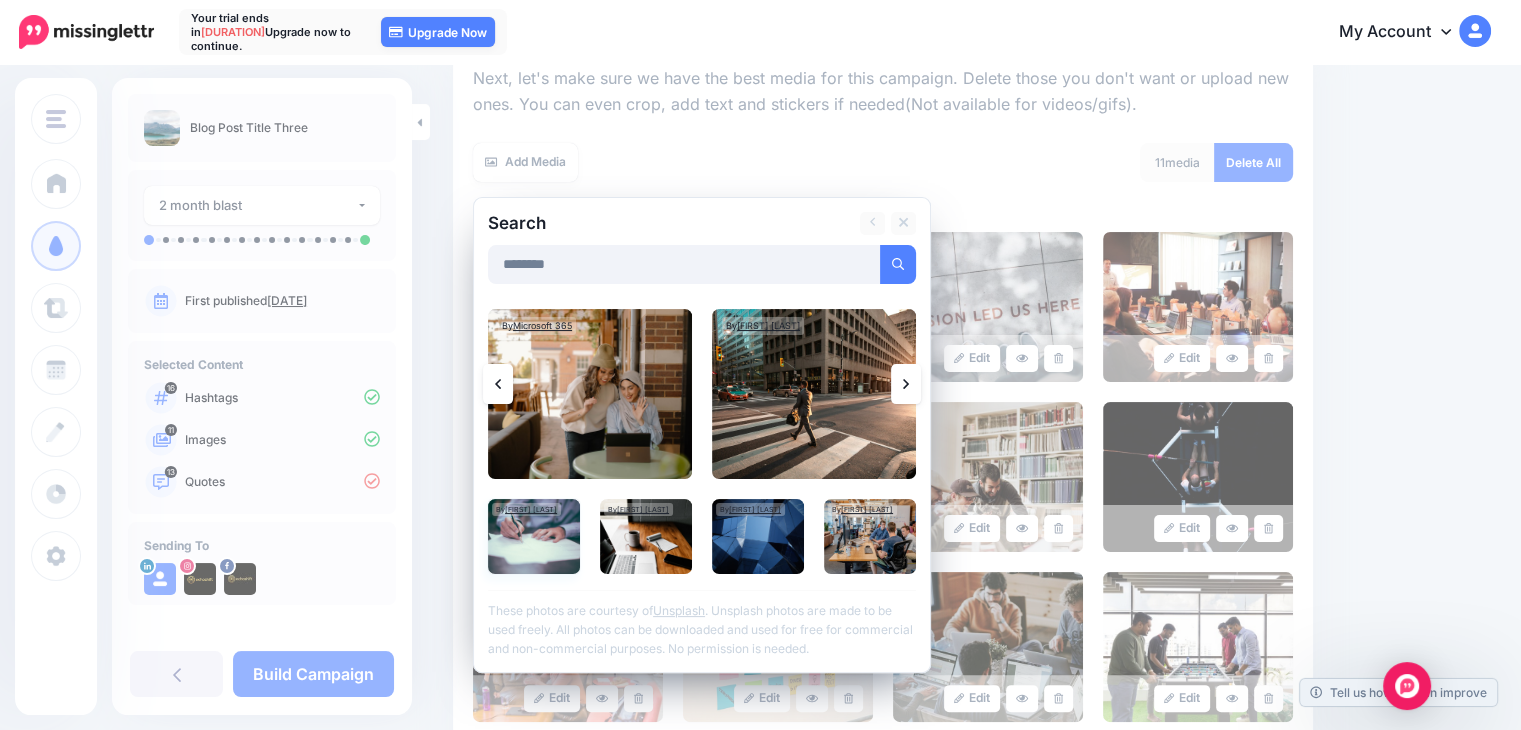 click at bounding box center [534, 536] 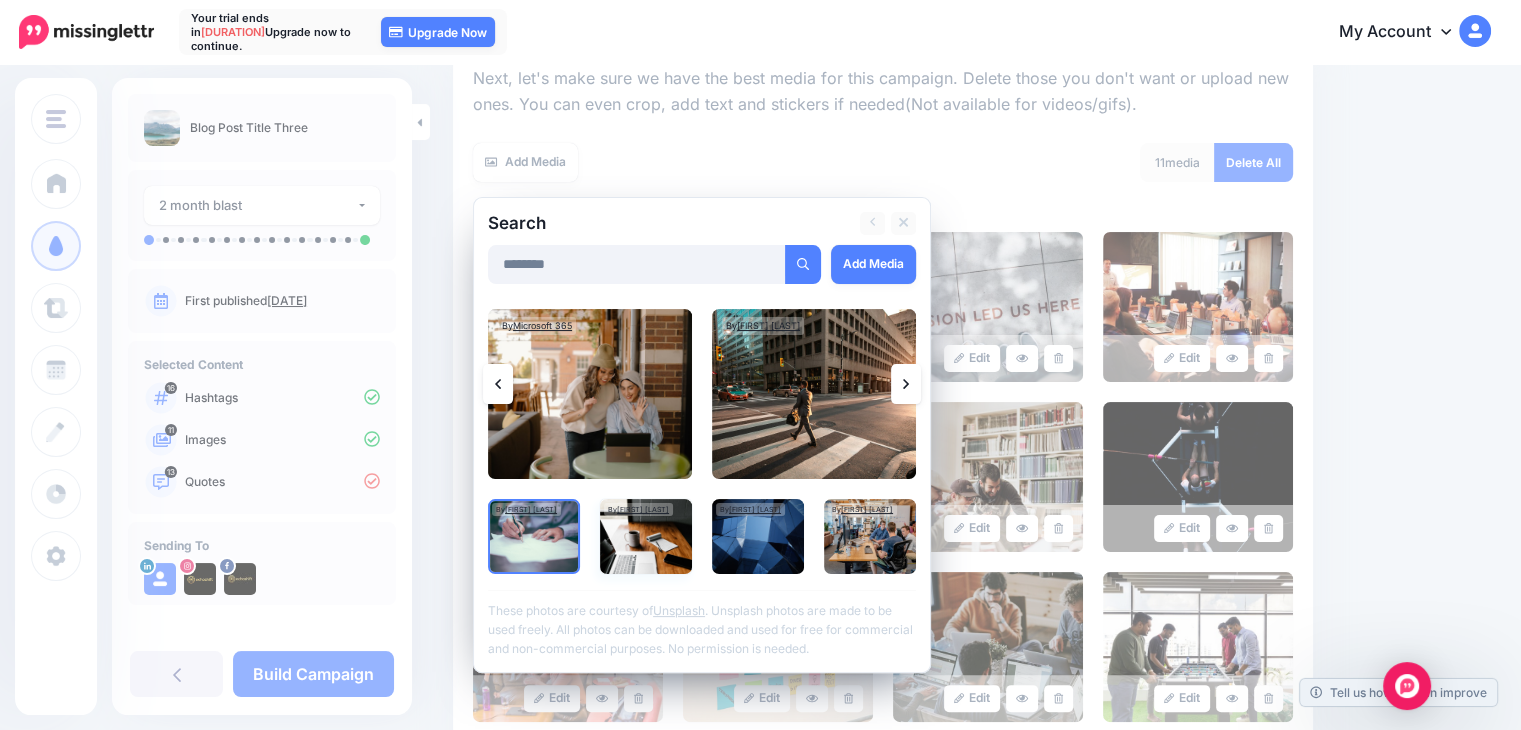 click at bounding box center (646, 536) 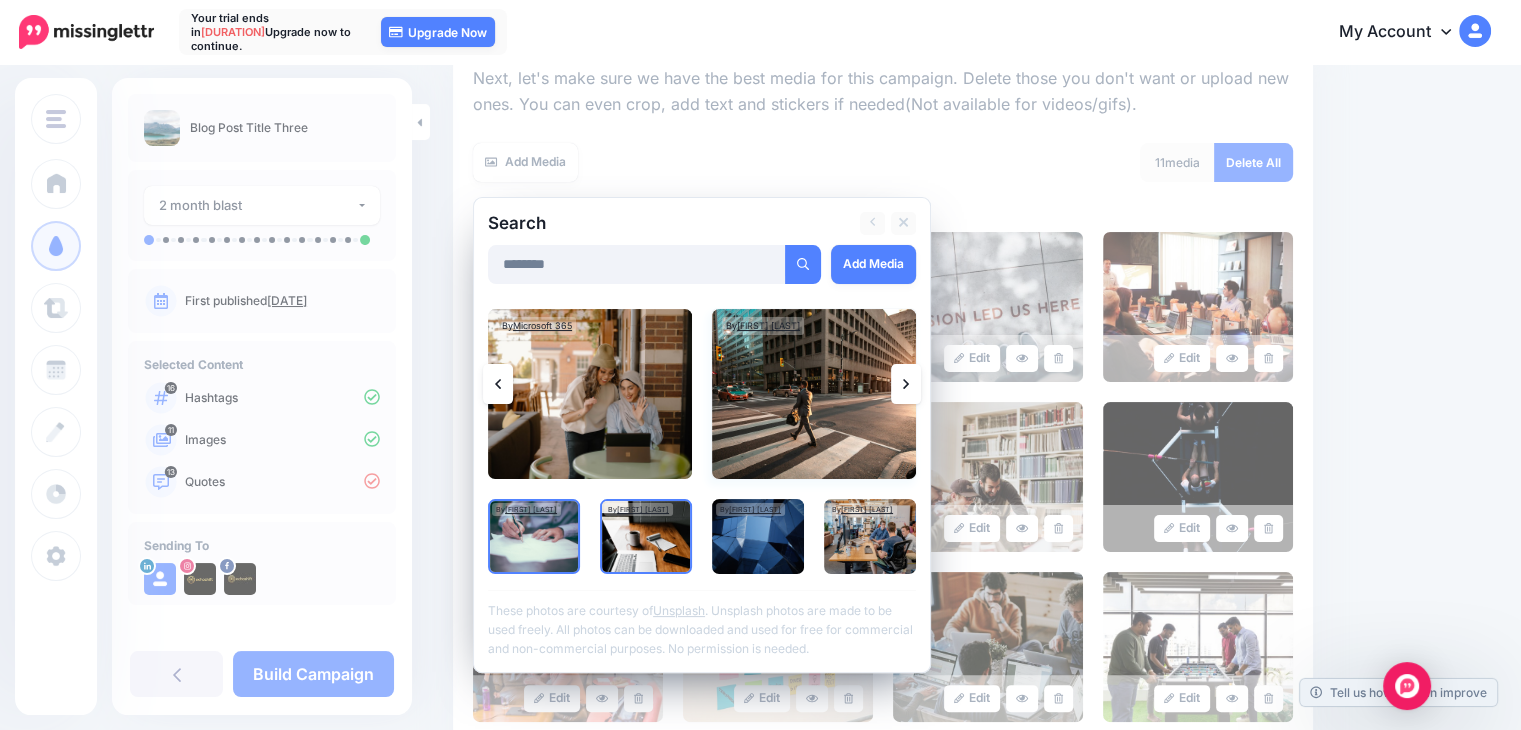 click at bounding box center (814, 394) 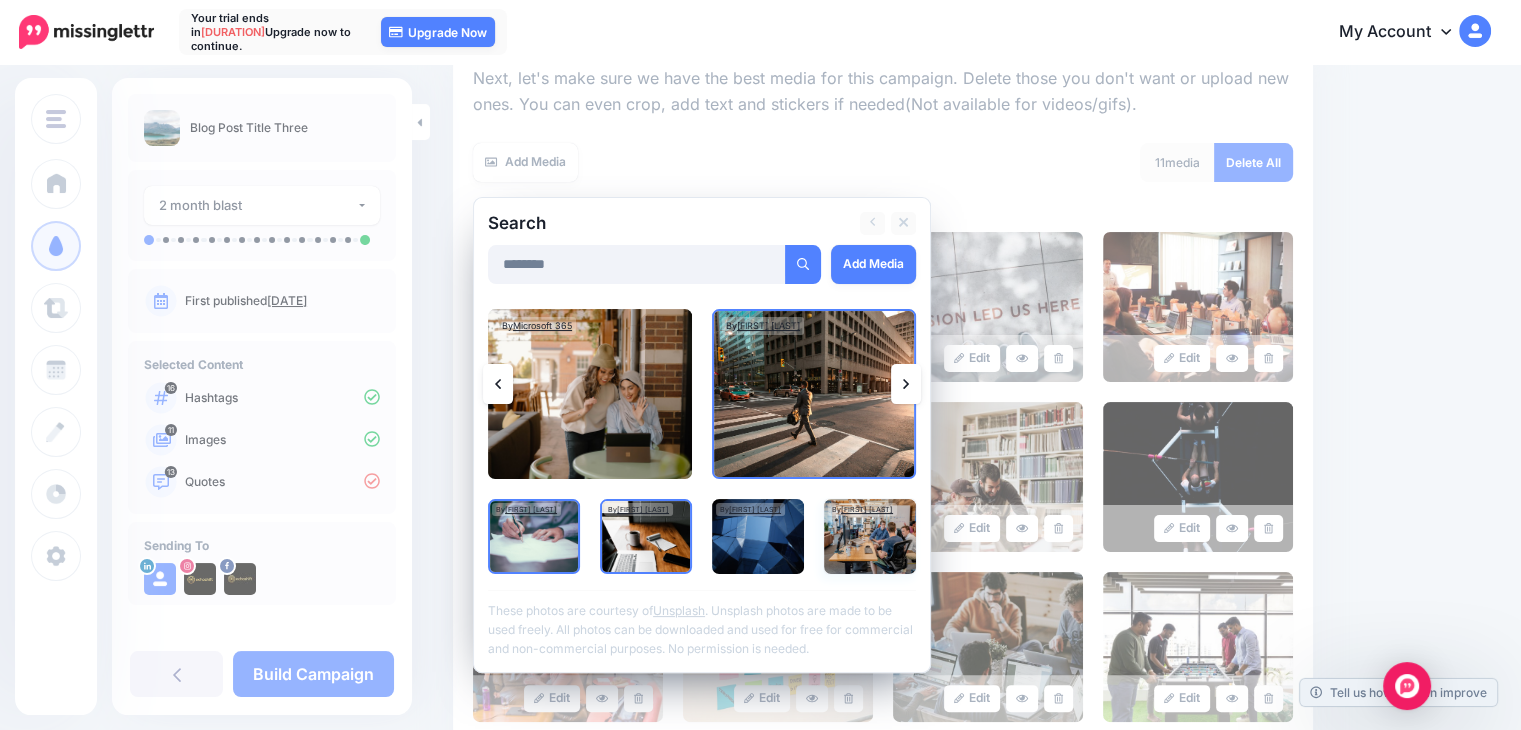 click at bounding box center [870, 536] 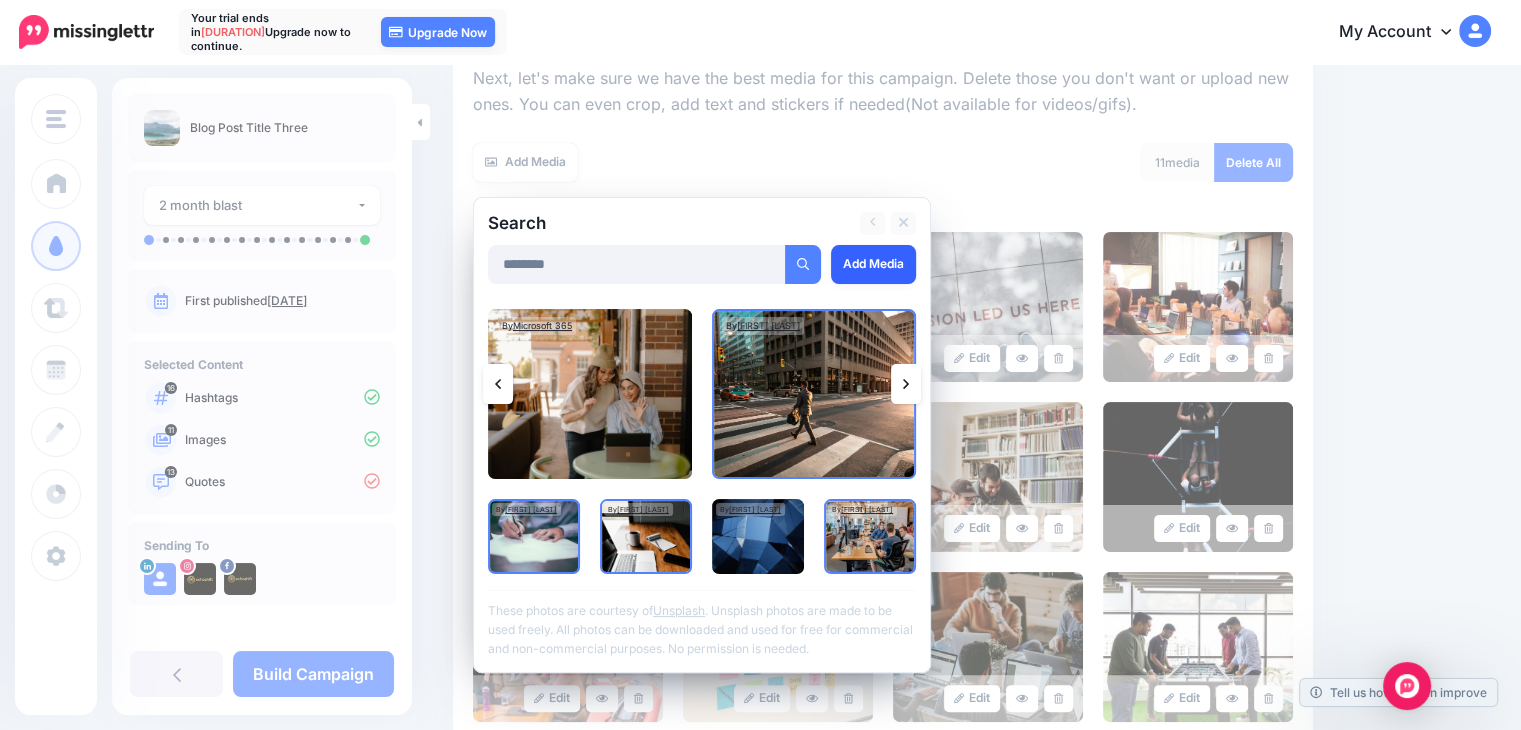 click on "Add Media" at bounding box center [873, 264] 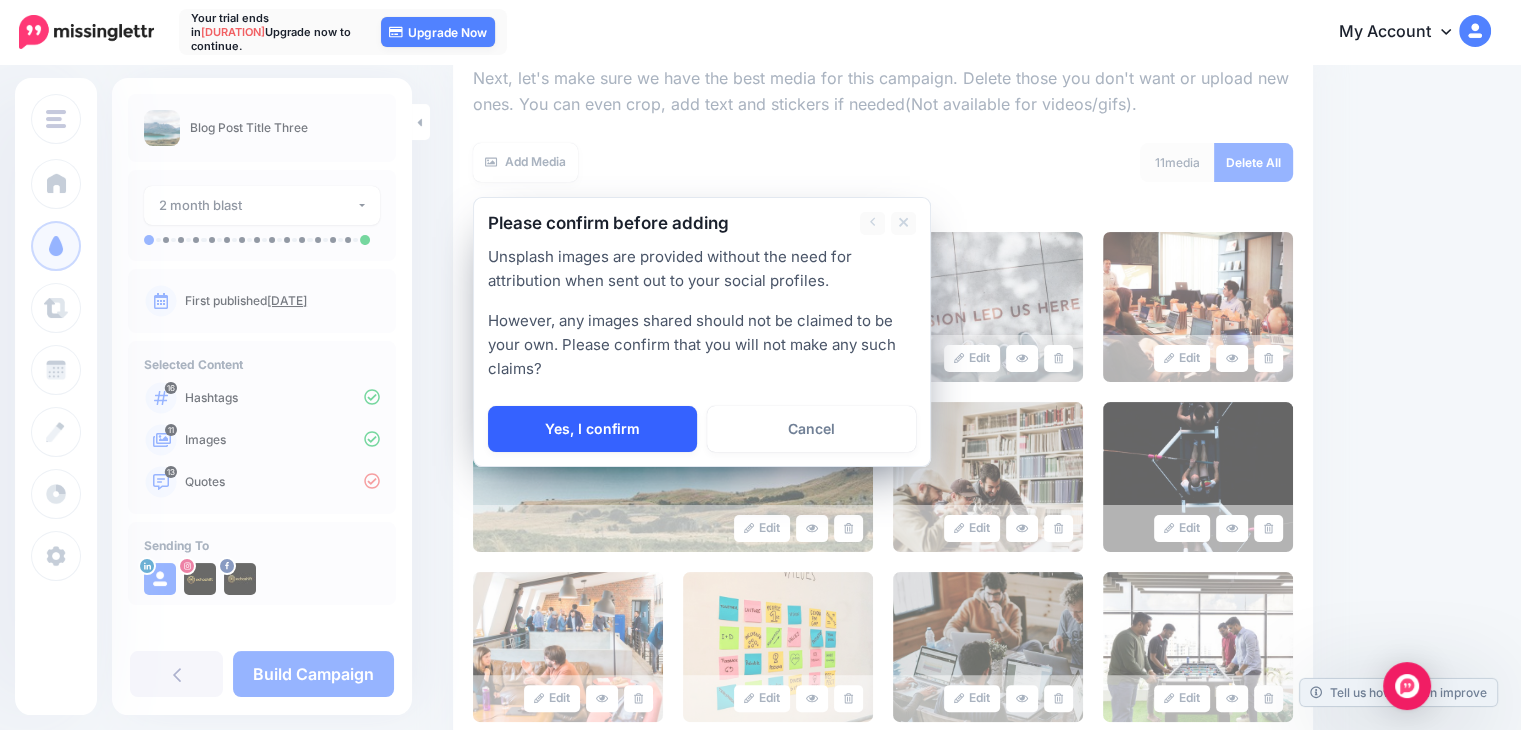 click on "Yes, I confirm" at bounding box center [592, 429] 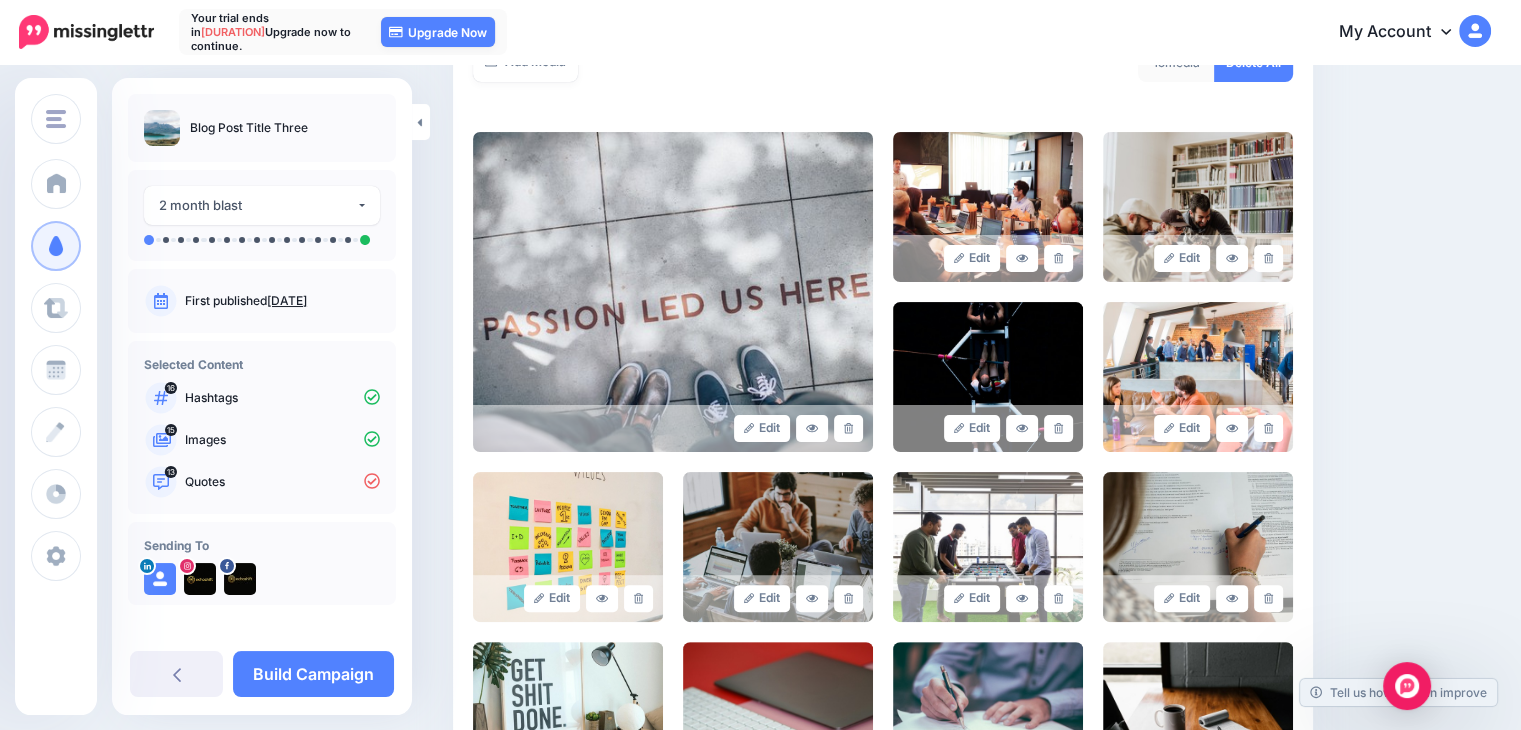scroll, scrollTop: 860, scrollLeft: 0, axis: vertical 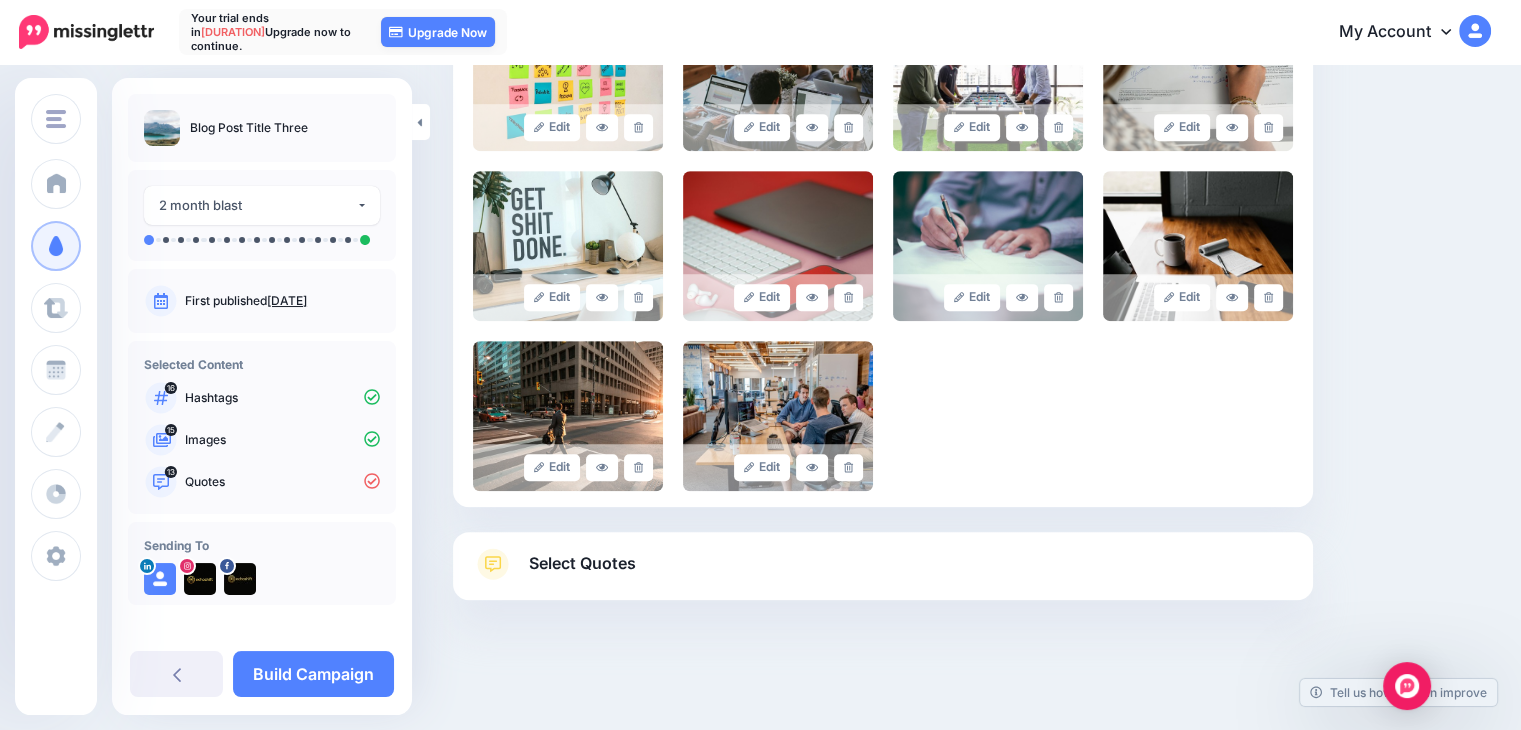click on "Select Quotes" at bounding box center (883, 574) 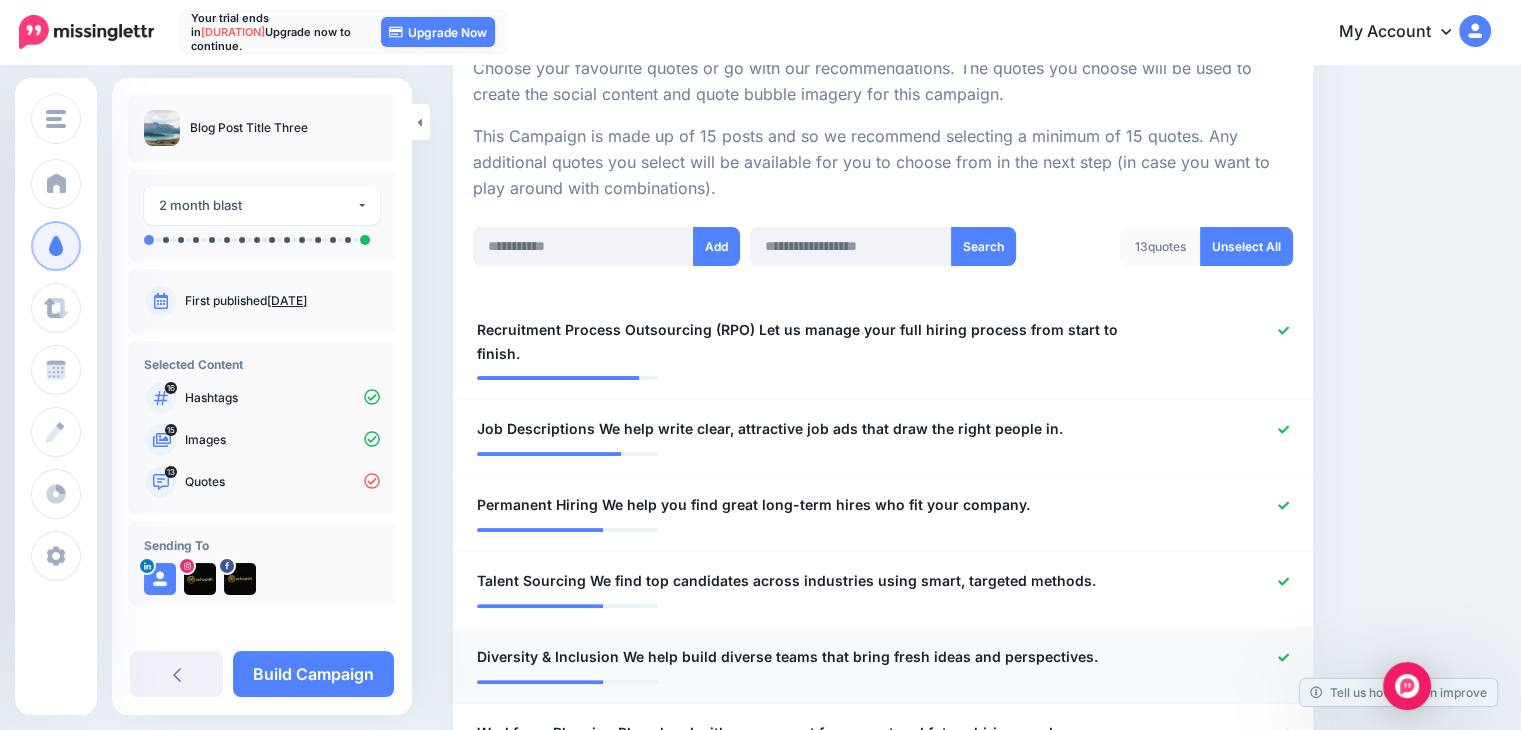 scroll, scrollTop: 360, scrollLeft: 0, axis: vertical 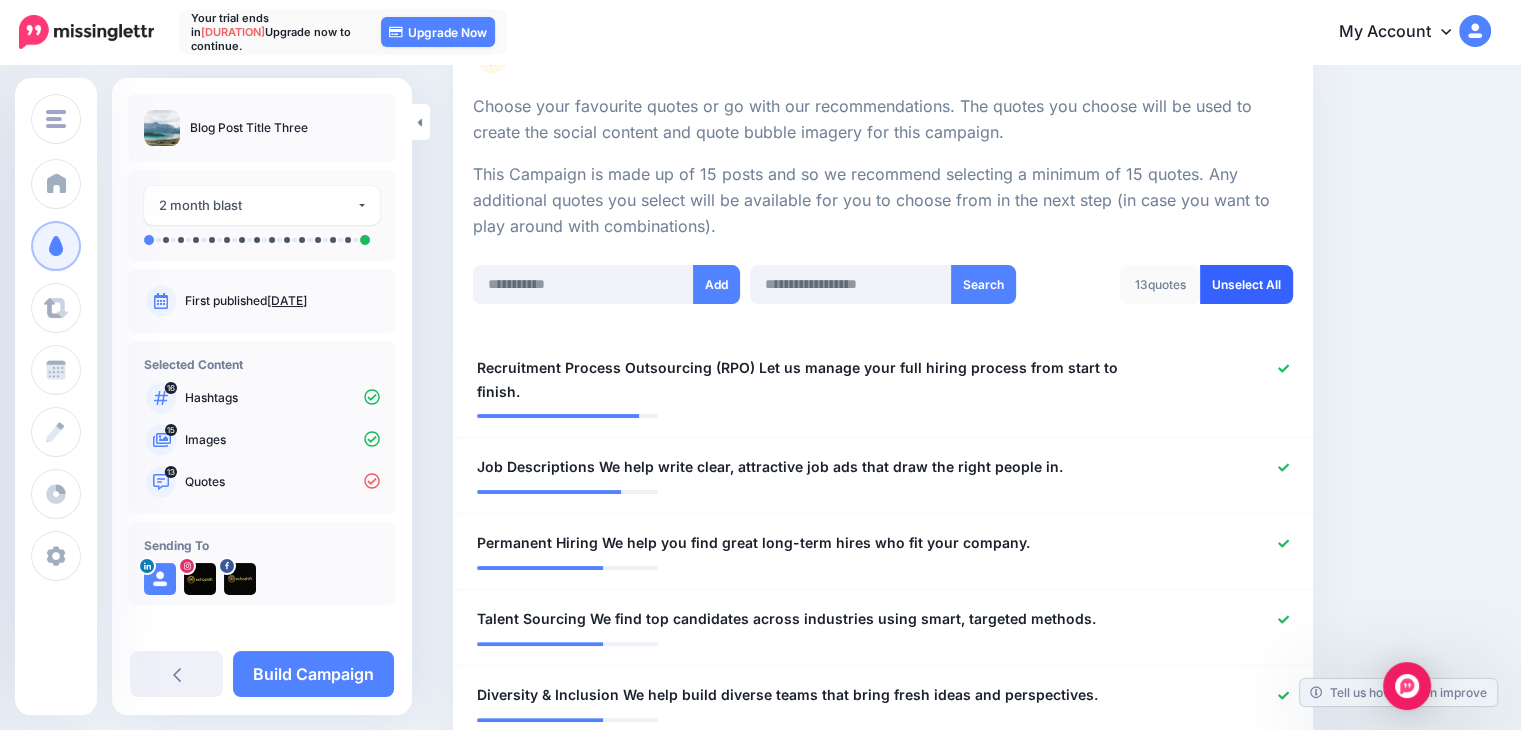 click on "Unselect All" at bounding box center (1246, 284) 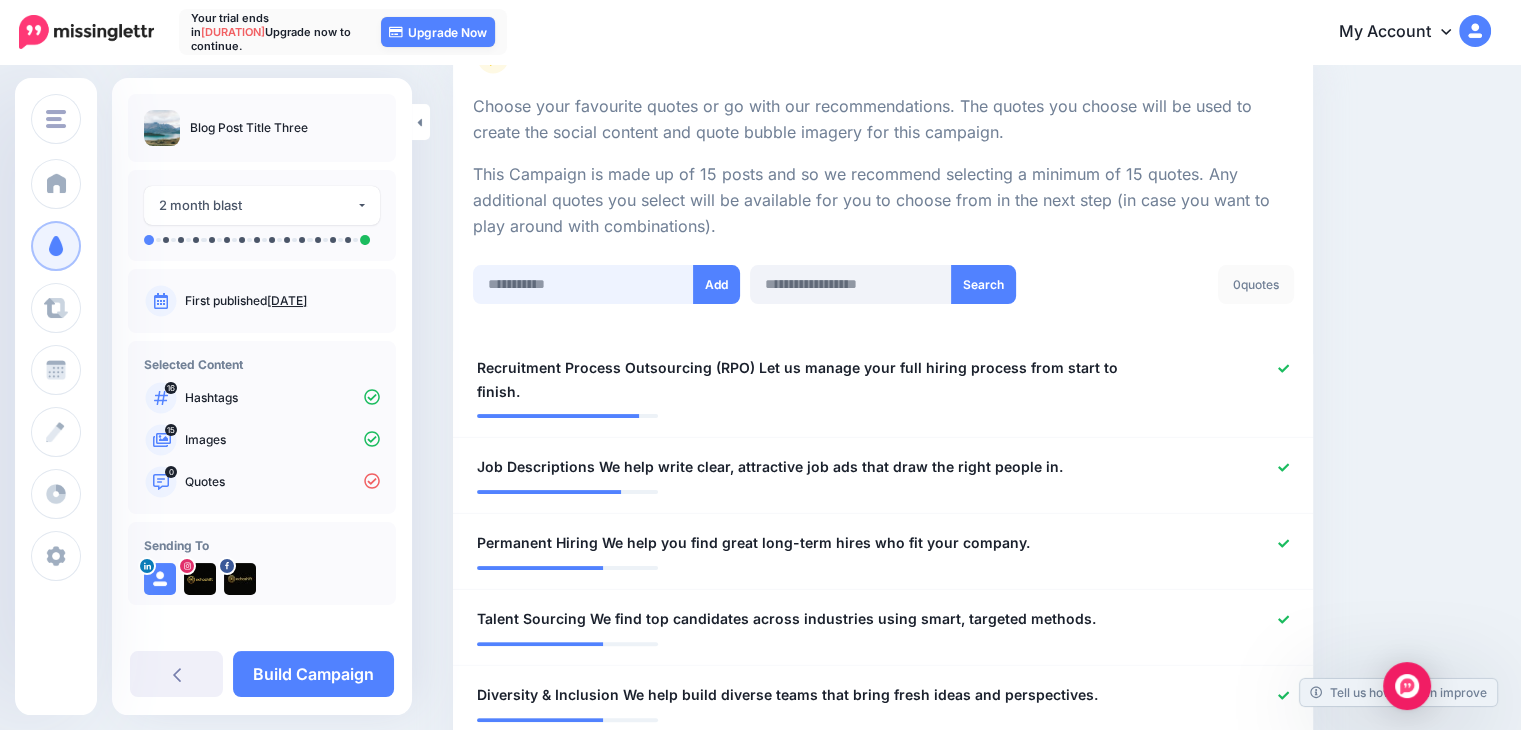 click at bounding box center [583, 284] 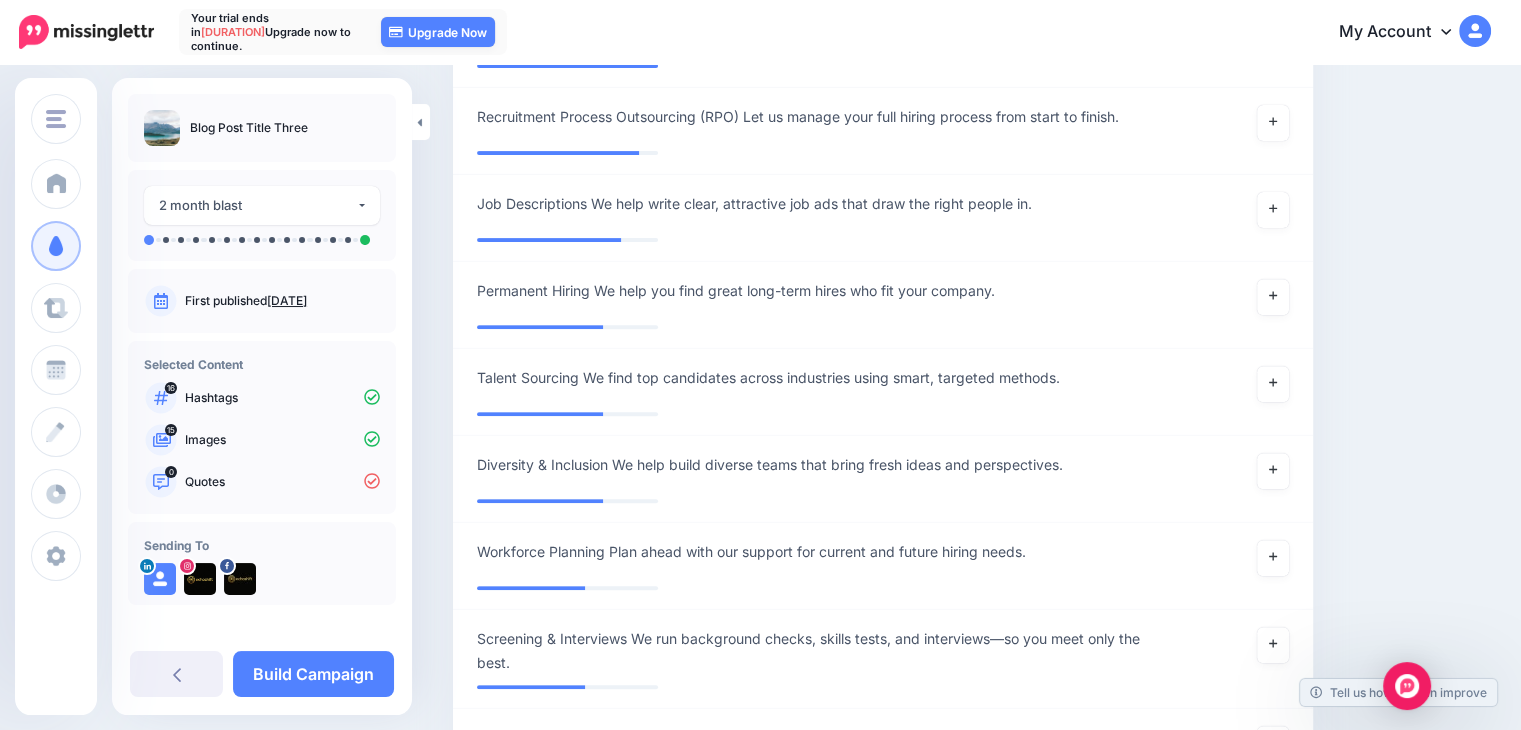 paste on "**********" 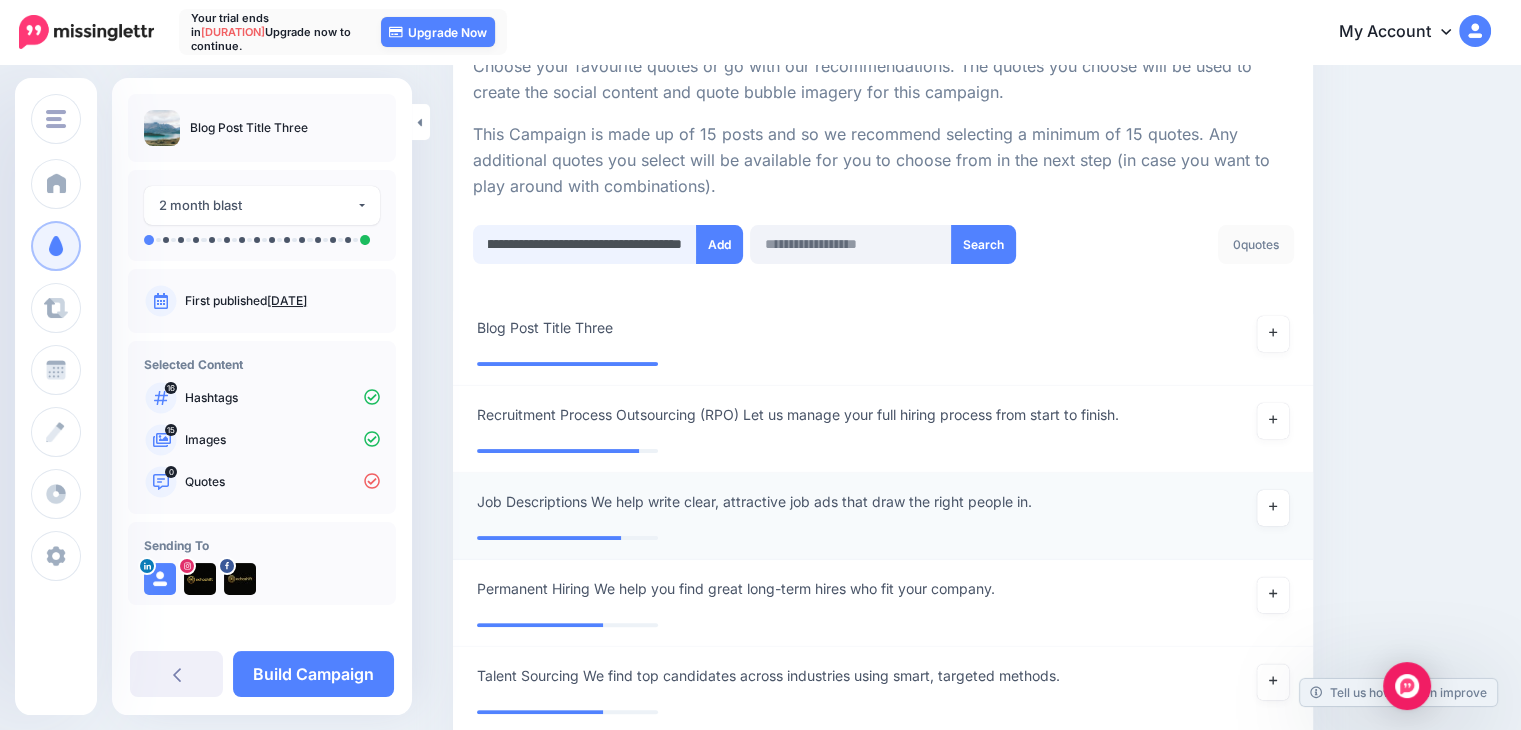 scroll, scrollTop: 236, scrollLeft: 0, axis: vertical 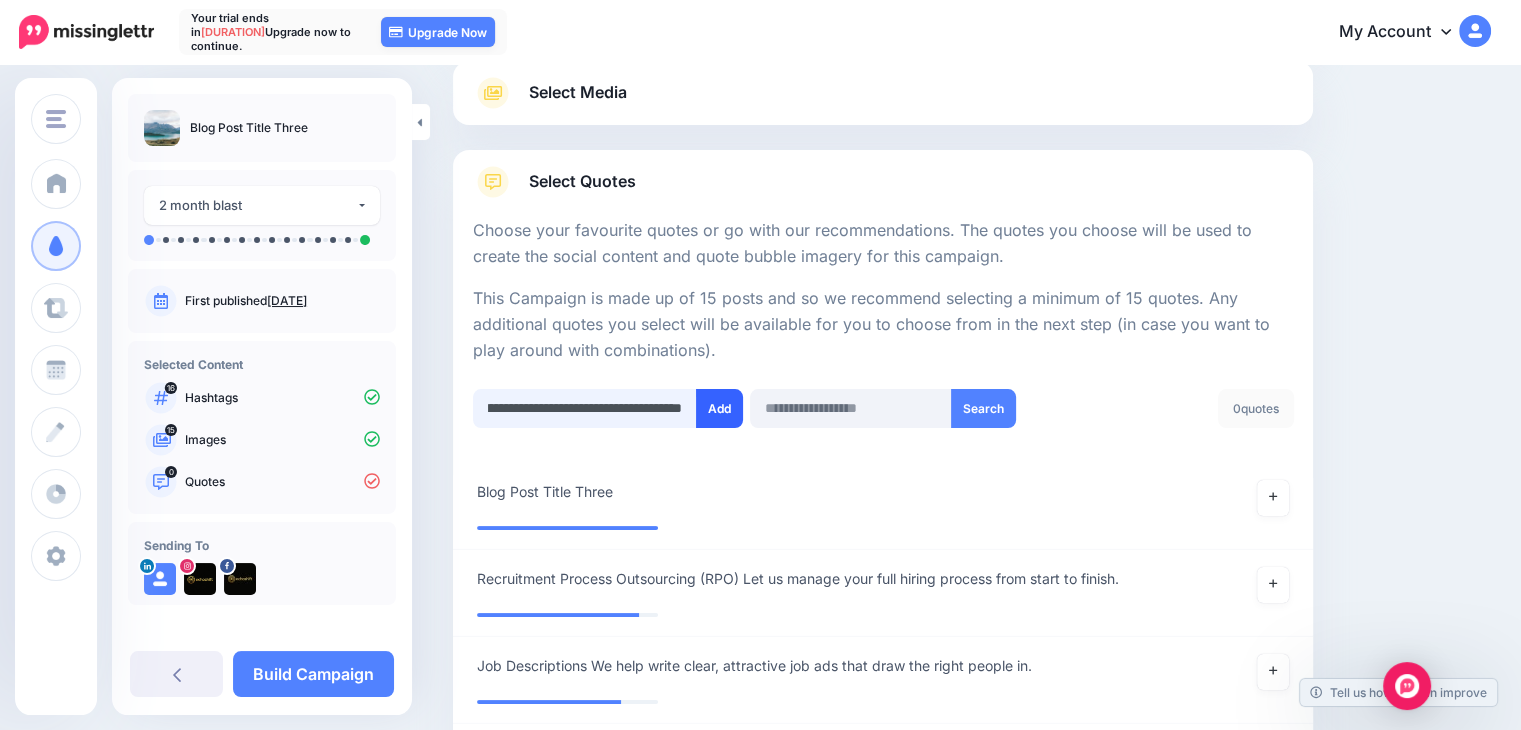 type on "**********" 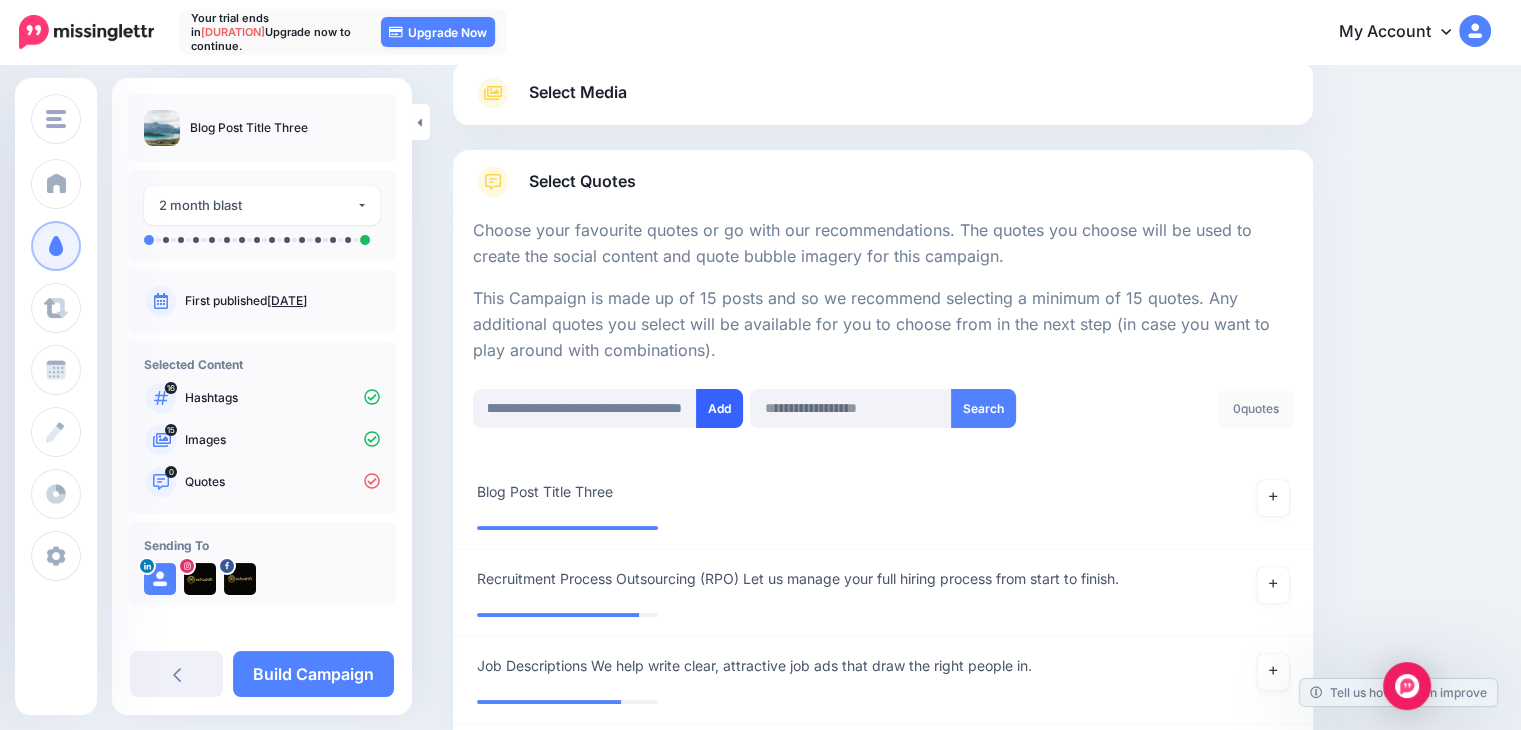 scroll, scrollTop: 0, scrollLeft: 0, axis: both 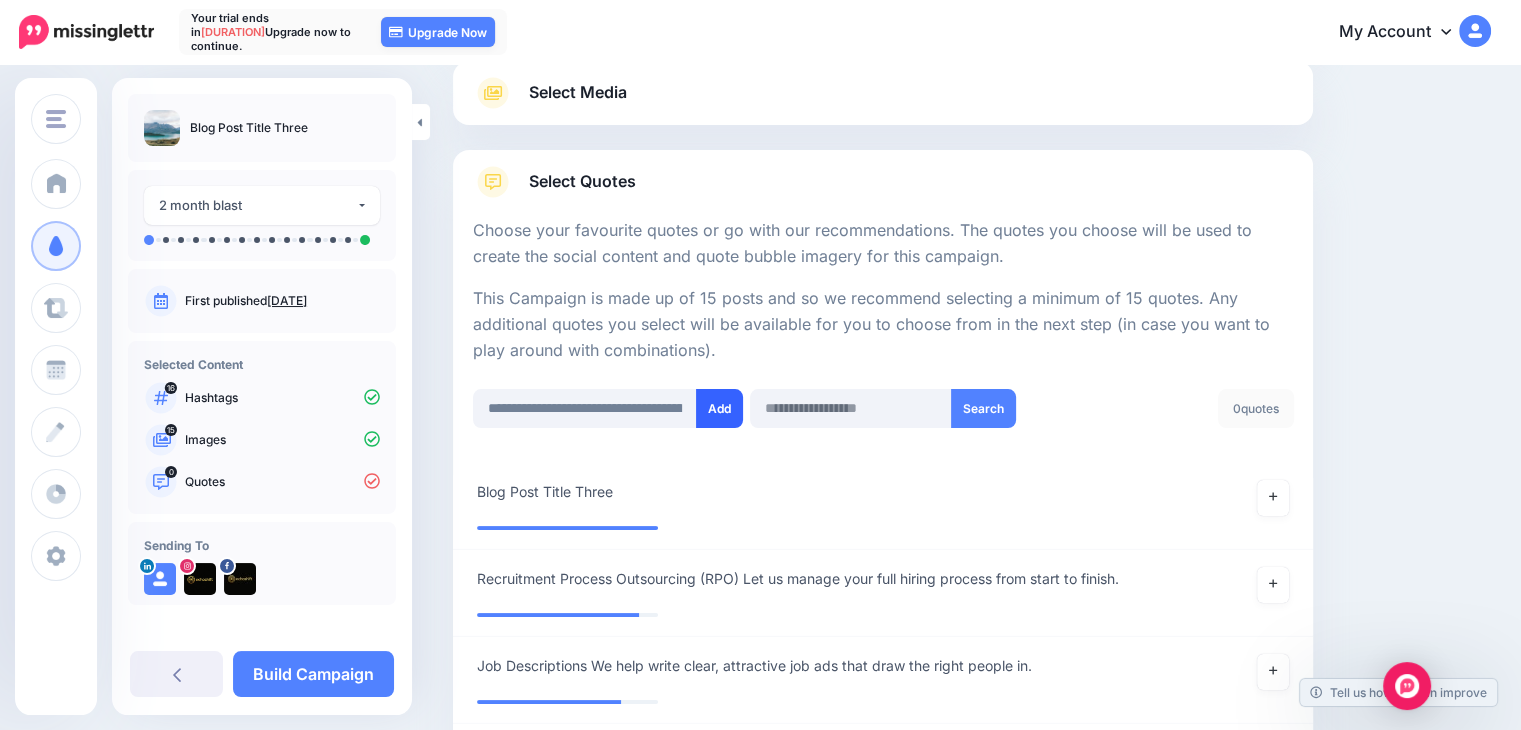 click on "Add" at bounding box center (719, 408) 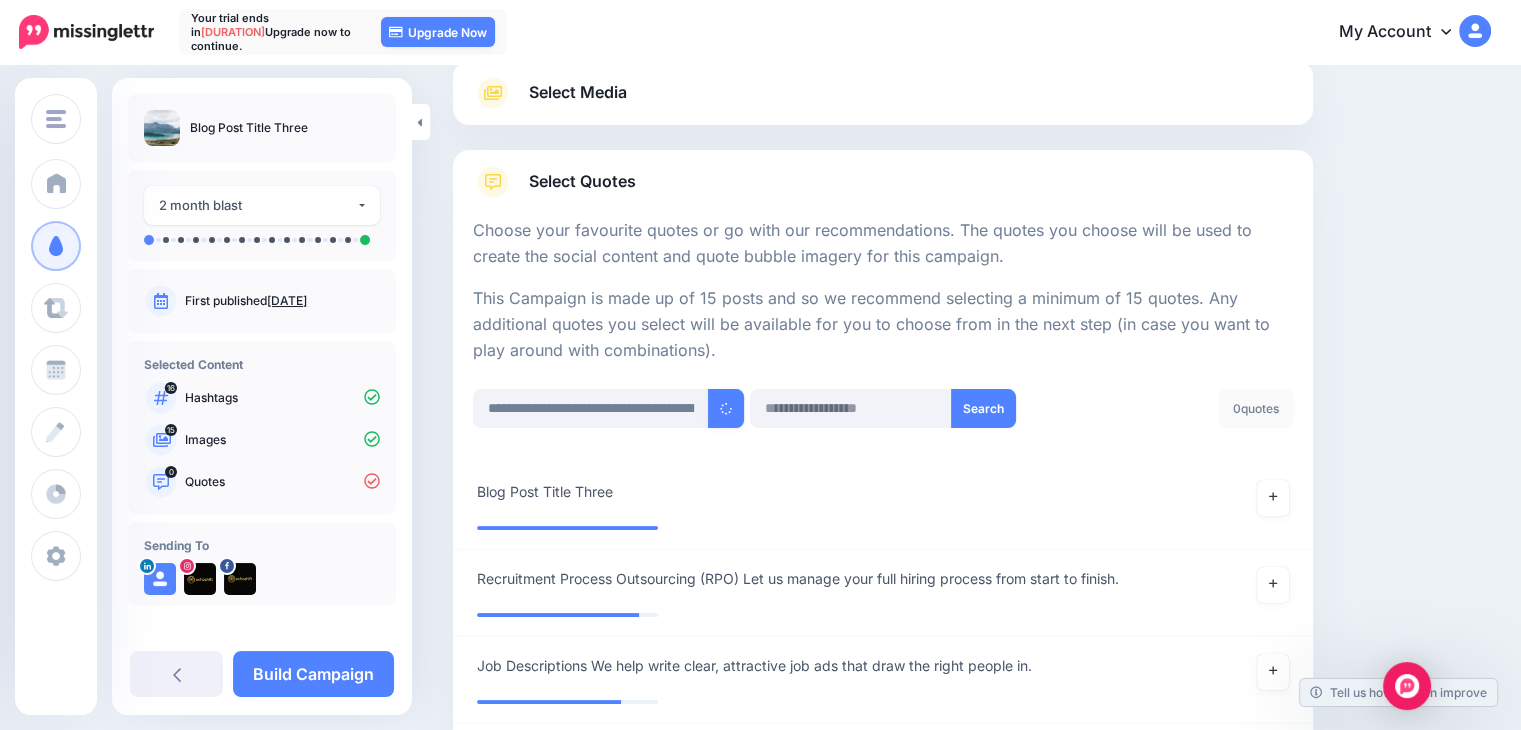 type 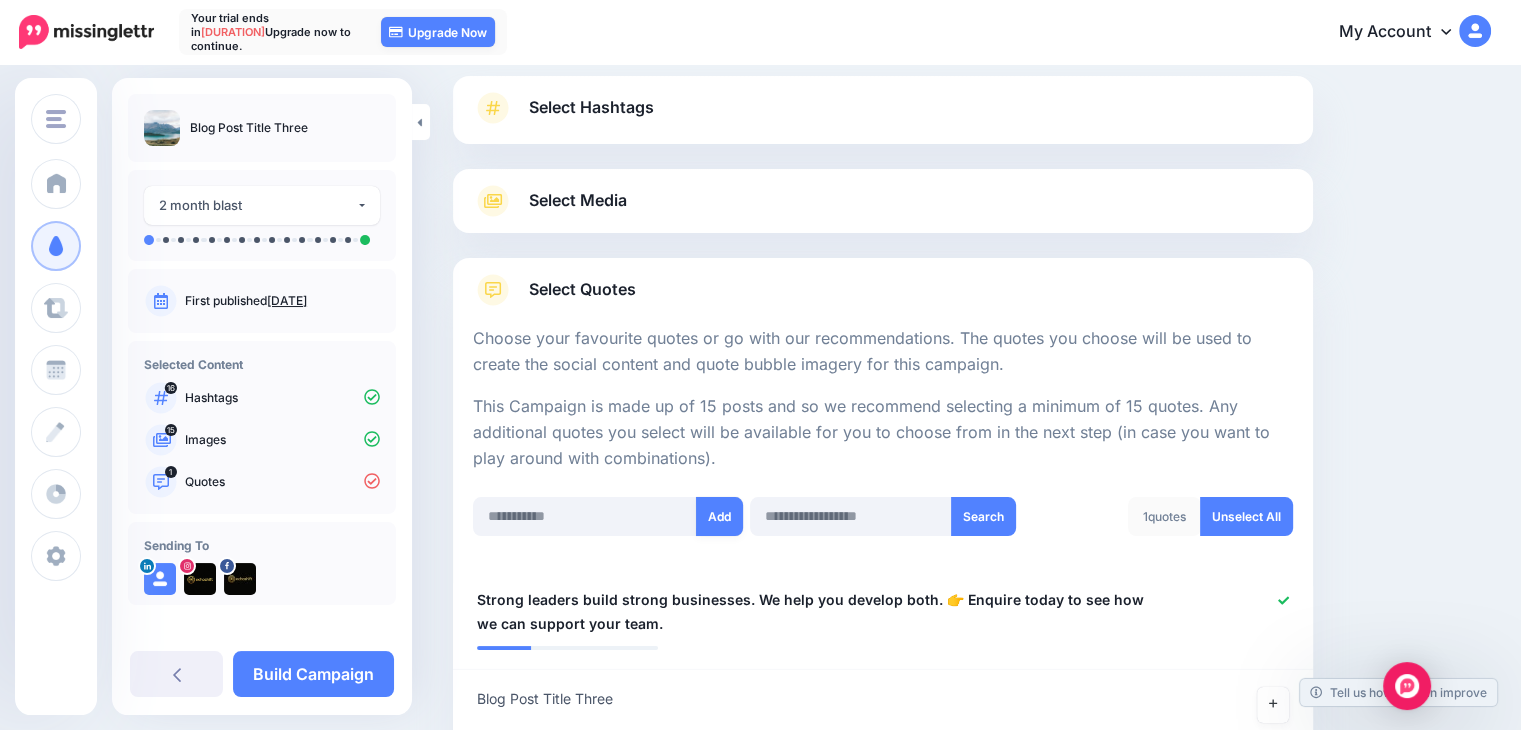 scroll, scrollTop: 98, scrollLeft: 0, axis: vertical 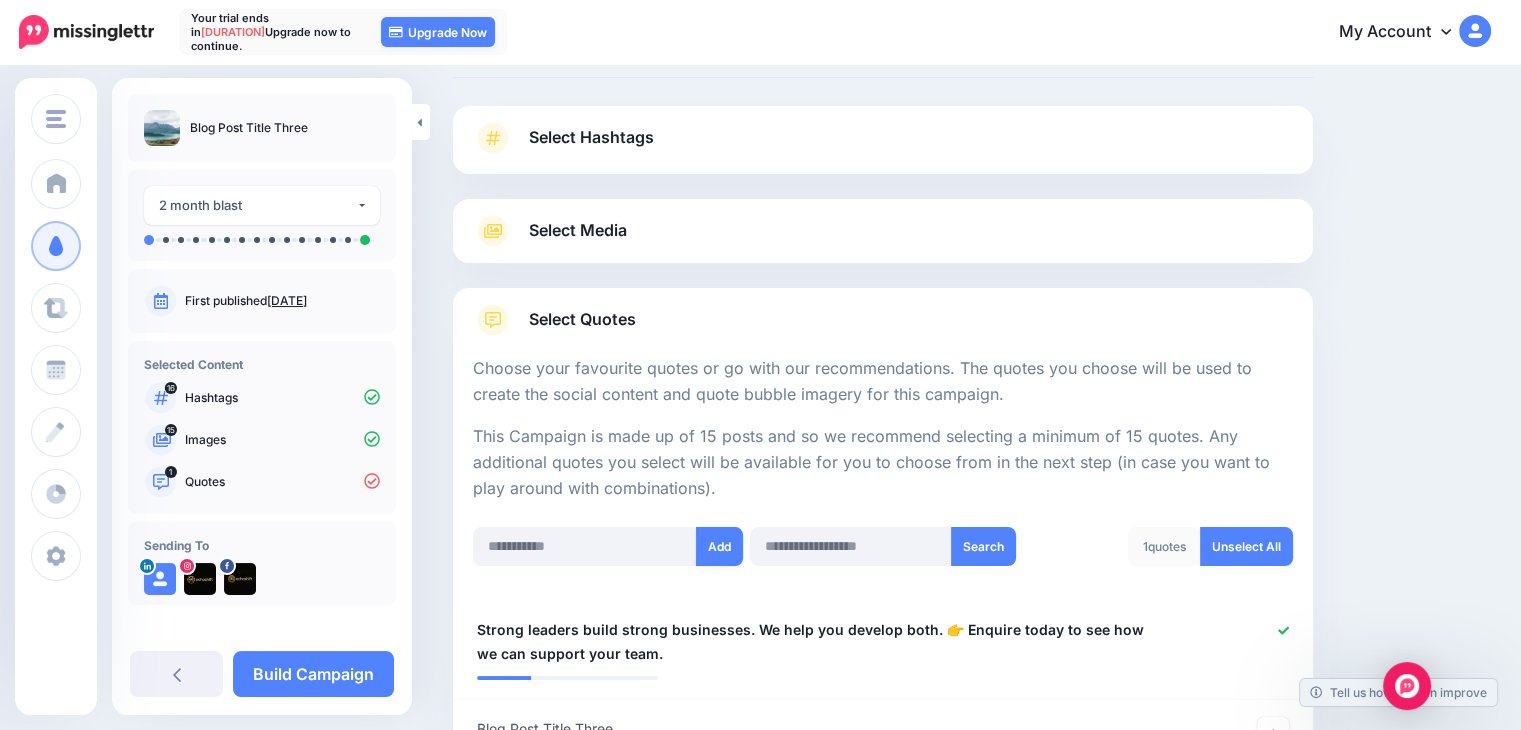 type 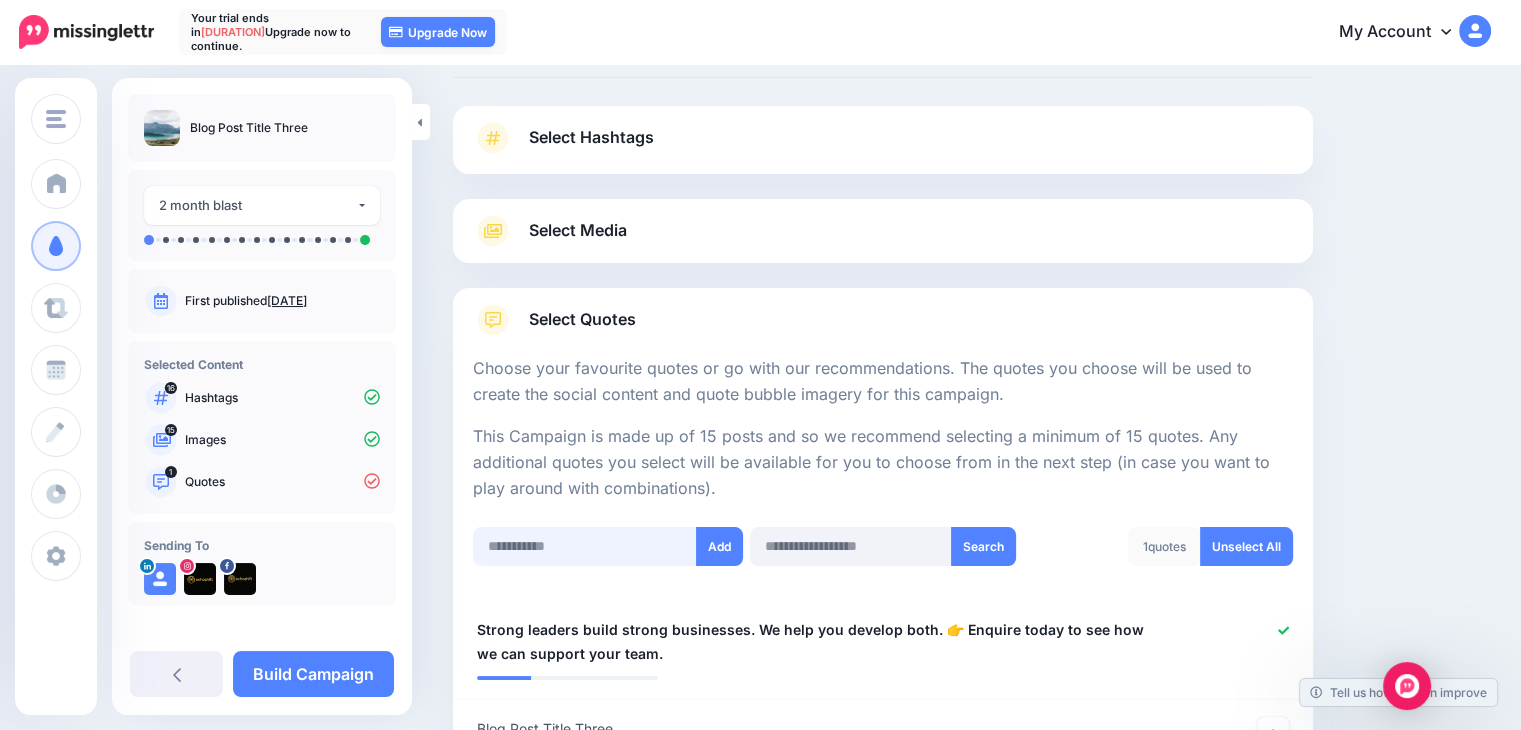 click at bounding box center (585, 546) 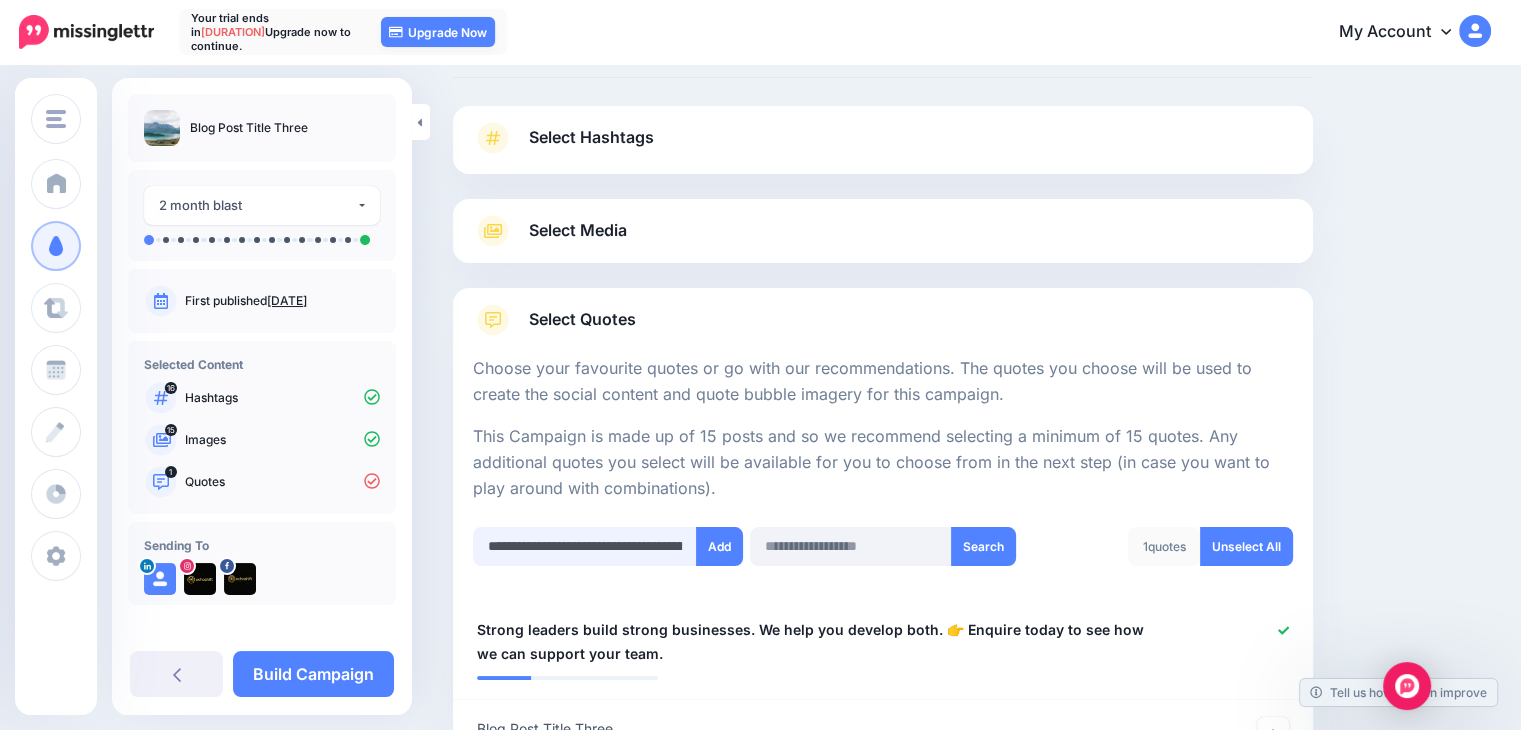 scroll, scrollTop: 0, scrollLeft: 600, axis: horizontal 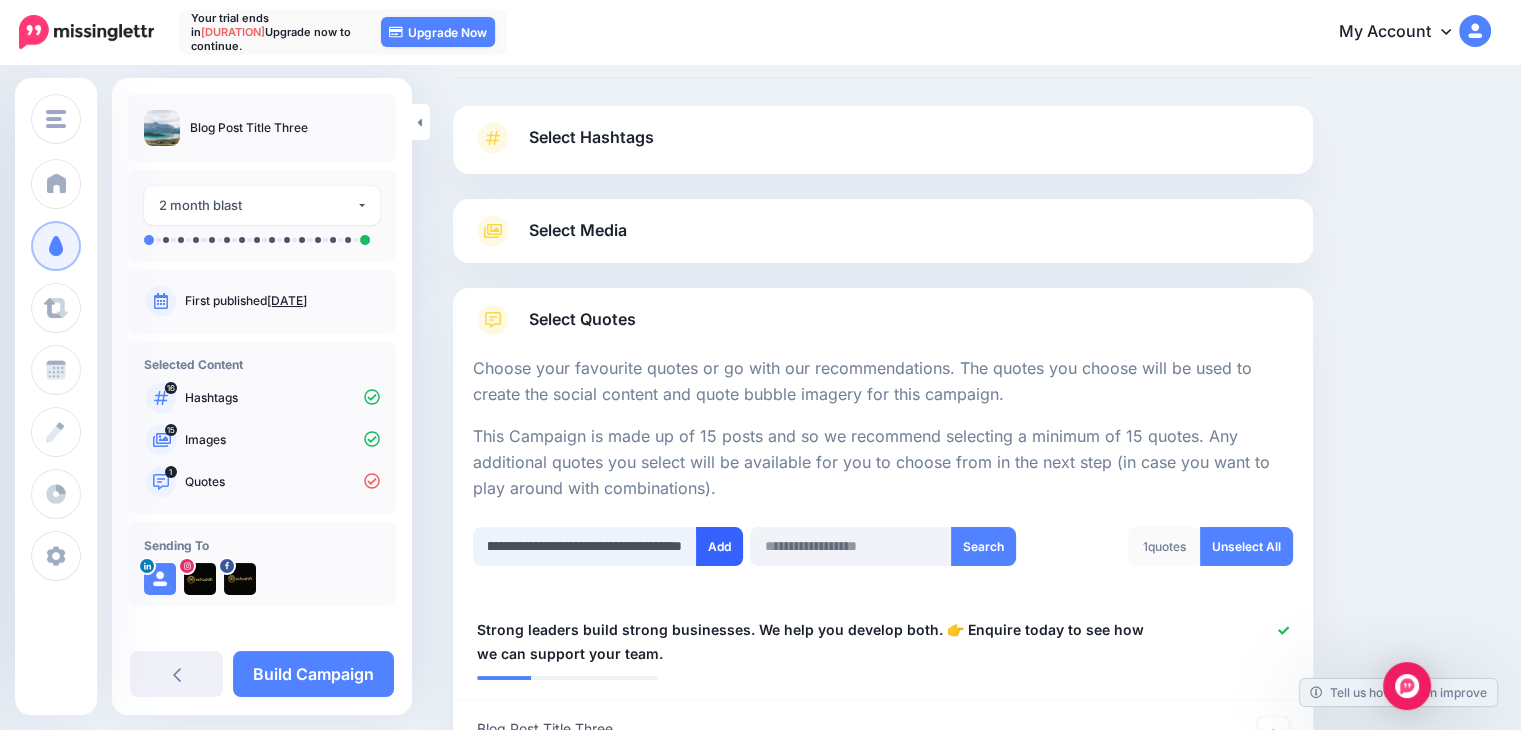 type on "**********" 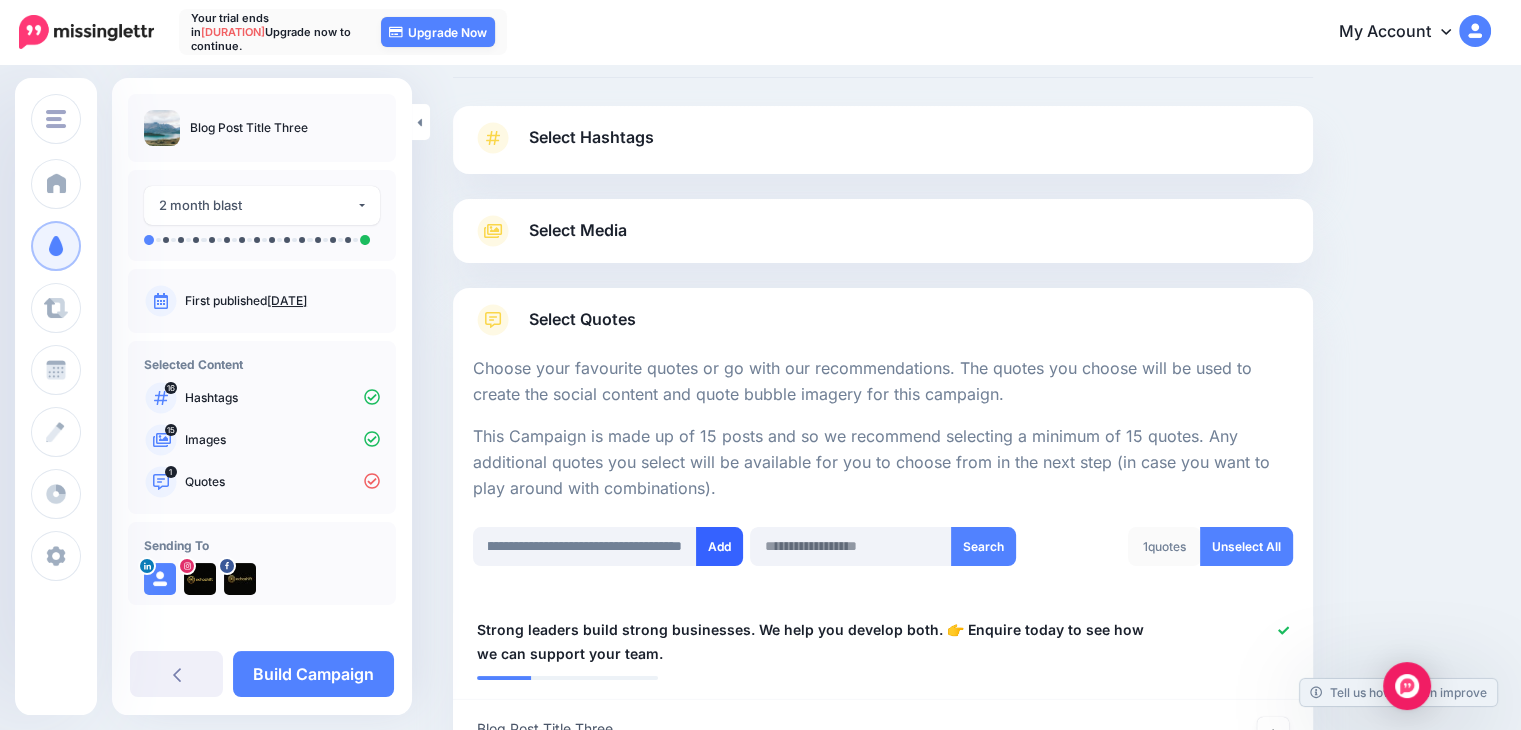 scroll, scrollTop: 0, scrollLeft: 0, axis: both 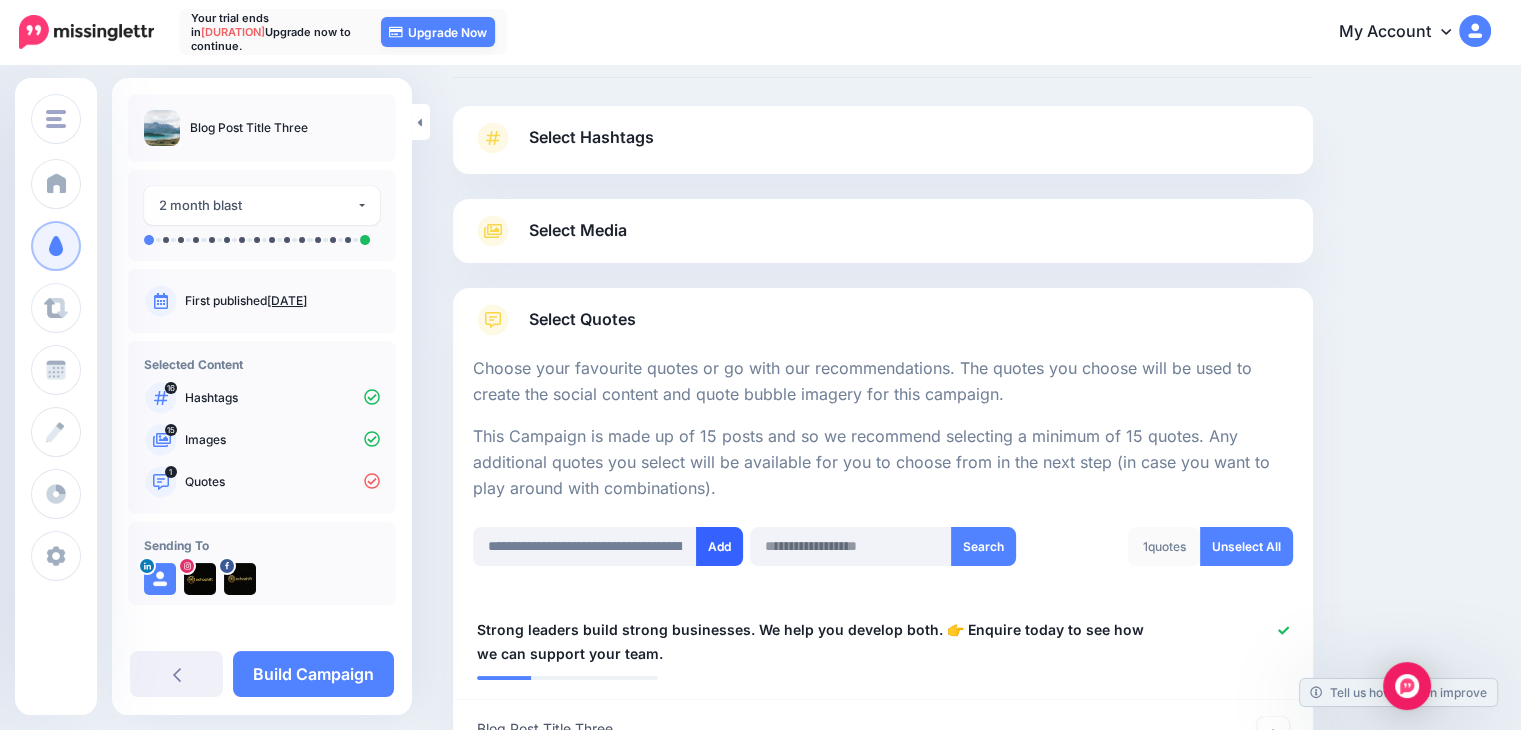 click on "Add" at bounding box center (719, 546) 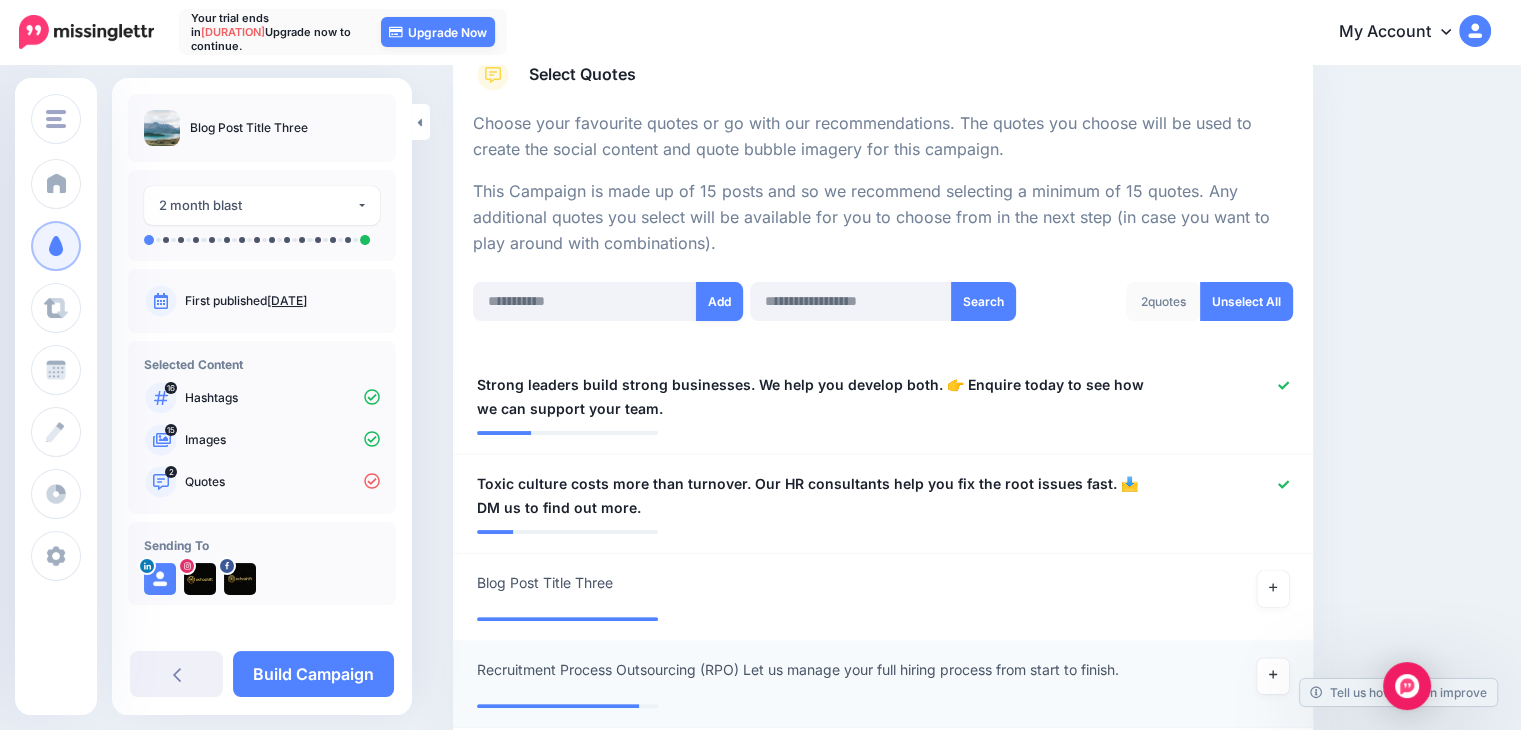 scroll, scrollTop: 198, scrollLeft: 0, axis: vertical 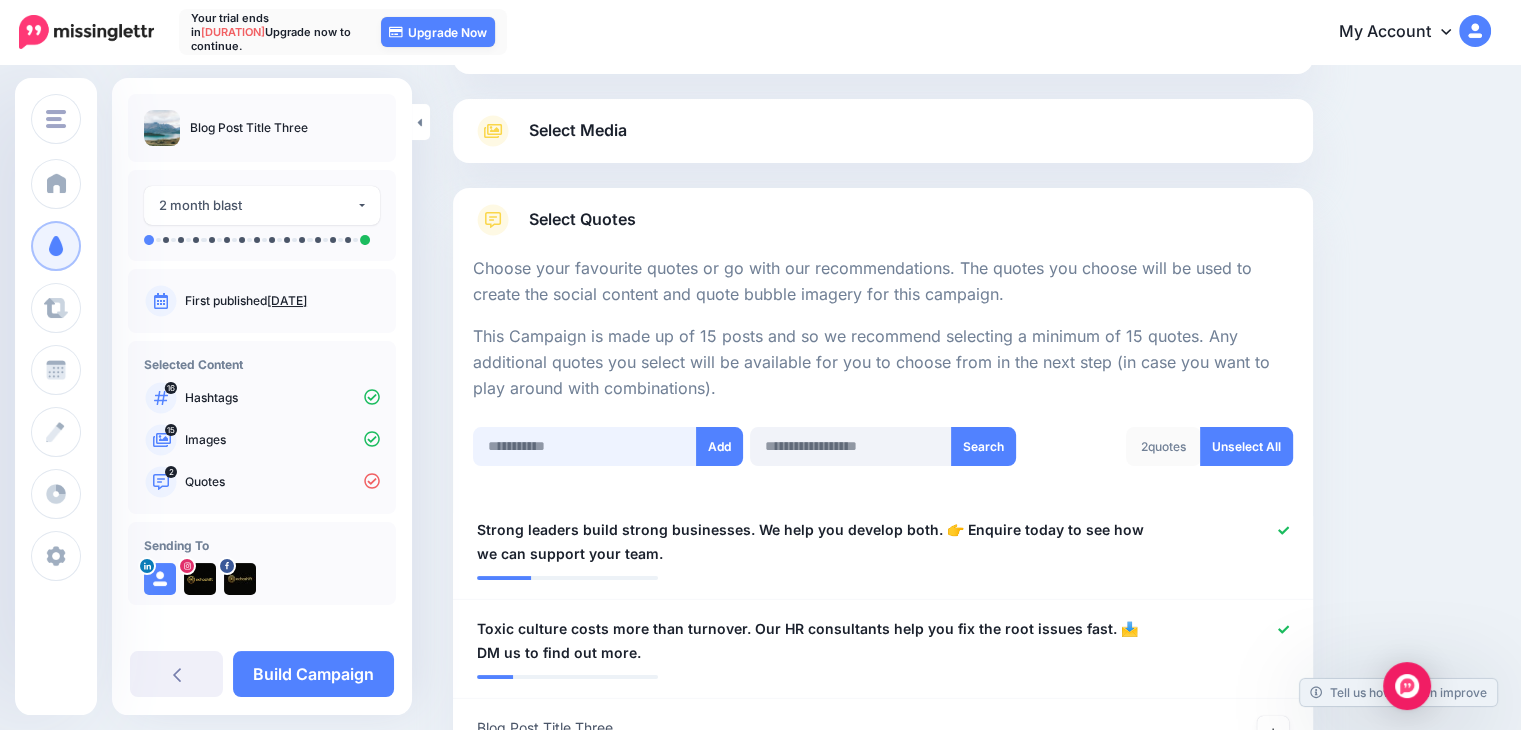 click at bounding box center [585, 446] 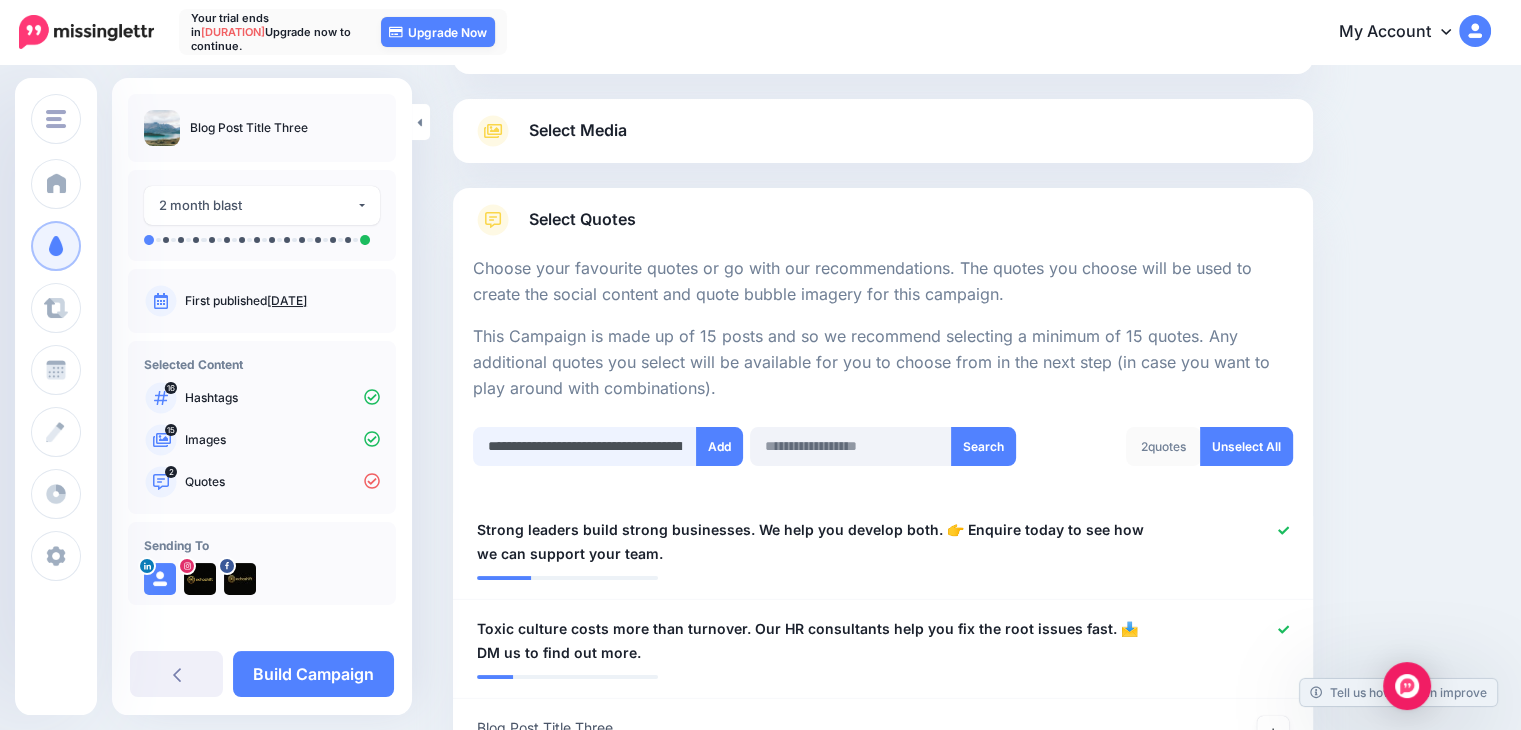 scroll, scrollTop: 0, scrollLeft: 578, axis: horizontal 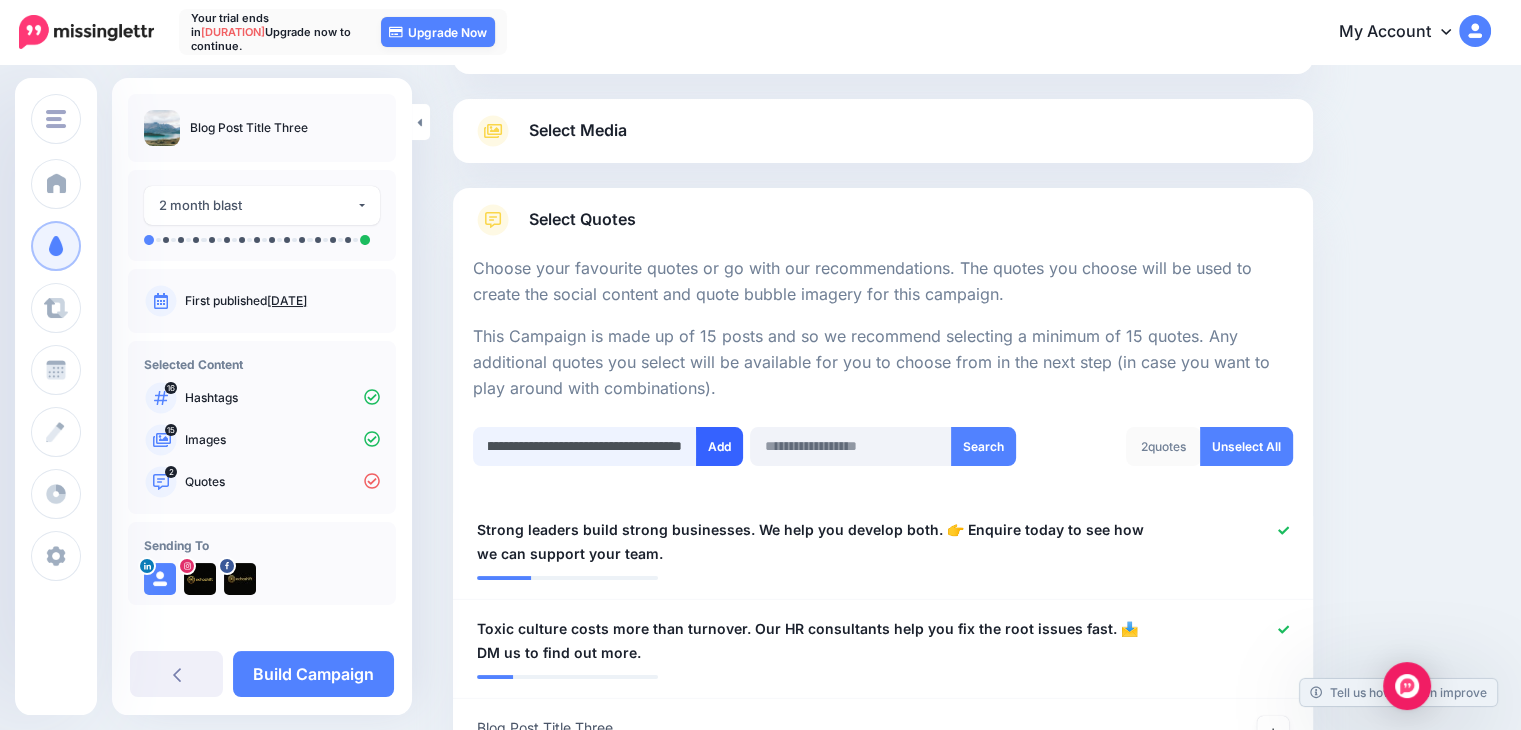 type on "**********" 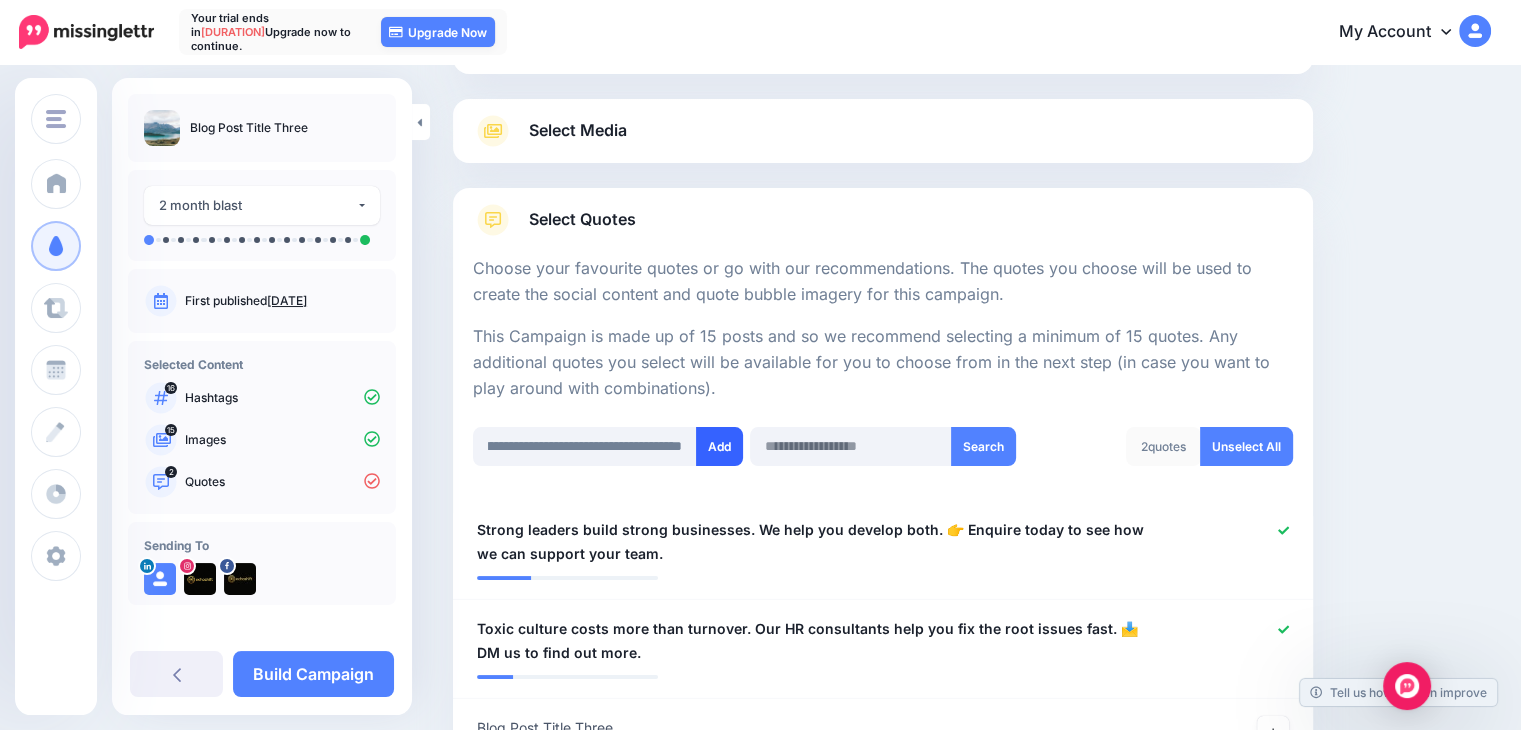 scroll, scrollTop: 0, scrollLeft: 0, axis: both 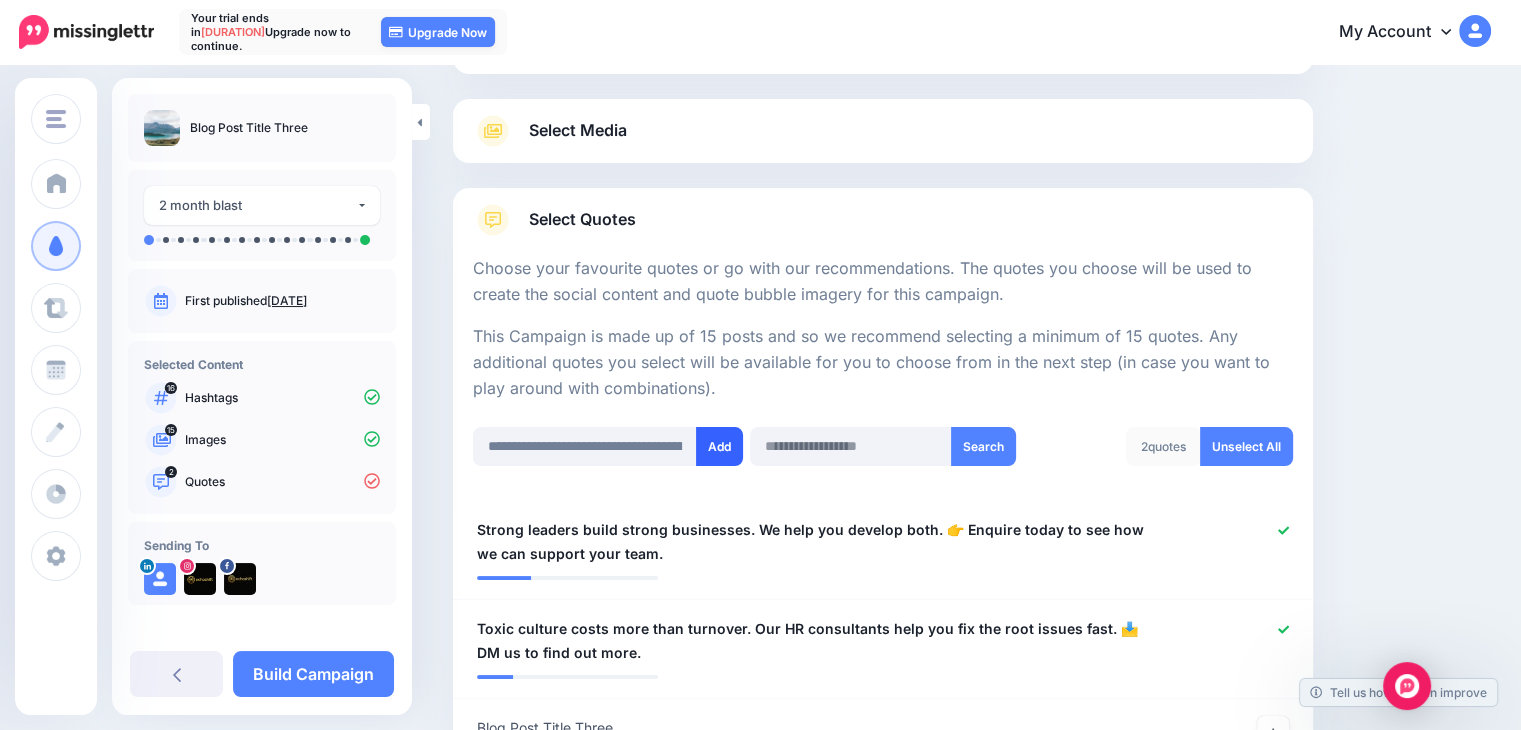 click on "Add" at bounding box center [719, 446] 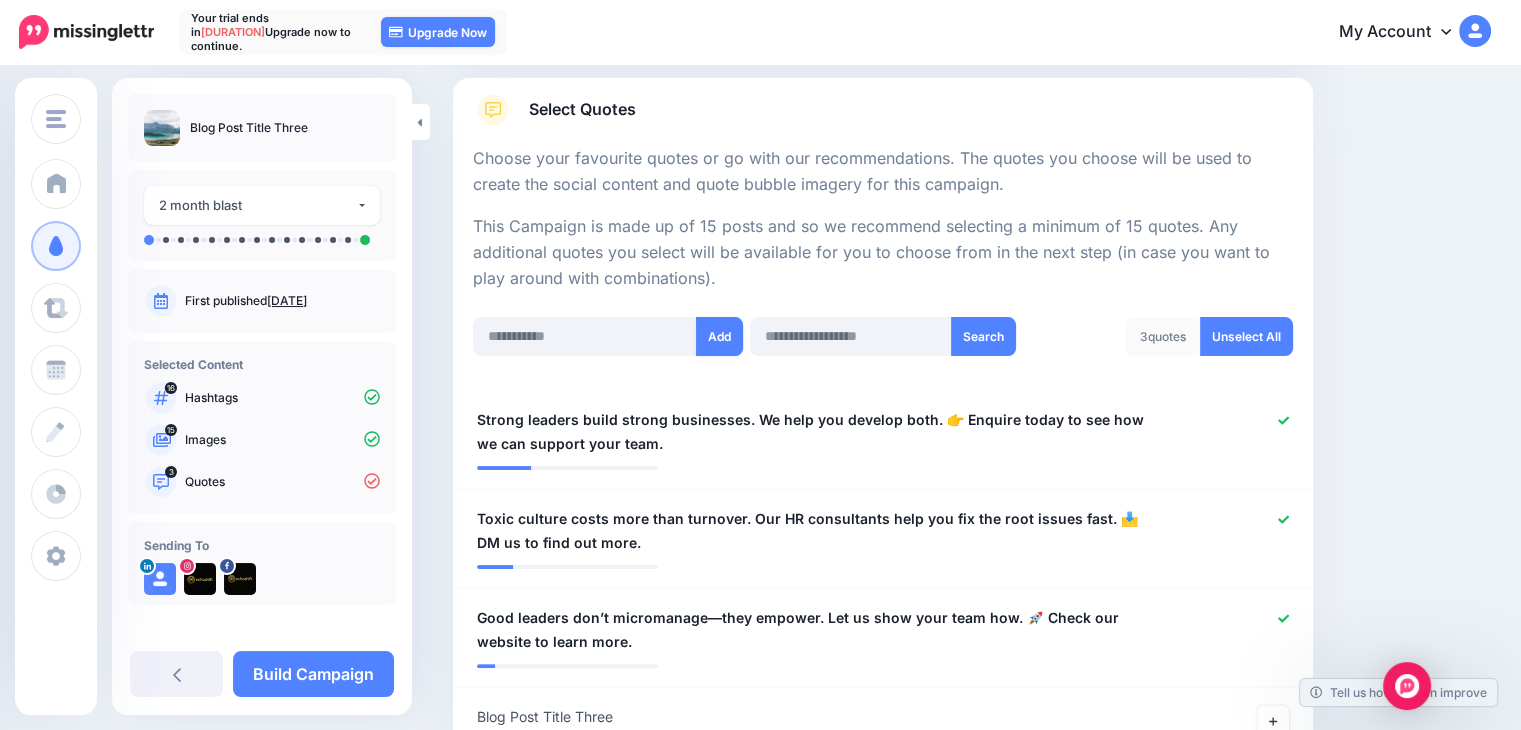scroll, scrollTop: 298, scrollLeft: 0, axis: vertical 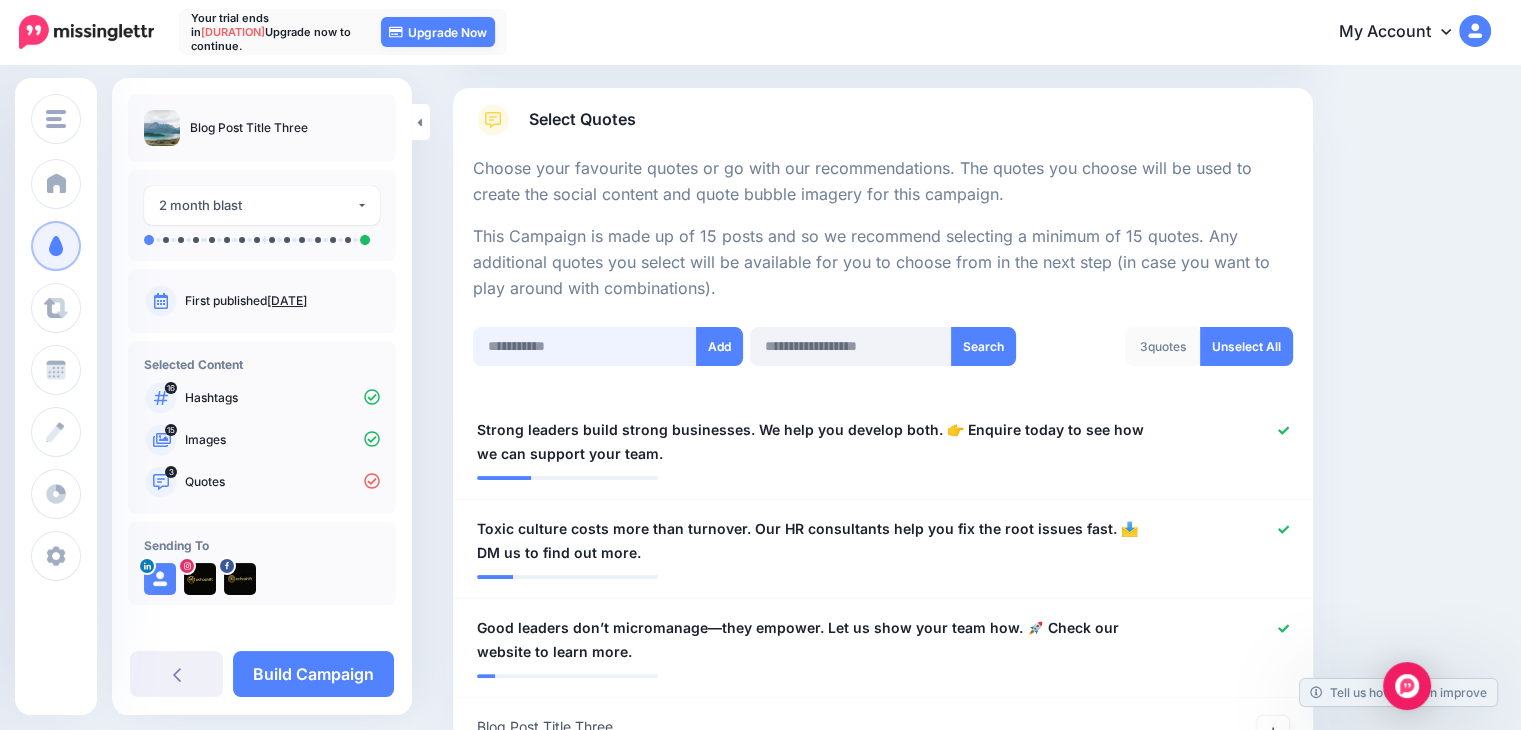 click at bounding box center [585, 346] 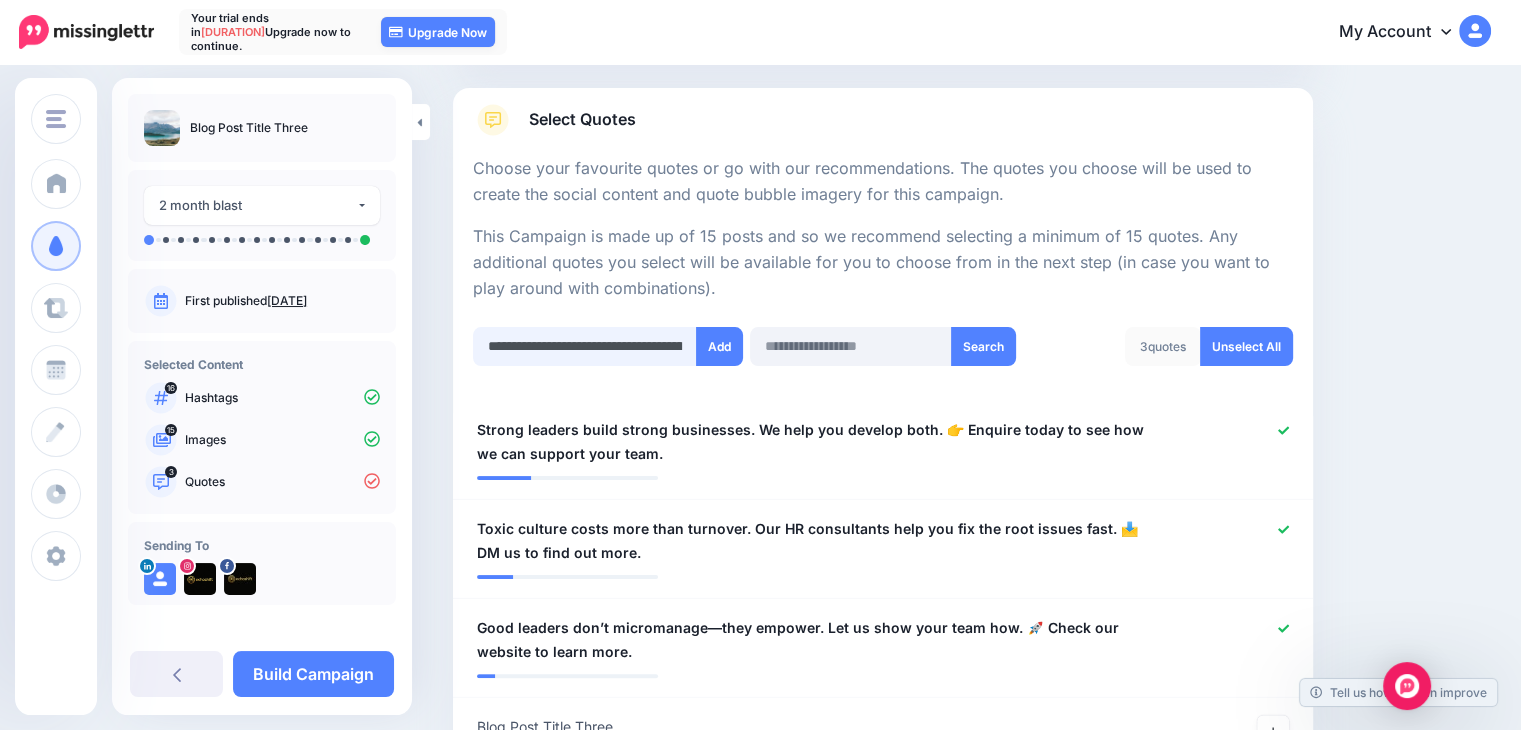 scroll, scrollTop: 0, scrollLeft: 428, axis: horizontal 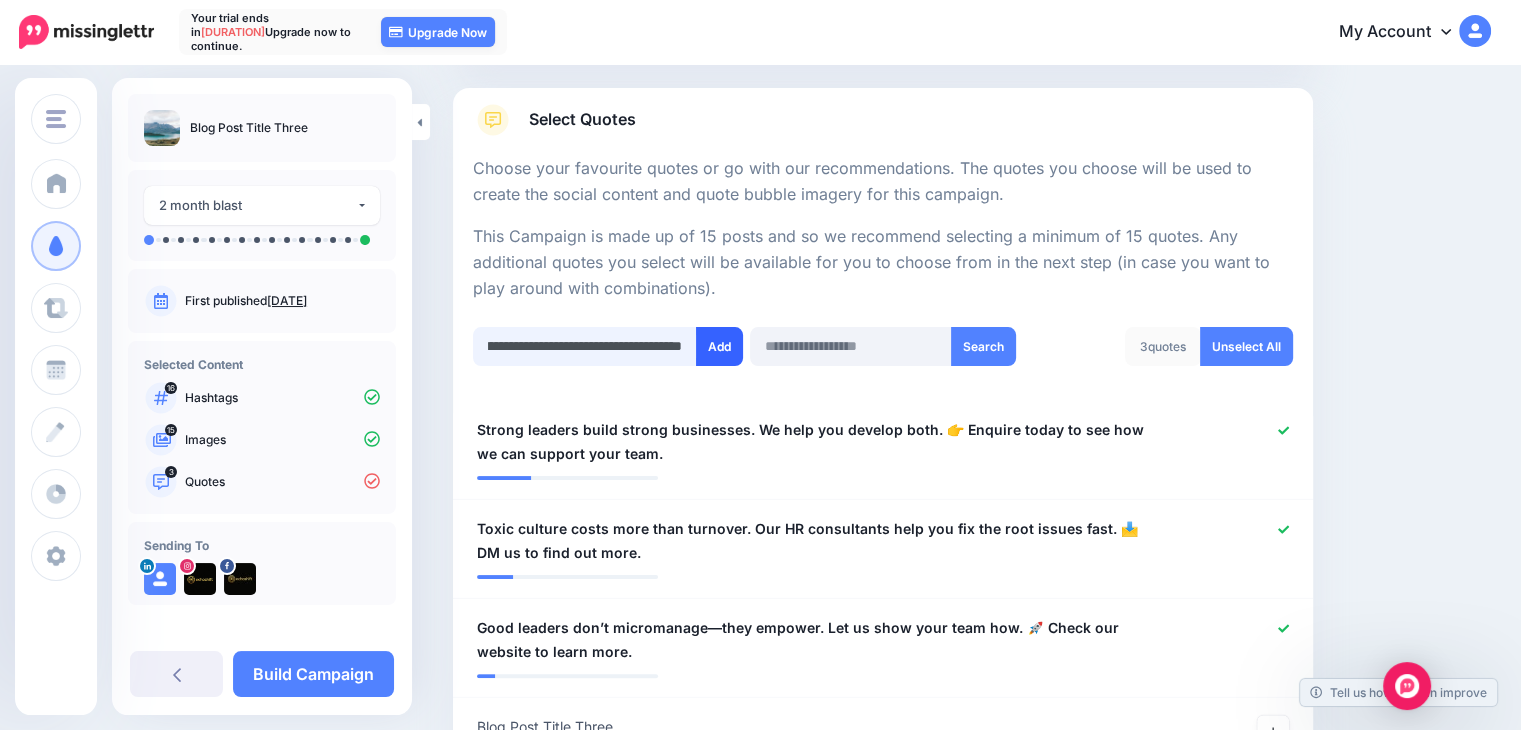 type on "**********" 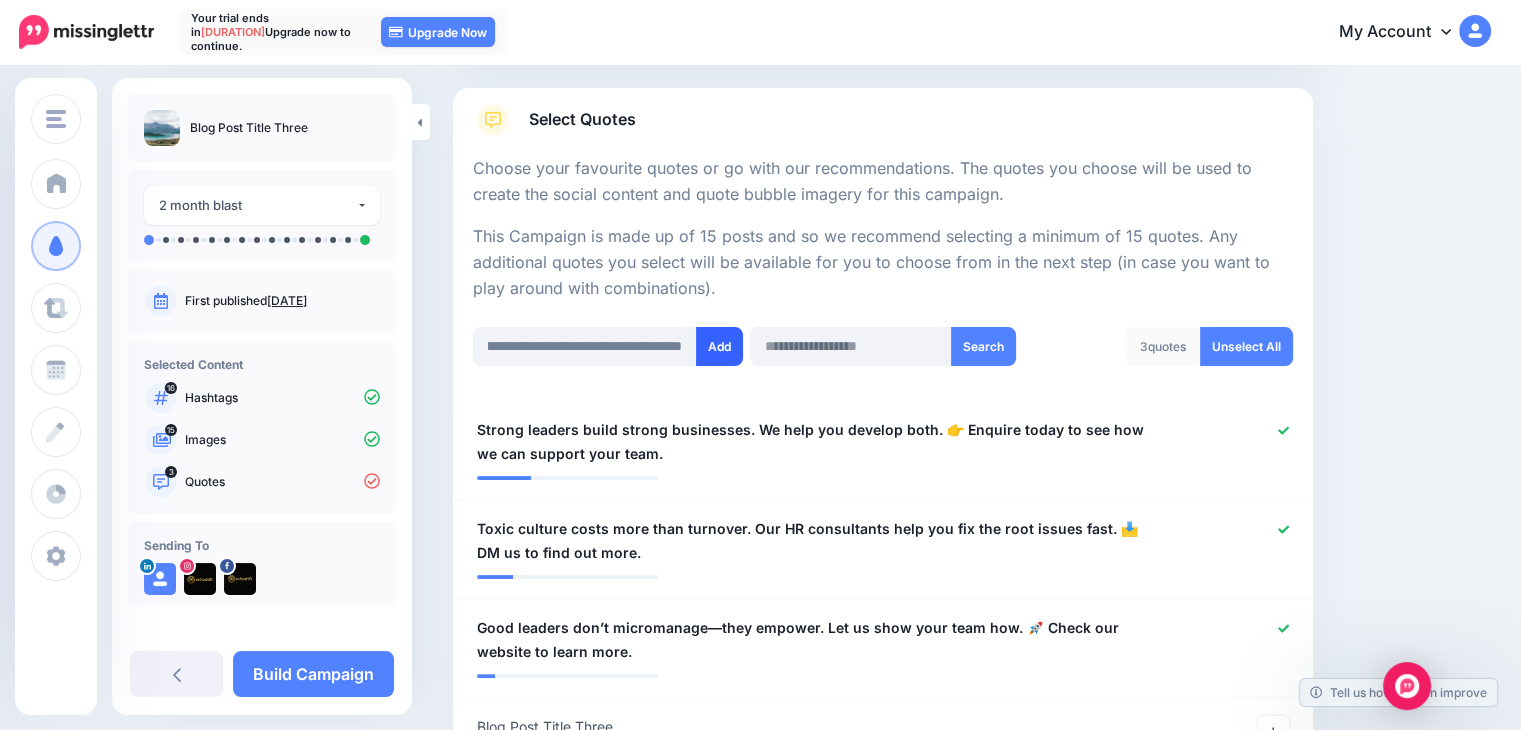 scroll, scrollTop: 0, scrollLeft: 0, axis: both 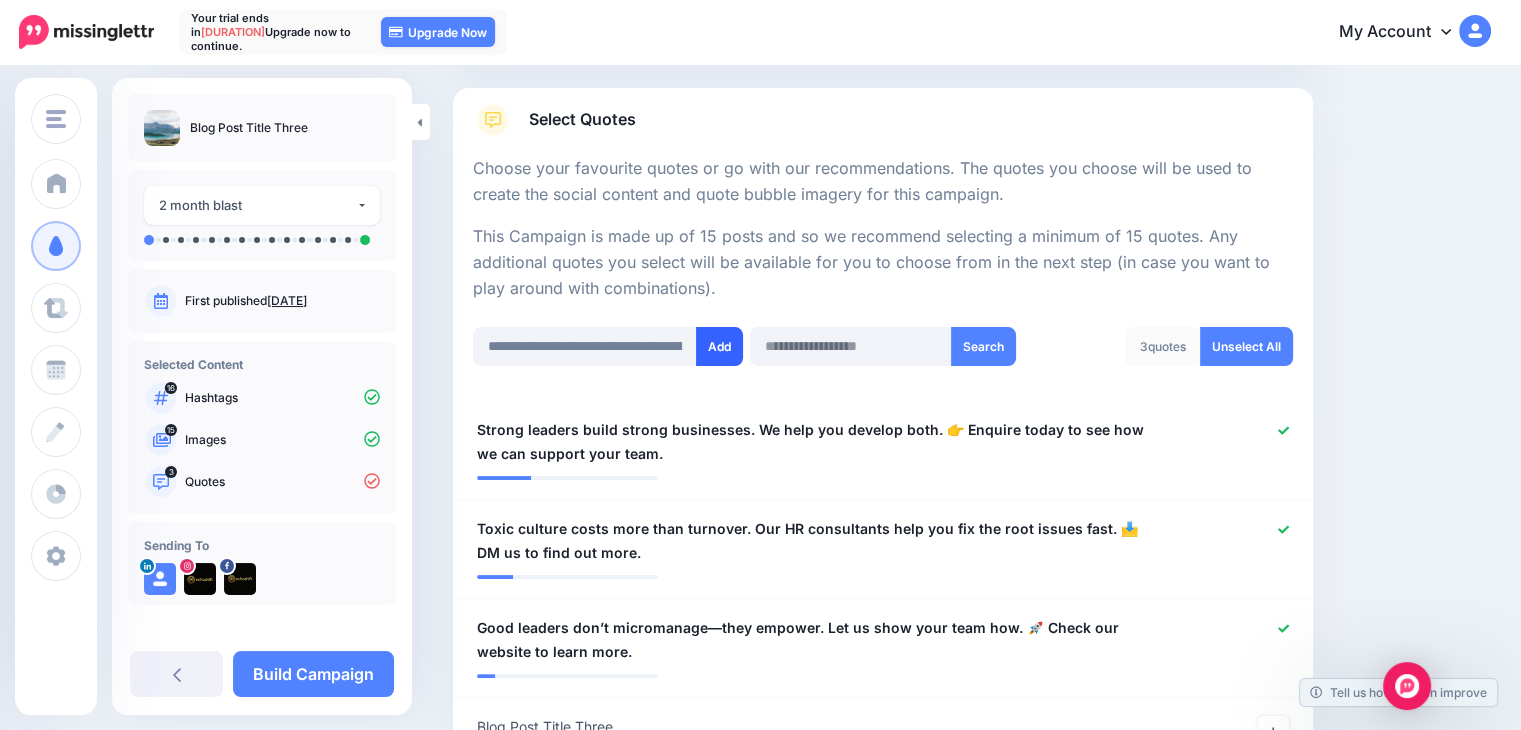 click on "Add" at bounding box center (719, 346) 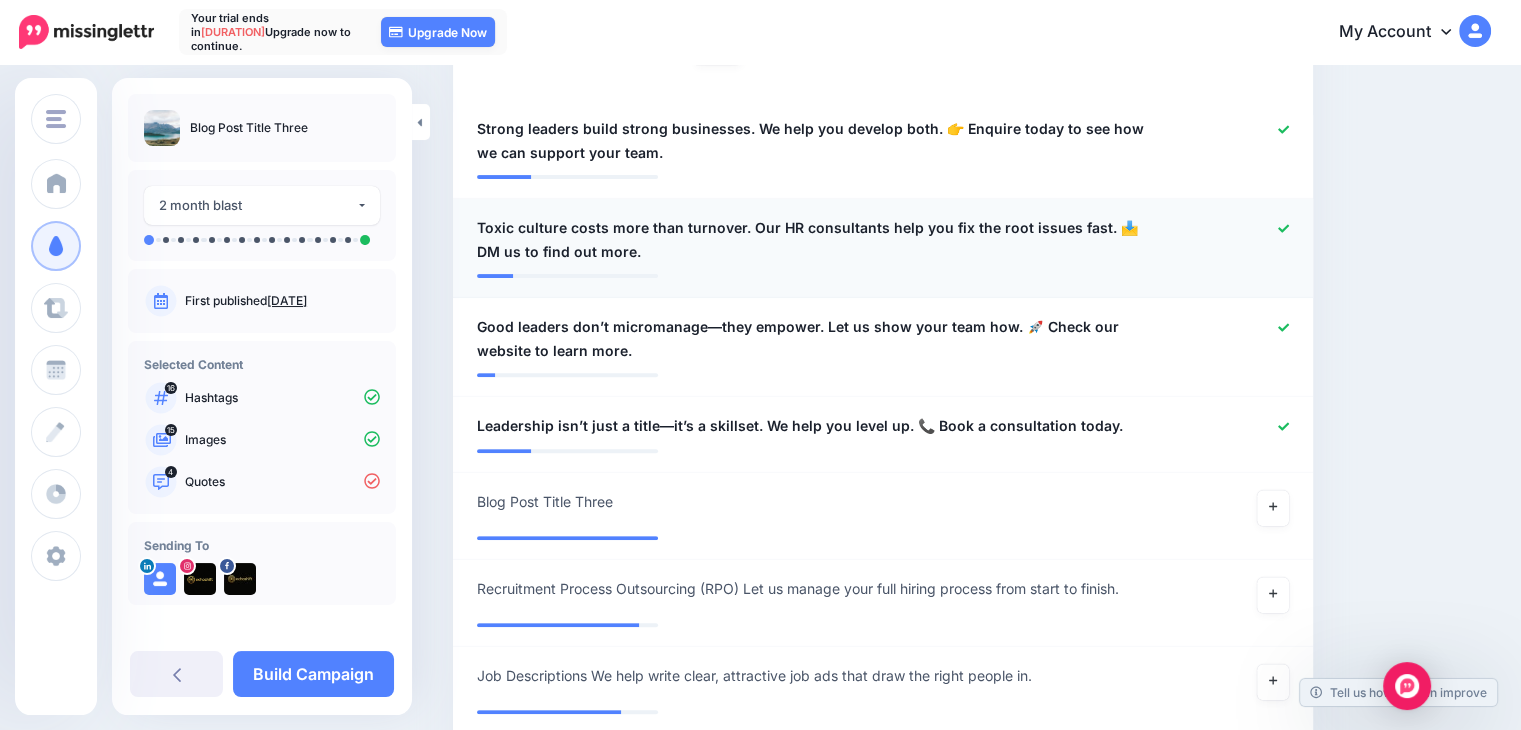 scroll, scrollTop: 298, scrollLeft: 0, axis: vertical 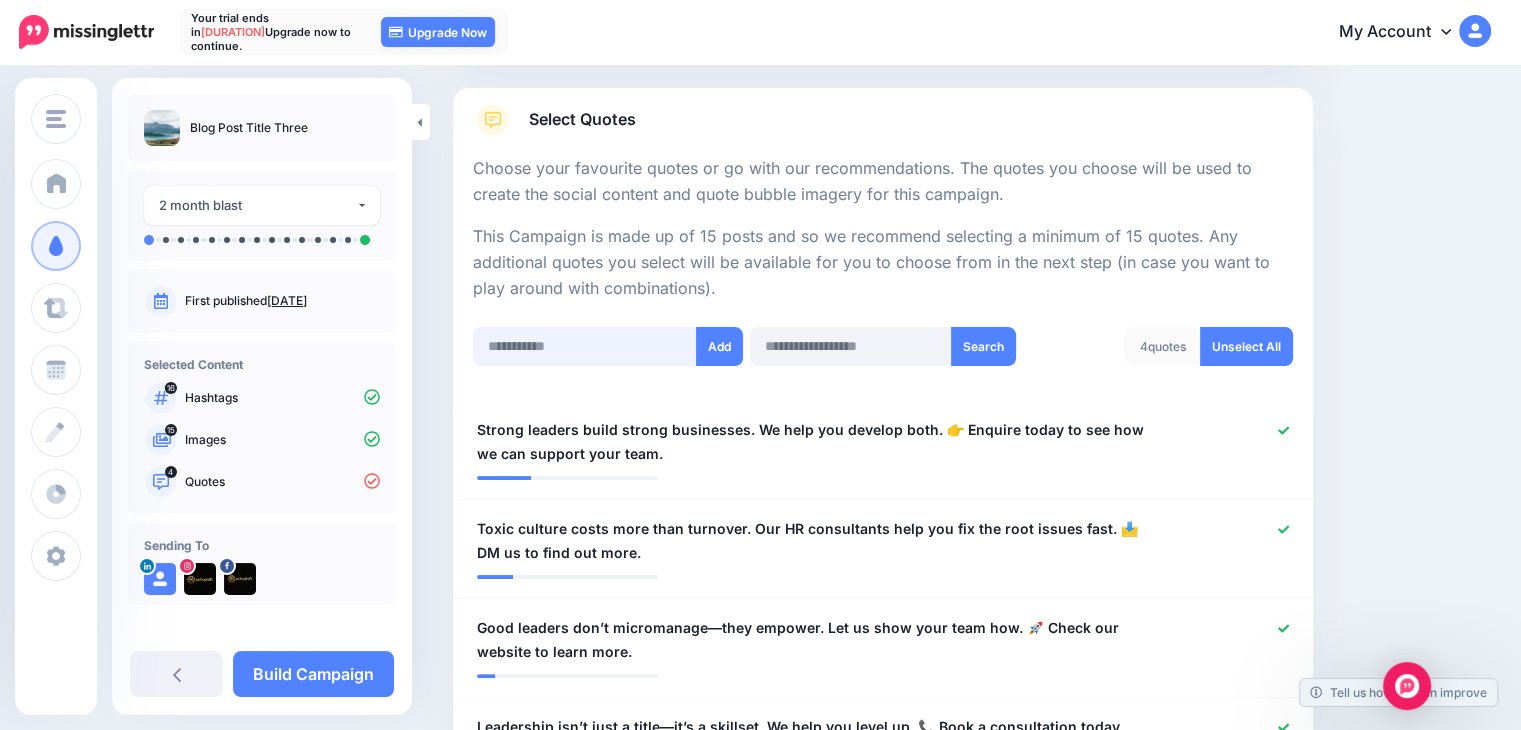 click at bounding box center [585, 346] 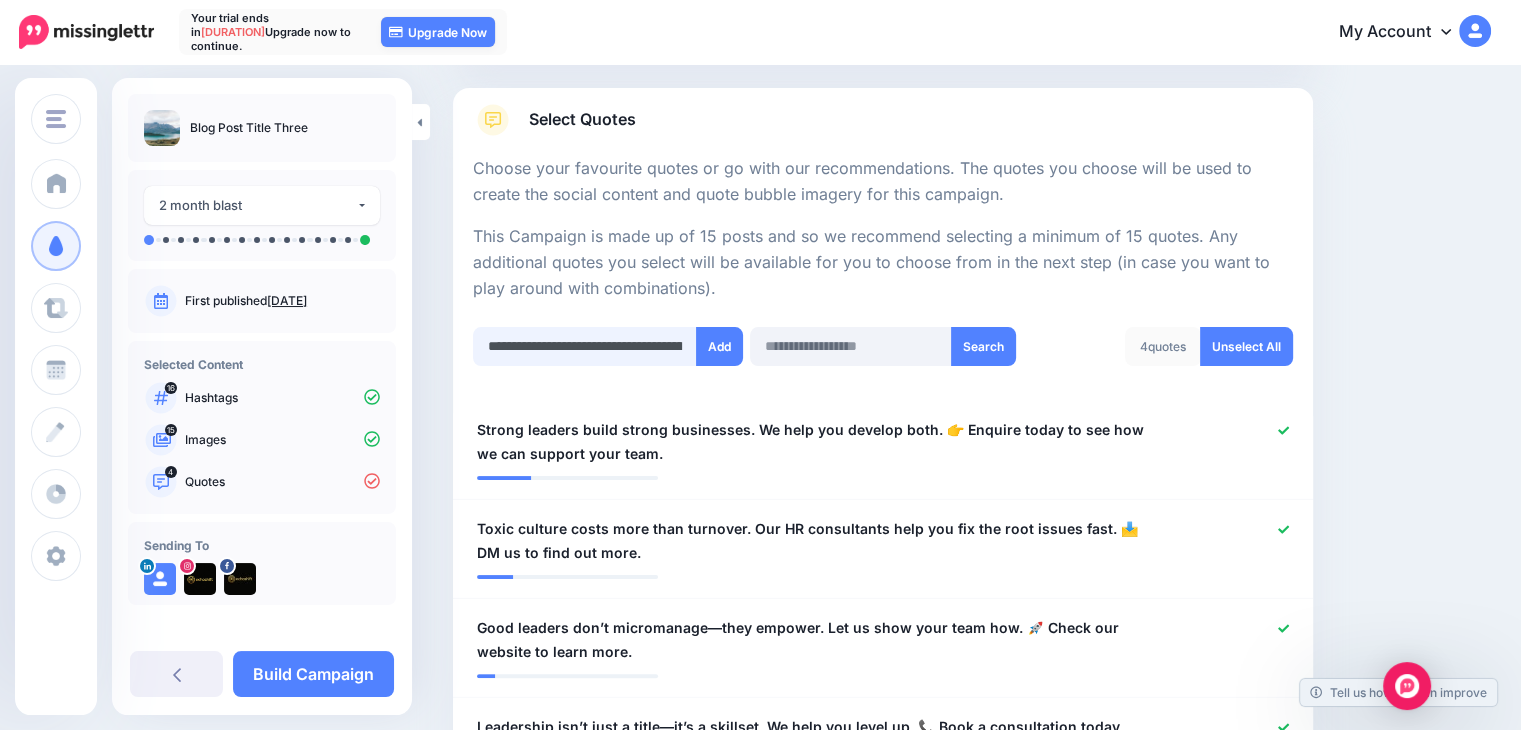 scroll, scrollTop: 0, scrollLeft: 593, axis: horizontal 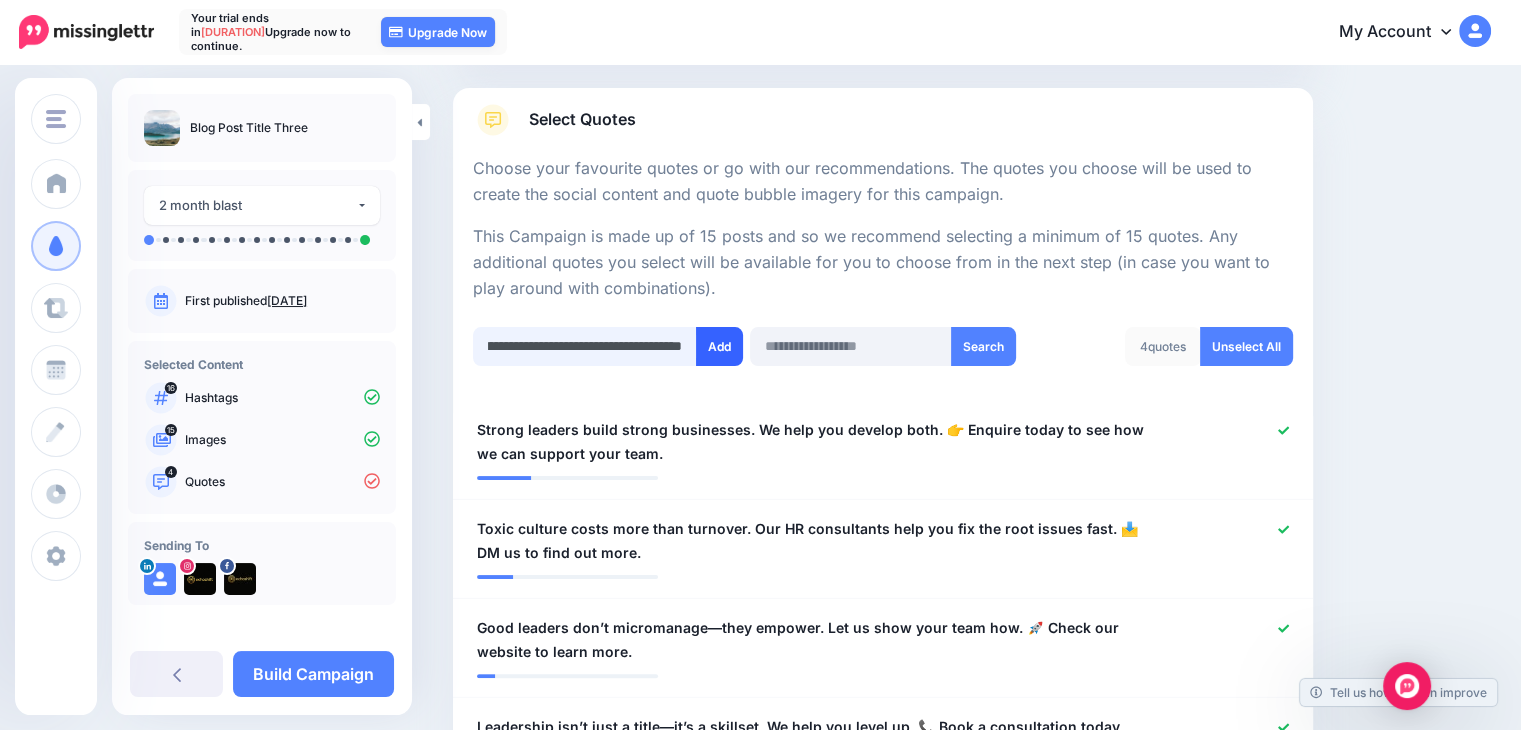type on "**********" 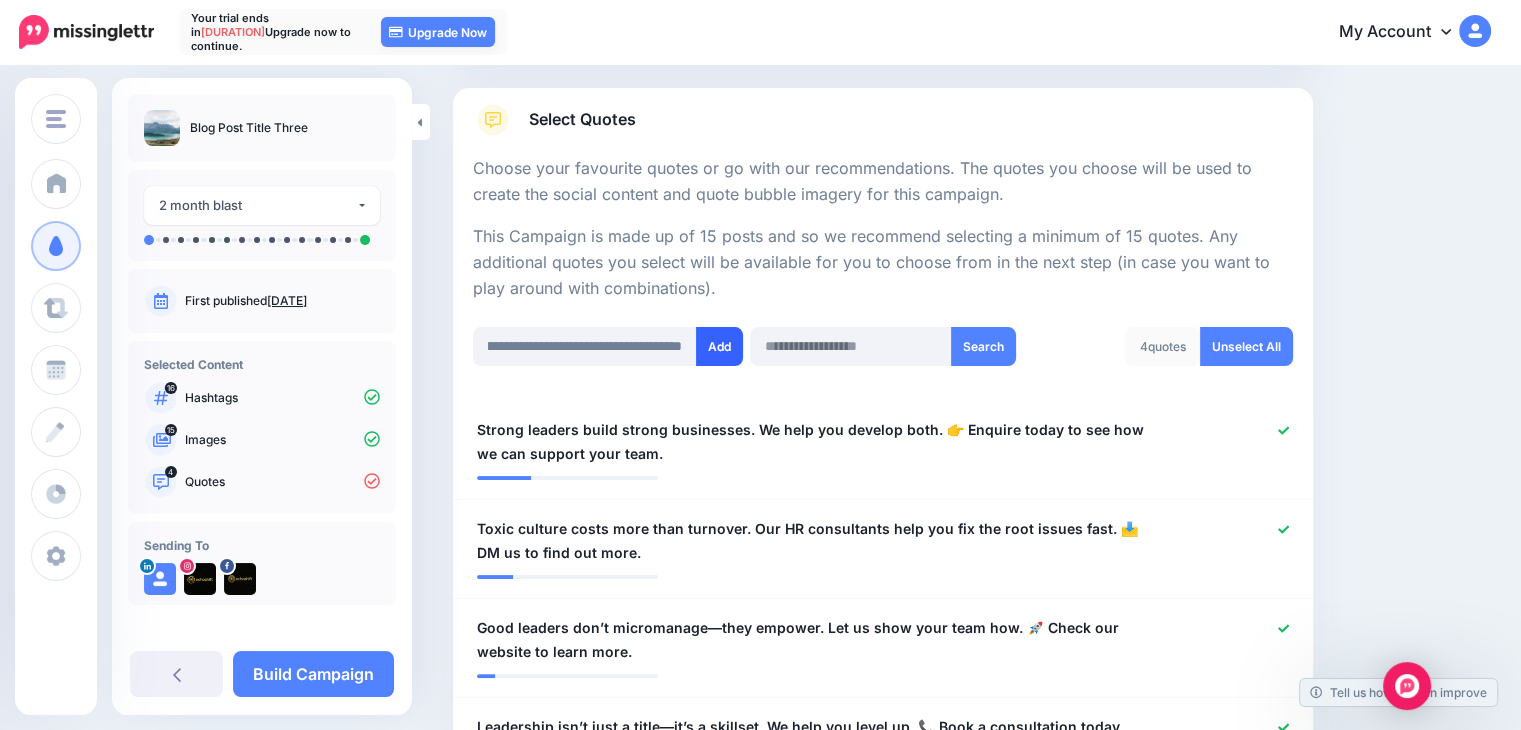 scroll, scrollTop: 0, scrollLeft: 0, axis: both 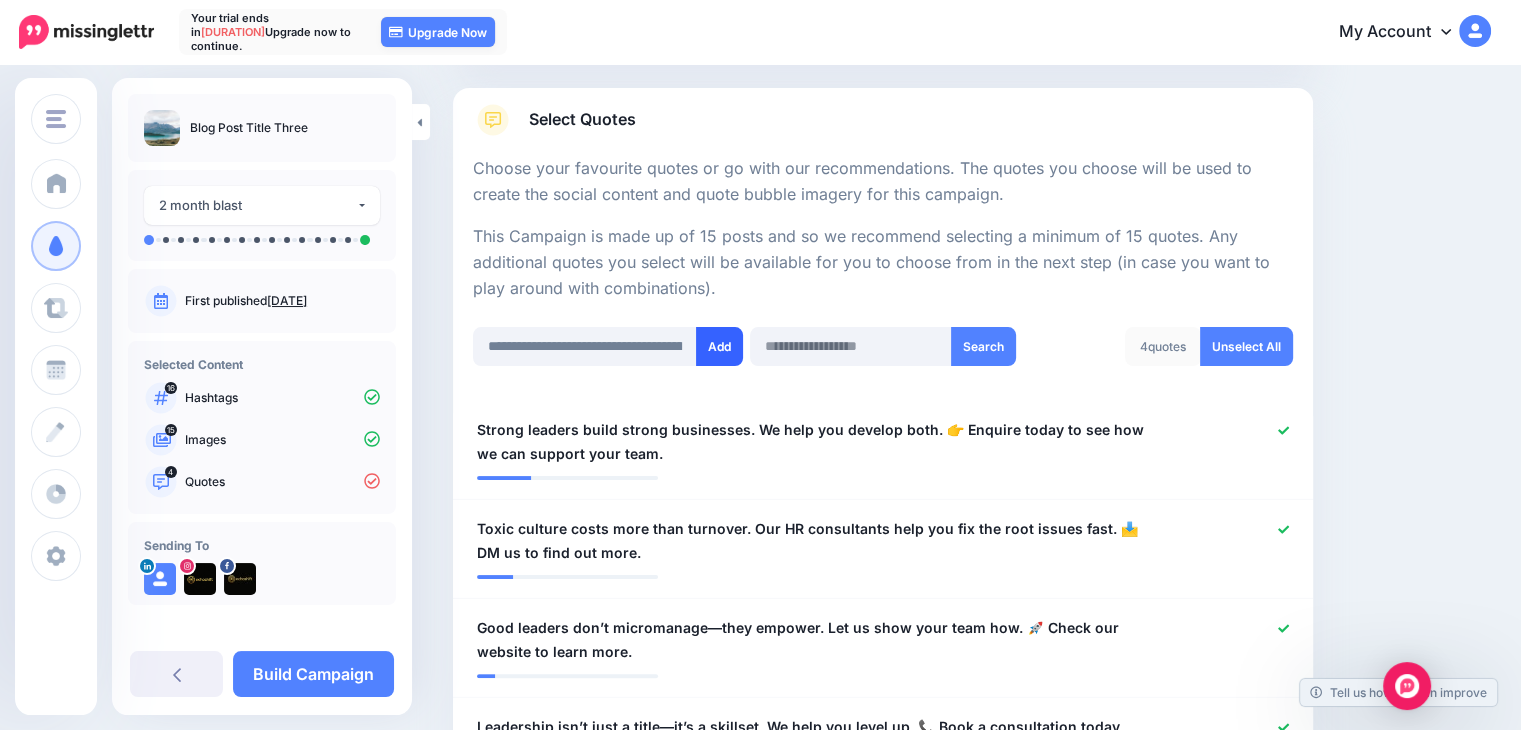 click on "Add" at bounding box center (719, 346) 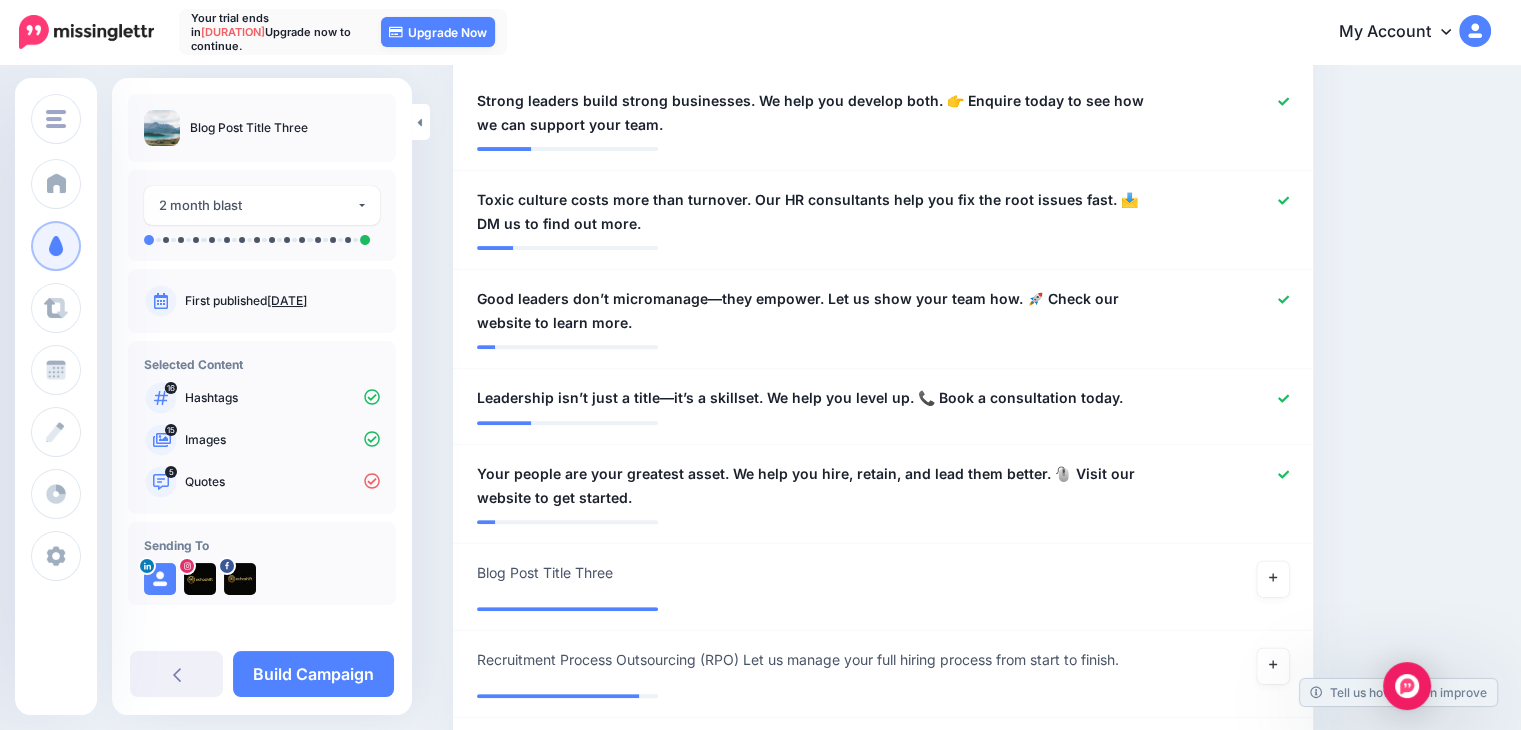 scroll, scrollTop: 298, scrollLeft: 0, axis: vertical 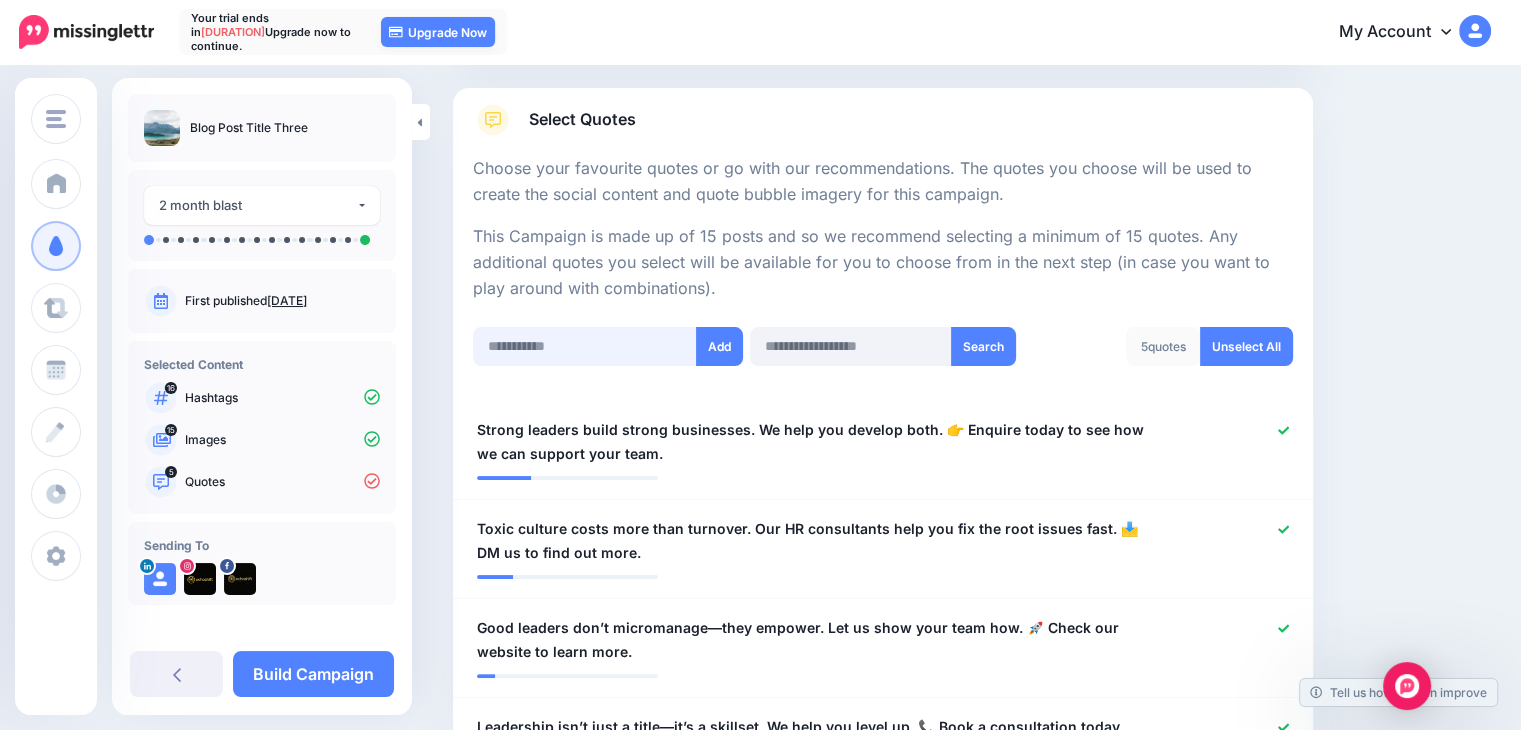 click at bounding box center [585, 346] 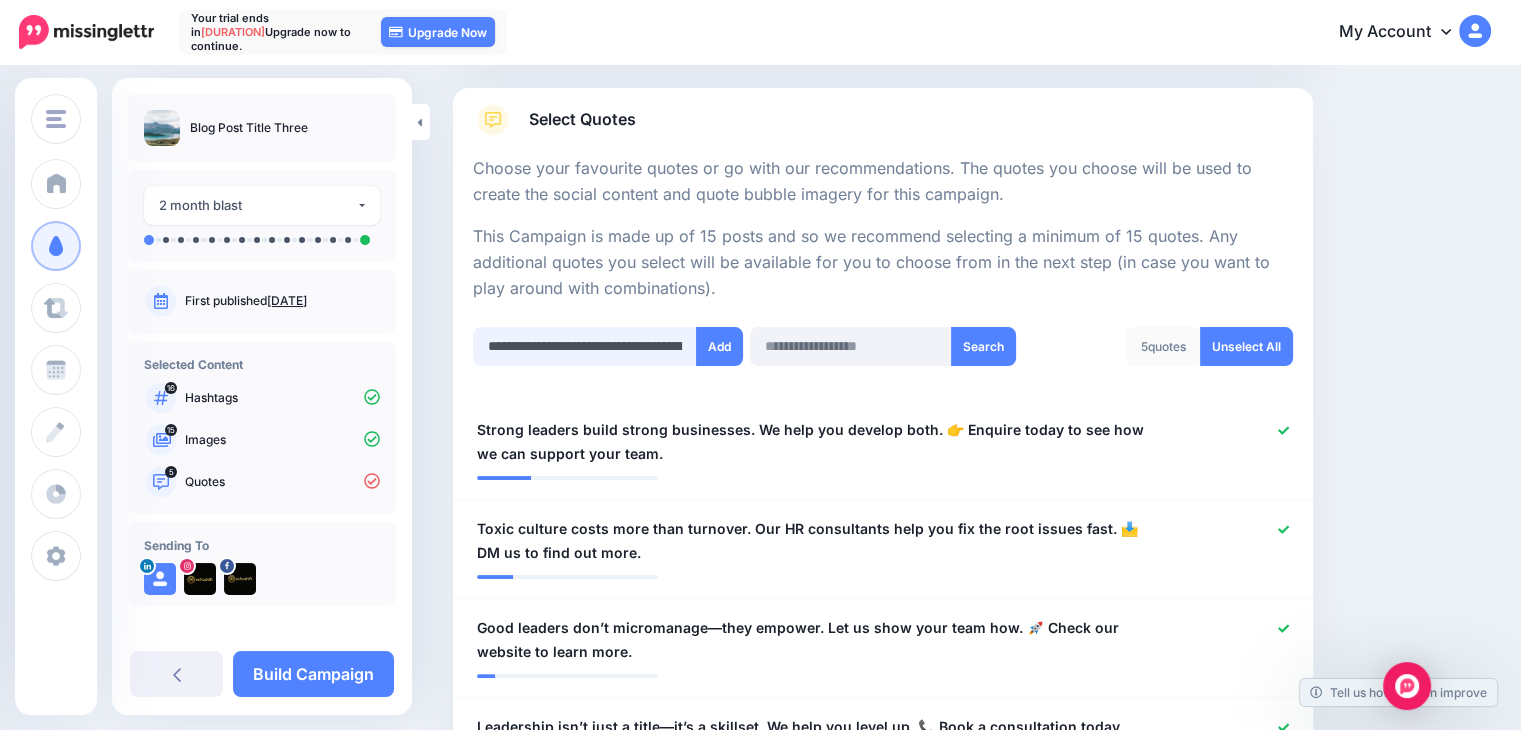 scroll, scrollTop: 0, scrollLeft: 618, axis: horizontal 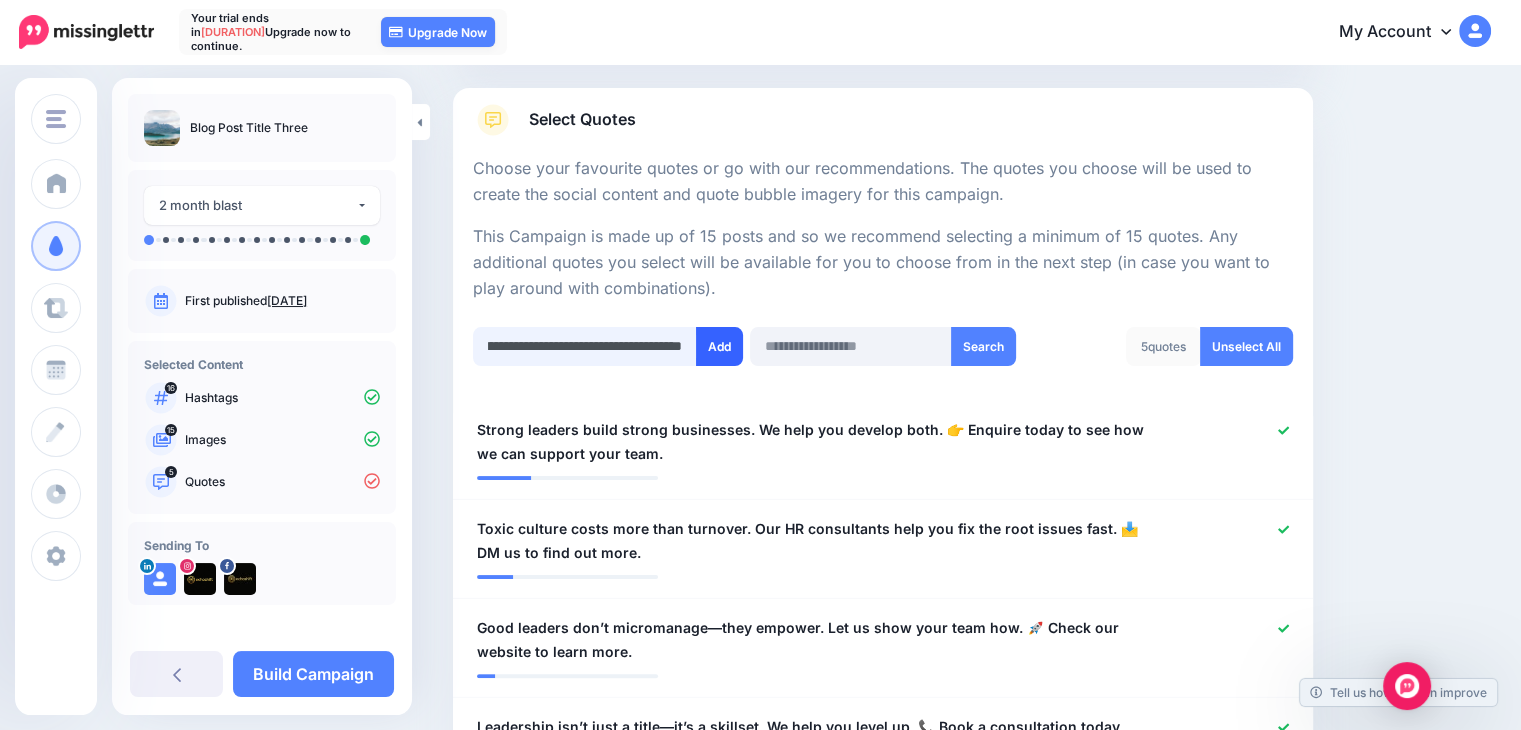 type on "**********" 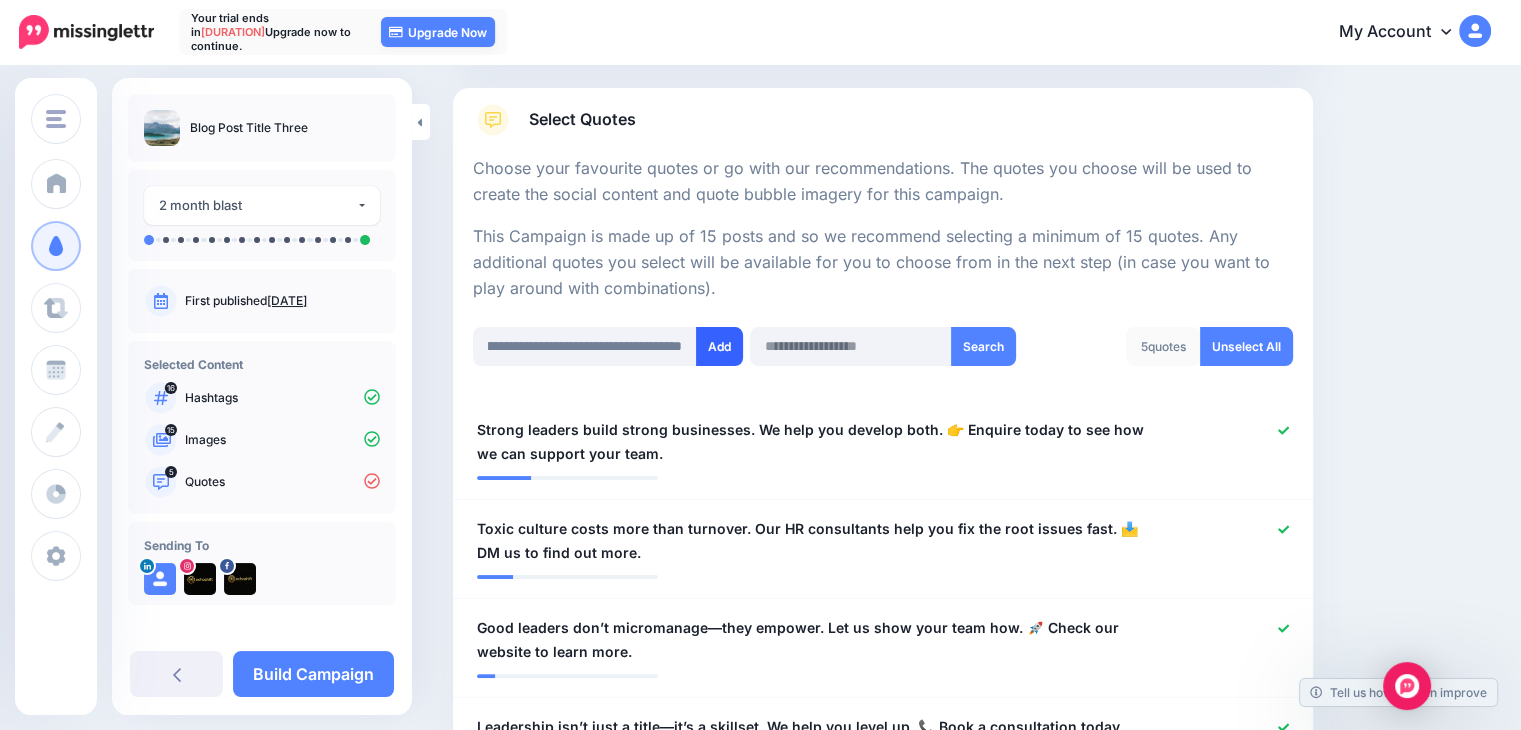 scroll, scrollTop: 0, scrollLeft: 0, axis: both 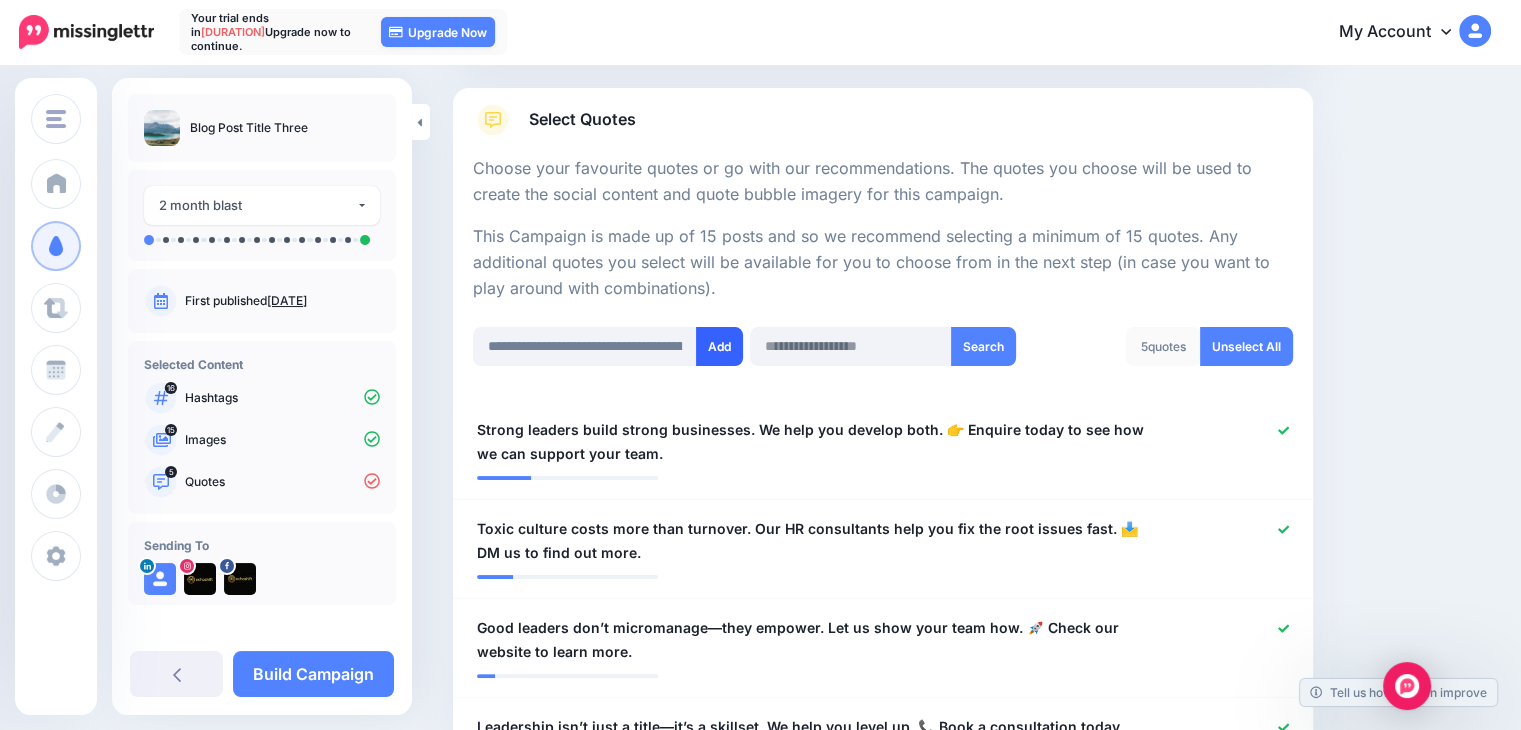 click on "Add" at bounding box center (719, 346) 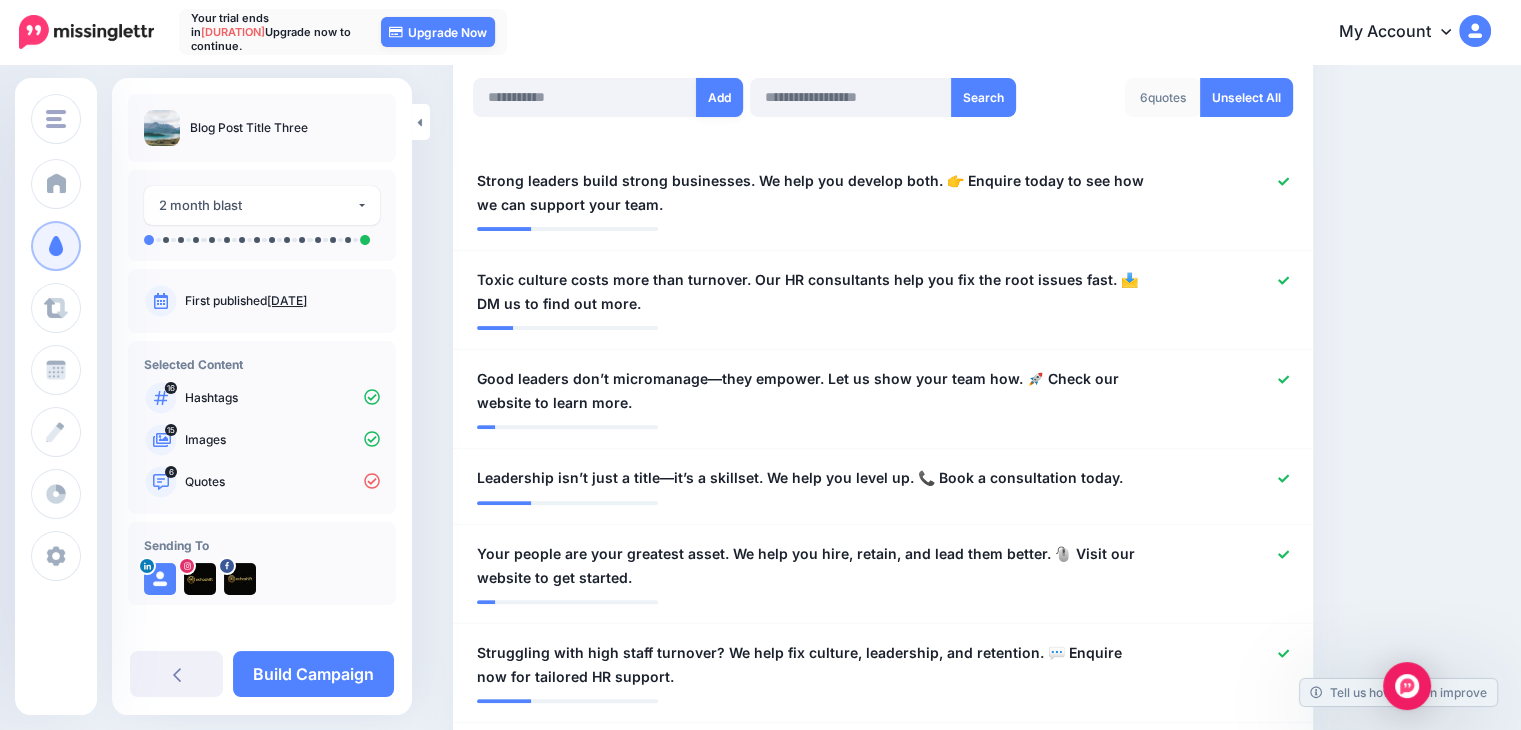 scroll, scrollTop: 298, scrollLeft: 0, axis: vertical 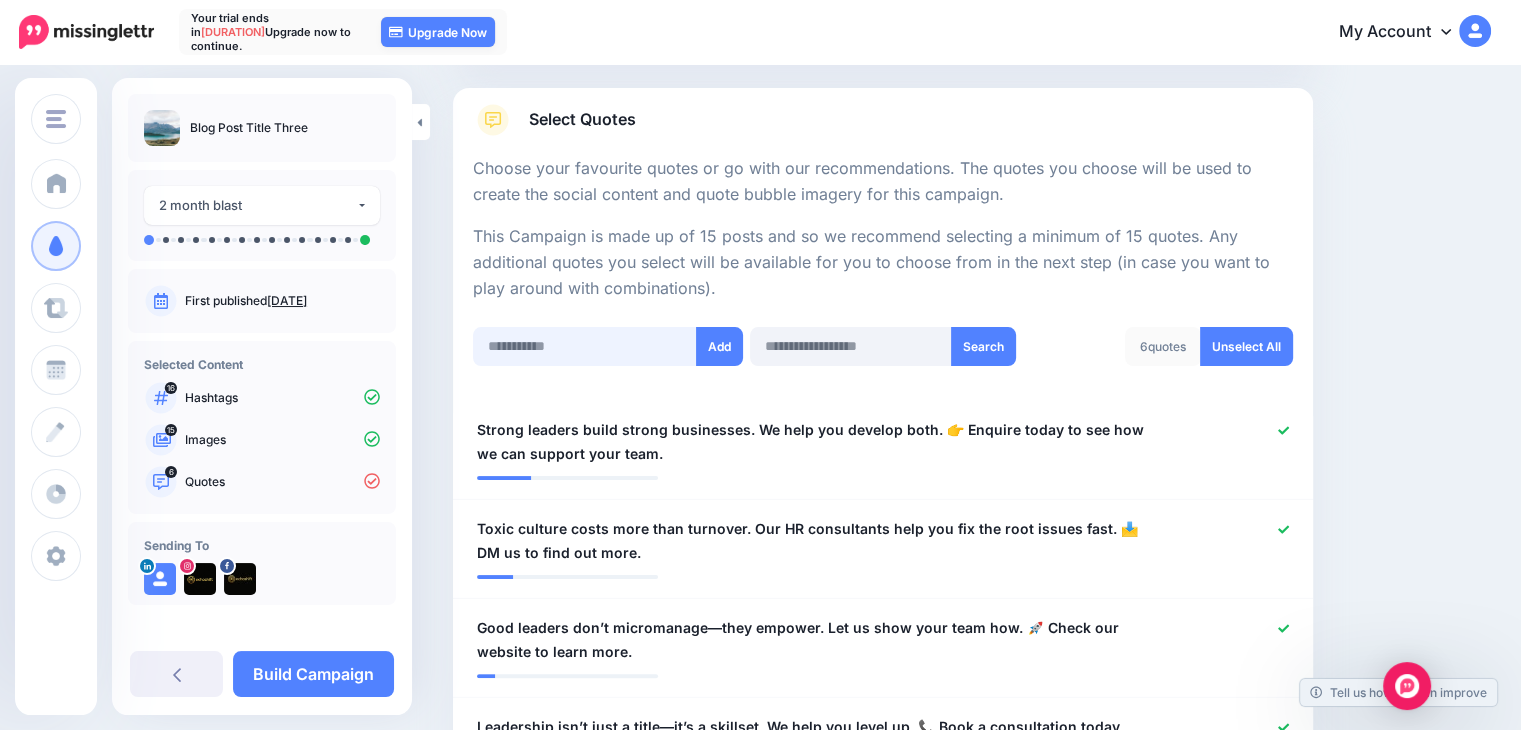 click at bounding box center (585, 346) 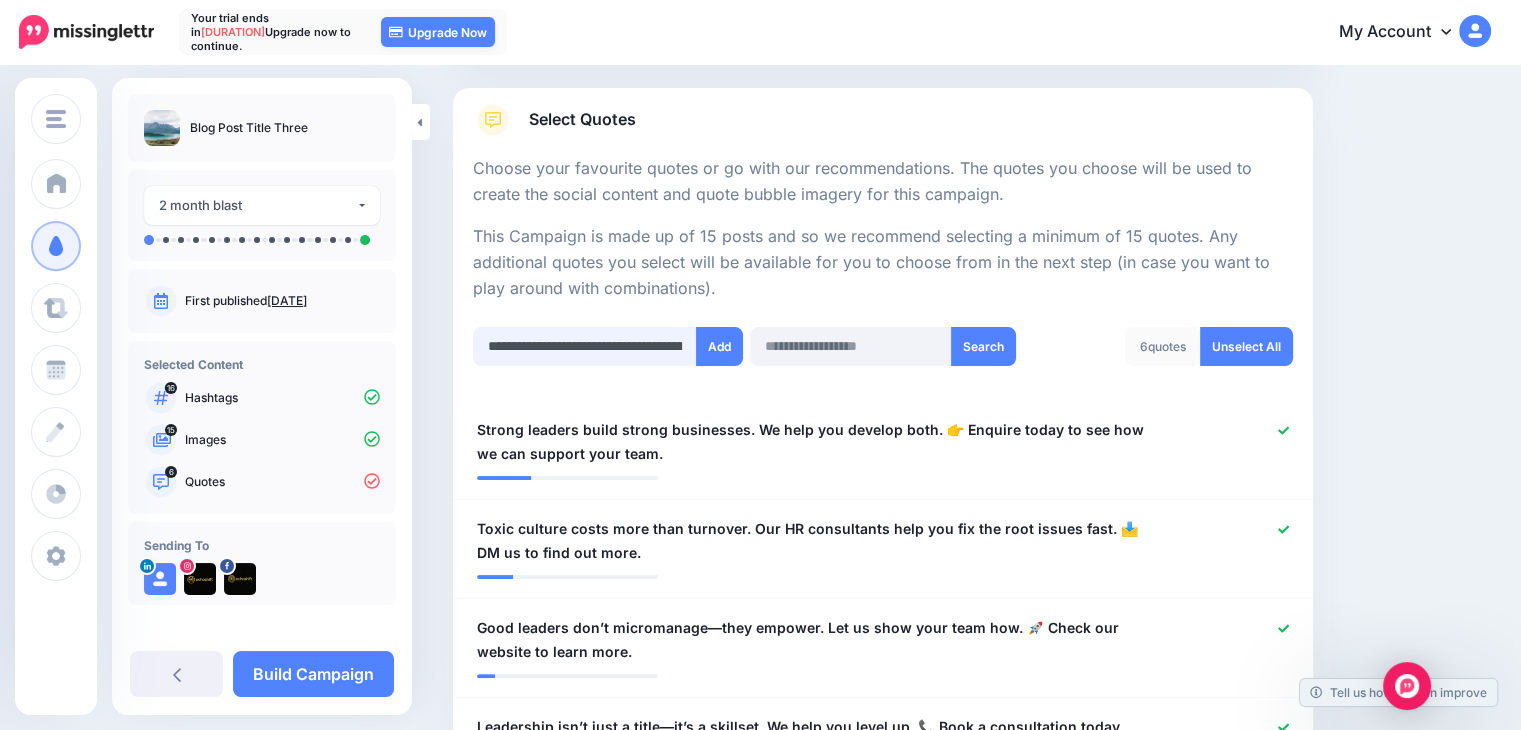 scroll, scrollTop: 0, scrollLeft: 666, axis: horizontal 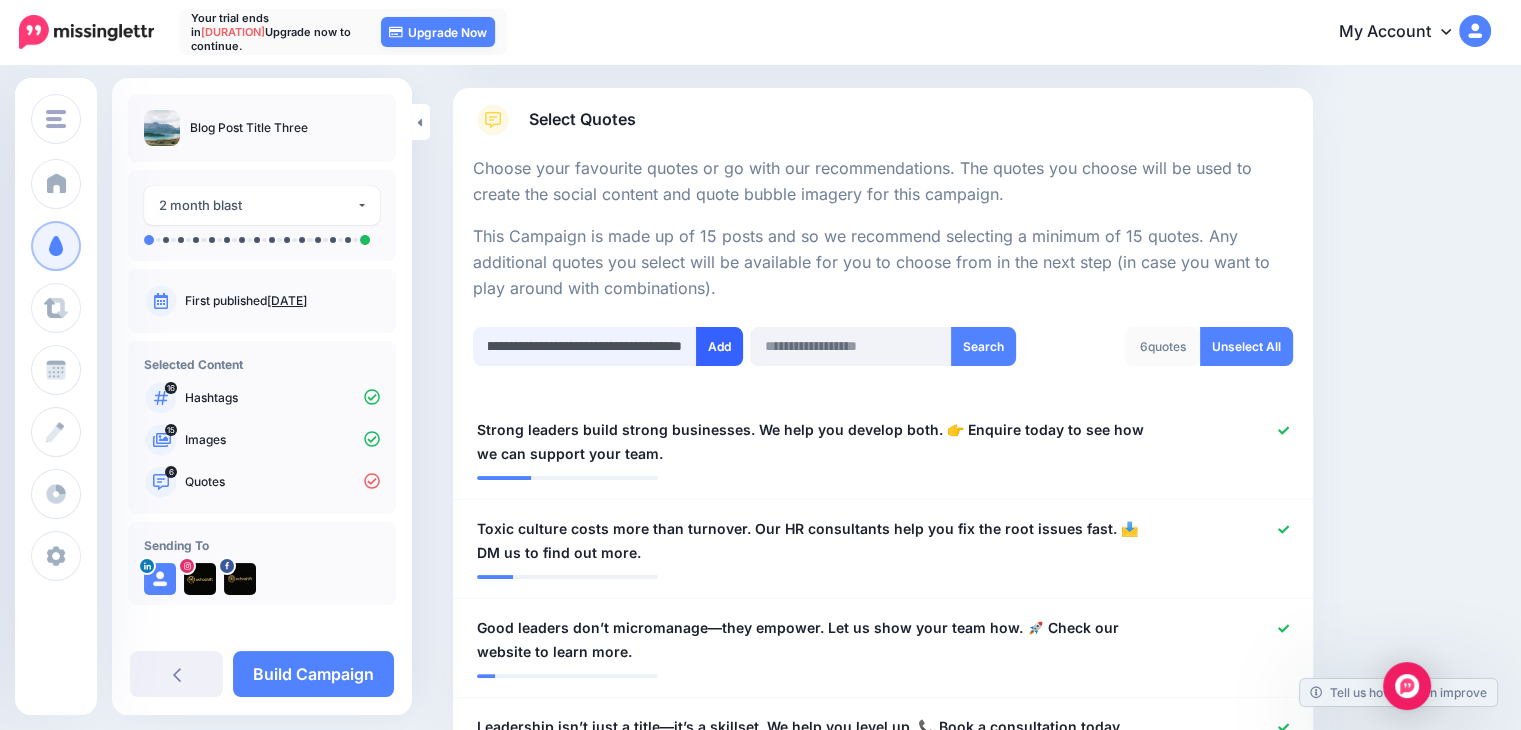 type on "**********" 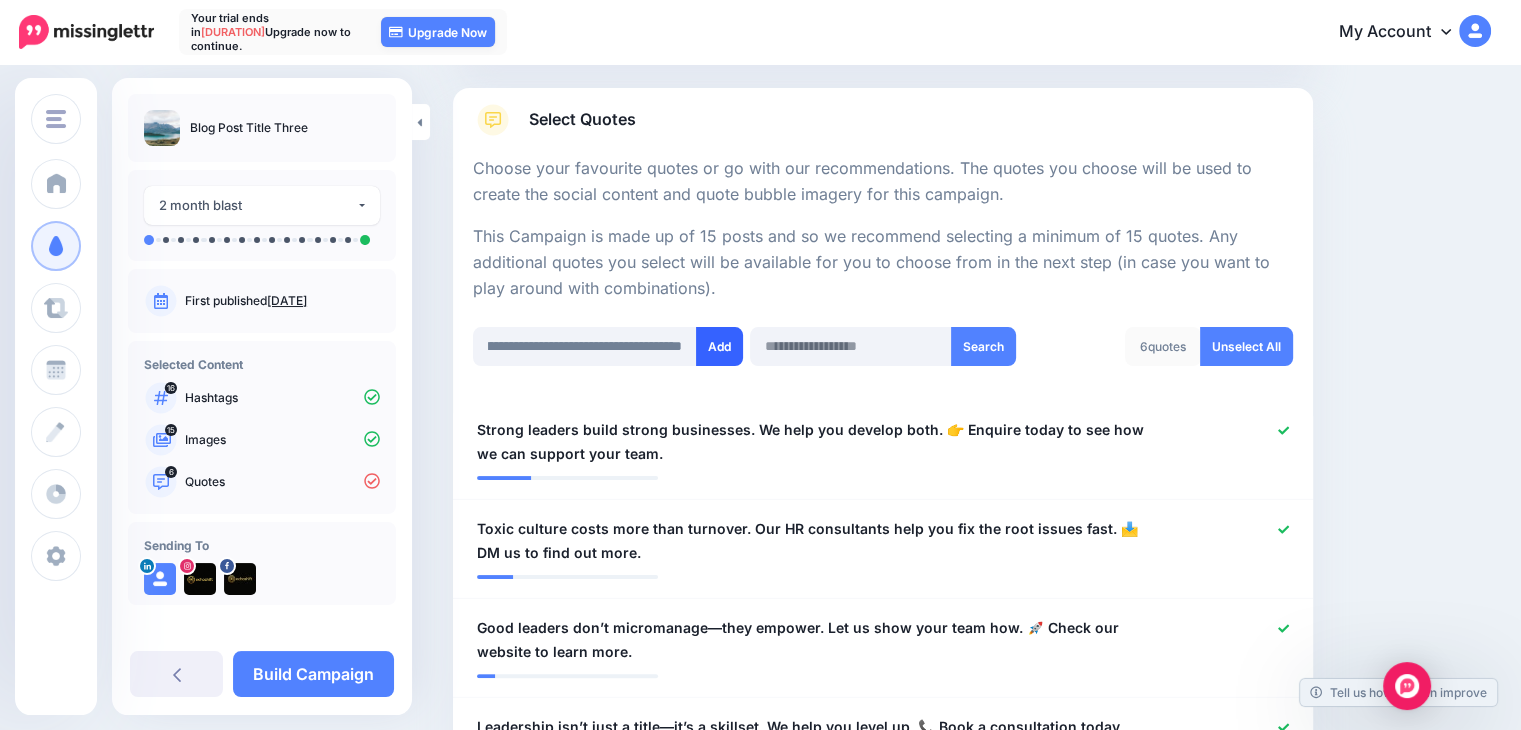 scroll, scrollTop: 0, scrollLeft: 0, axis: both 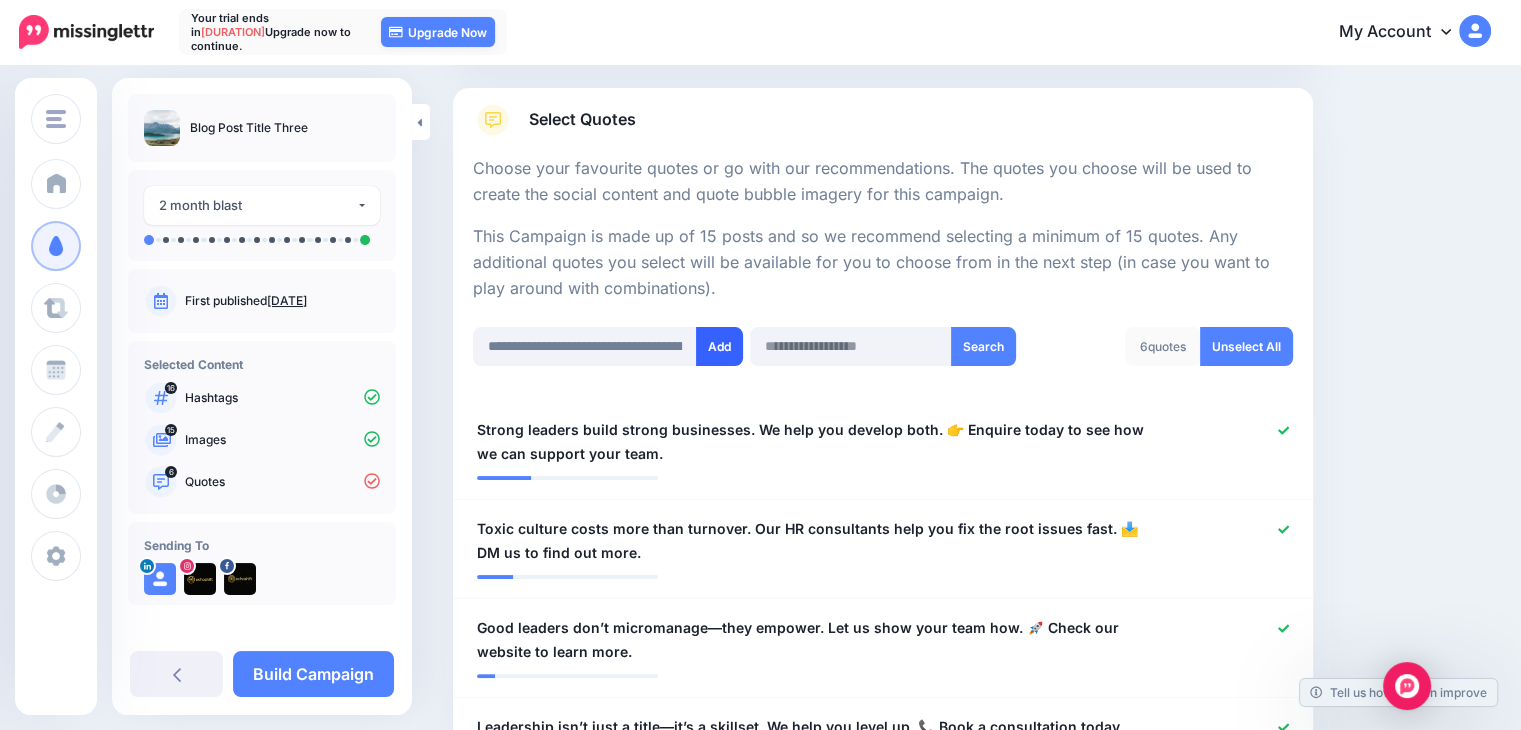 click on "Add" at bounding box center [719, 346] 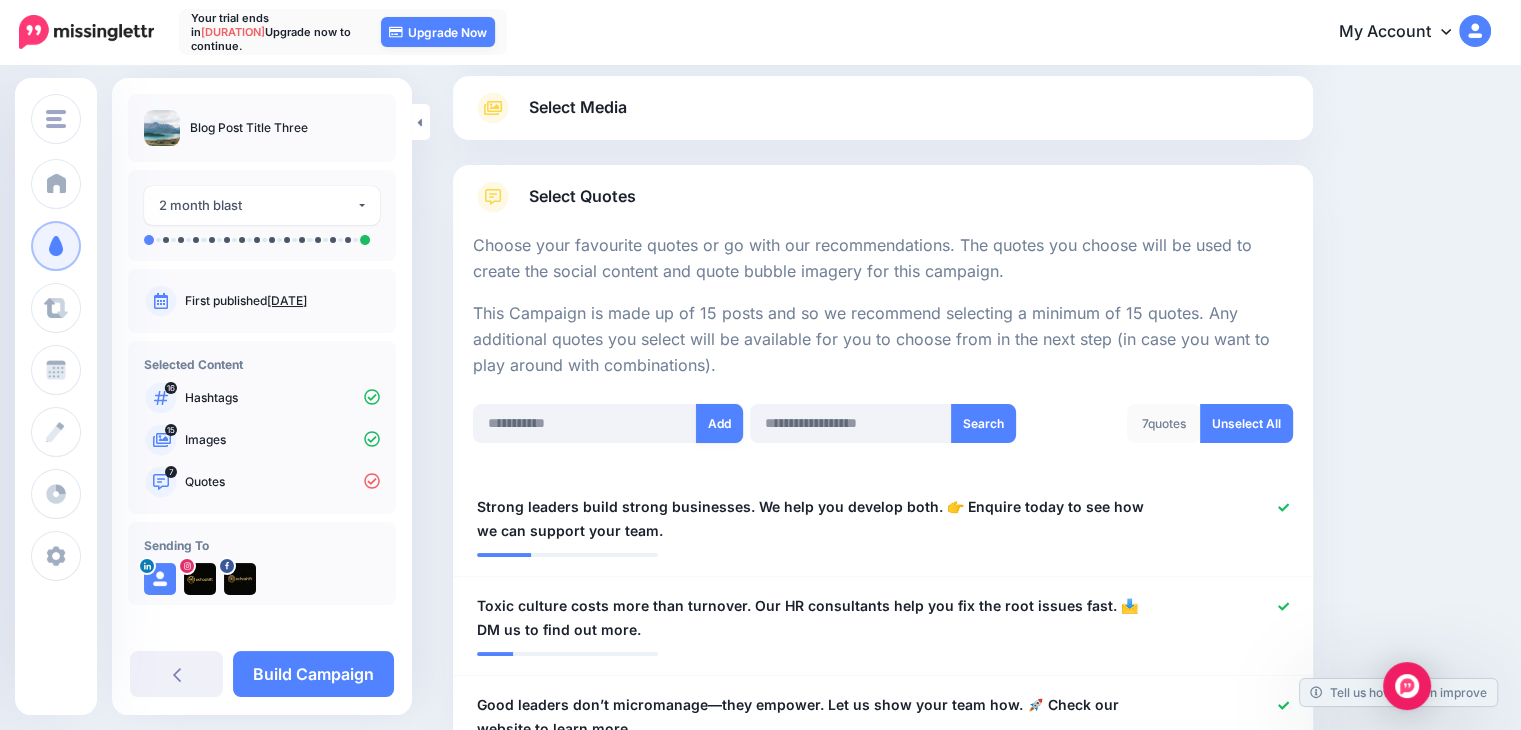 scroll, scrollTop: 198, scrollLeft: 0, axis: vertical 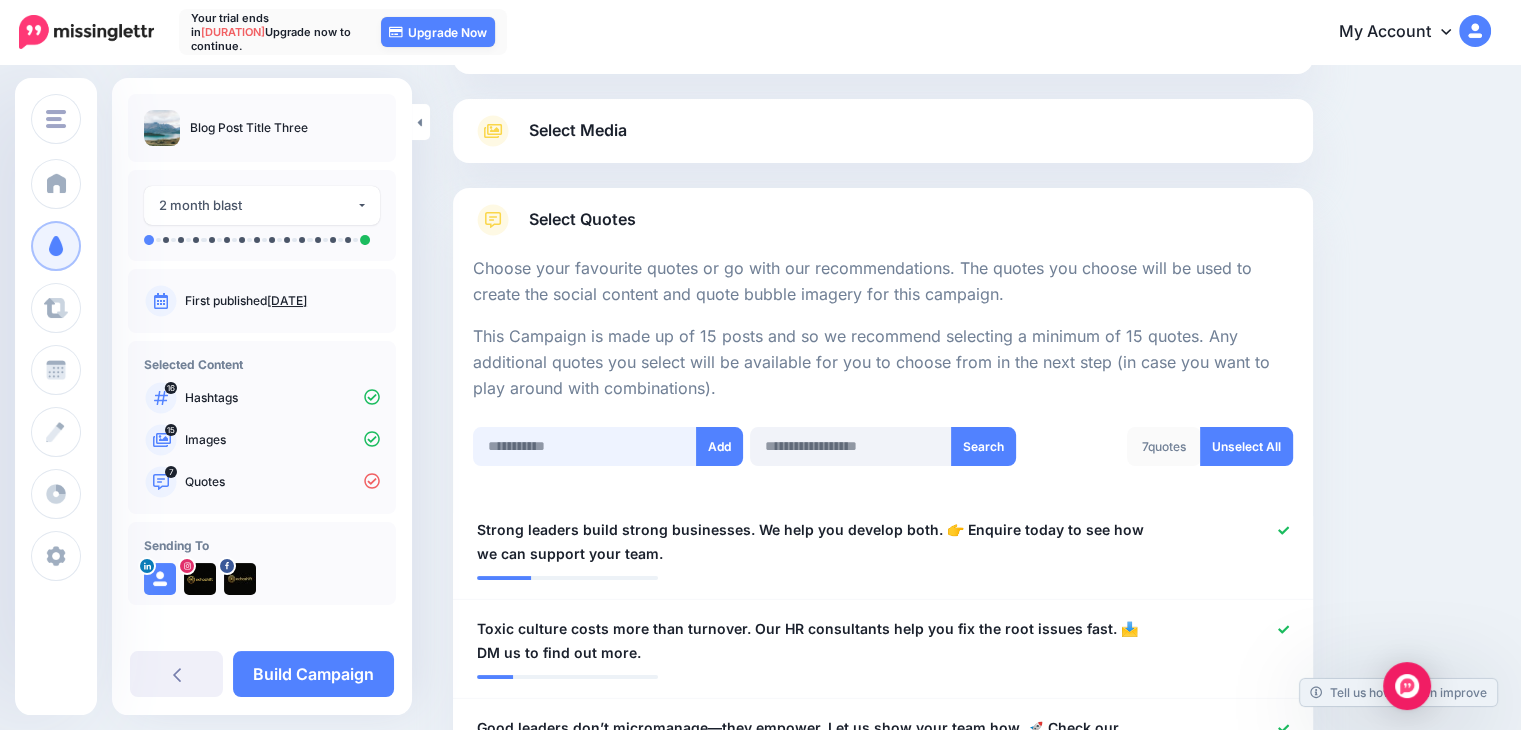 click at bounding box center [585, 446] 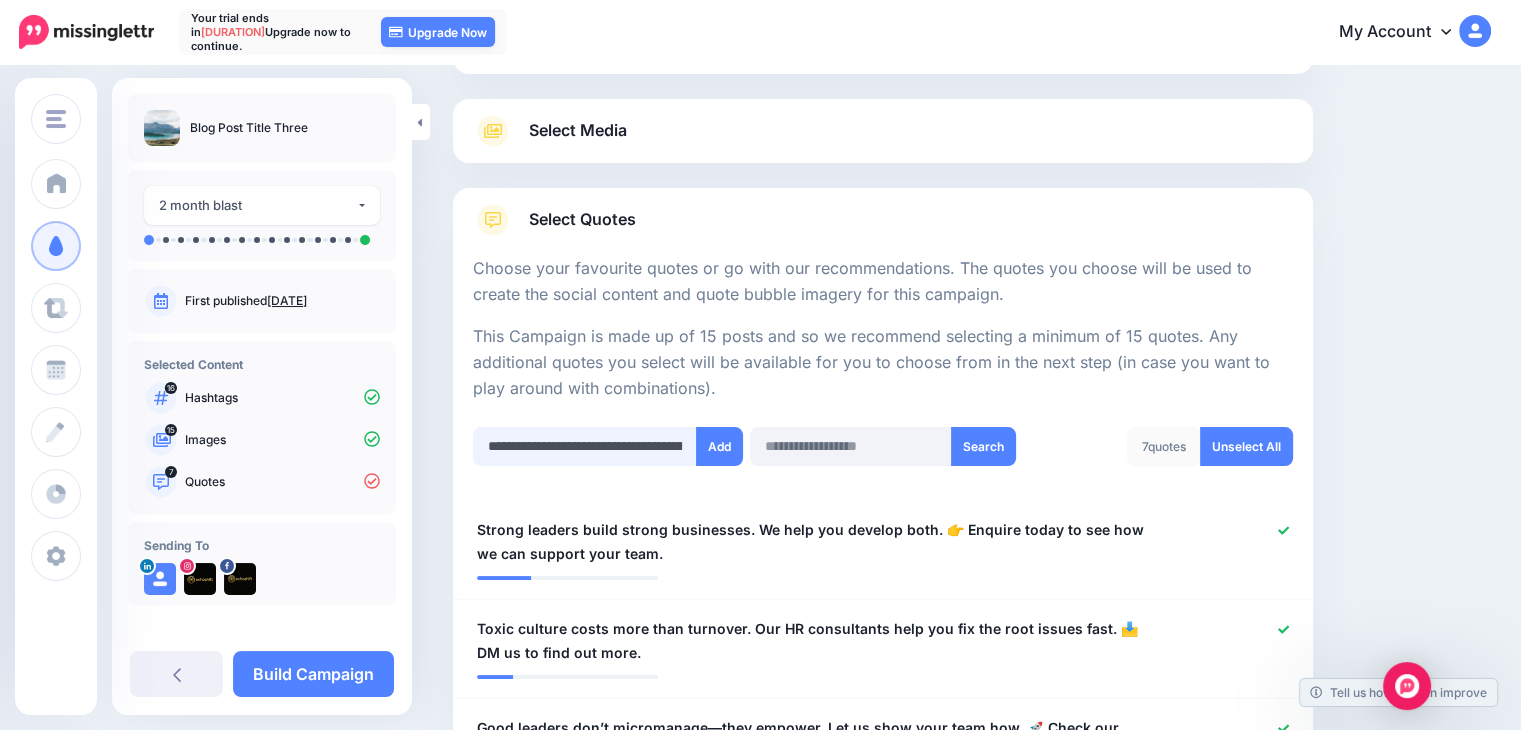 scroll, scrollTop: 0, scrollLeft: 527, axis: horizontal 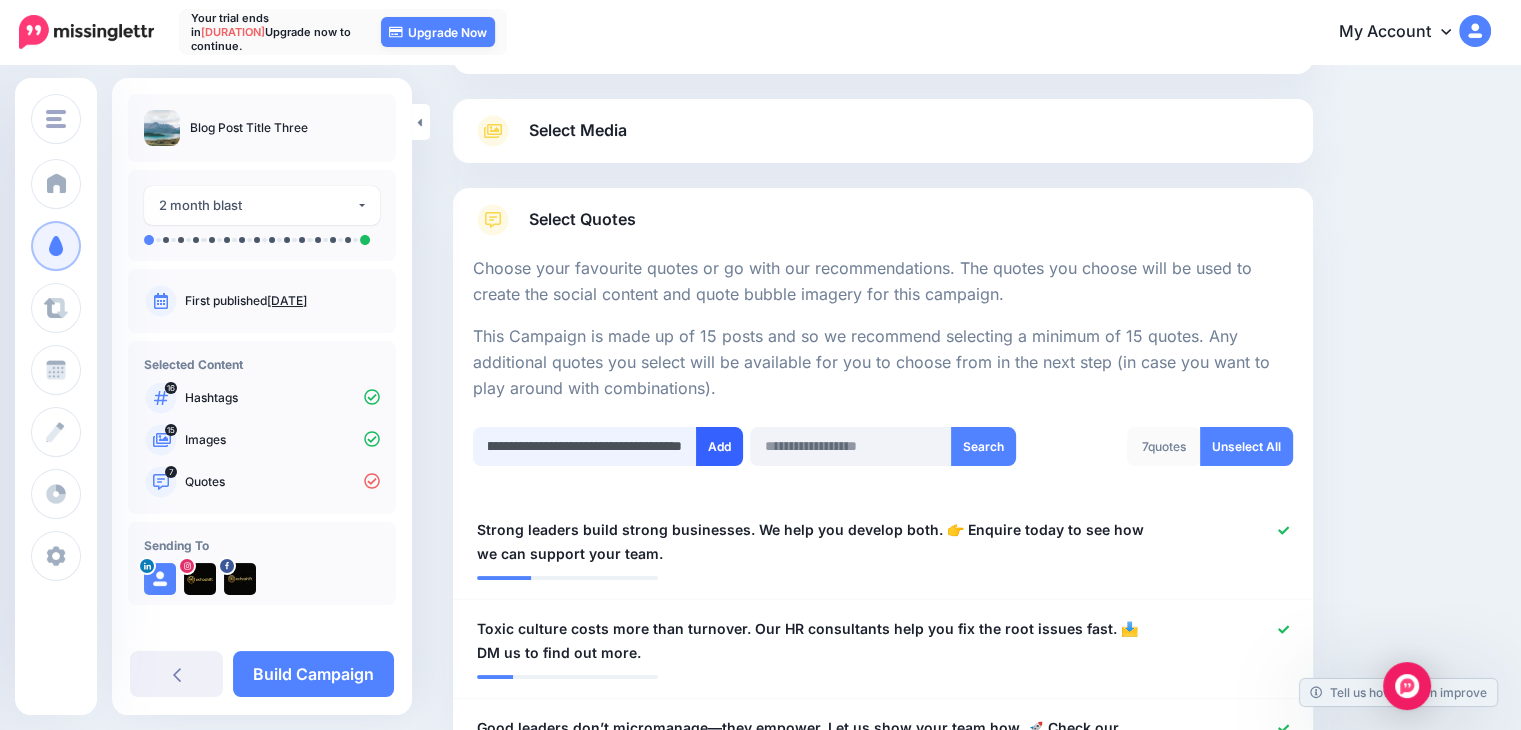 type on "**********" 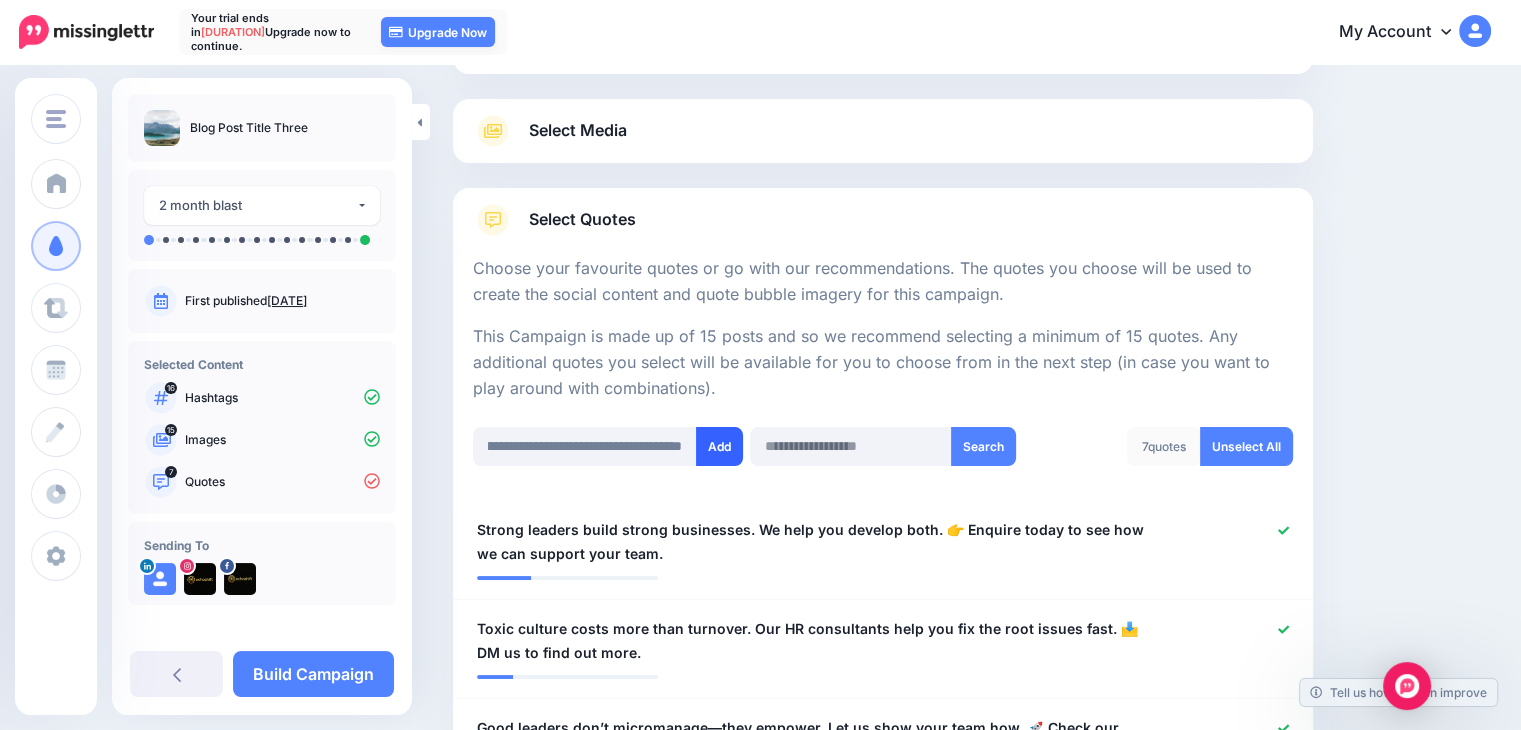scroll, scrollTop: 0, scrollLeft: 0, axis: both 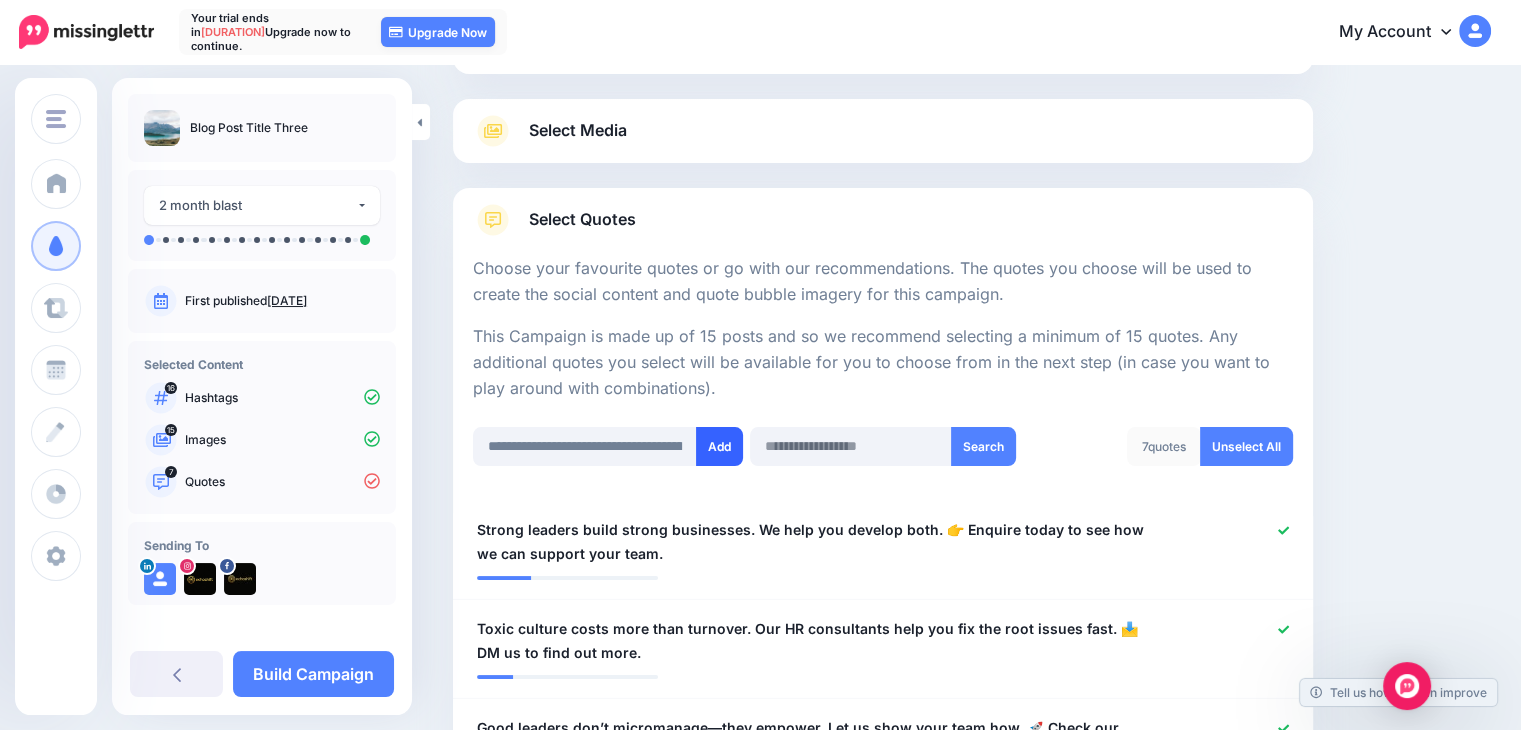 click on "Add" at bounding box center [719, 446] 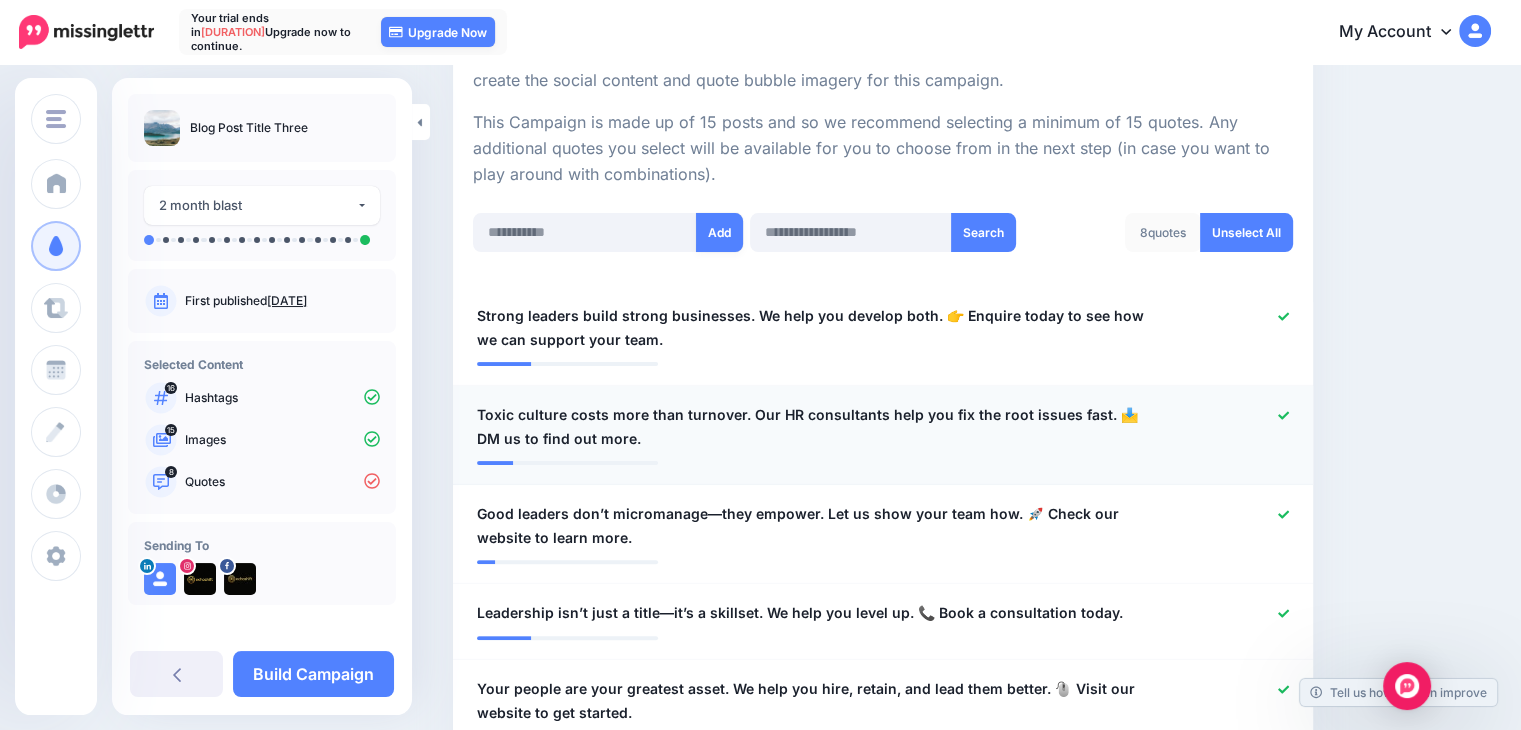 scroll, scrollTop: 398, scrollLeft: 0, axis: vertical 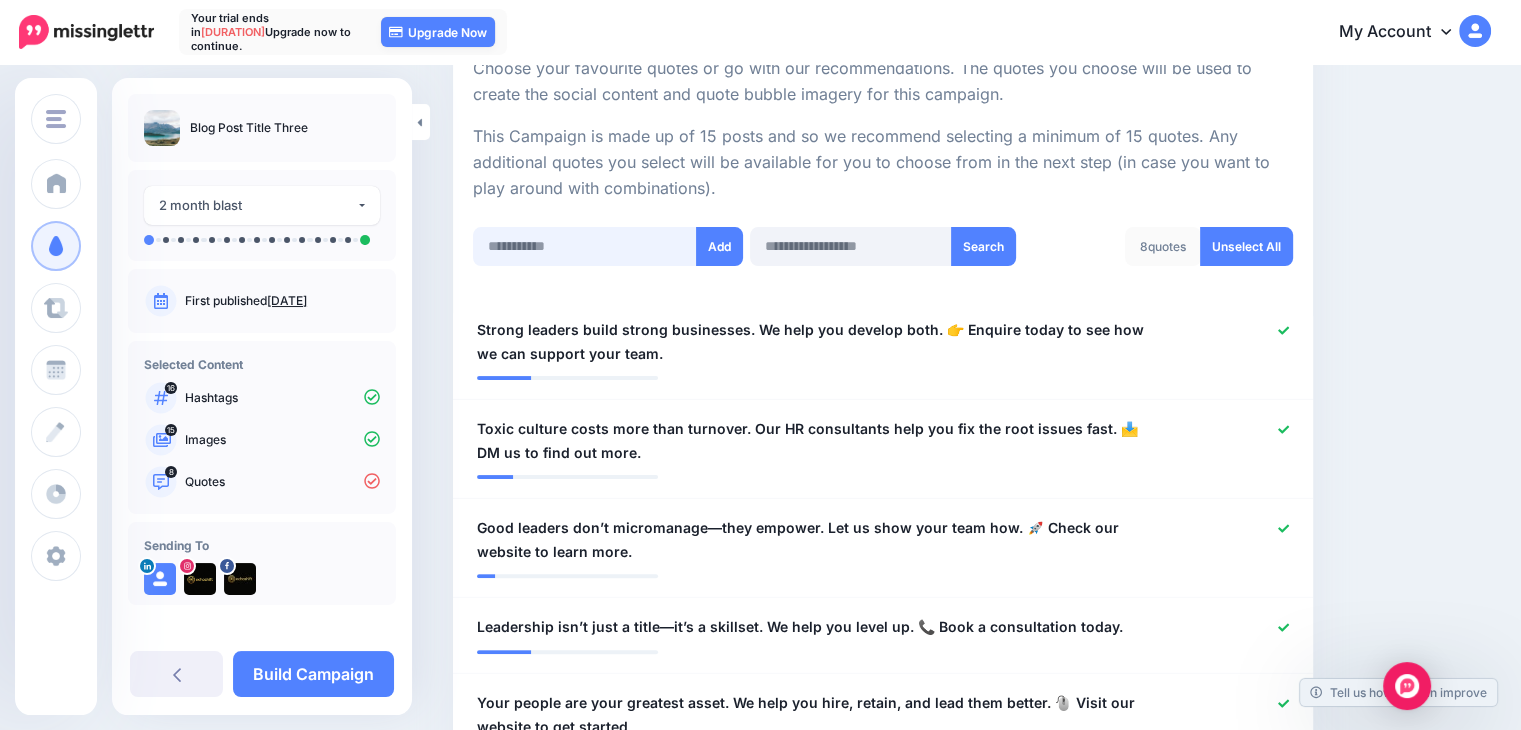 click at bounding box center [585, 246] 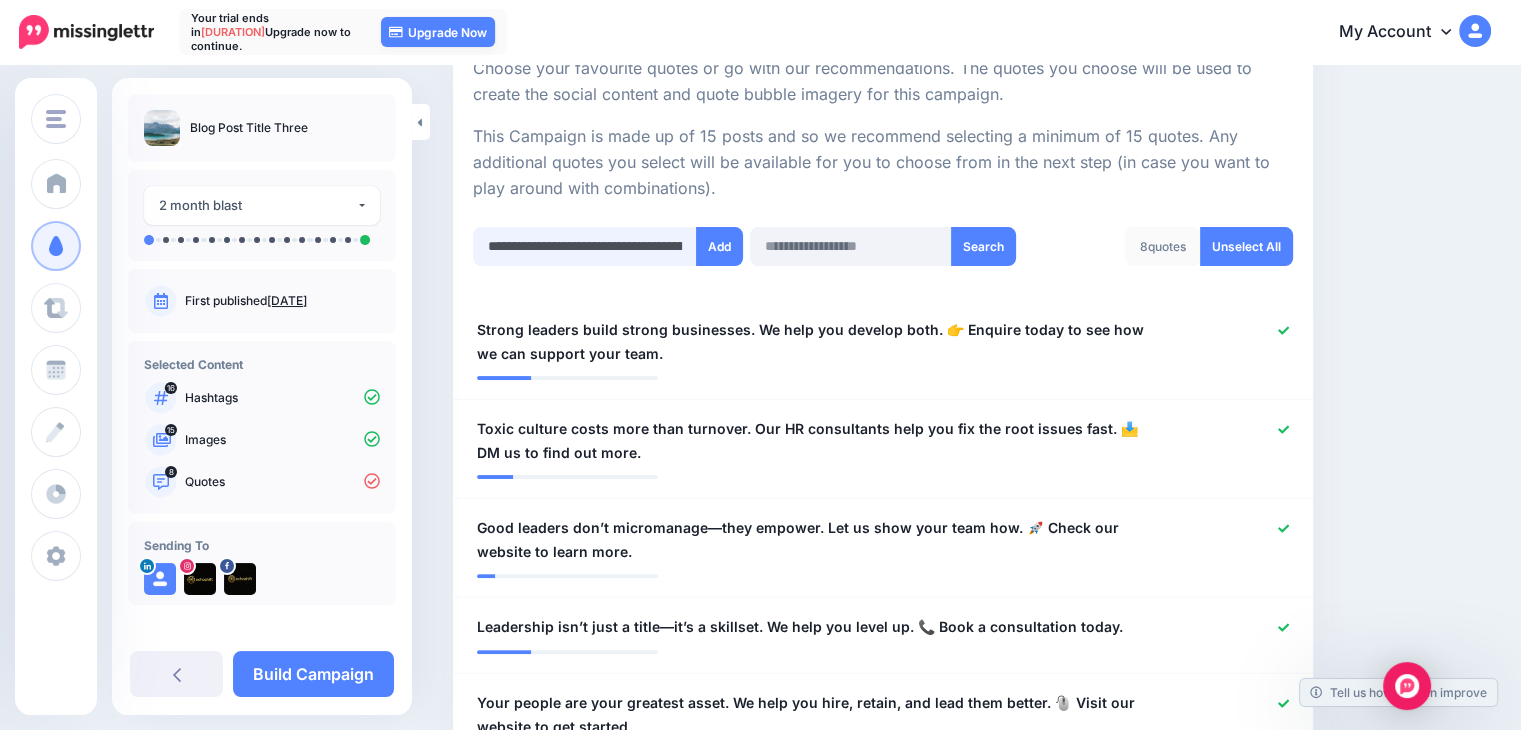 scroll, scrollTop: 0, scrollLeft: 576, axis: horizontal 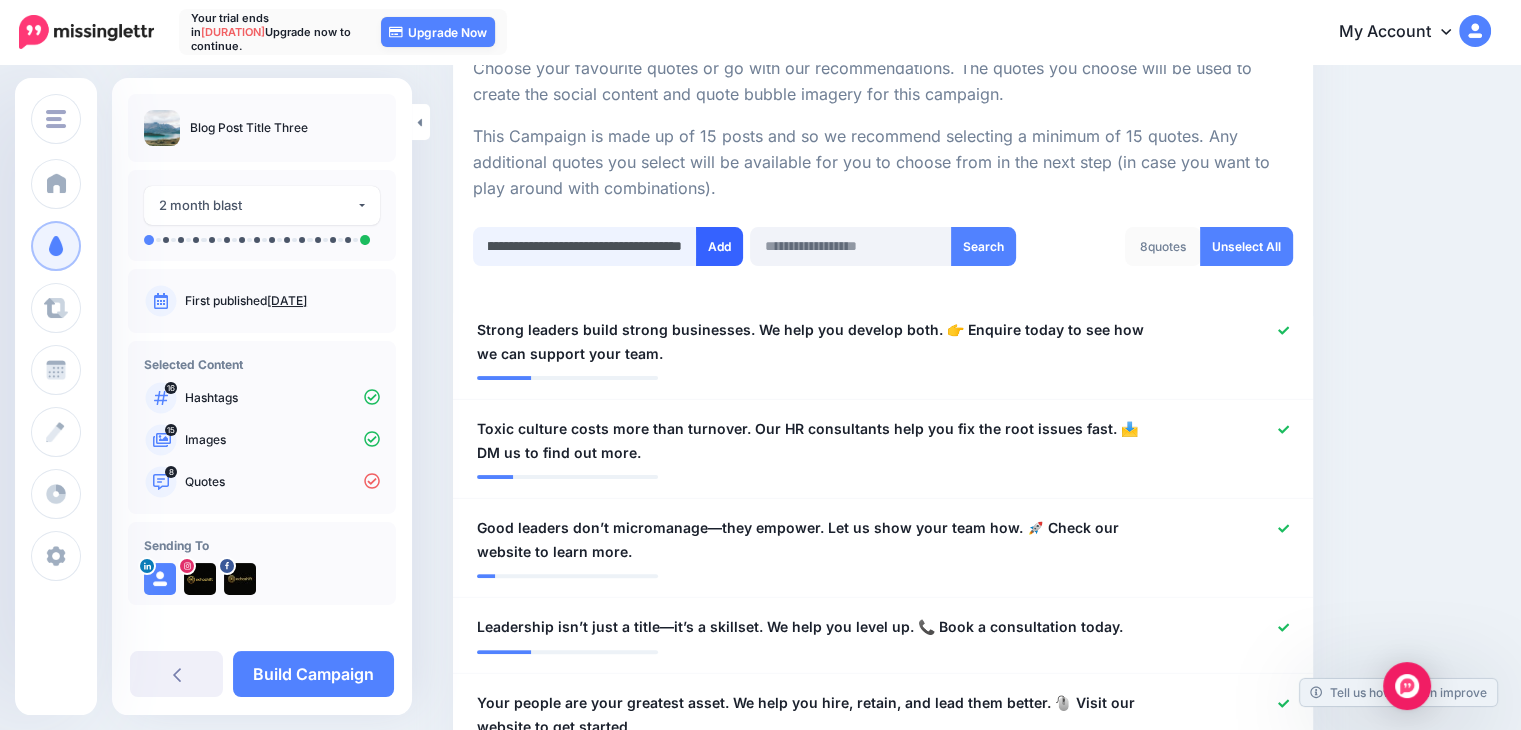 type on "**********" 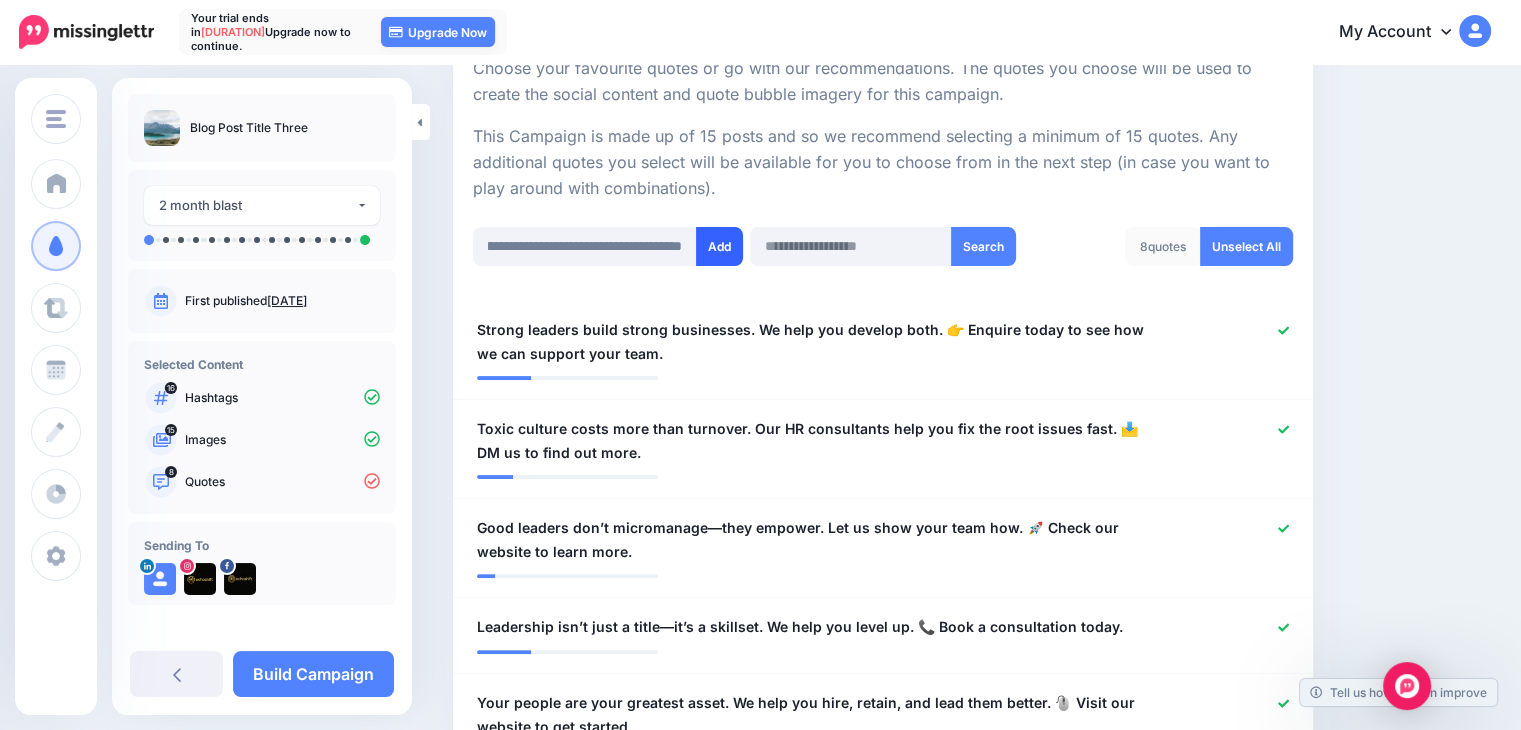 scroll, scrollTop: 0, scrollLeft: 0, axis: both 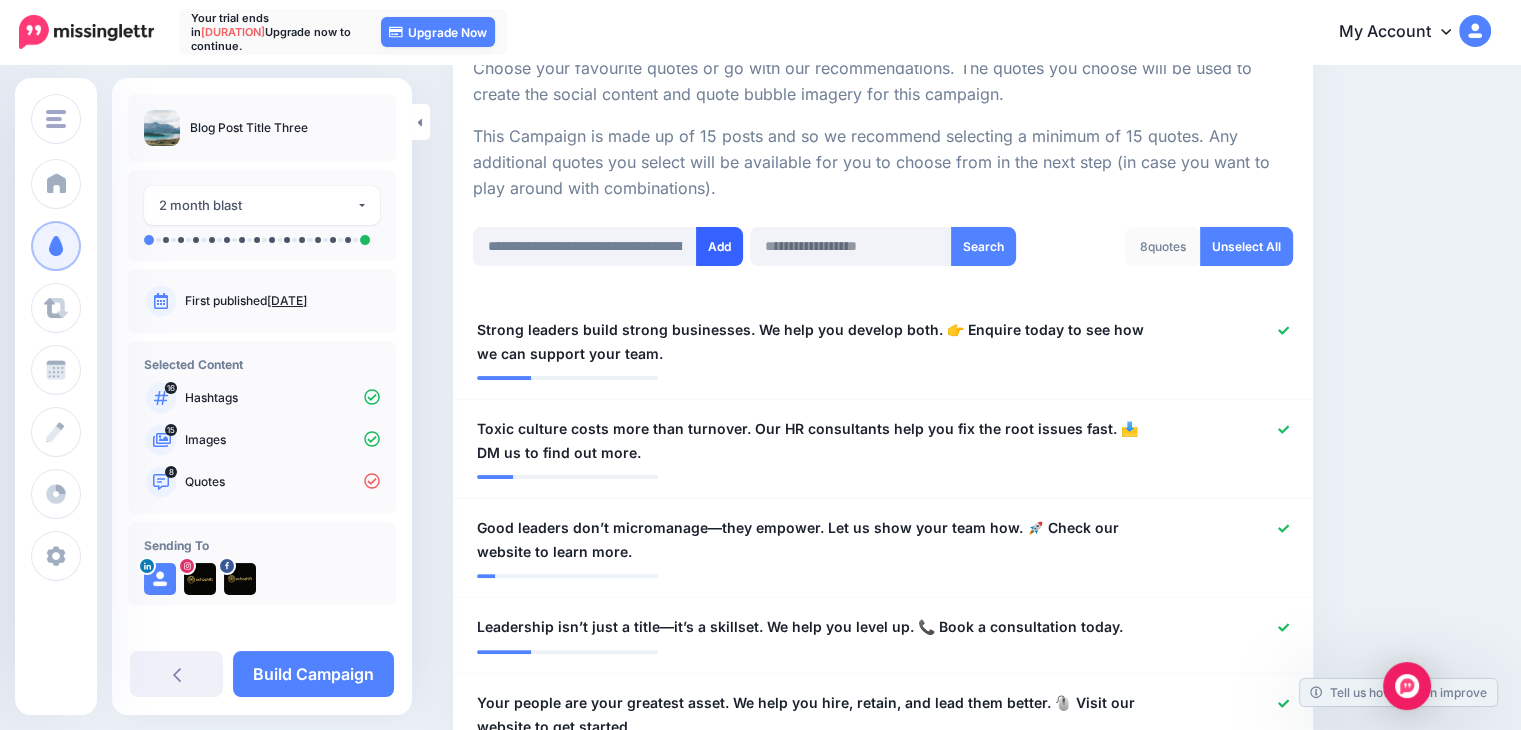 click on "Add" at bounding box center [719, 246] 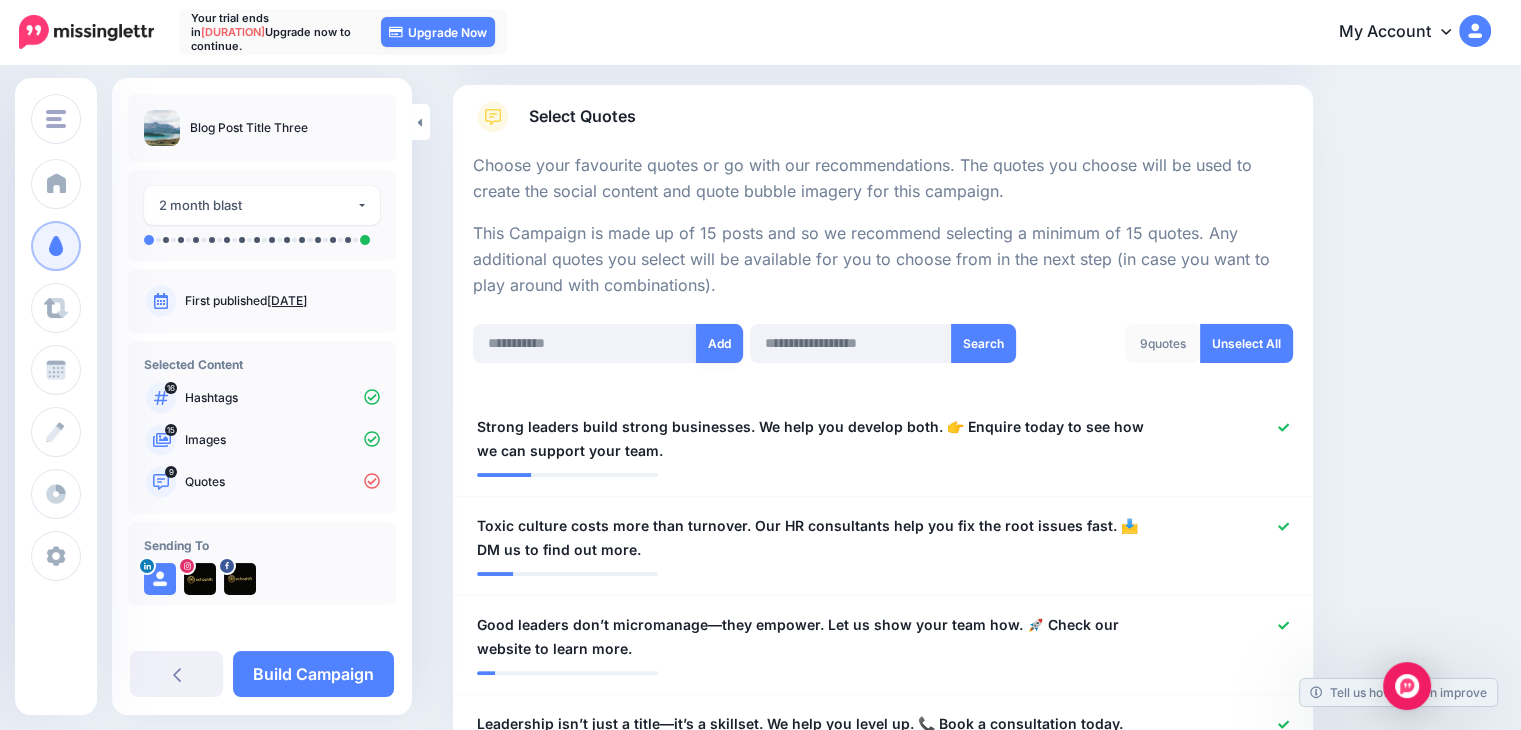 scroll, scrollTop: 298, scrollLeft: 0, axis: vertical 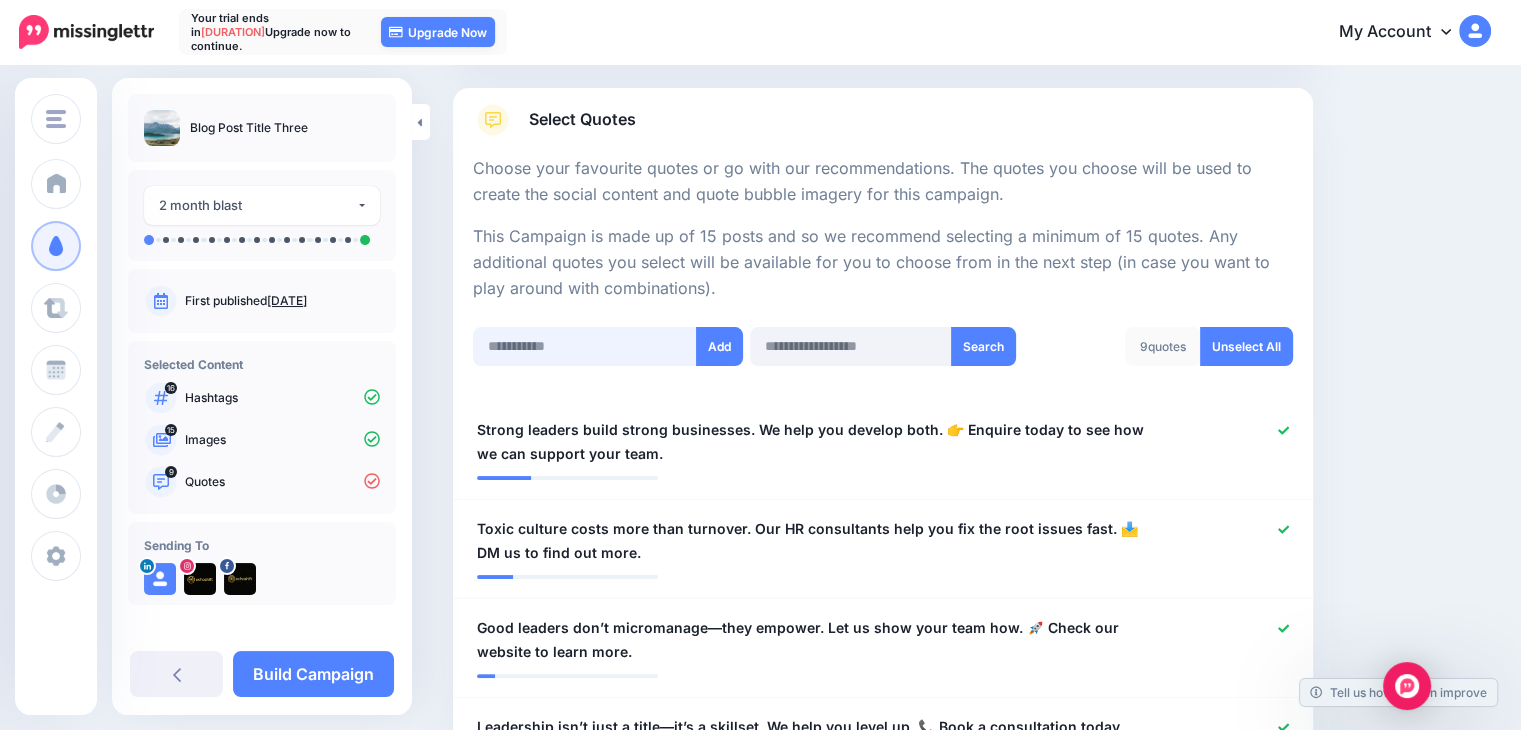 click at bounding box center (585, 346) 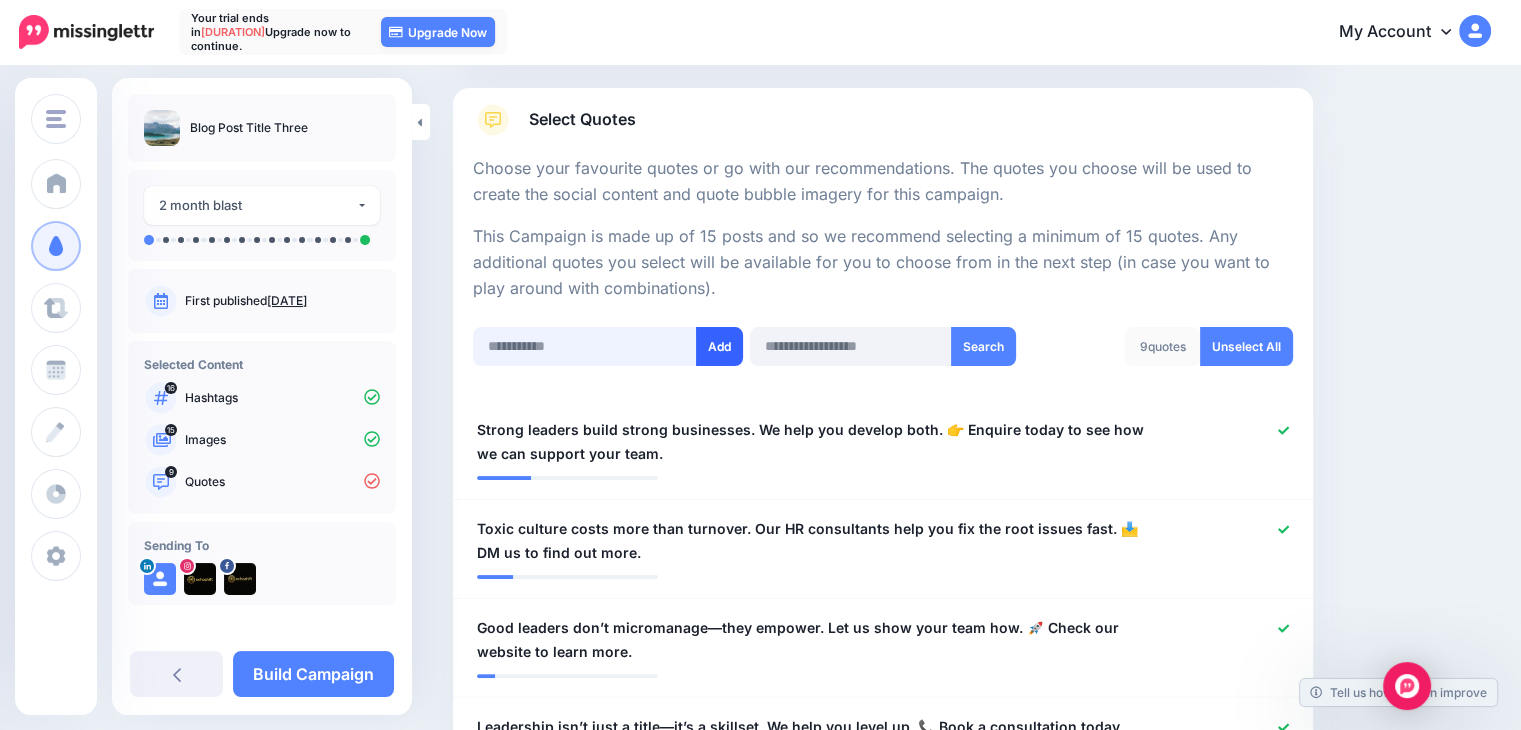 paste on "**********" 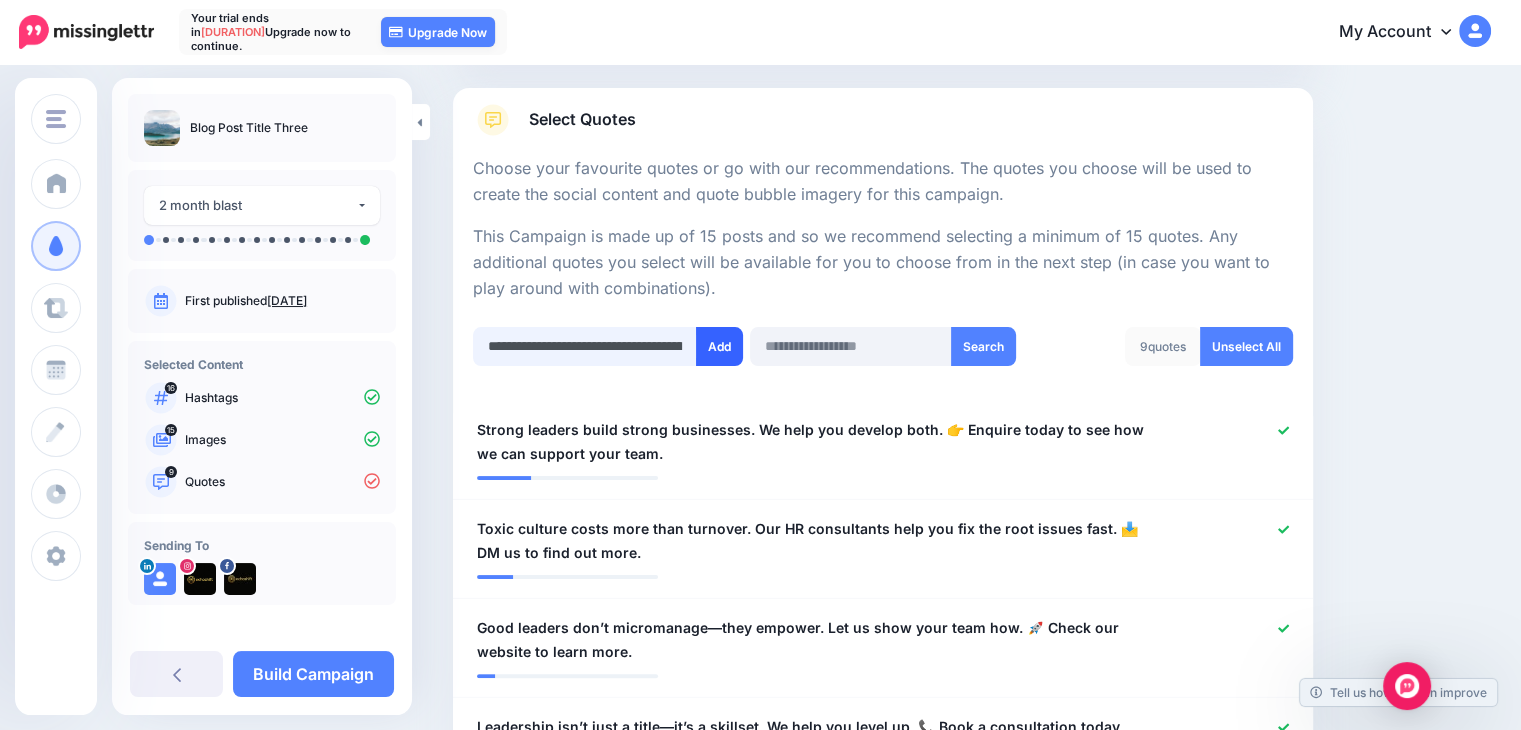 scroll, scrollTop: 0, scrollLeft: 629, axis: horizontal 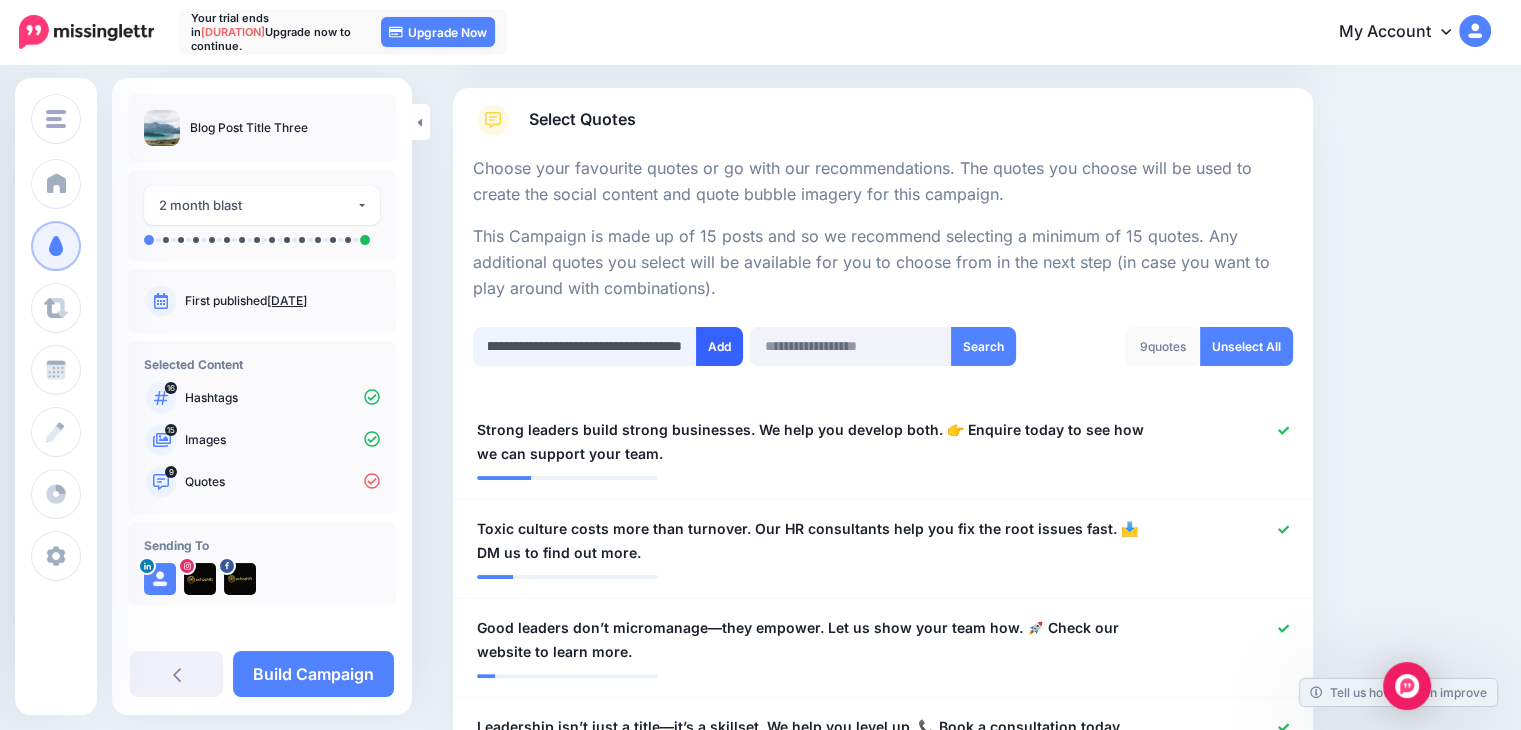 type on "**********" 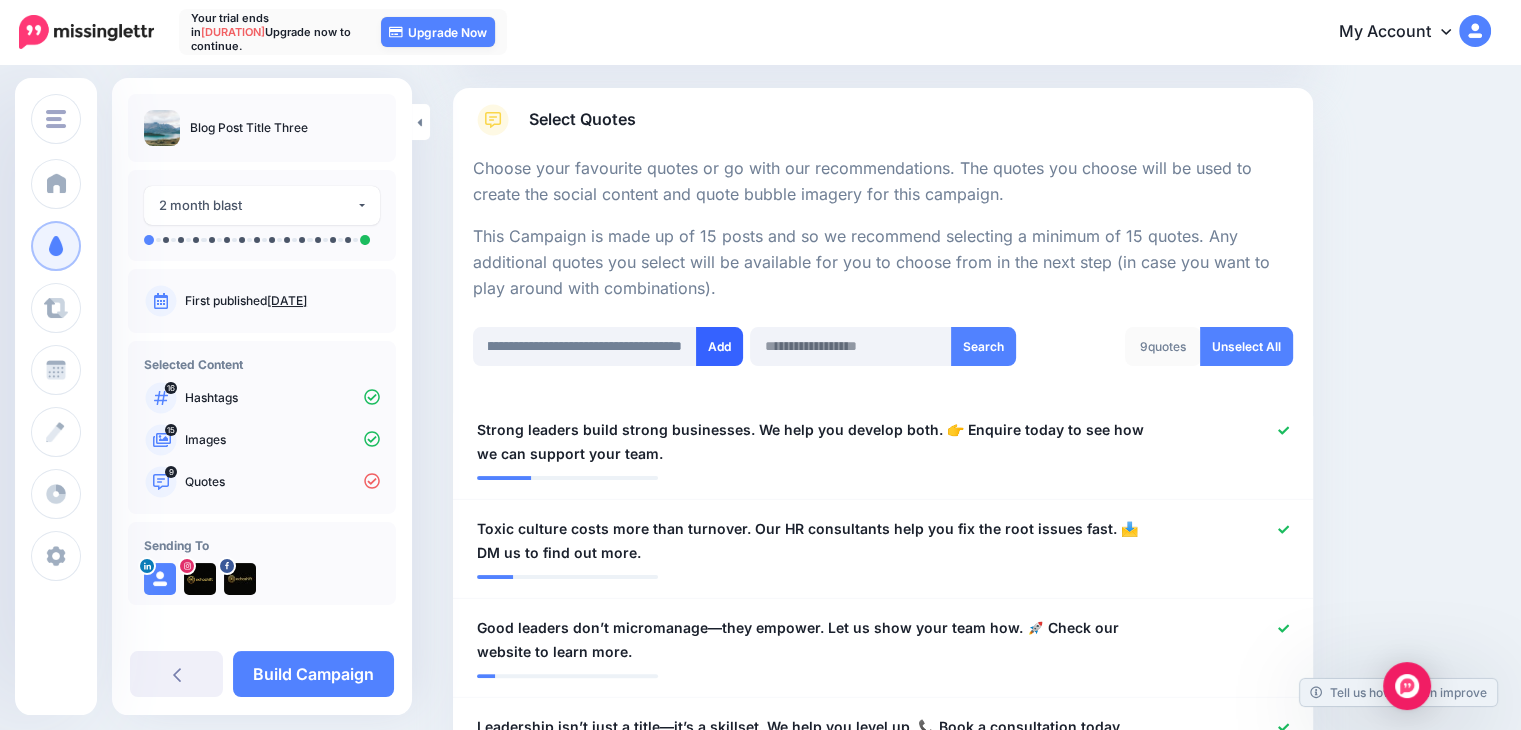 scroll, scrollTop: 0, scrollLeft: 0, axis: both 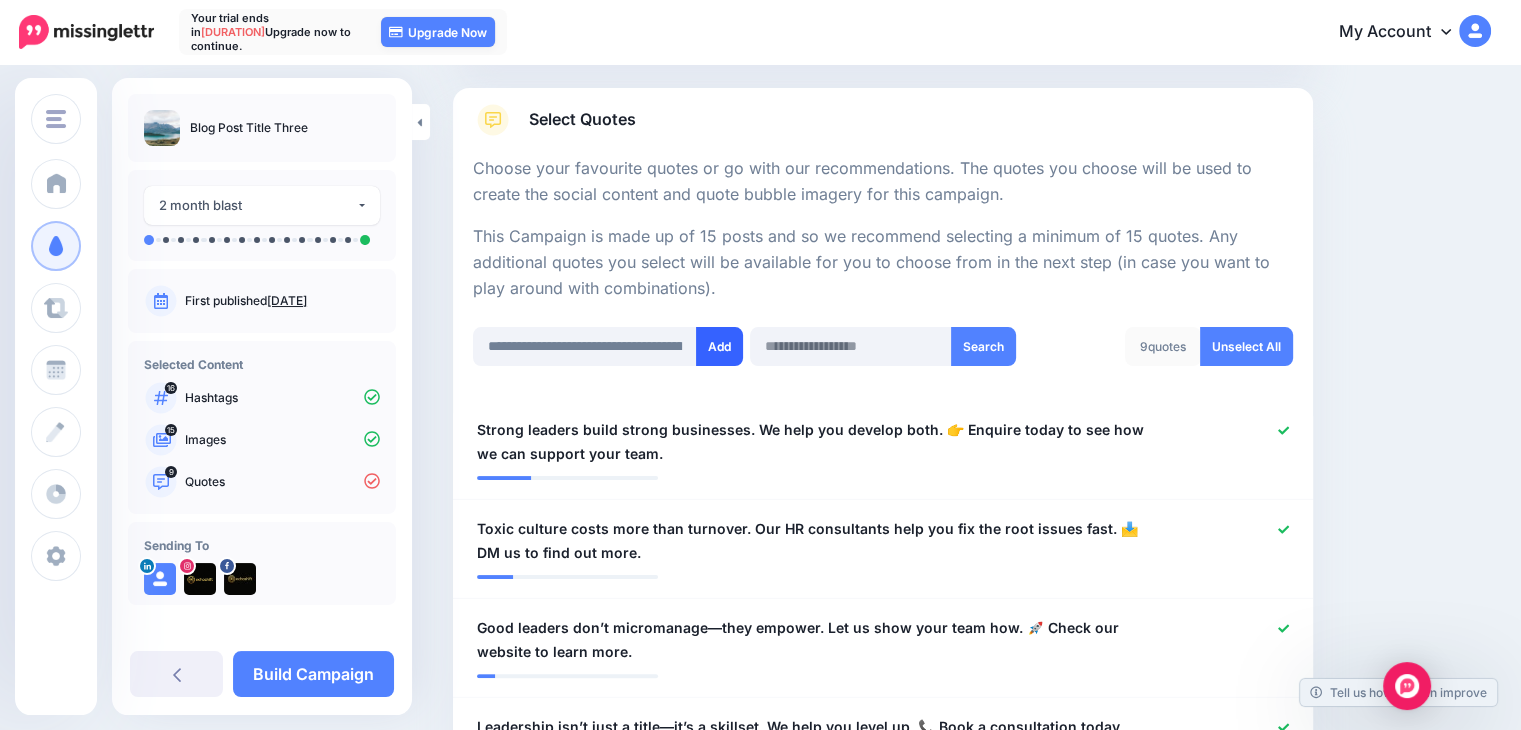 click on "Add" at bounding box center [719, 346] 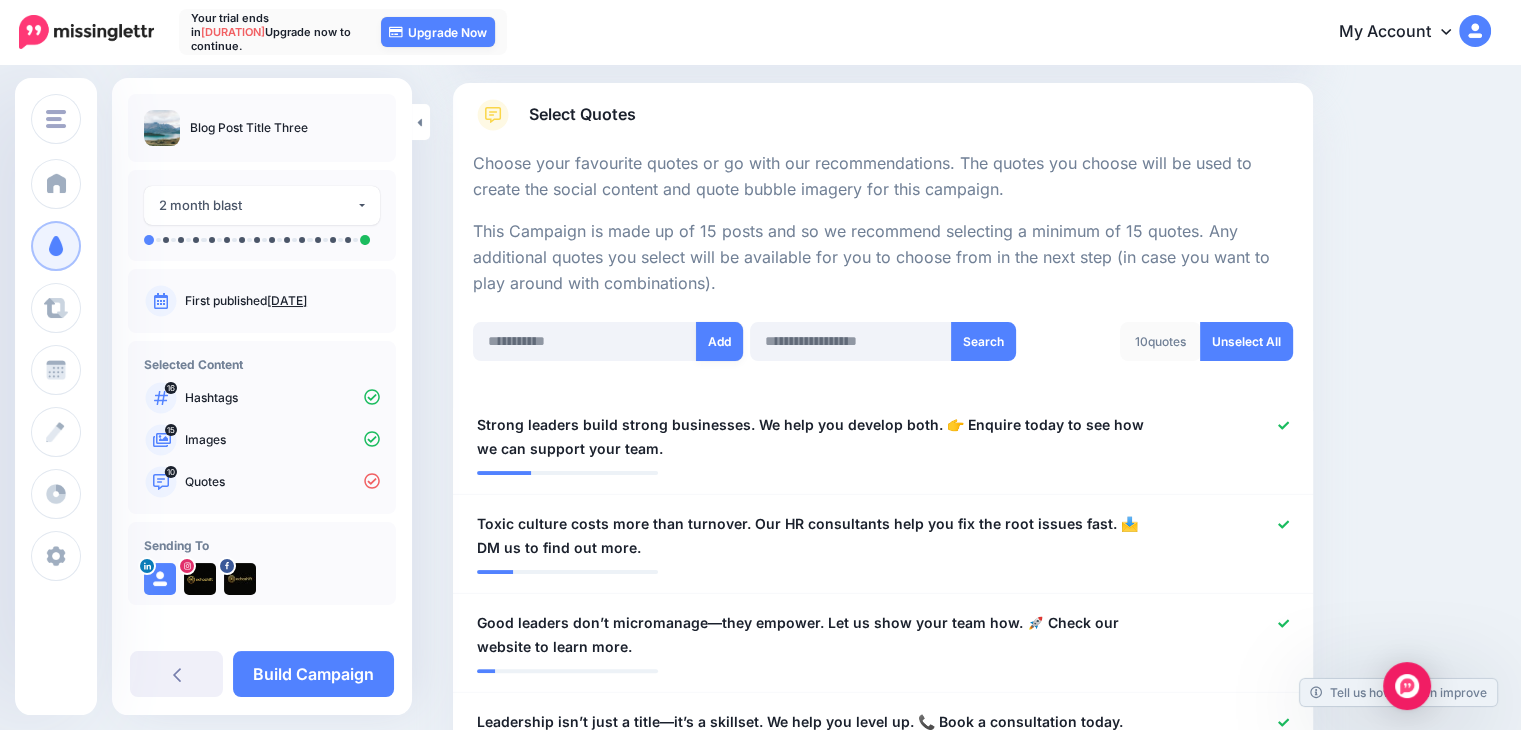 scroll, scrollTop: 298, scrollLeft: 0, axis: vertical 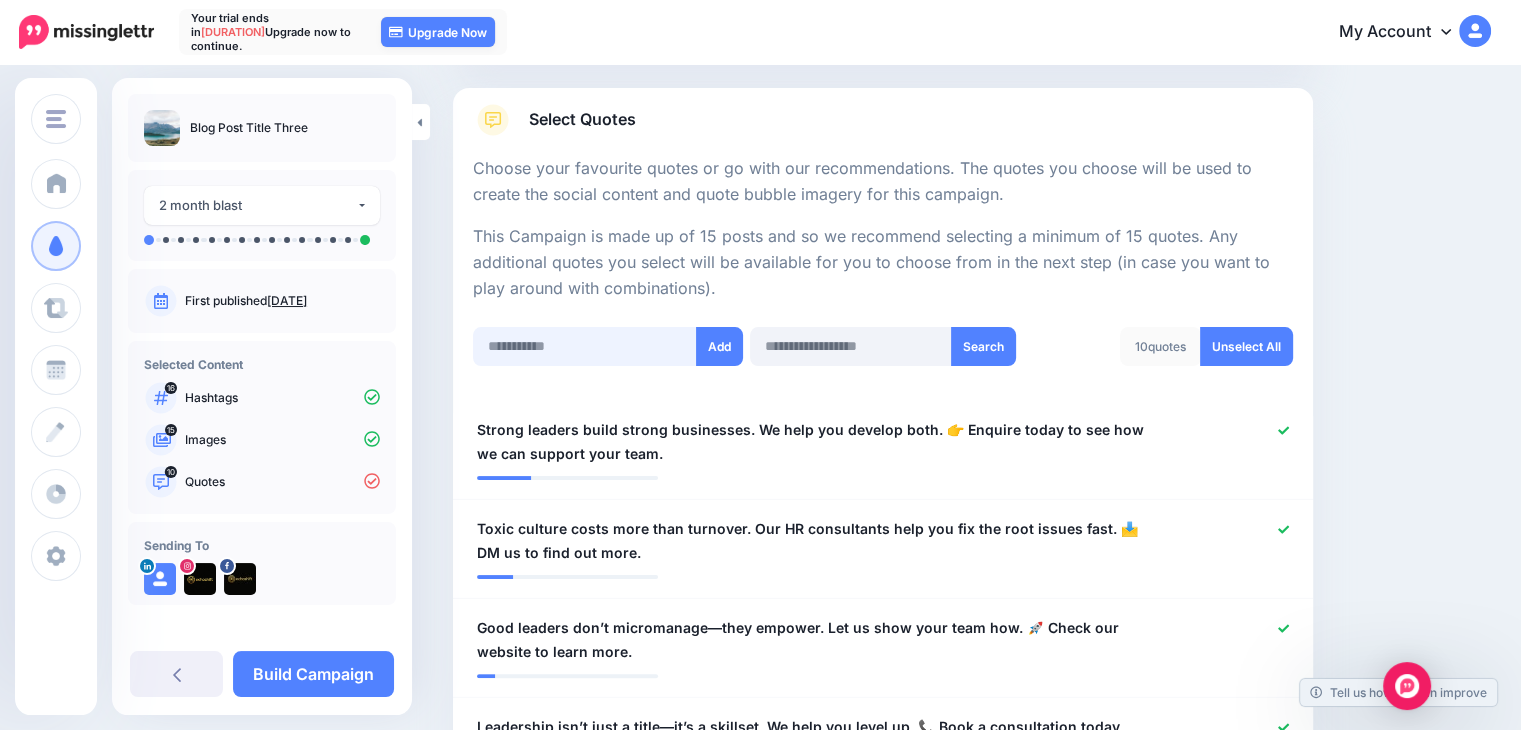 click at bounding box center (585, 346) 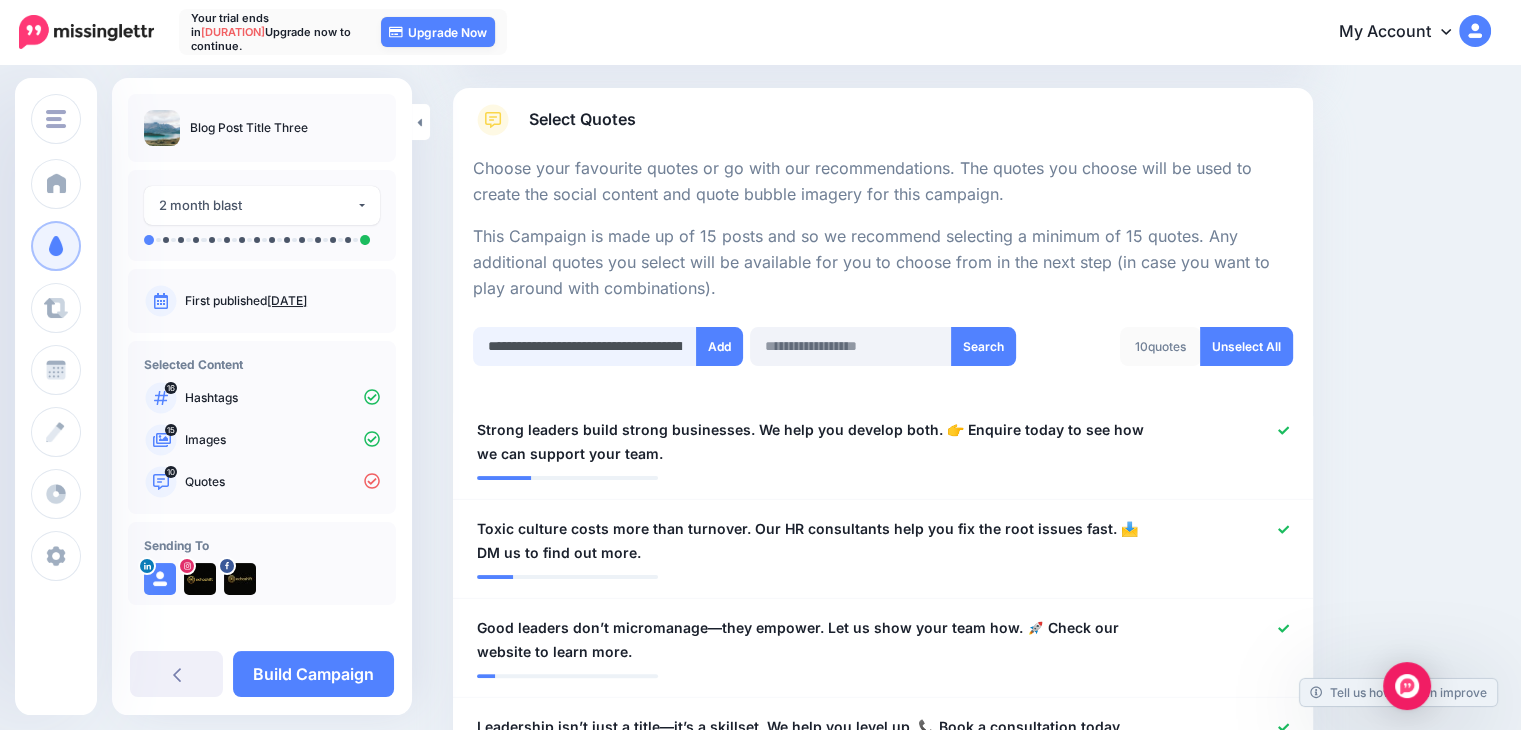 scroll, scrollTop: 0, scrollLeft: 645, axis: horizontal 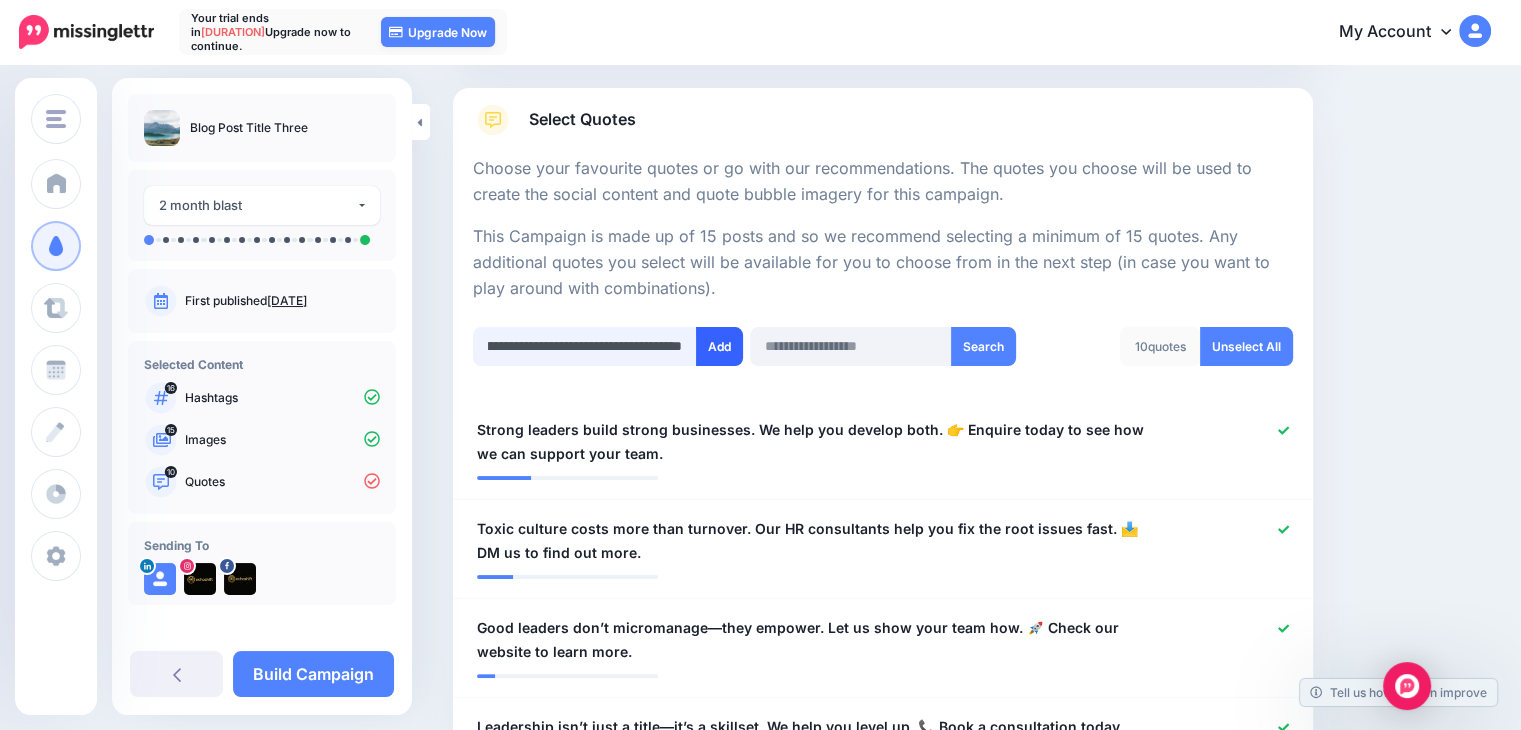 type on "**********" 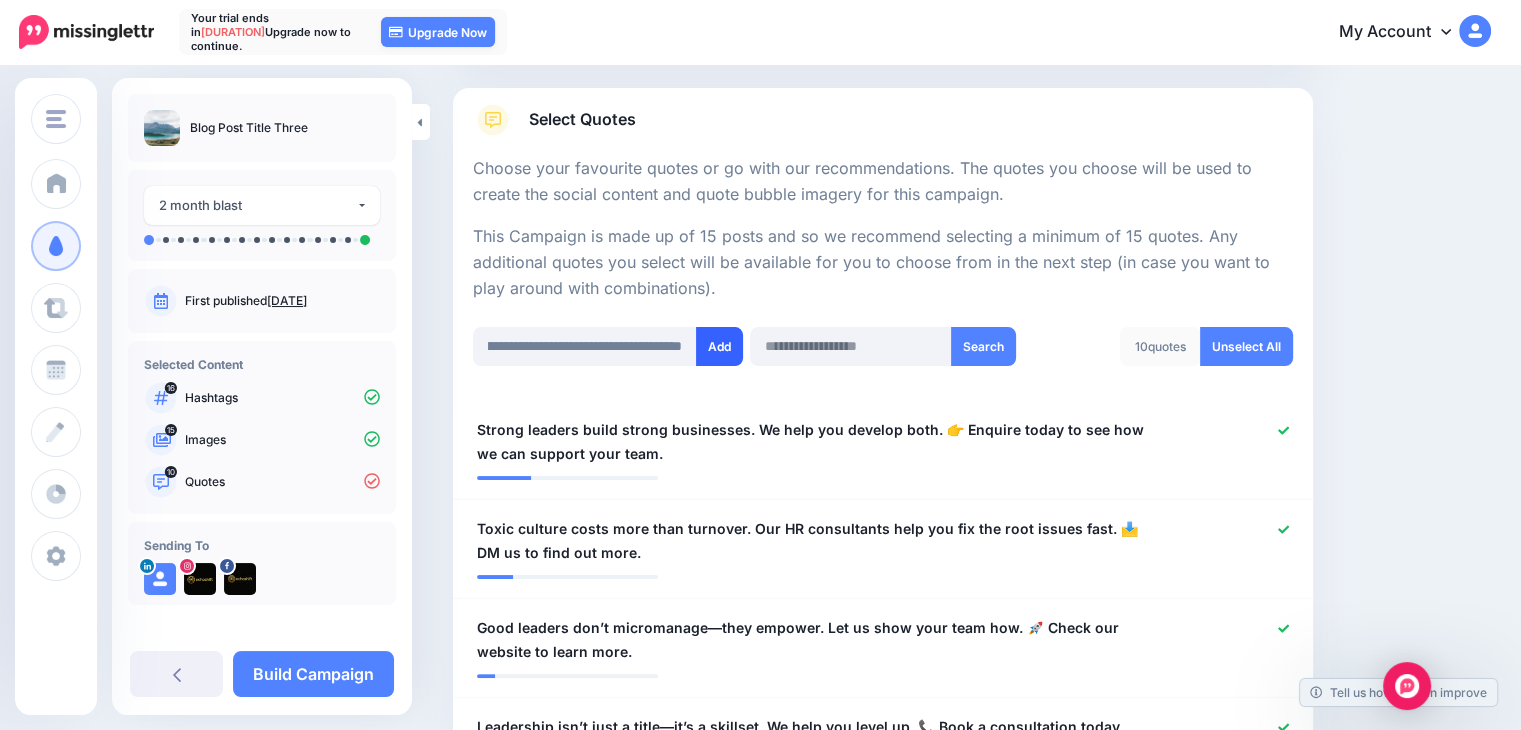 scroll, scrollTop: 0, scrollLeft: 0, axis: both 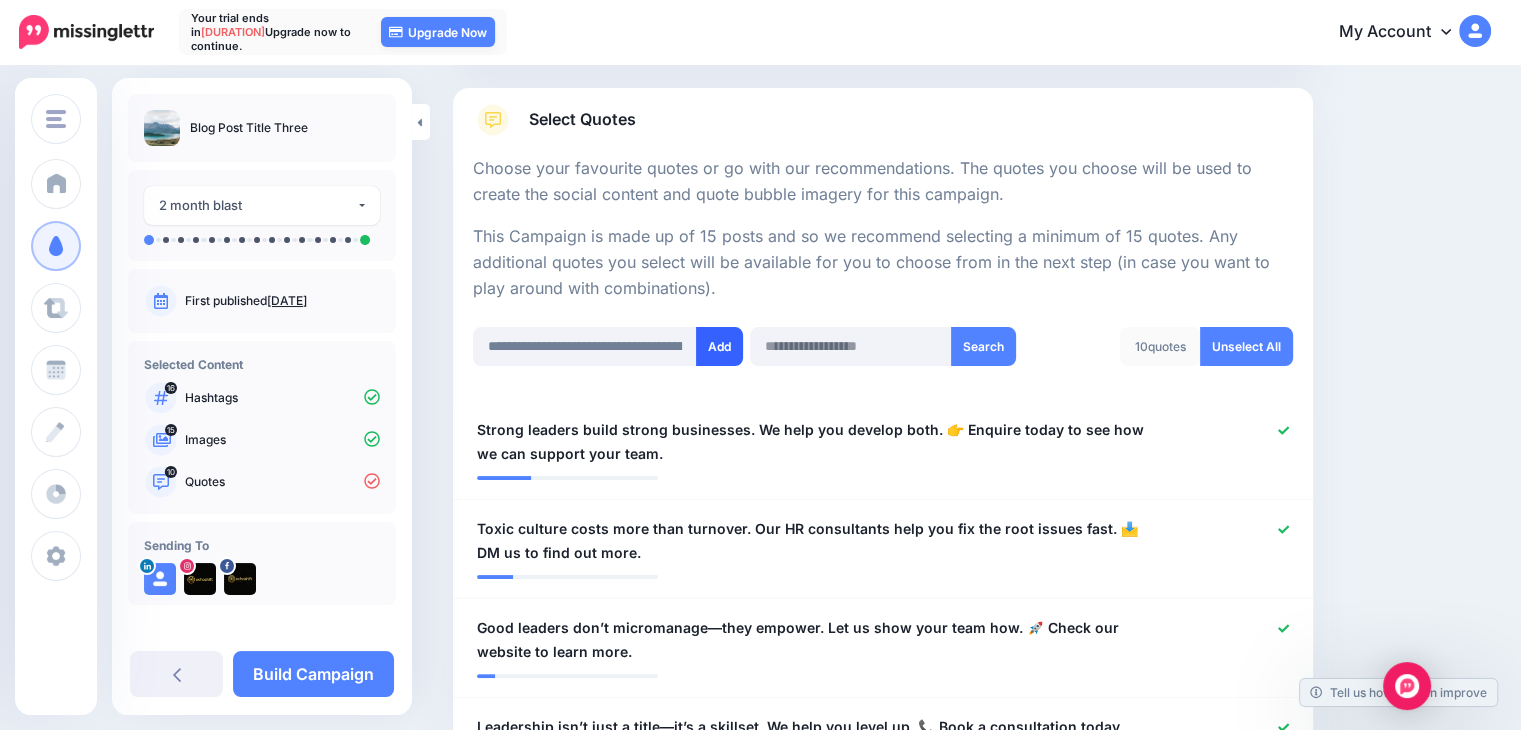 click on "Add" at bounding box center [719, 346] 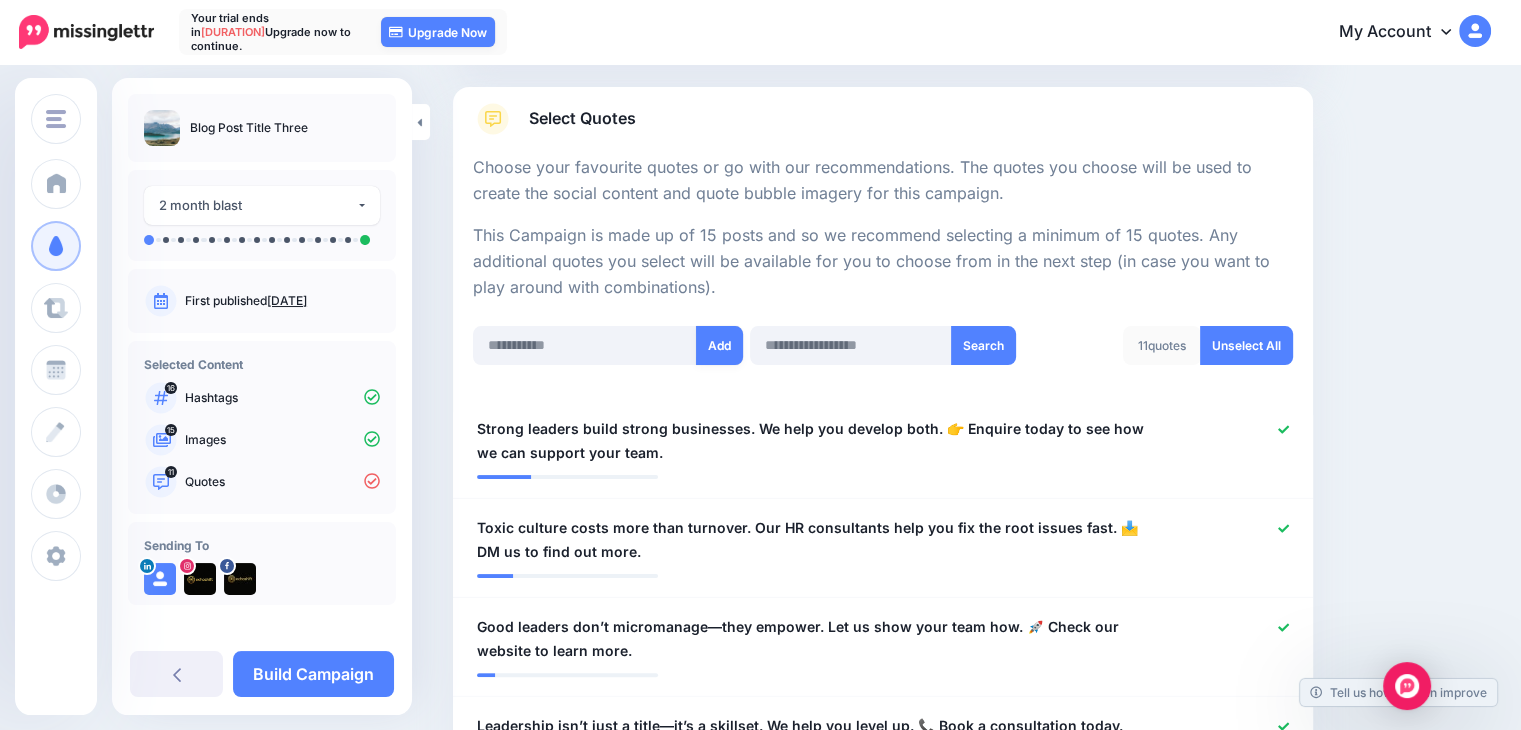 scroll, scrollTop: 298, scrollLeft: 0, axis: vertical 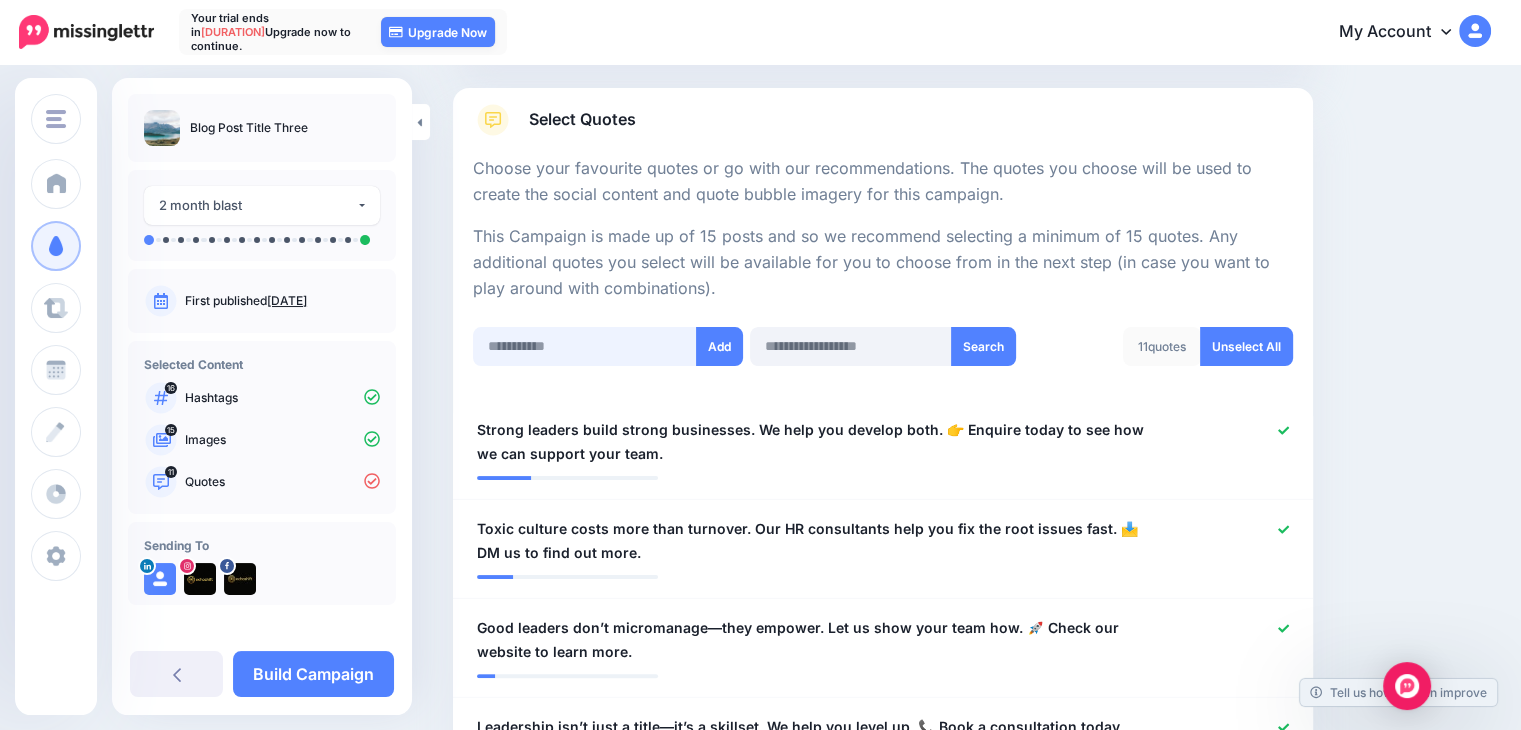click at bounding box center [585, 346] 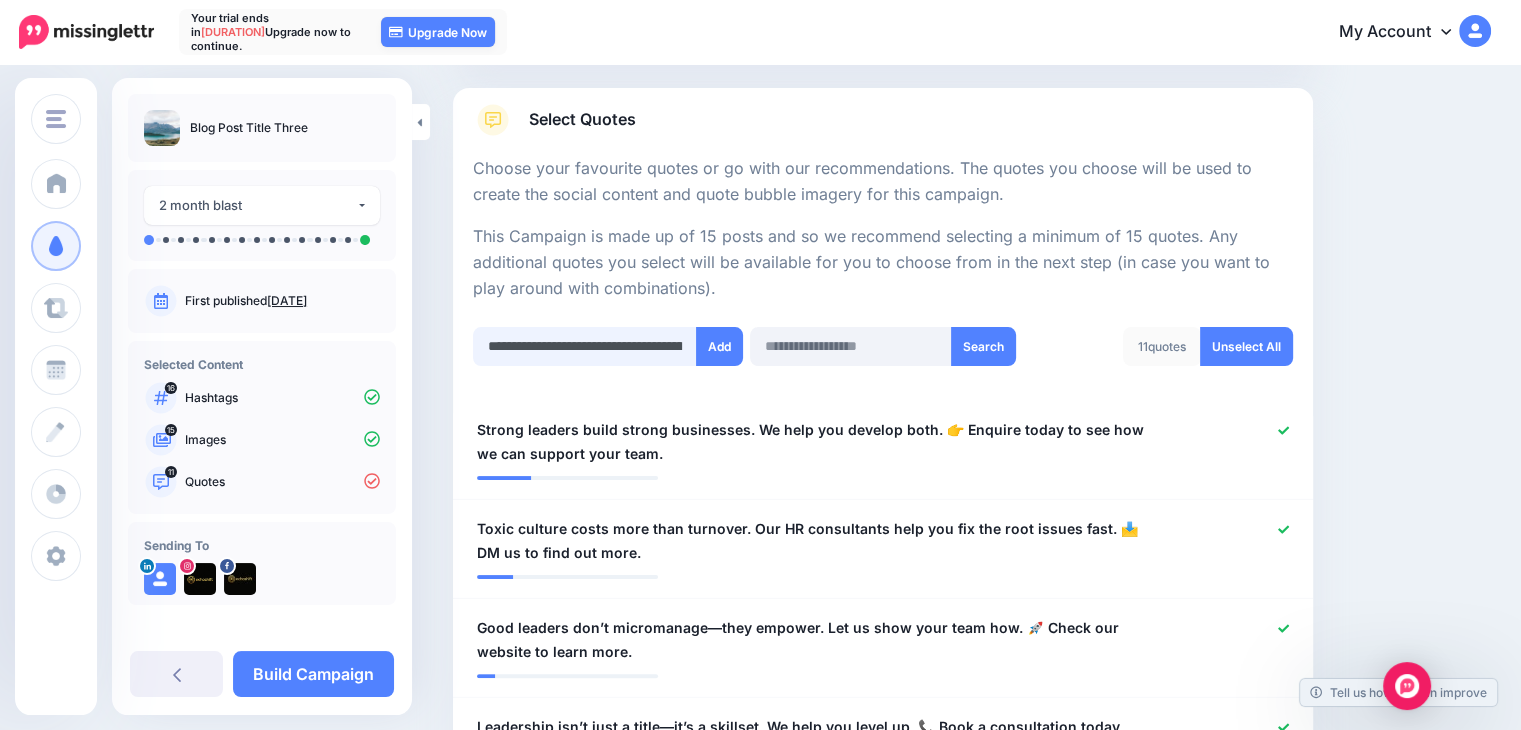 scroll, scrollTop: 0, scrollLeft: 428, axis: horizontal 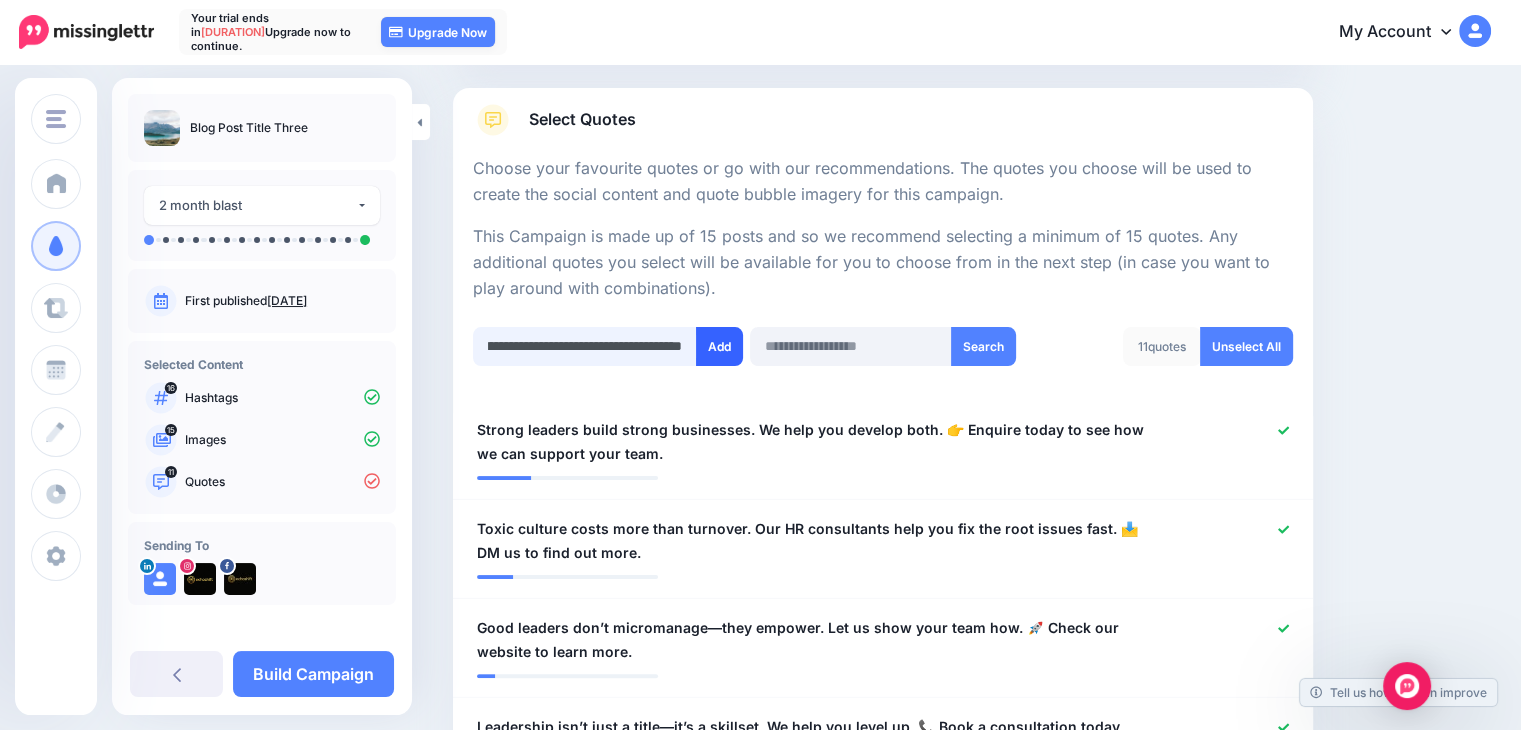 type on "**********" 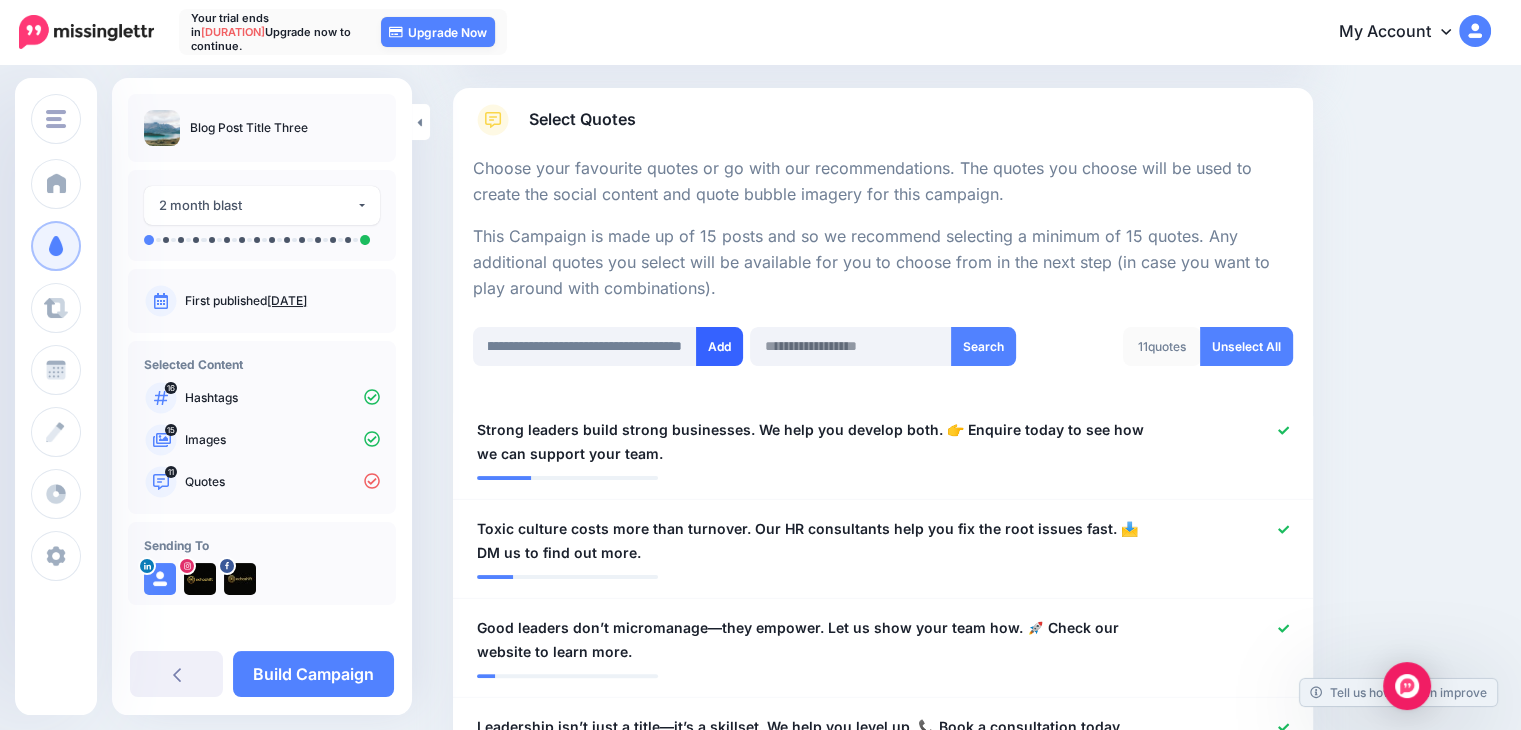 scroll, scrollTop: 0, scrollLeft: 0, axis: both 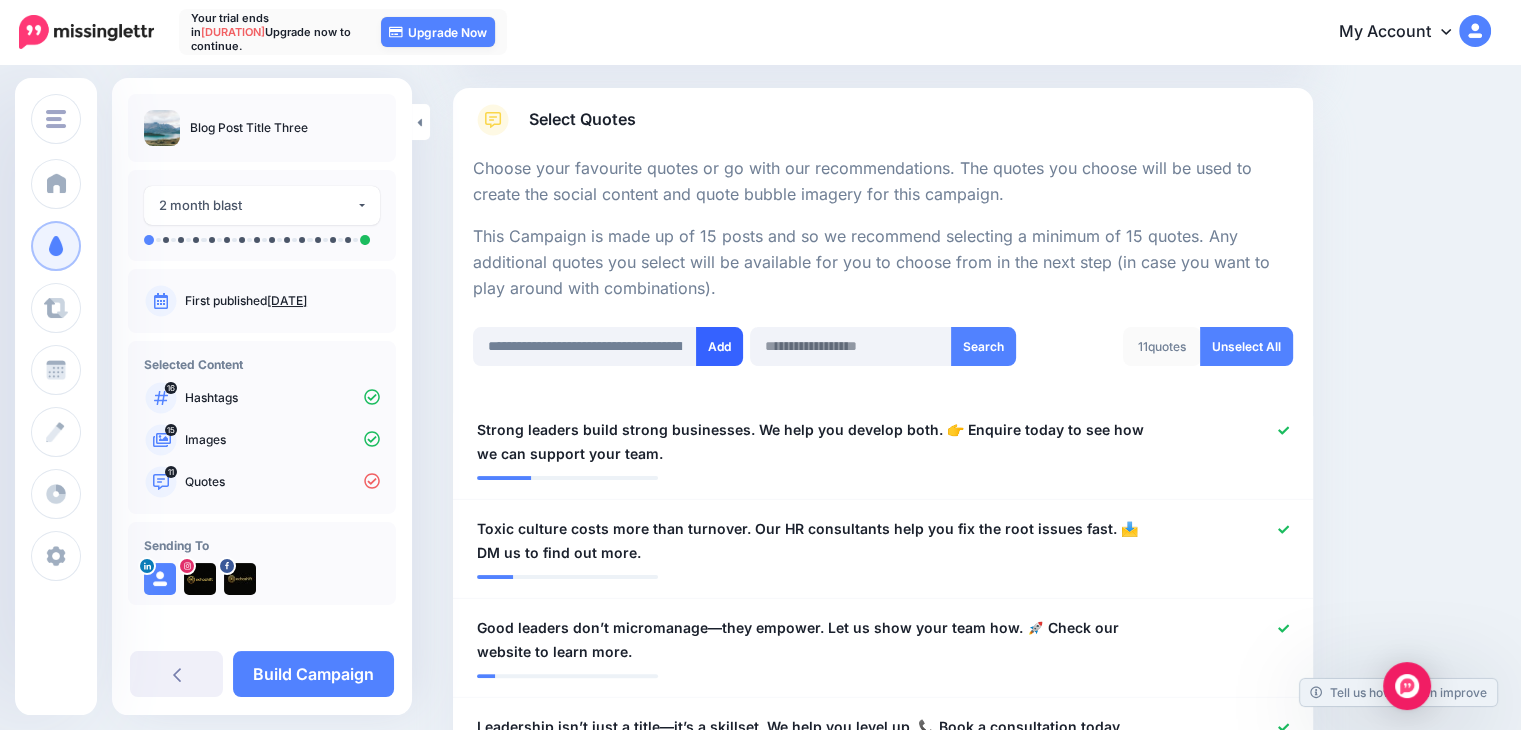 click on "Add" at bounding box center (719, 346) 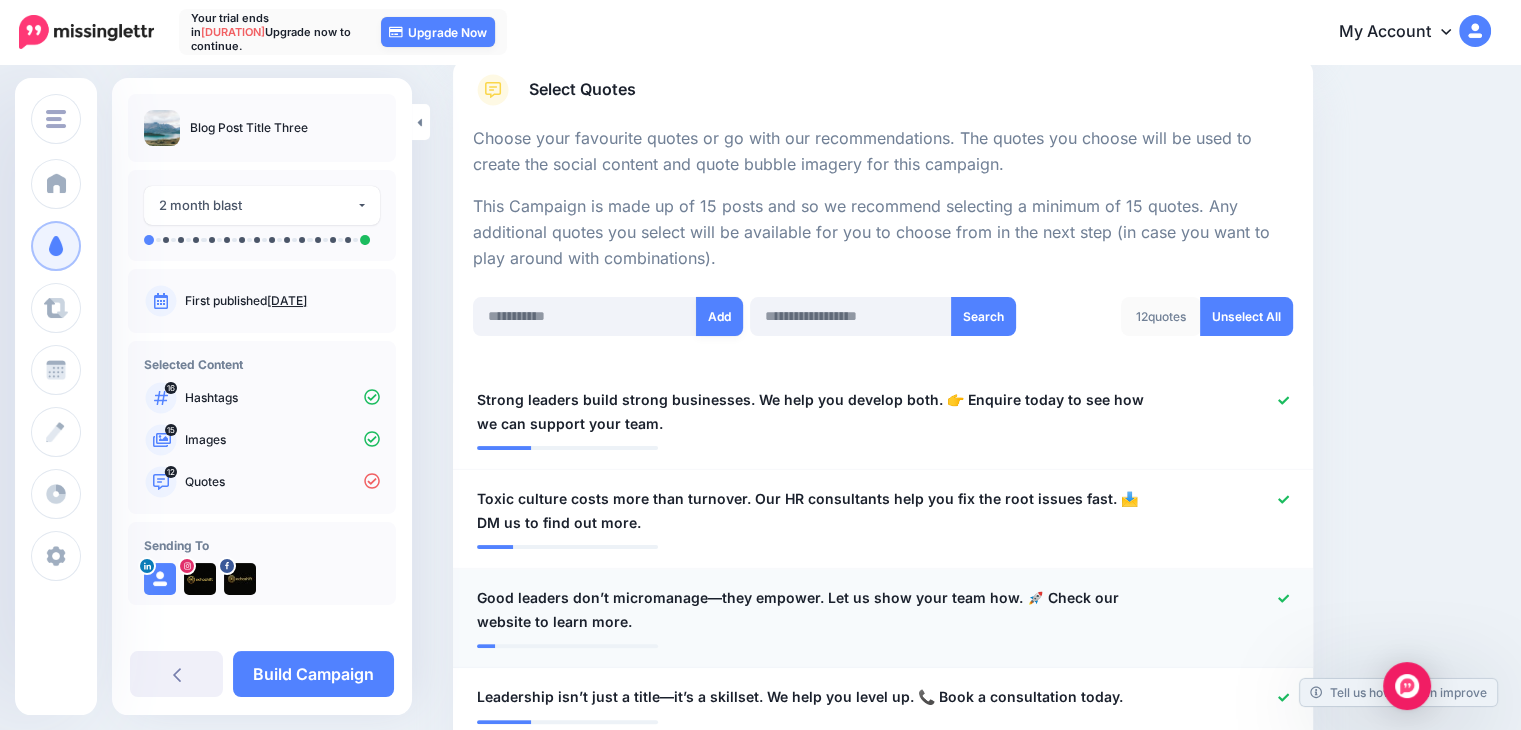 scroll, scrollTop: 298, scrollLeft: 0, axis: vertical 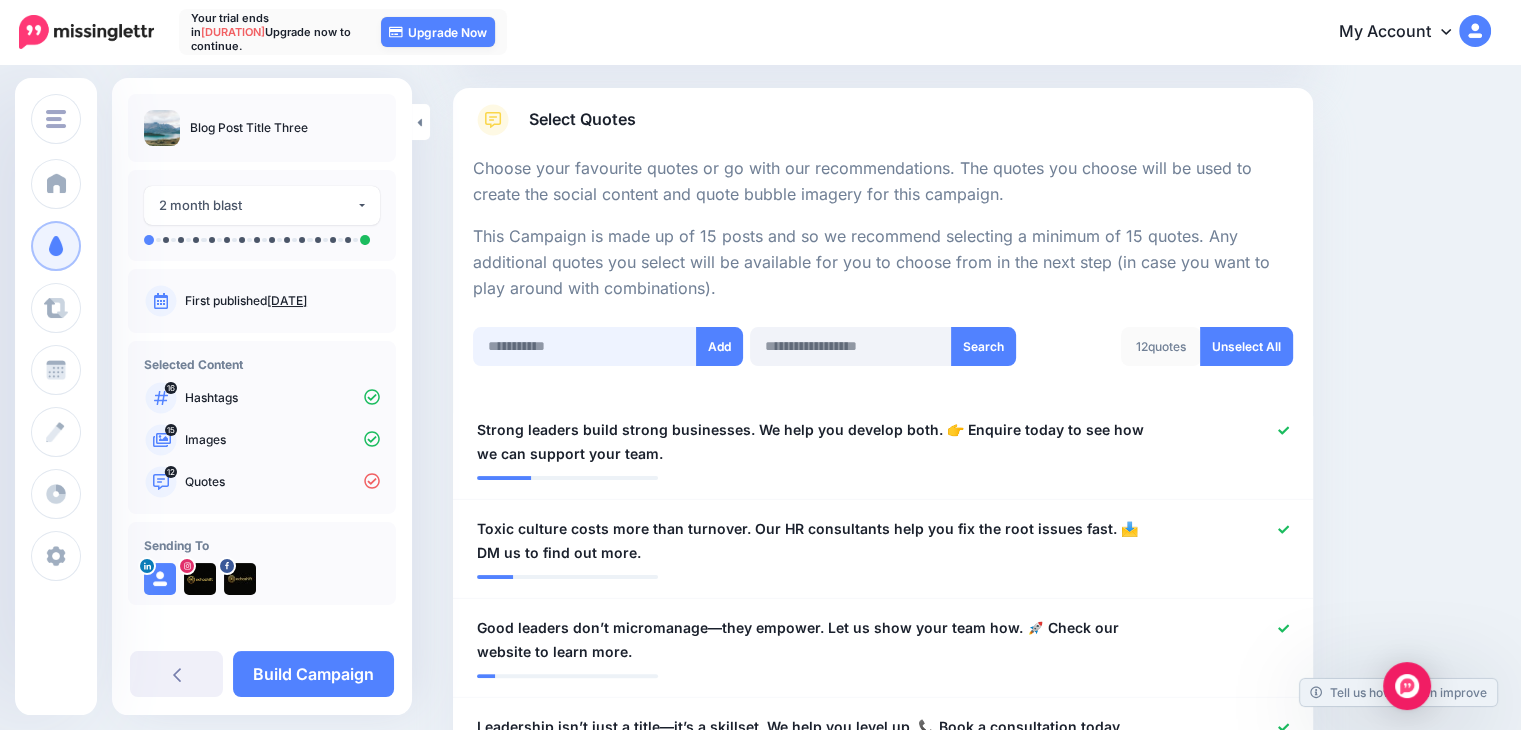 click at bounding box center [585, 346] 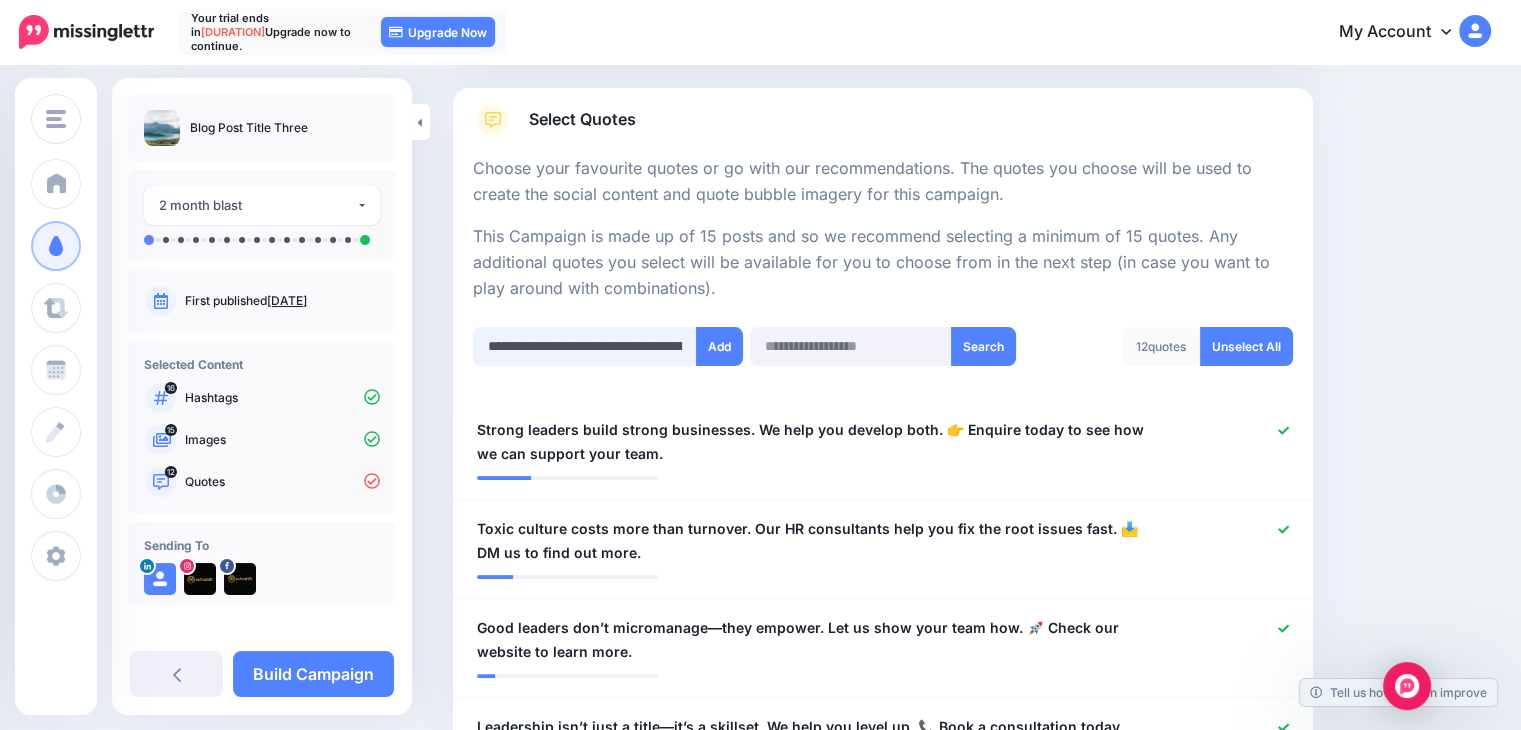 scroll, scrollTop: 0, scrollLeft: 544, axis: horizontal 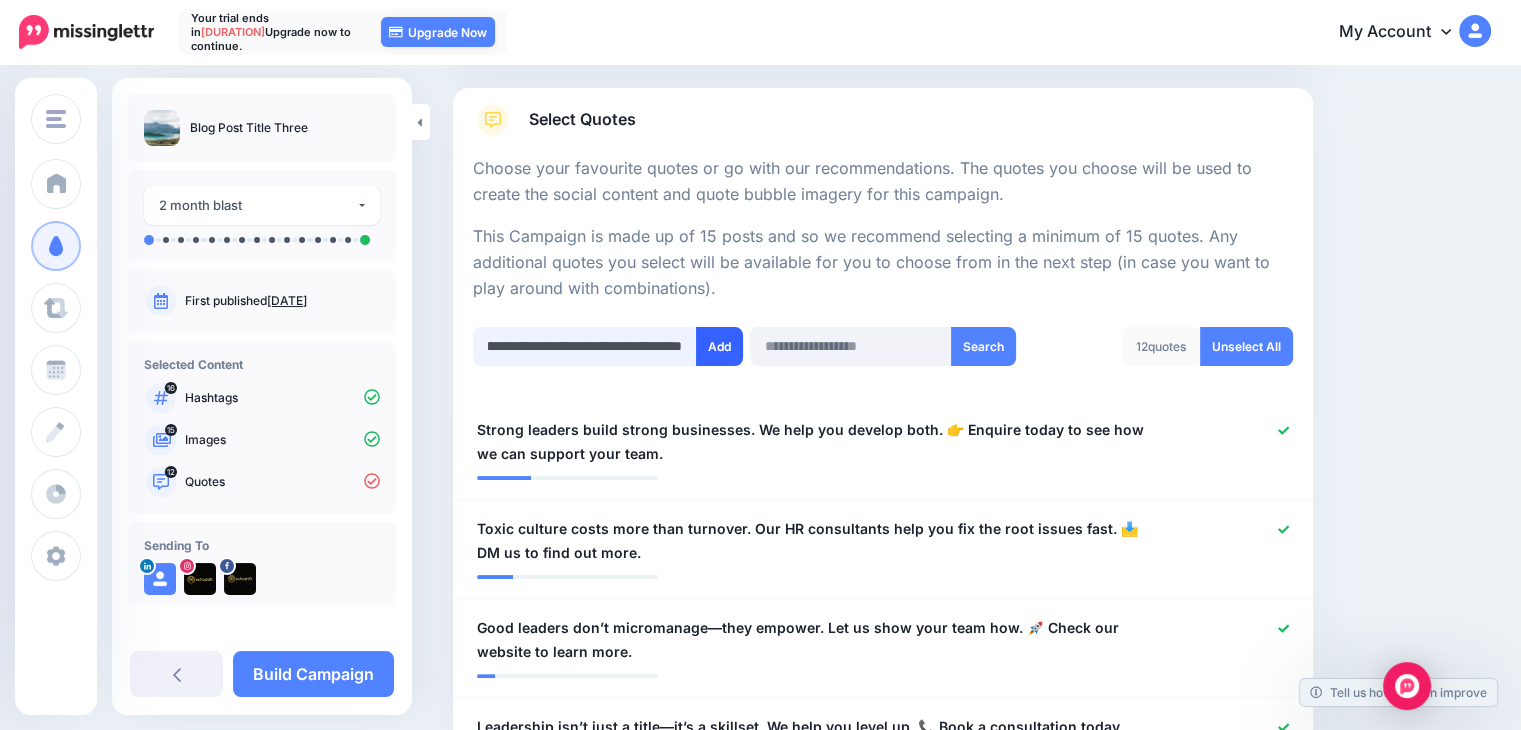 type on "**********" 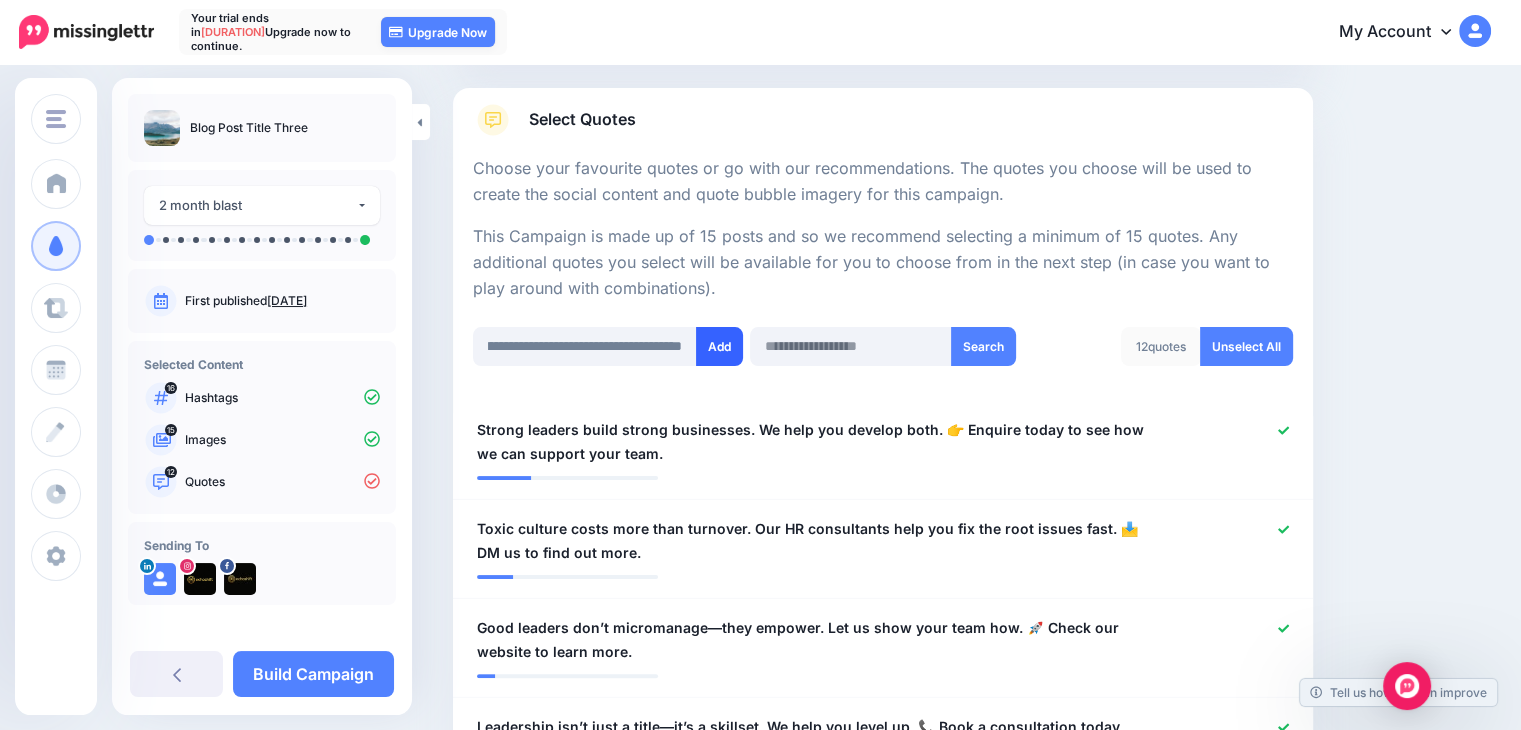 scroll, scrollTop: 0, scrollLeft: 0, axis: both 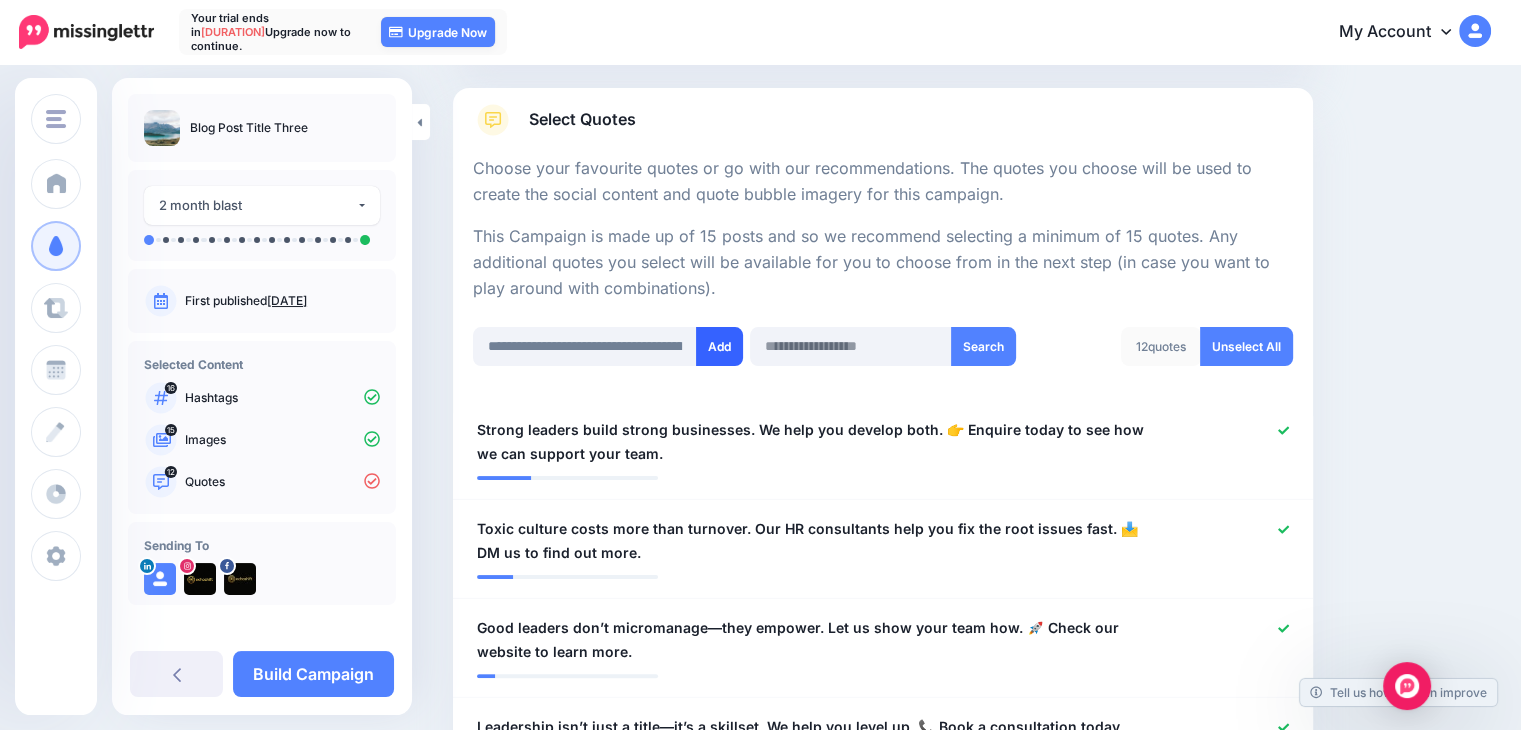 click on "Add" at bounding box center (719, 346) 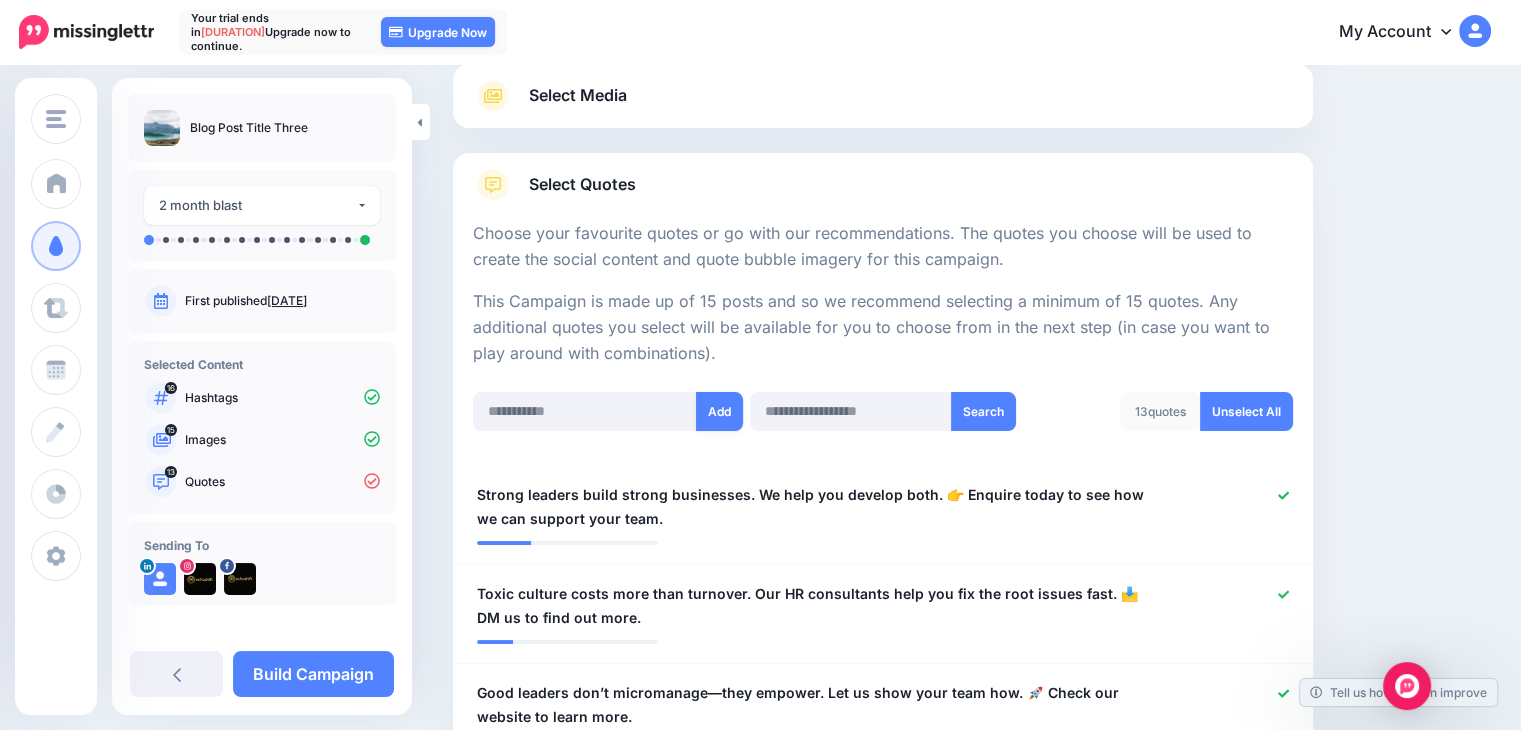 scroll, scrollTop: 198, scrollLeft: 0, axis: vertical 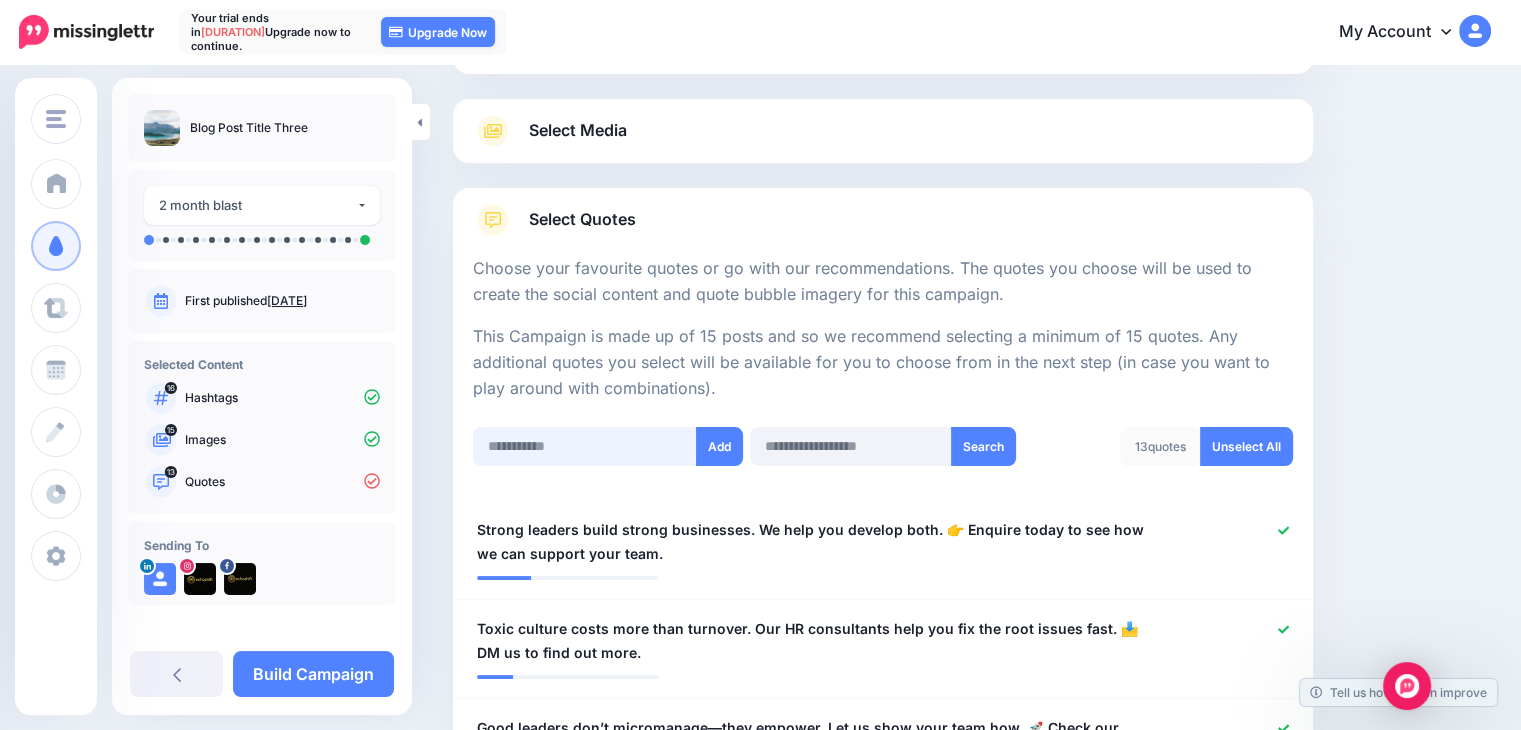 click at bounding box center (585, 446) 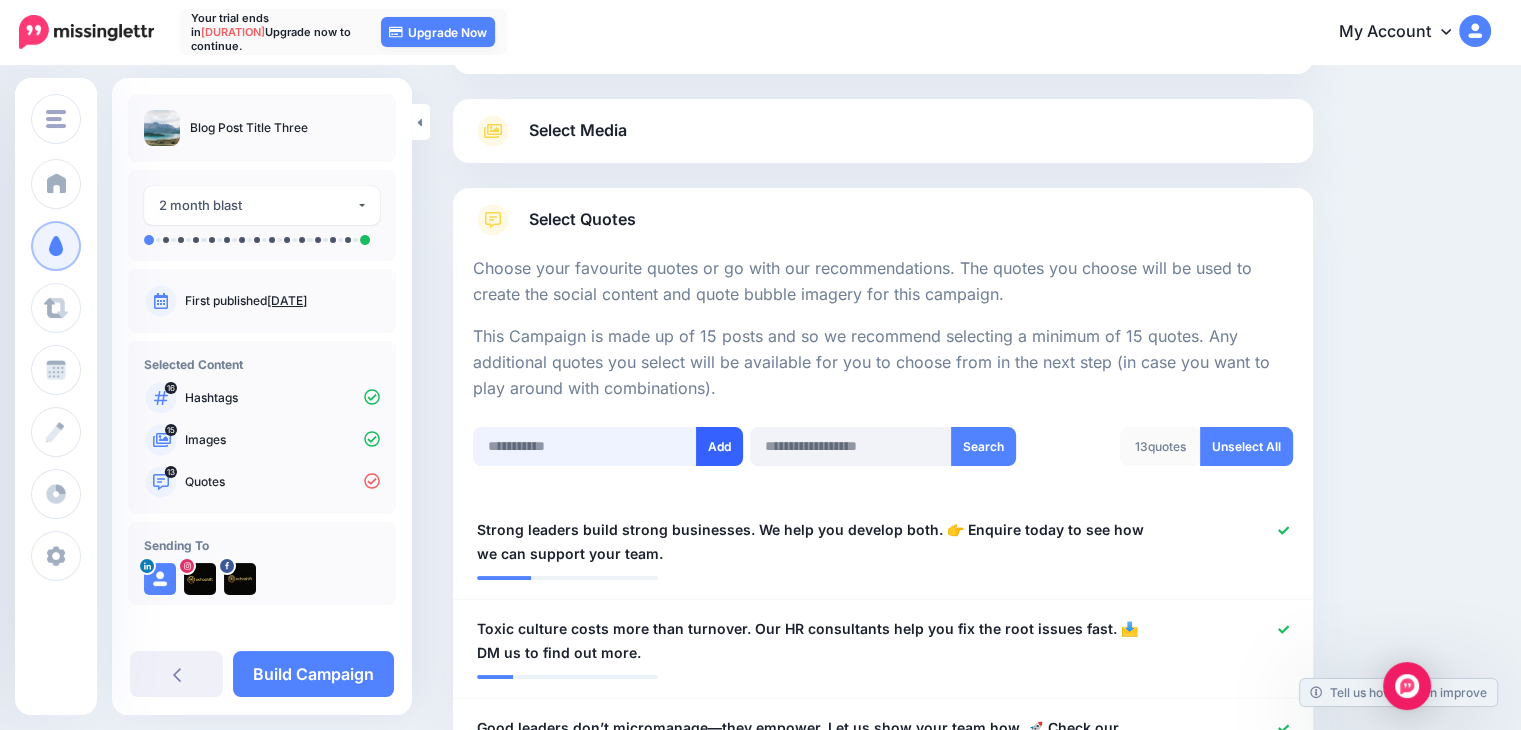 paste on "**********" 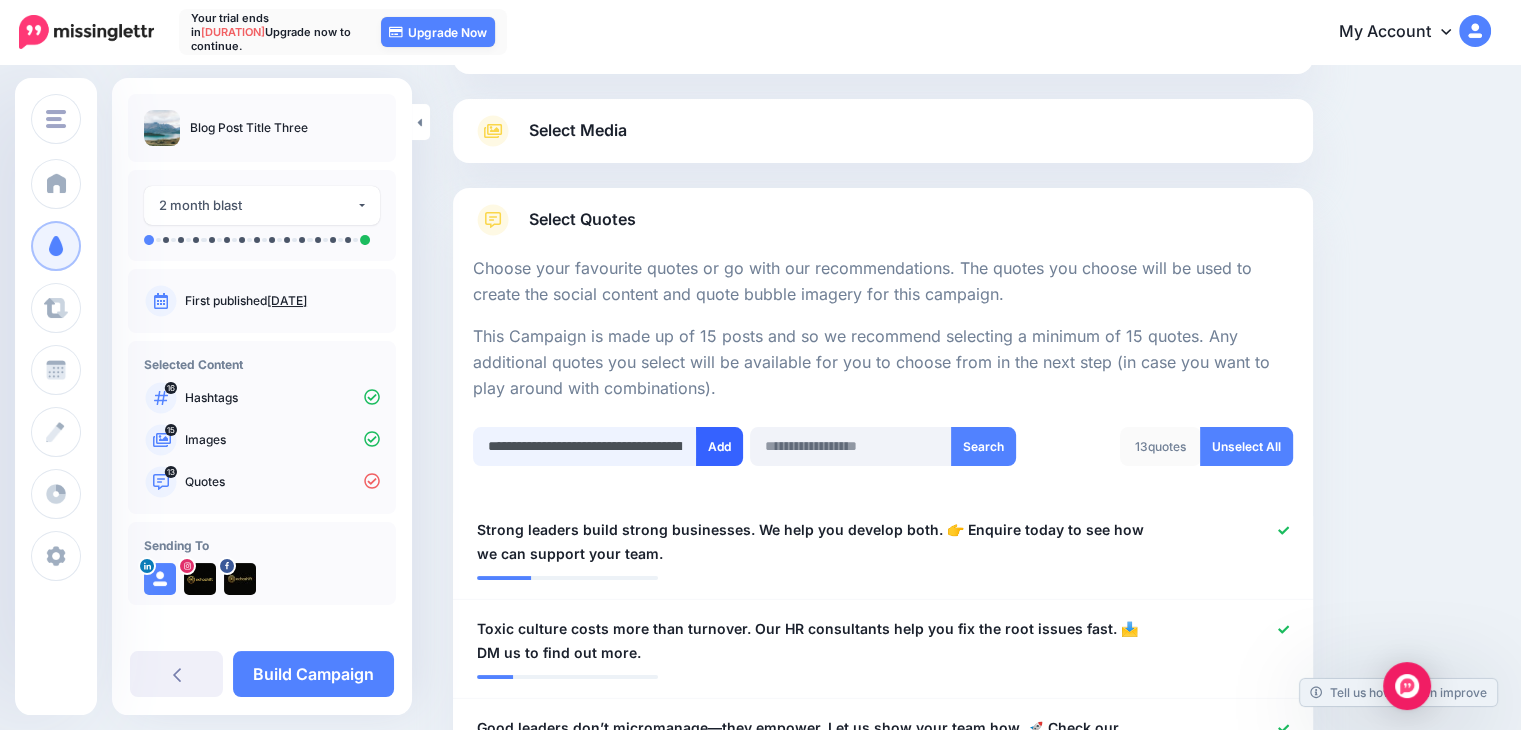 scroll, scrollTop: 0, scrollLeft: 636, axis: horizontal 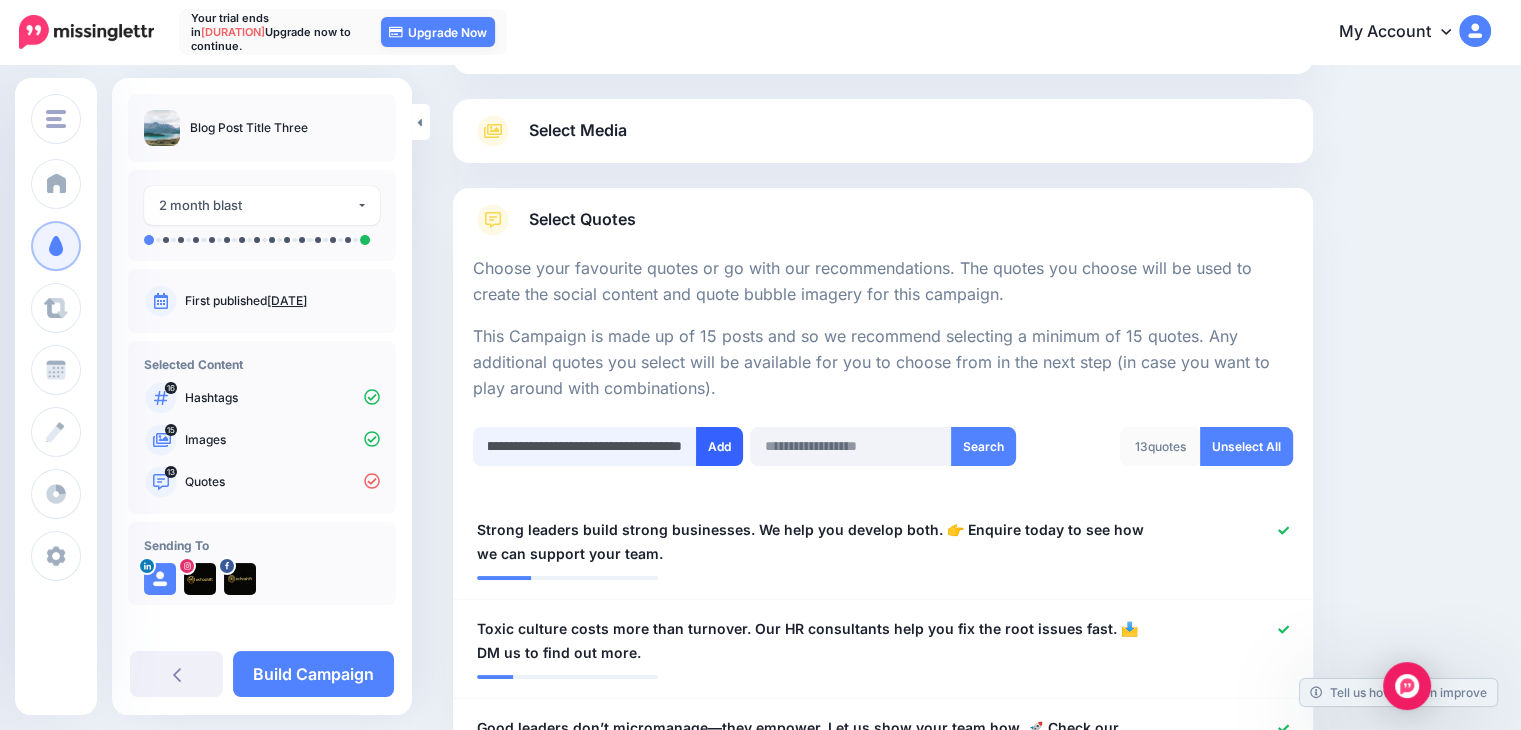 type on "**********" 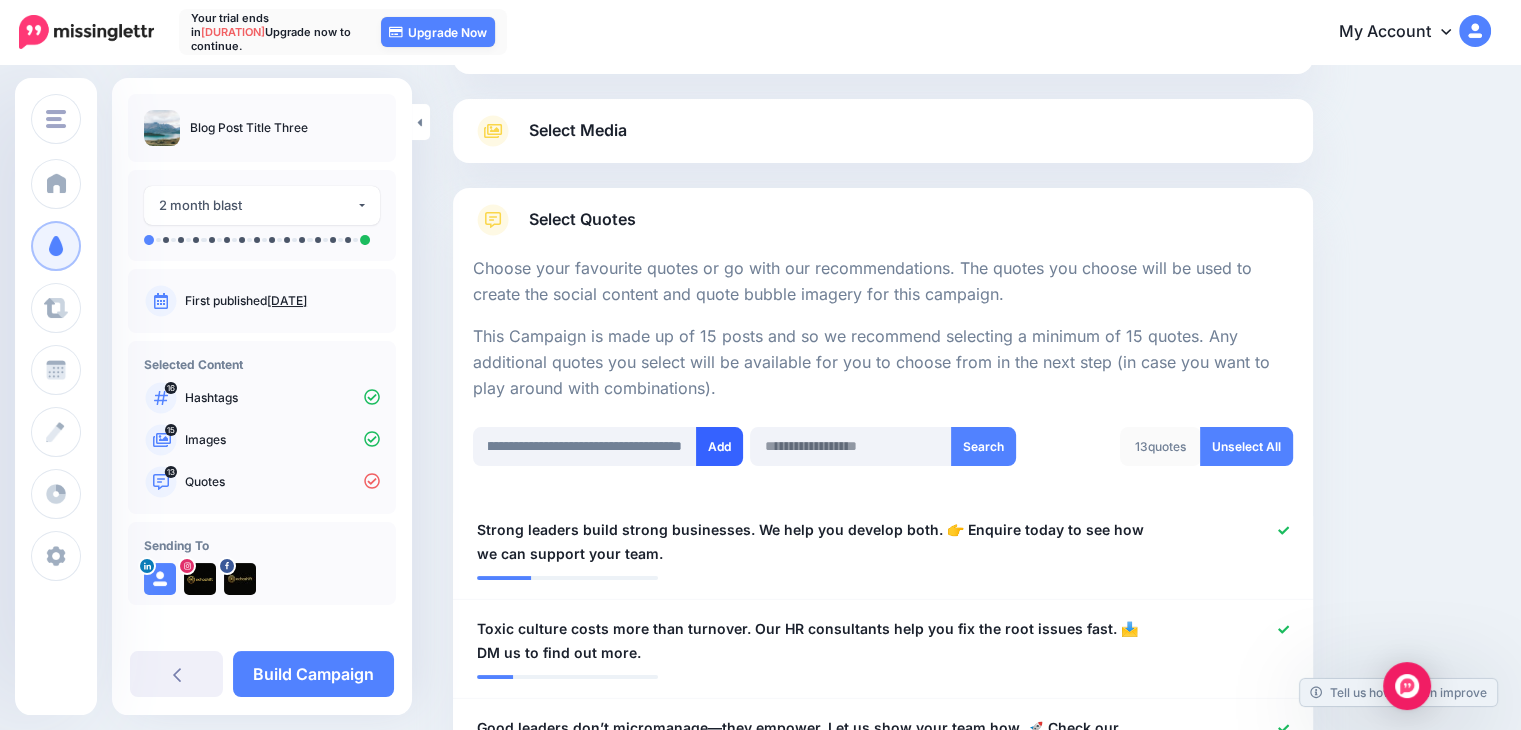 scroll, scrollTop: 0, scrollLeft: 0, axis: both 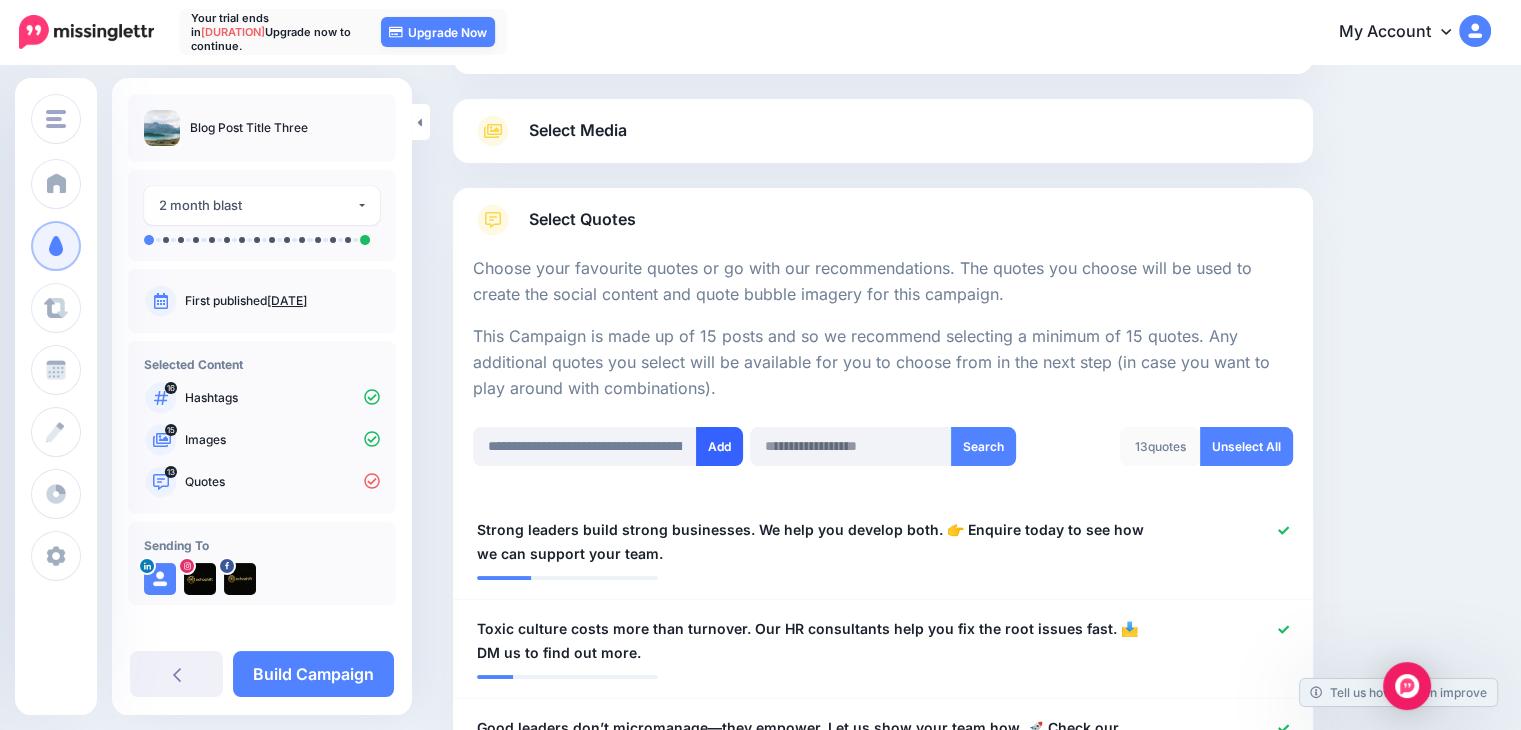 click on "Add" at bounding box center [719, 446] 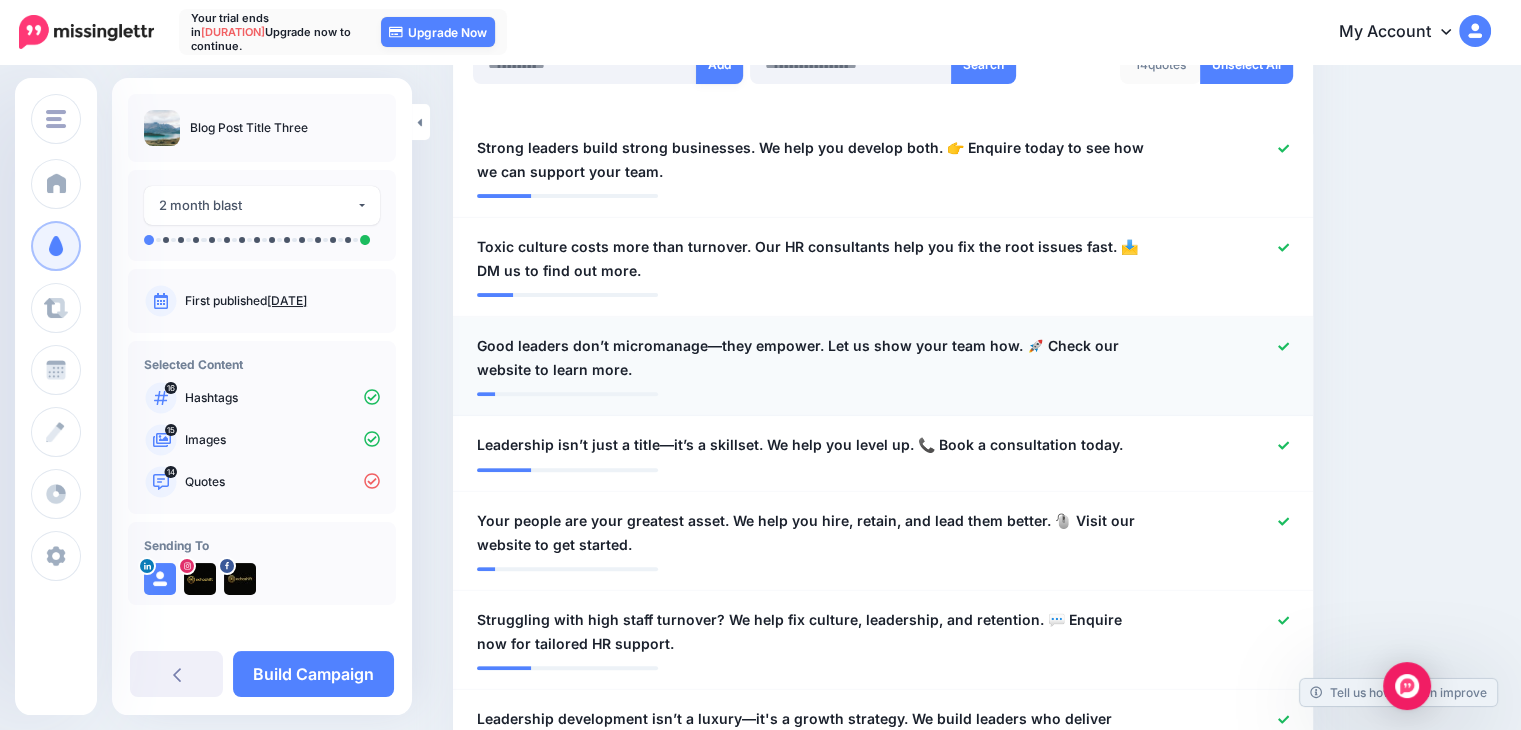 scroll, scrollTop: 198, scrollLeft: 0, axis: vertical 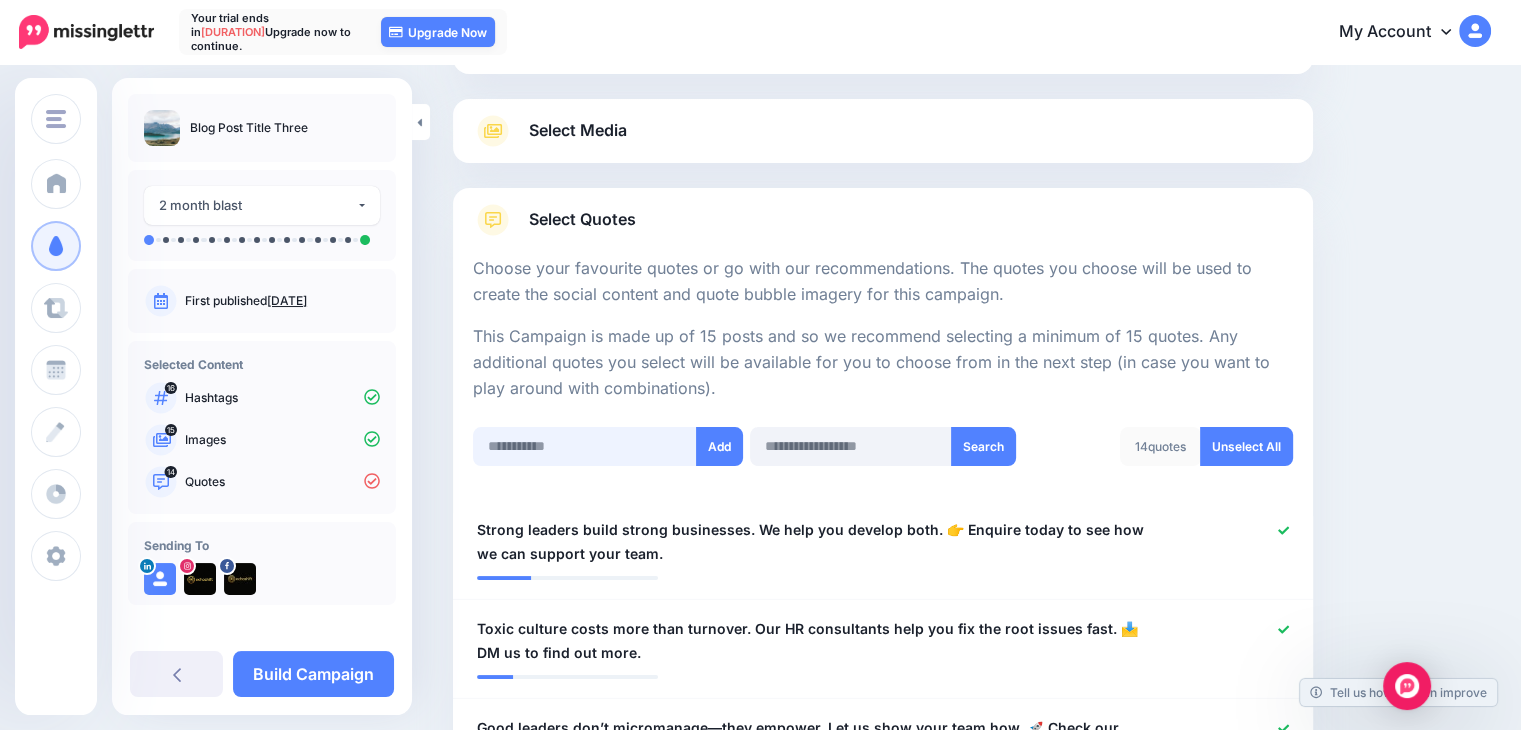 click at bounding box center (585, 446) 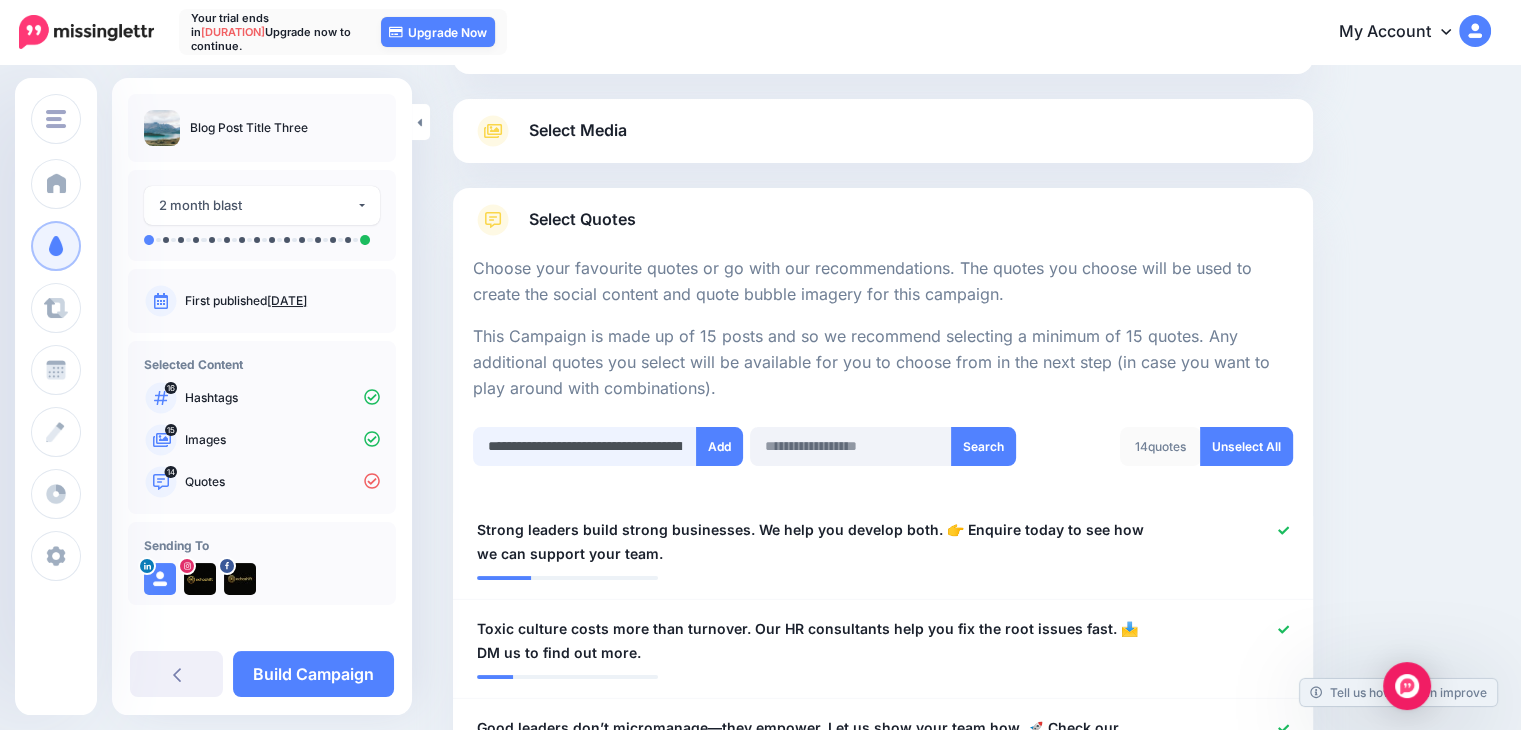scroll, scrollTop: 0, scrollLeft: 464, axis: horizontal 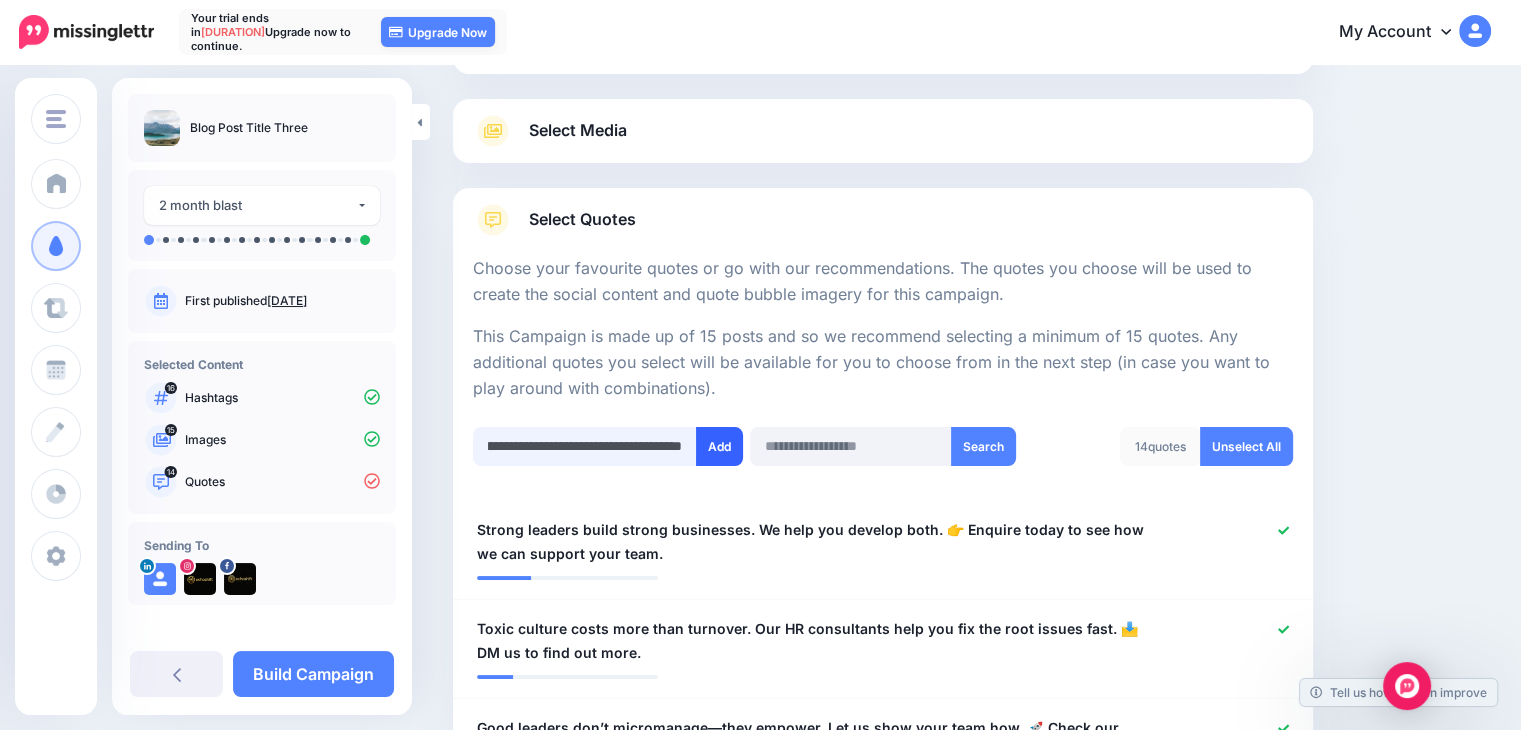 type on "**********" 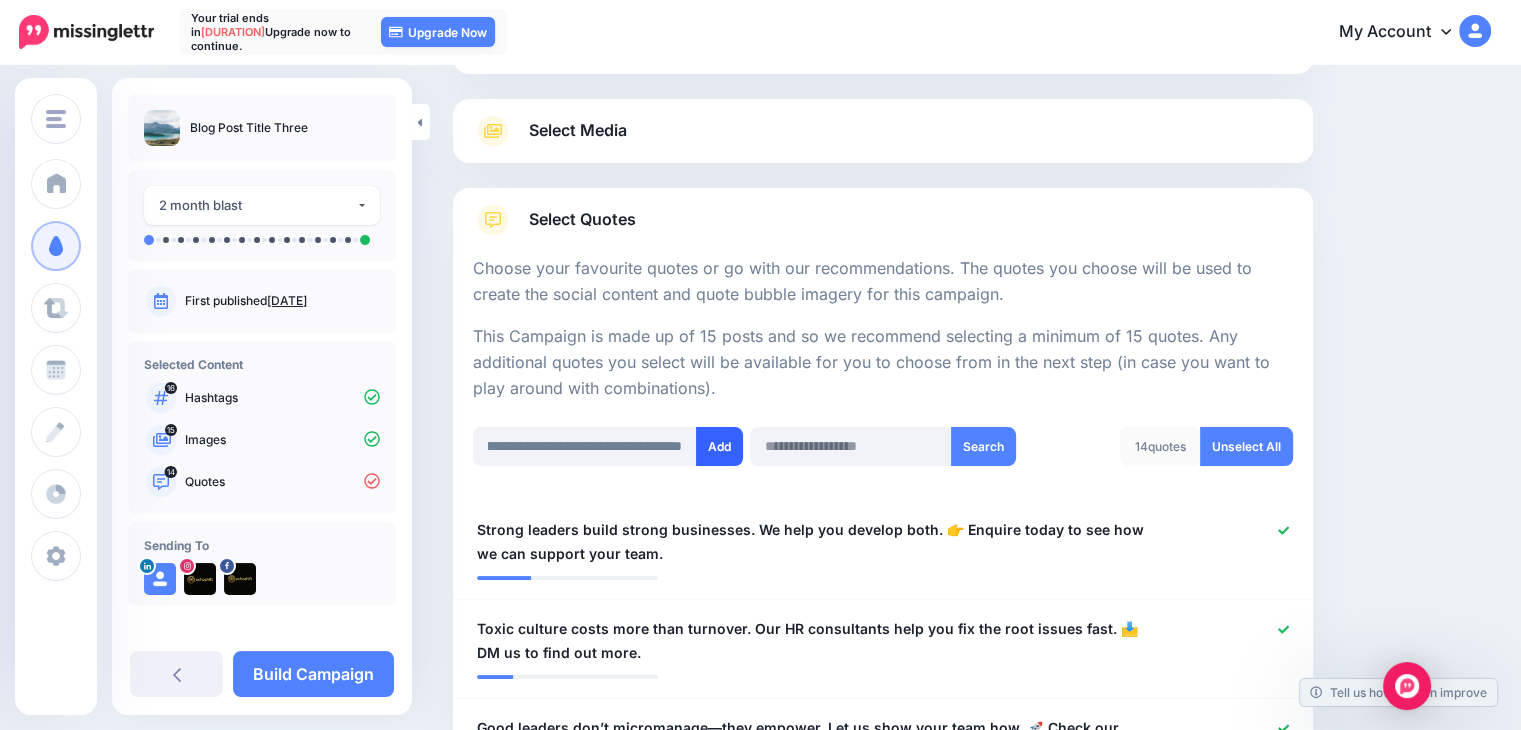 scroll, scrollTop: 0, scrollLeft: 0, axis: both 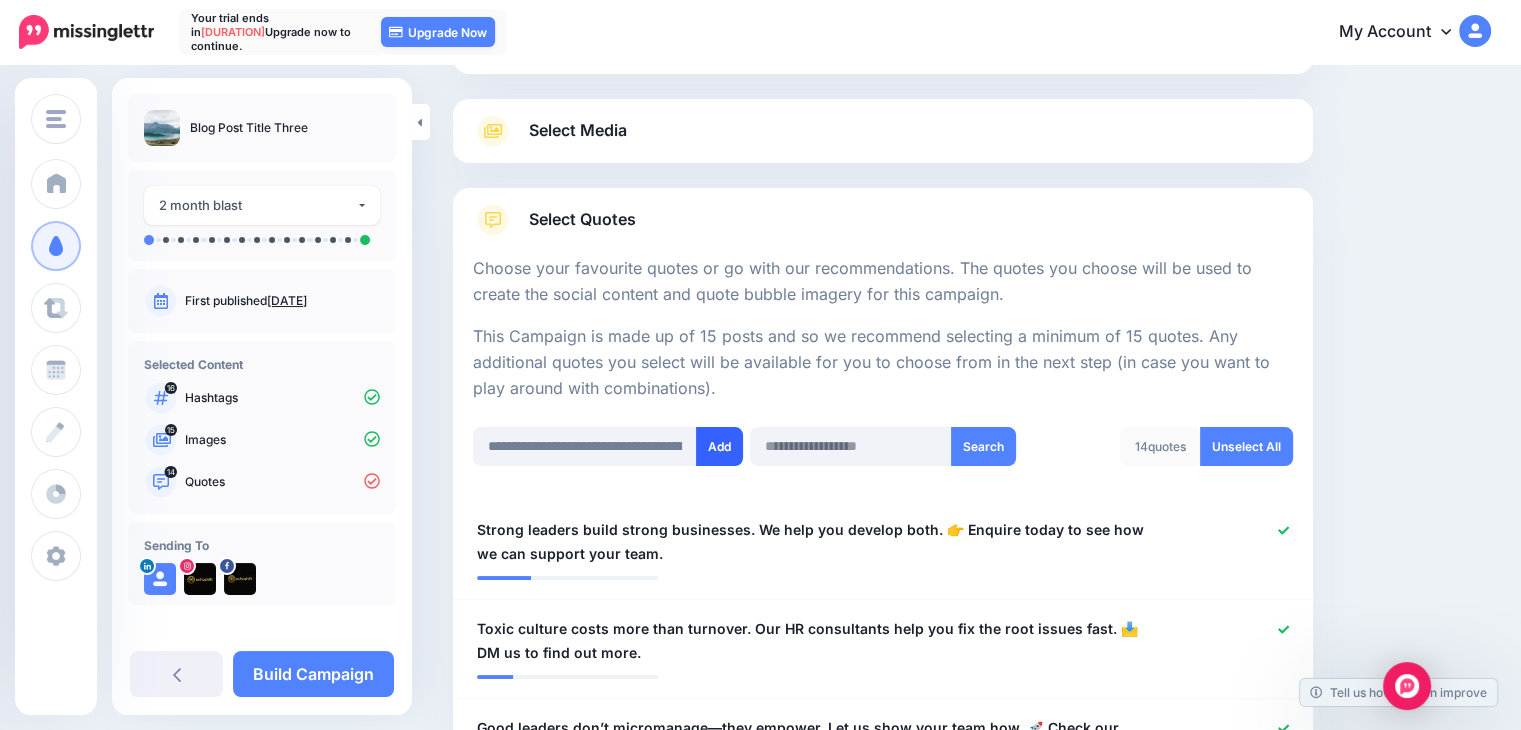 click on "Add" at bounding box center (719, 446) 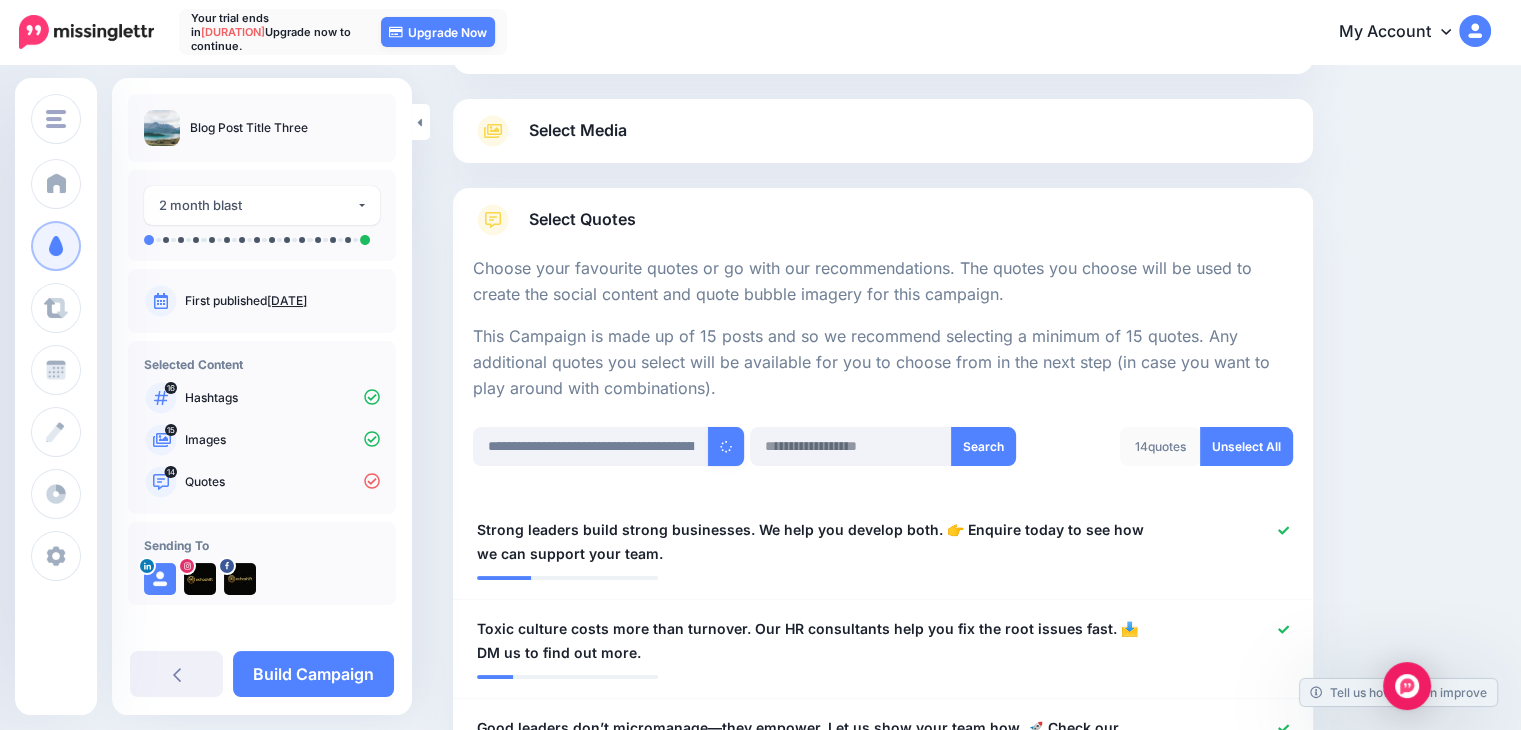type 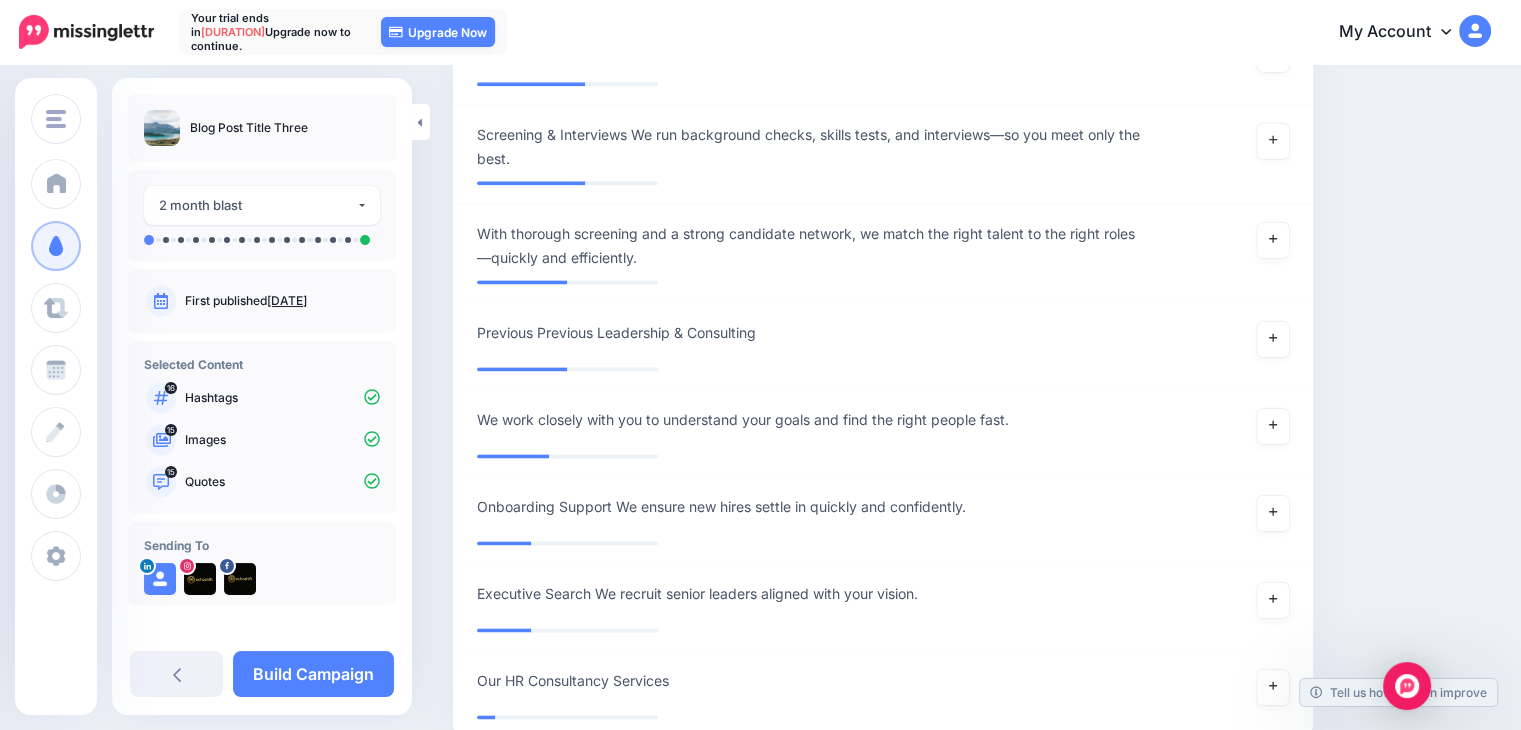 scroll, scrollTop: 2056, scrollLeft: 0, axis: vertical 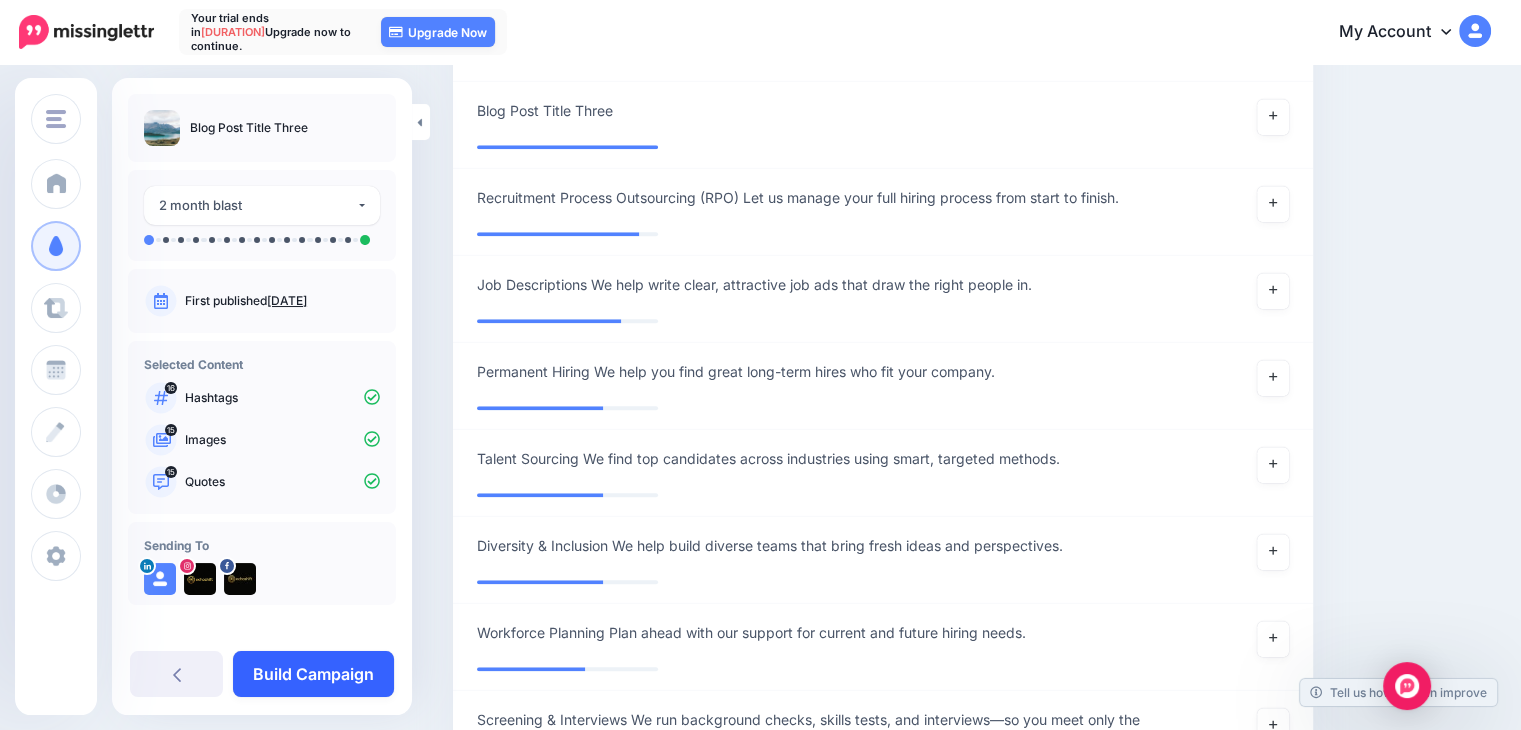click on "Build Campaign" at bounding box center [313, 674] 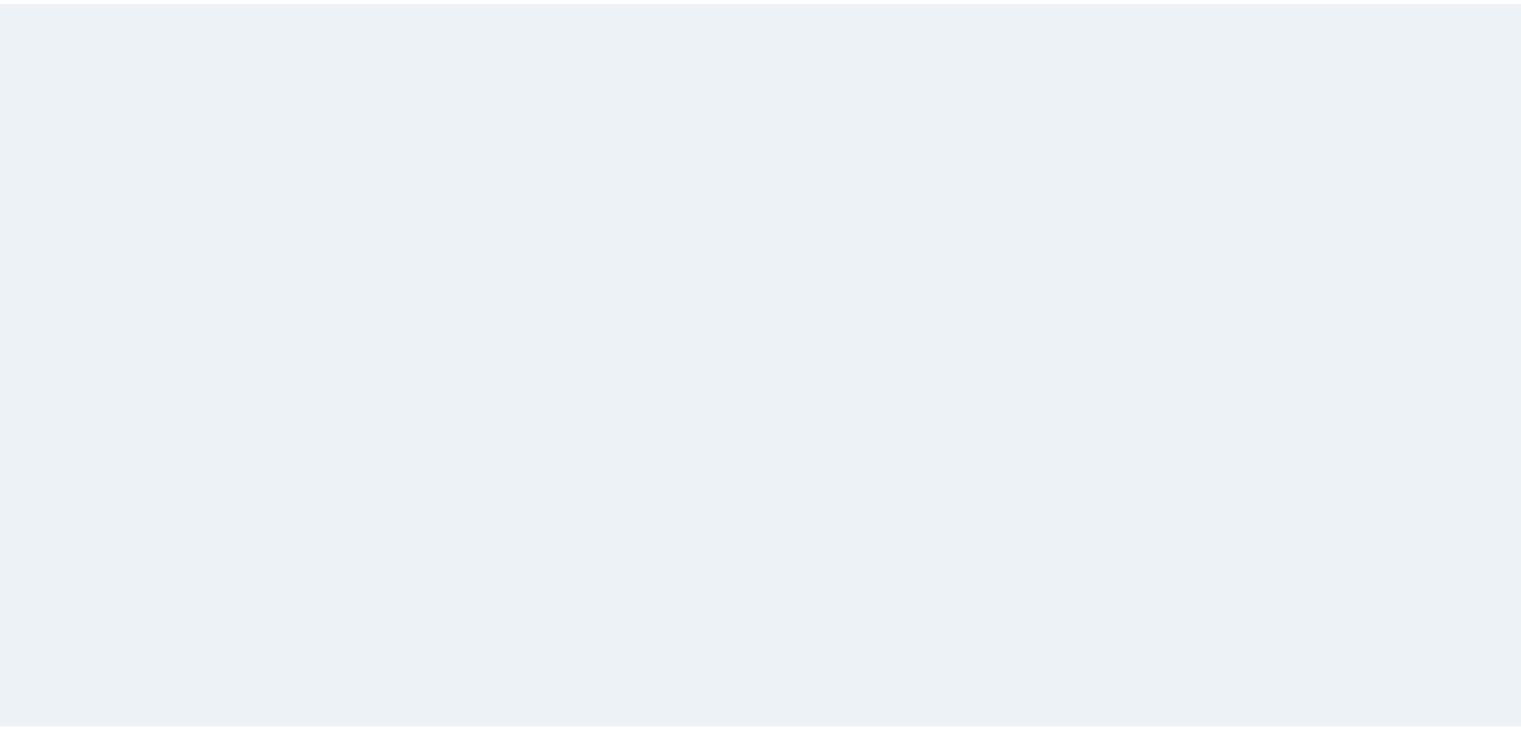 scroll, scrollTop: 0, scrollLeft: 0, axis: both 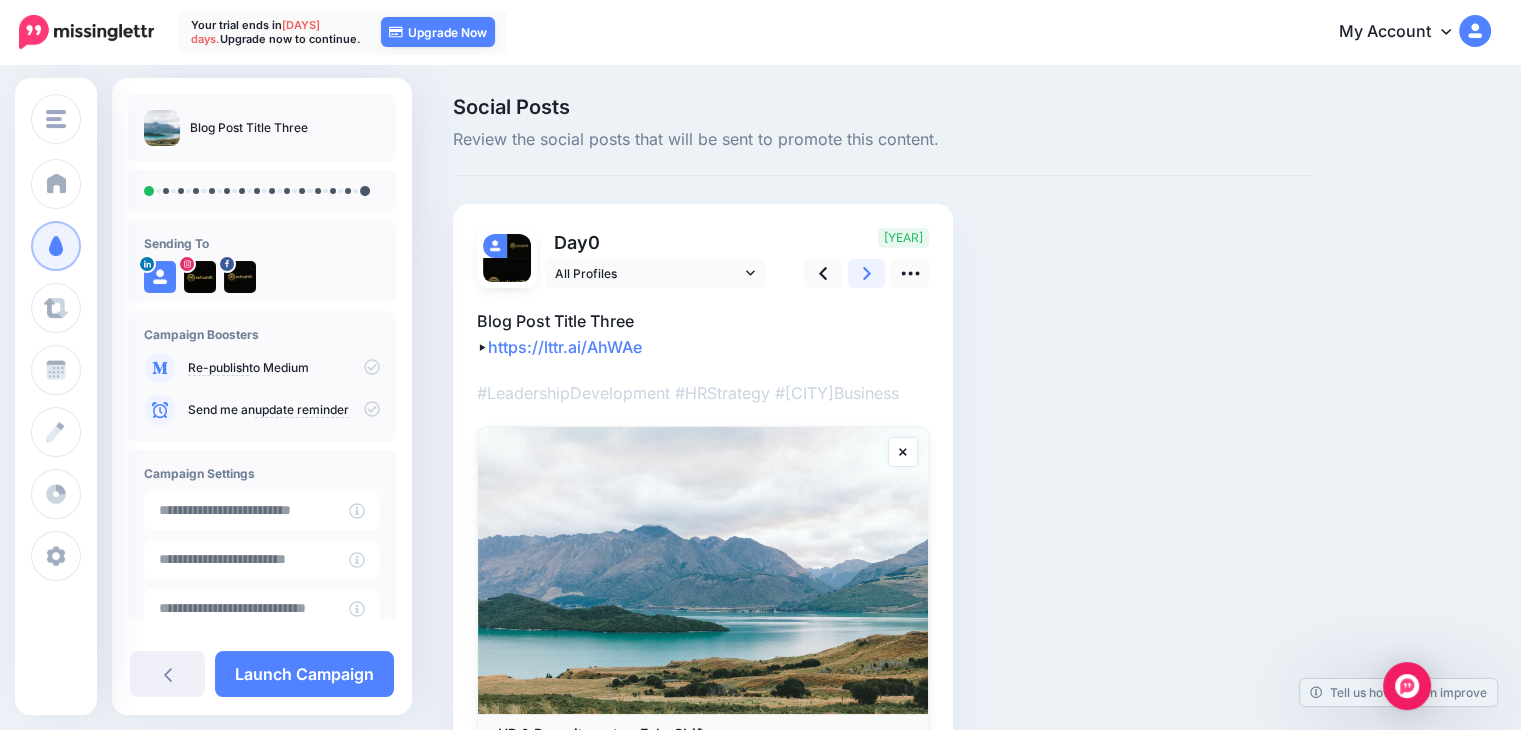 click 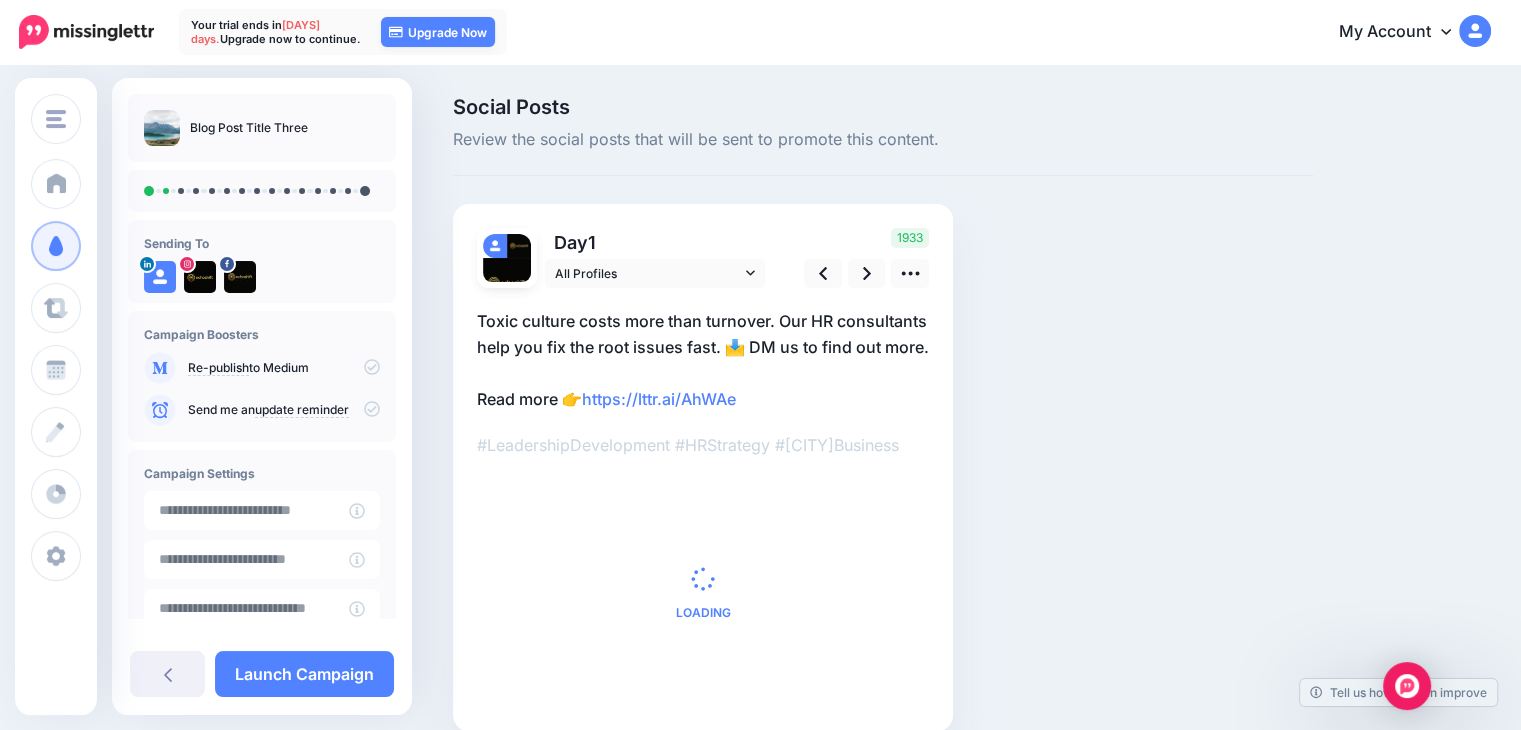 click on "Toxic culture costs more than turnover. Our HR consultants help you fix the root issues fast. 📩 DM us to find out more. Read more 👉  https://lttr.ai/AhWAe" at bounding box center (703, 360) 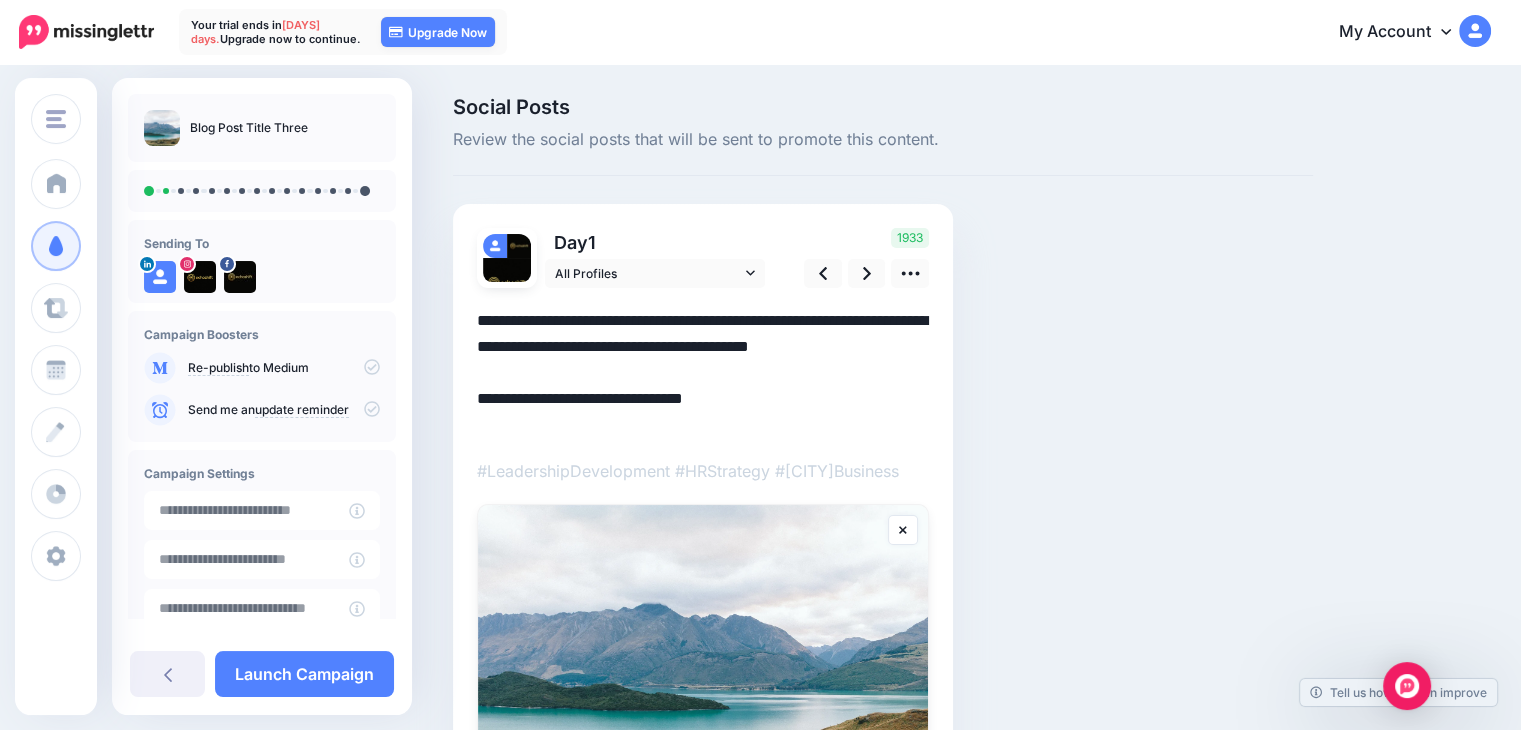 drag, startPoint x: 759, startPoint y: 429, endPoint x: 452, endPoint y: 418, distance: 307.197 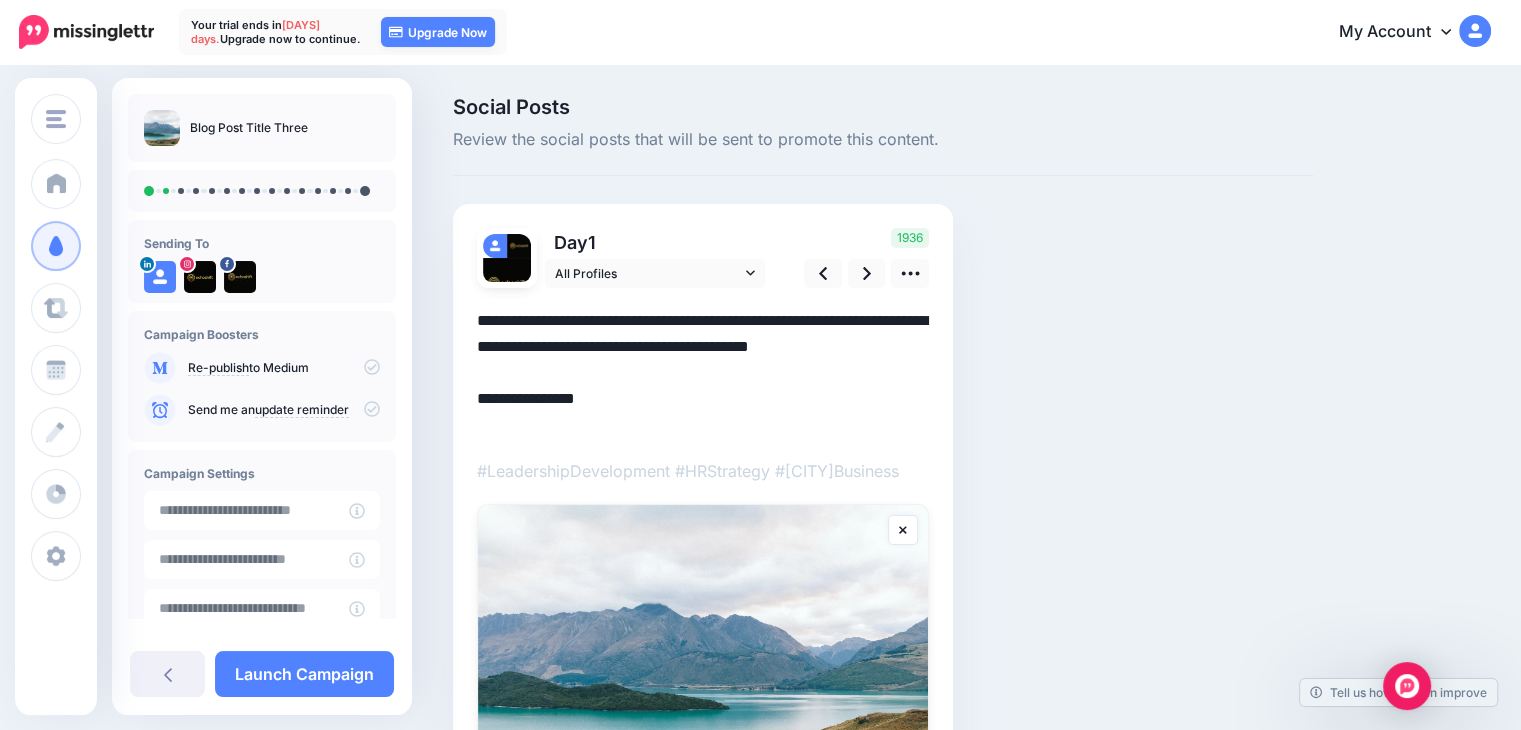 click on "**********" at bounding box center (703, 373) 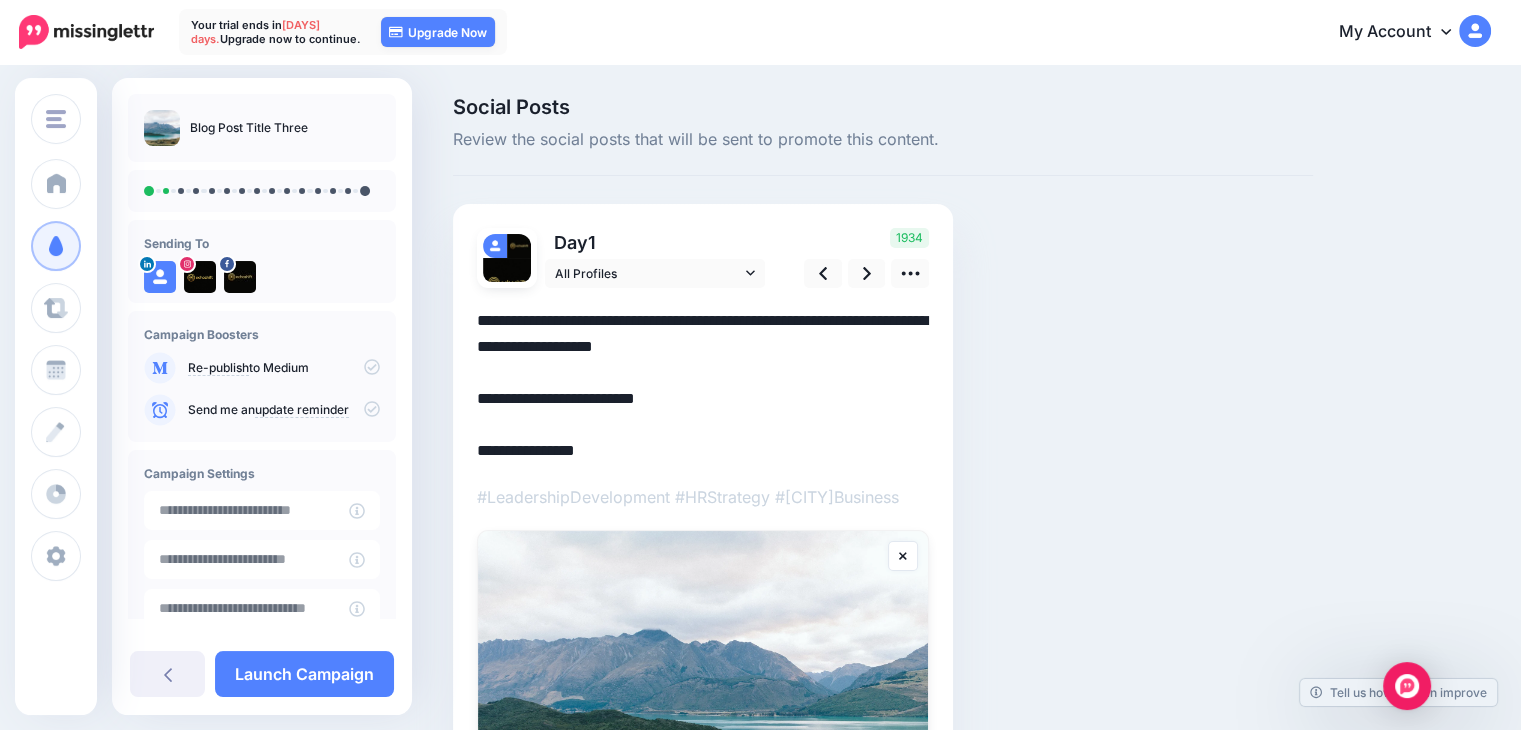 click on "**********" at bounding box center [703, 386] 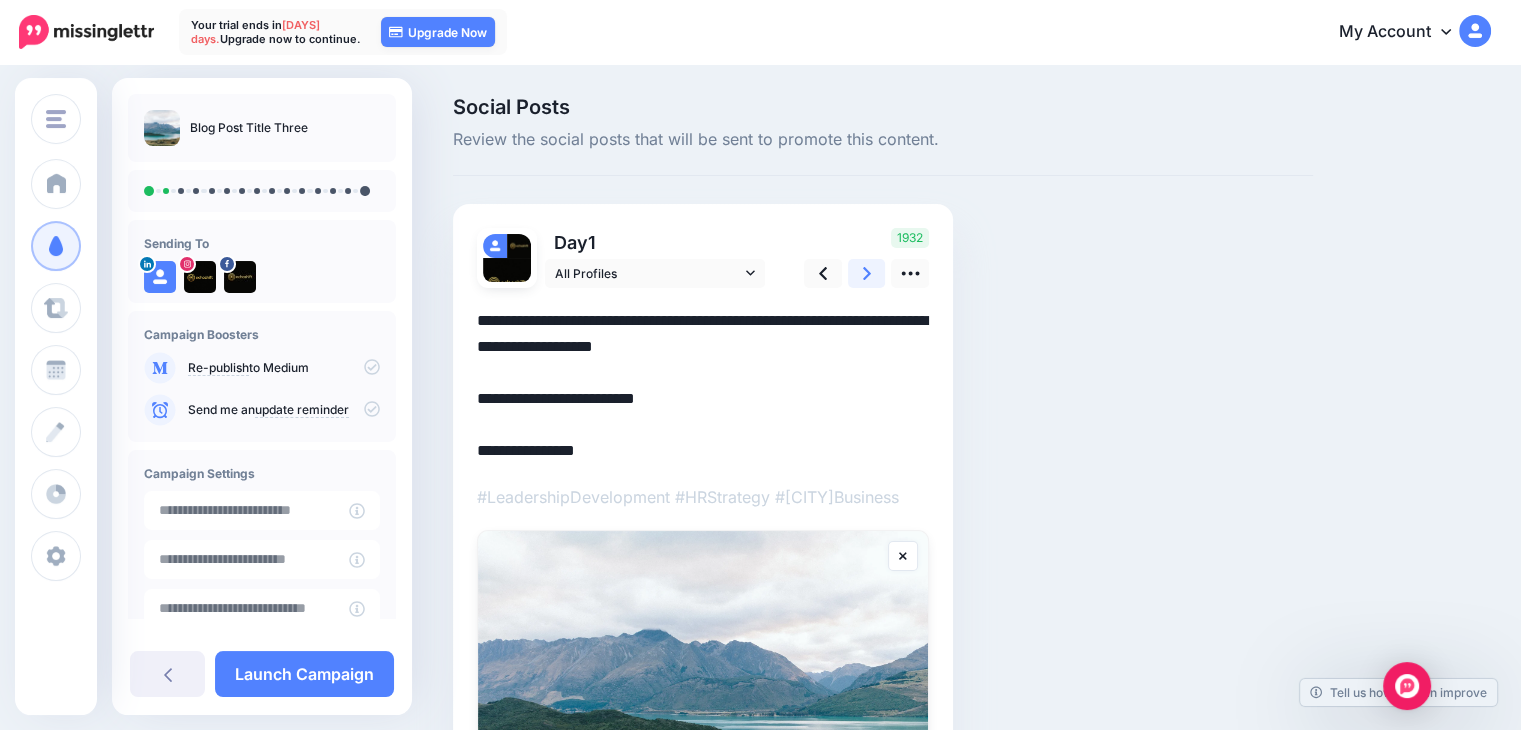 click at bounding box center (867, 273) 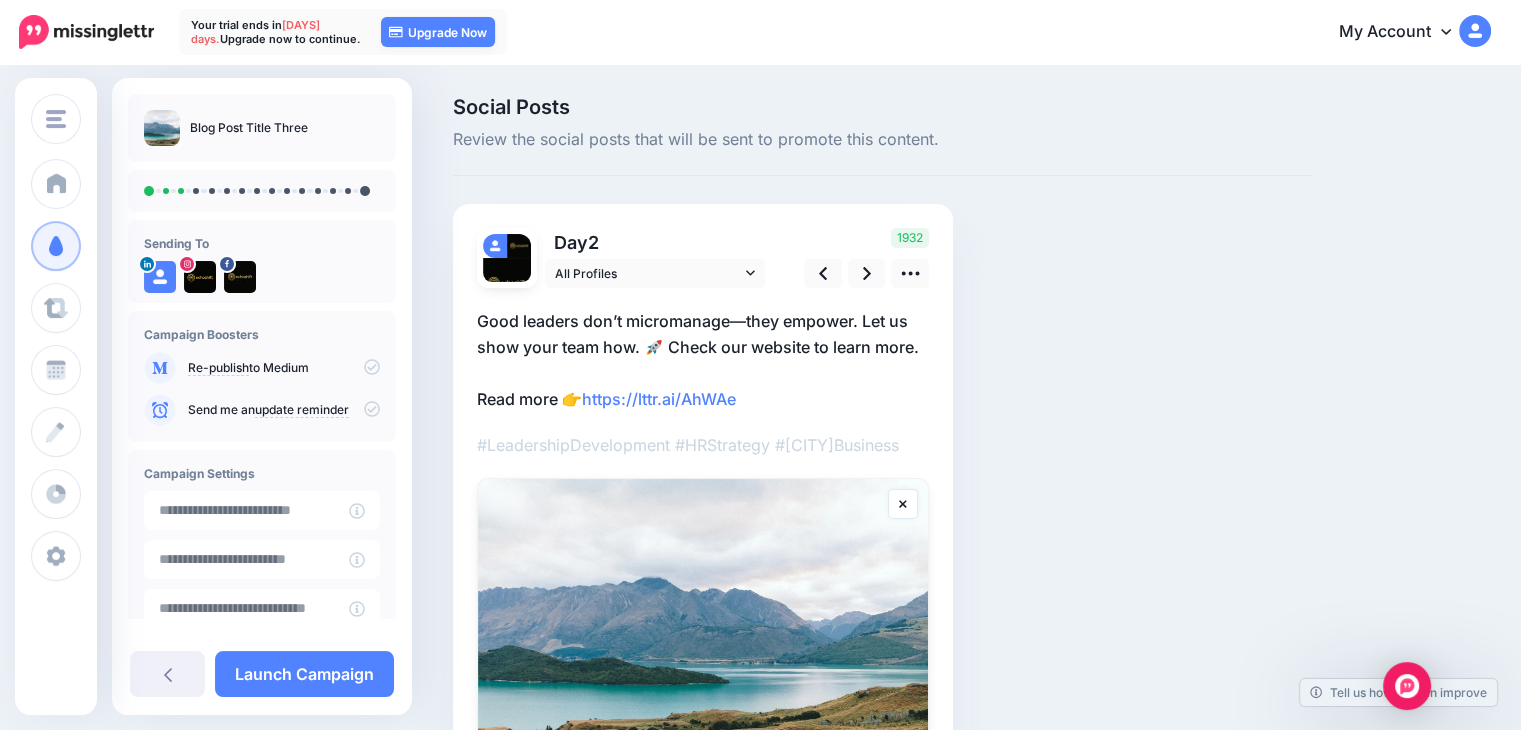 click on "Good leaders don’t micromanage—they empower. Let us show your team how. 🚀 Check our website to learn more. Read more 👉  https://lttr.ai/AhWAe" at bounding box center [703, 360] 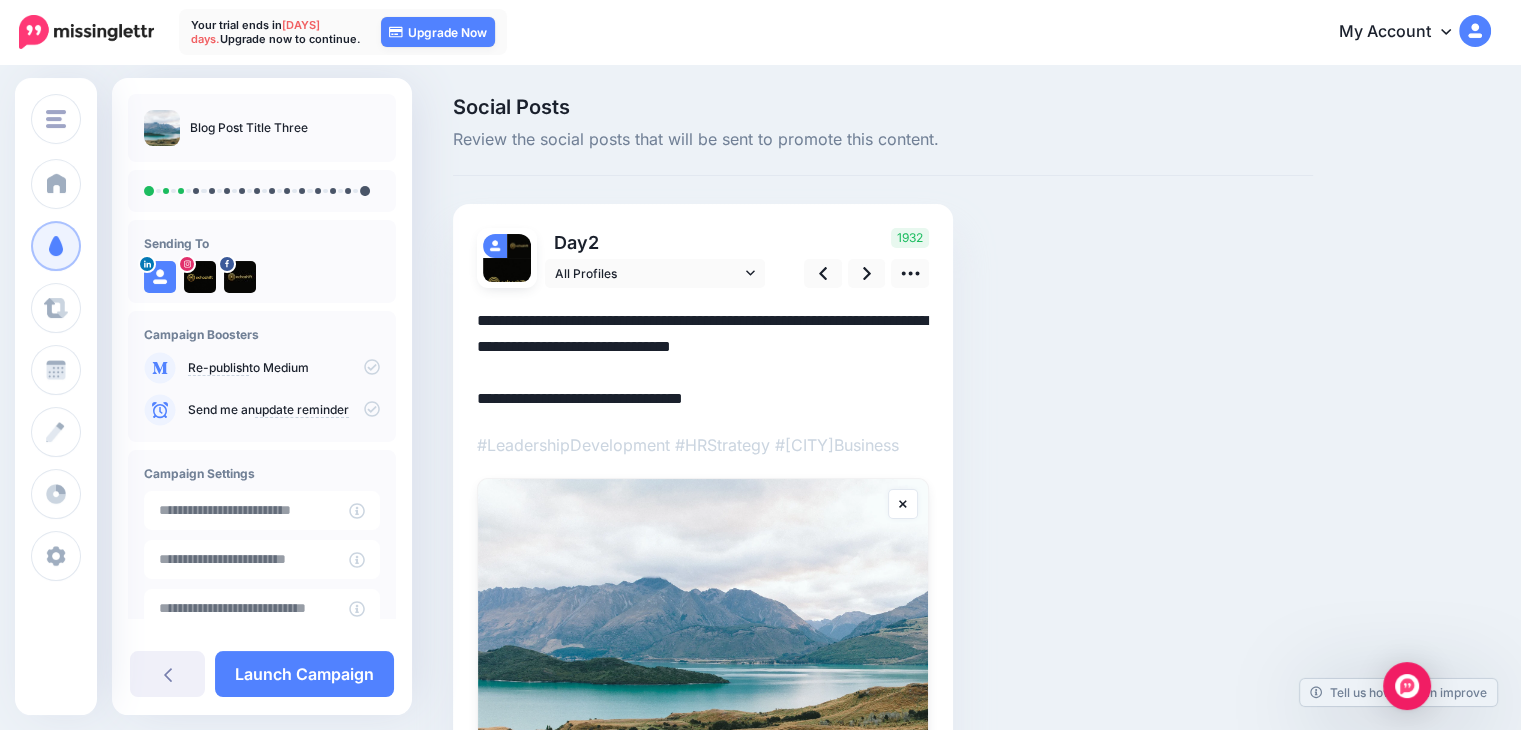 click on "**********" at bounding box center [703, 360] 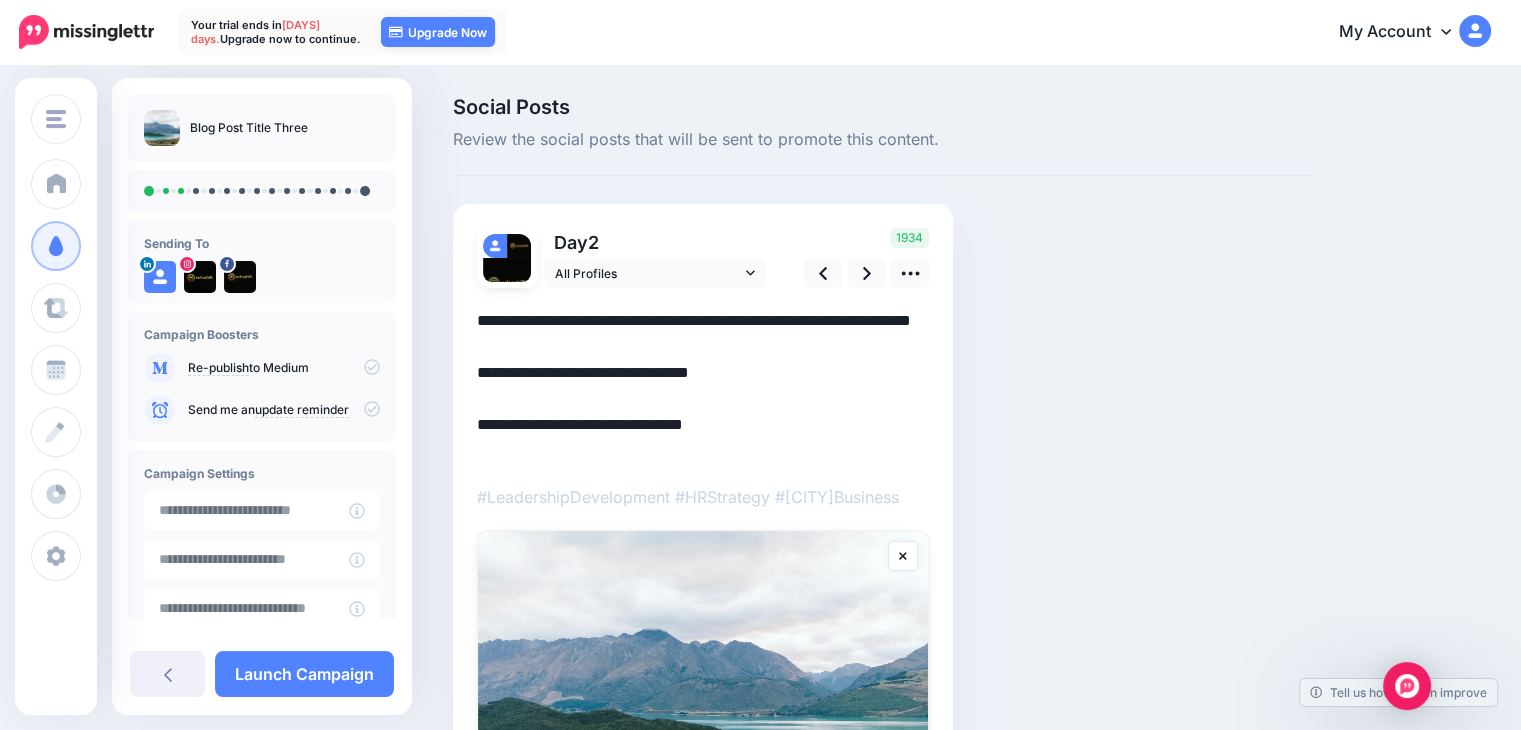 drag, startPoint x: 757, startPoint y: 451, endPoint x: 386, endPoint y: 458, distance: 371.06604 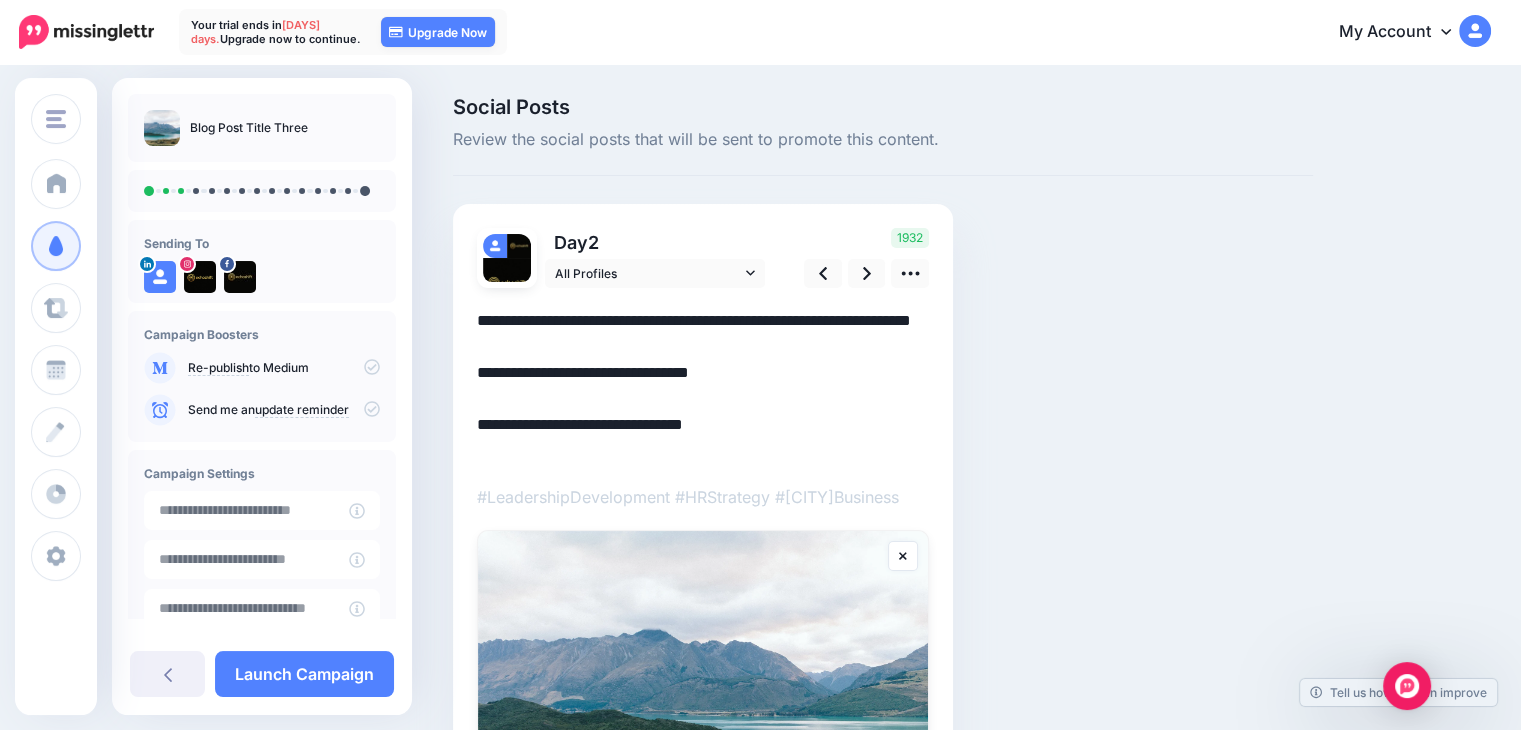 paste 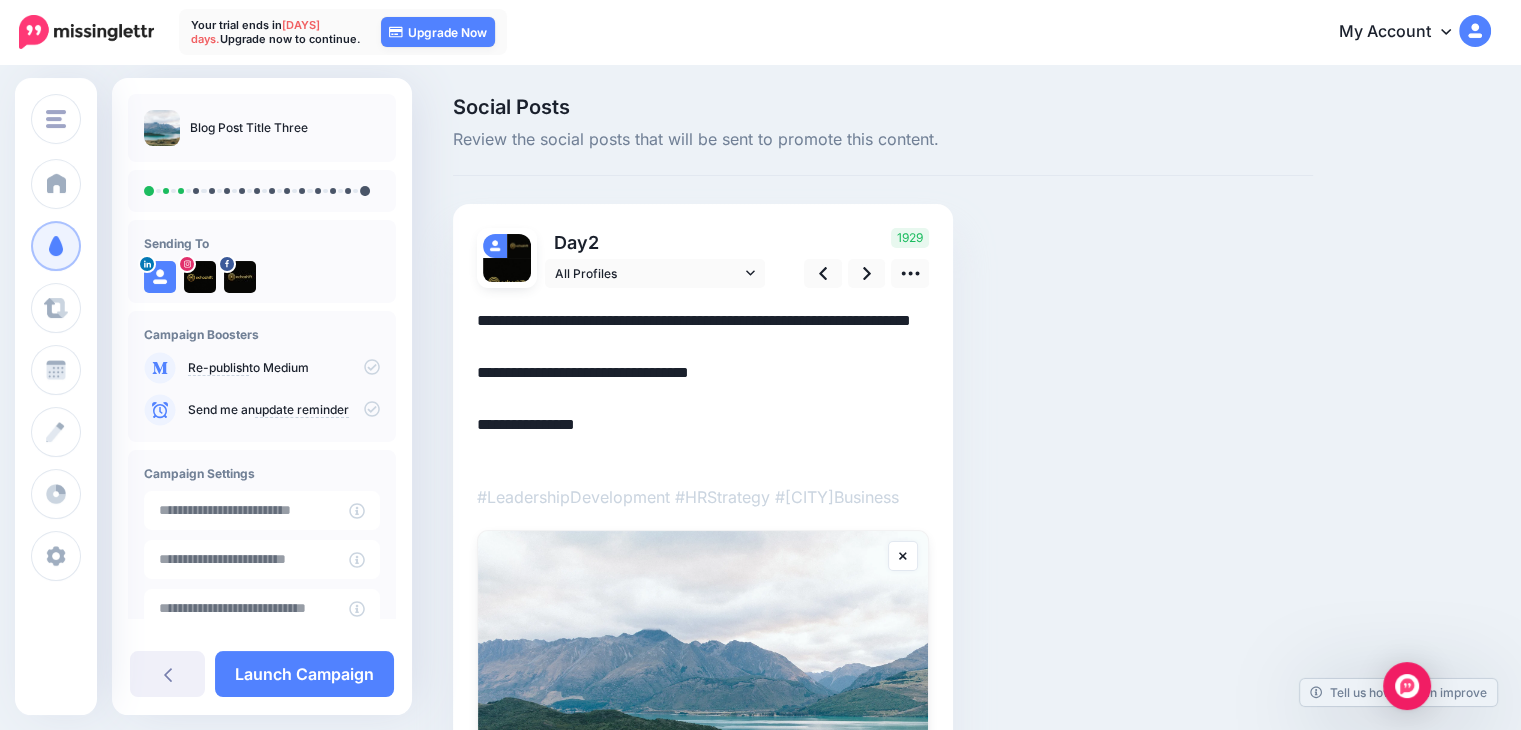 click on "**********" at bounding box center (703, 386) 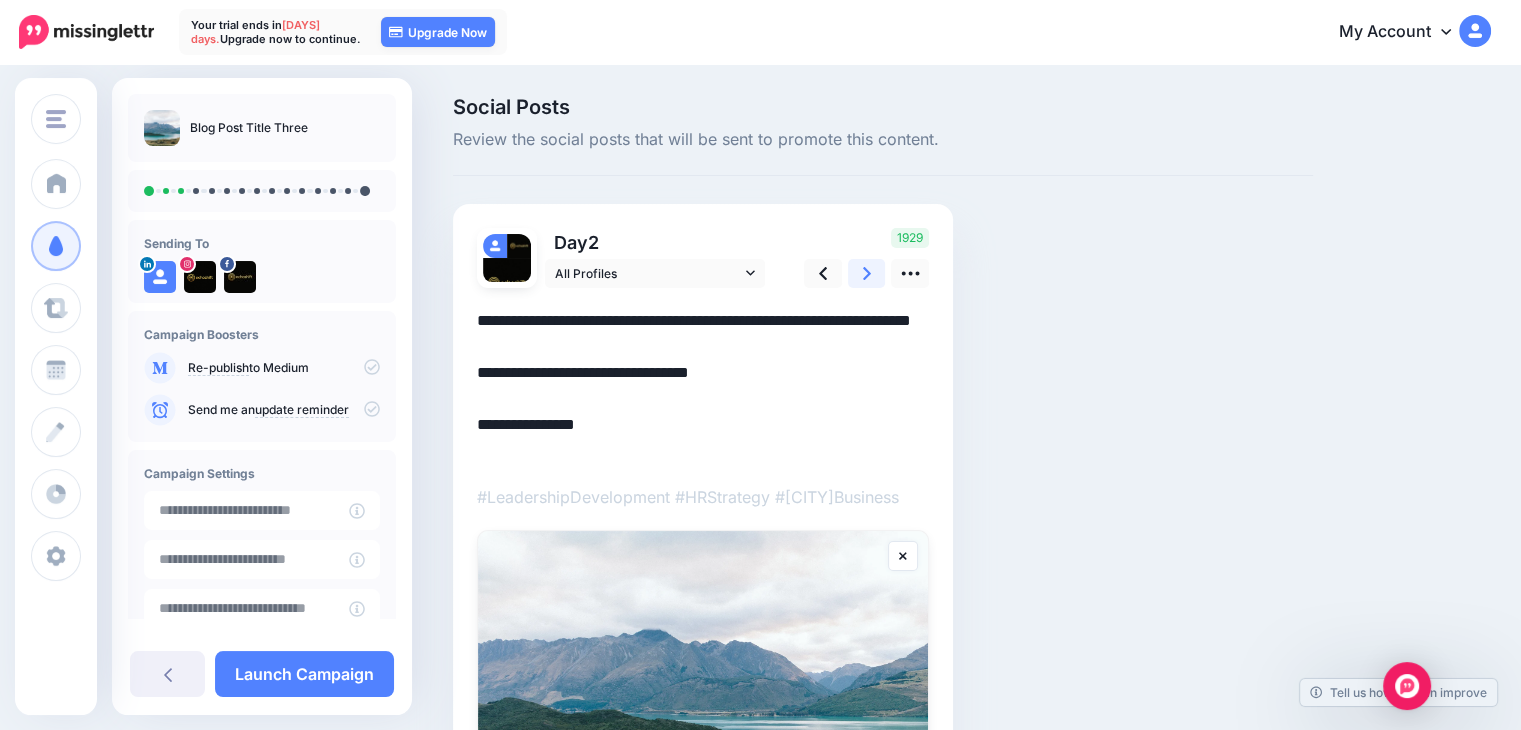click at bounding box center [867, 273] 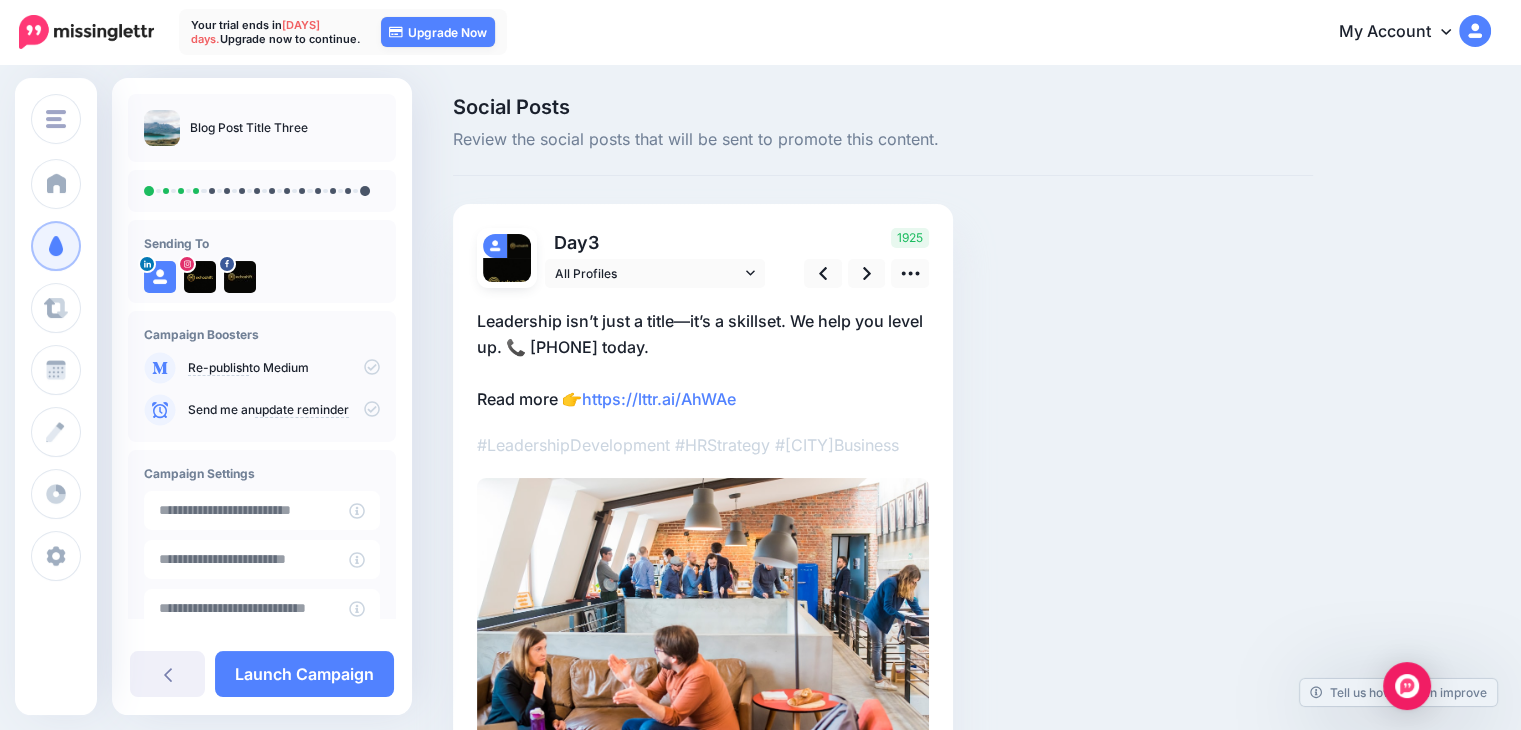 click on "Leadership isn’t just a title—it’s a skillset. We help you level up. 📞 Book a consultation today. Read more 👉  https://lttr.ai/AhWAe" at bounding box center [703, 360] 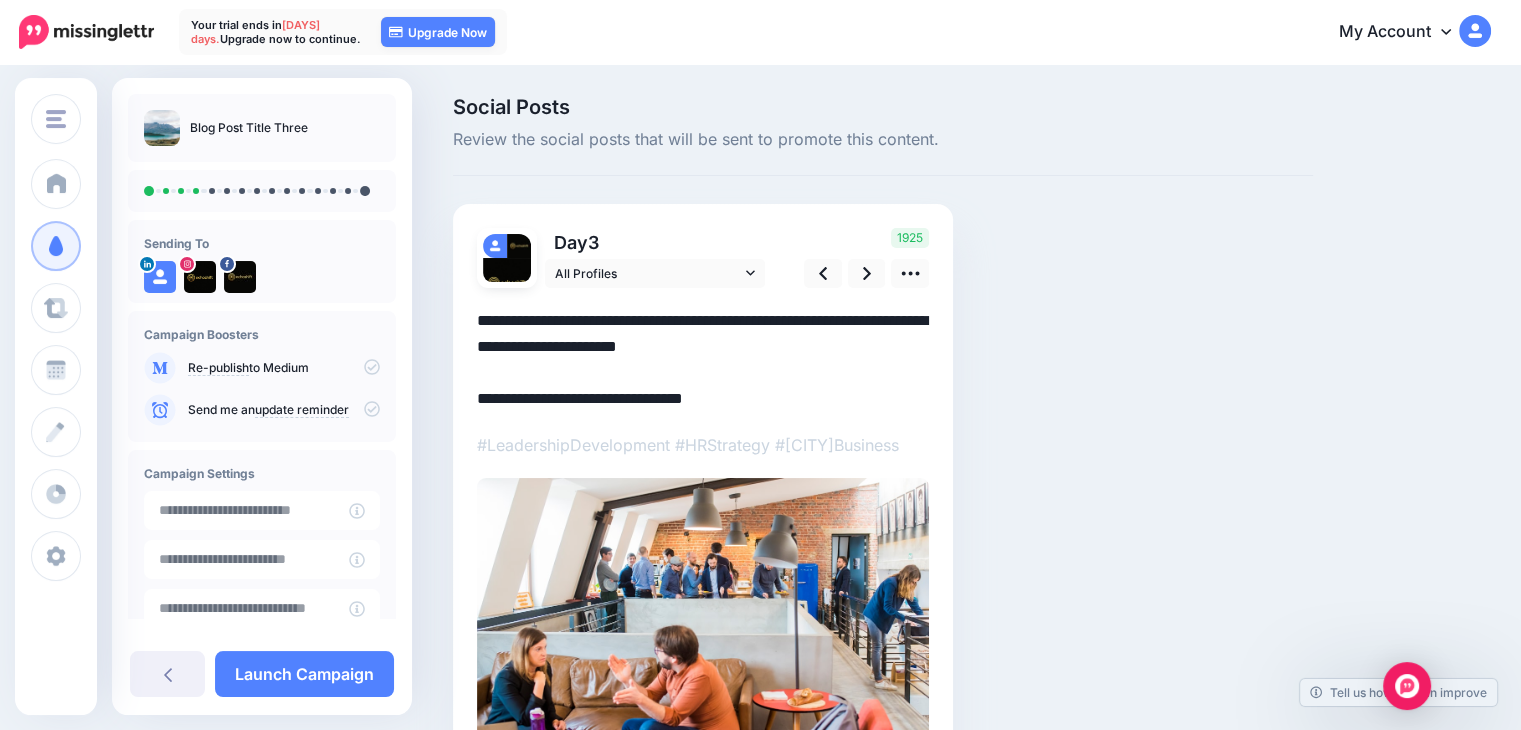 click on "**********" at bounding box center (703, 360) 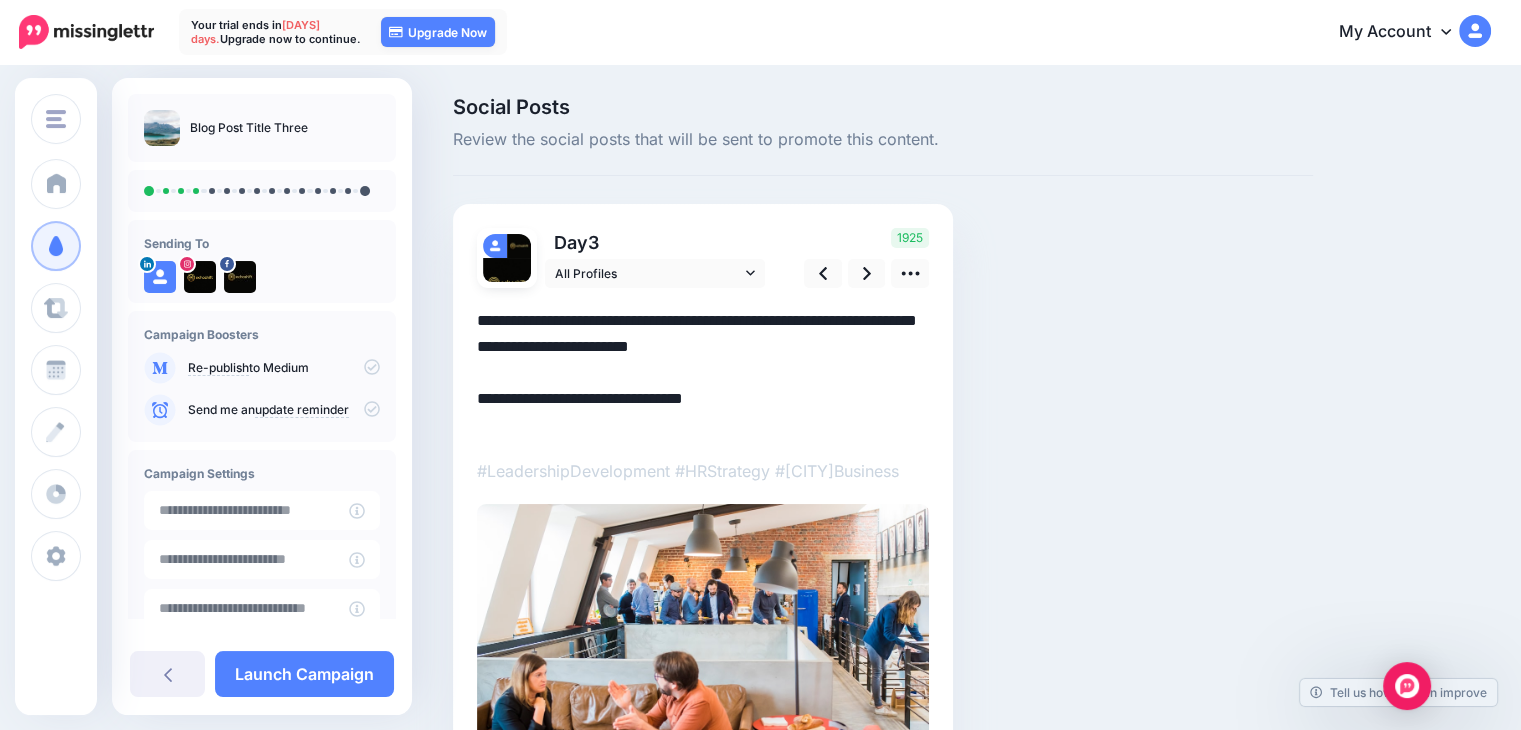 click on "**********" at bounding box center (703, 373) 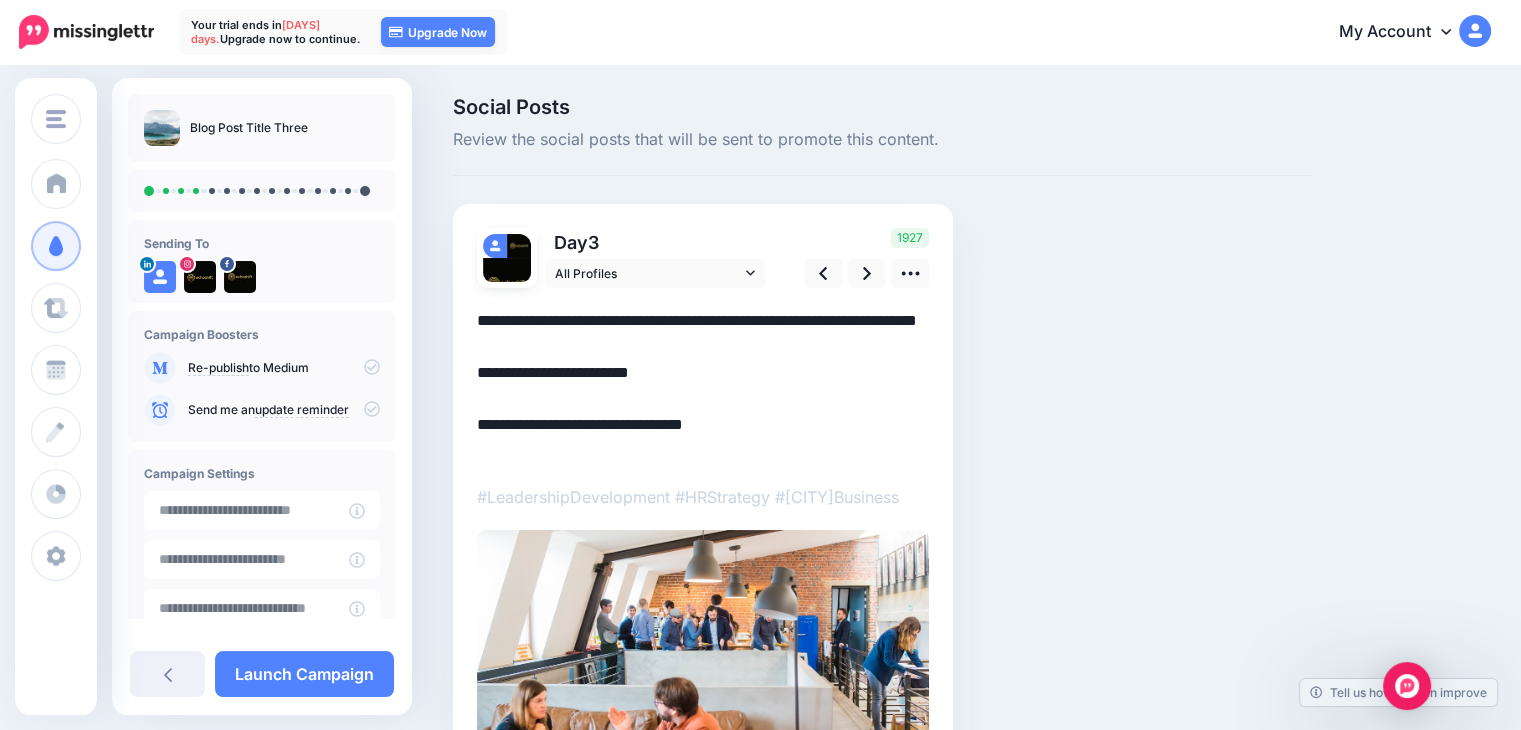 click on "**********" at bounding box center (703, 386) 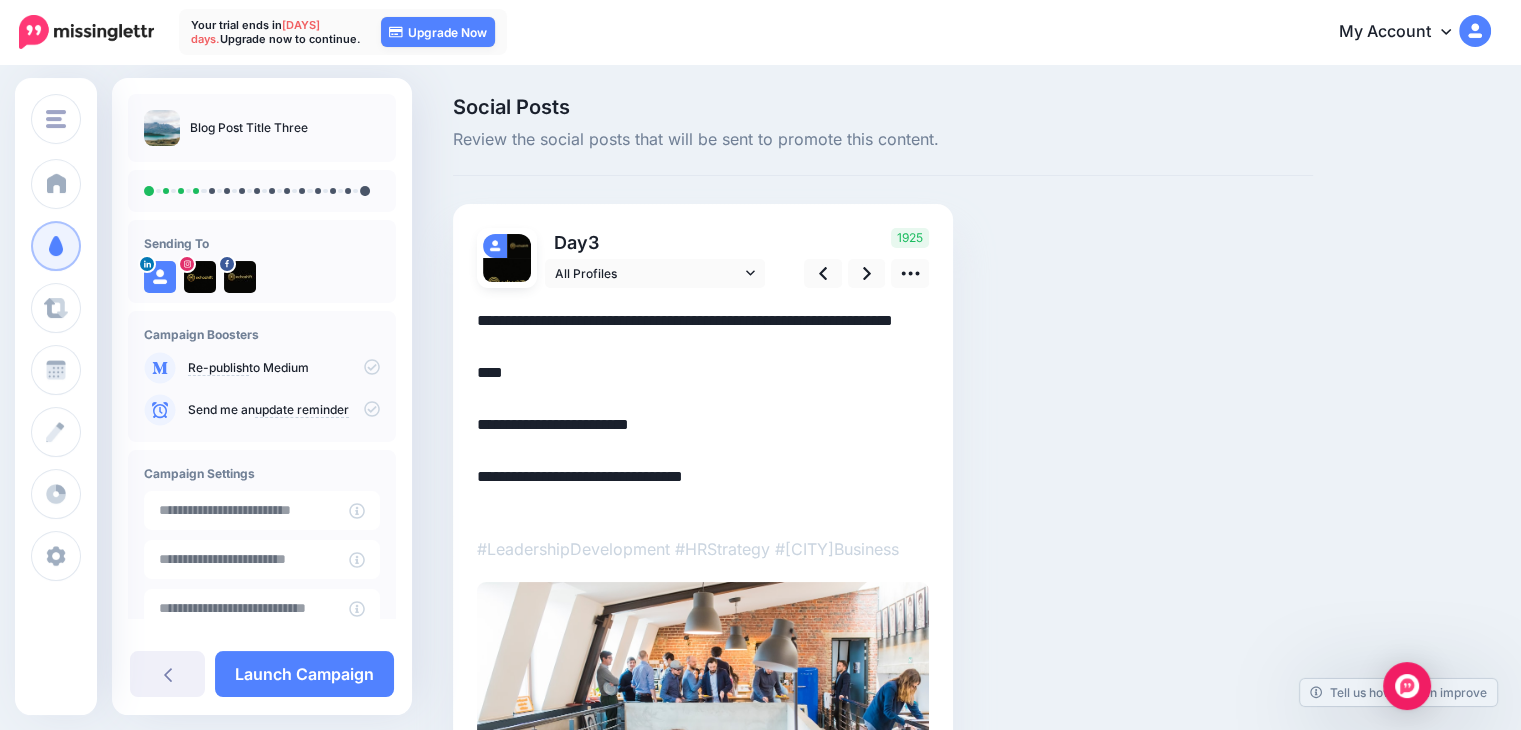 click on "**********" at bounding box center (703, 412) 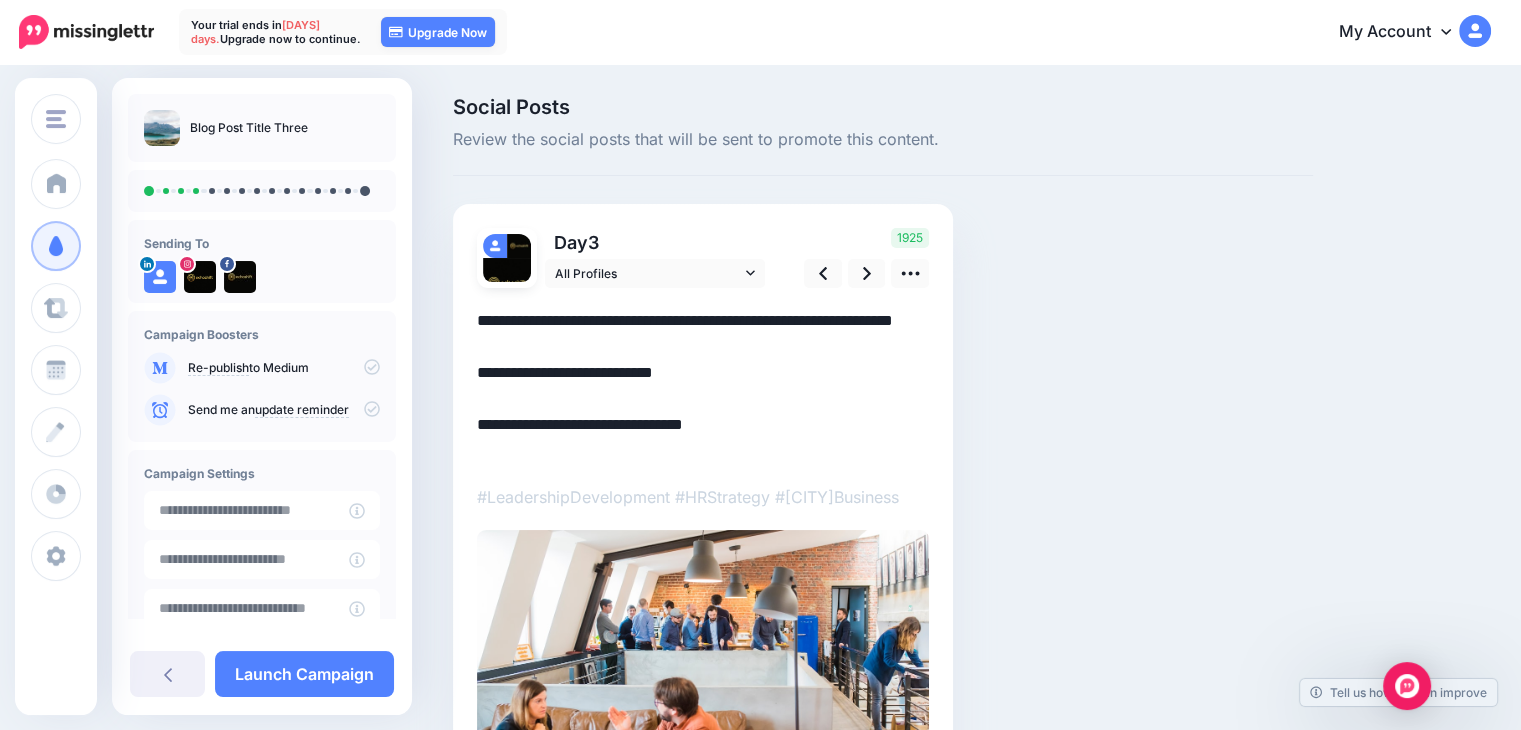 drag, startPoint x: 696, startPoint y: 435, endPoint x: 474, endPoint y: 452, distance: 222.64995 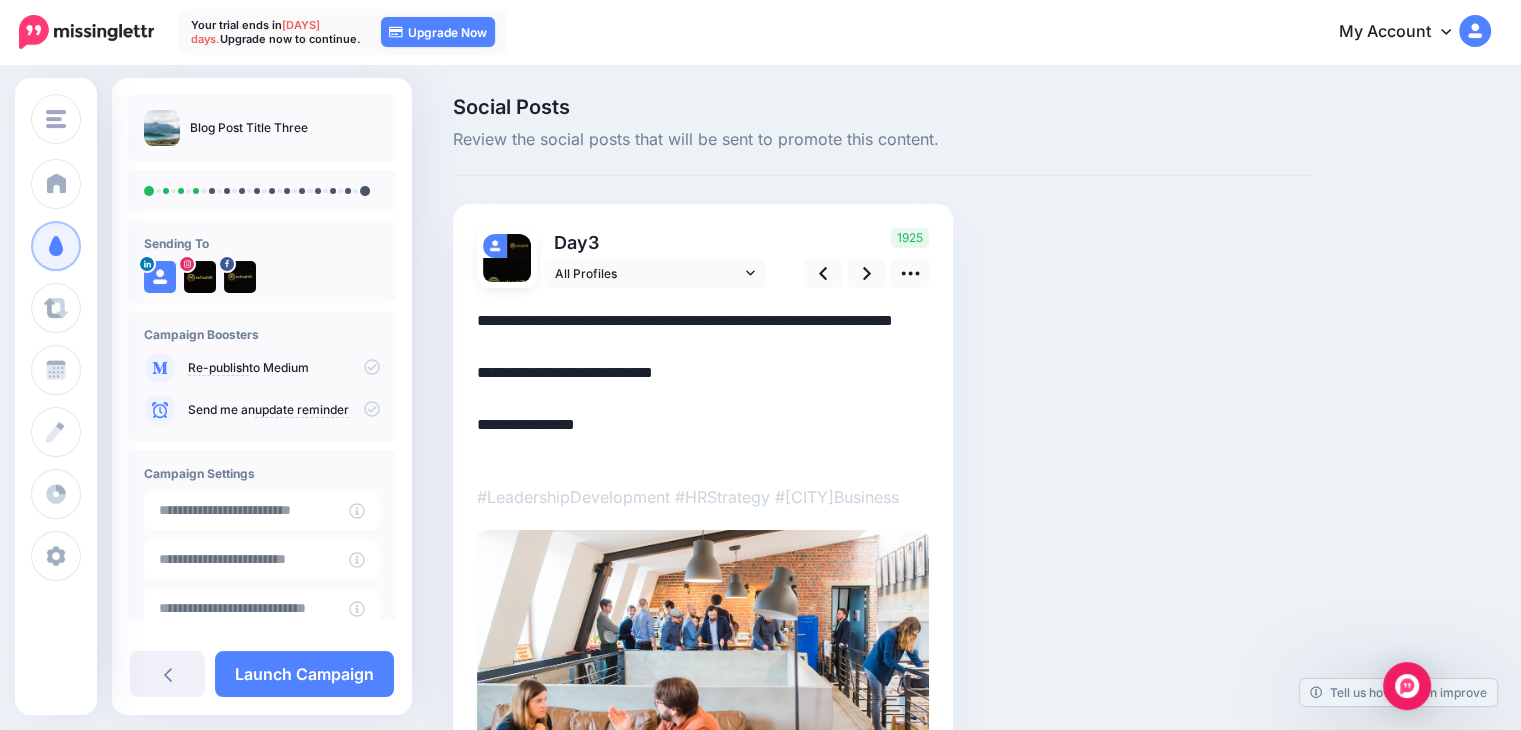 click on "**********" at bounding box center (703, 386) 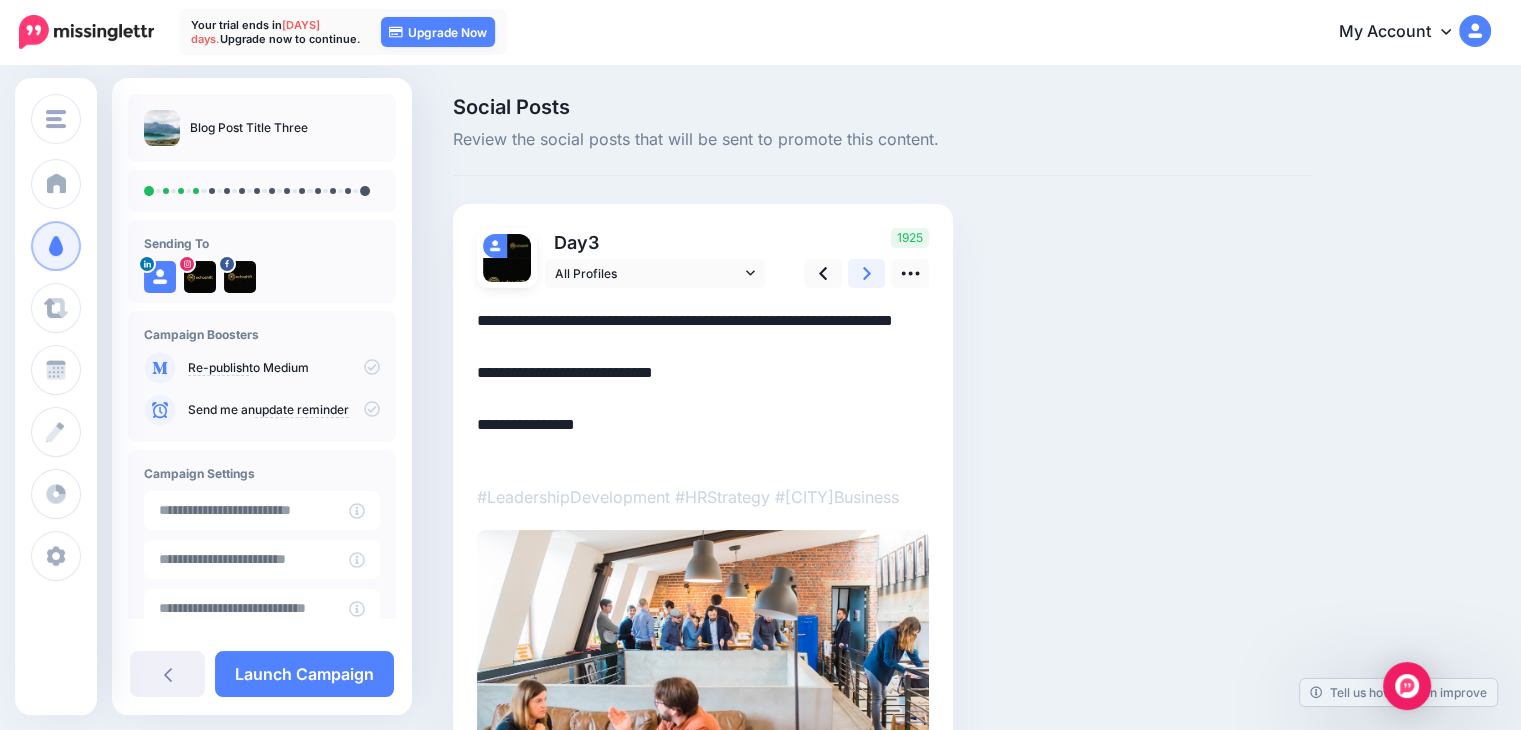 click 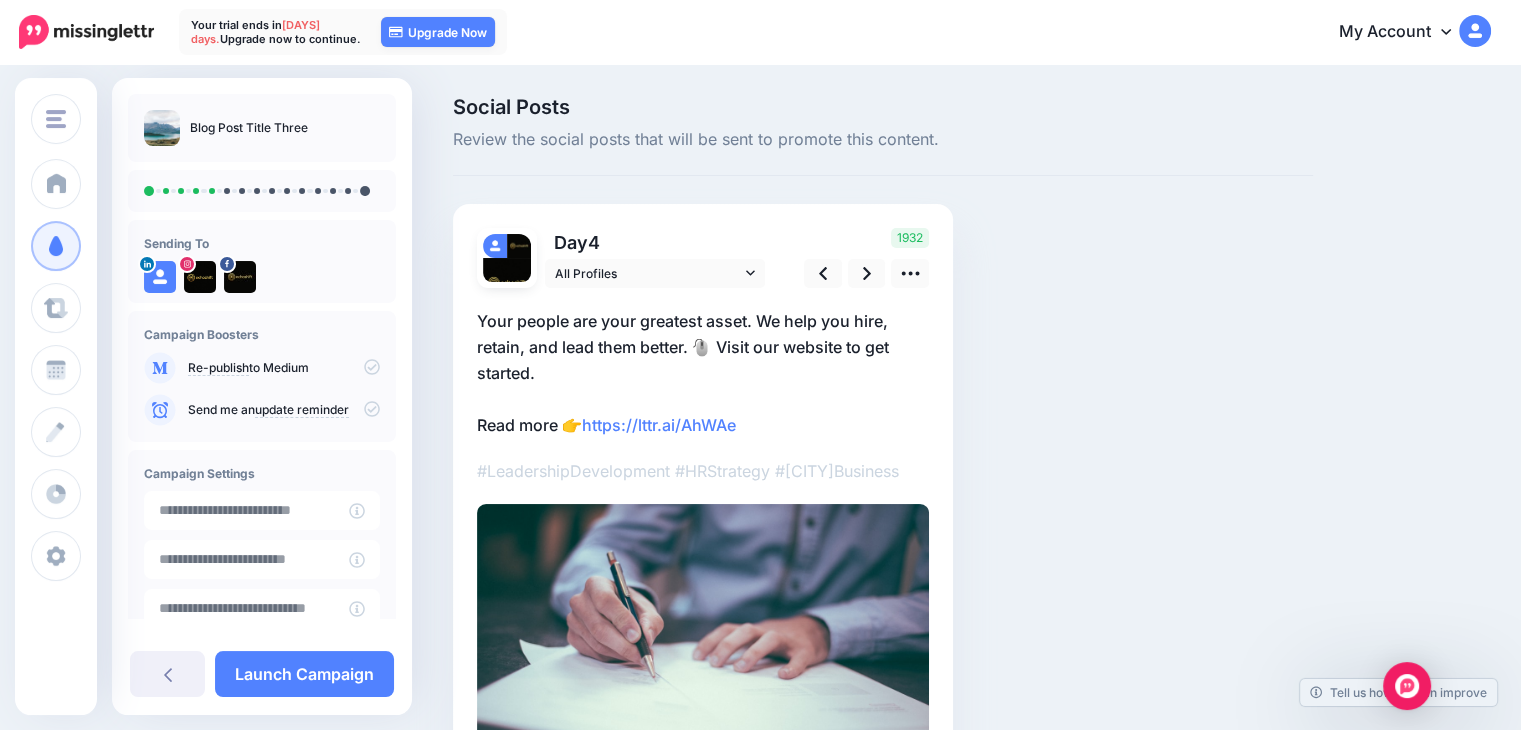 click on "Your people are your greatest asset. We help you hire, retain, and lead them better. 🖱️ Visit our website to get started. Read more 👉  https://lttr.ai/AhWAe" at bounding box center [703, 373] 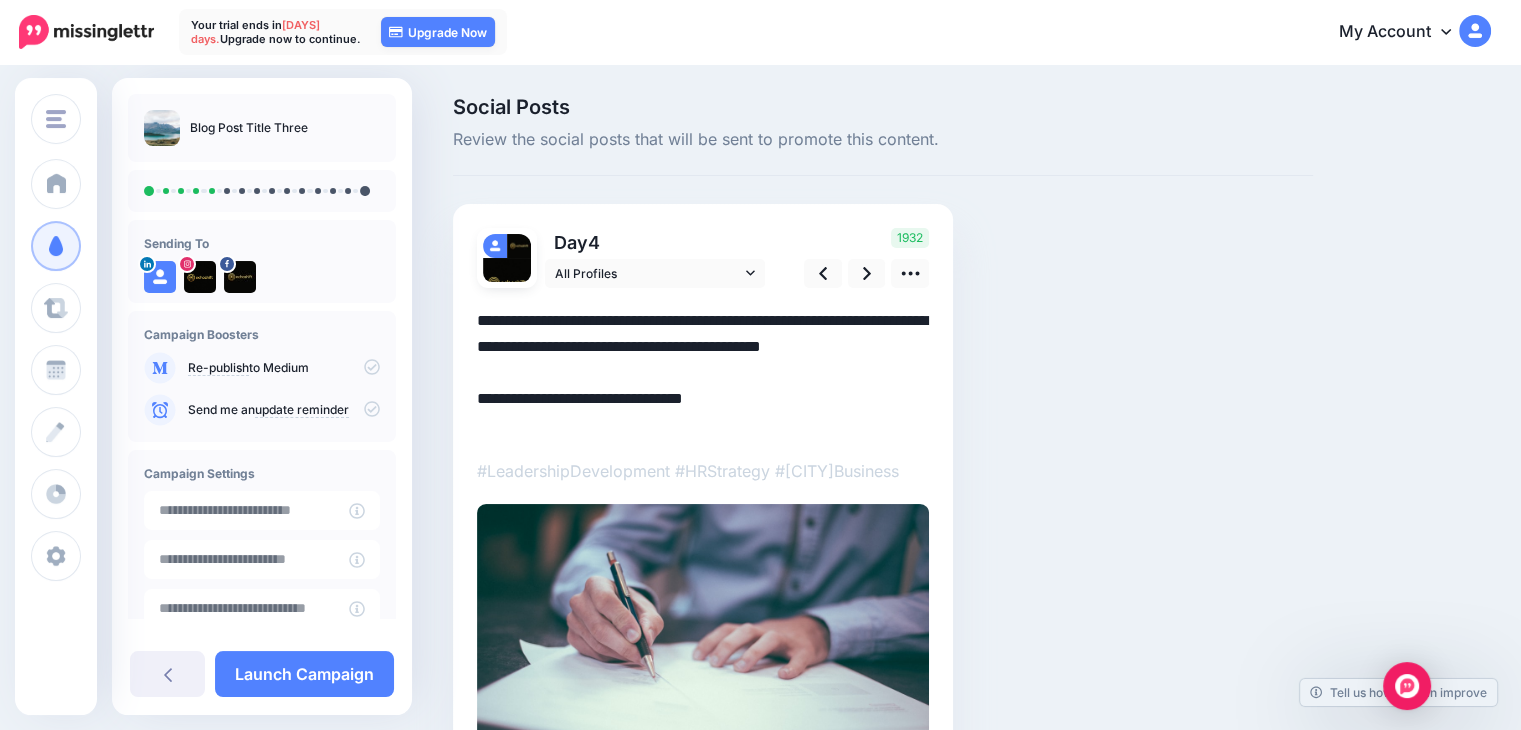 click on "**********" at bounding box center (703, 373) 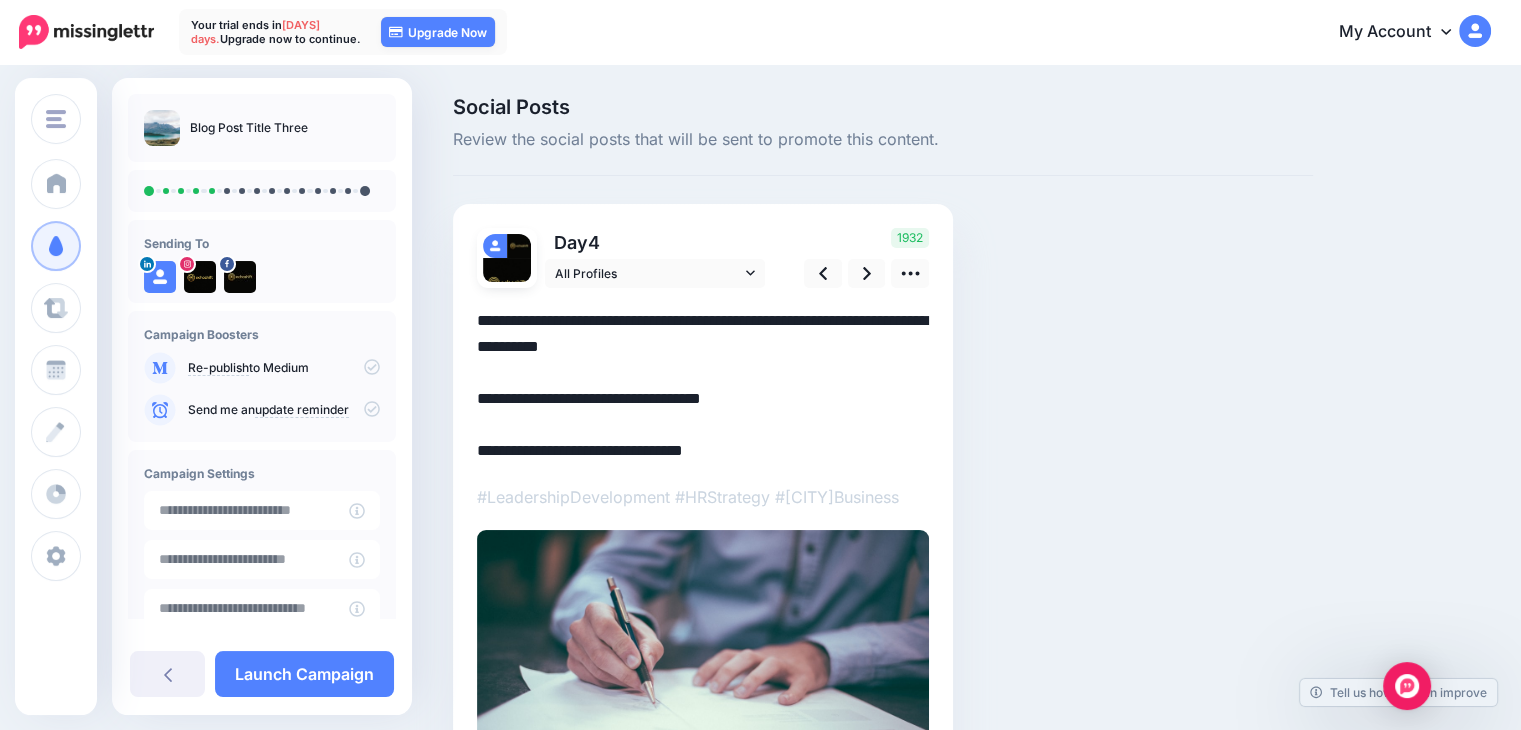 drag, startPoint x: 752, startPoint y: 448, endPoint x: 478, endPoint y: 442, distance: 274.06567 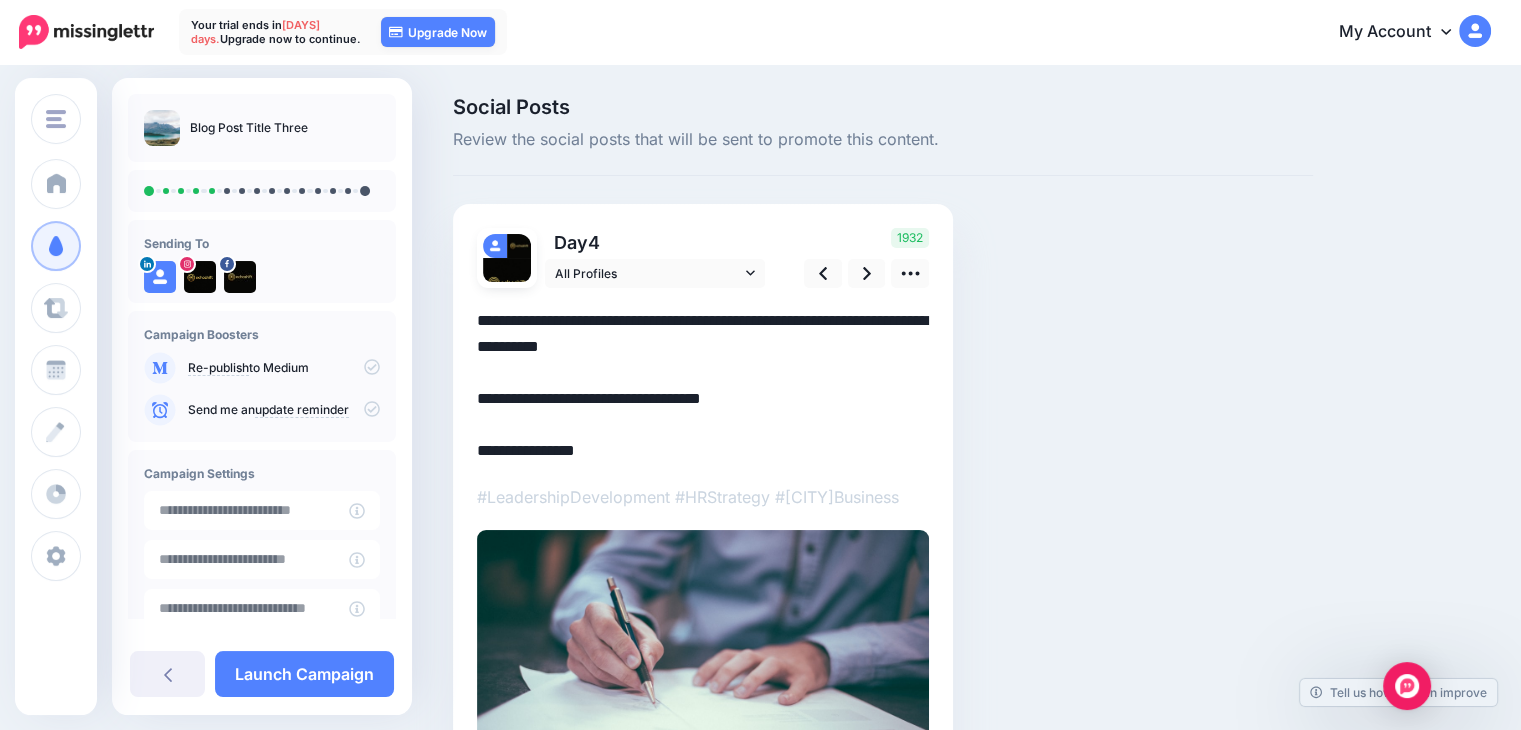 click on "**********" at bounding box center (703, 386) 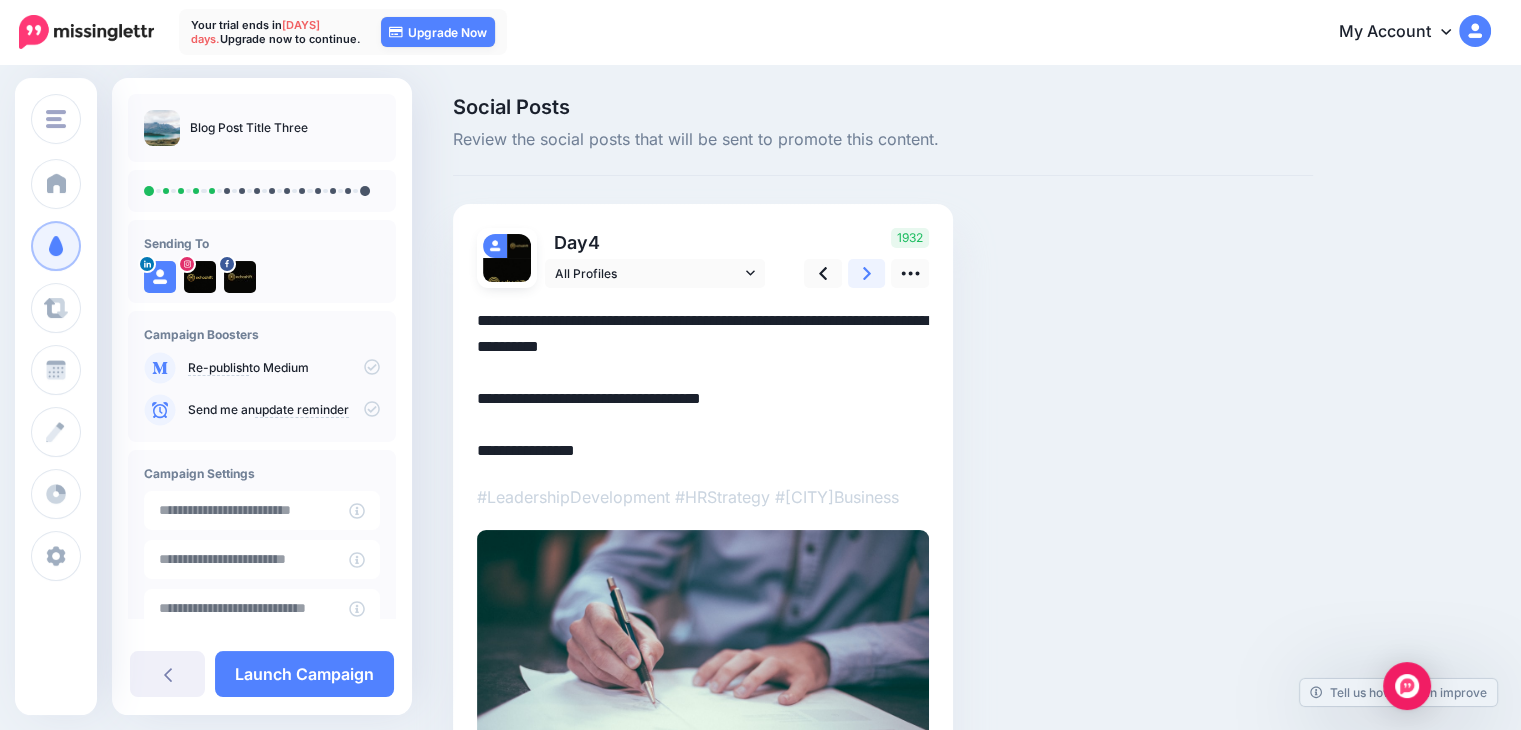 click at bounding box center [867, 273] 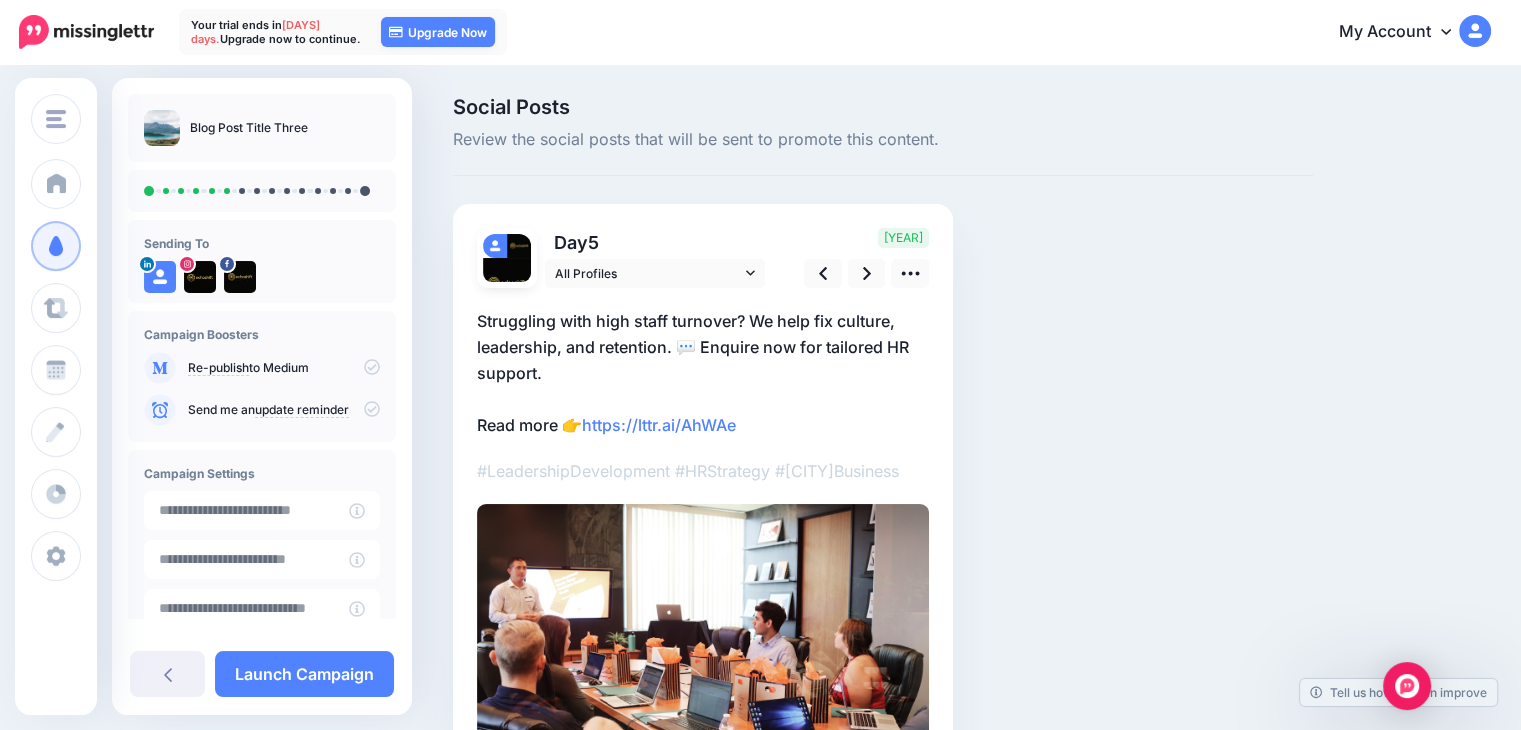 click on "Struggling with high staff turnover? We help fix culture, leadership, and retention. 💬 Enquire now for tailored HR support. Read more 👉  https://lttr.ai/AhWAe" at bounding box center [703, 373] 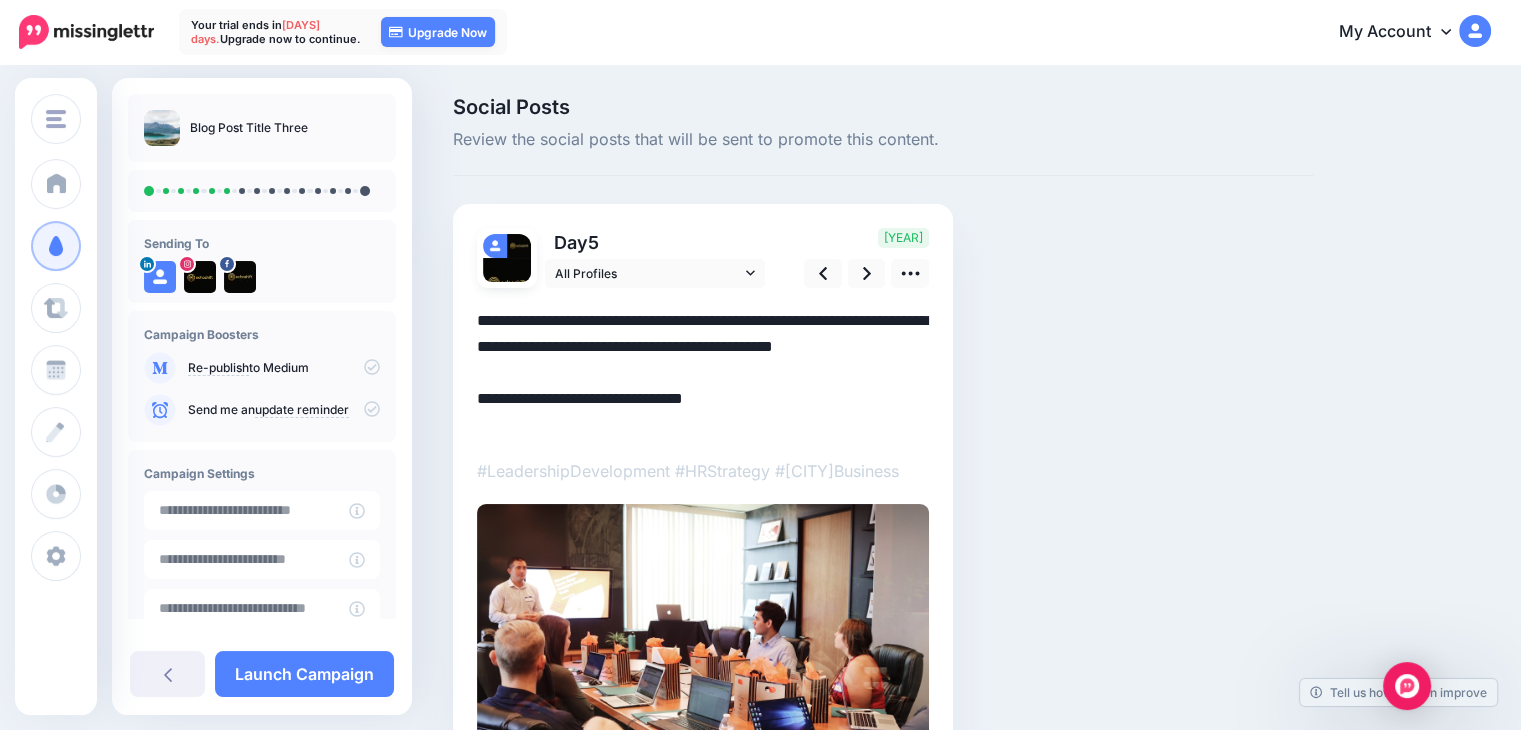 click on "**********" at bounding box center (703, 373) 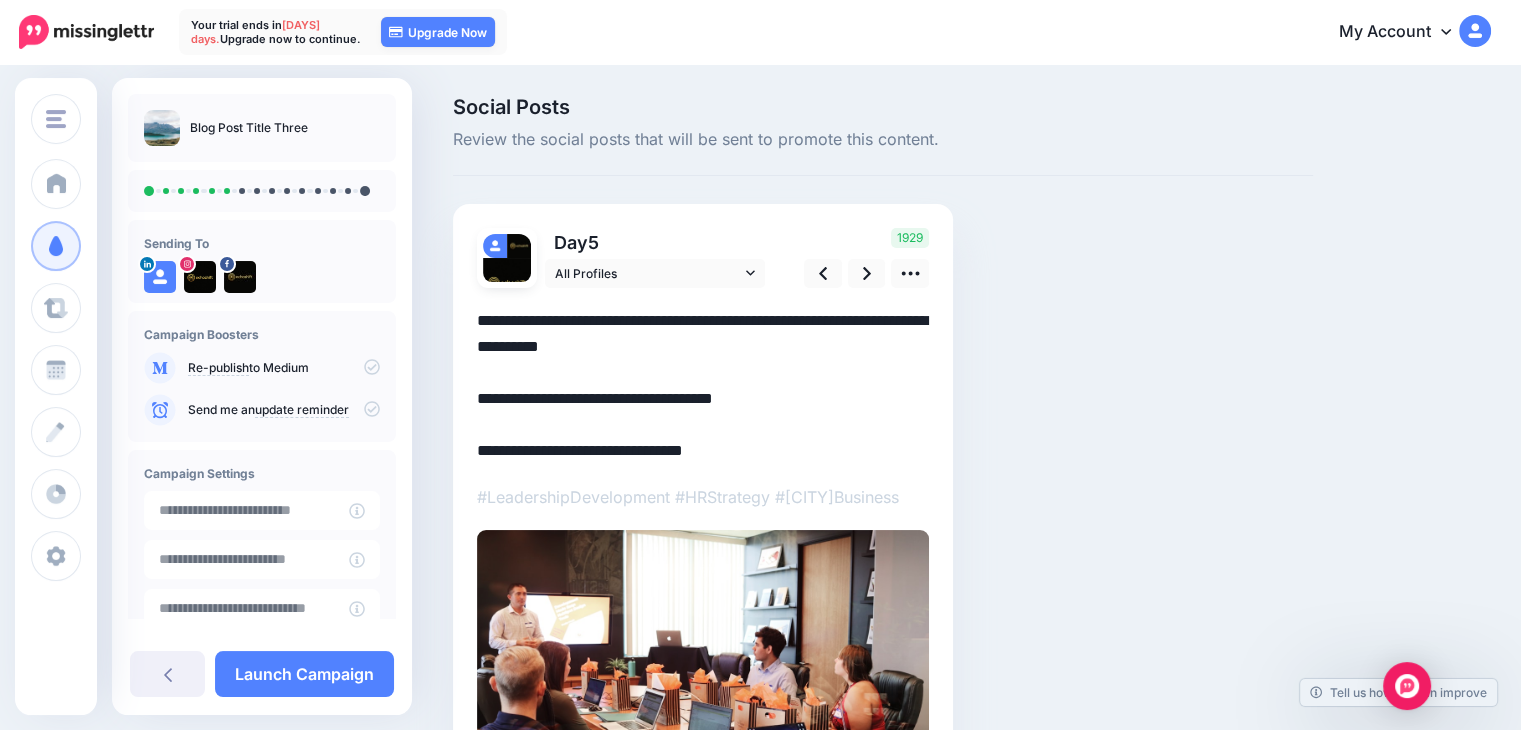 drag, startPoint x: 747, startPoint y: 447, endPoint x: 473, endPoint y: 454, distance: 274.08942 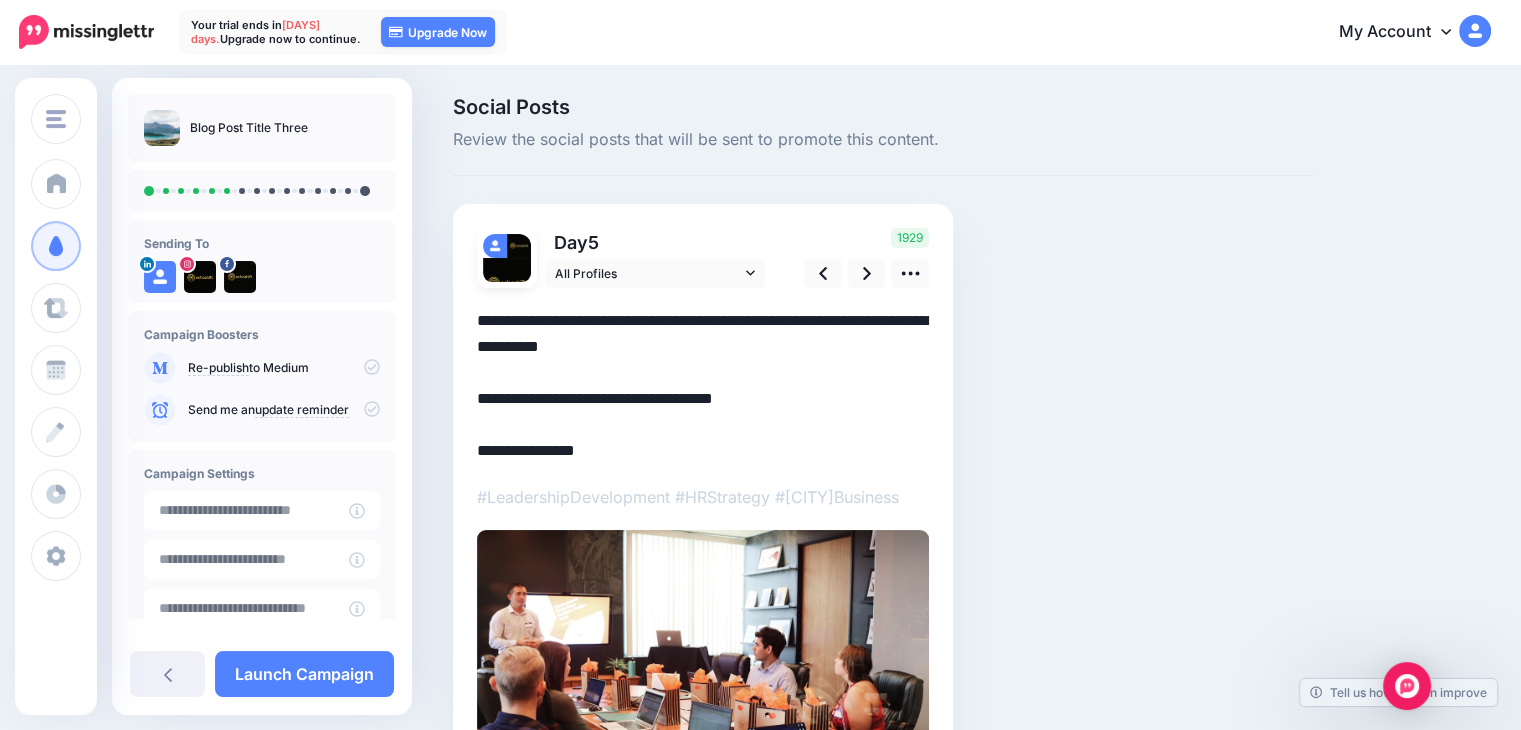 click on "**********" at bounding box center (703, 386) 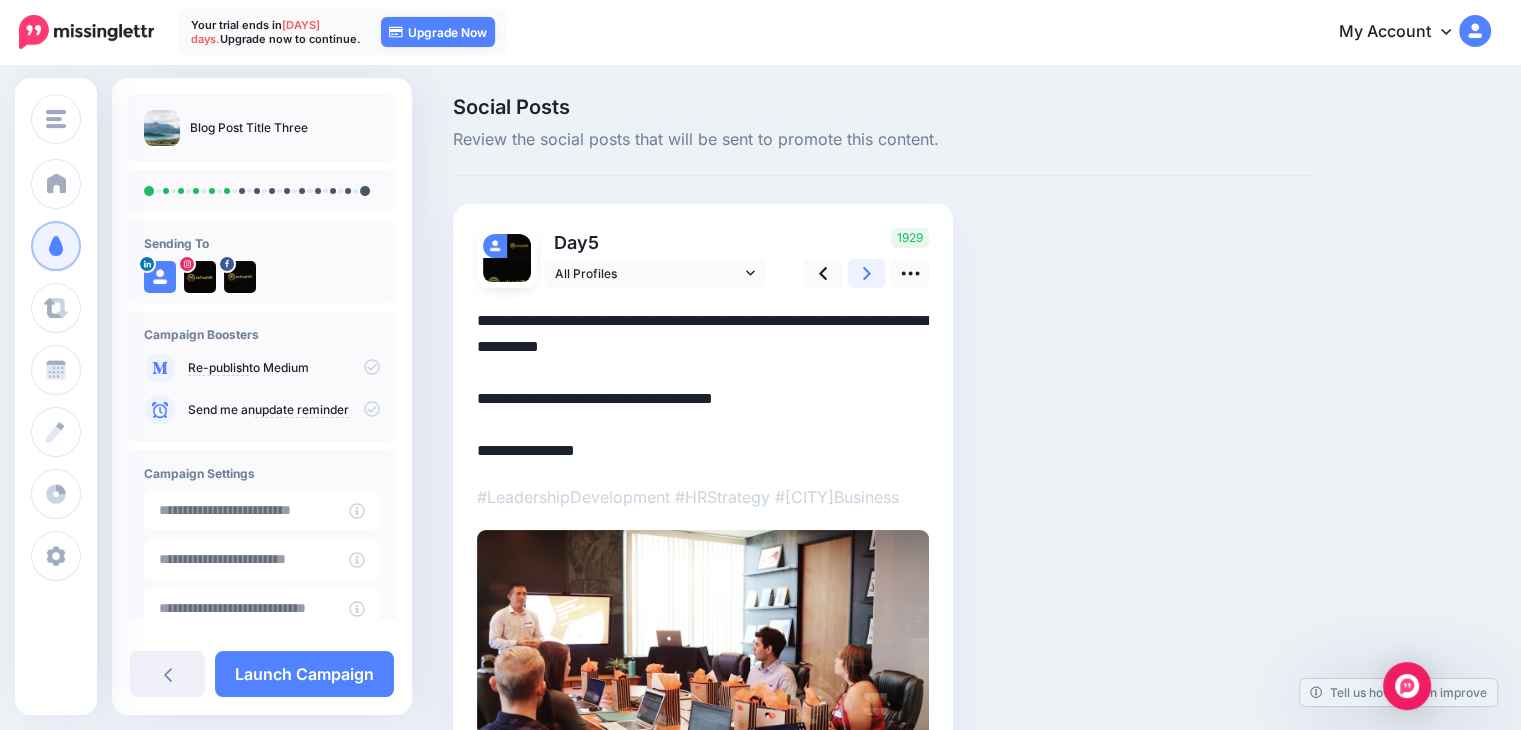 click at bounding box center [867, 273] 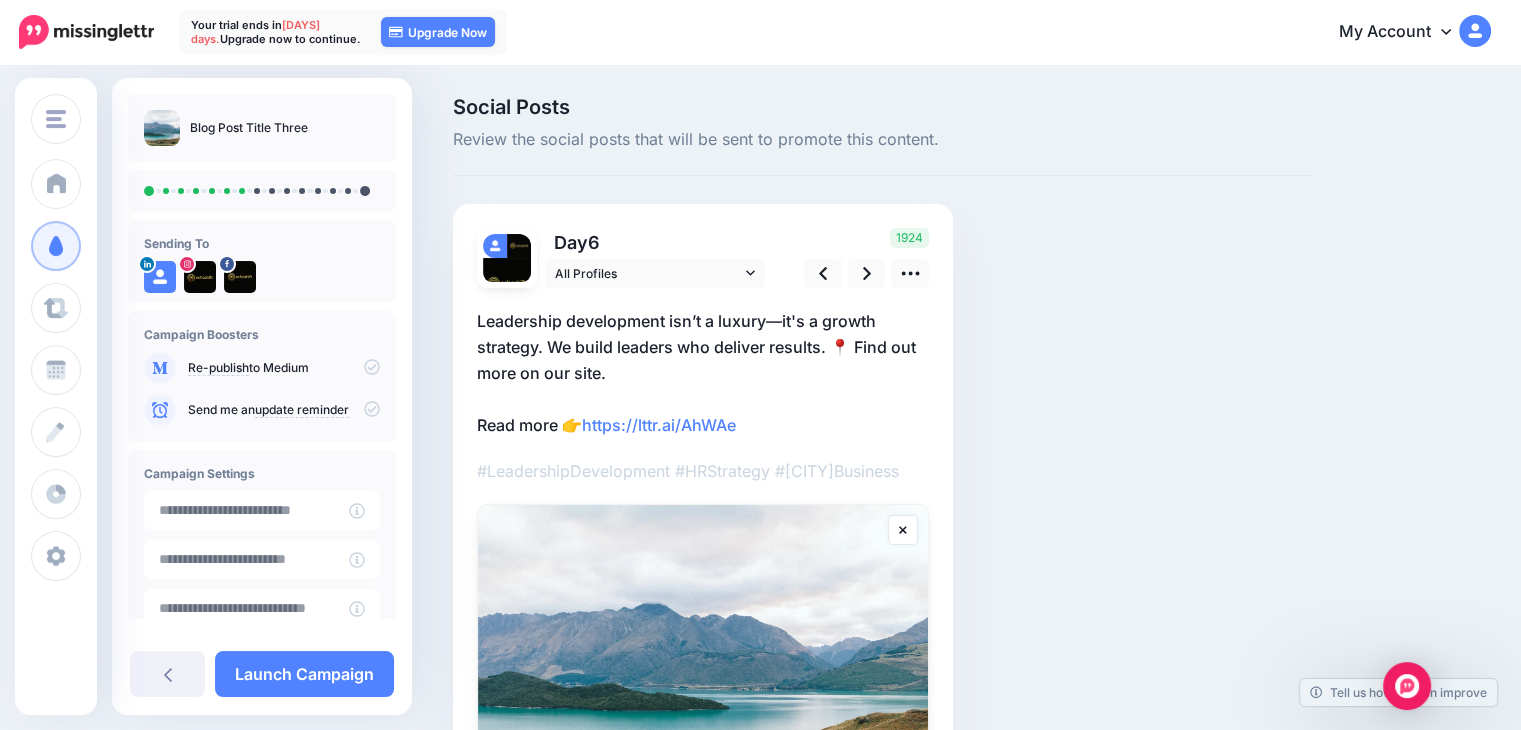 click on "Leadership development isn’t a luxury—it's a growth strategy. We build leaders who deliver results. 📍 Find out more on our site. Read more 👉  https://lttr.ai/AhWAe" at bounding box center (703, 373) 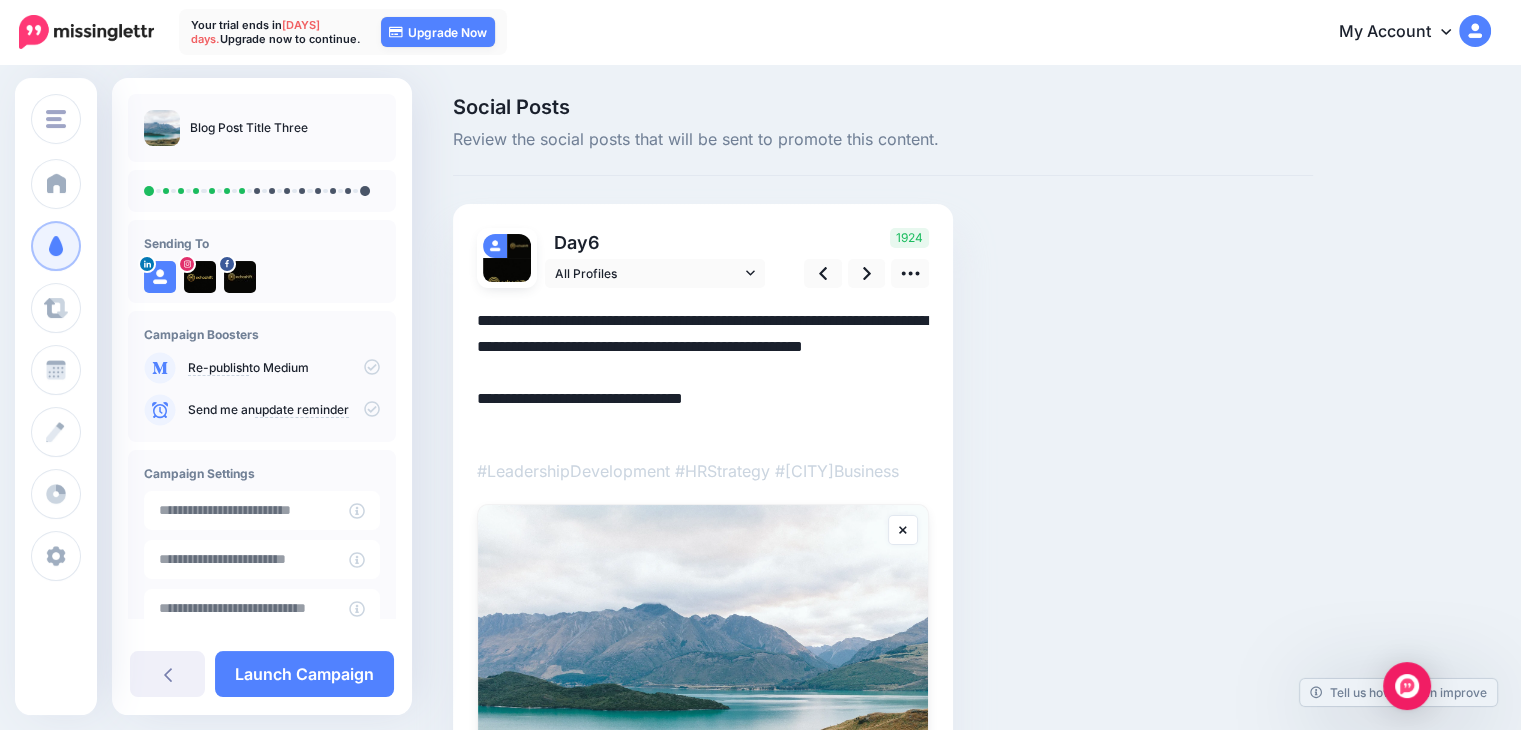 click on "**********" at bounding box center (703, 373) 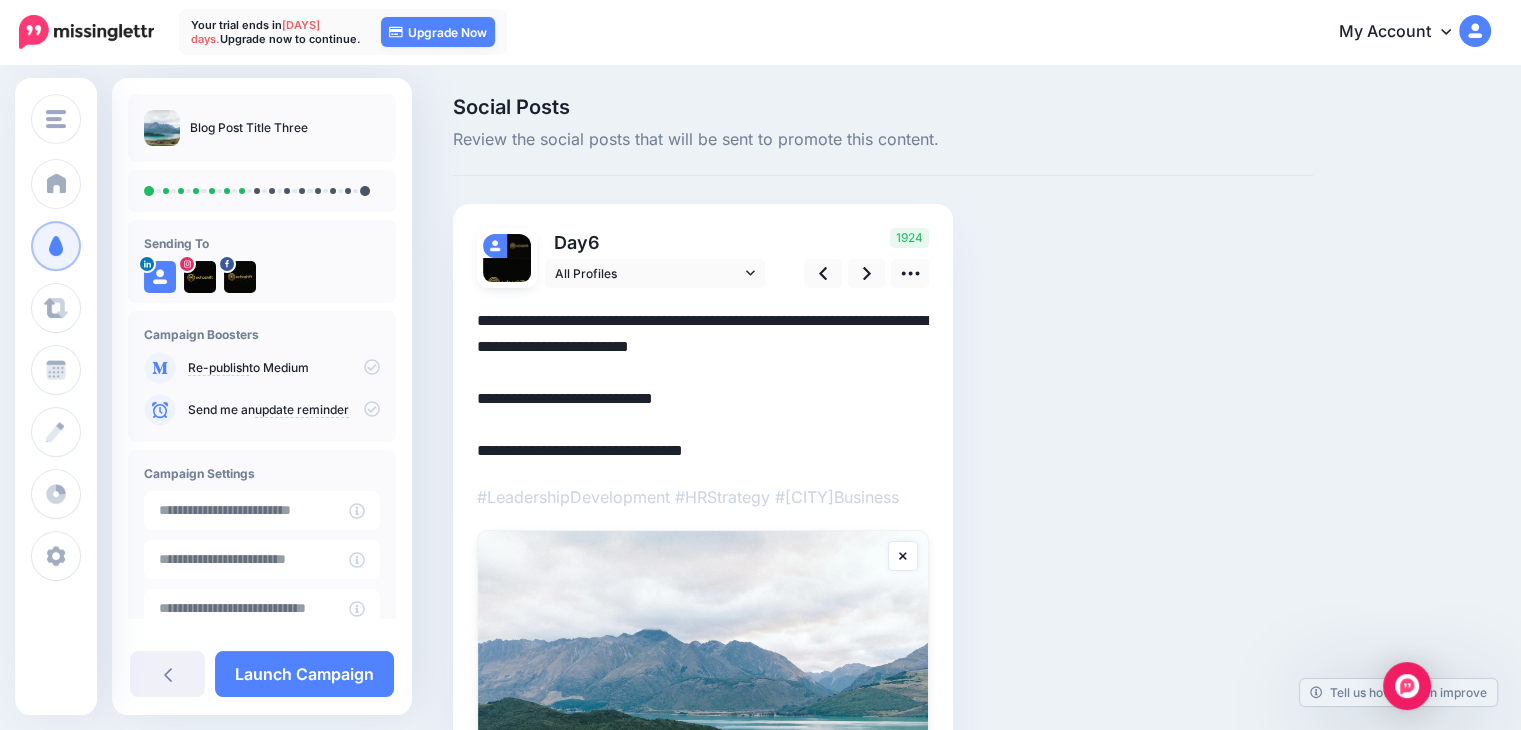 drag, startPoint x: 794, startPoint y: 450, endPoint x: 442, endPoint y: 445, distance: 352.03552 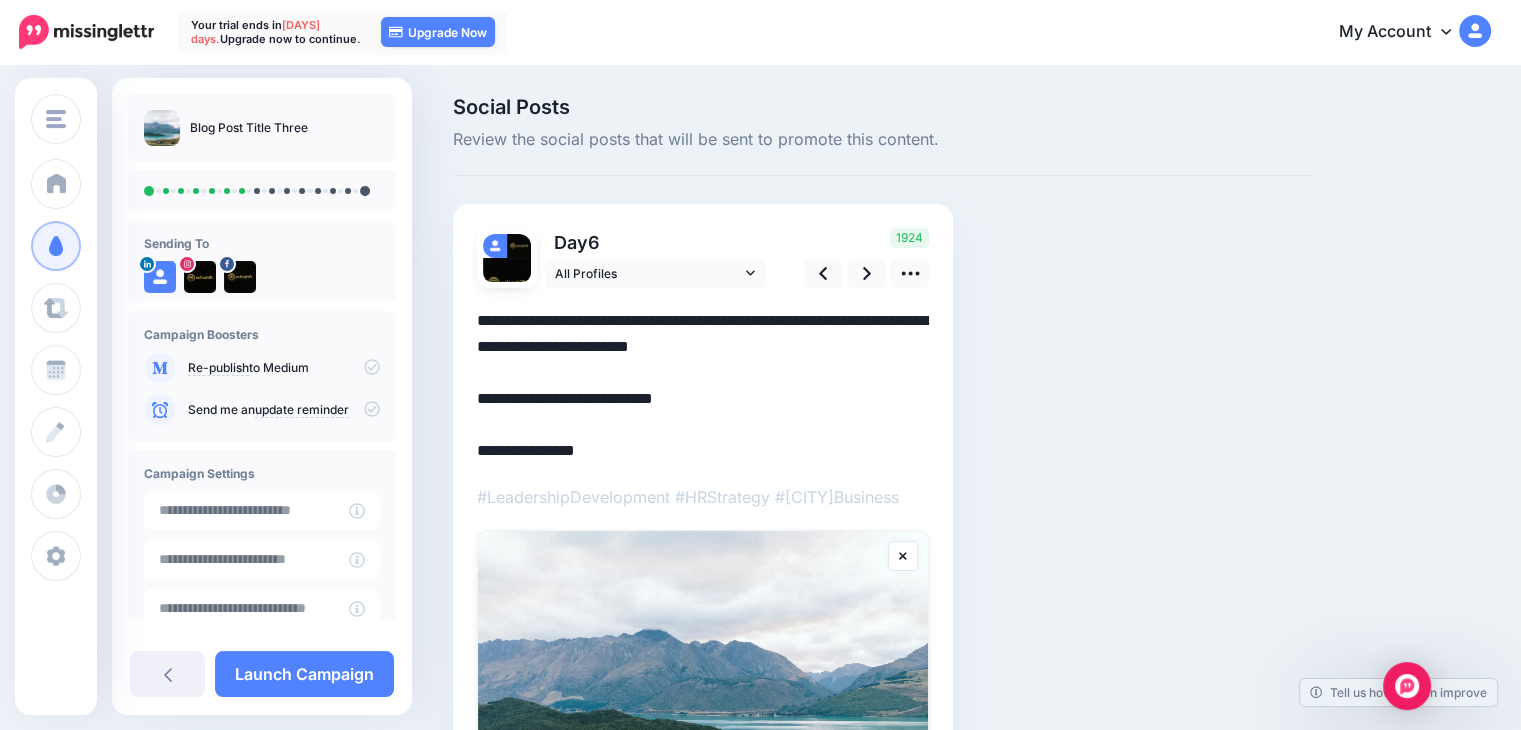 click on "**********" at bounding box center [703, 386] 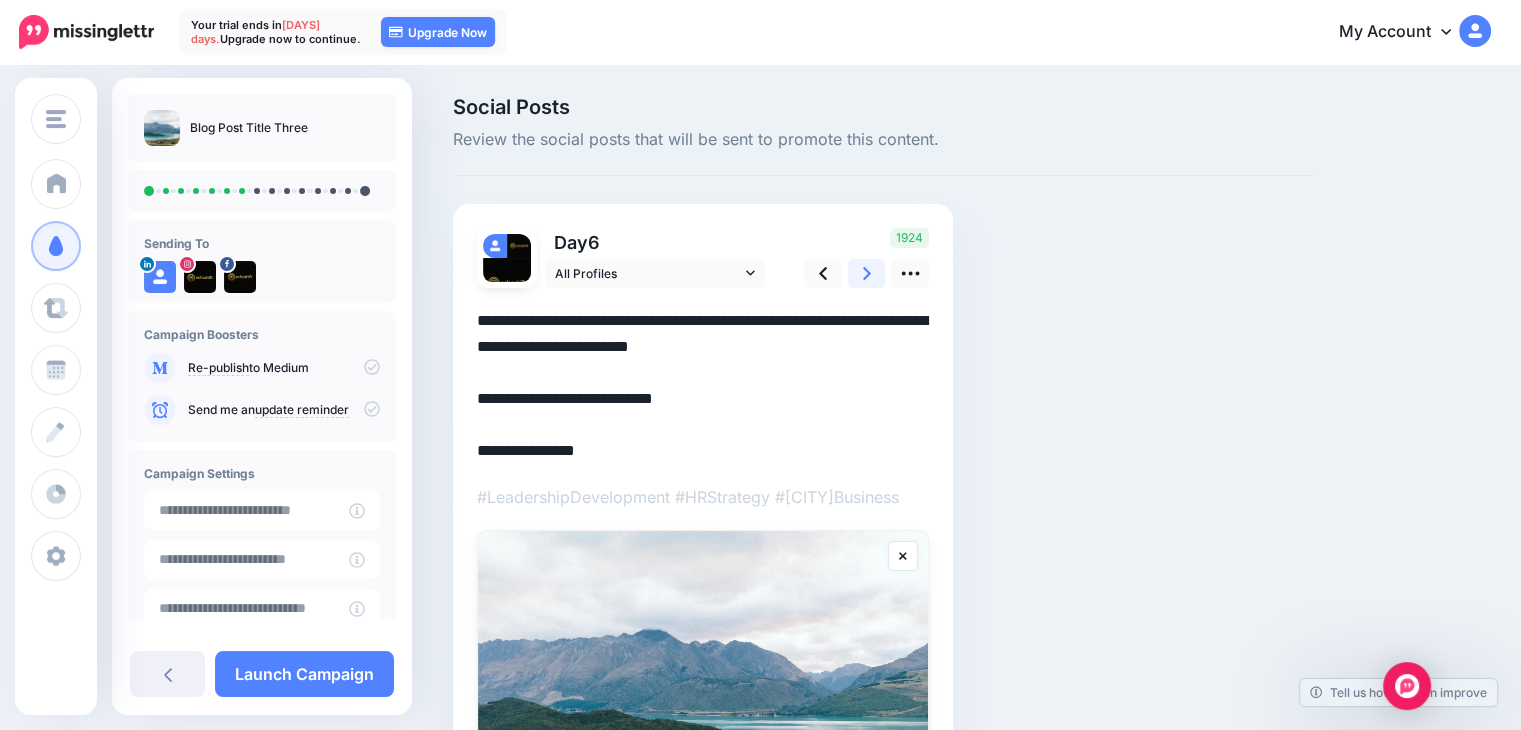 click at bounding box center (867, 273) 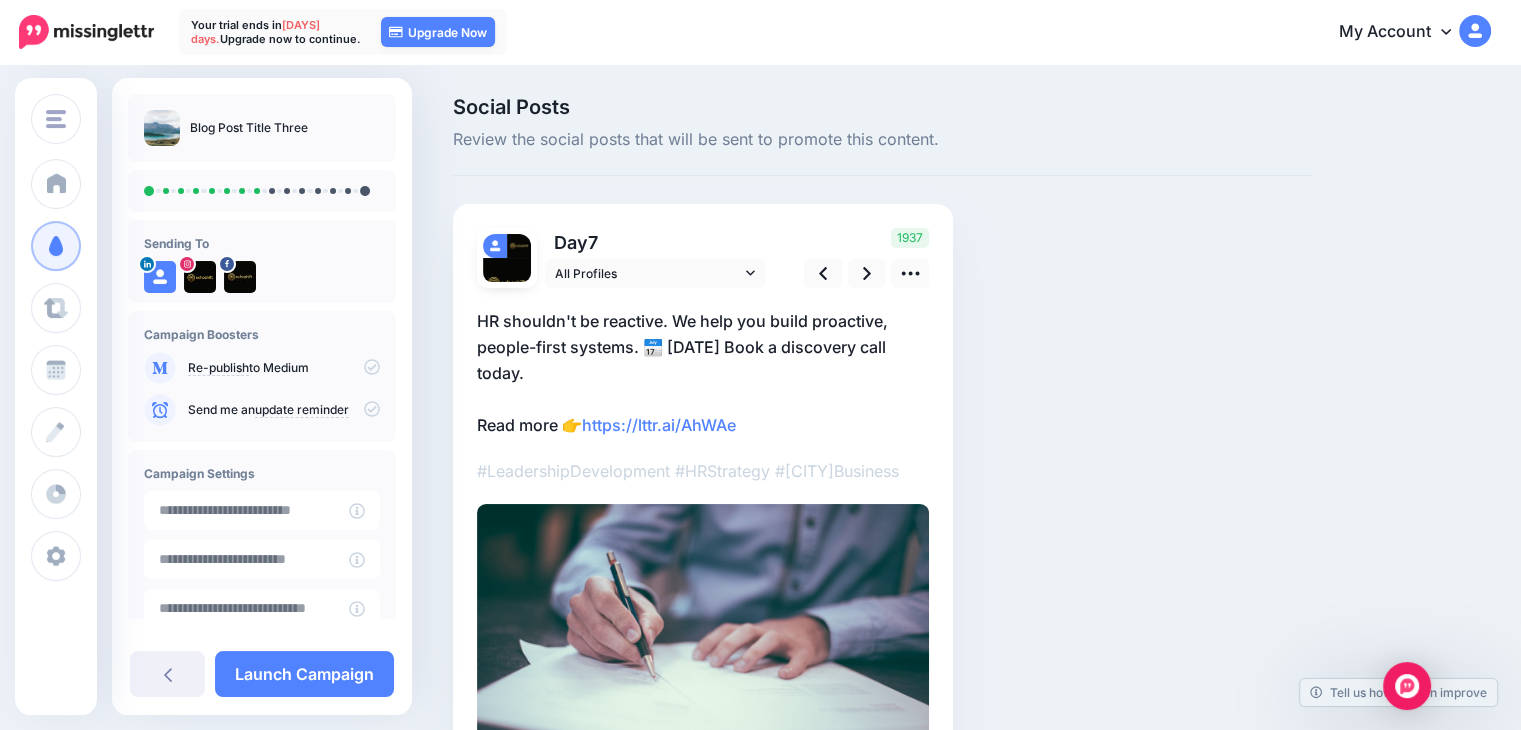 click on "HR shouldn't be reactive. We help you build proactive, people-first systems. 📅 Book a discovery call today. Read more 👉  https://lttr.ai/AhWAe" at bounding box center (703, 373) 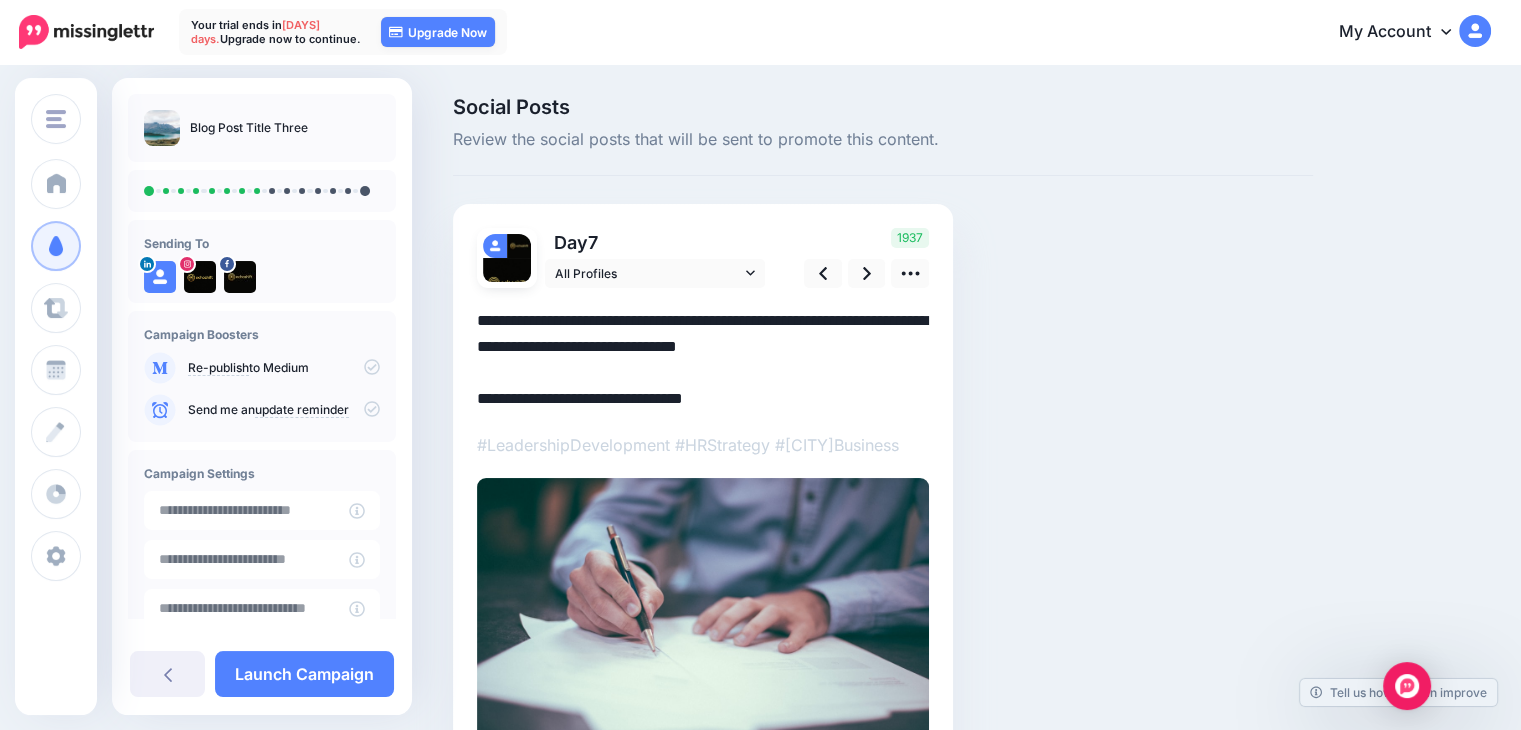 click on "**********" at bounding box center (703, 360) 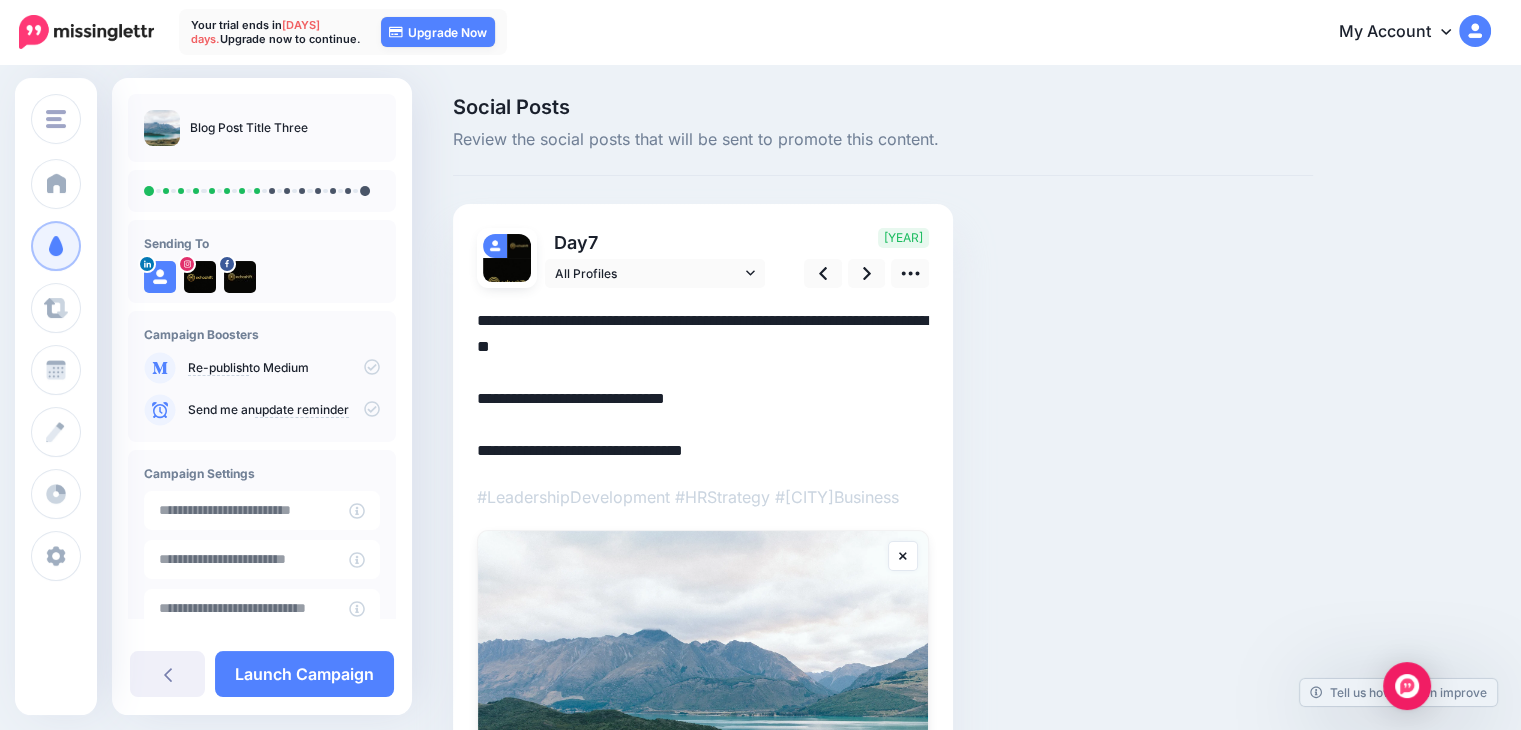 drag, startPoint x: 752, startPoint y: 447, endPoint x: 360, endPoint y: 452, distance: 392.0319 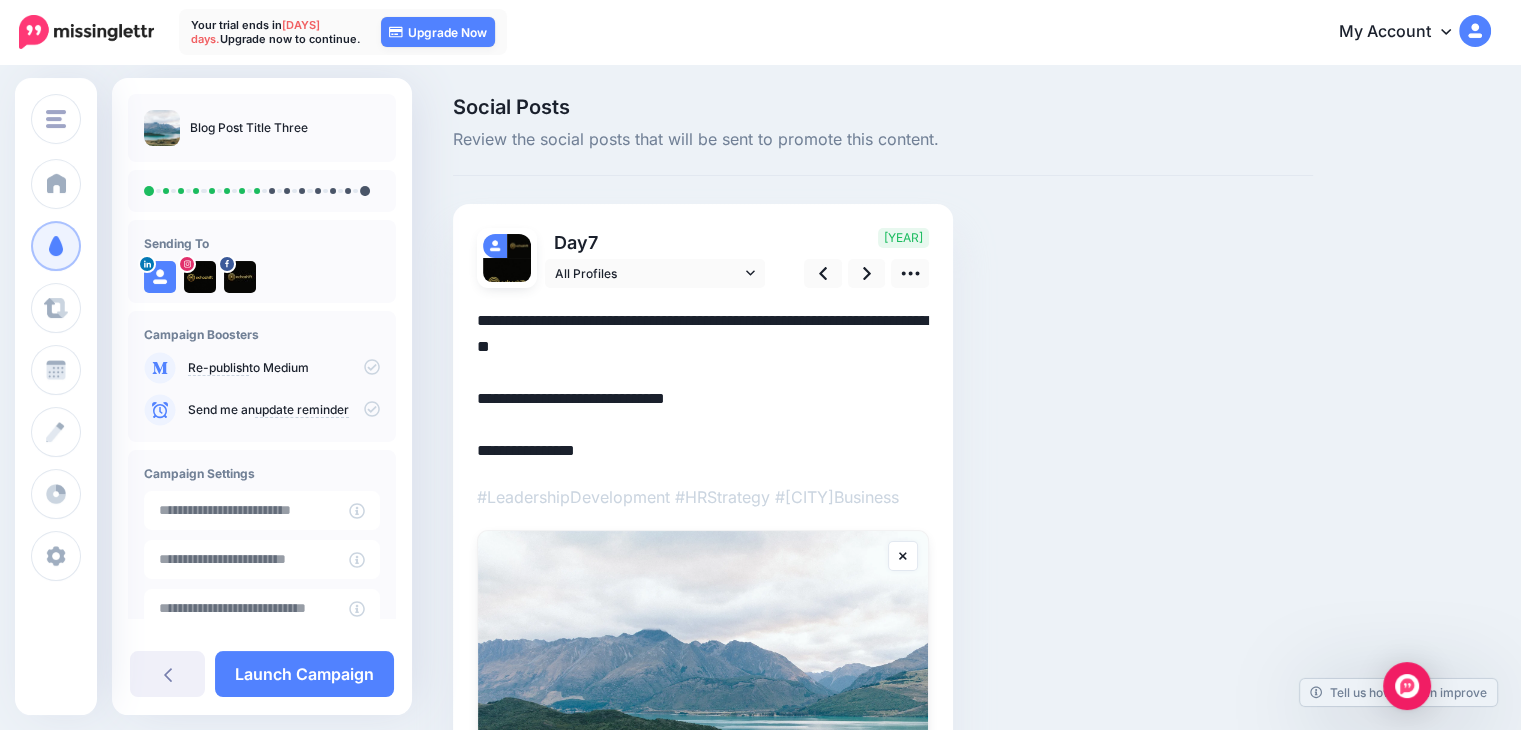 drag, startPoint x: 796, startPoint y: 366, endPoint x: 808, endPoint y: 350, distance: 20 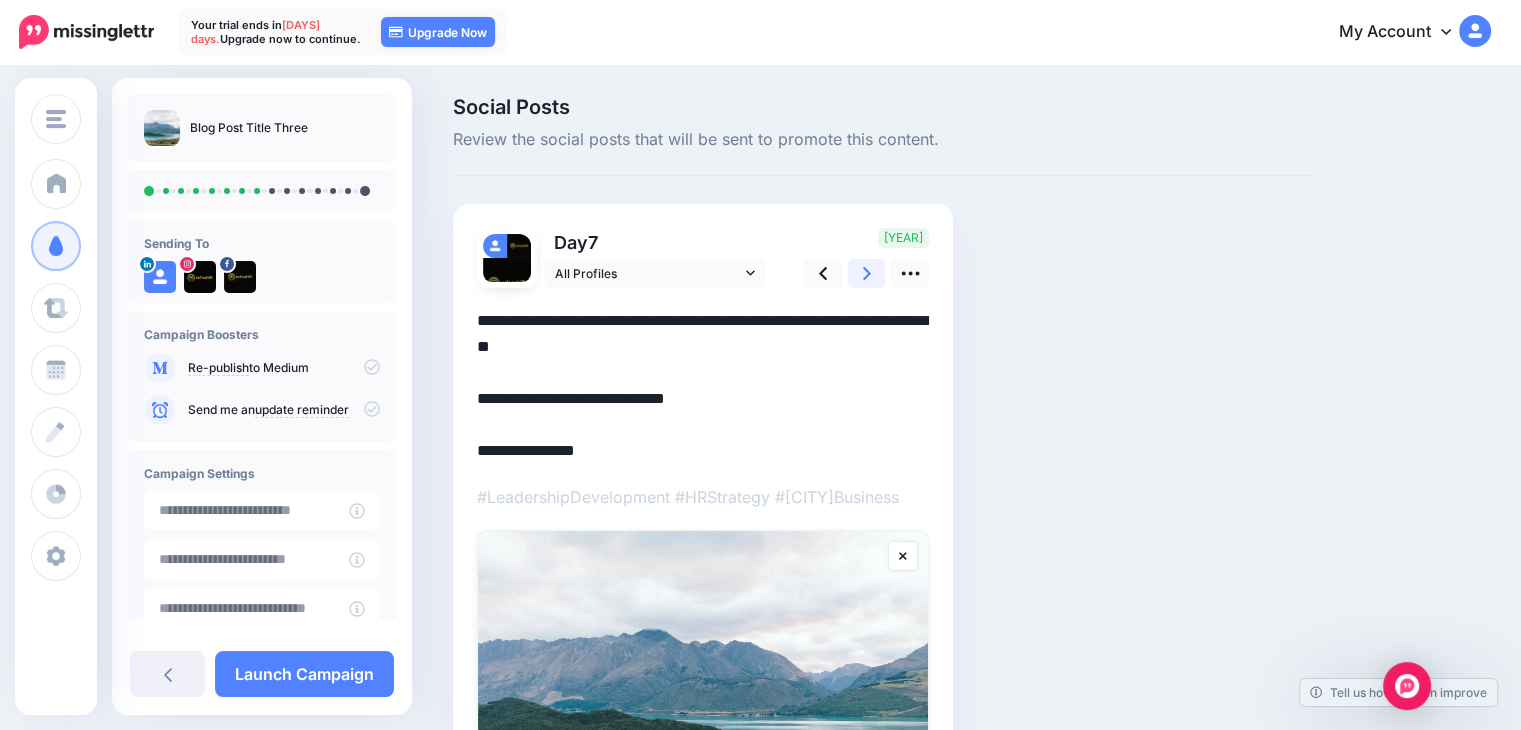 click at bounding box center [867, 273] 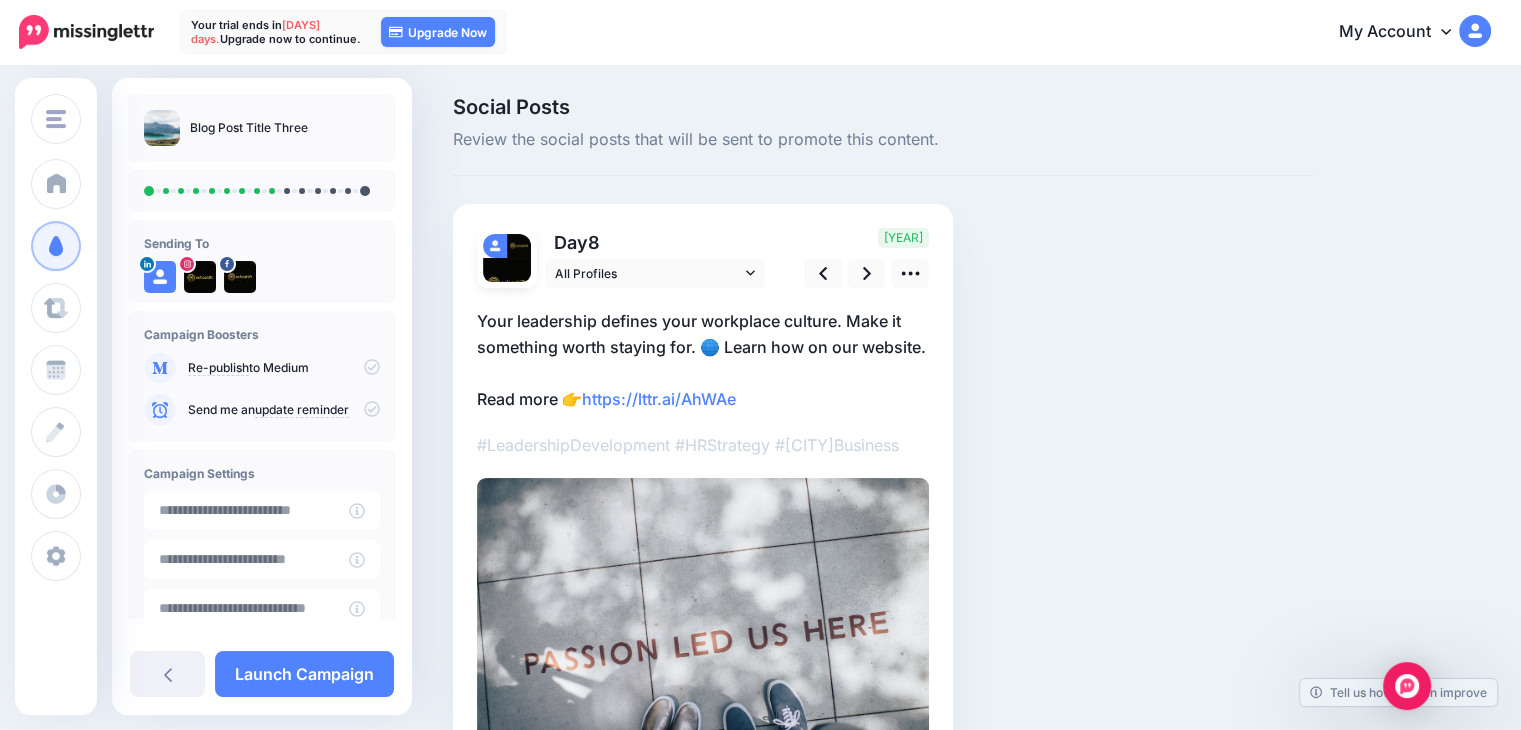 click on "Your leadership defines your workplace culture. Make it something worth staying for. 🌐 Learn how on our website. Read more 👉  https://lttr.ai/AhWAe" at bounding box center (703, 360) 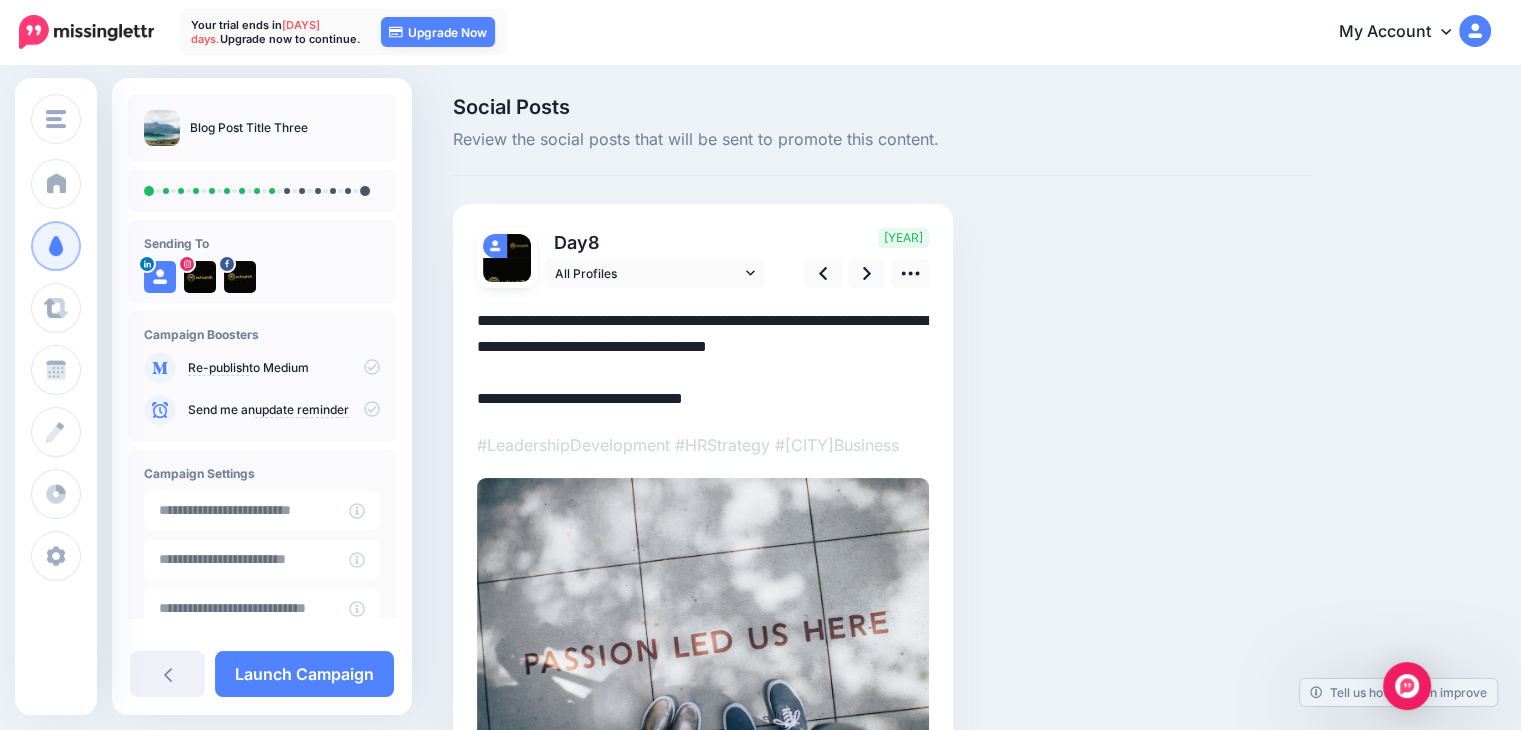 click on "**********" at bounding box center (703, 360) 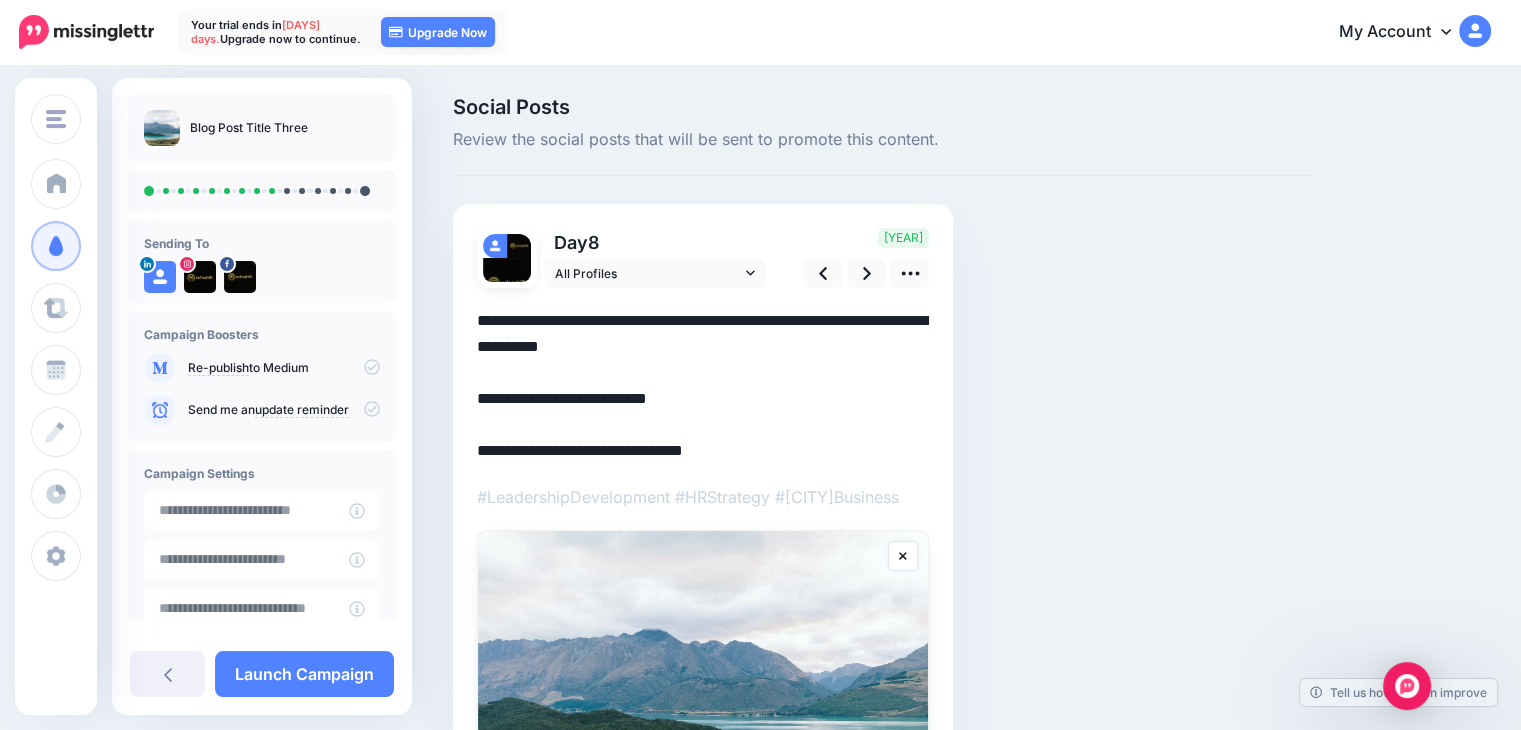 drag, startPoint x: 760, startPoint y: 447, endPoint x: 471, endPoint y: 446, distance: 289.00174 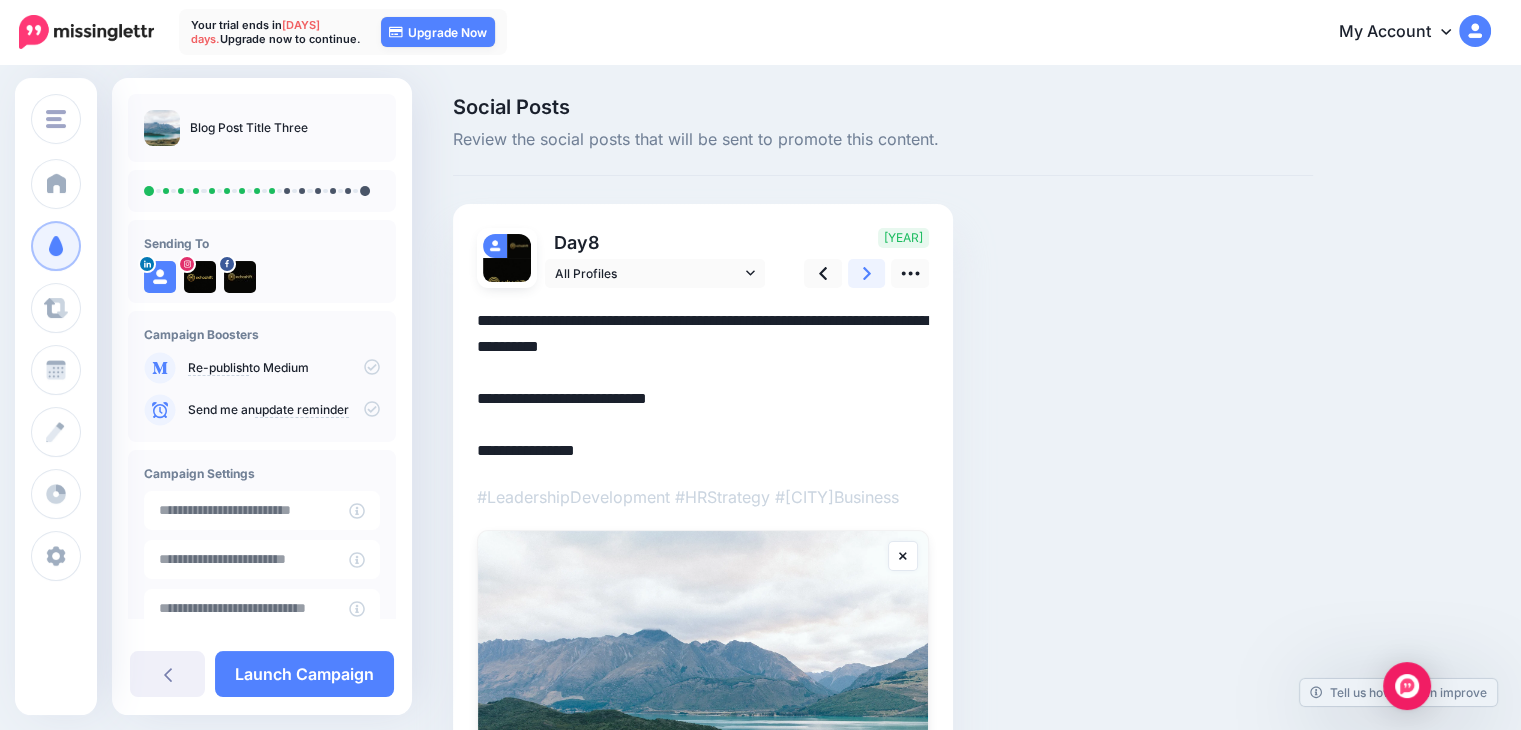 click at bounding box center [867, 273] 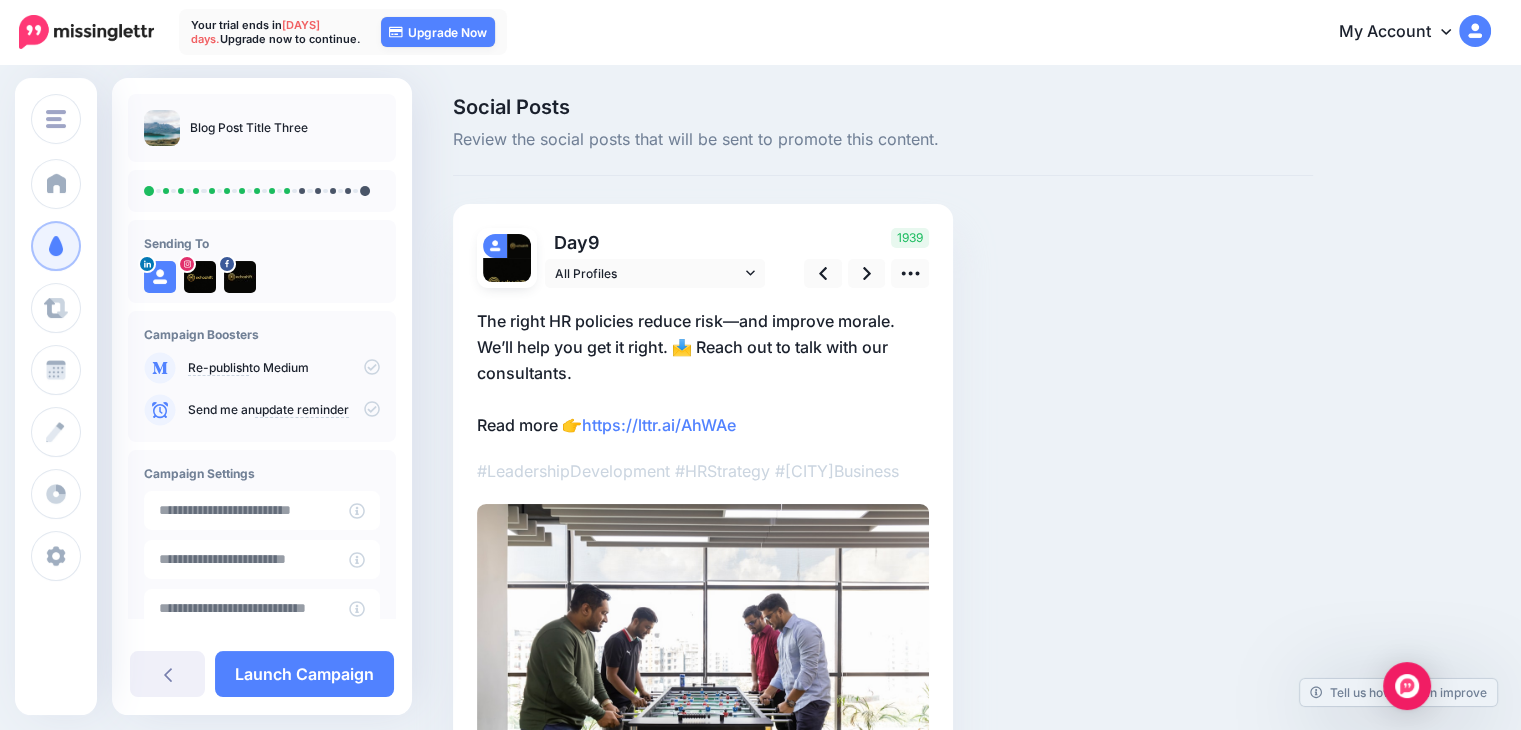 click on "The right HR policies reduce risk—and improve morale. We’ll help you get it right. 📩 Reach out to talk with our consultants. Read more 👉  https://lttr.ai/AhWAe" at bounding box center [703, 373] 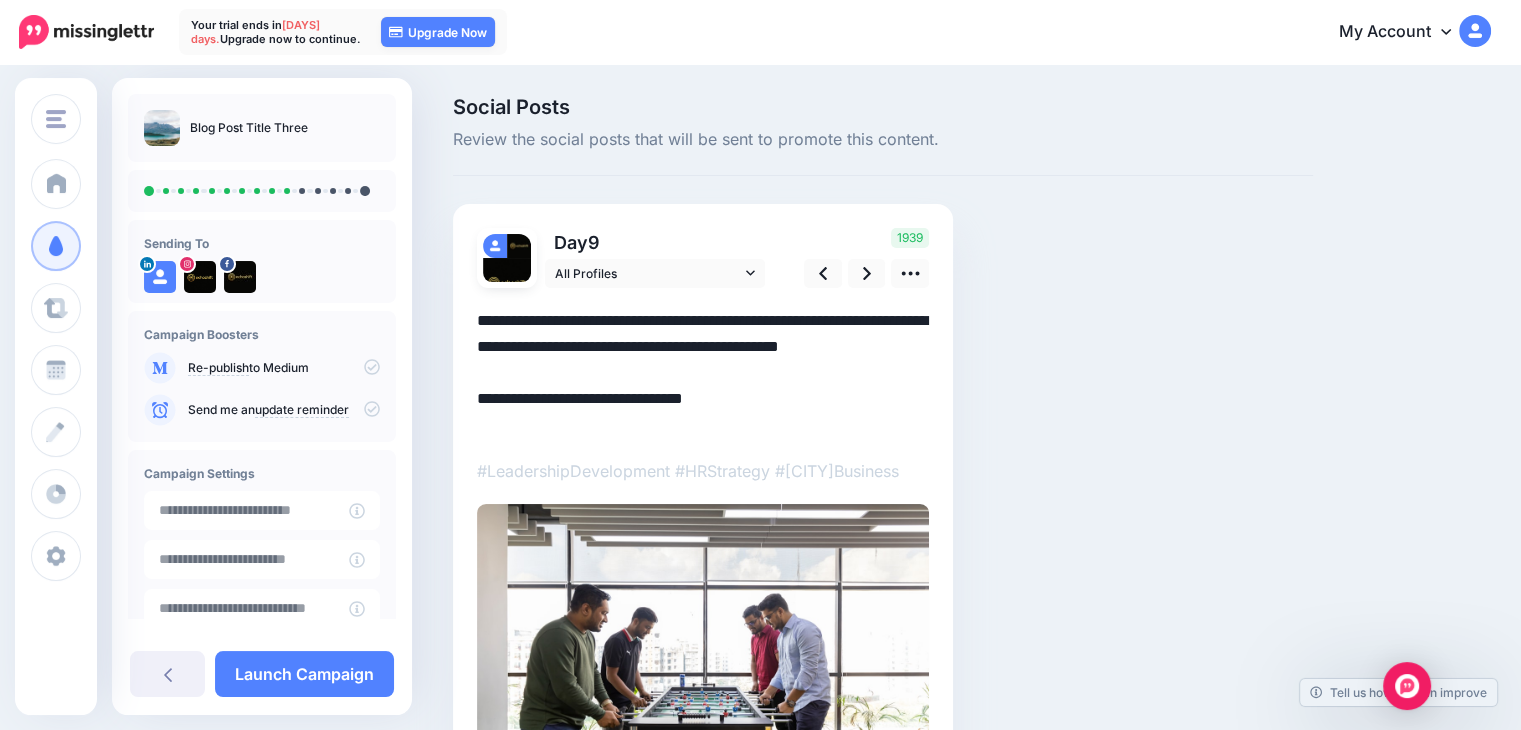 click on "**********" at bounding box center (703, 373) 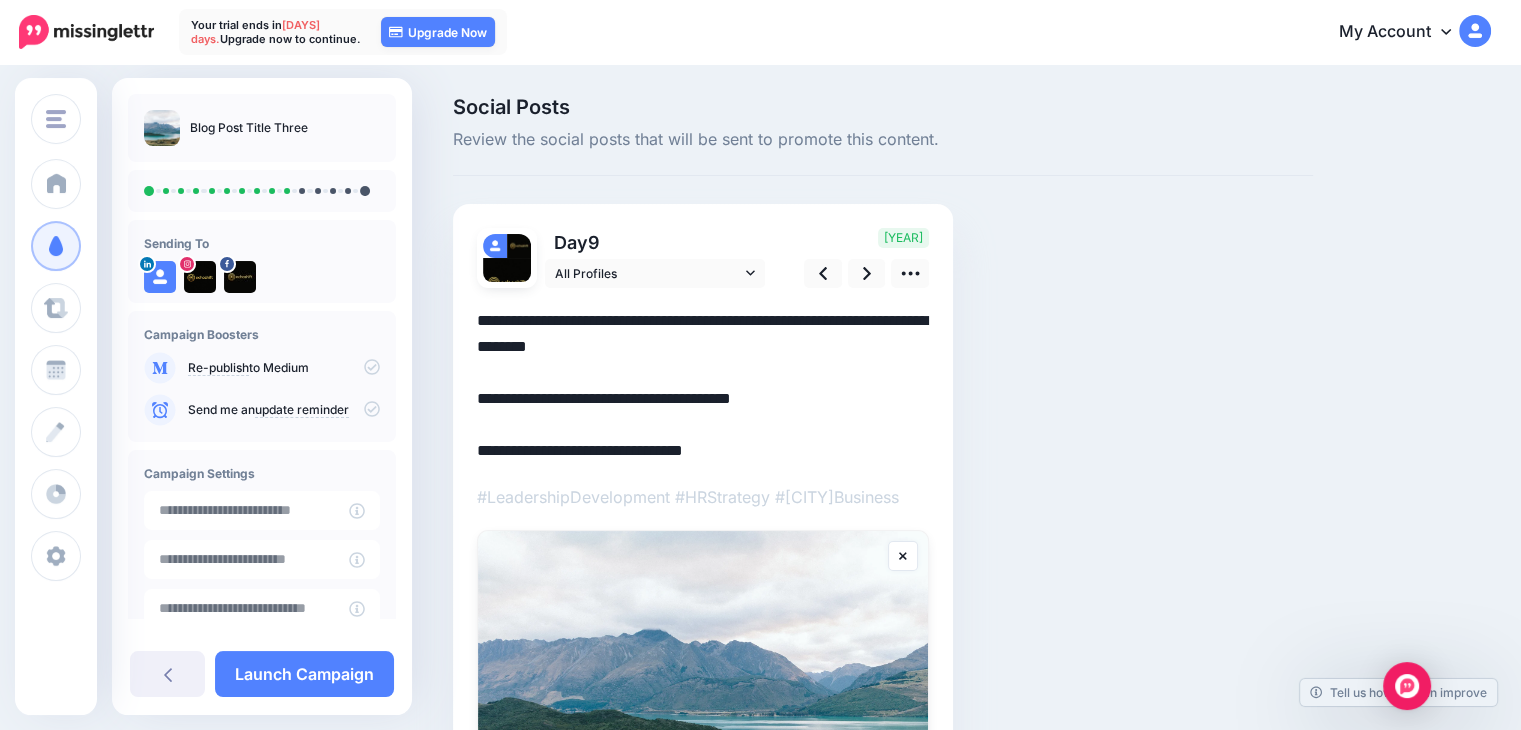 drag, startPoint x: 753, startPoint y: 452, endPoint x: 456, endPoint y: 446, distance: 297.0606 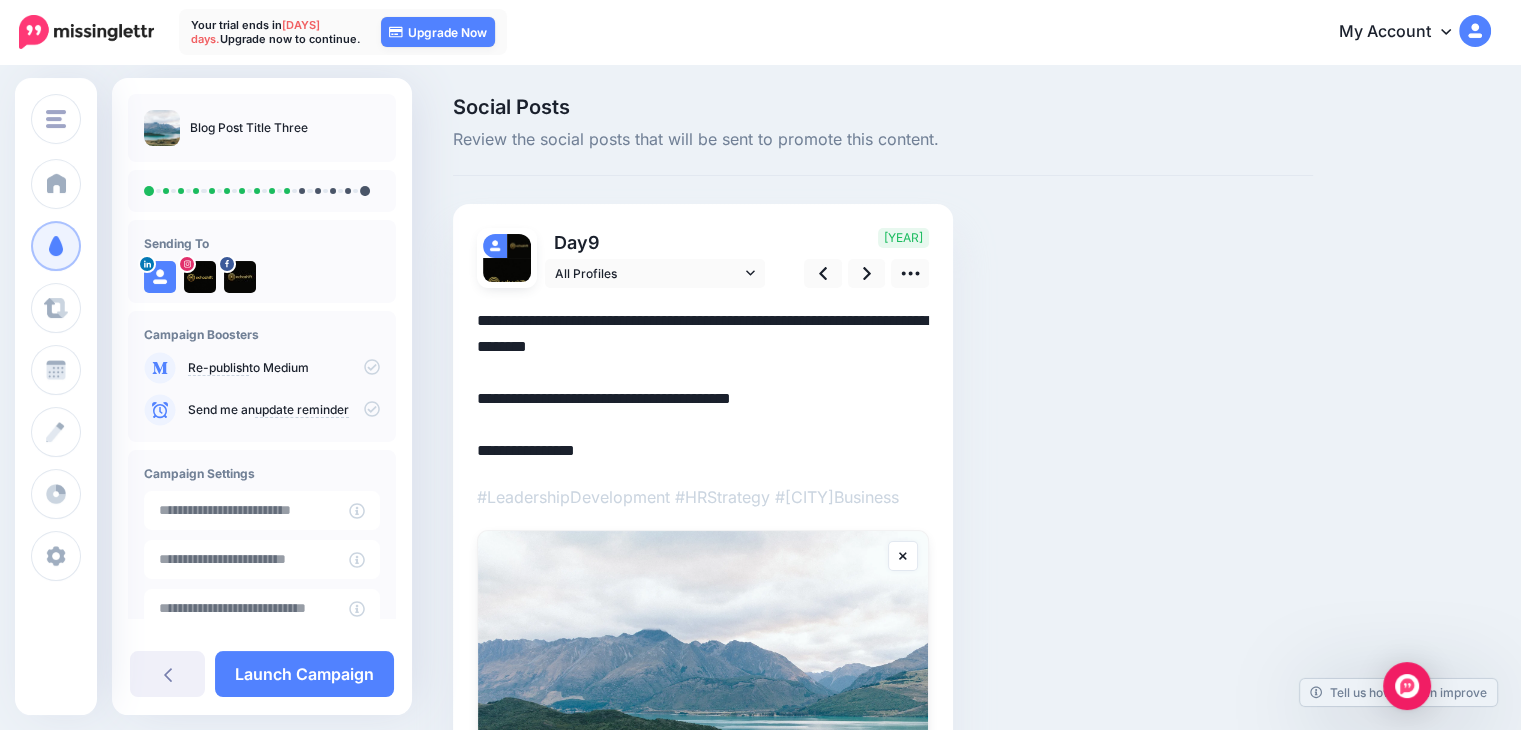 click on "**********" at bounding box center [703, 386] 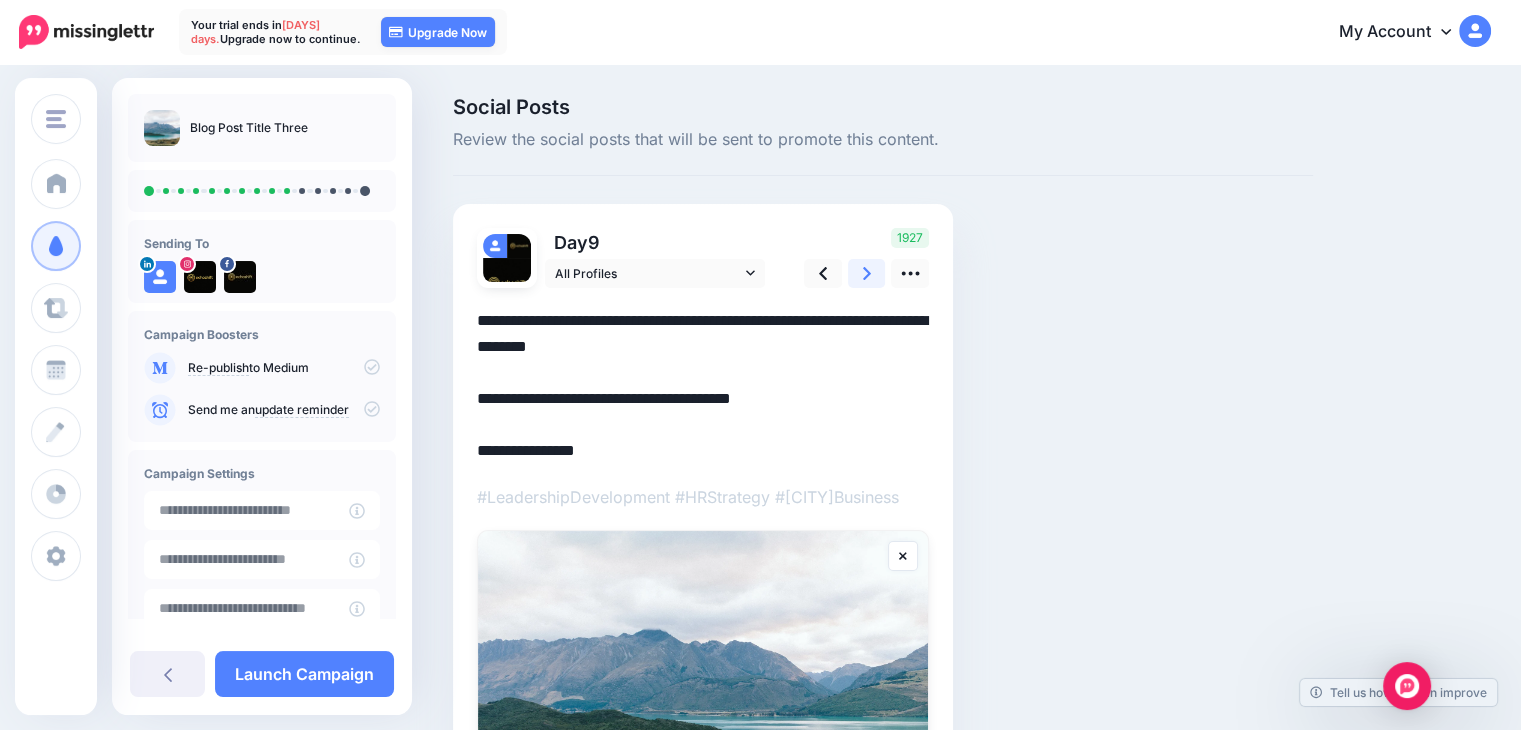 click at bounding box center (867, 273) 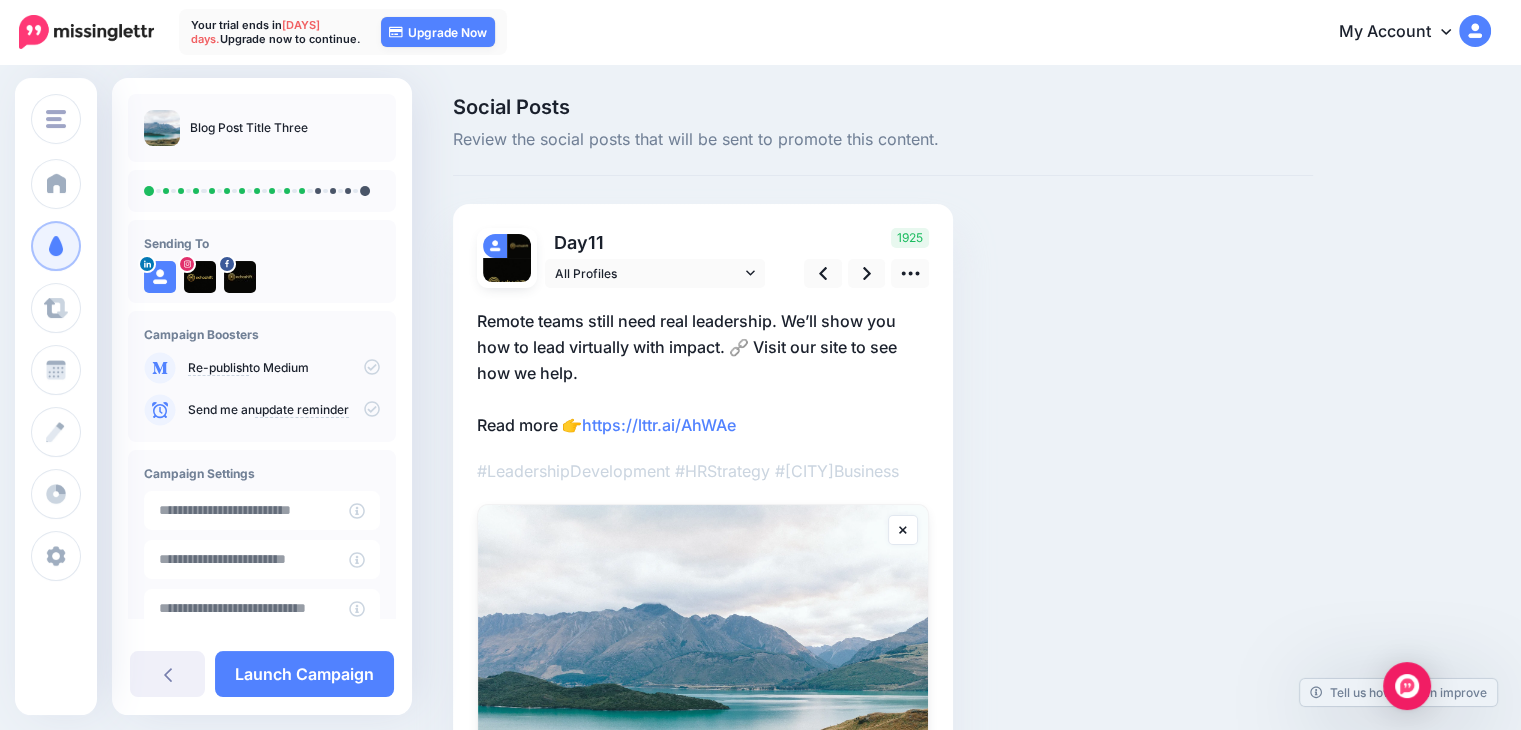 click on "Remote teams still need real leadership. We’ll show you how to lead virtually with impact. 🔗 Visit our site to see how we help. Read more 👉  https://lttr.ai/AhWAe" at bounding box center [703, 373] 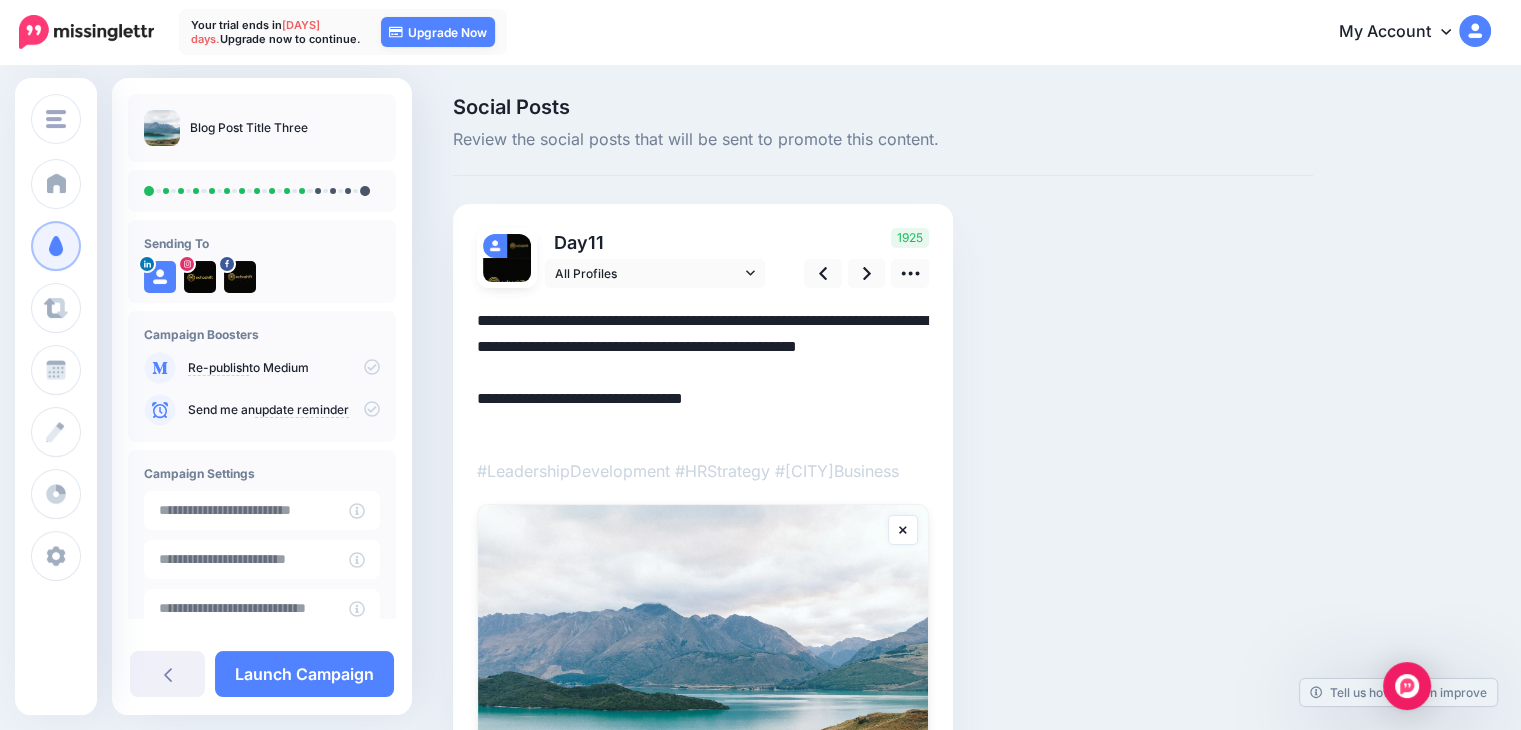 click on "**********" at bounding box center (703, 373) 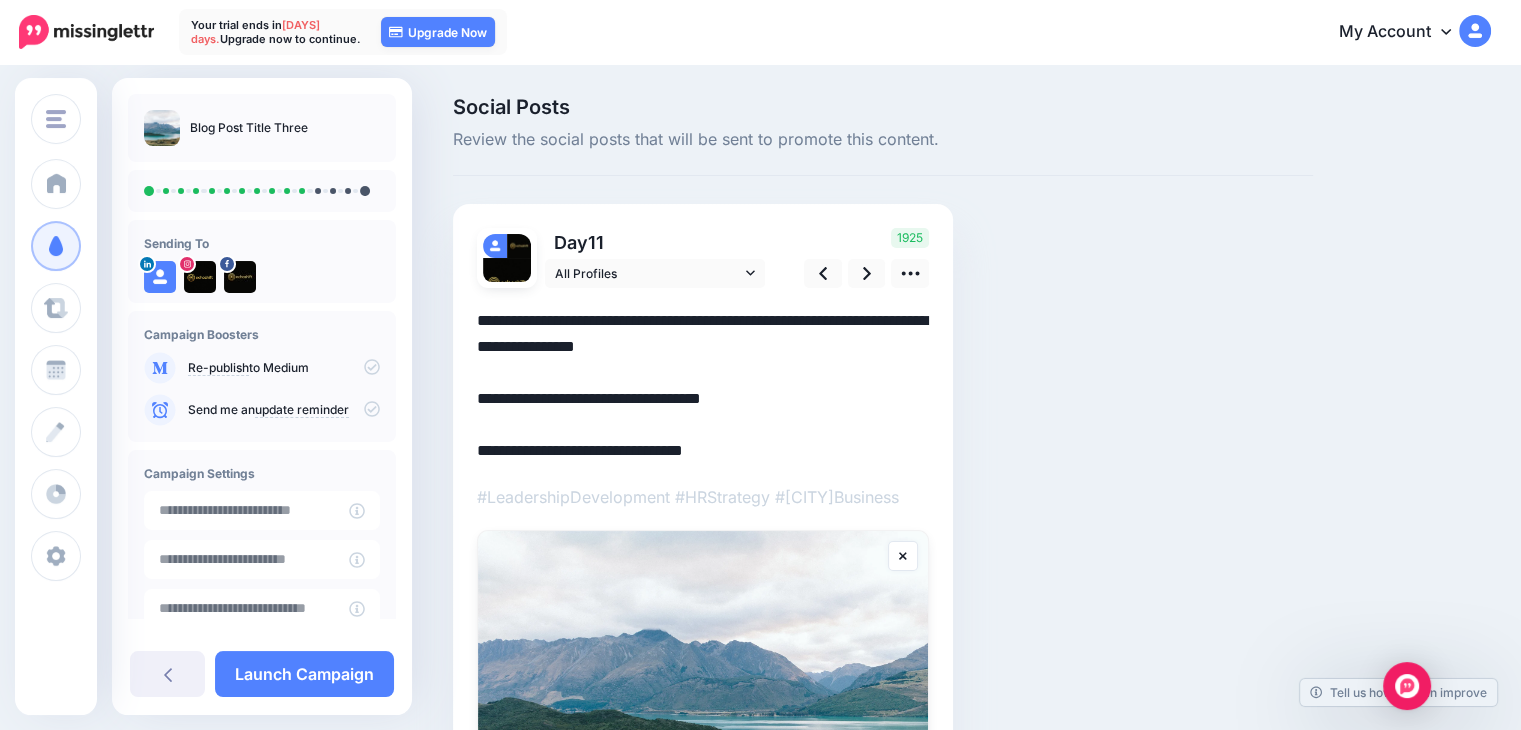 drag, startPoint x: 752, startPoint y: 445, endPoint x: 475, endPoint y: 453, distance: 277.1155 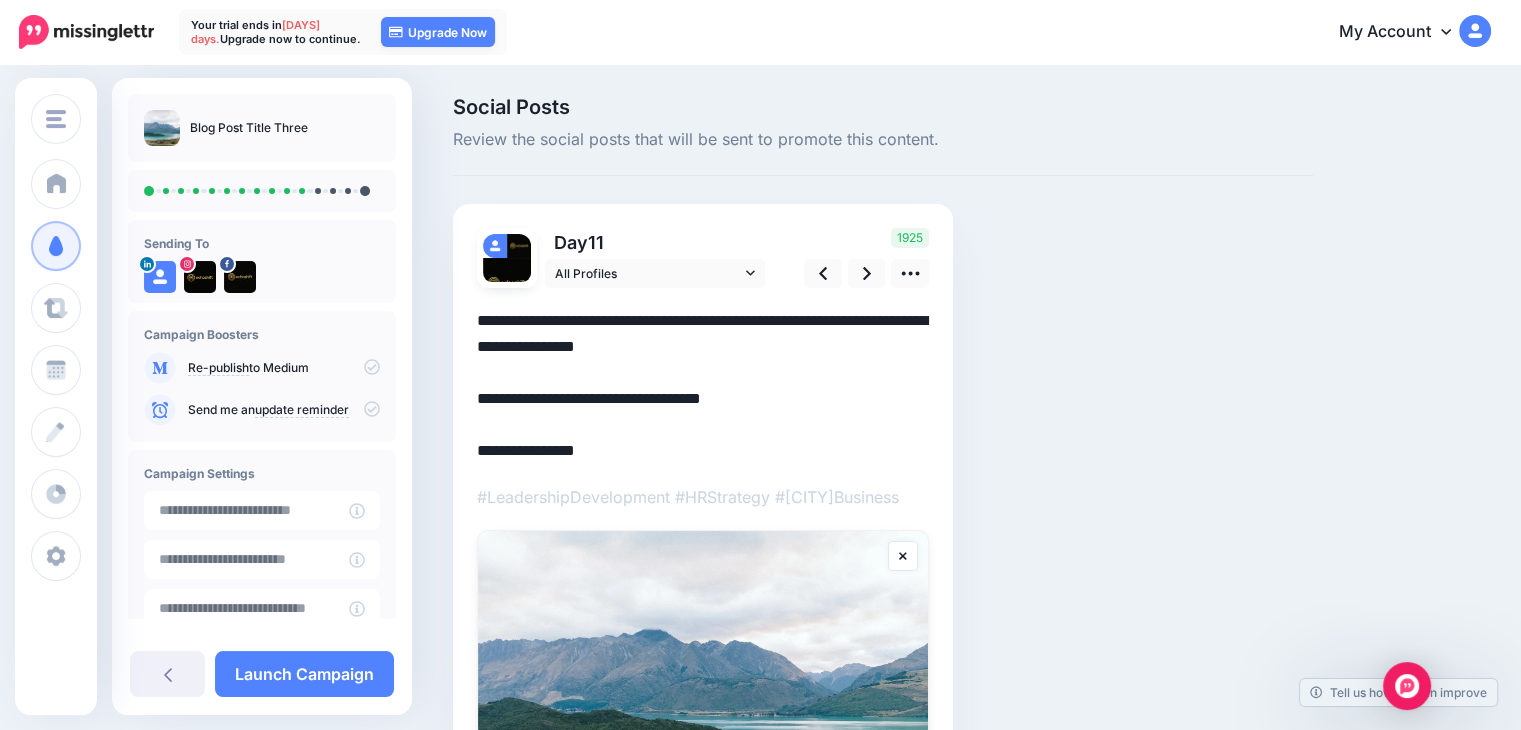 click on "**********" at bounding box center (703, 386) 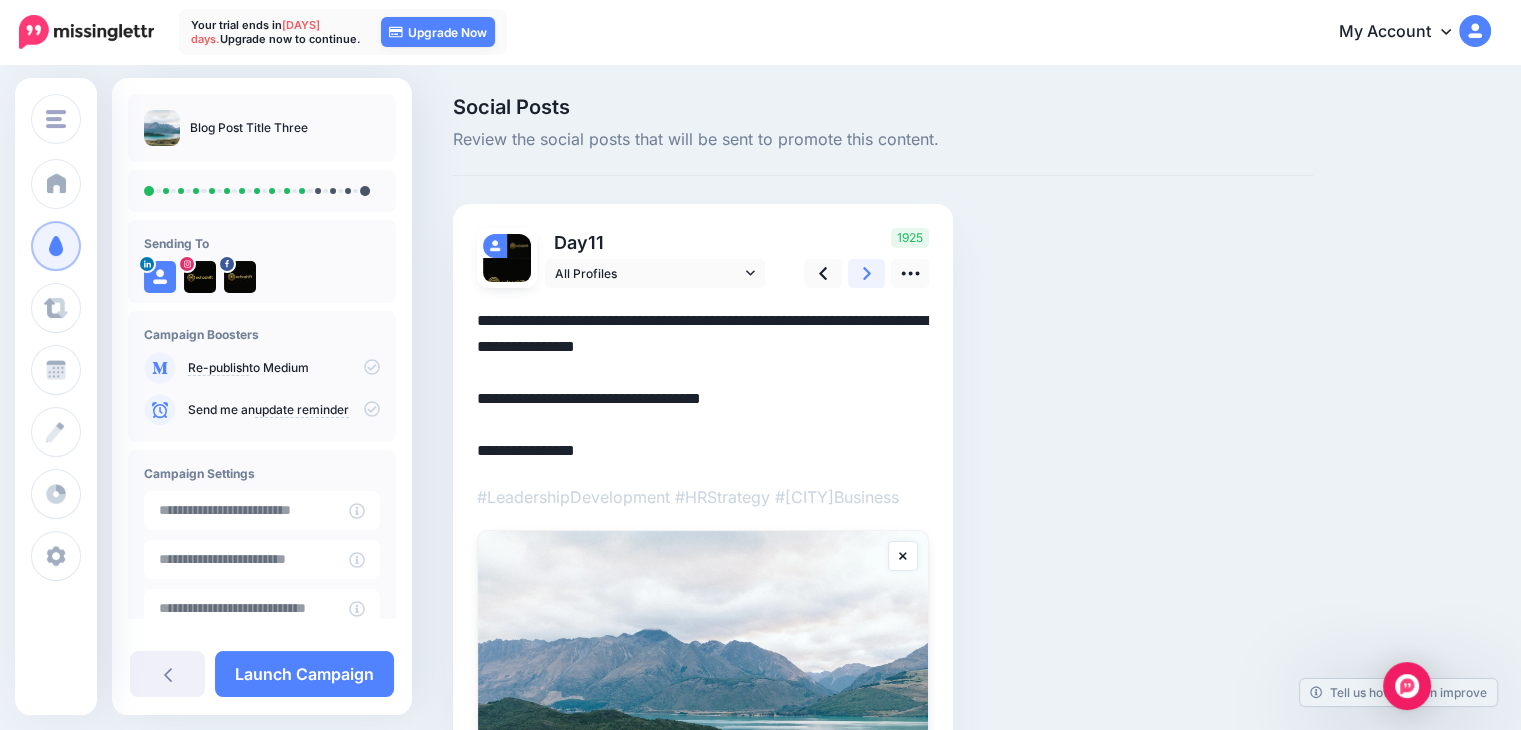 click 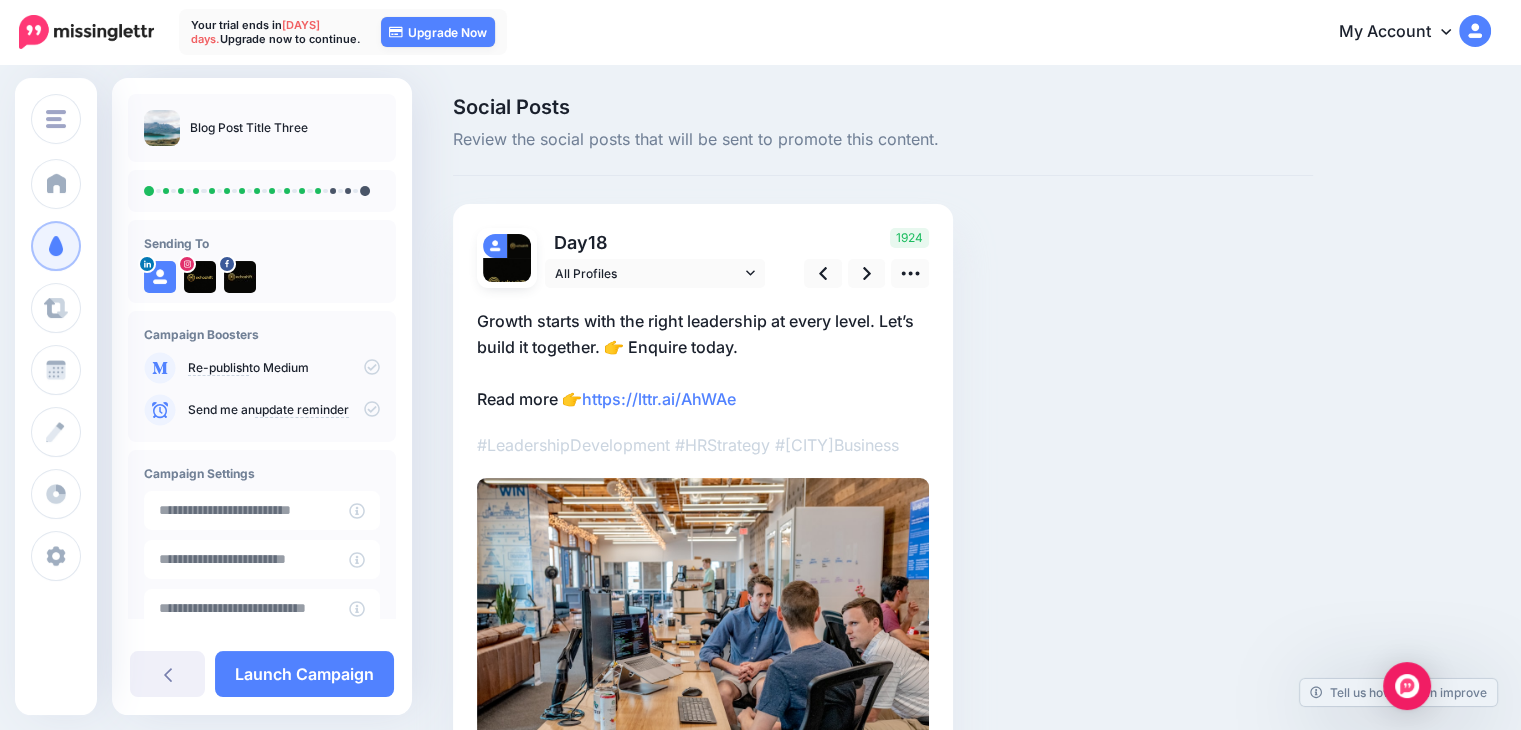 click on "Growth starts with the right leadership at every level. Let’s build it together. 👉 Enquire today. Read more 👉  https://lttr.ai/AhWAe" at bounding box center (703, 360) 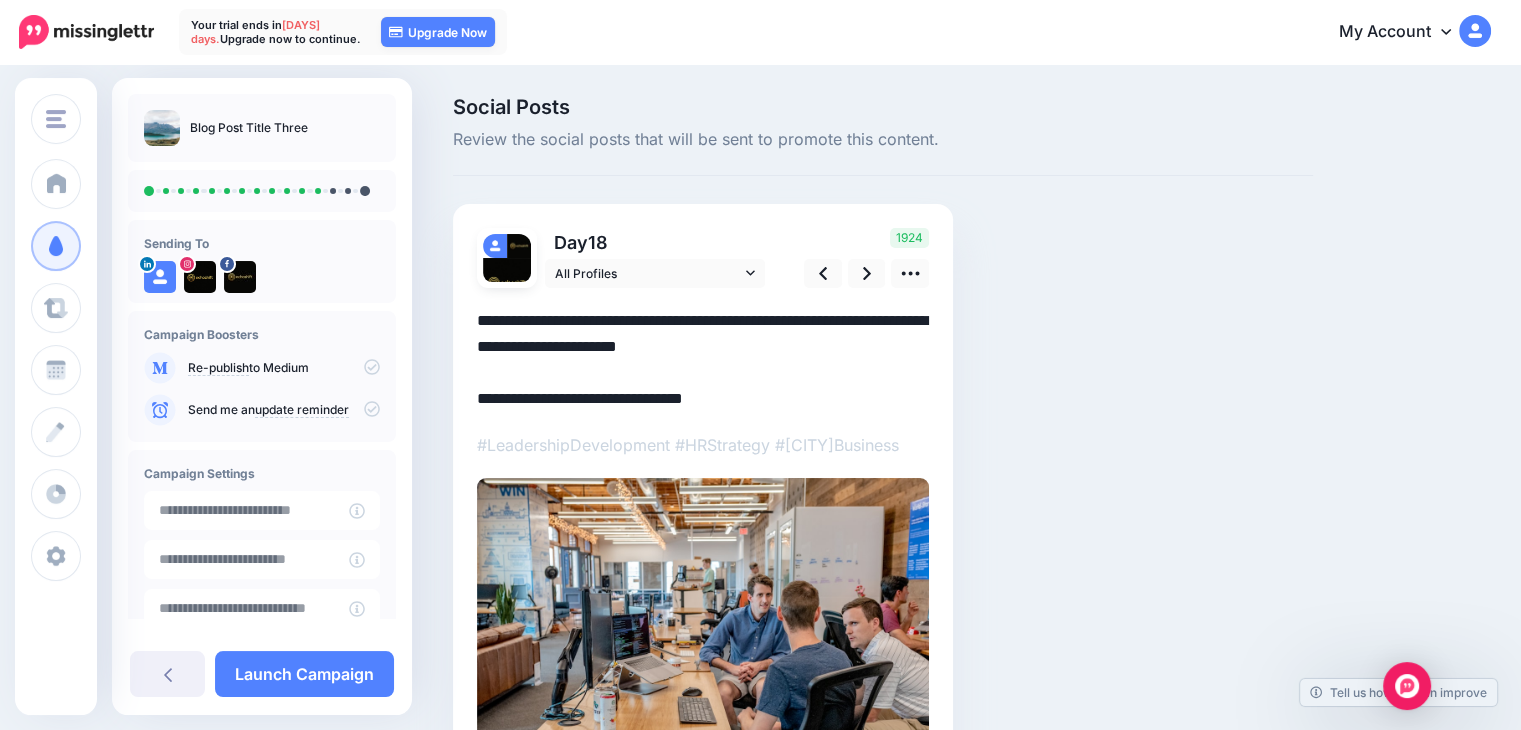 click on "**********" at bounding box center (703, 360) 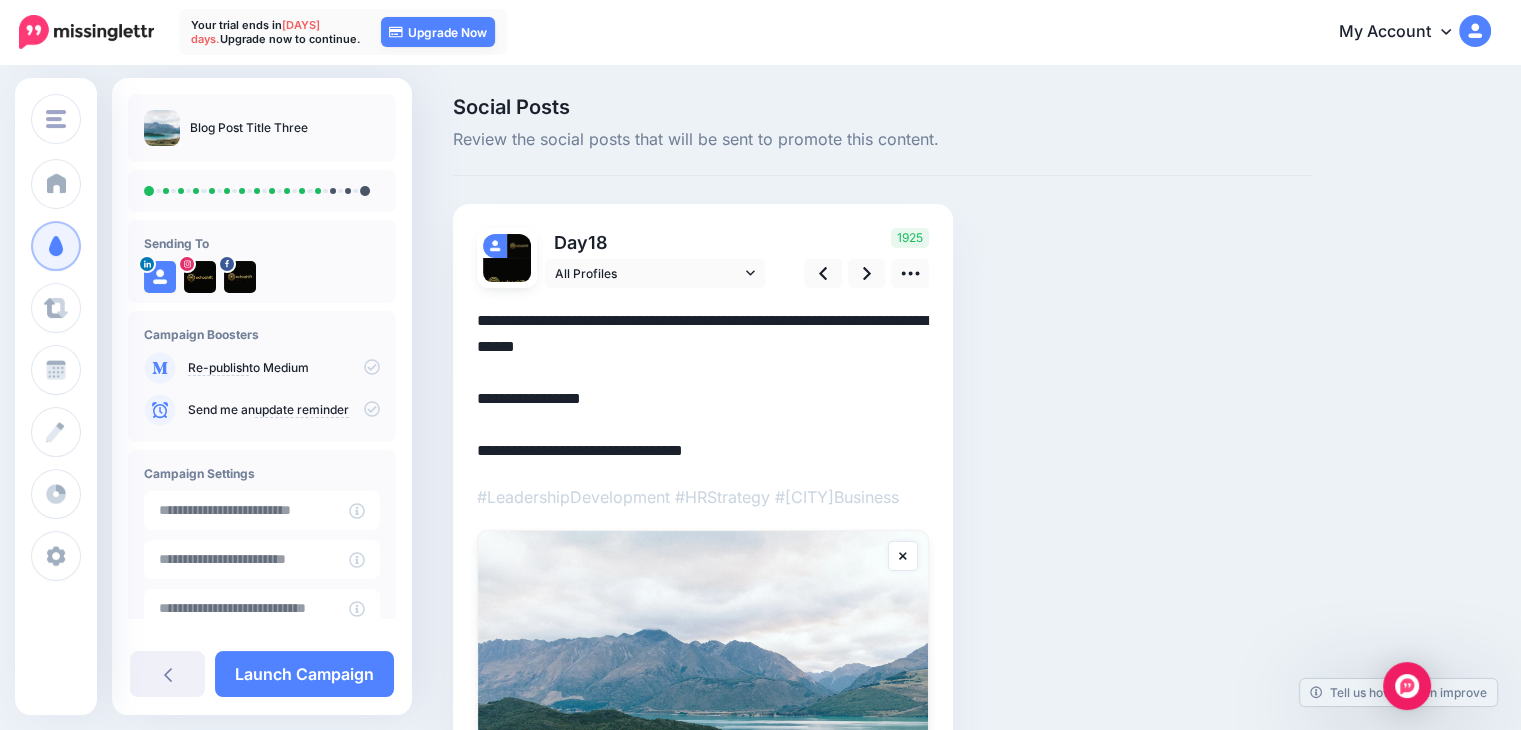 drag, startPoint x: 762, startPoint y: 443, endPoint x: 437, endPoint y: 445, distance: 325.00616 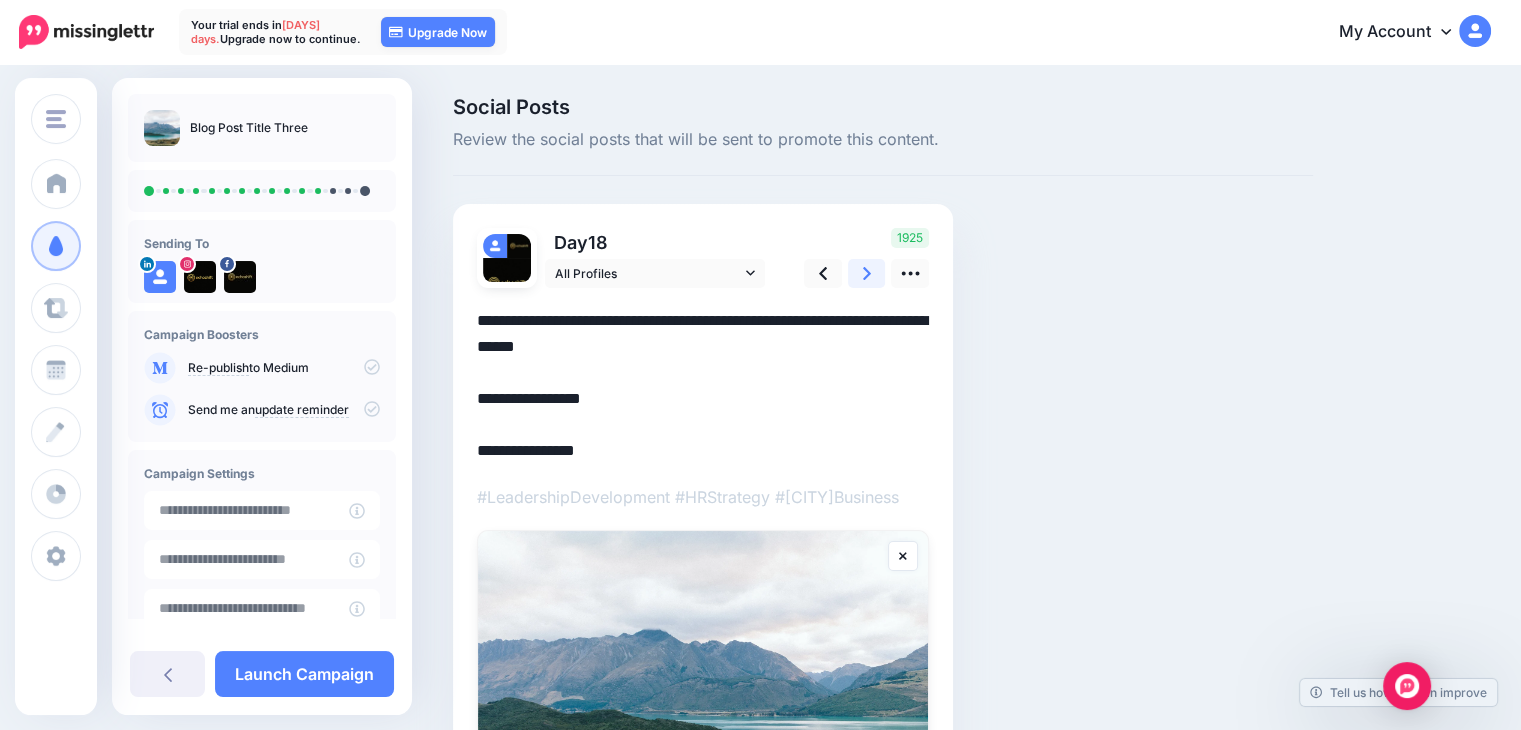click 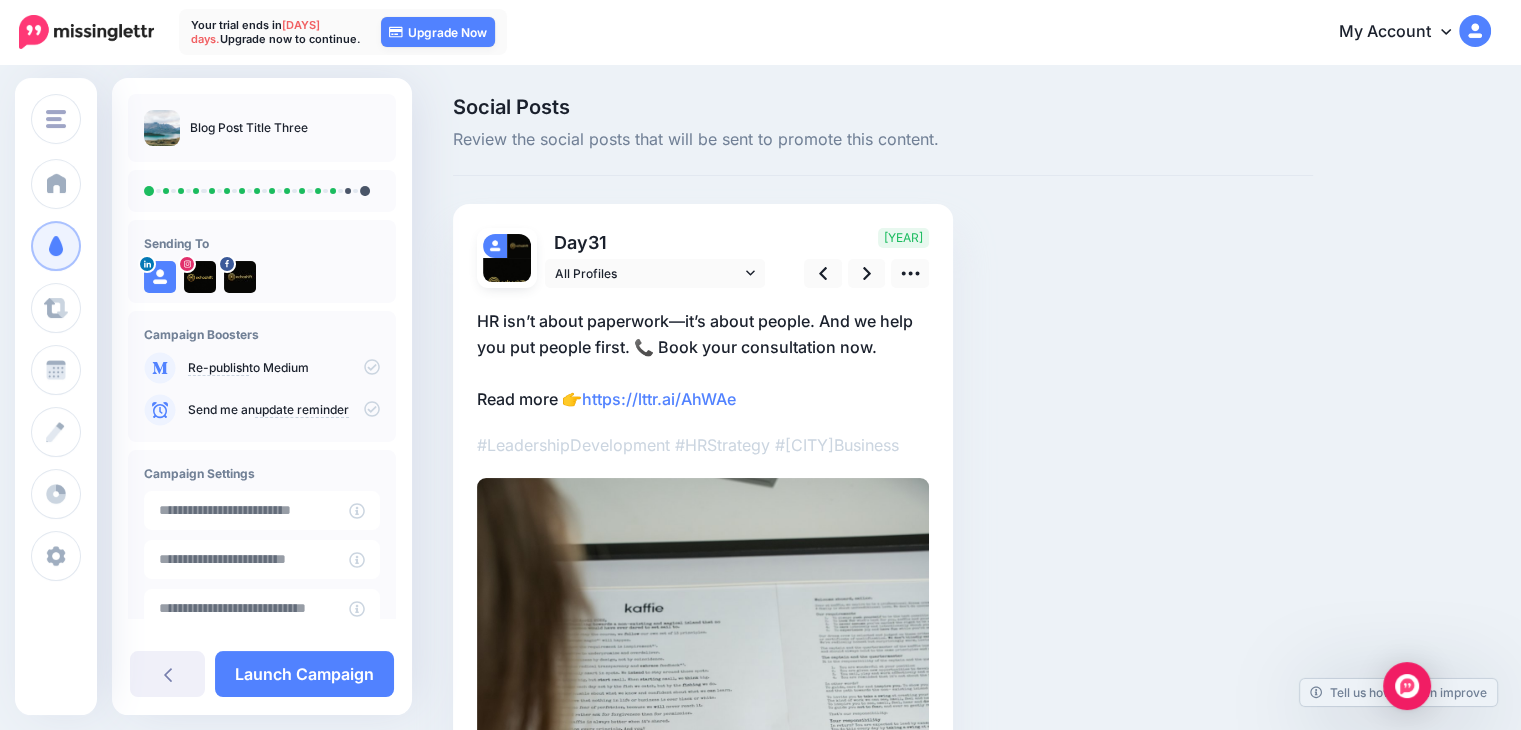 click on "HR isn’t about paperwork—it’s about people. And we help you put people first. 📞 Book your consultation now. Read more 👉  https://lttr.ai/AhWAe" at bounding box center (703, 360) 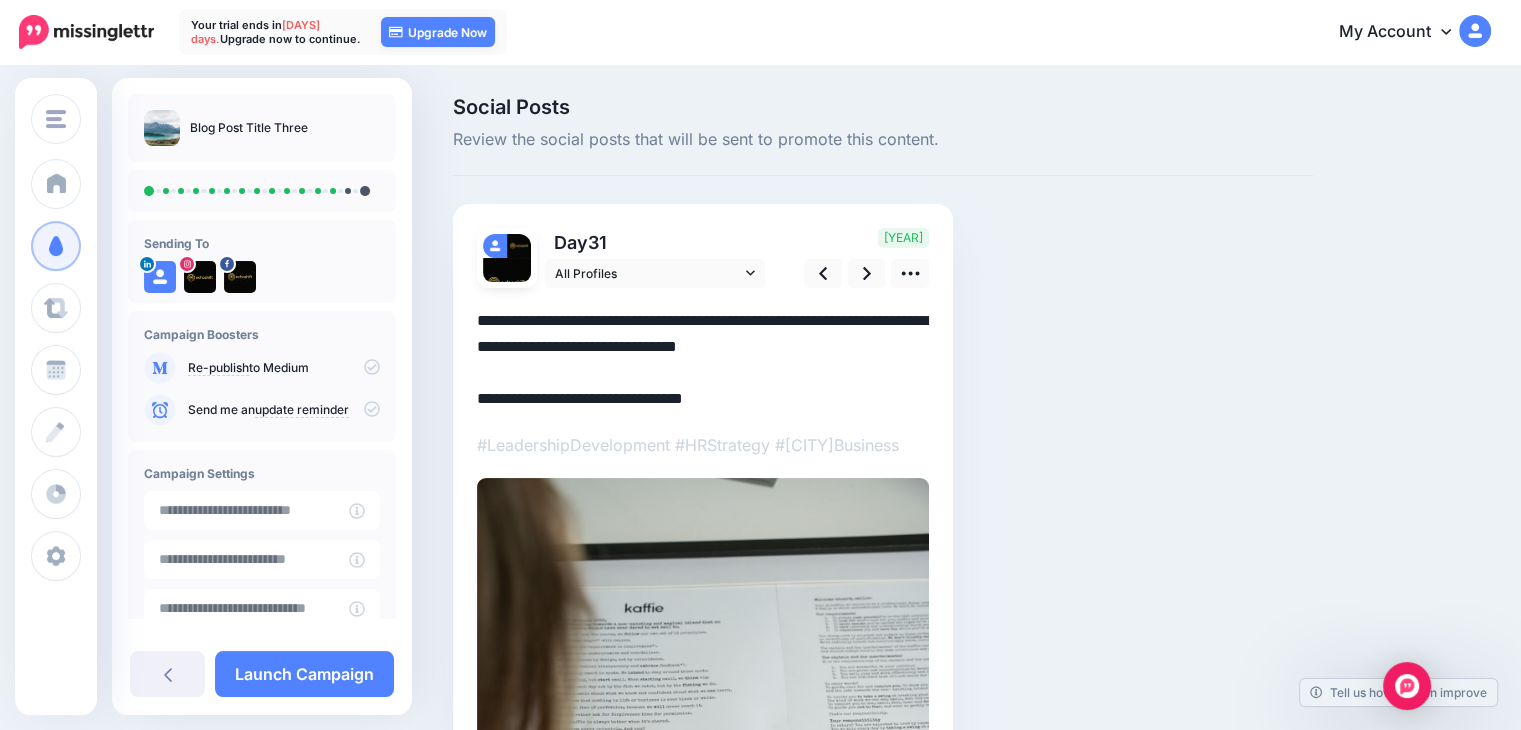 click on "**********" at bounding box center [703, 360] 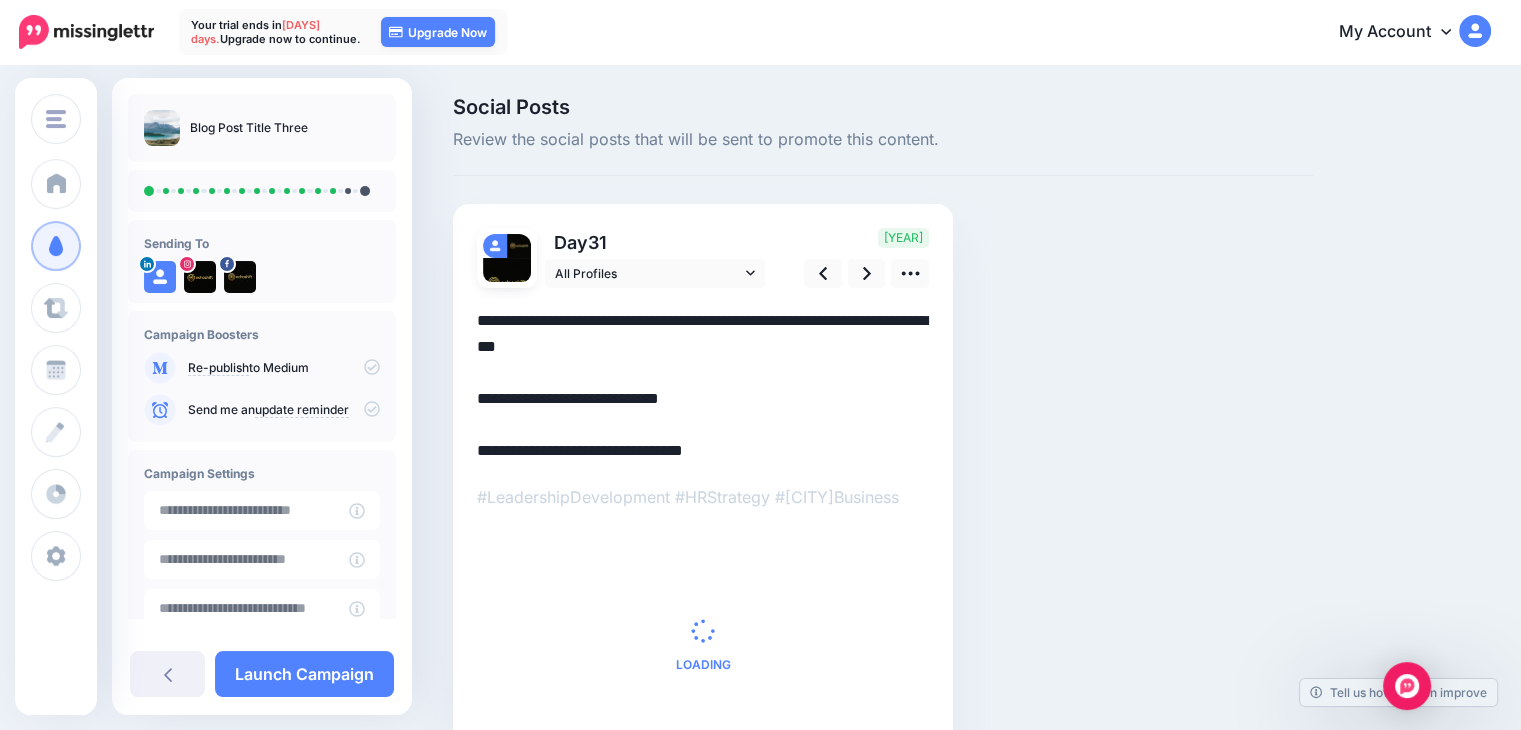 click on "**********" at bounding box center (703, 386) 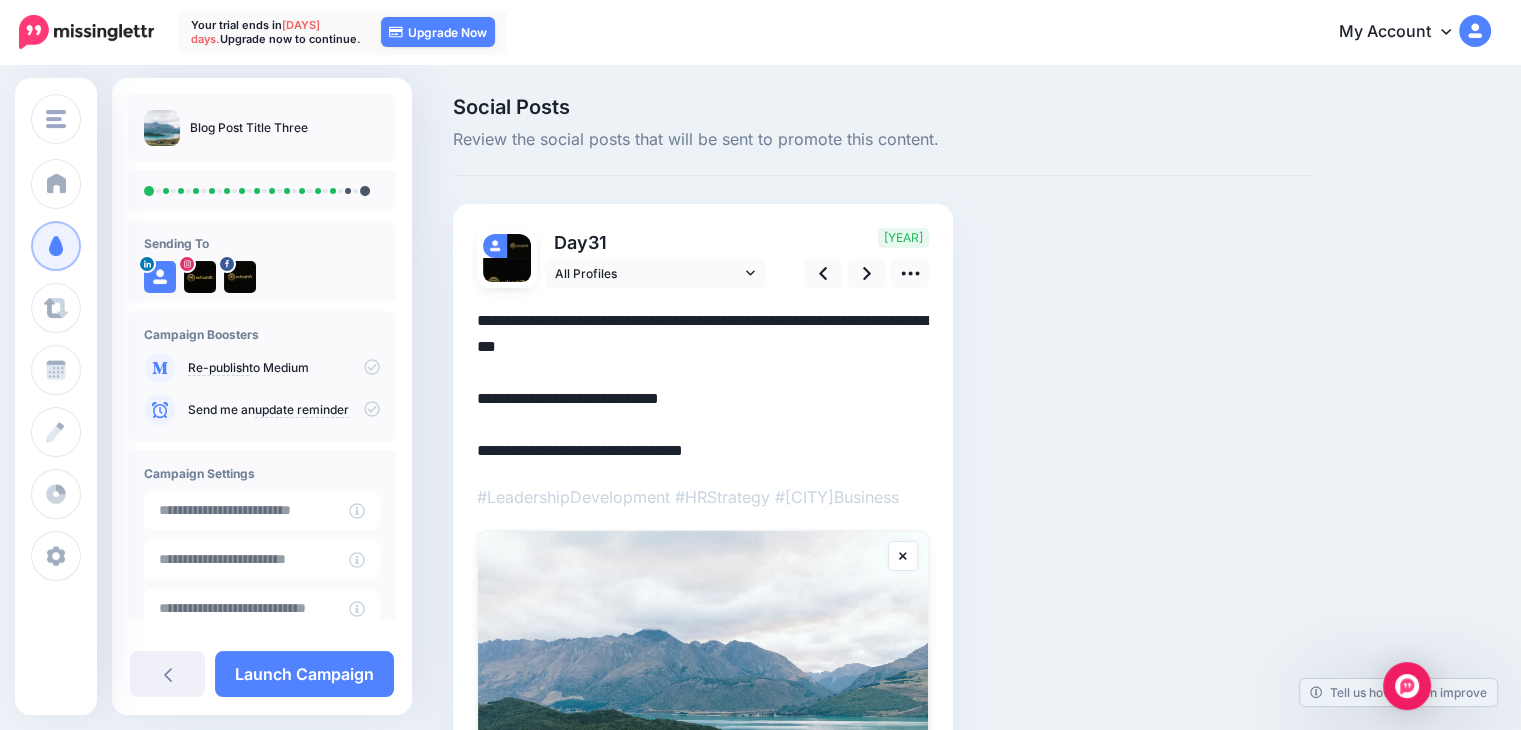 drag, startPoint x: 743, startPoint y: 444, endPoint x: 470, endPoint y: 454, distance: 273.18307 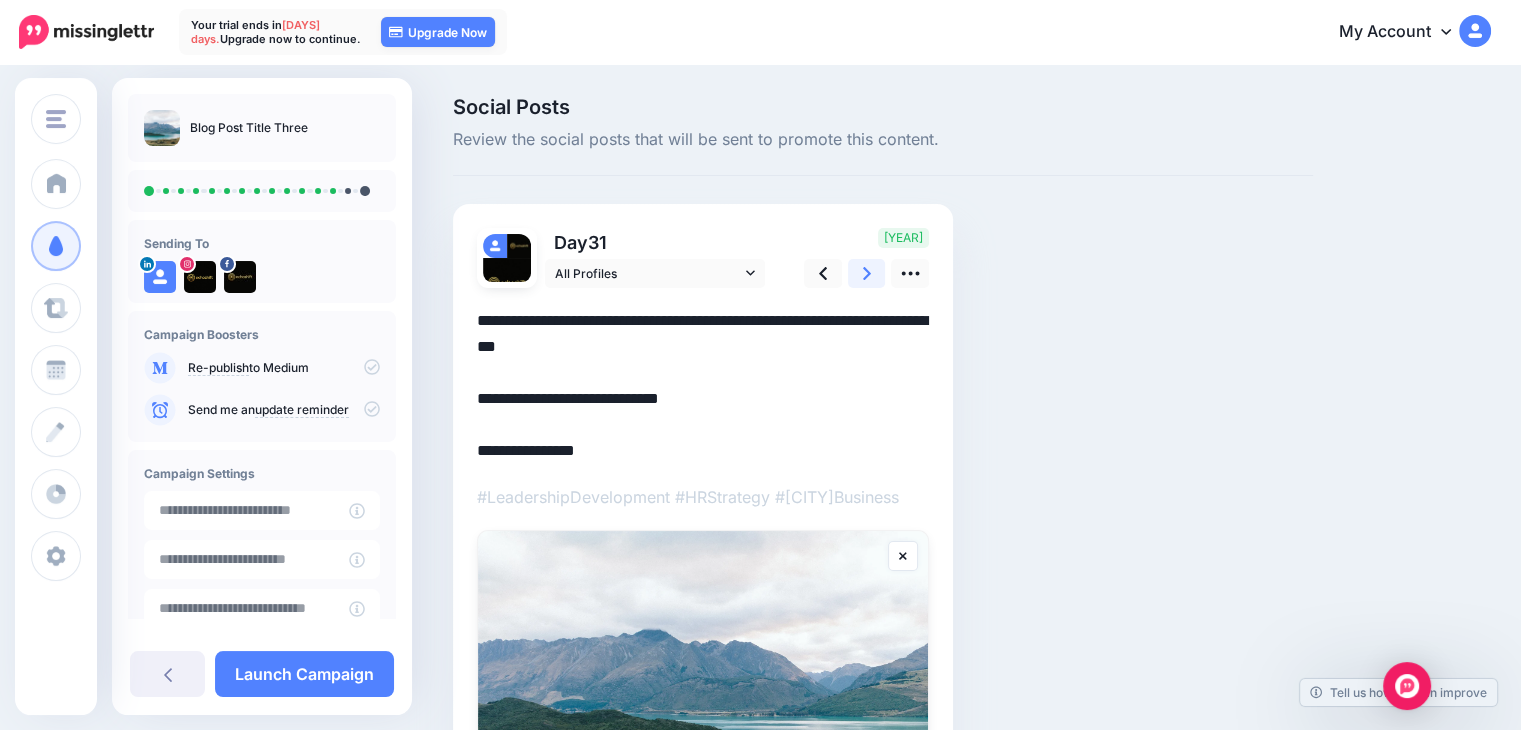 click at bounding box center (867, 273) 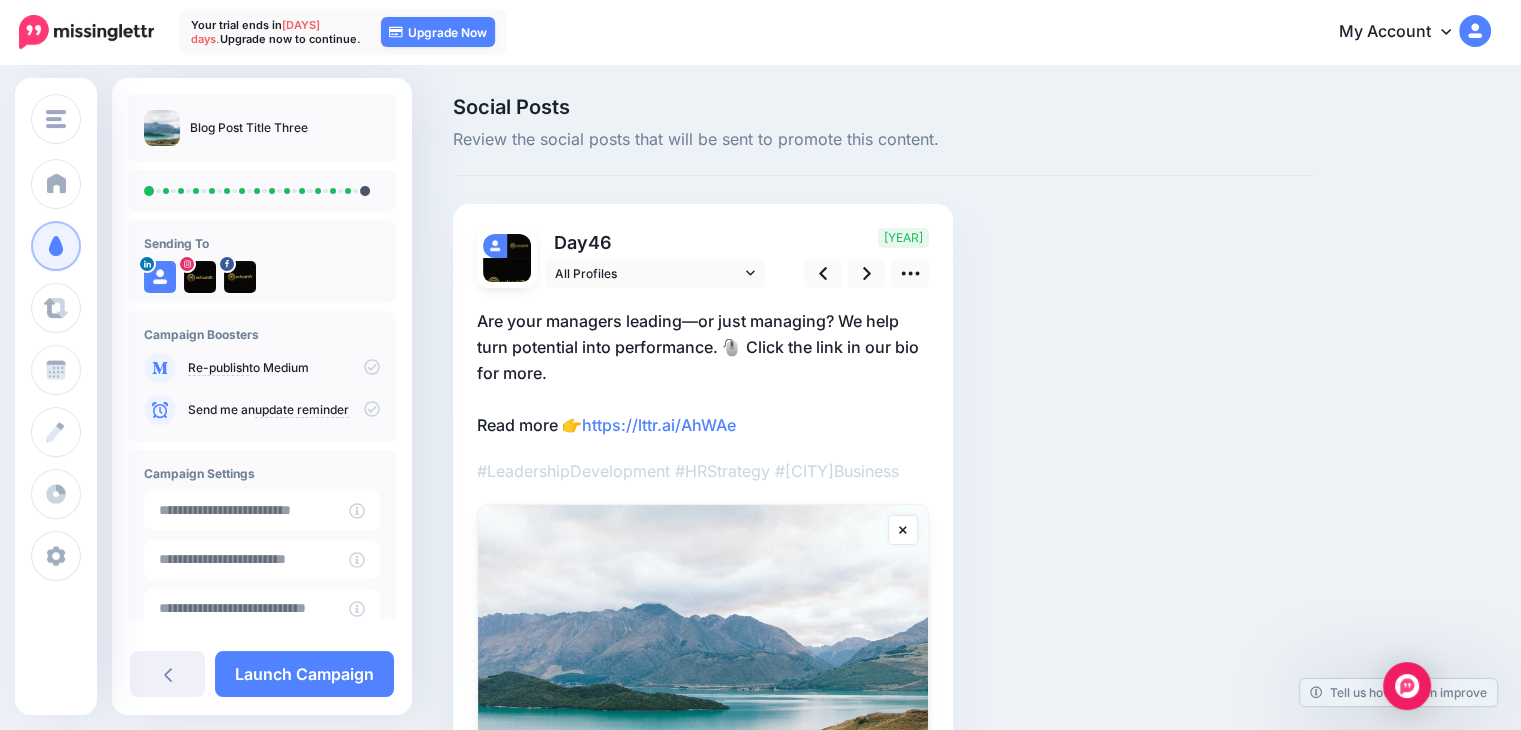 click on "Are your managers leading—or just managing? We help turn potential into performance. 🖱️ Click the link in our bio for more. Read more 👉  https://lttr.ai/AhWAe" at bounding box center (703, 373) 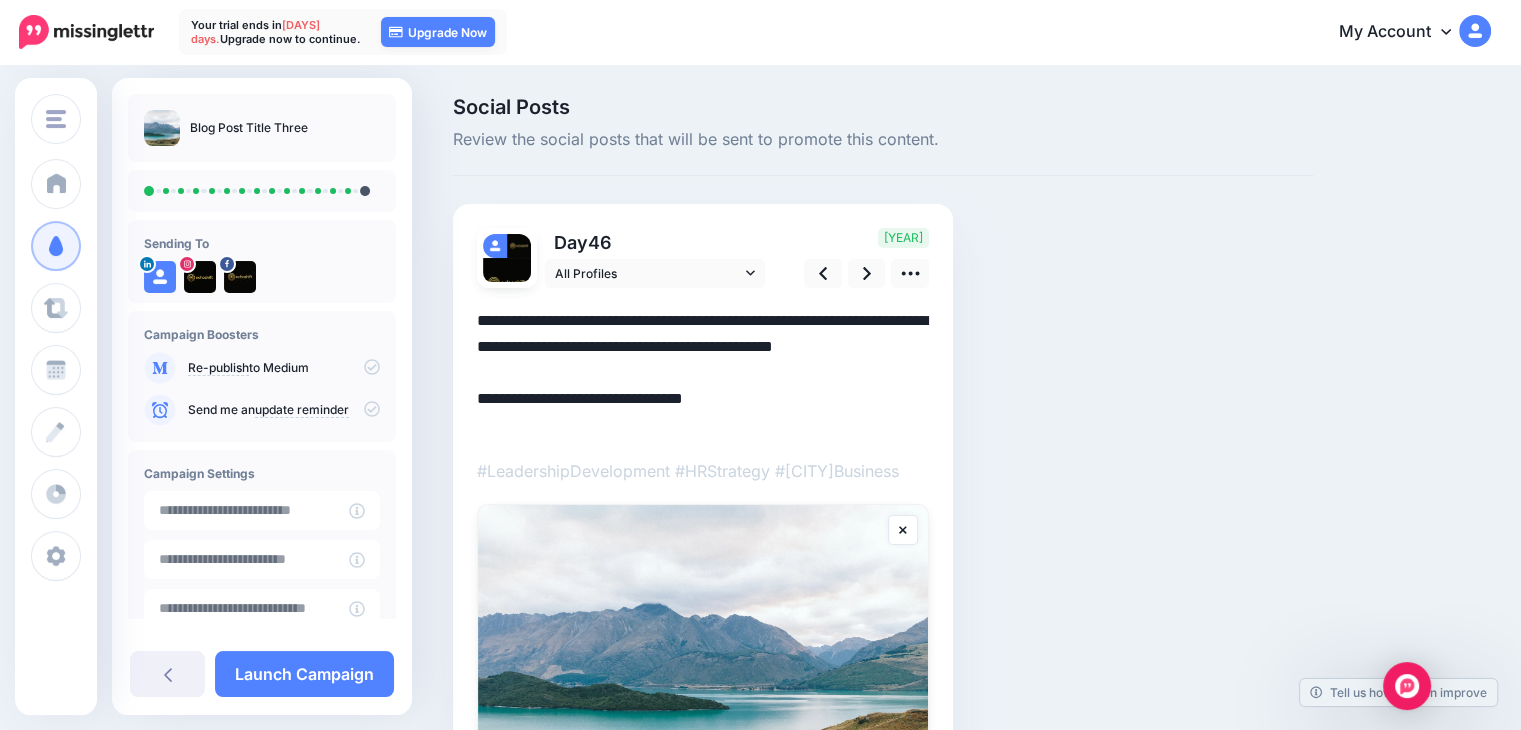 click on "**********" at bounding box center (703, 373) 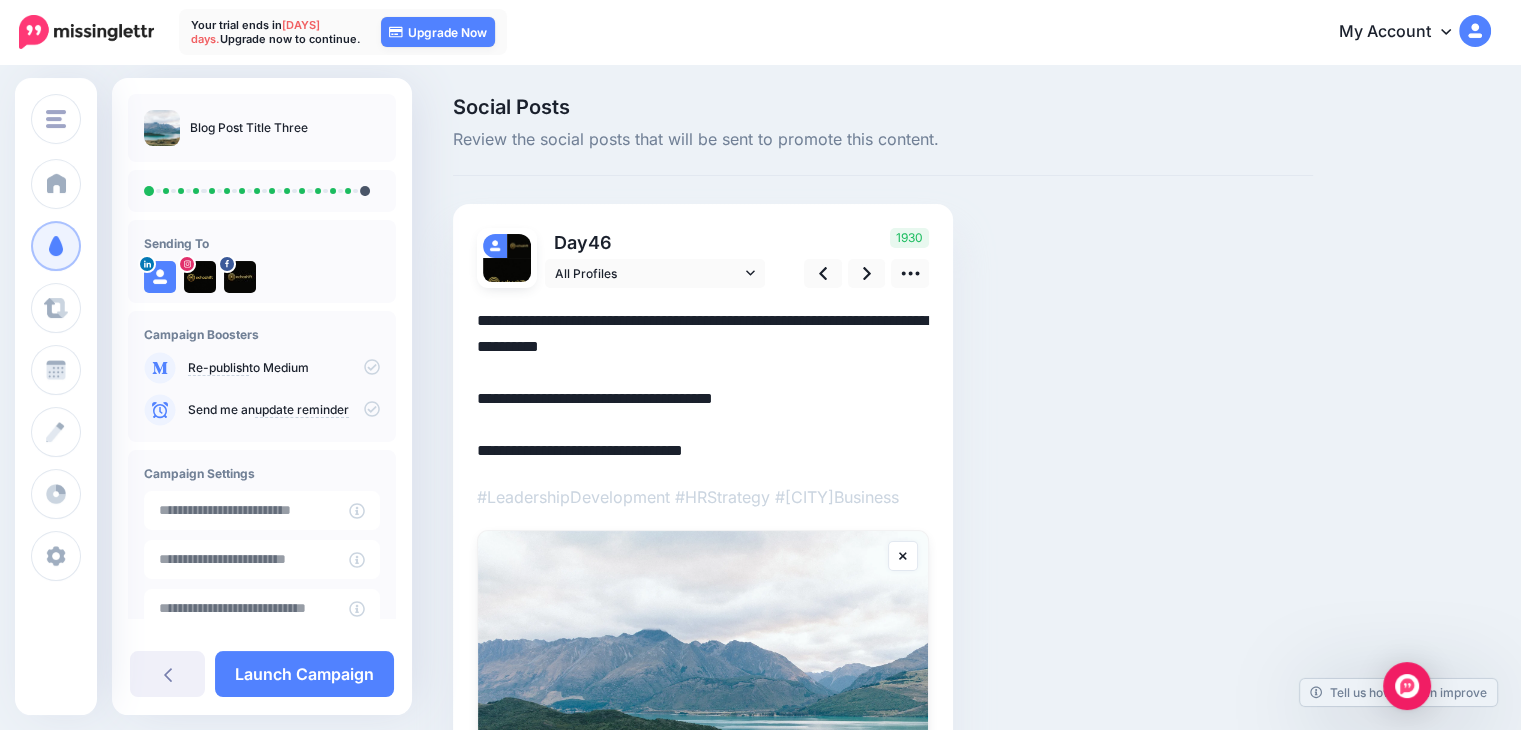 drag, startPoint x: 759, startPoint y: 449, endPoint x: 447, endPoint y: 463, distance: 312.31393 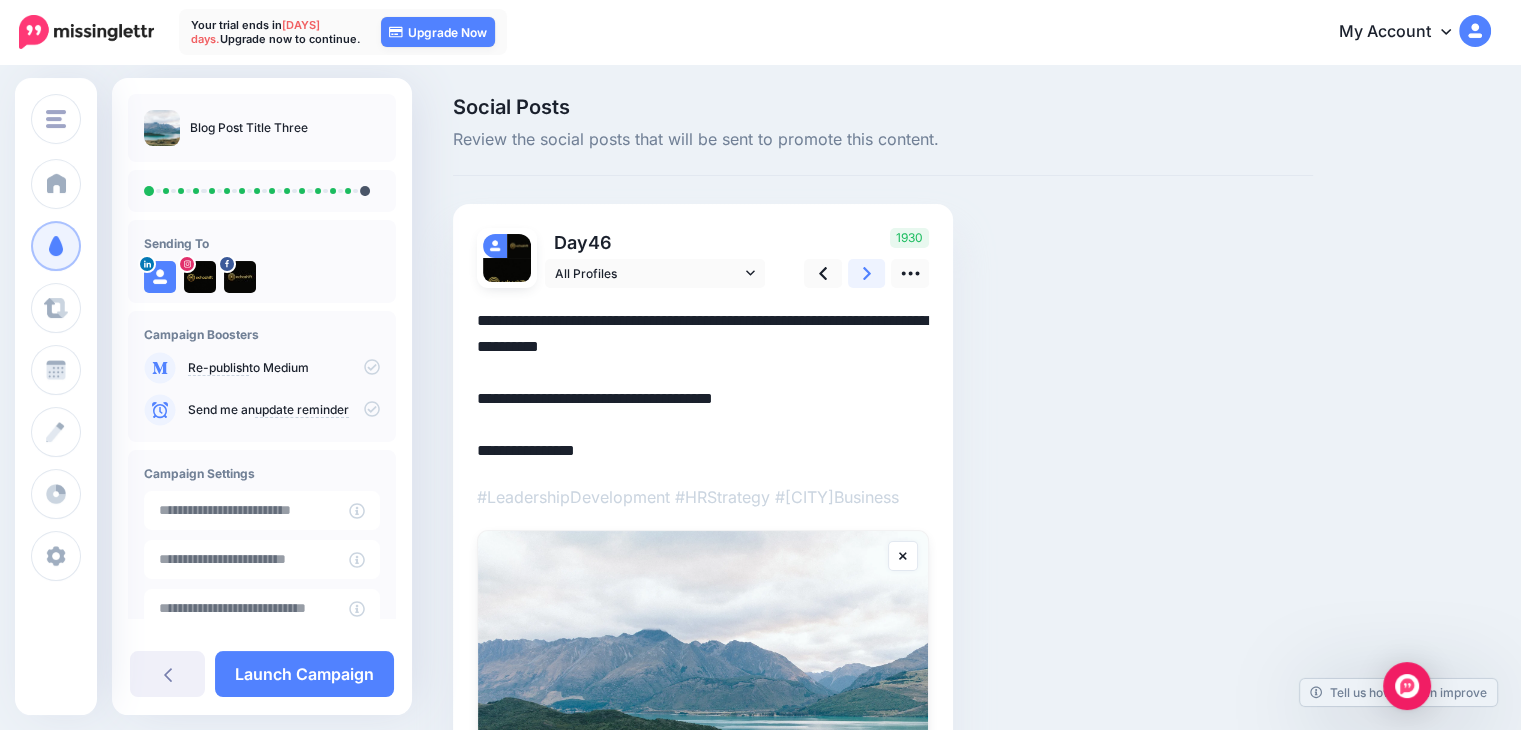 click 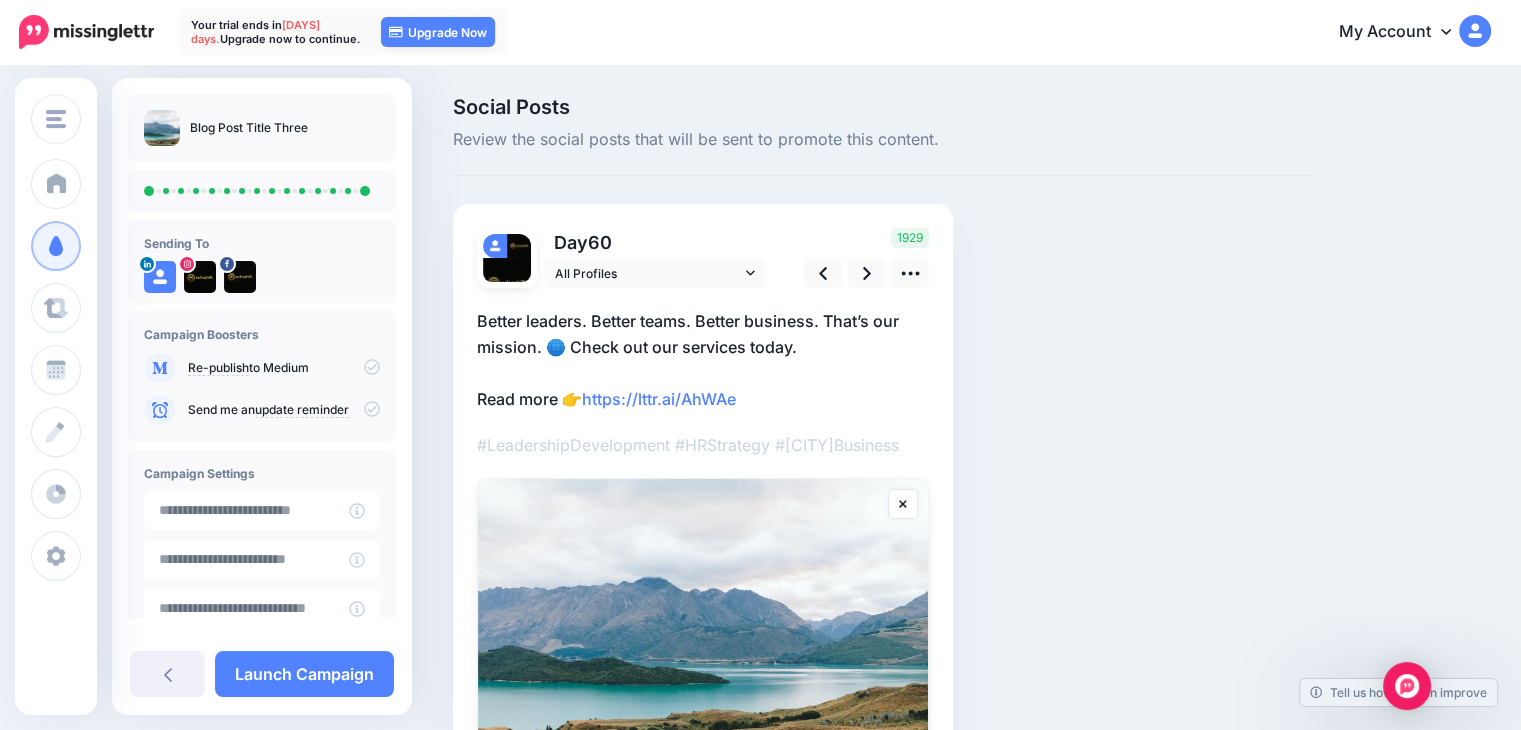 click on "Better leaders. Better teams. Better business. That’s our mission. 🌐 Check out our services today. Read more 👉  https://lttr.ai/AhWAe" at bounding box center (703, 360) 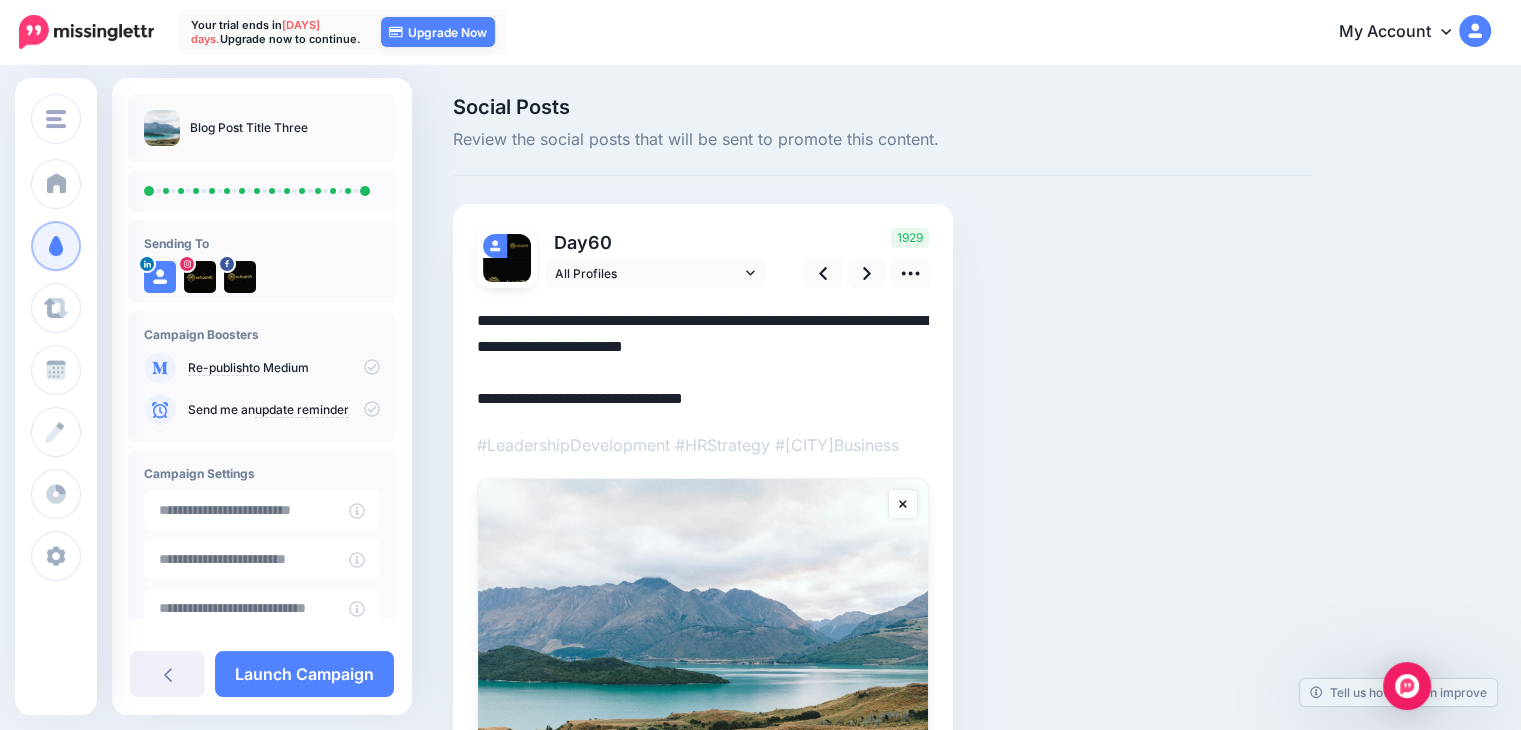 click on "**********" at bounding box center [703, 360] 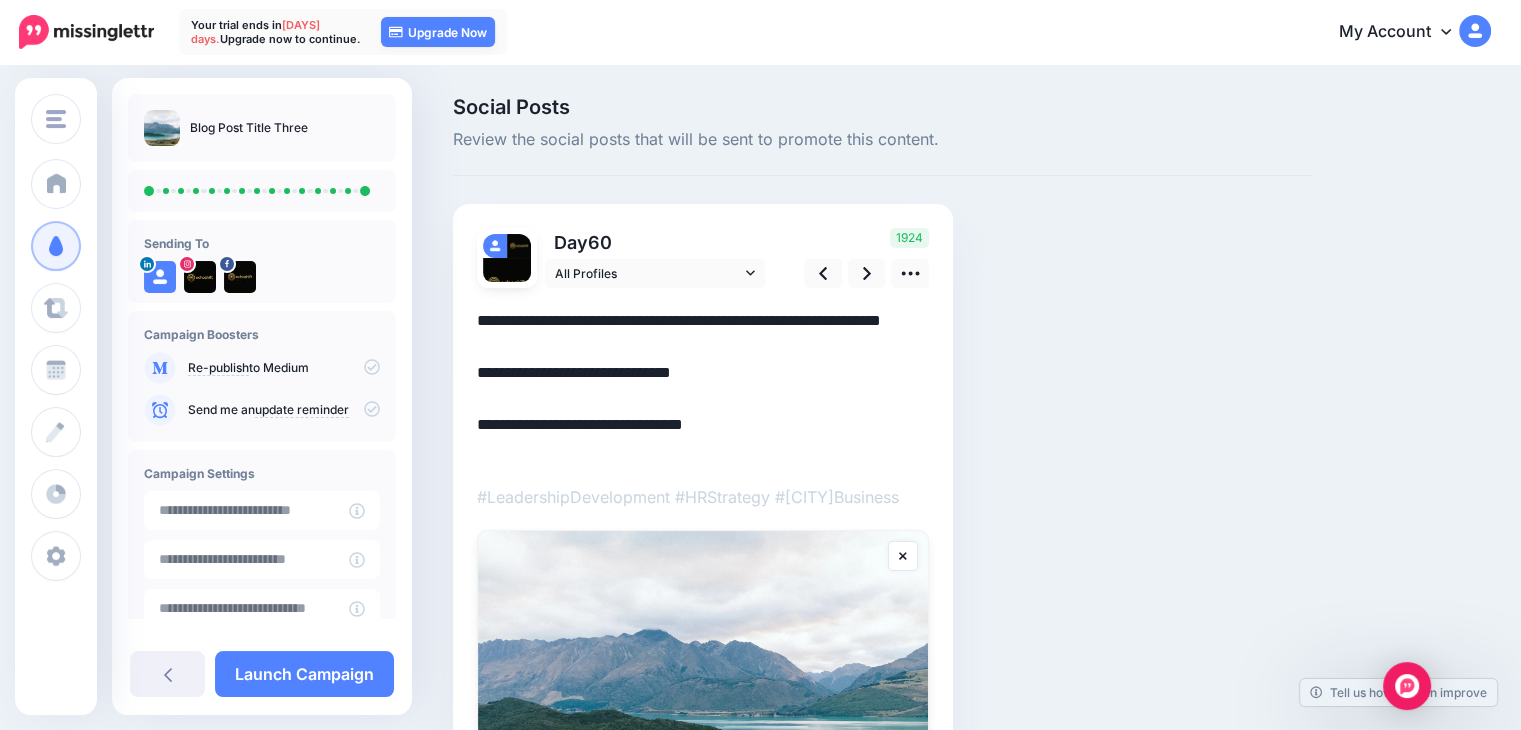 drag, startPoint x: 760, startPoint y: 445, endPoint x: 474, endPoint y: 445, distance: 286 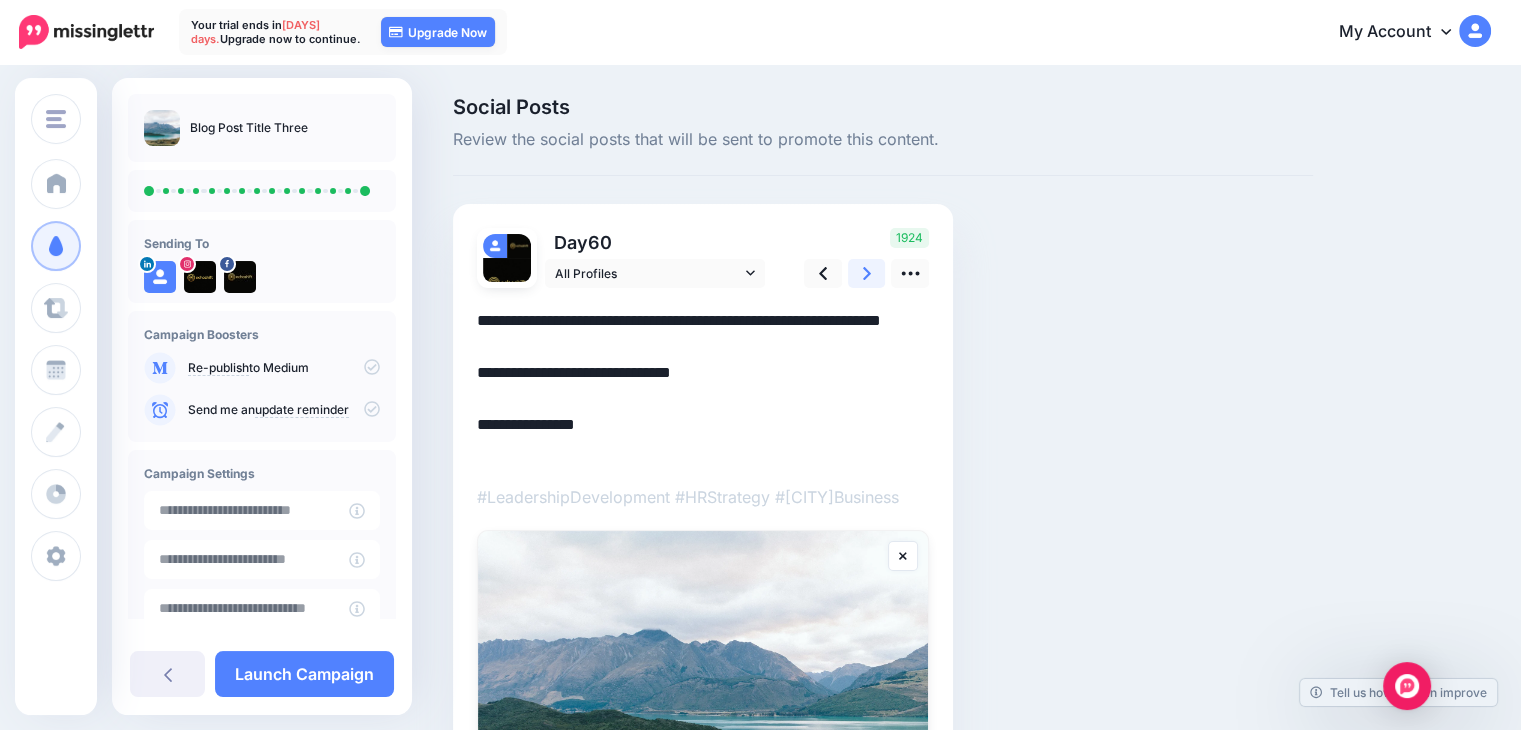 click at bounding box center (867, 273) 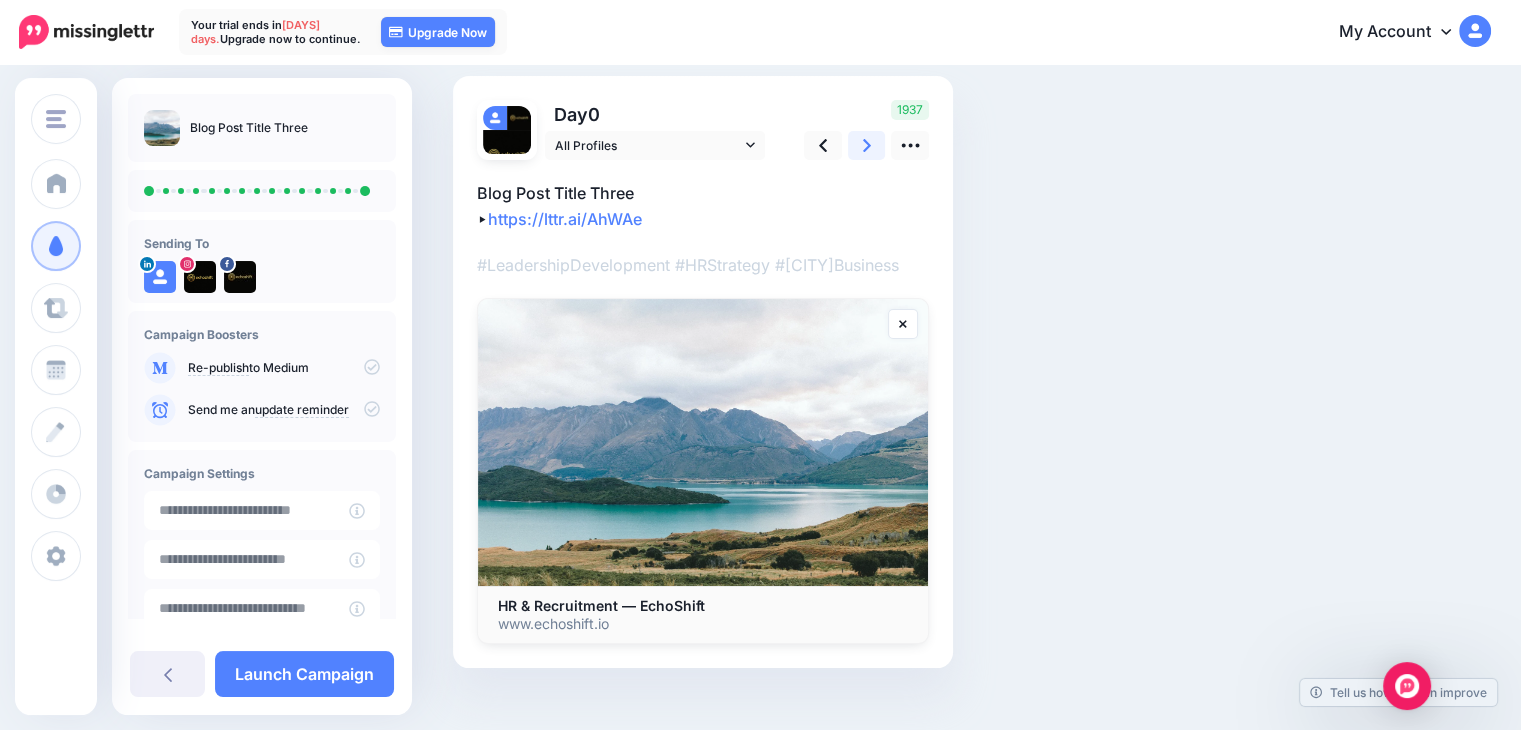scroll, scrollTop: 55, scrollLeft: 0, axis: vertical 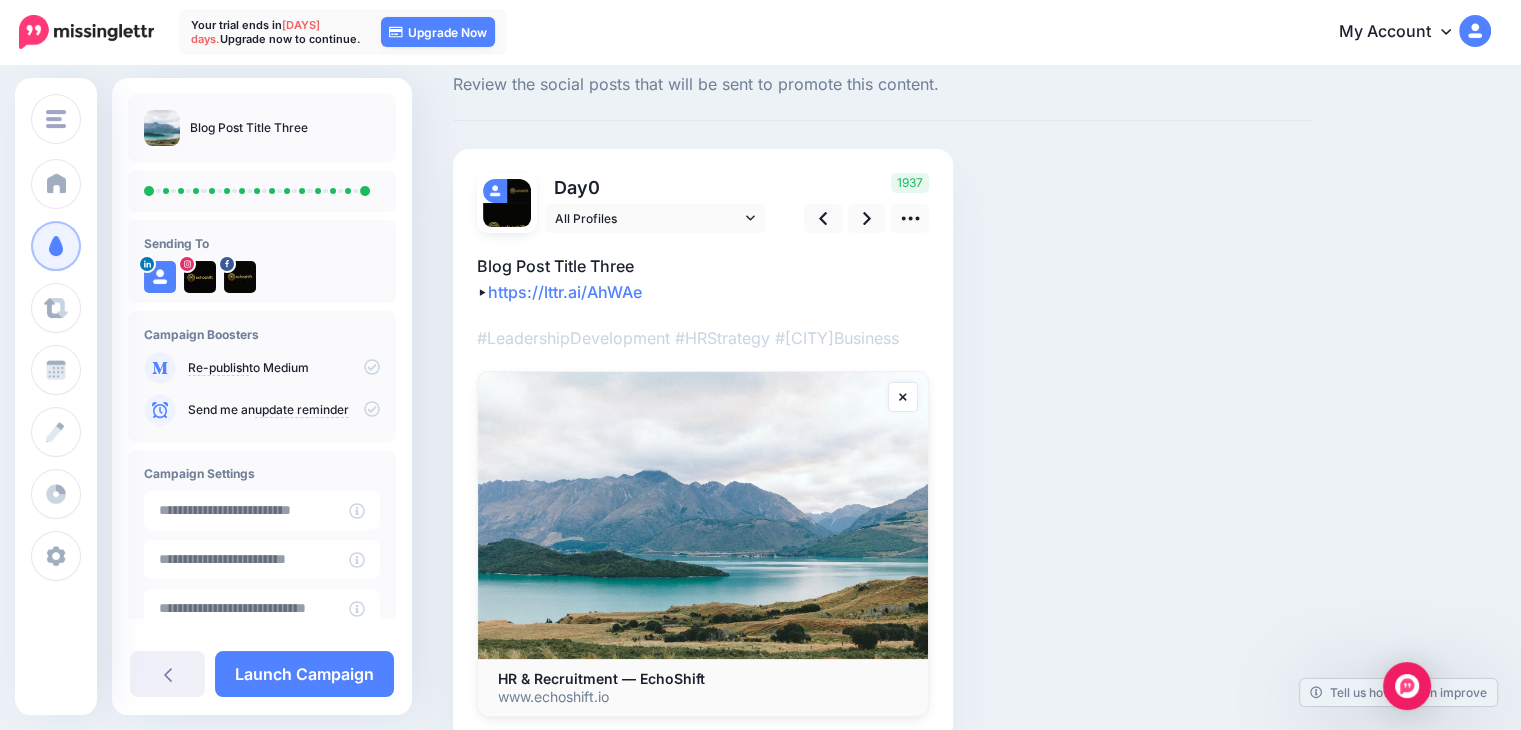 click on "Blog Post Title Three ▸  https://lttr.ai/AhWAe" at bounding box center [703, 279] 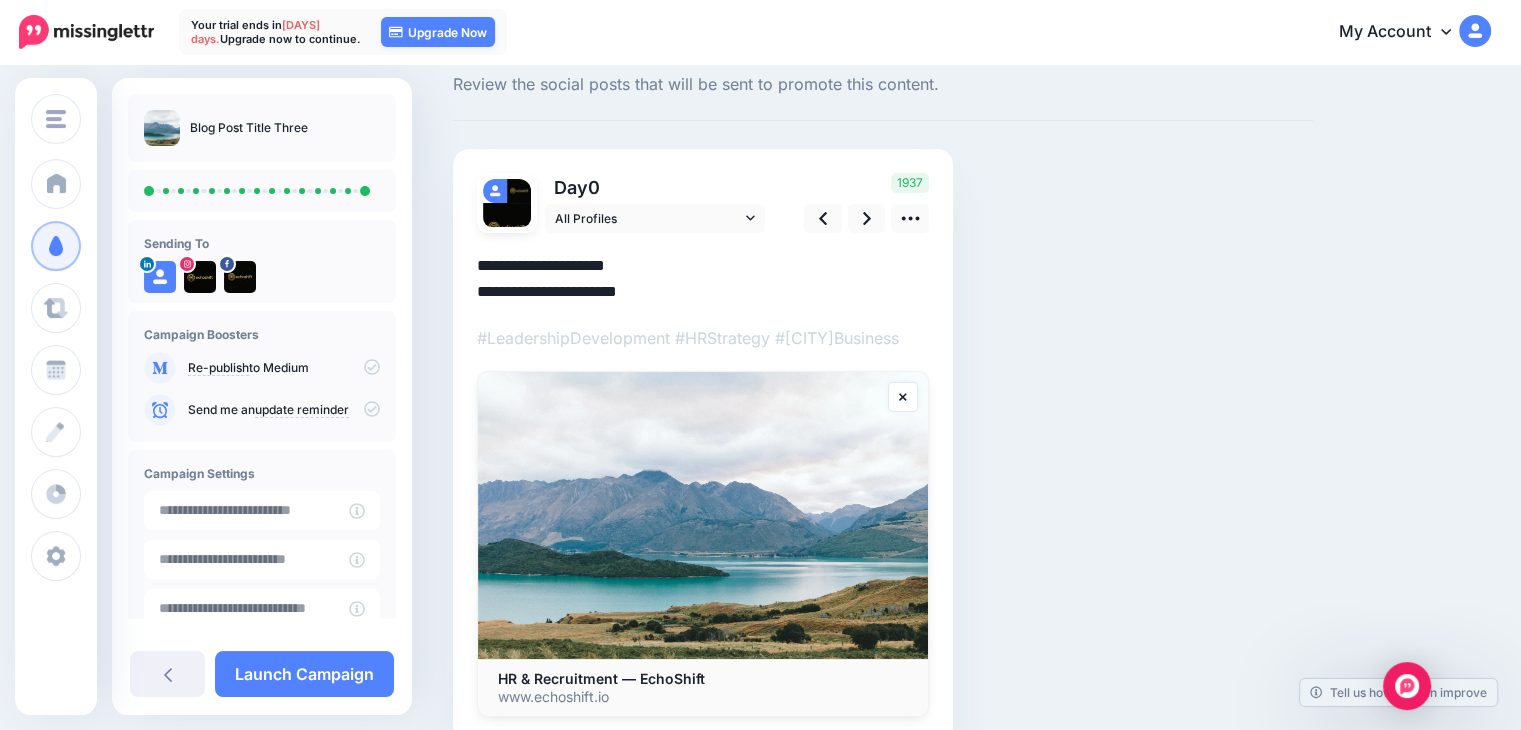 click on "**********" at bounding box center [703, 279] 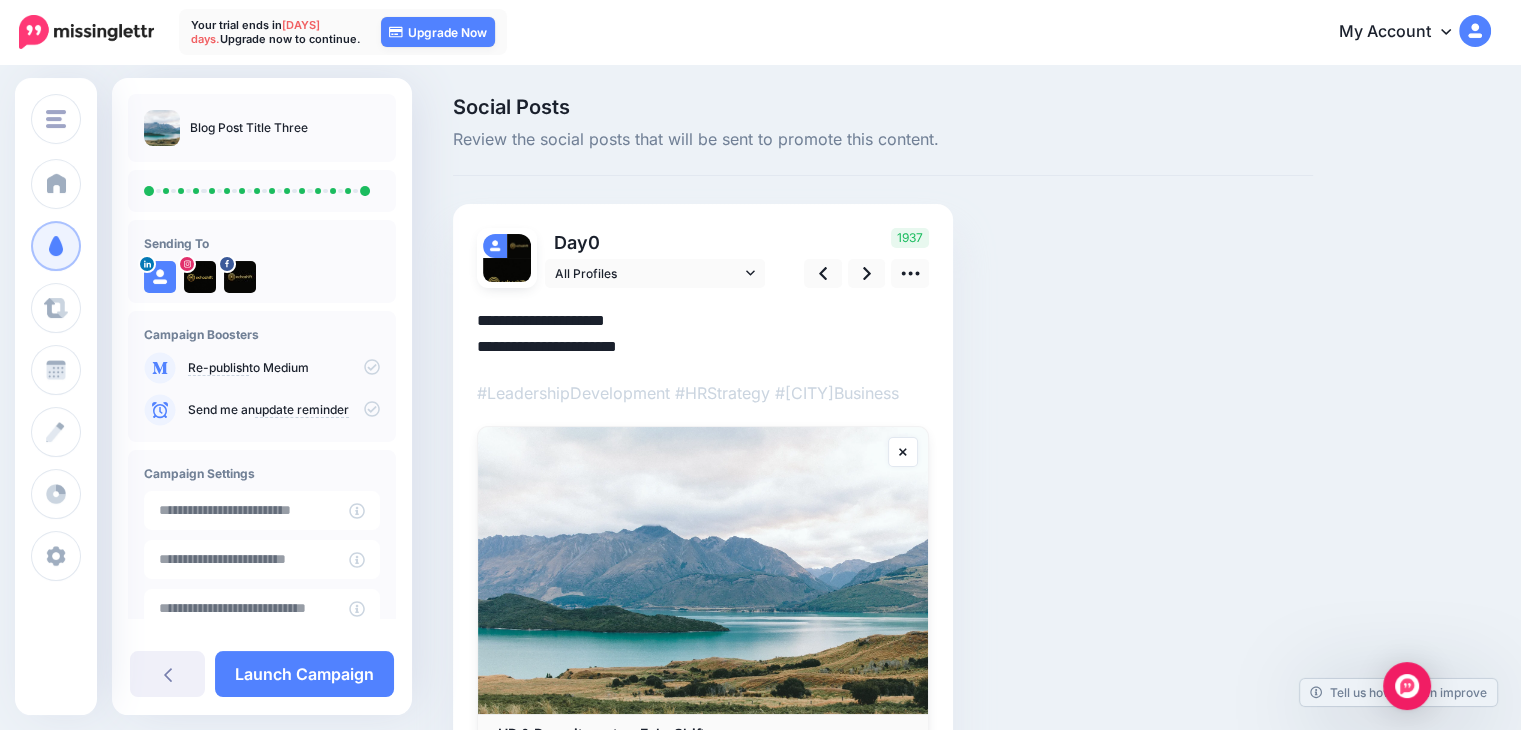 scroll, scrollTop: 0, scrollLeft: 0, axis: both 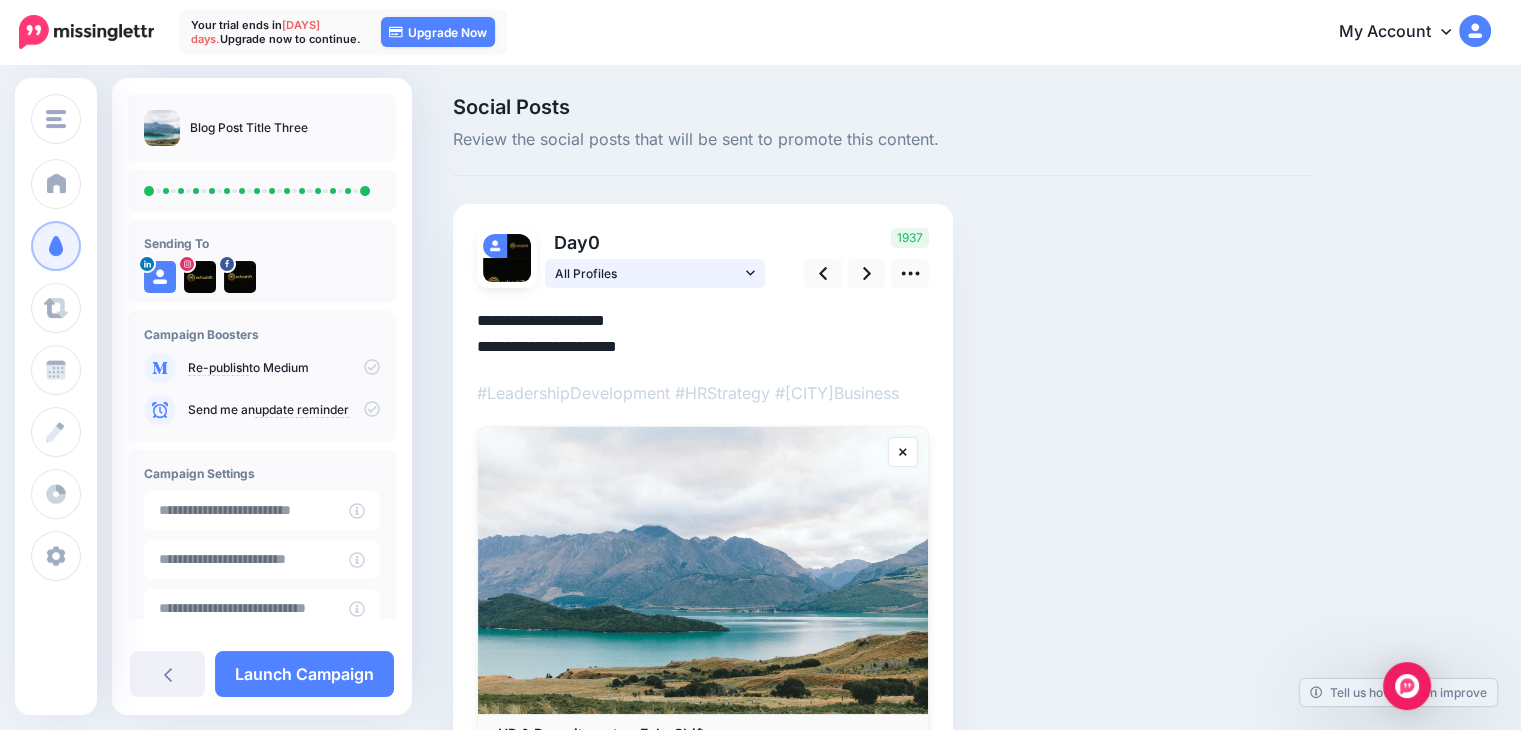 click on "All
Profiles" at bounding box center (655, 273) 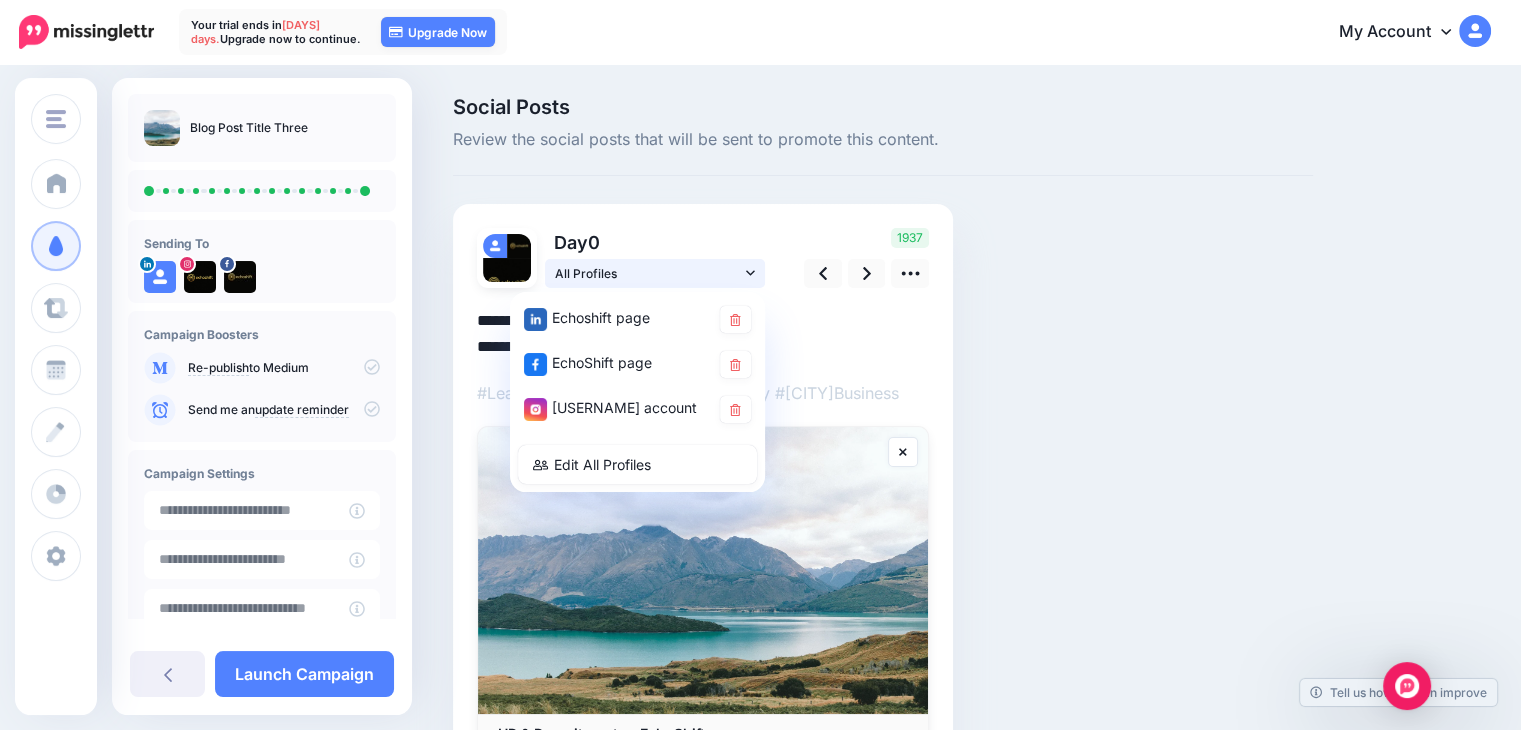 click on "All
Profiles" at bounding box center [655, 273] 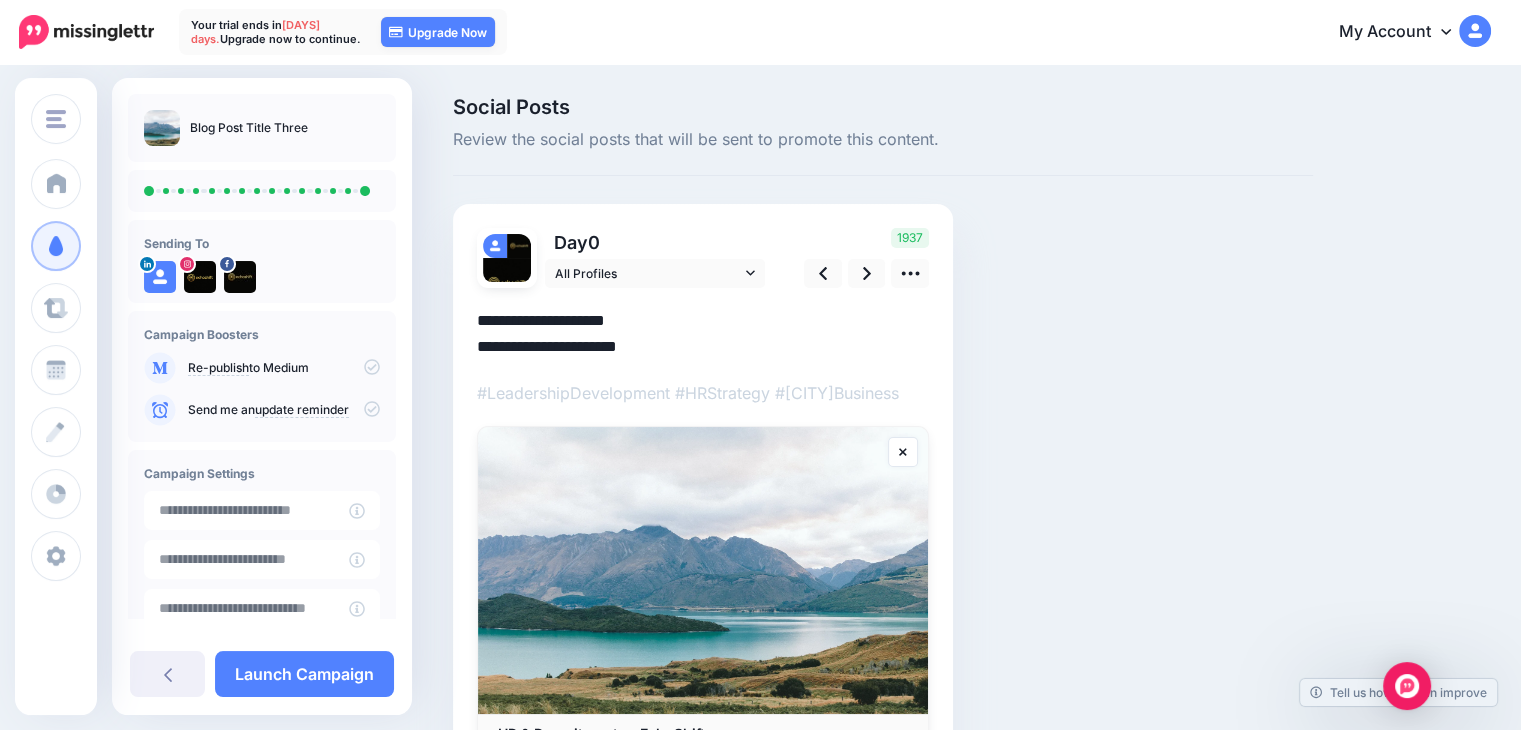click on "**********" at bounding box center [703, 334] 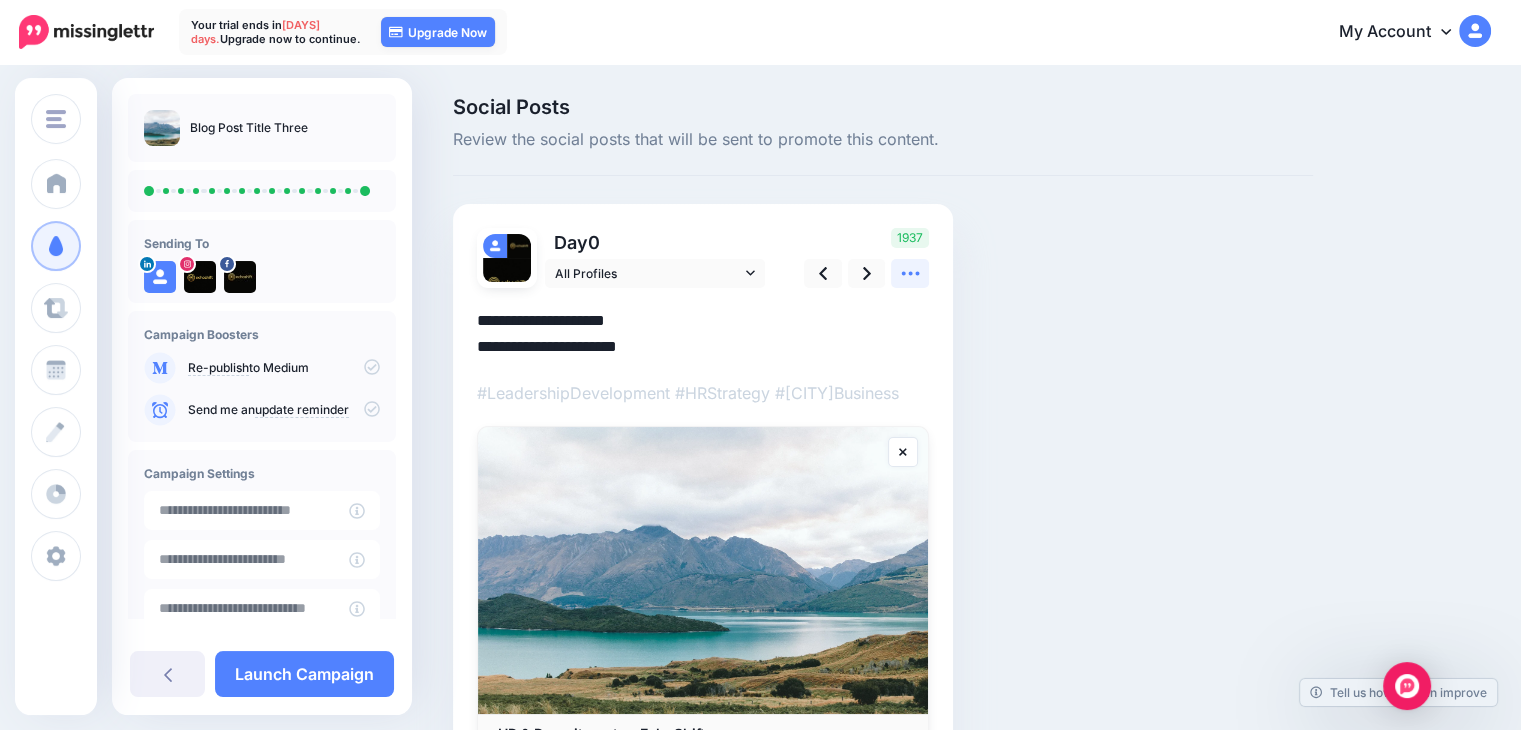 click at bounding box center (910, 273) 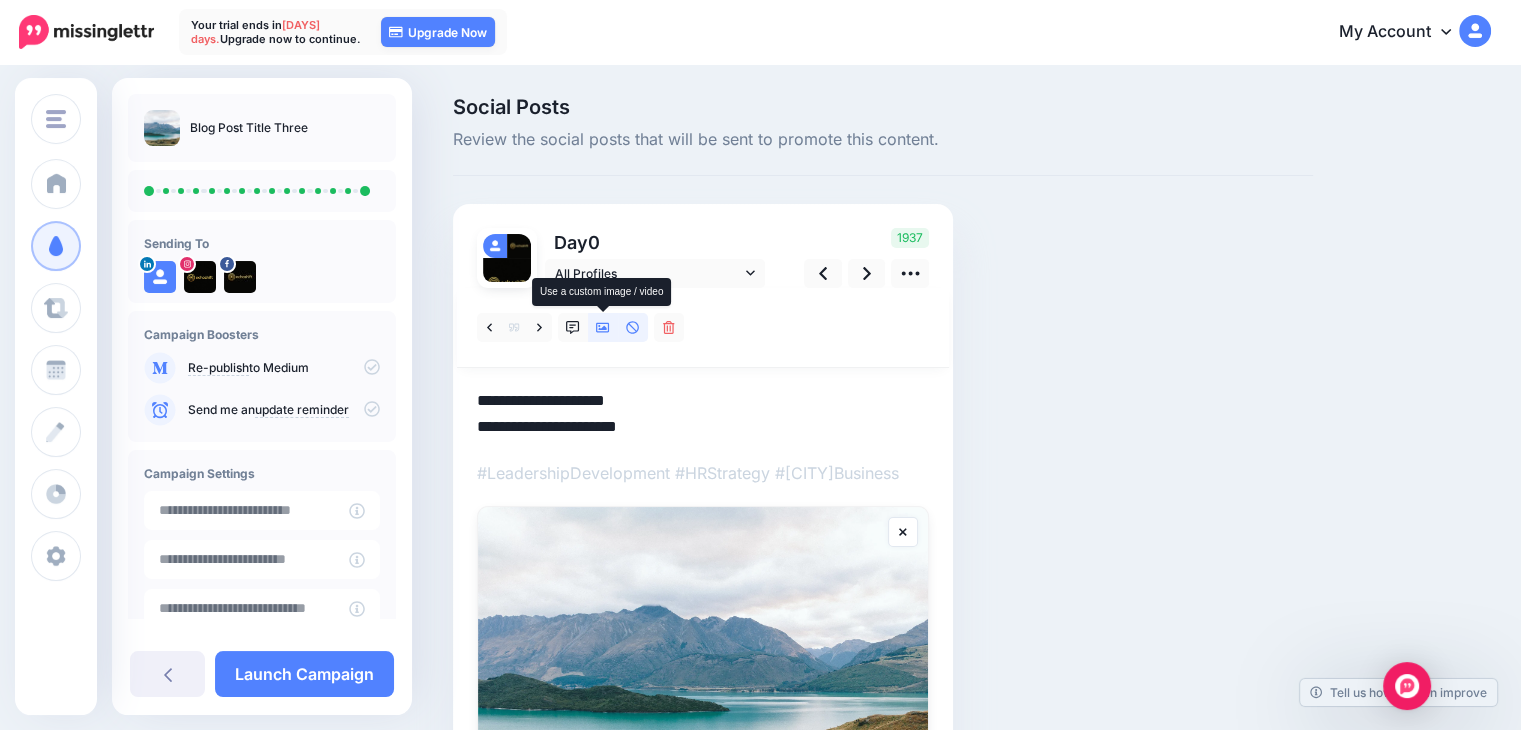 click at bounding box center [603, 327] 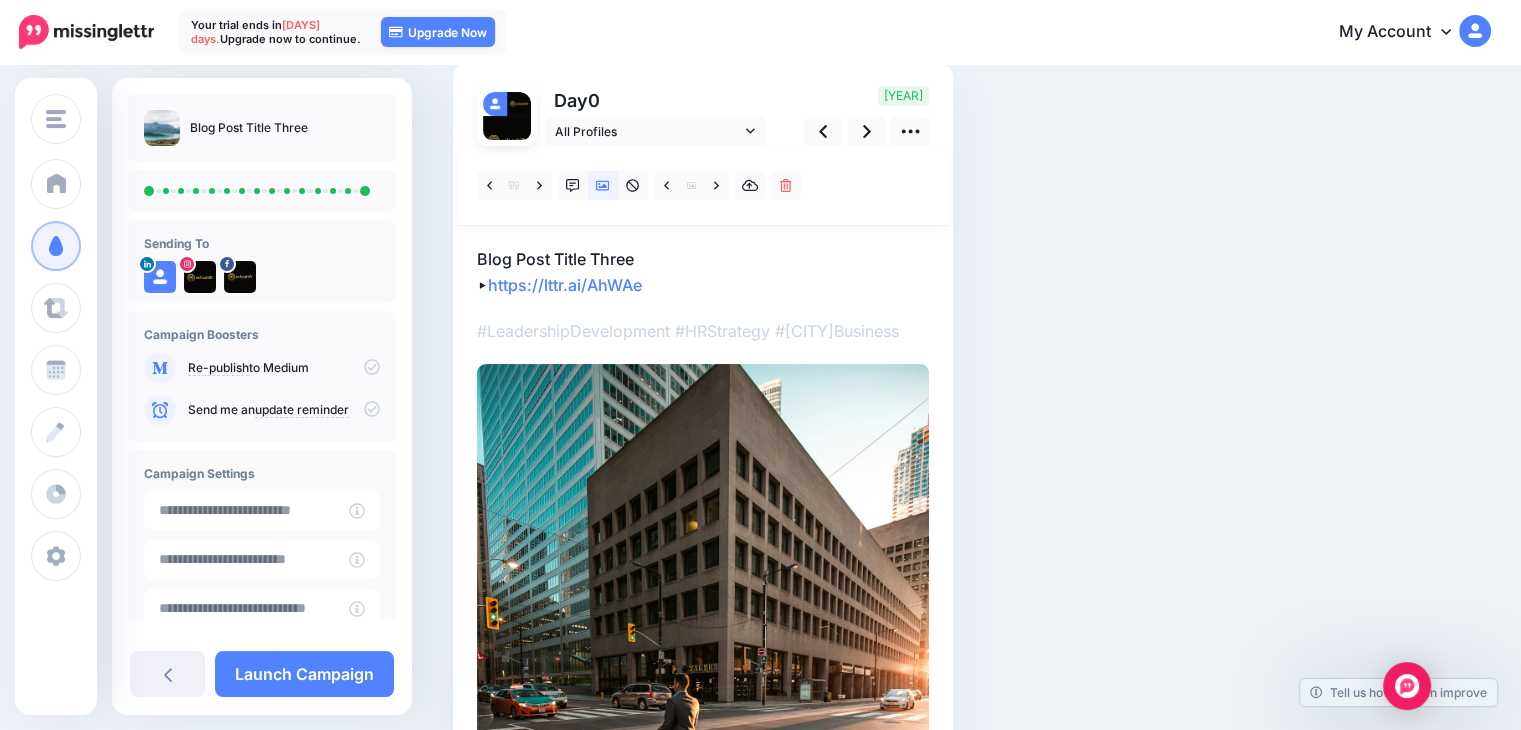scroll, scrollTop: 0, scrollLeft: 0, axis: both 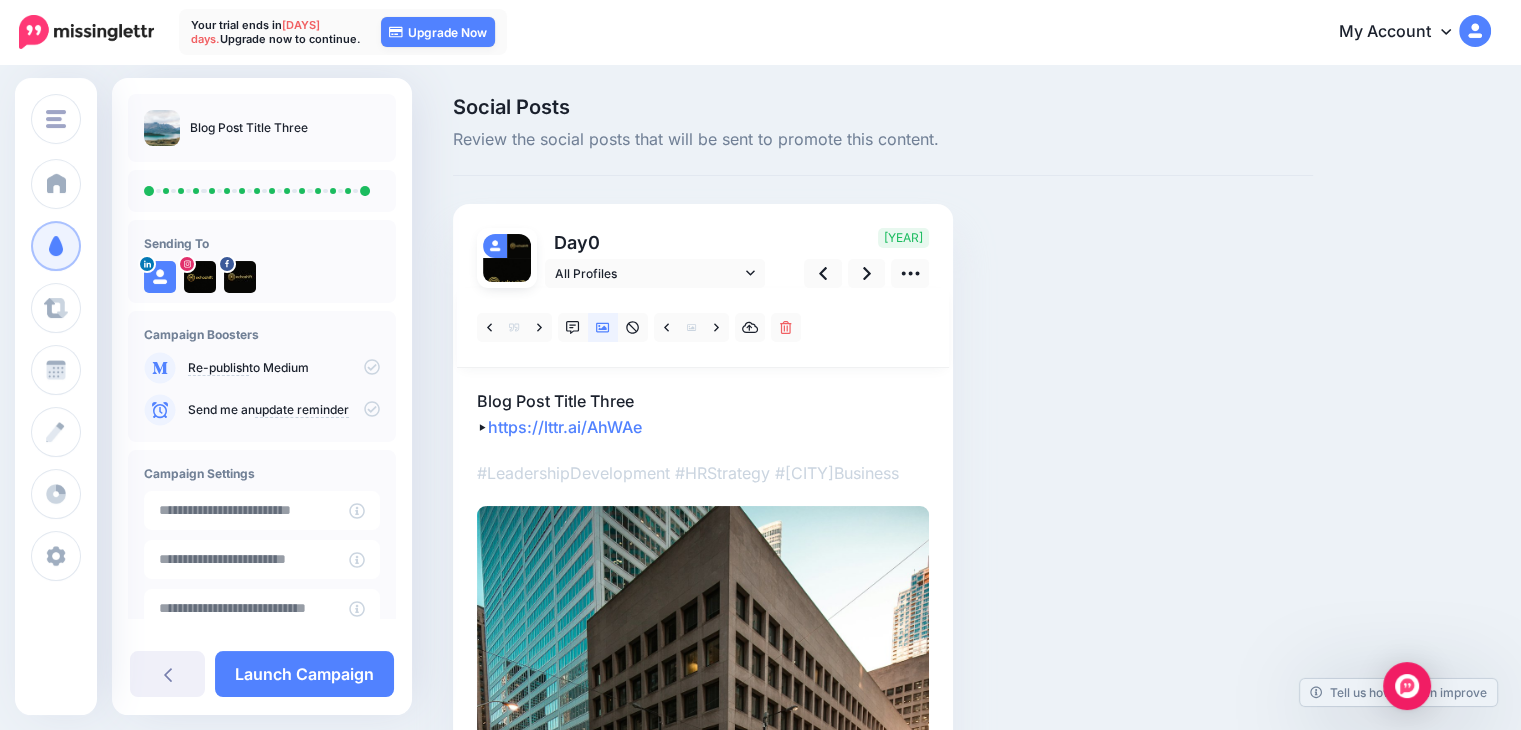 click on "Blog Post Title Three ▸  https://lttr.ai/AhWAe" at bounding box center [703, 414] 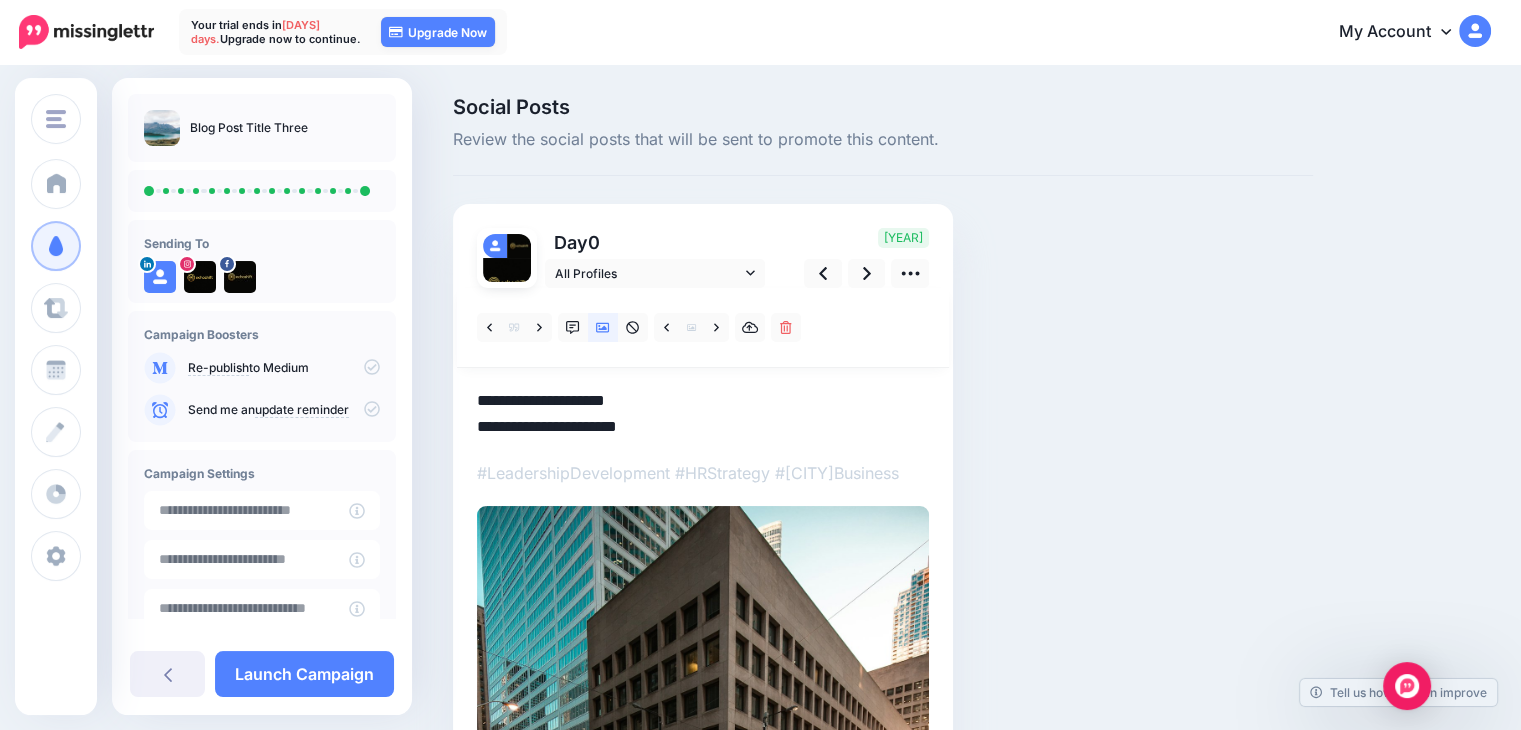 click on "**********" at bounding box center [703, 414] 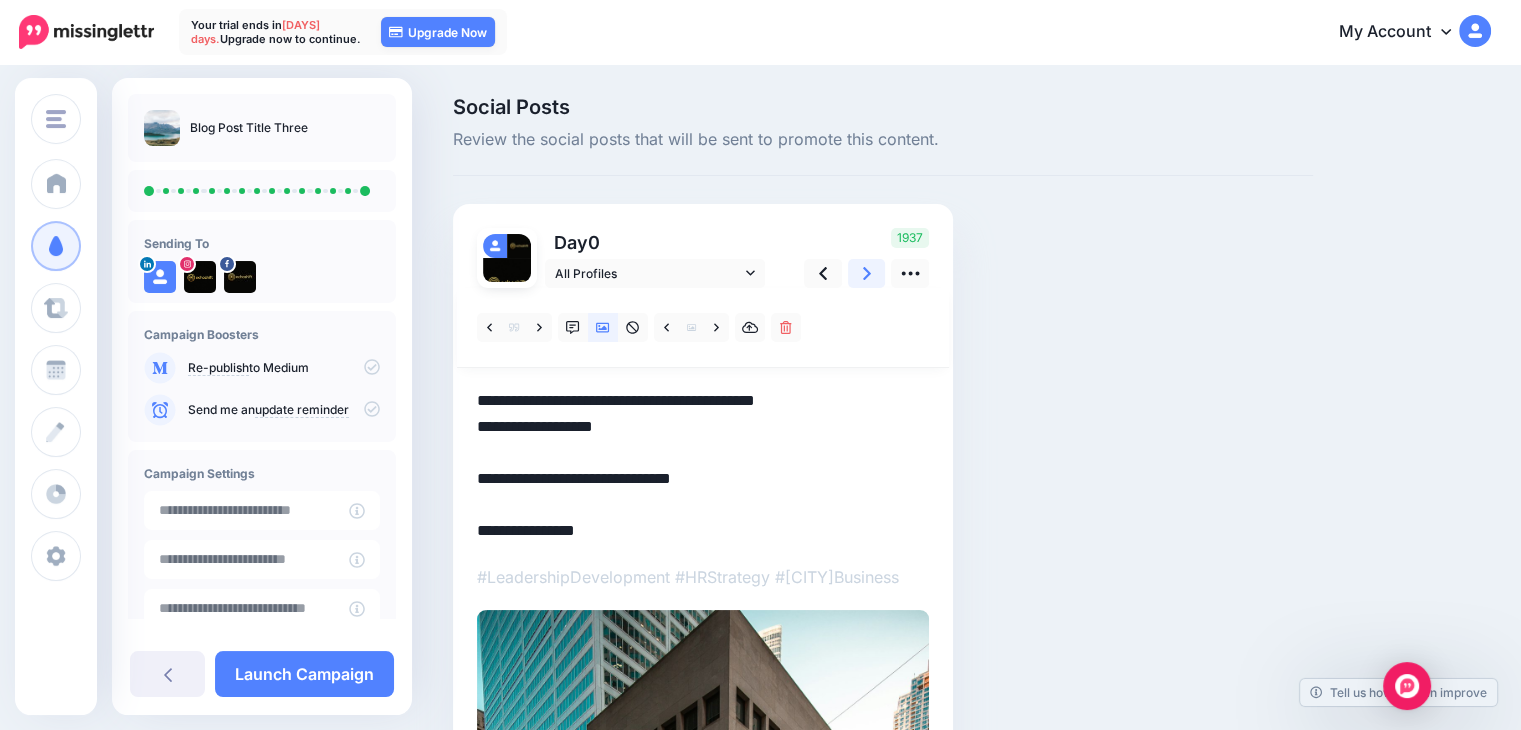 click 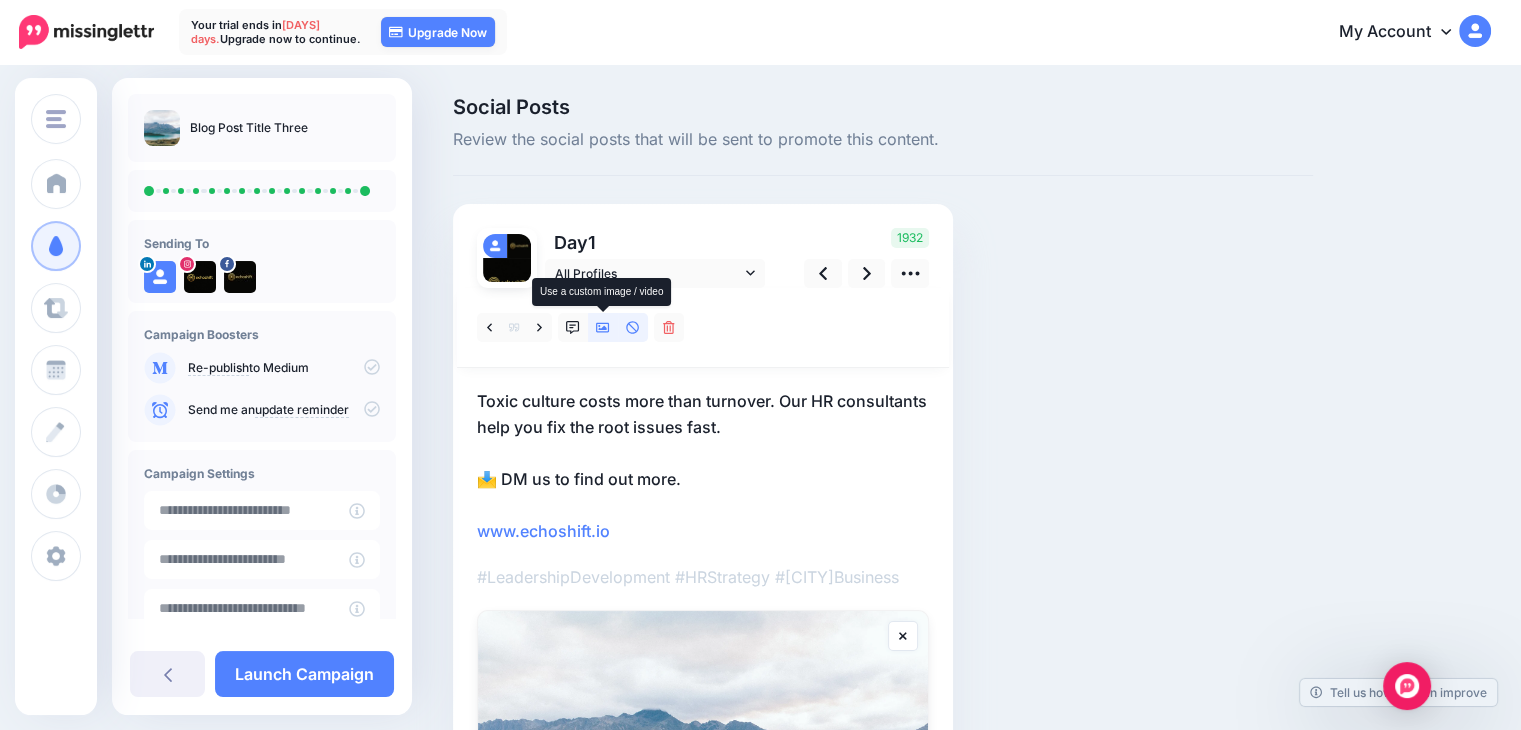 click at bounding box center (603, 327) 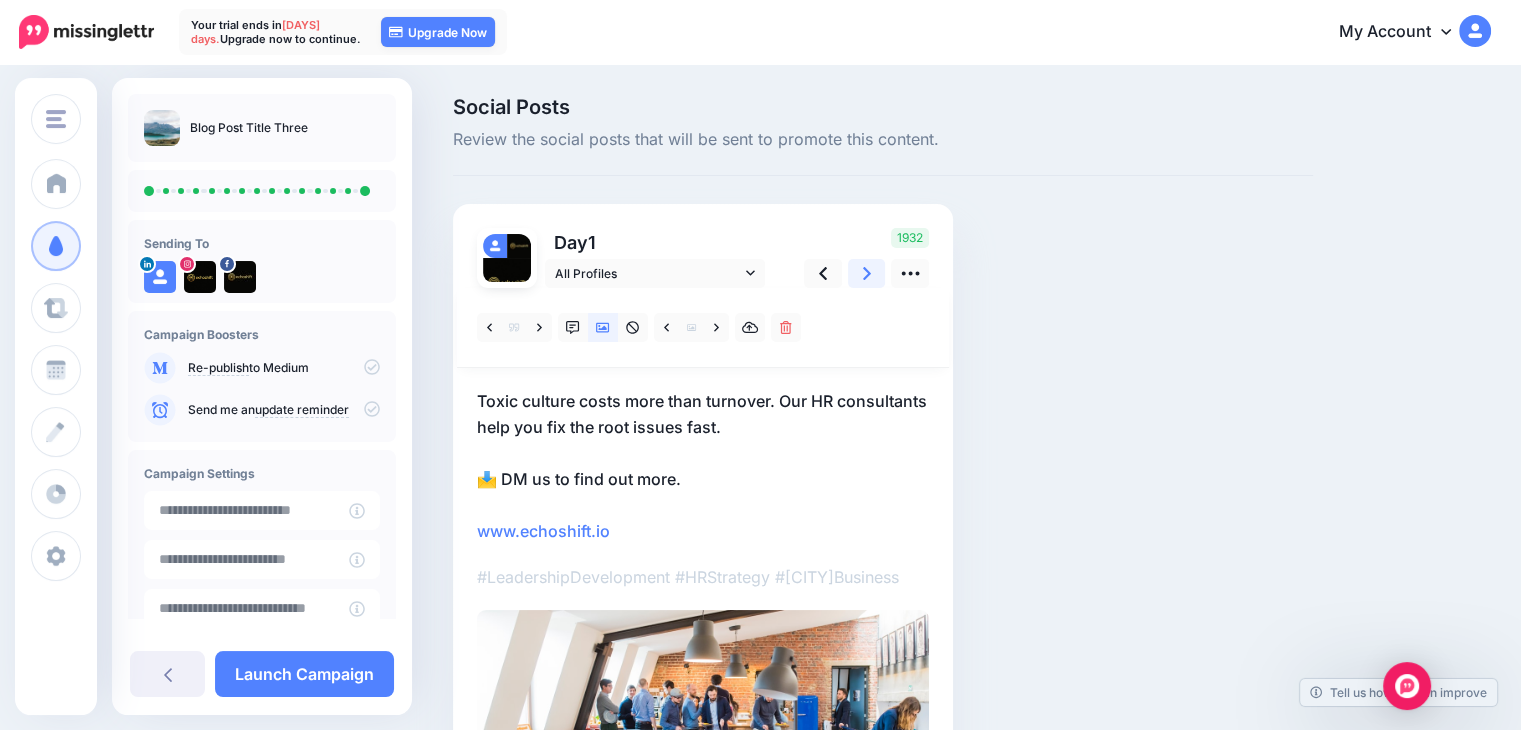 click at bounding box center (867, 273) 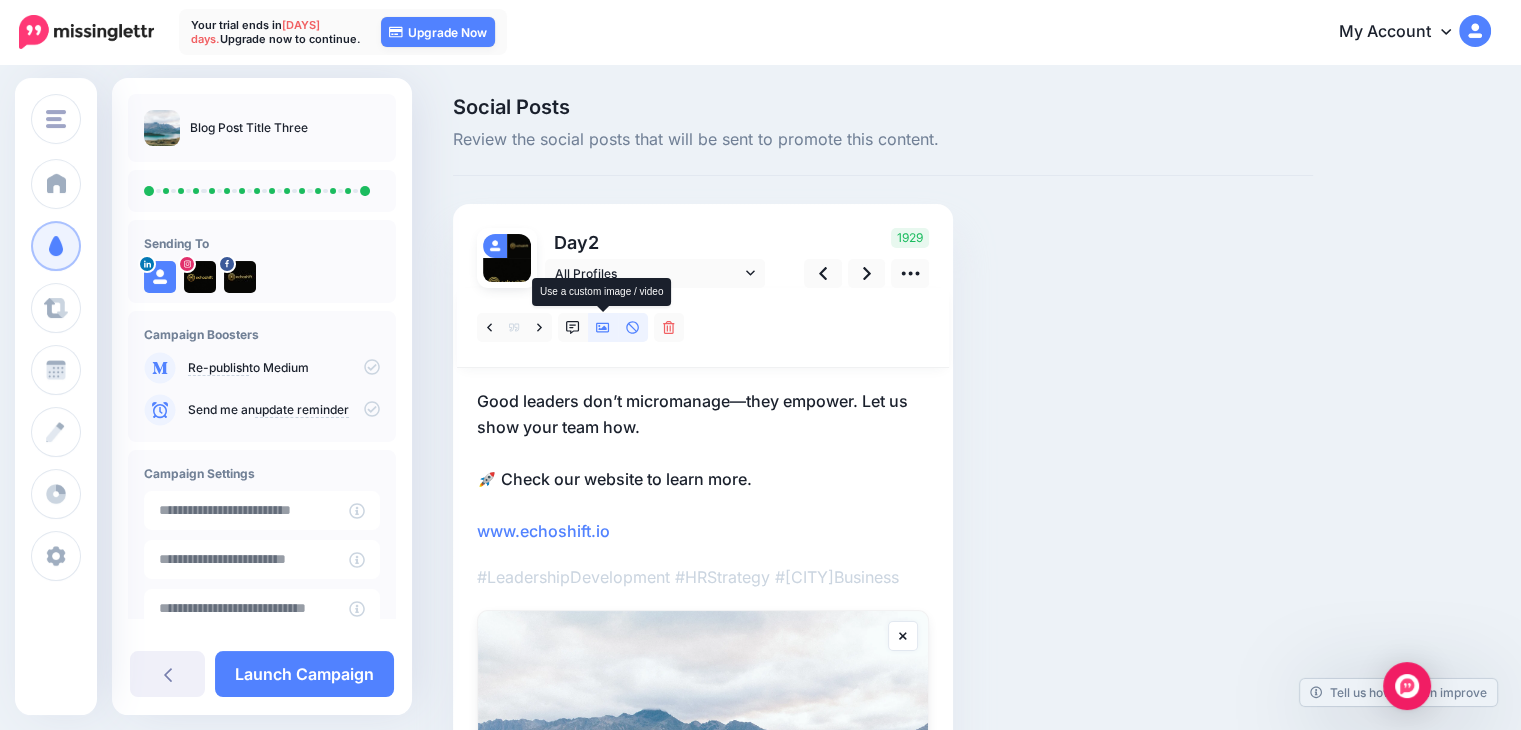 click 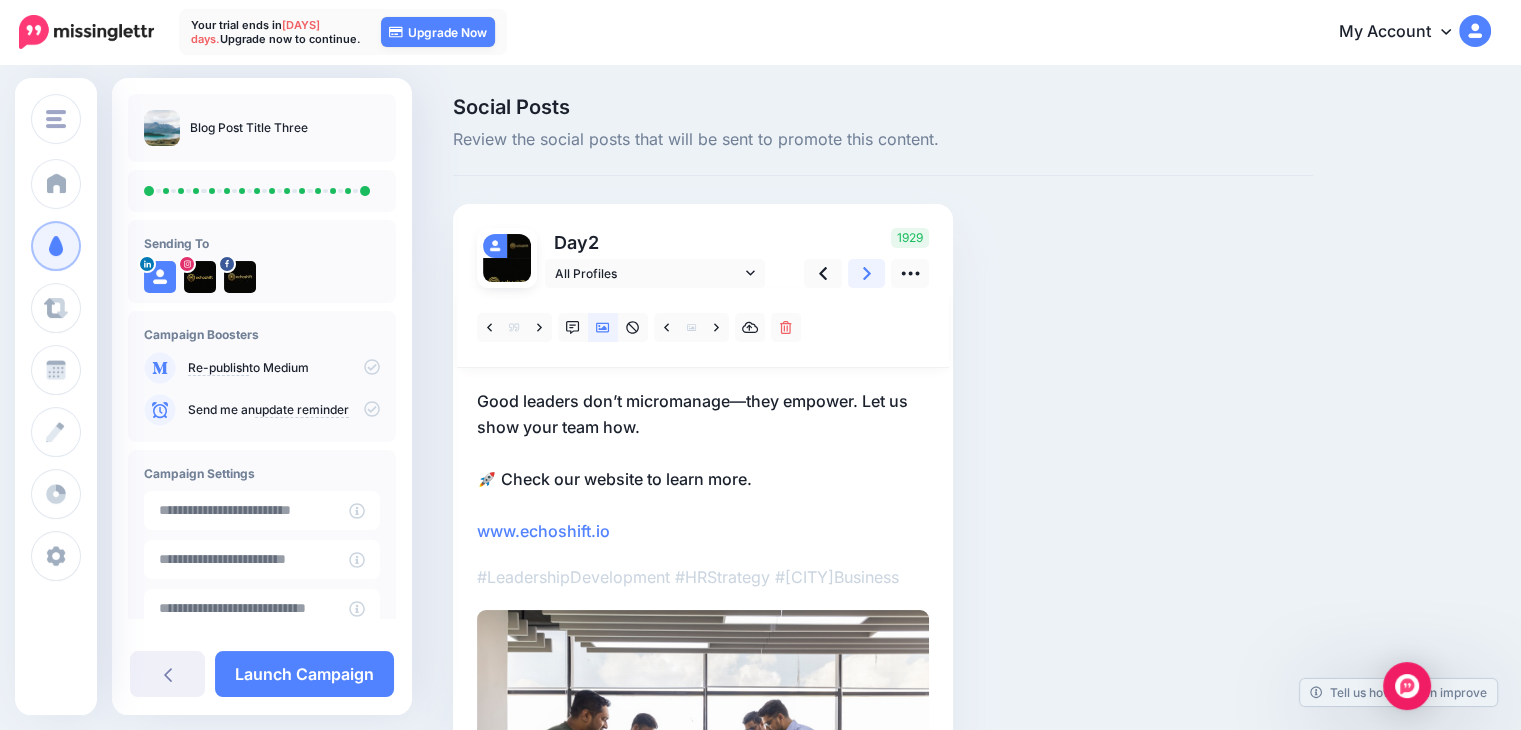 click at bounding box center (867, 273) 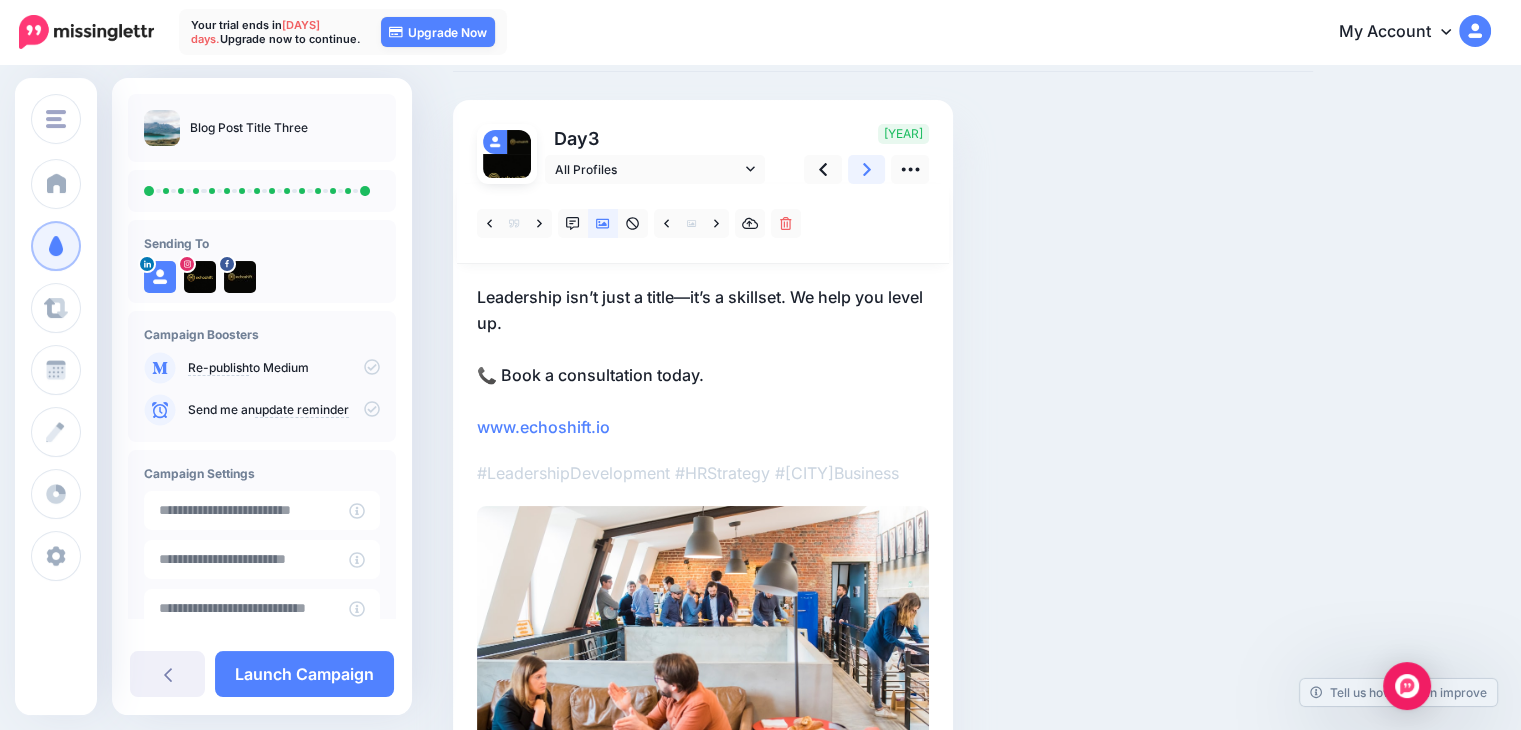 scroll, scrollTop: 100, scrollLeft: 0, axis: vertical 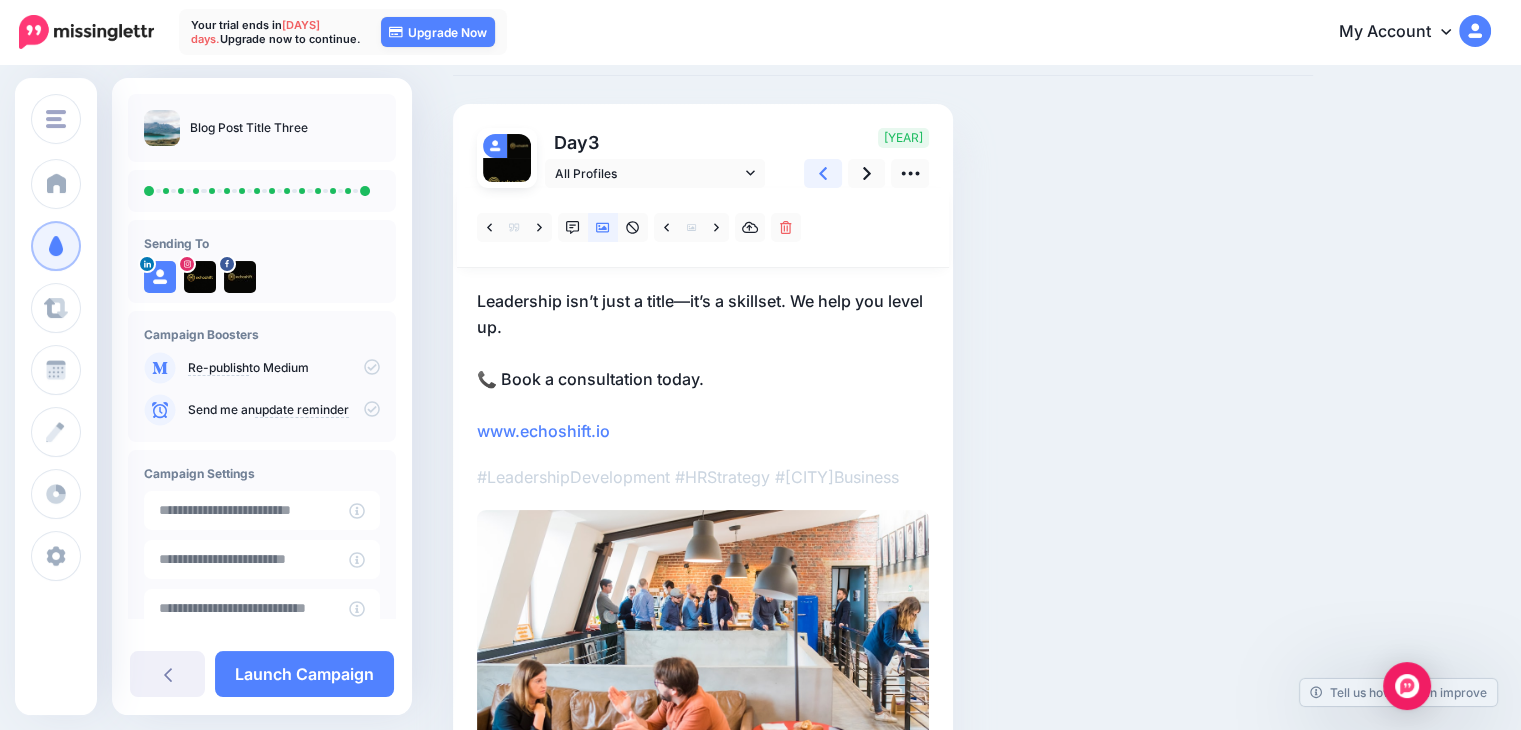 click at bounding box center (823, 173) 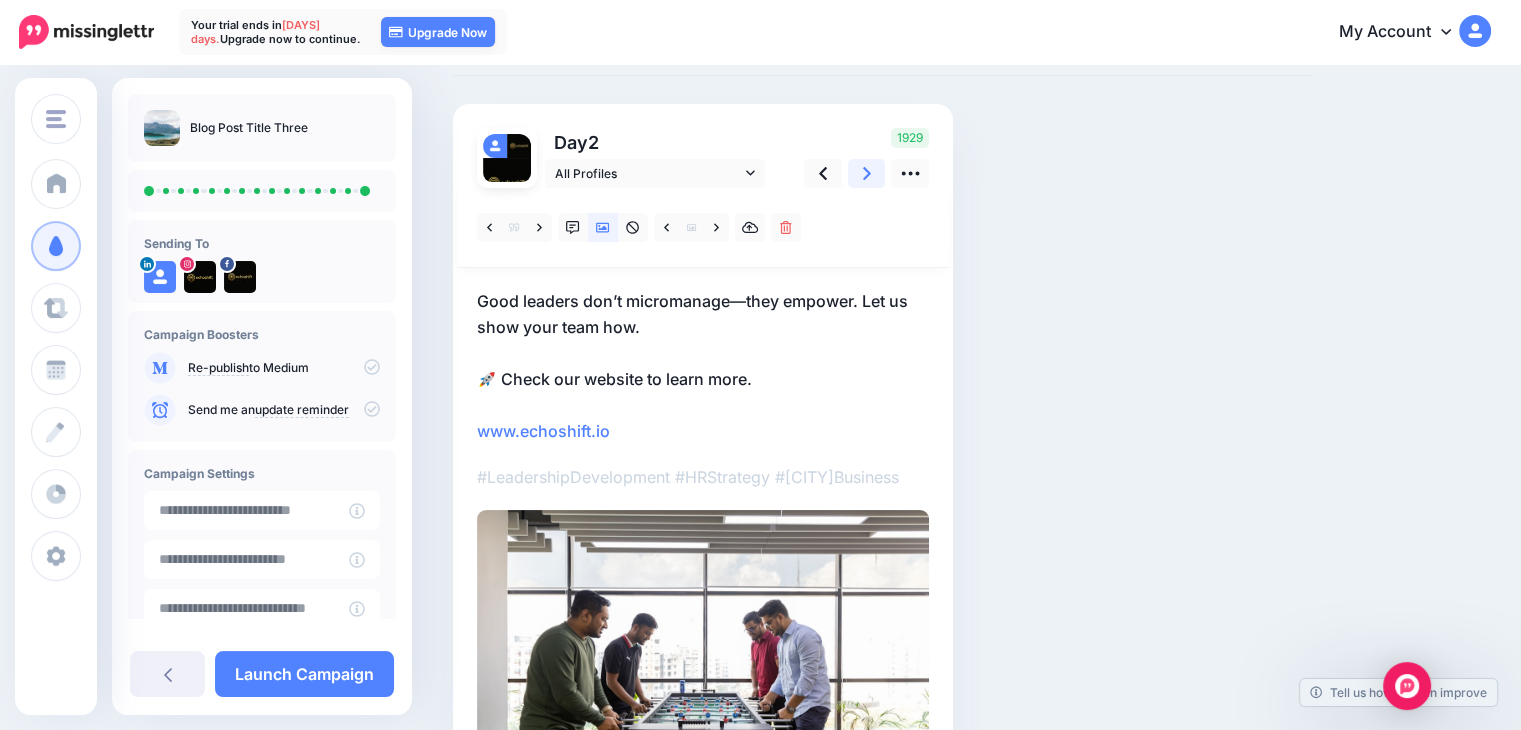 click at bounding box center [867, 173] 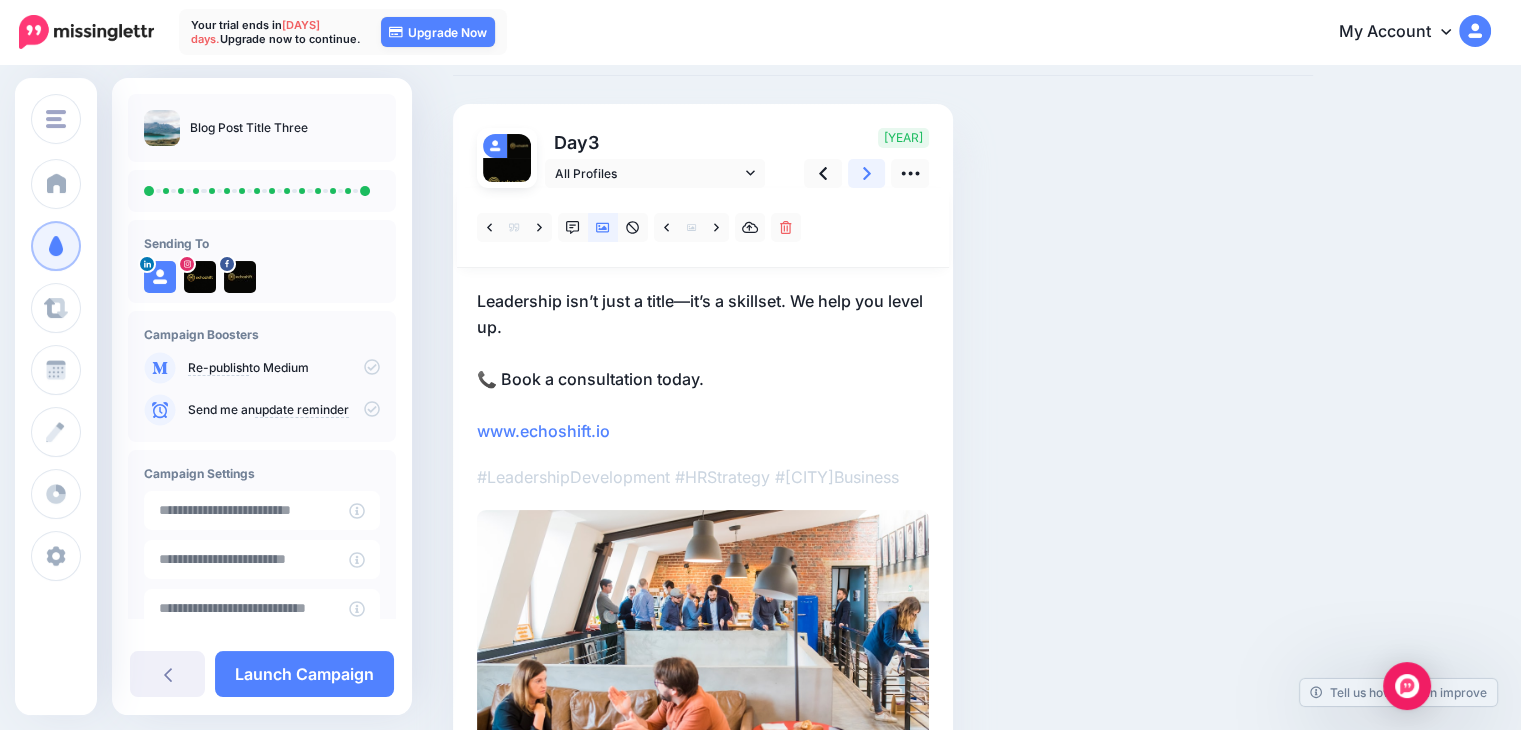 click at bounding box center [867, 173] 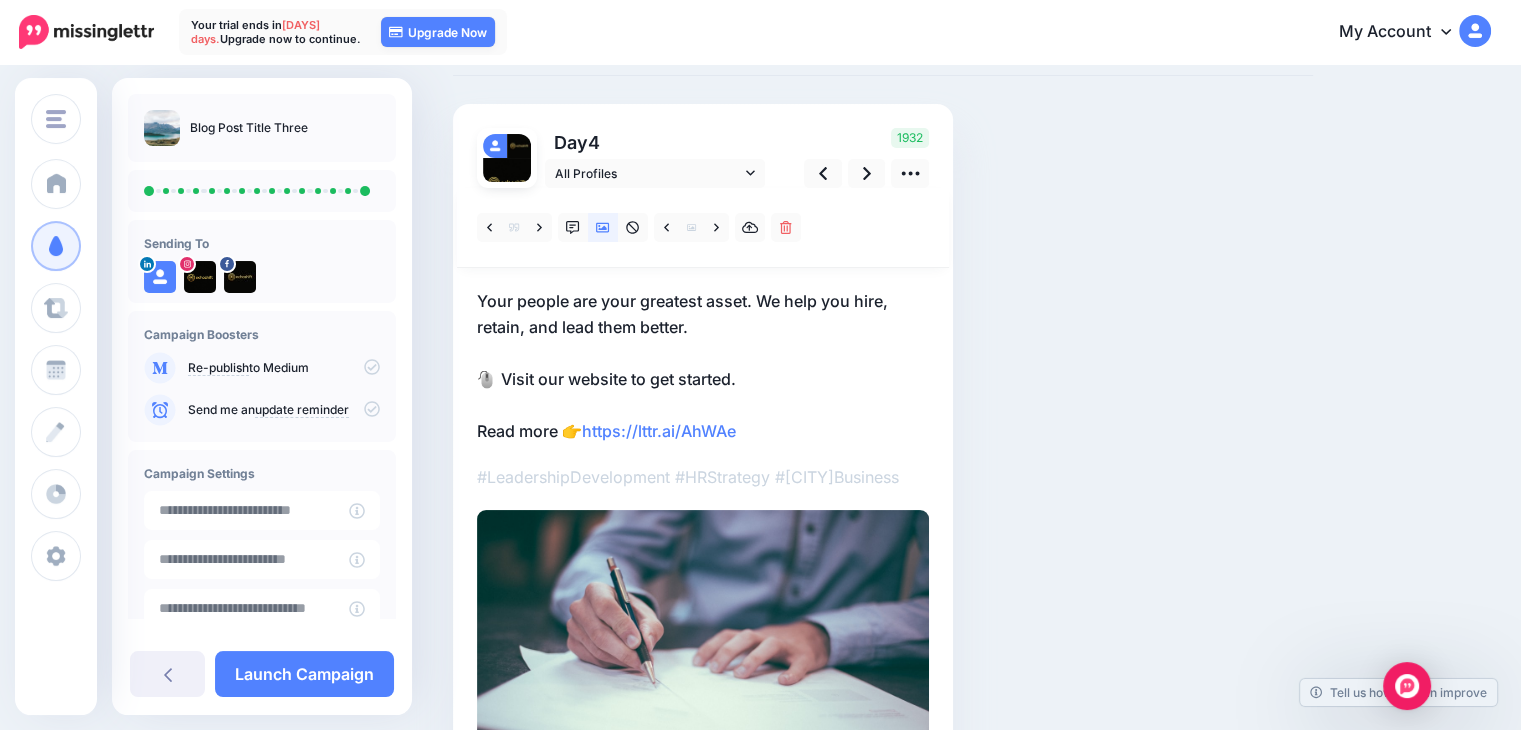 click on "Your people are your greatest asset. We help you hire, retain, and lead them better.  🖱️ Visit our website to get started. Read more 👉  https://lttr.ai/AhWAe" at bounding box center (703, 366) 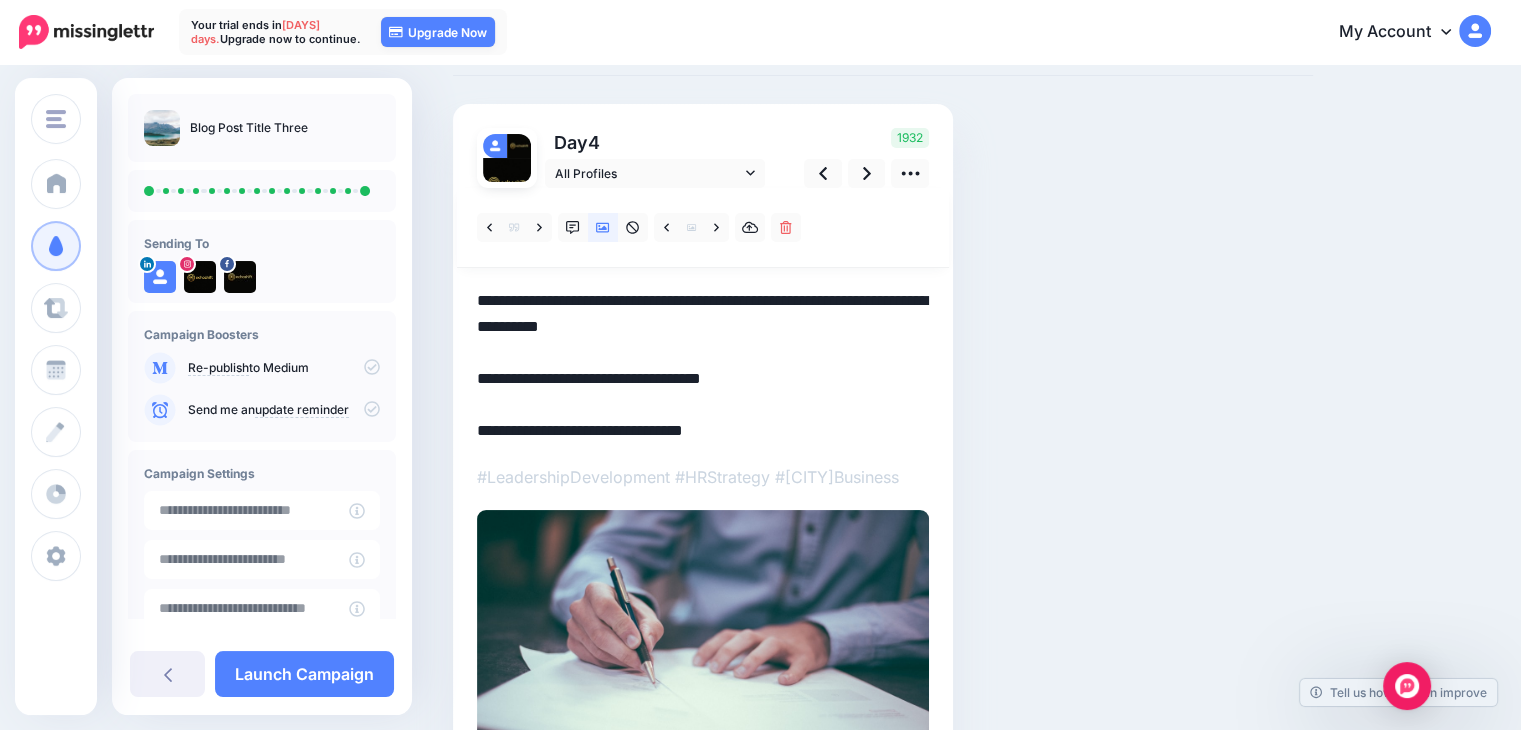 drag, startPoint x: 768, startPoint y: 428, endPoint x: 444, endPoint y: 428, distance: 324 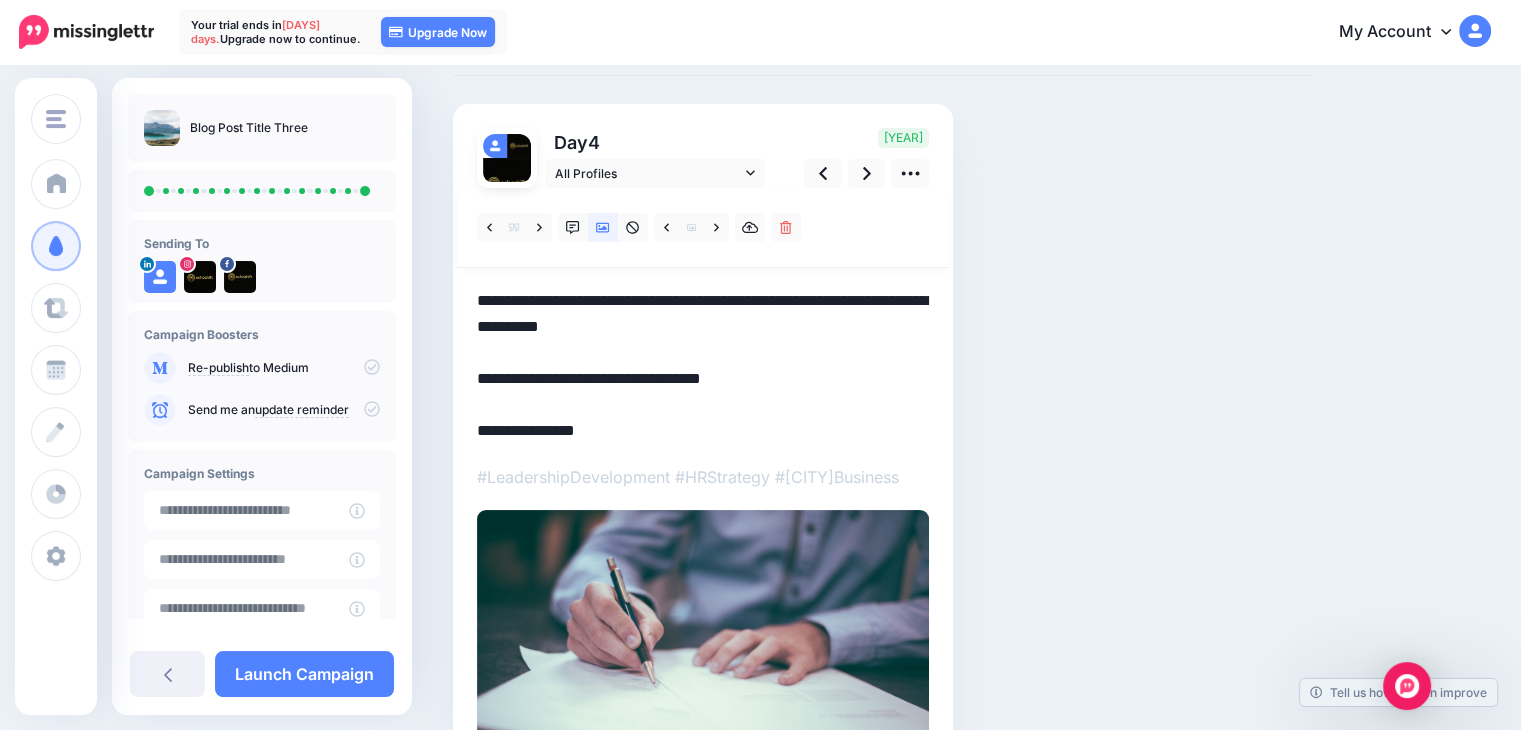 click on "**********" at bounding box center (703, 366) 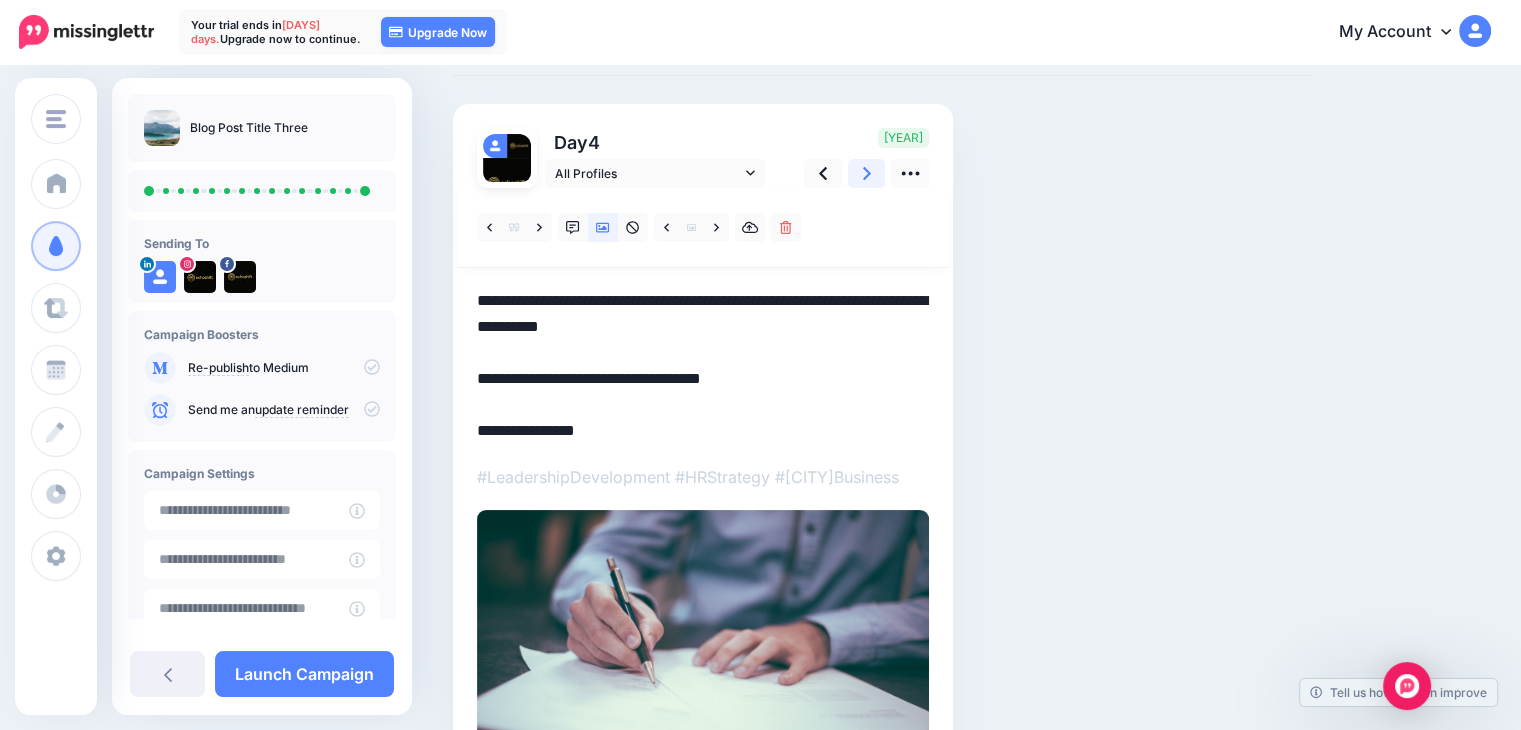click at bounding box center (867, 173) 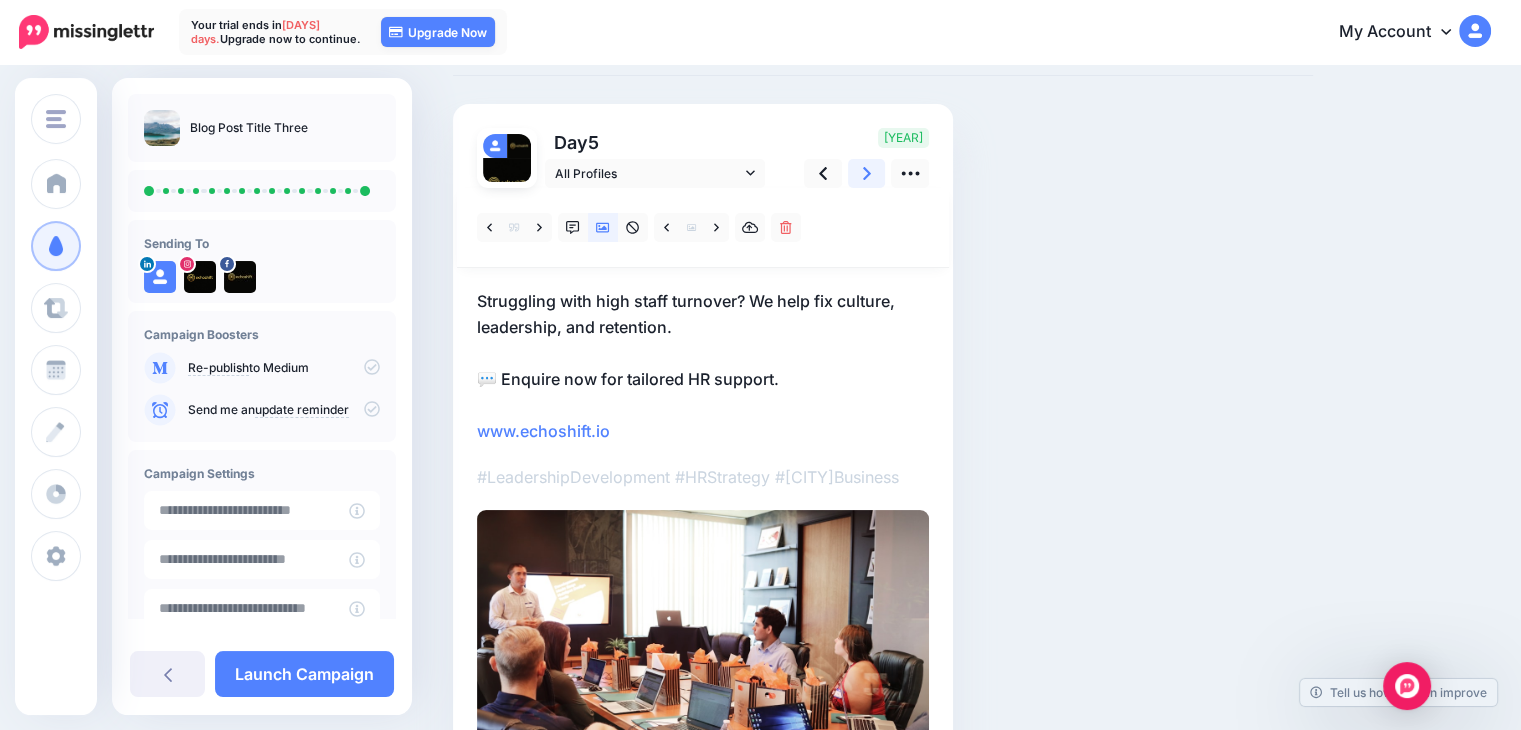 click at bounding box center (867, 173) 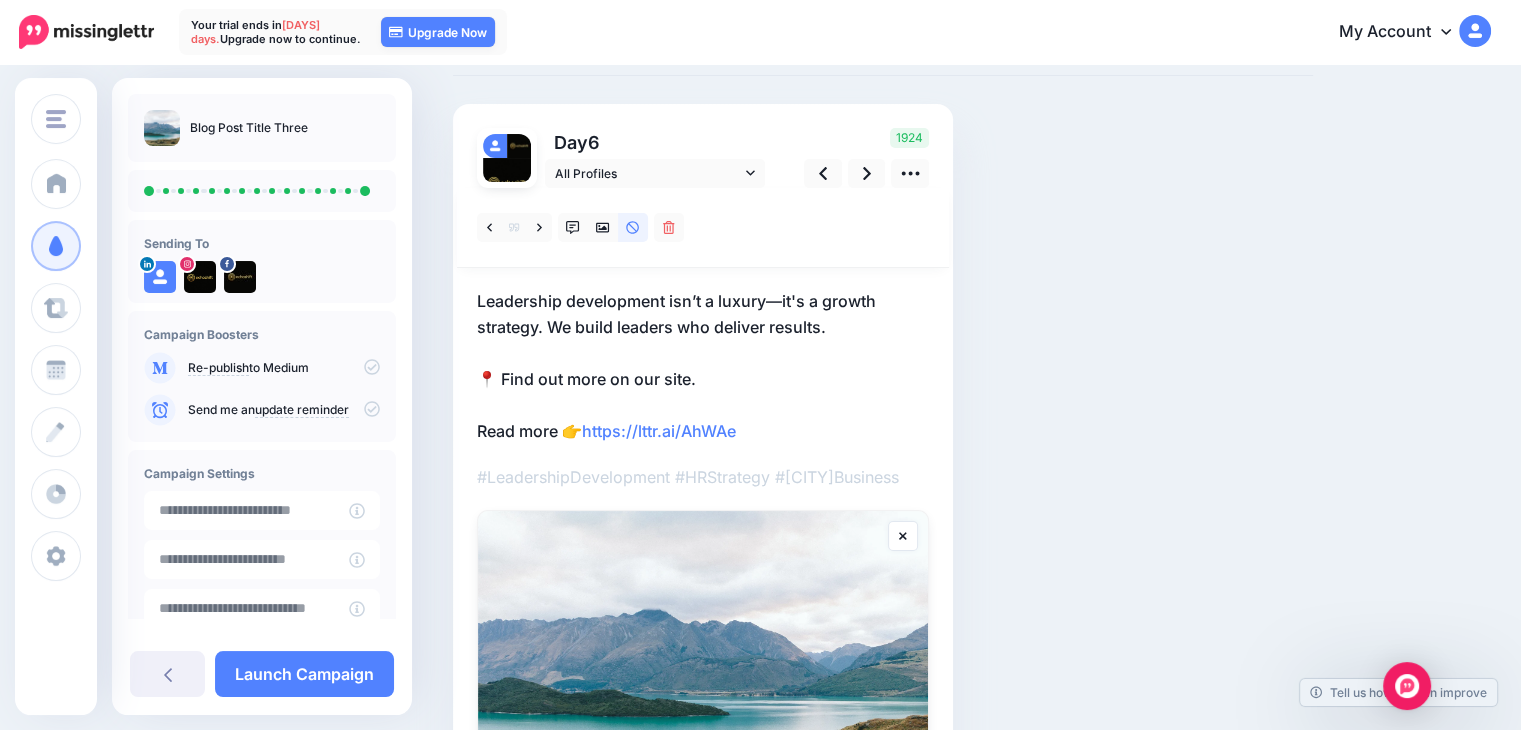click on "Leadership development isn’t a luxury—it's a growth strategy. We build leaders who deliver results.  📍 Find out more on our site. Read more 👉  https://lttr.ai/AhWAe" at bounding box center (703, 366) 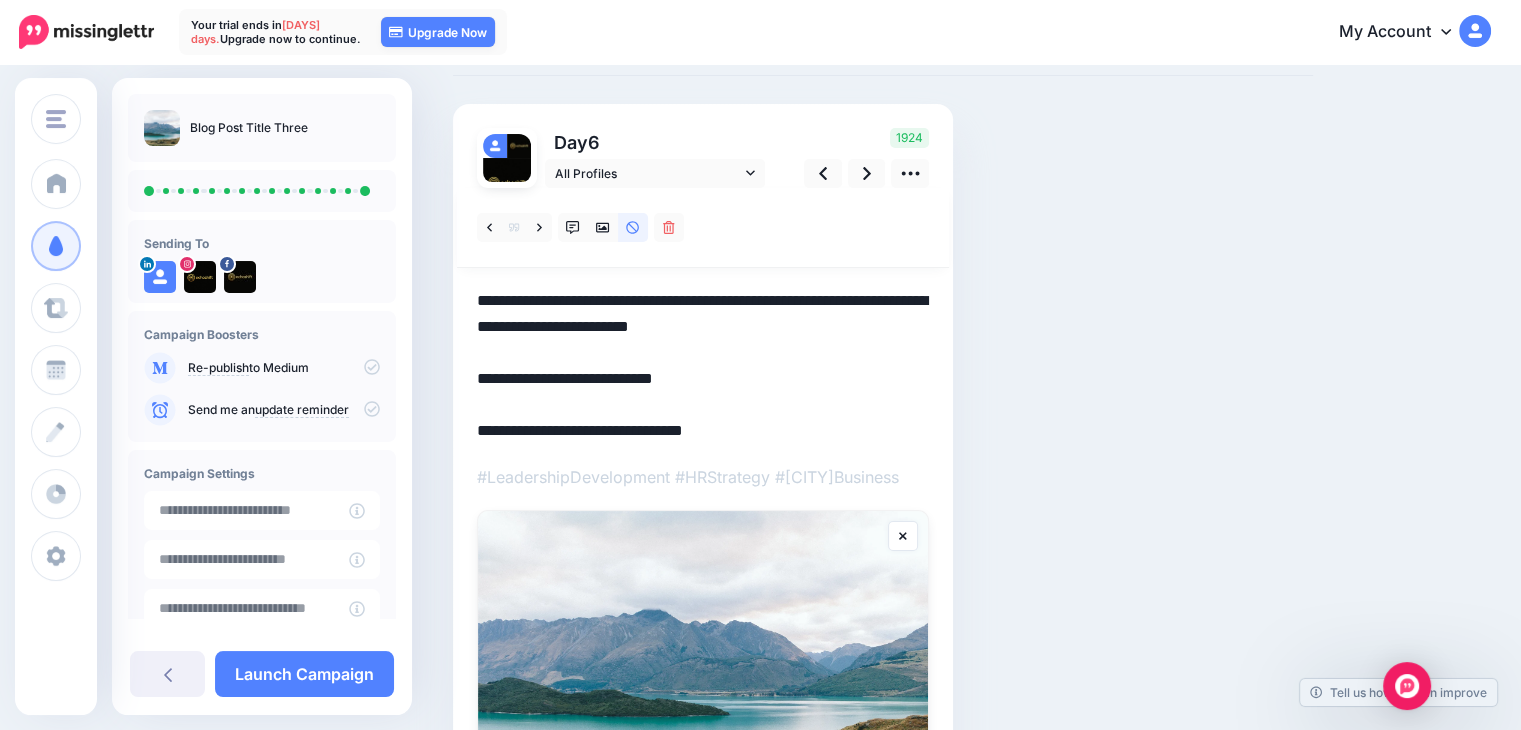 drag, startPoint x: 771, startPoint y: 428, endPoint x: 440, endPoint y: 423, distance: 331.03775 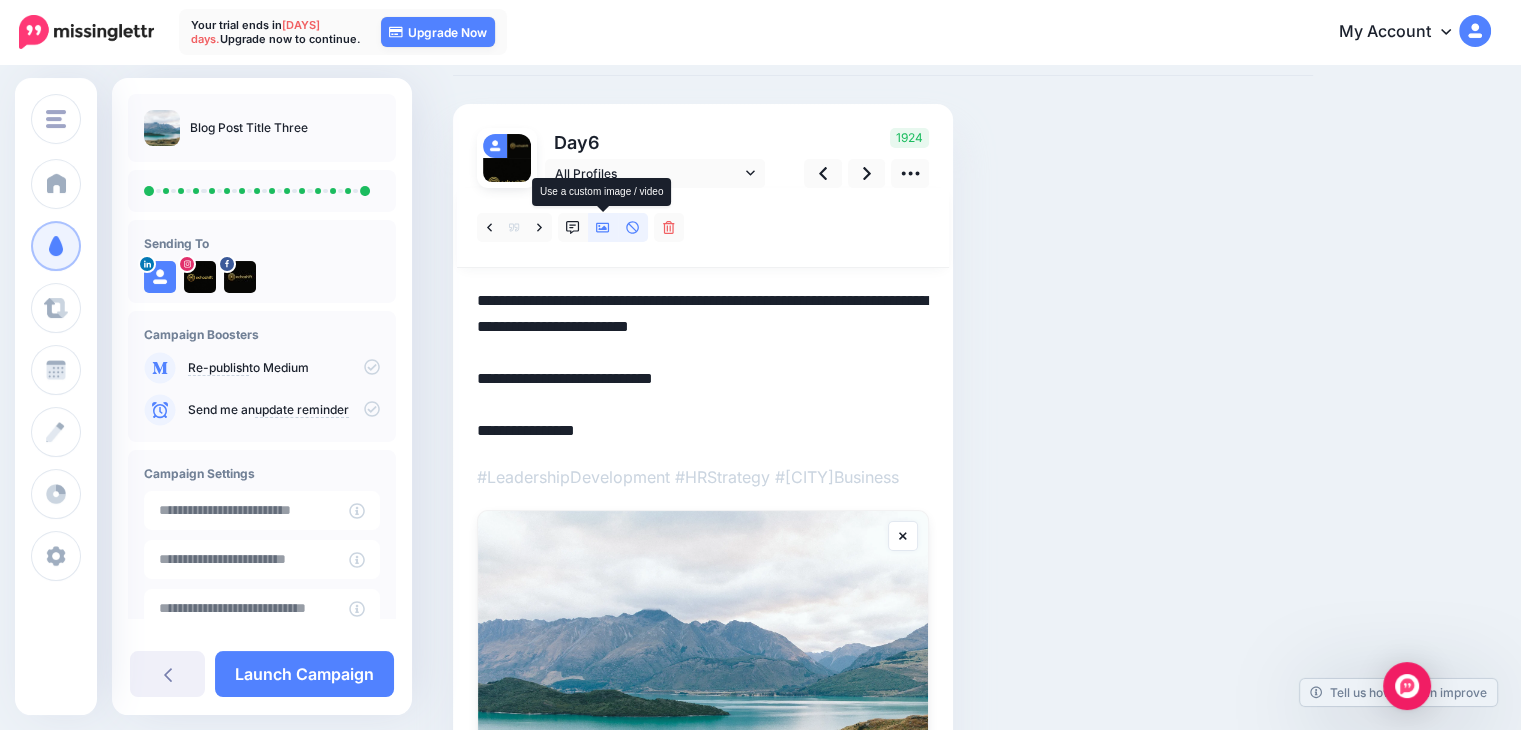 click 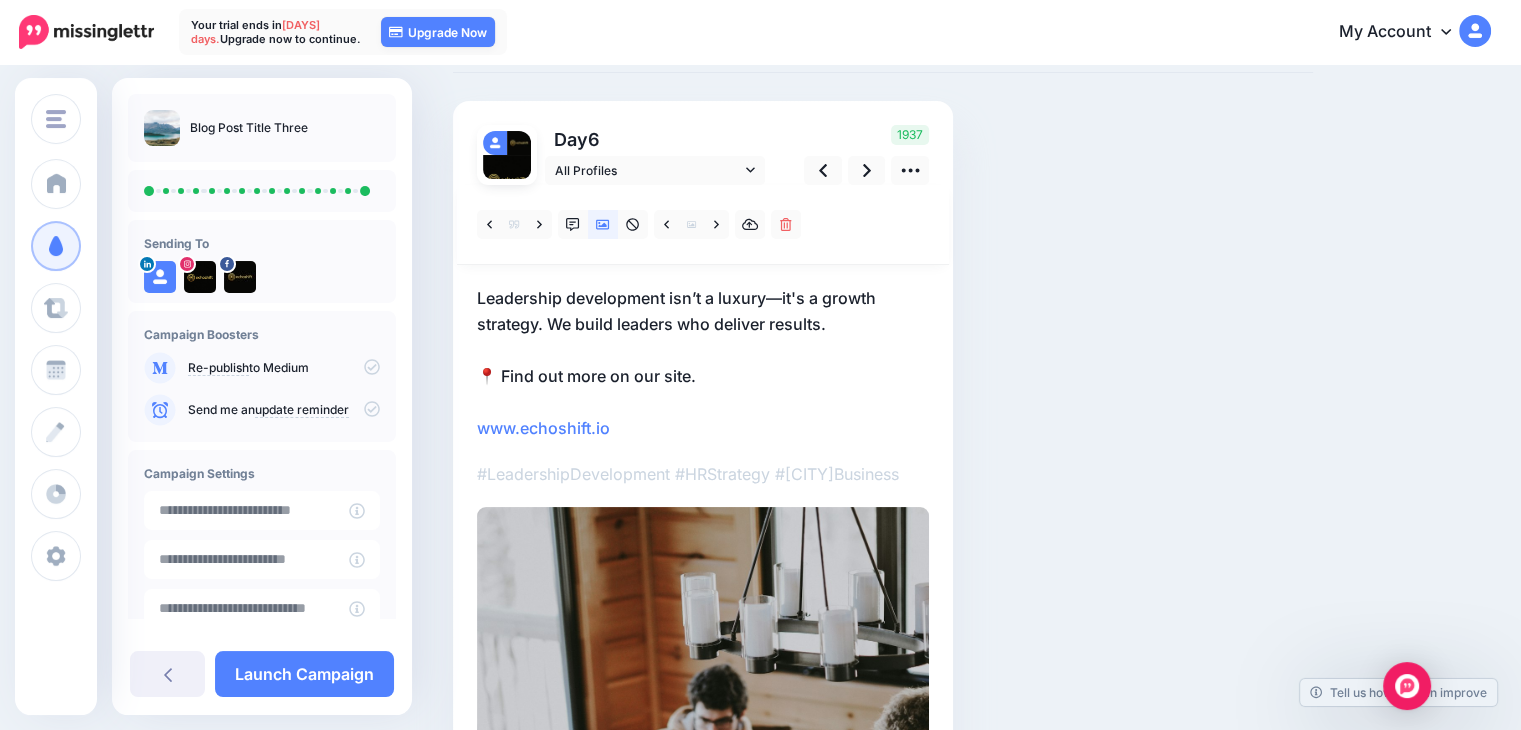 scroll, scrollTop: 100, scrollLeft: 0, axis: vertical 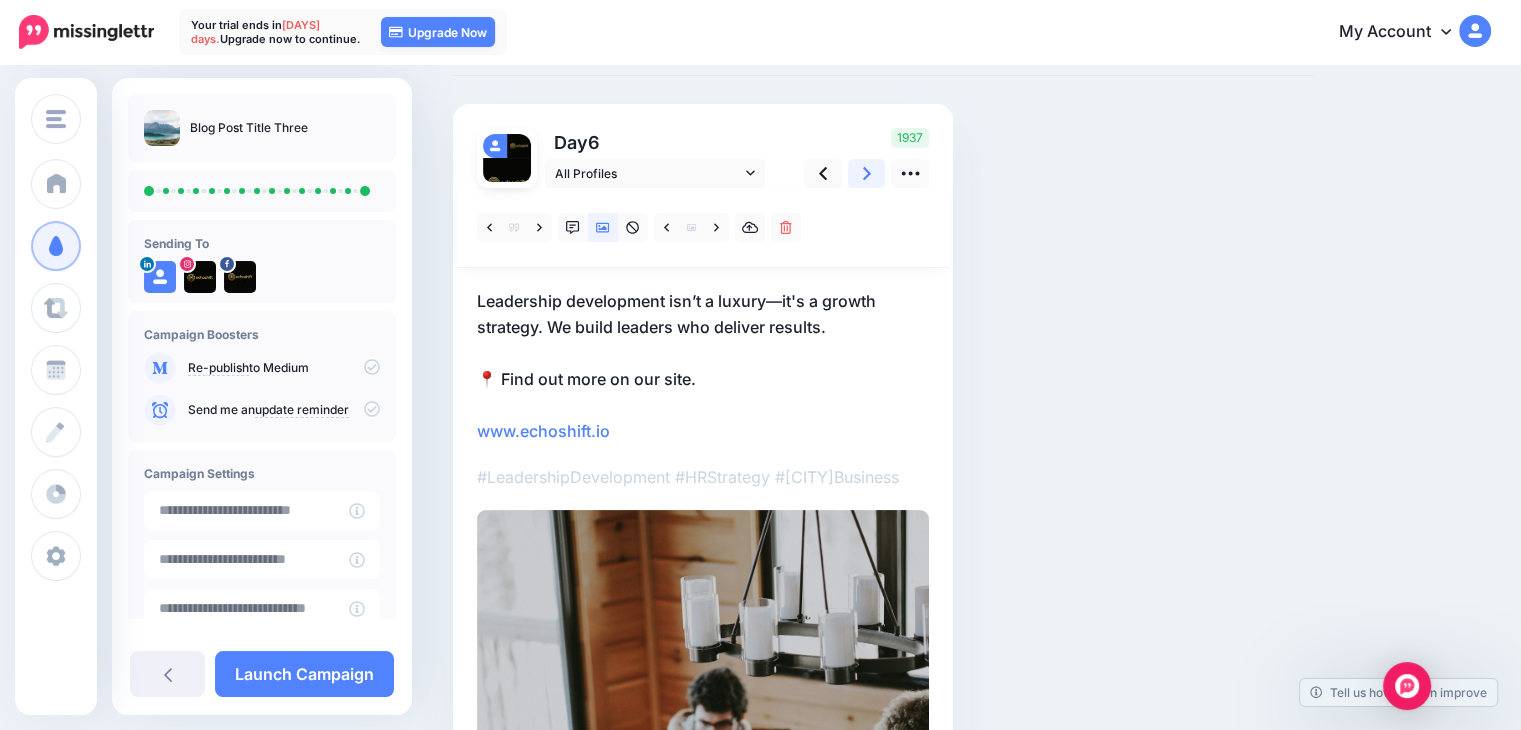 click at bounding box center (867, 173) 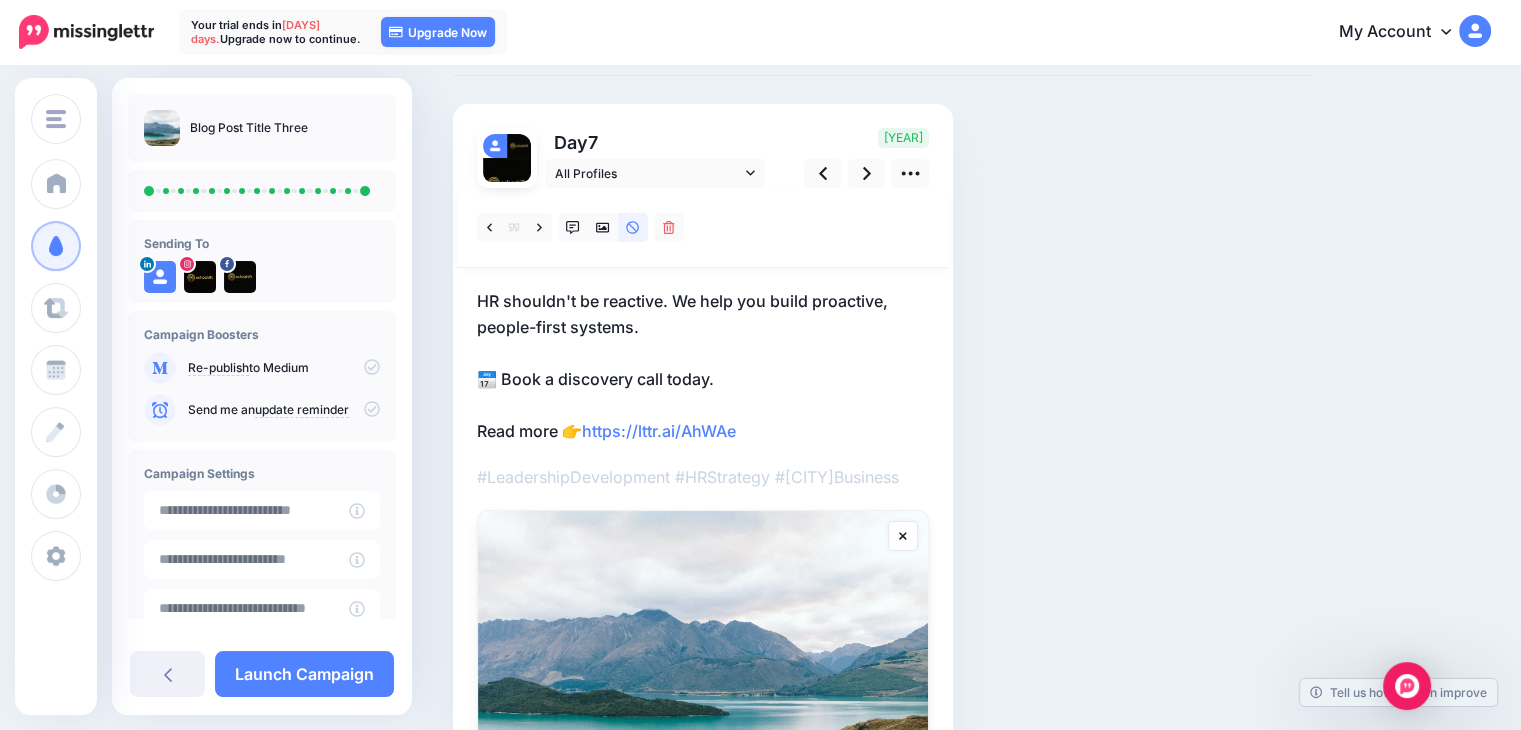 click on "HR shouldn't be reactive. We help you build proactive, people-first systems.  📅 Book a discovery call today. Read more 👉  https://lttr.ai/AhWAe" at bounding box center (703, 366) 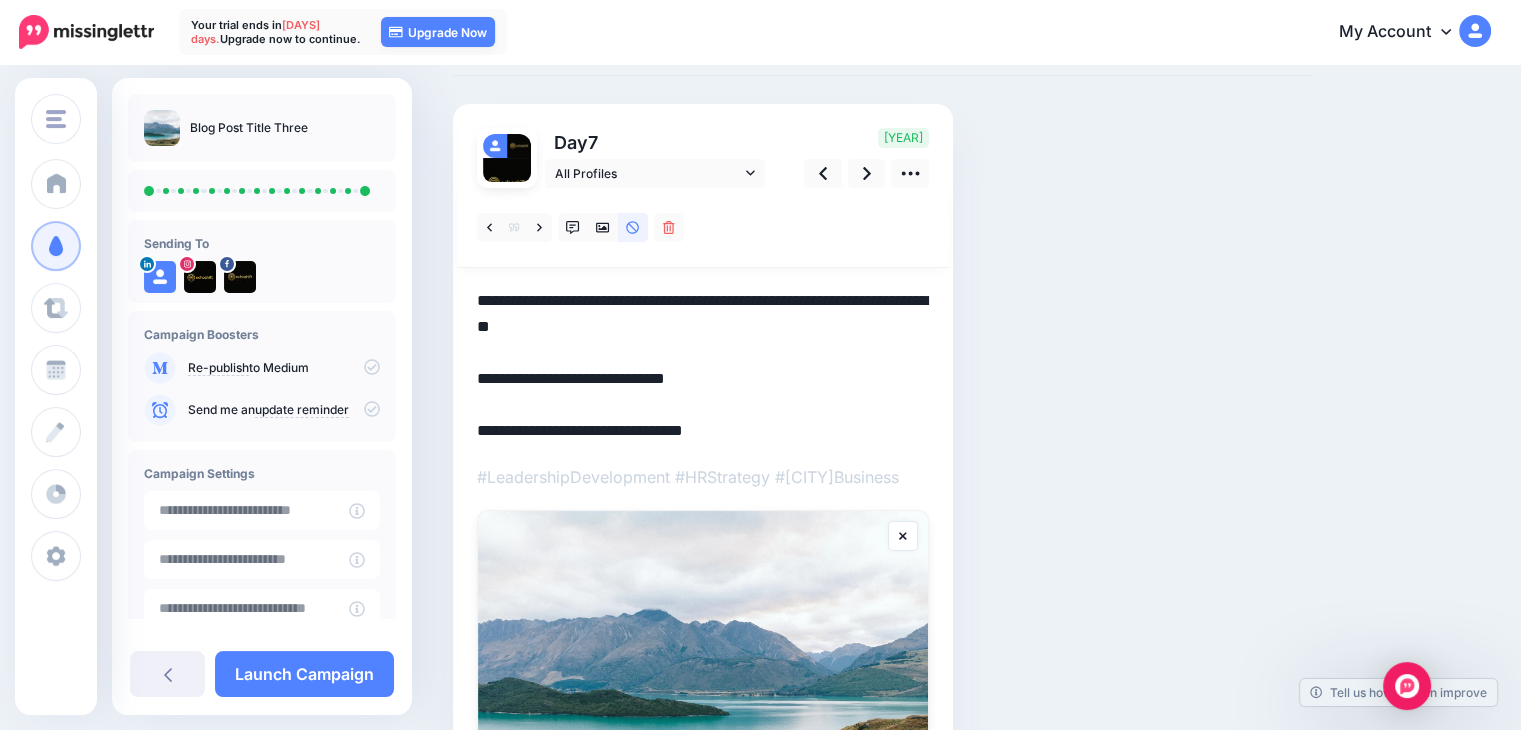 drag, startPoint x: 764, startPoint y: 433, endPoint x: 400, endPoint y: 441, distance: 364.0879 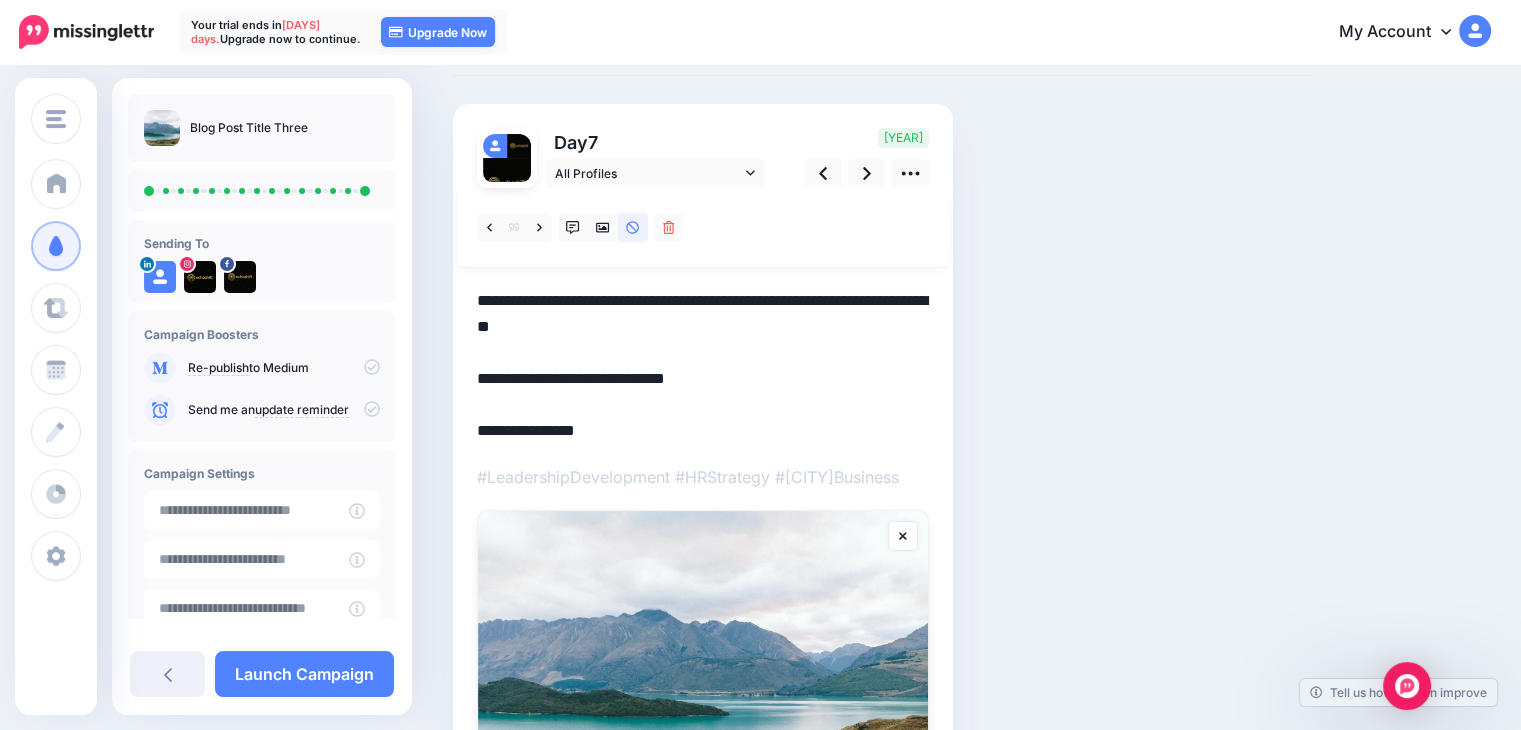 click on "**********" at bounding box center [703, 366] 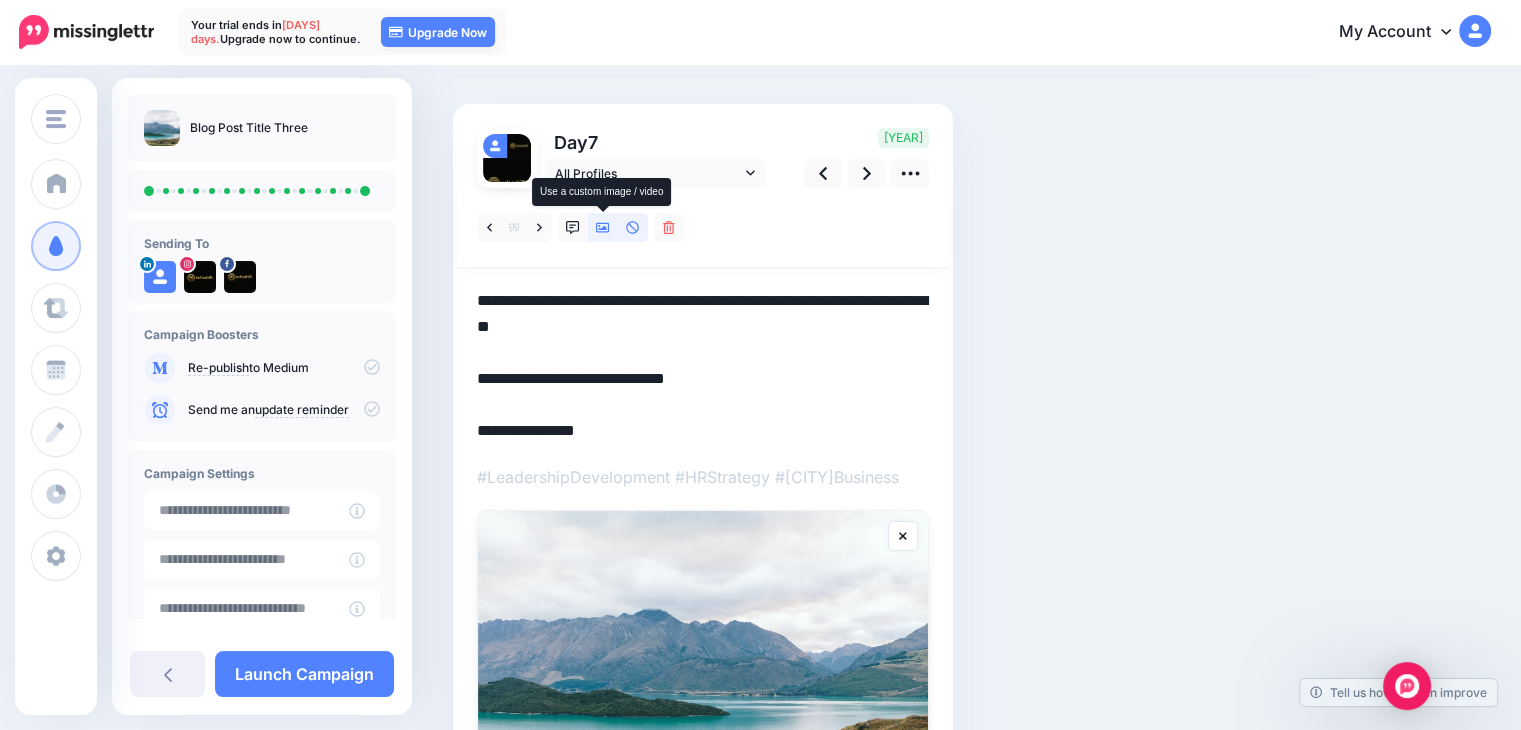 click 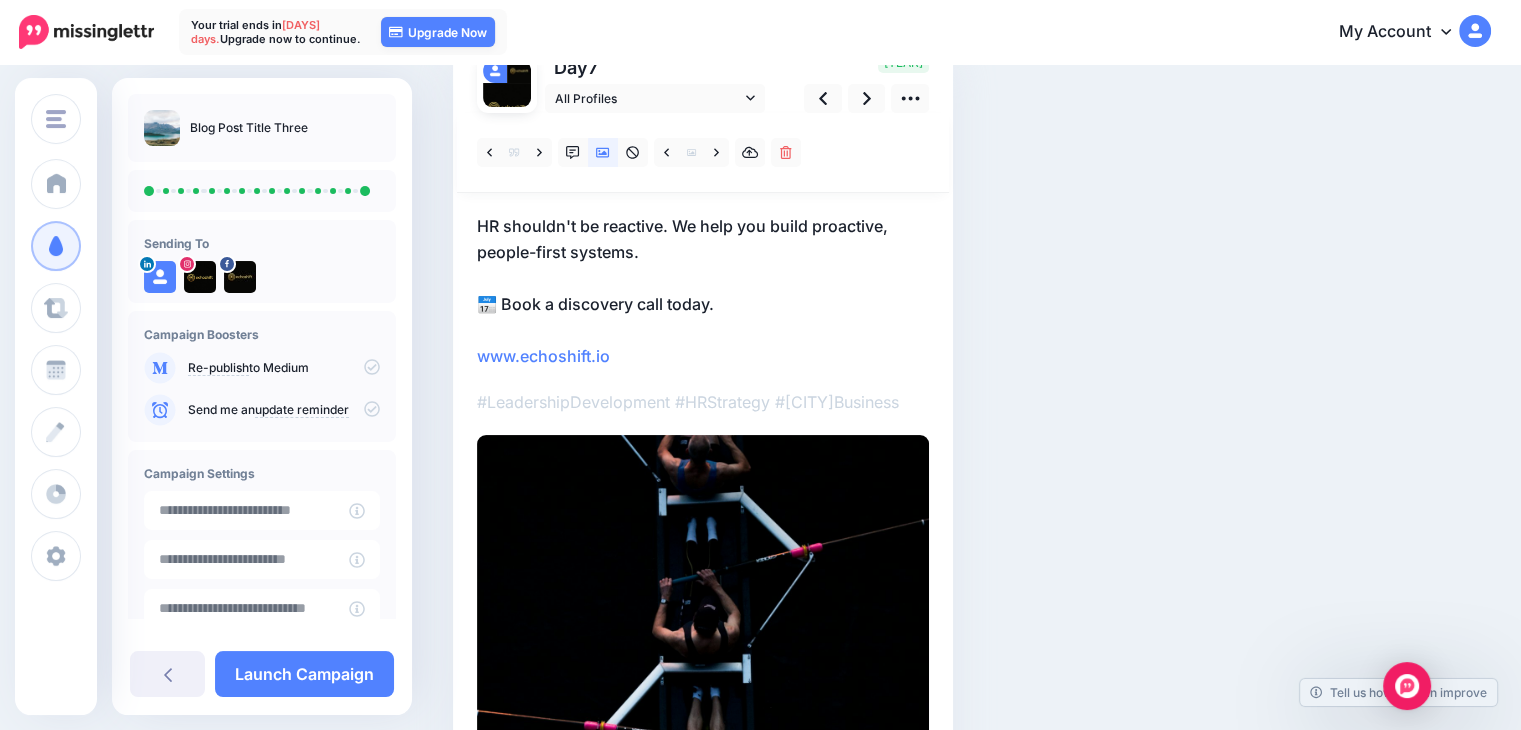 scroll, scrollTop: 0, scrollLeft: 0, axis: both 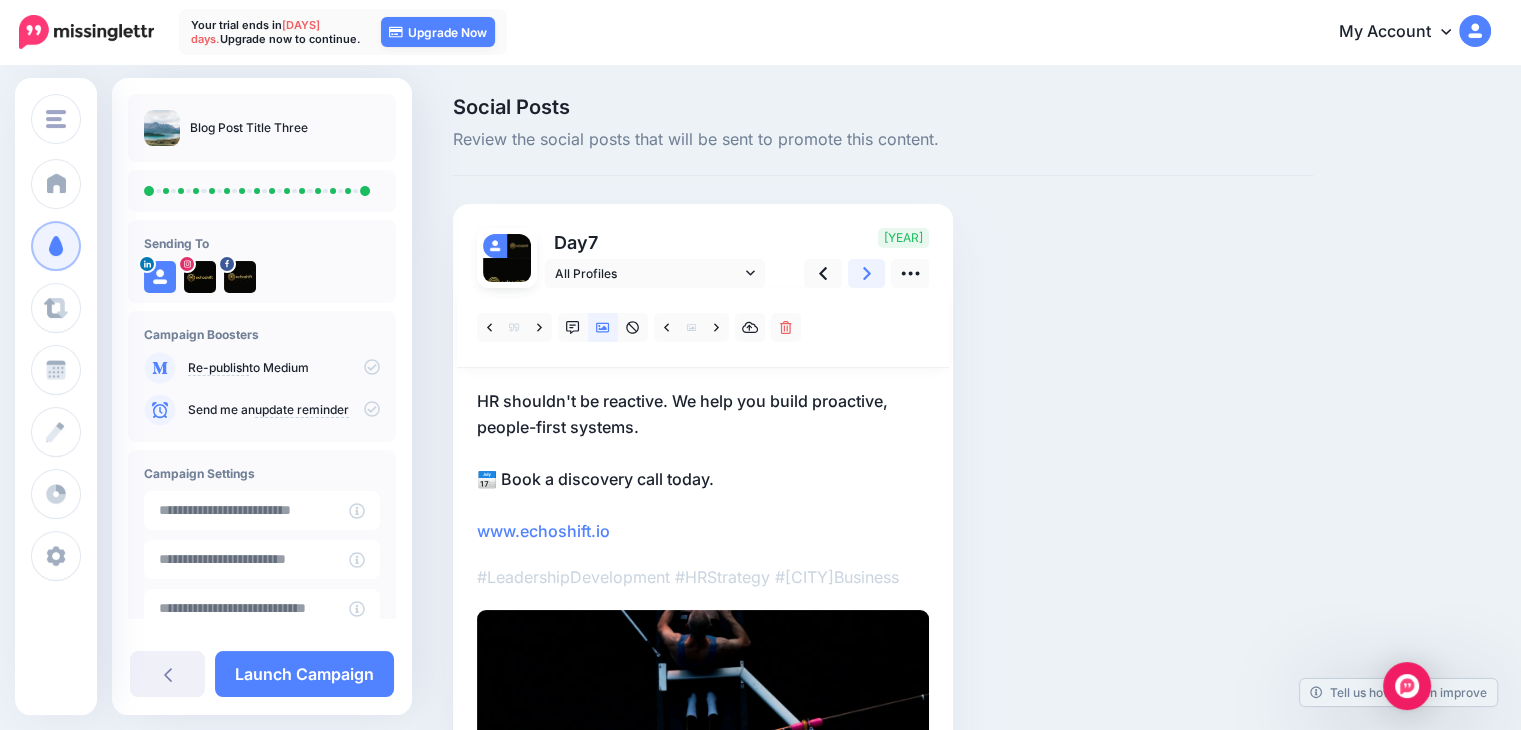 click at bounding box center (867, 273) 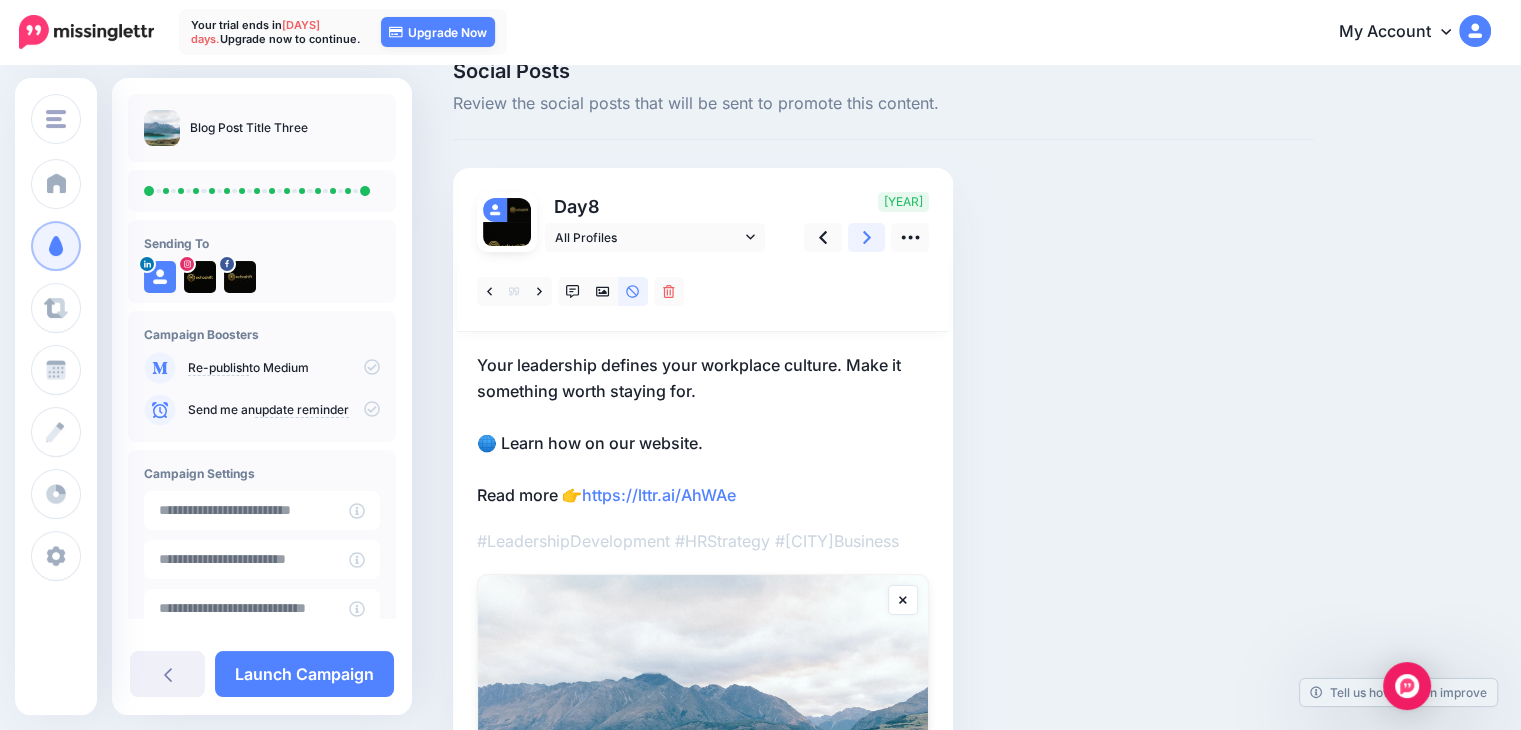 scroll, scrollTop: 100, scrollLeft: 0, axis: vertical 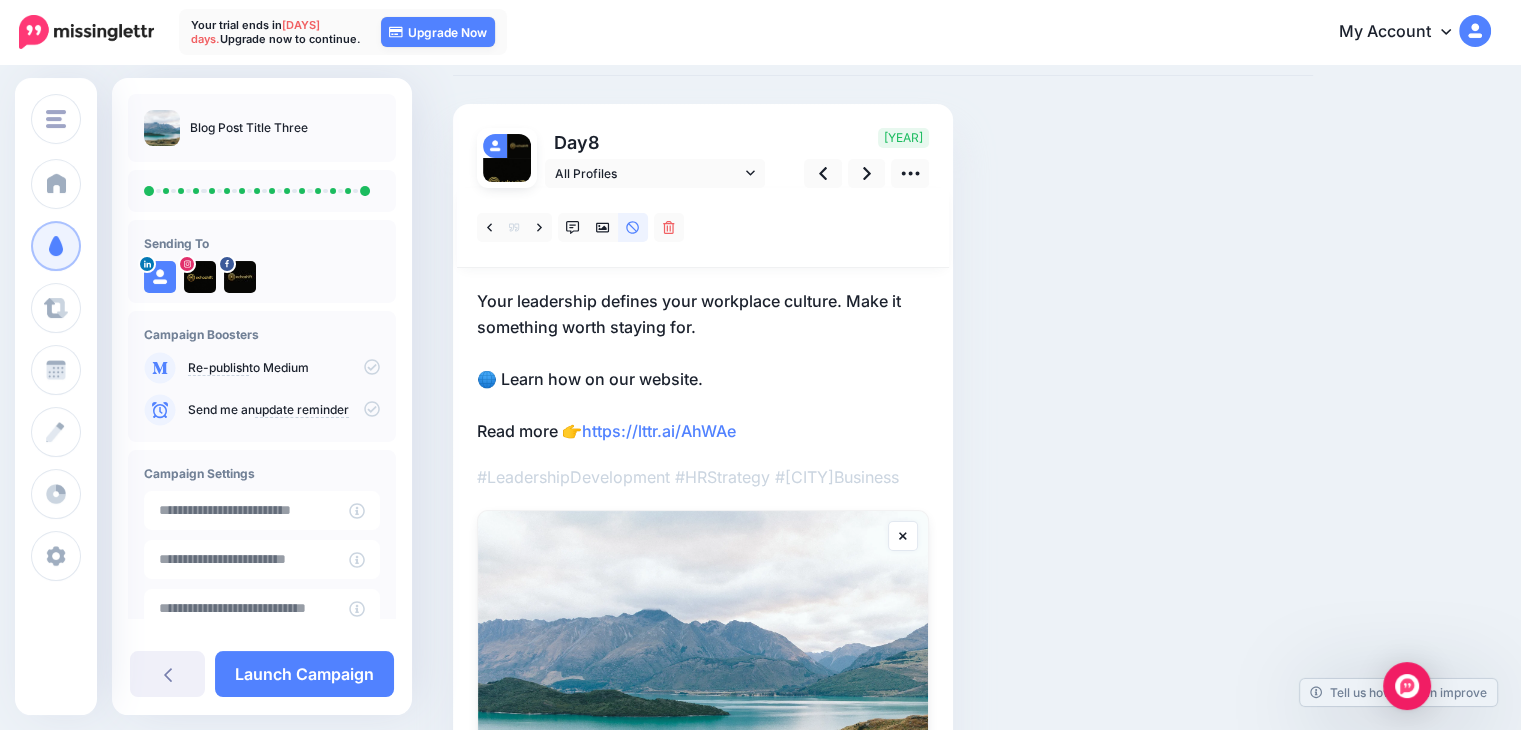 click on "Your leadership defines your workplace culture. Make it something worth staying for.  🌐 Learn how on our website. Read more 👉  https://lttr.ai/AhWAe" at bounding box center (703, 366) 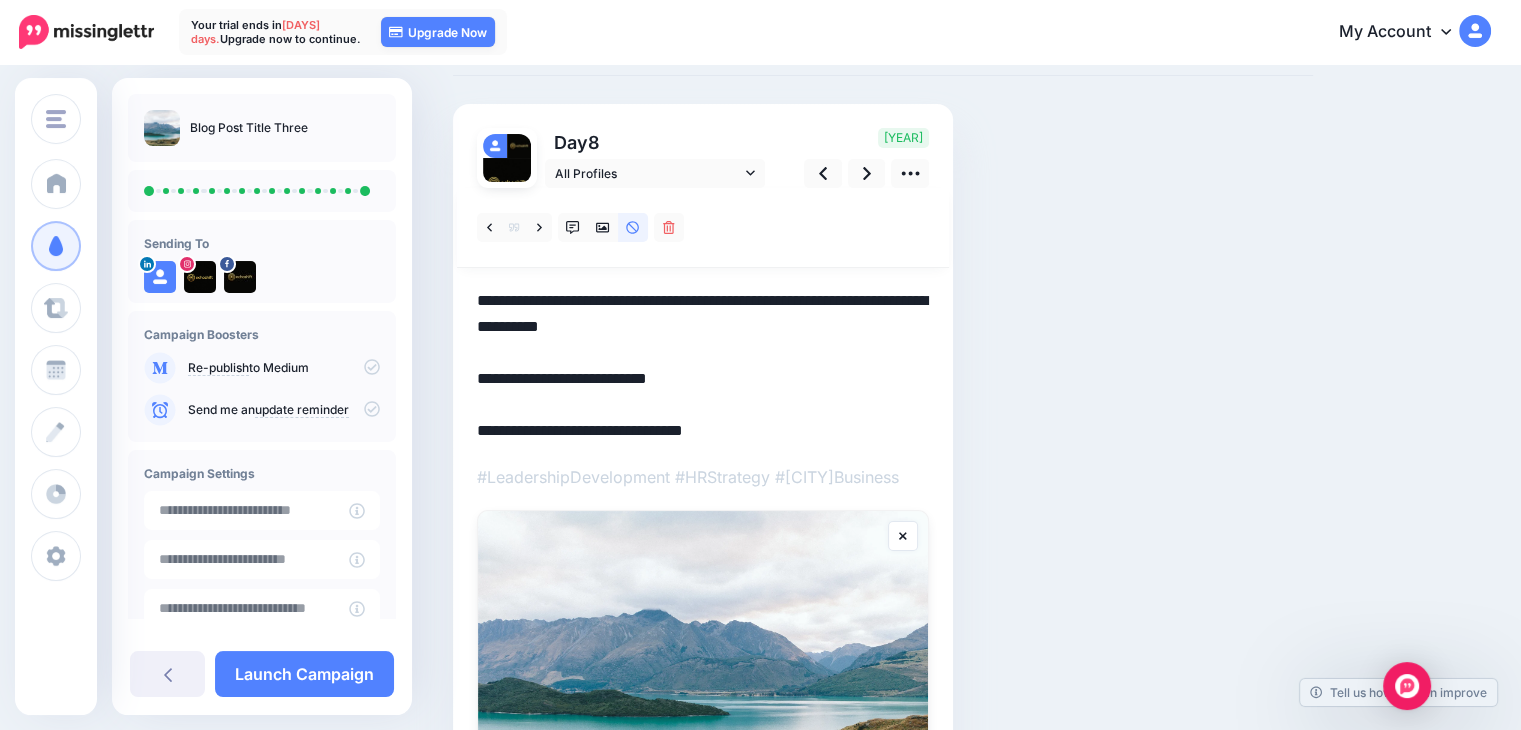 drag, startPoint x: 754, startPoint y: 426, endPoint x: 410, endPoint y: 433, distance: 344.07123 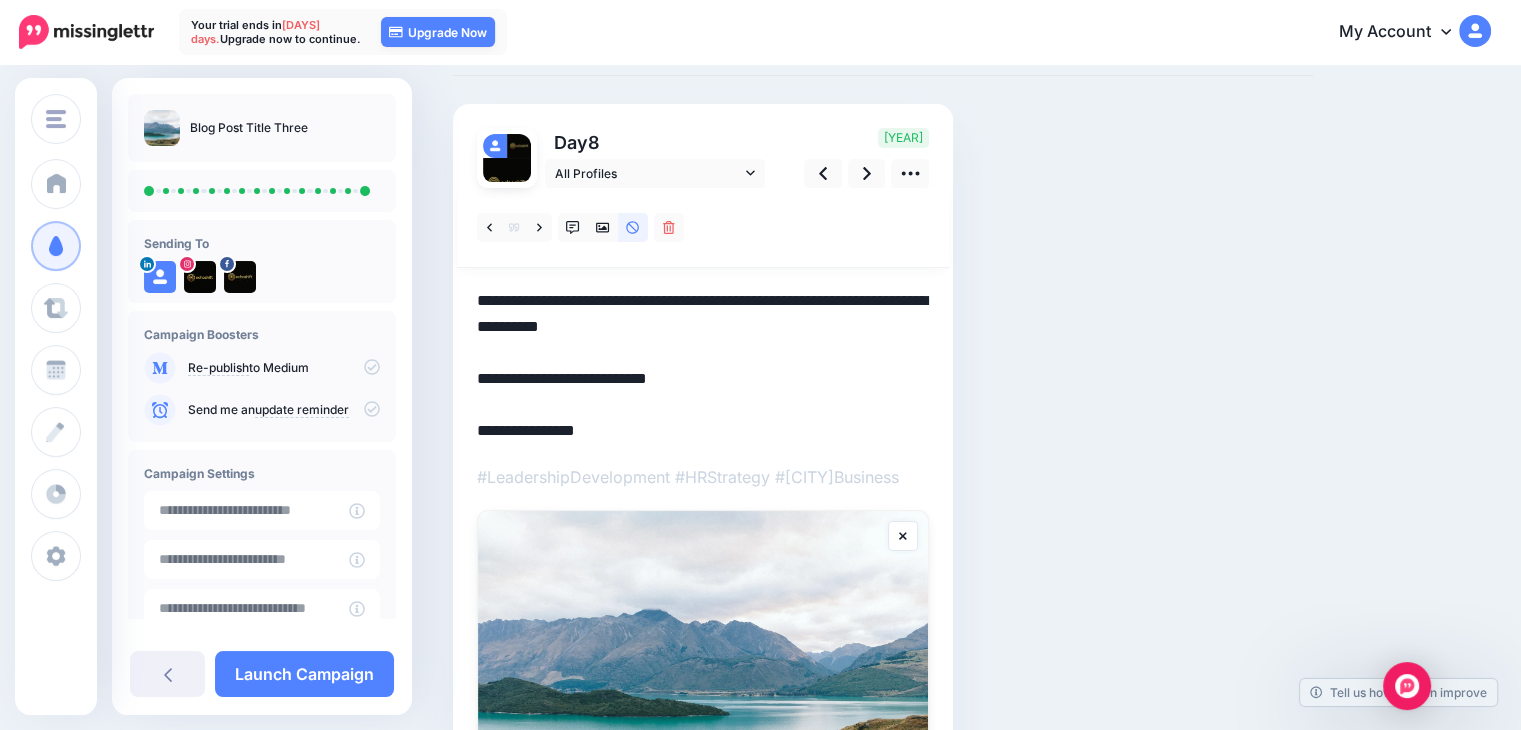 click on "**********" at bounding box center [703, 366] 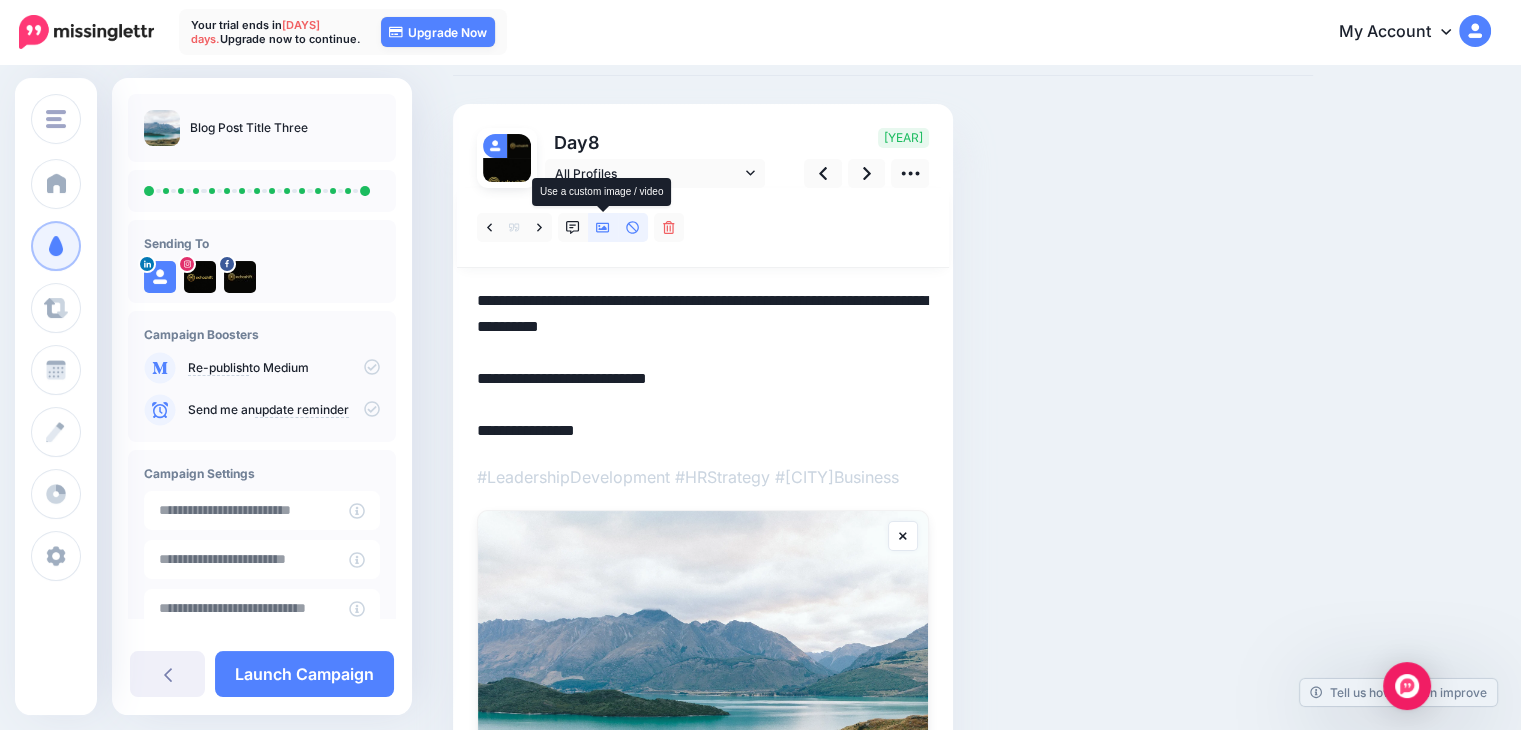 click 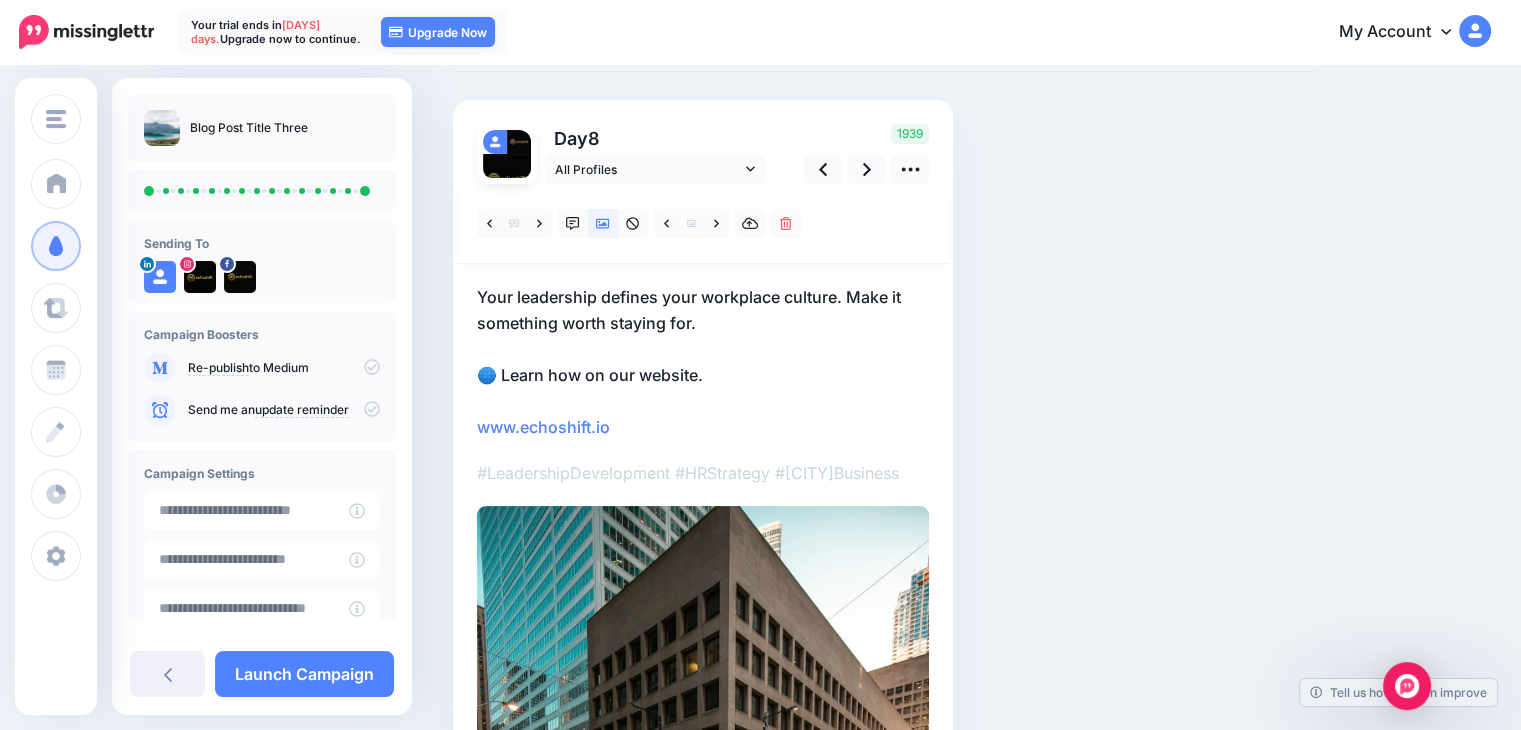 scroll, scrollTop: 100, scrollLeft: 0, axis: vertical 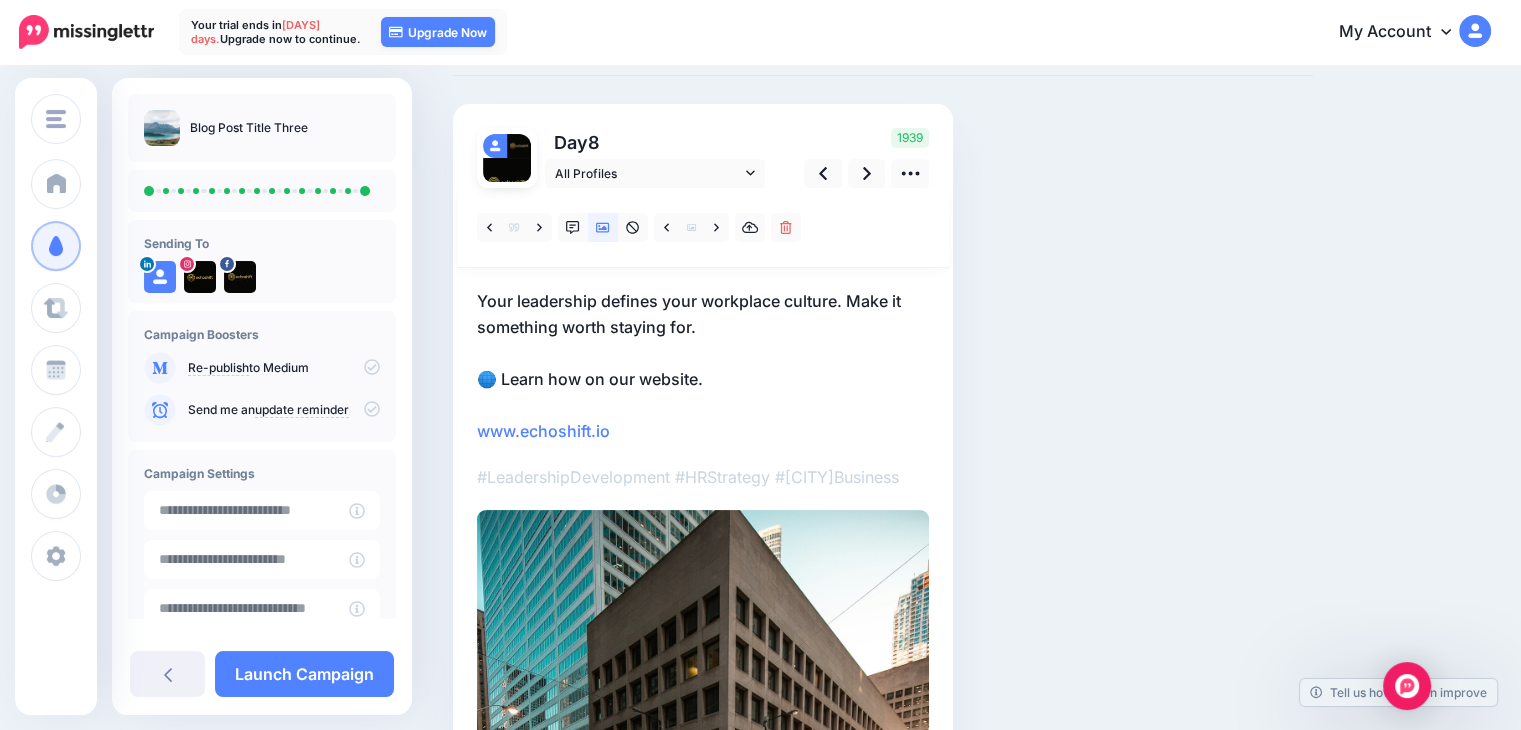 click on "Your leadership defines your workplace culture. Make it something worth staying for.  🌐 Learn how on our website. www.echoshift.io" at bounding box center [703, 366] 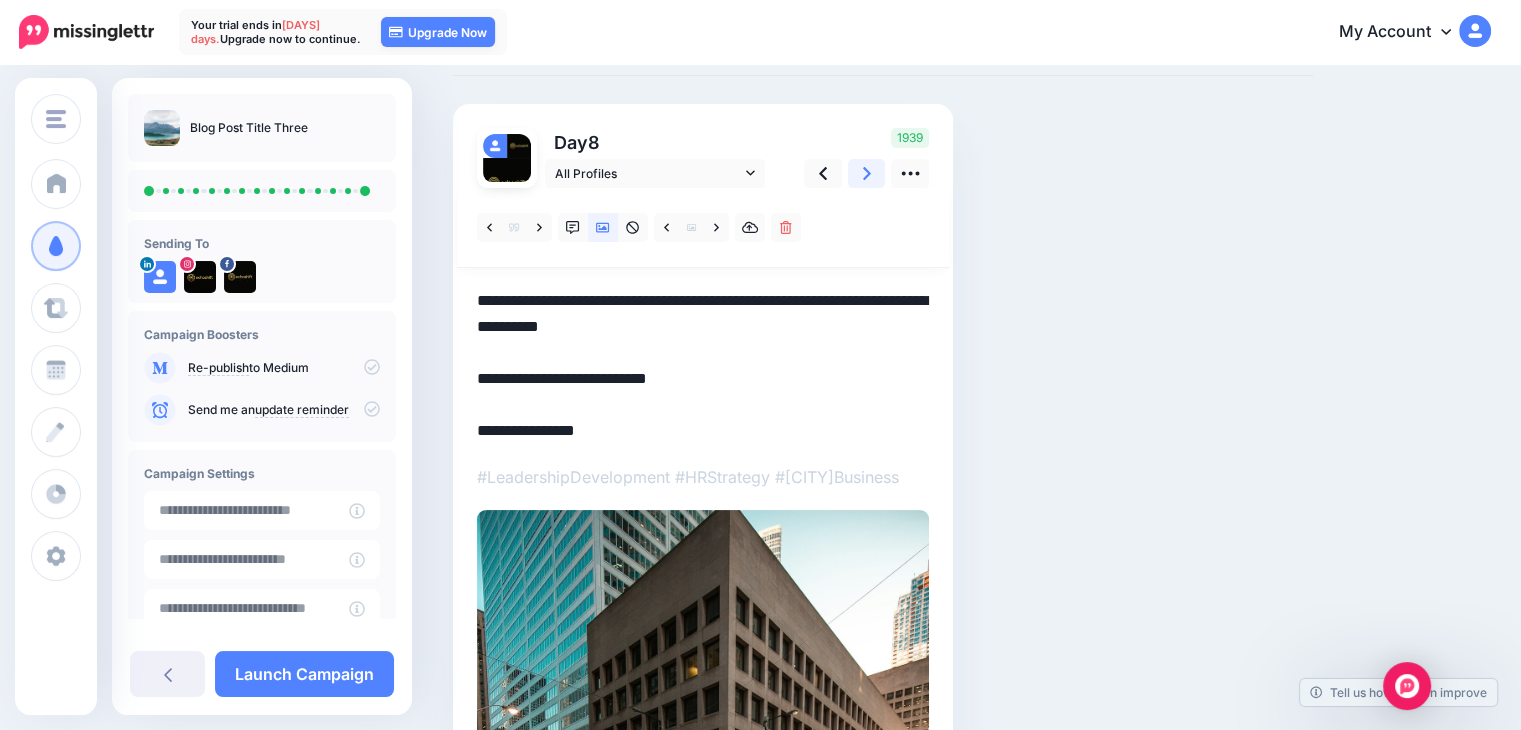 click at bounding box center [867, 173] 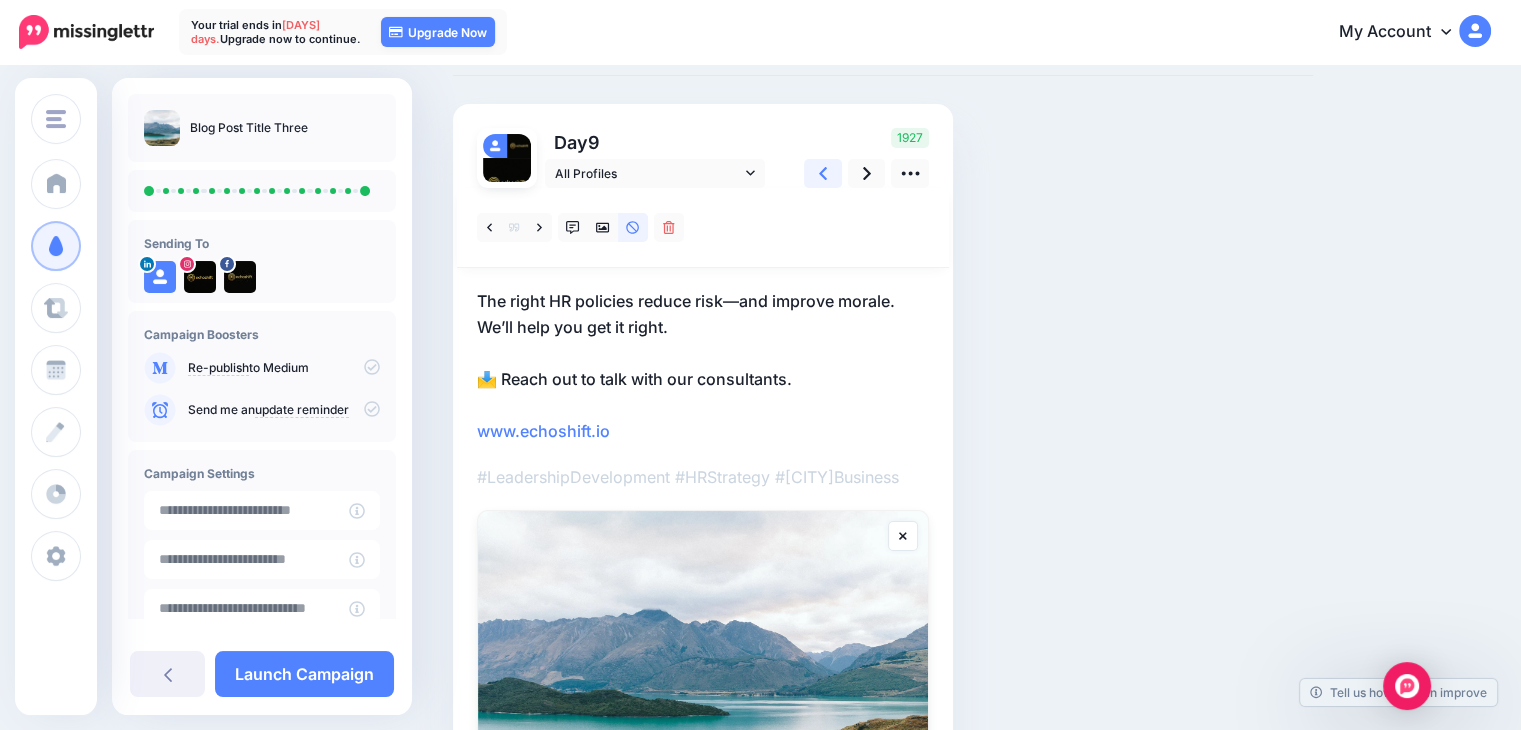 click at bounding box center [823, 173] 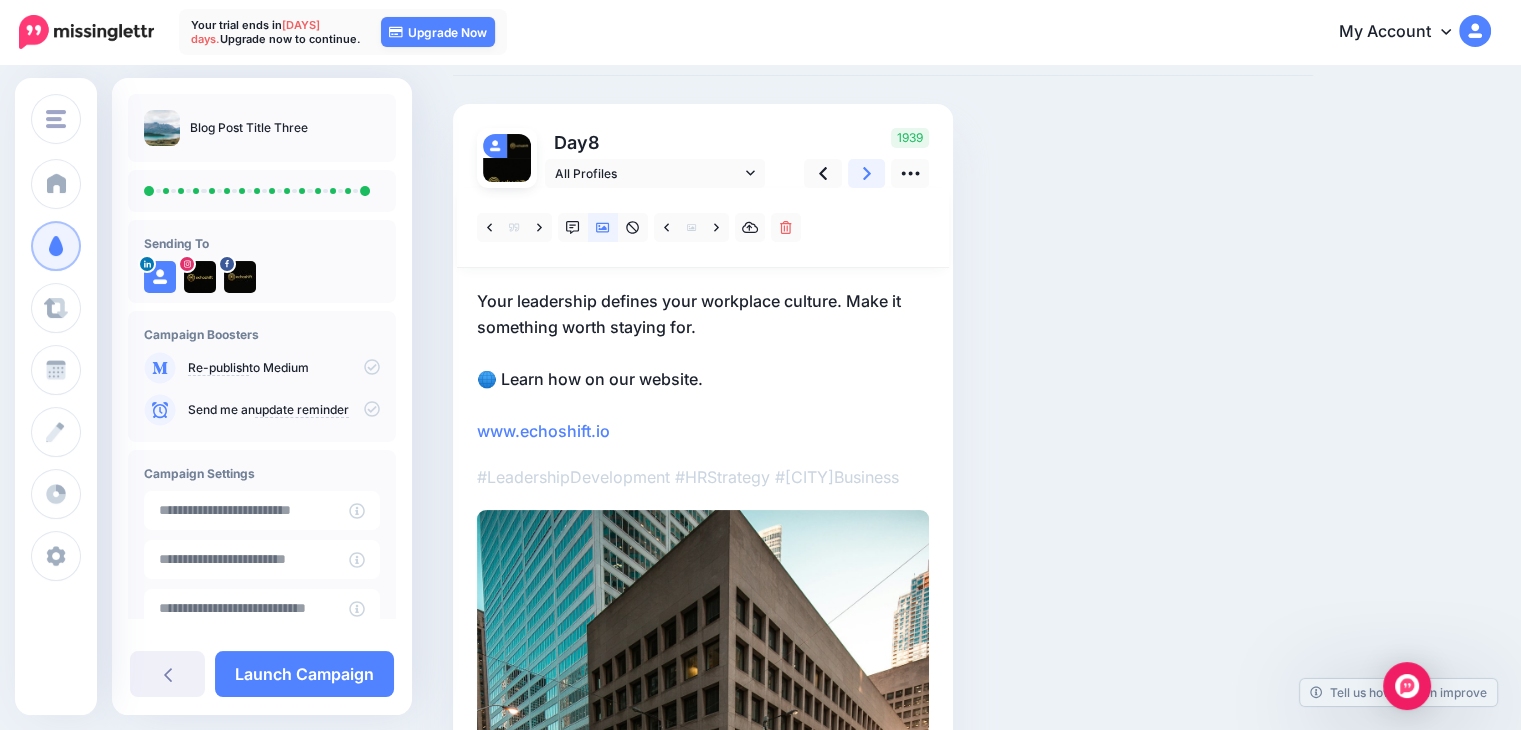 click at bounding box center (867, 173) 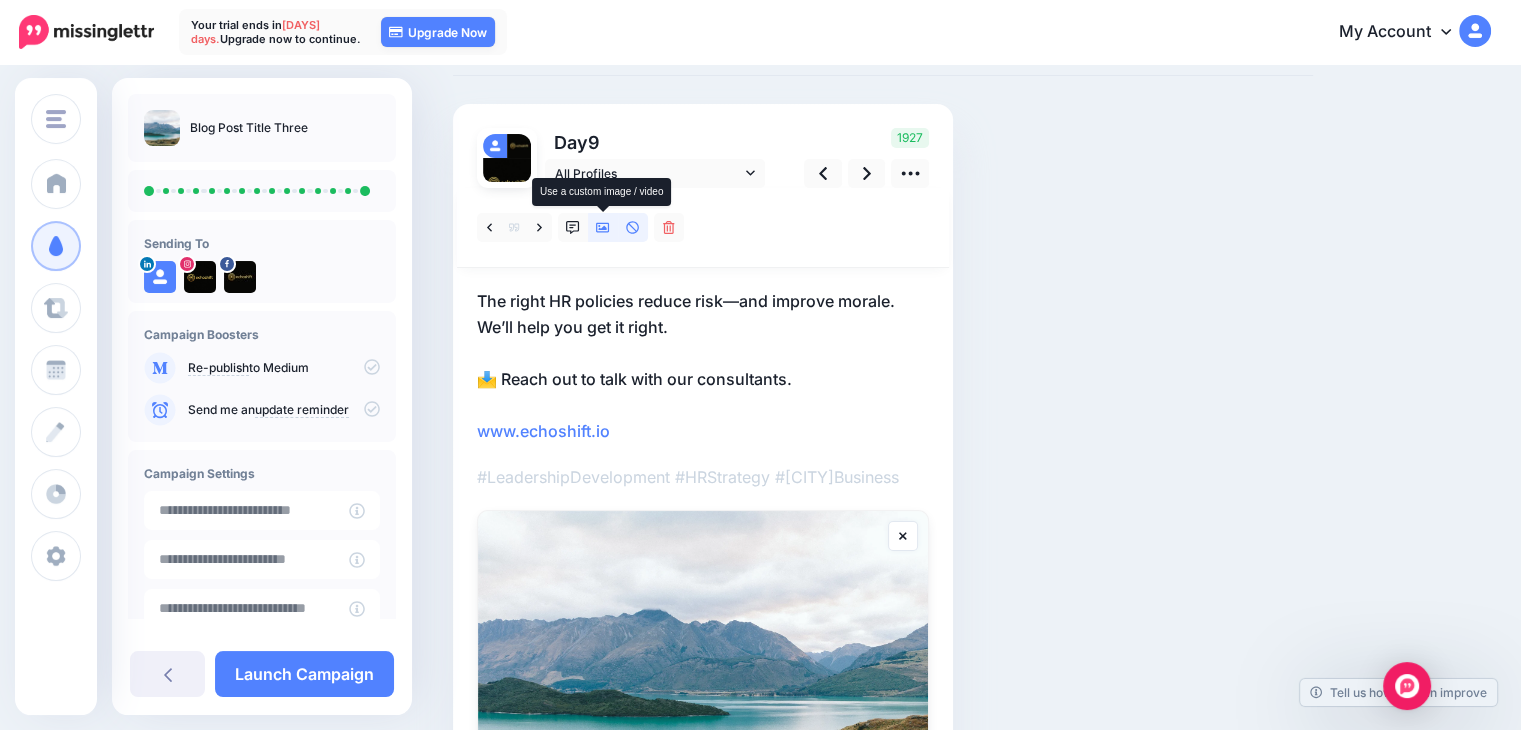 click 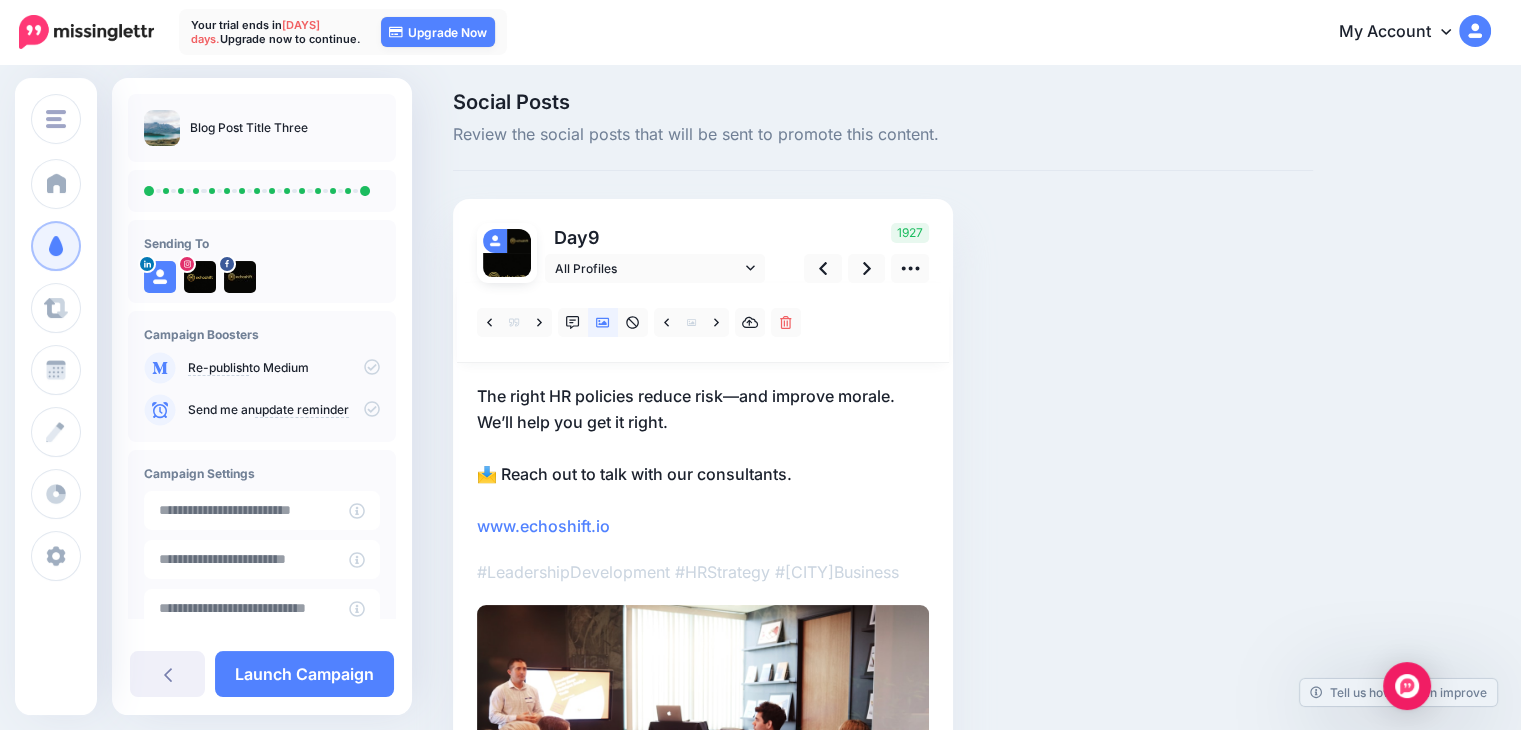 scroll, scrollTop: 0, scrollLeft: 0, axis: both 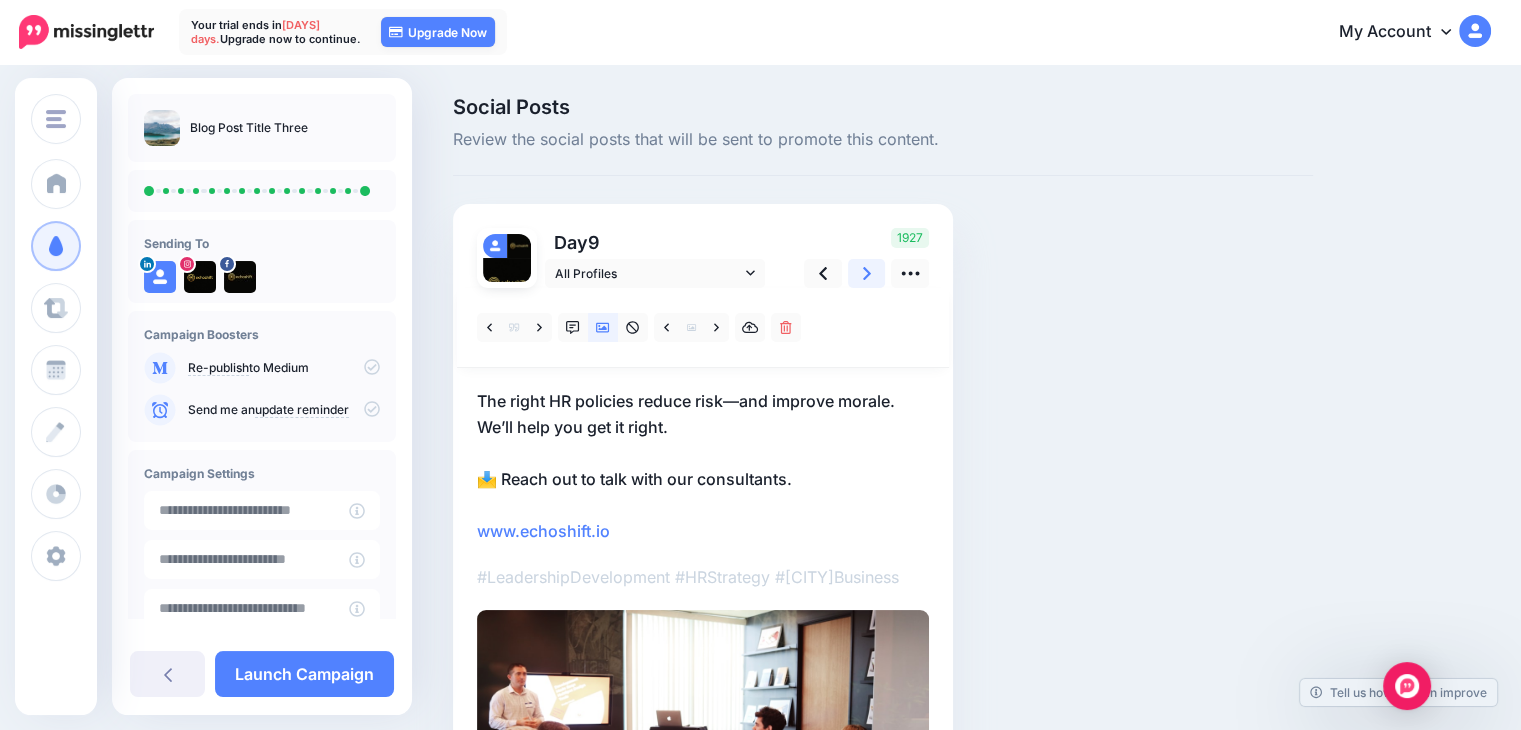 click at bounding box center (867, 273) 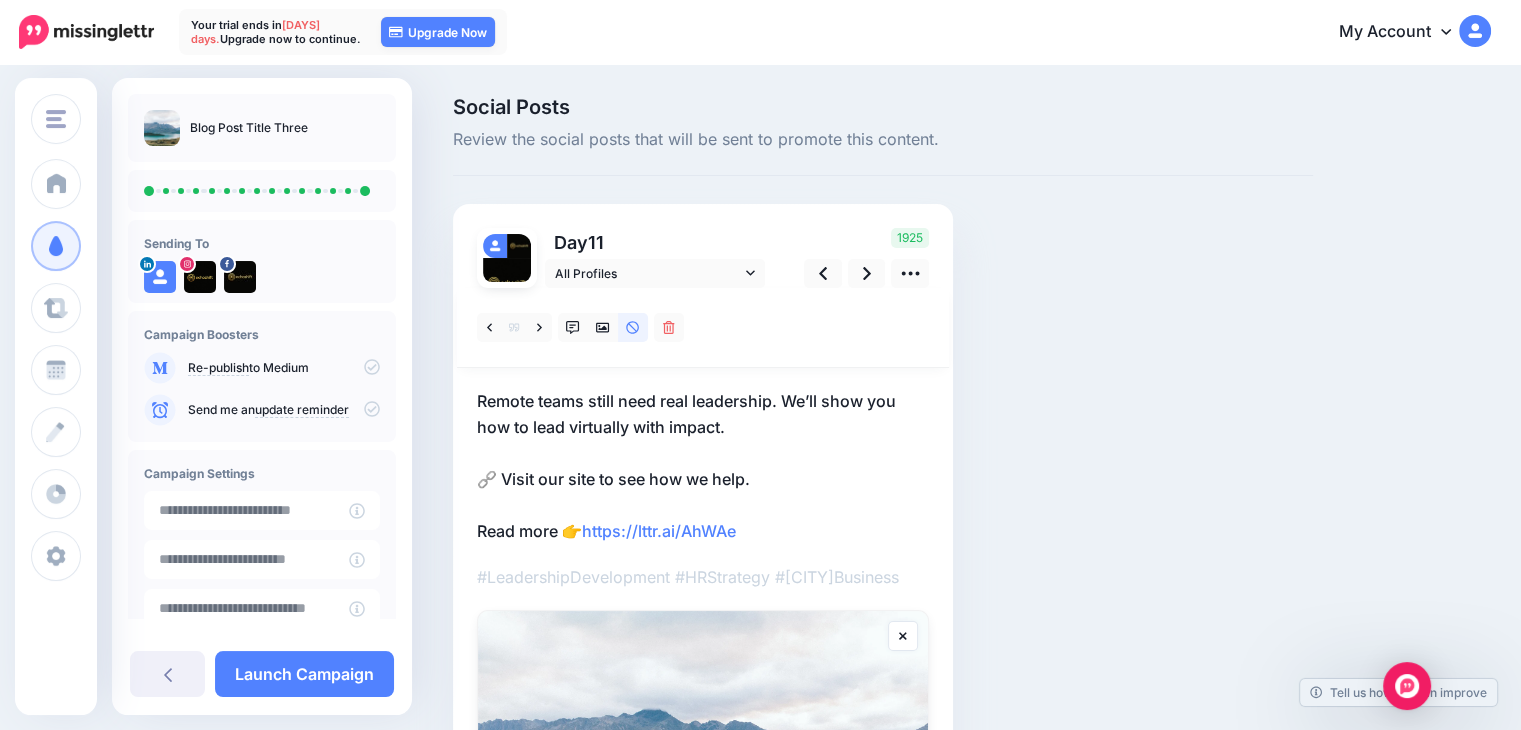 click on "Remote teams still need real leadership. We’ll show you how to lead virtually with impact.  🔗 Visit our site to see how we help. Read more 👉  https://lttr.ai/AhWAe" at bounding box center (703, 466) 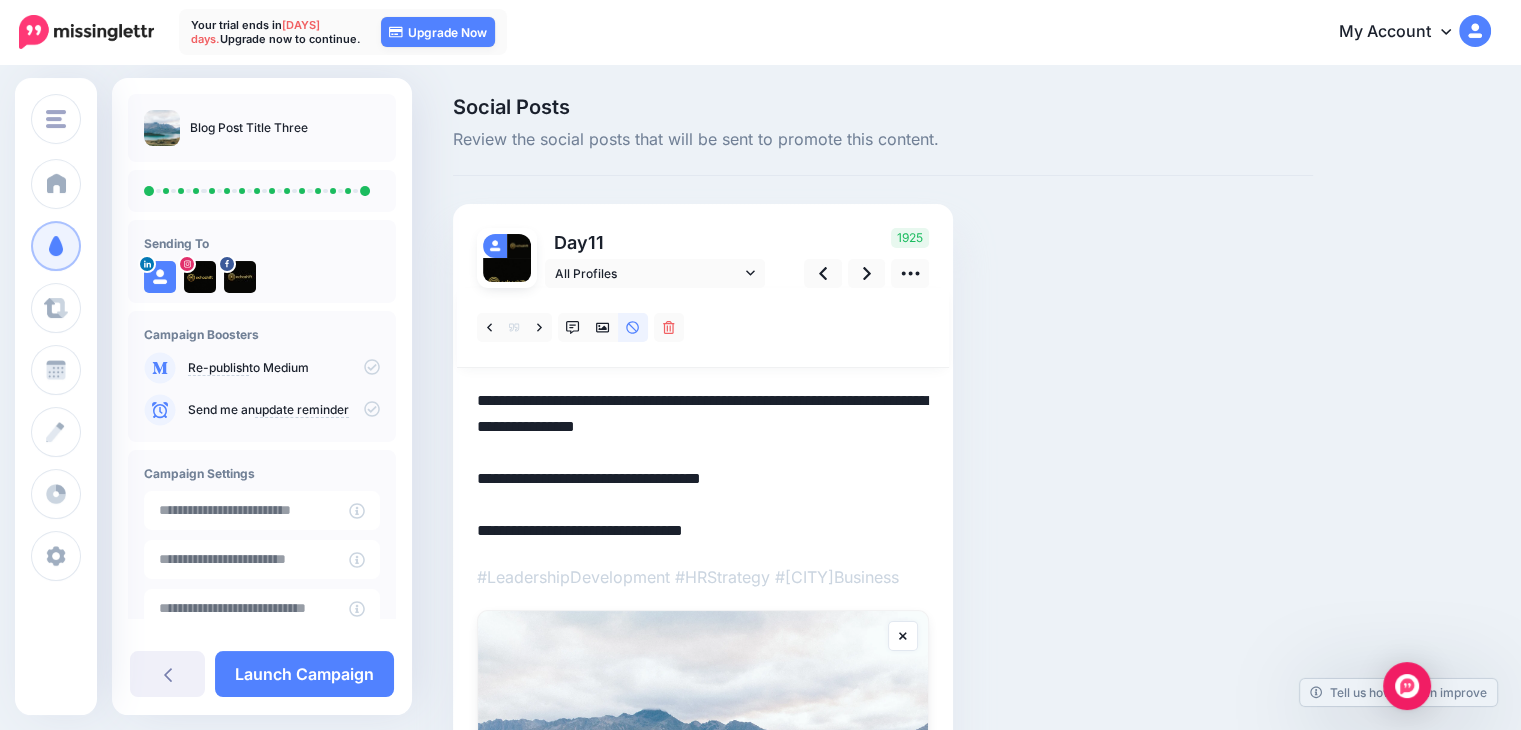 drag, startPoint x: 758, startPoint y: 530, endPoint x: 482, endPoint y: 528, distance: 276.00723 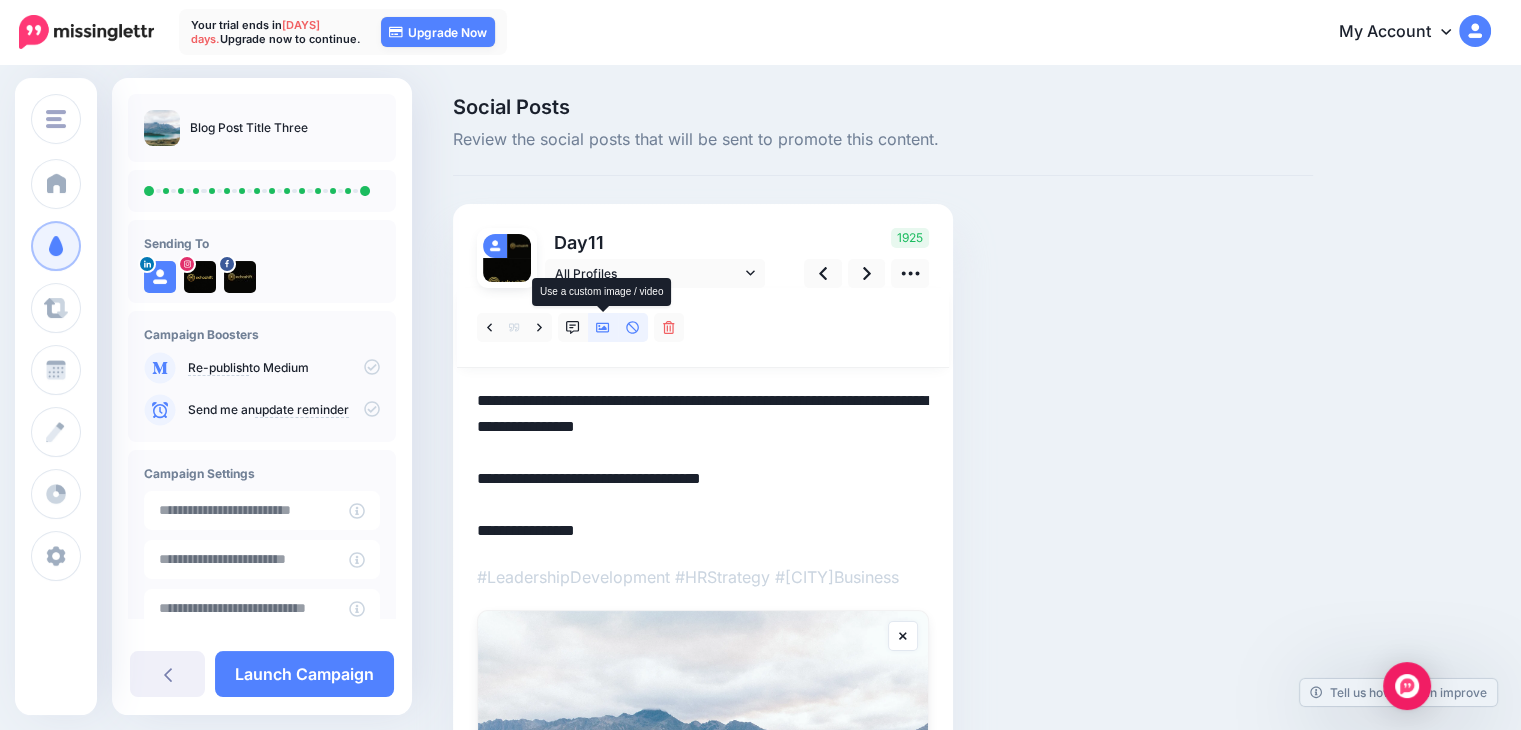 click 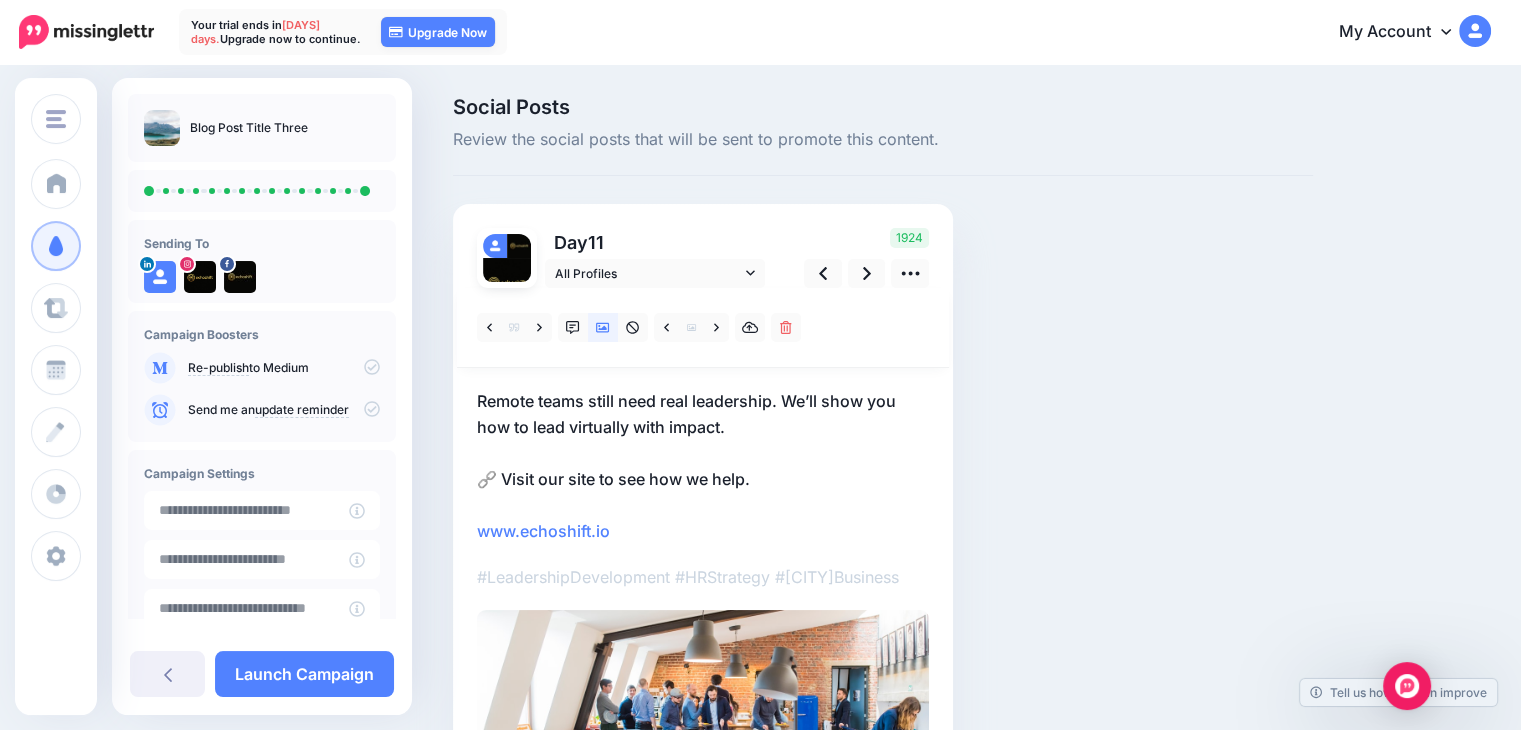 click on "Remote teams still need real leadership. We’ll show you how to lead virtually with impact.  🔗 Visit our site to see how we help. www.echoshift.io" at bounding box center [703, 466] 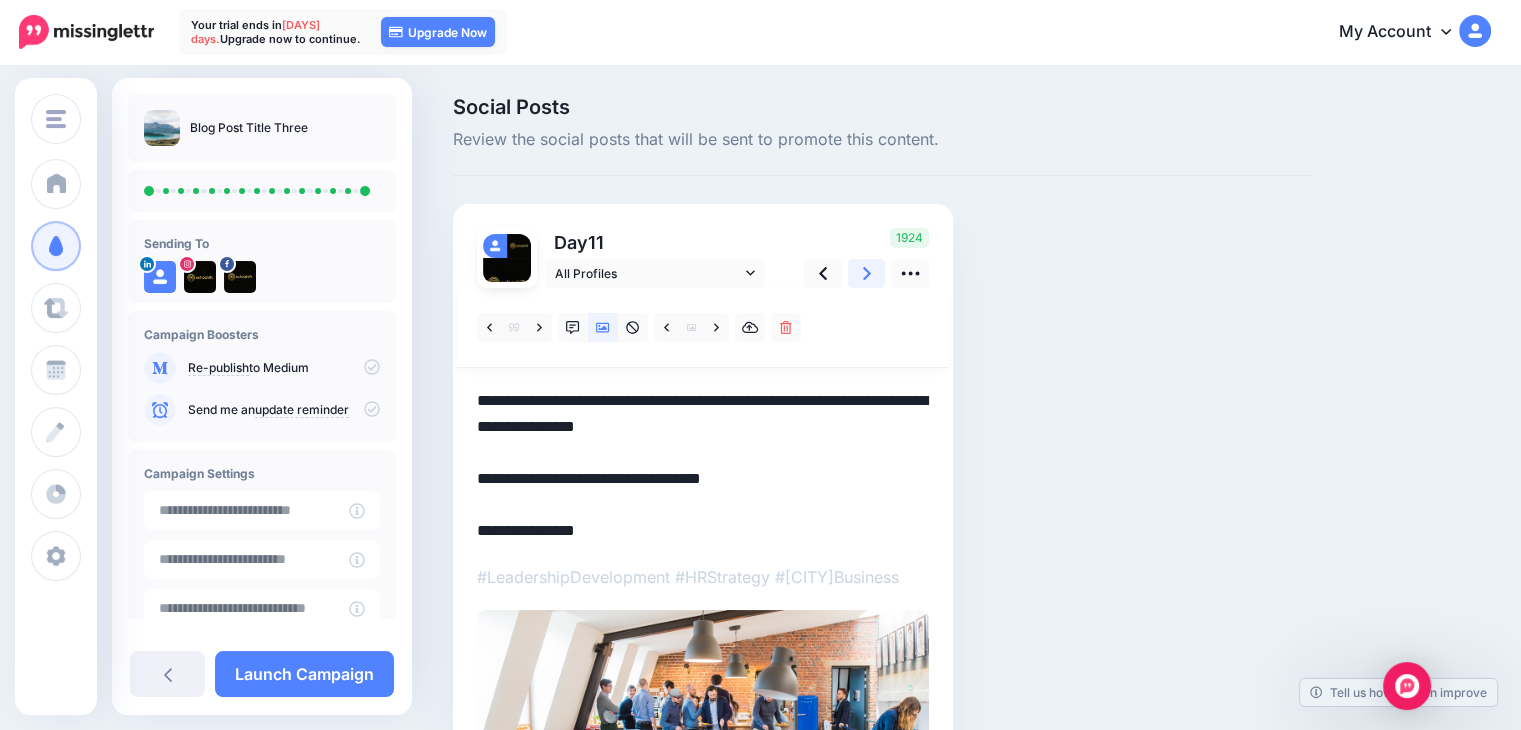 drag, startPoint x: 862, startPoint y: 270, endPoint x: 858, endPoint y: 286, distance: 16.492422 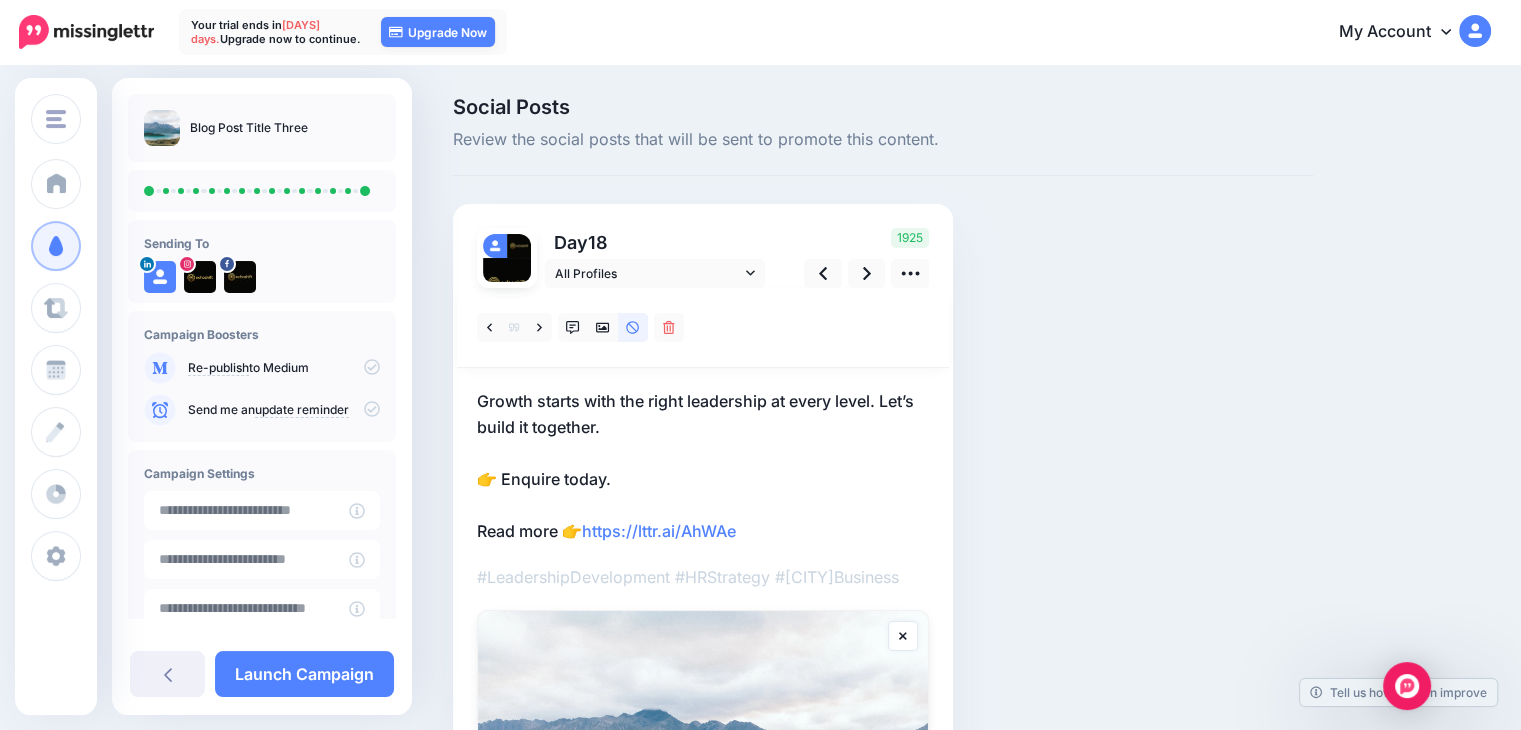 click on "Growth starts with the right leadership at every level. Let’s build it together.  👉 Enquire today. Read more 👉  https://lttr.ai/AhWAe" at bounding box center (703, 466) 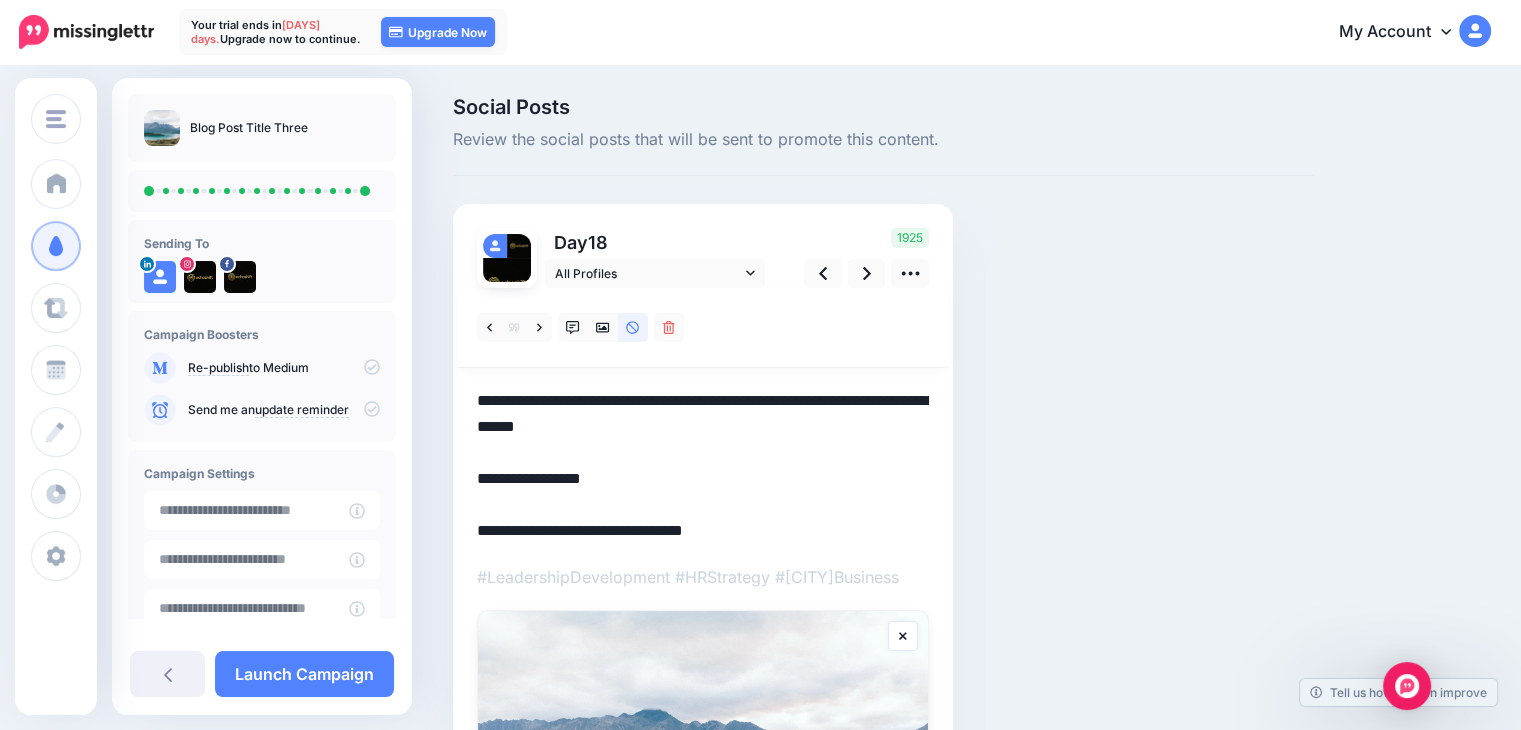 drag, startPoint x: 755, startPoint y: 528, endPoint x: 479, endPoint y: 535, distance: 276.08875 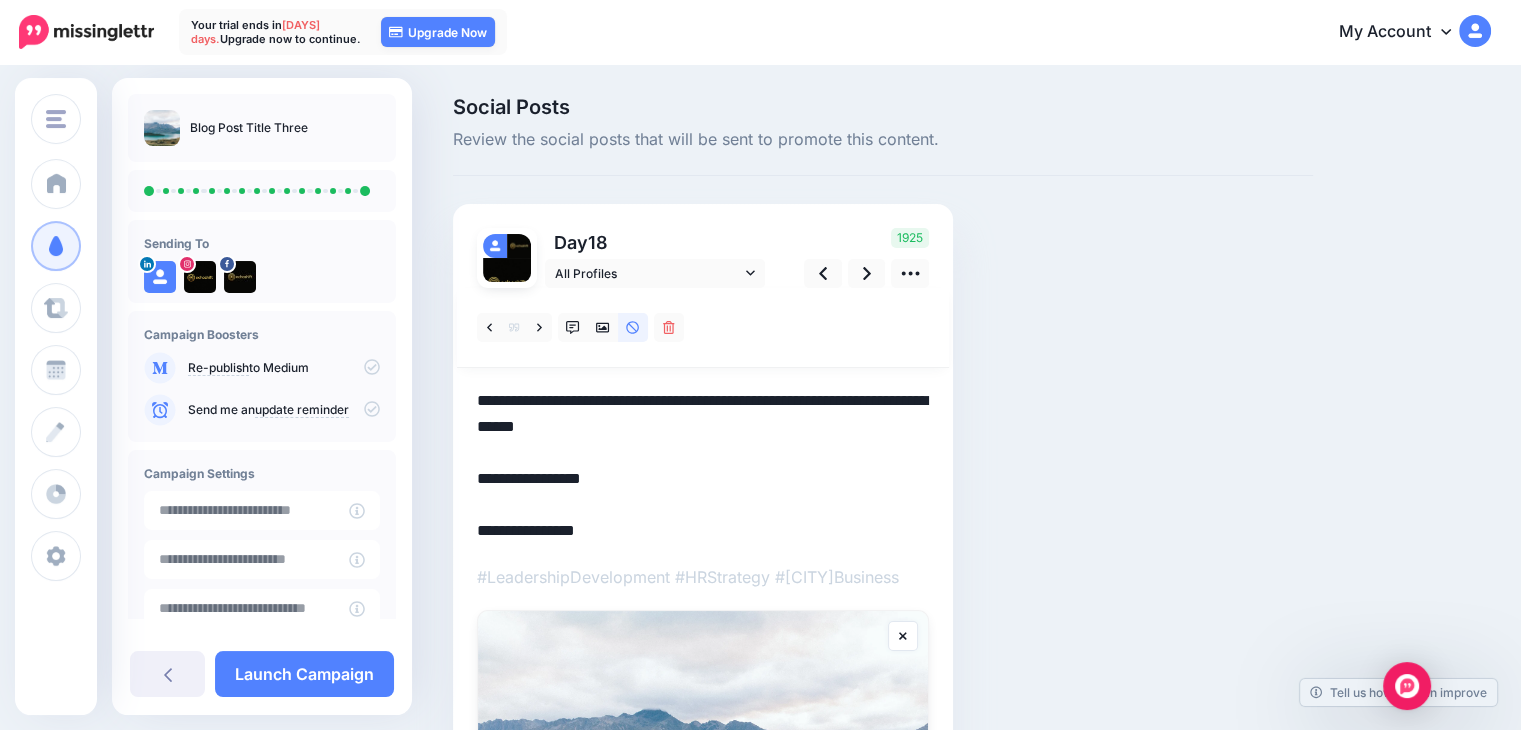 click on "**********" at bounding box center [703, 466] 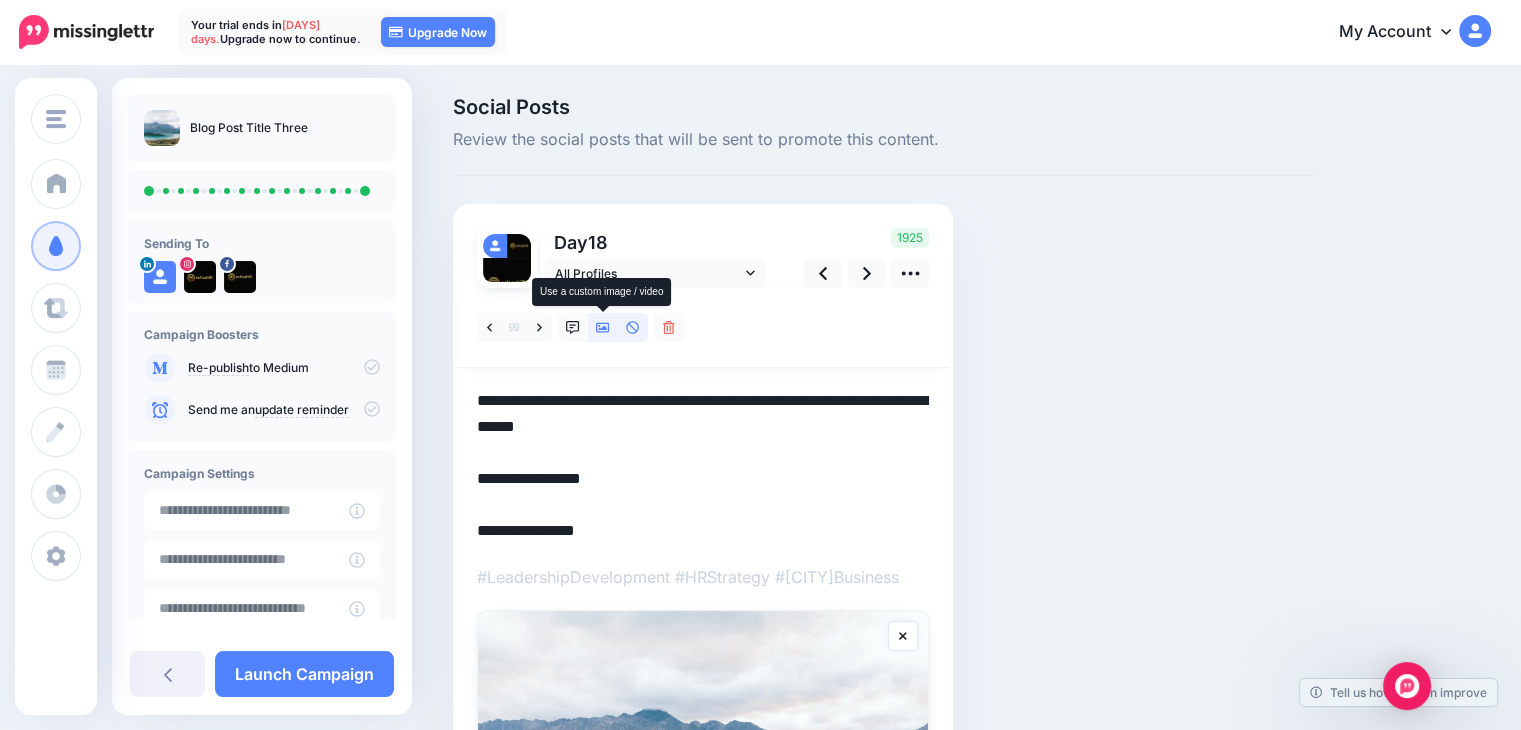 click 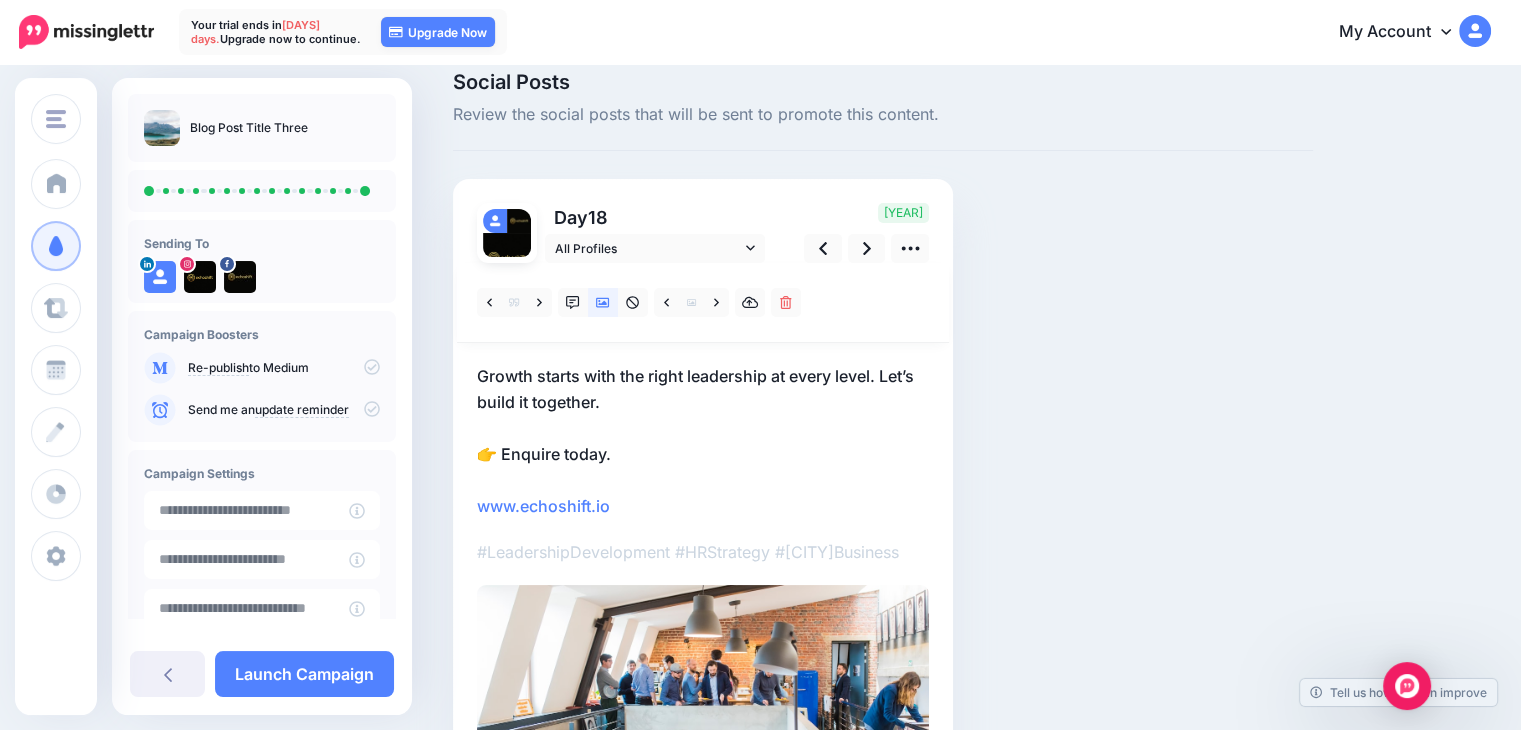 scroll, scrollTop: 0, scrollLeft: 0, axis: both 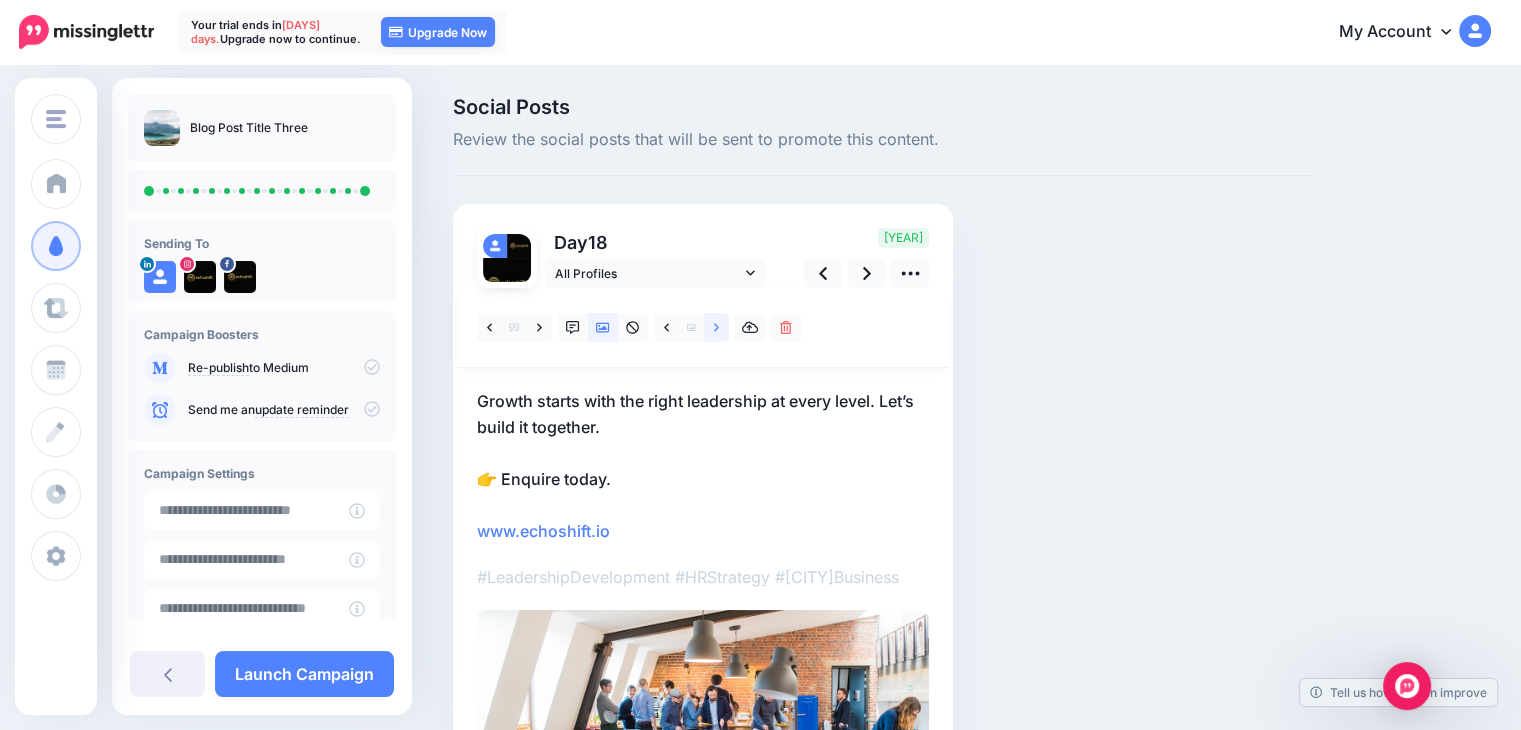 click 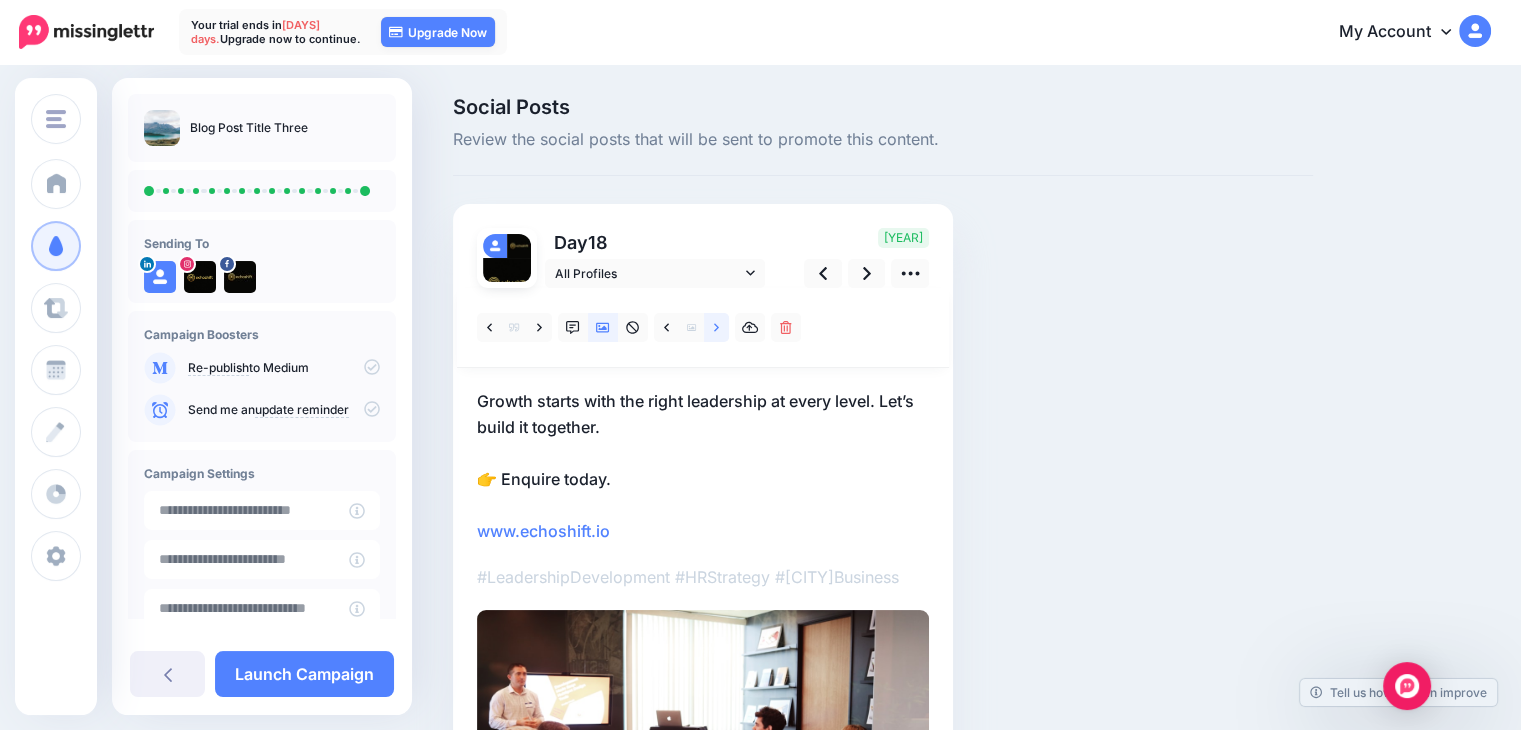 click 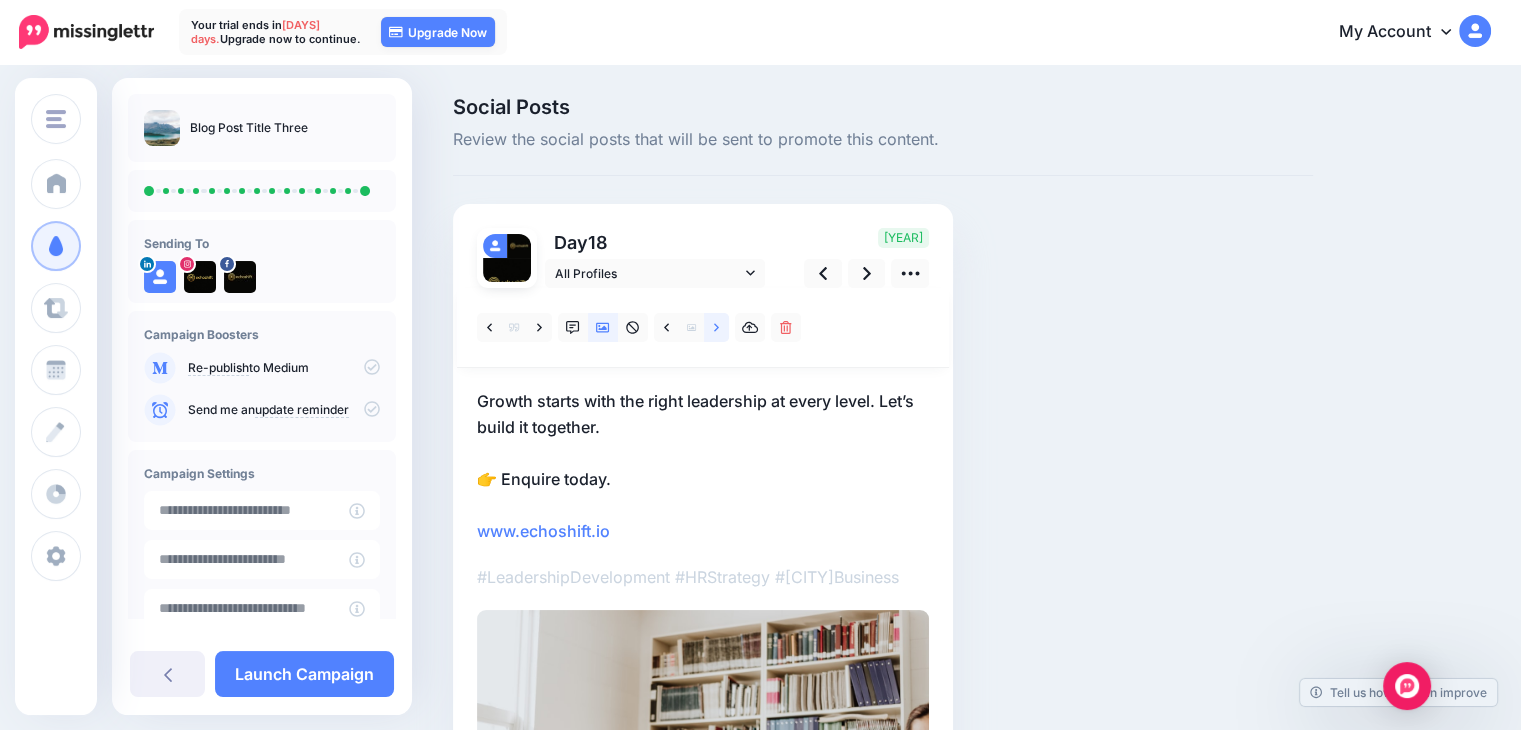 click 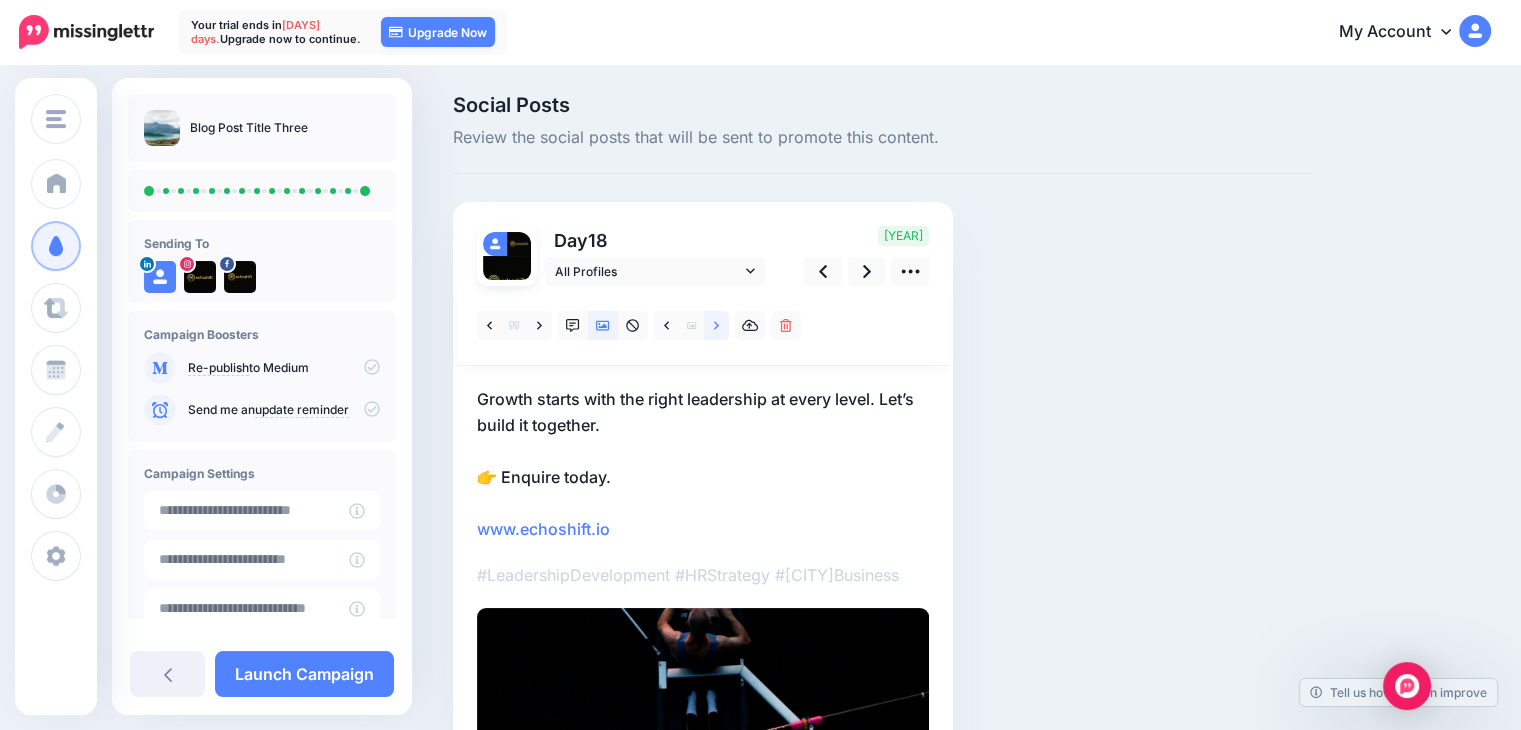 scroll, scrollTop: 0, scrollLeft: 0, axis: both 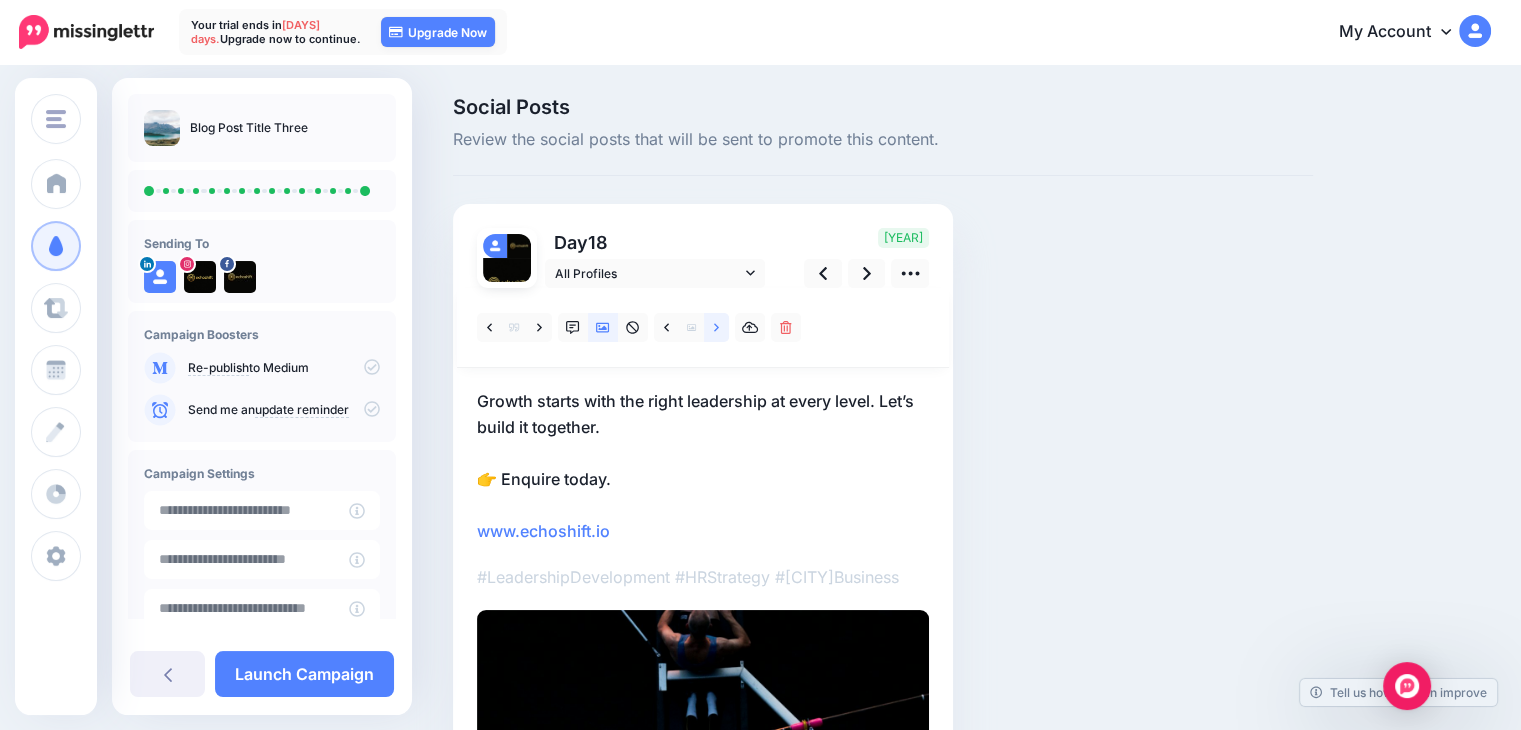 click 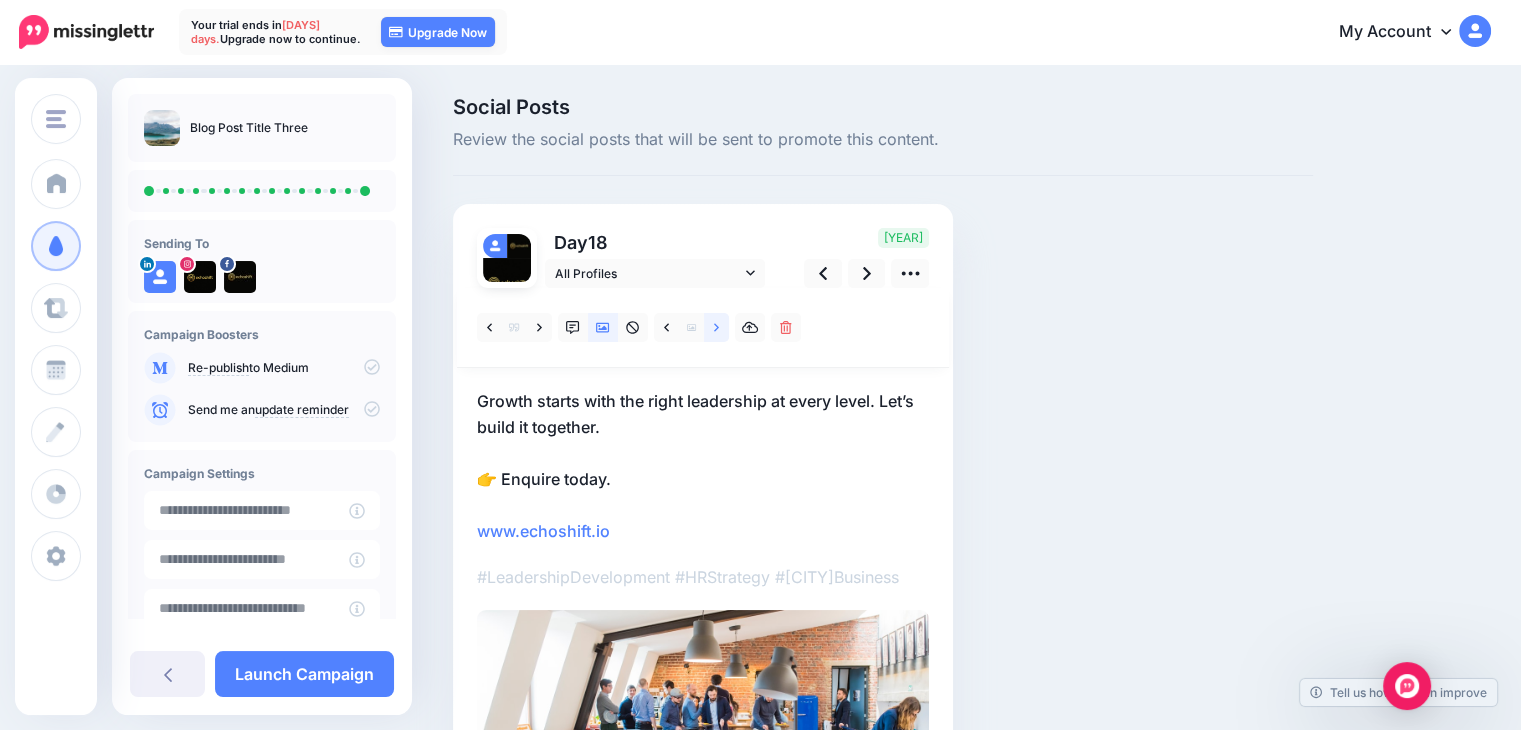 click 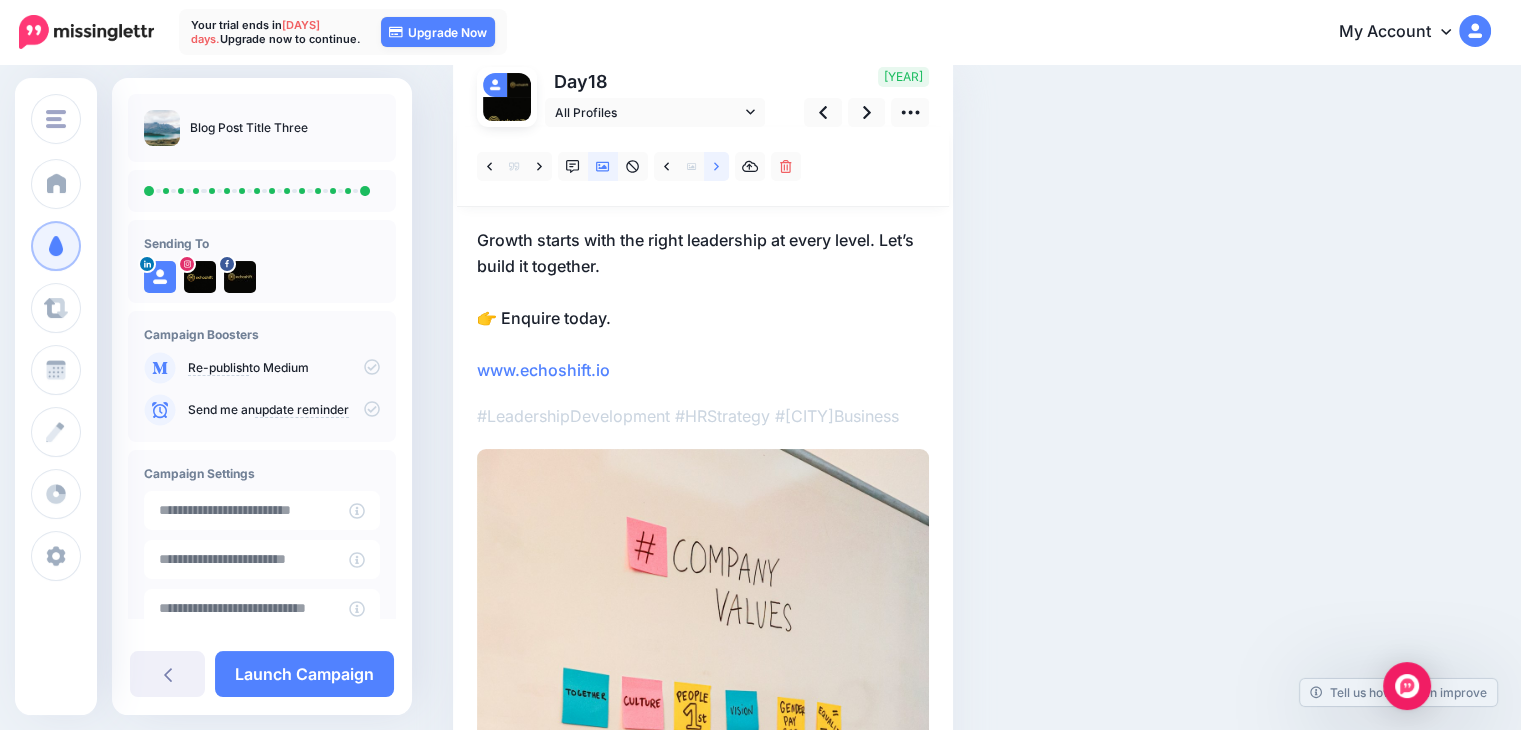 scroll, scrollTop: 100, scrollLeft: 0, axis: vertical 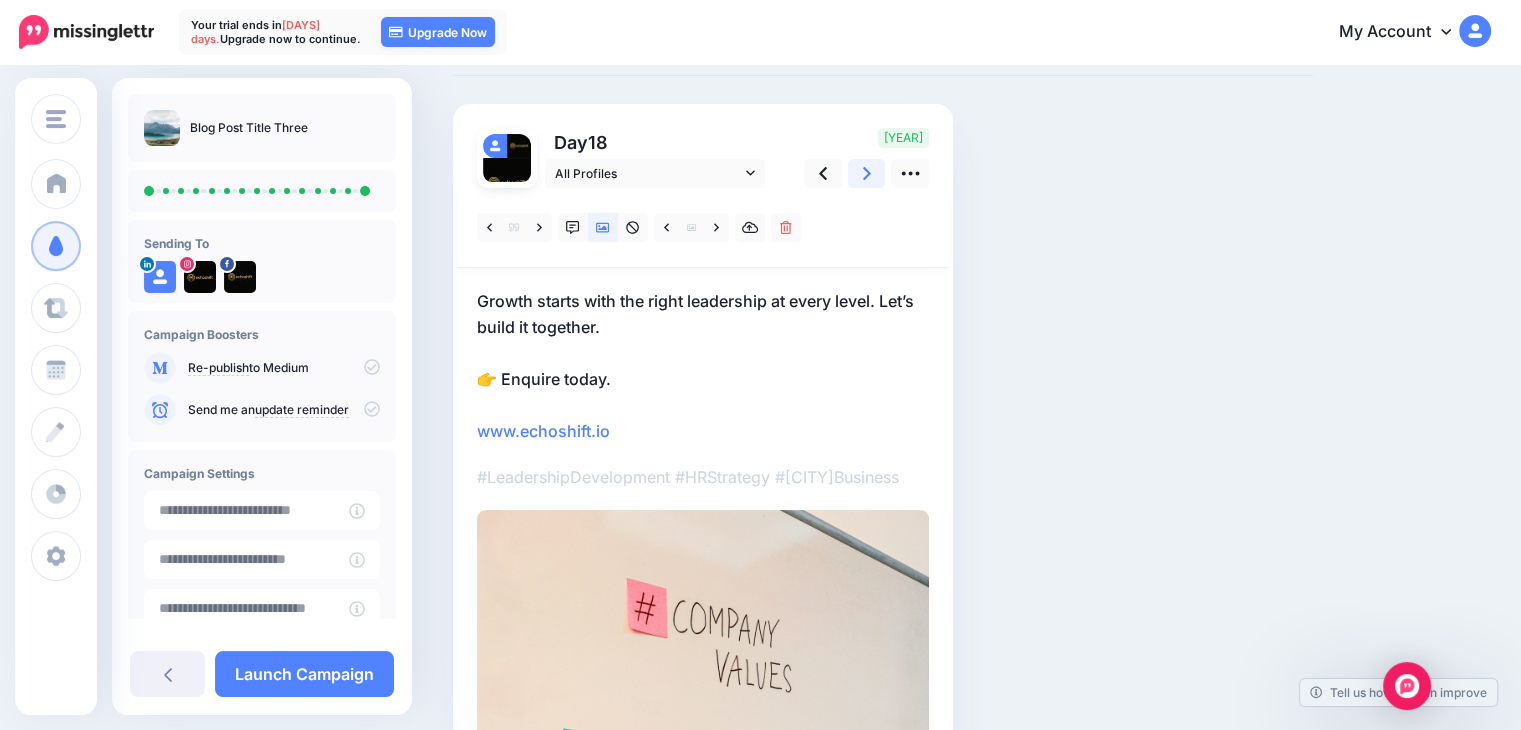 click 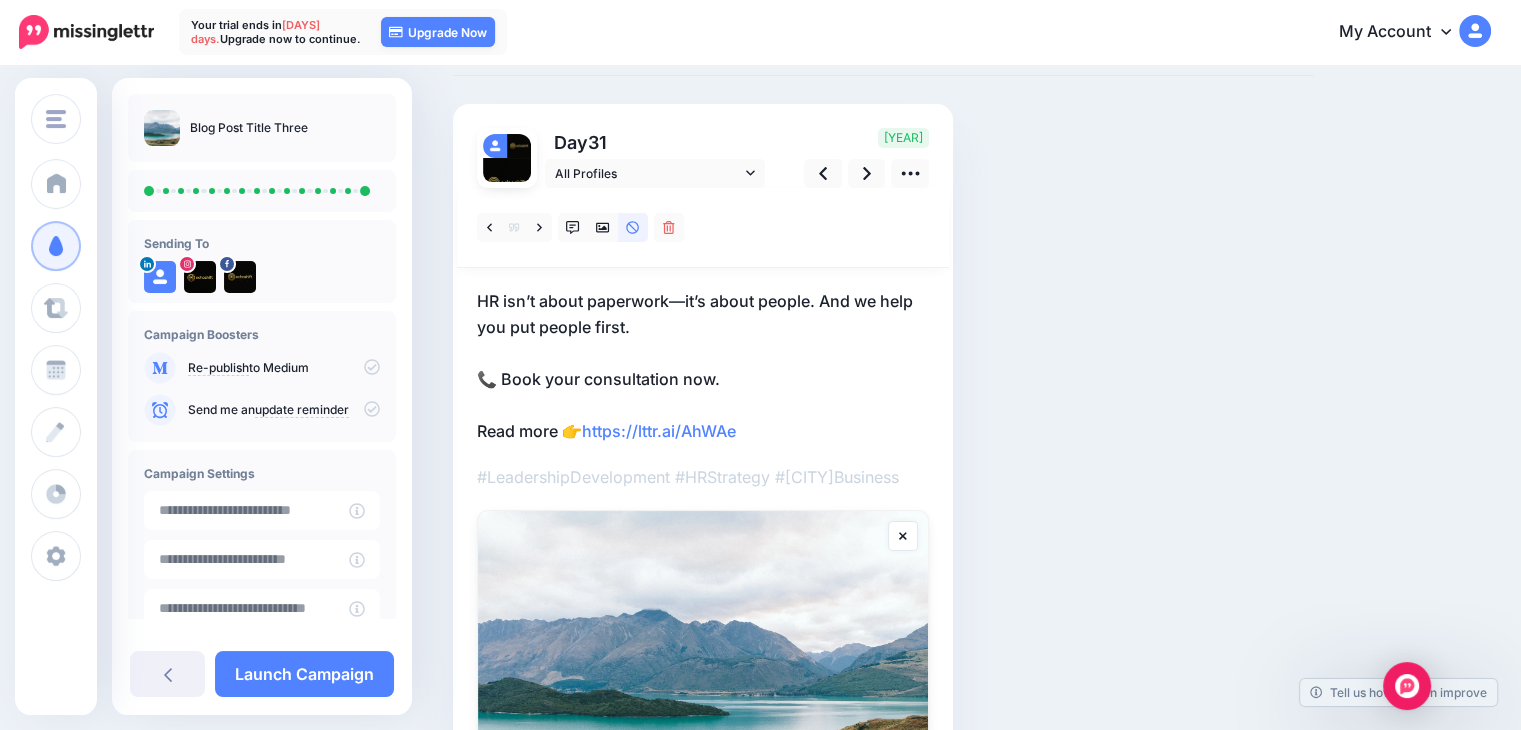 click on "HR isn’t about paperwork—it’s about people. And we help you put people first.  📞 Book your consultation now. Read more 👉  https://lttr.ai/AhWAe" at bounding box center [703, 366] 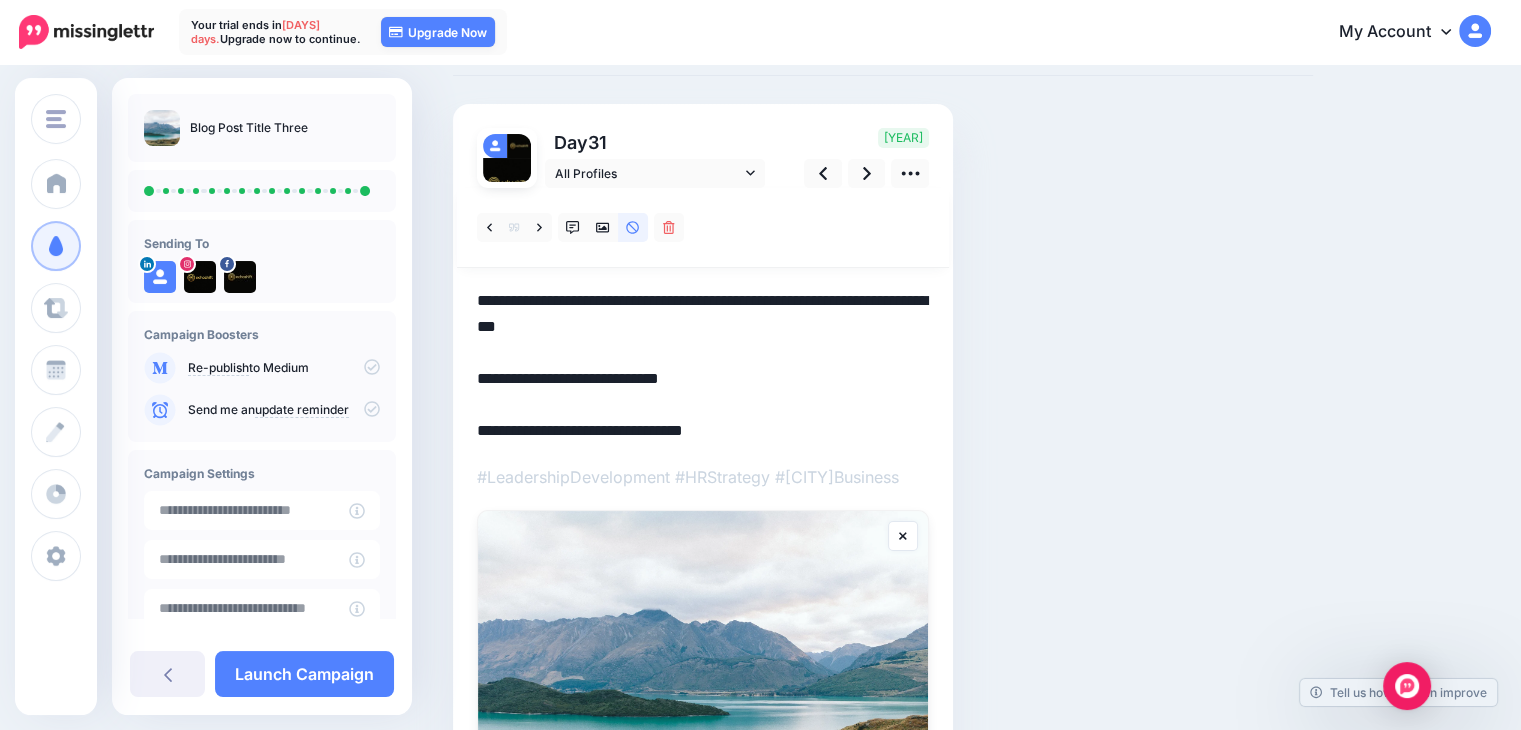 drag, startPoint x: 760, startPoint y: 432, endPoint x: 448, endPoint y: 447, distance: 312.36038 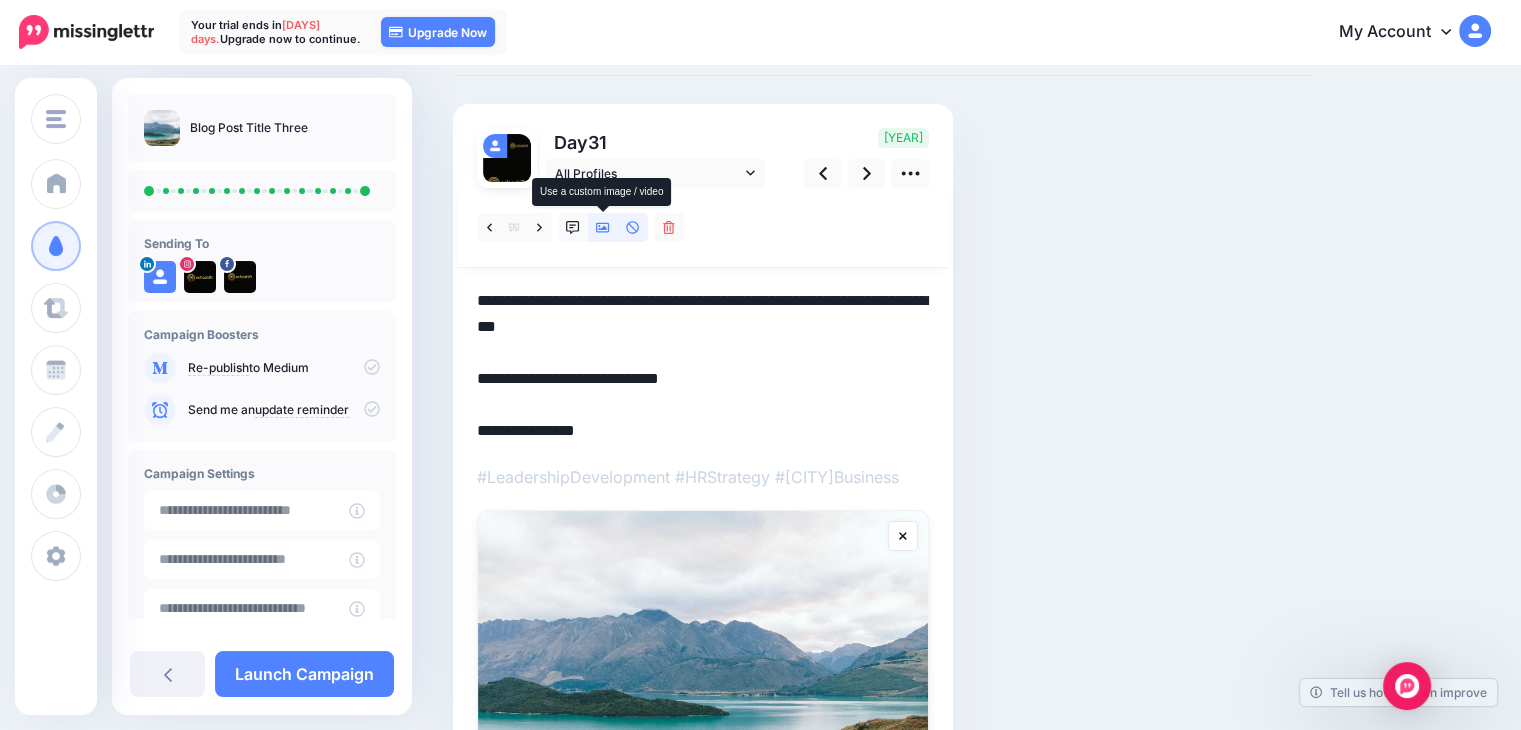 click at bounding box center (603, 227) 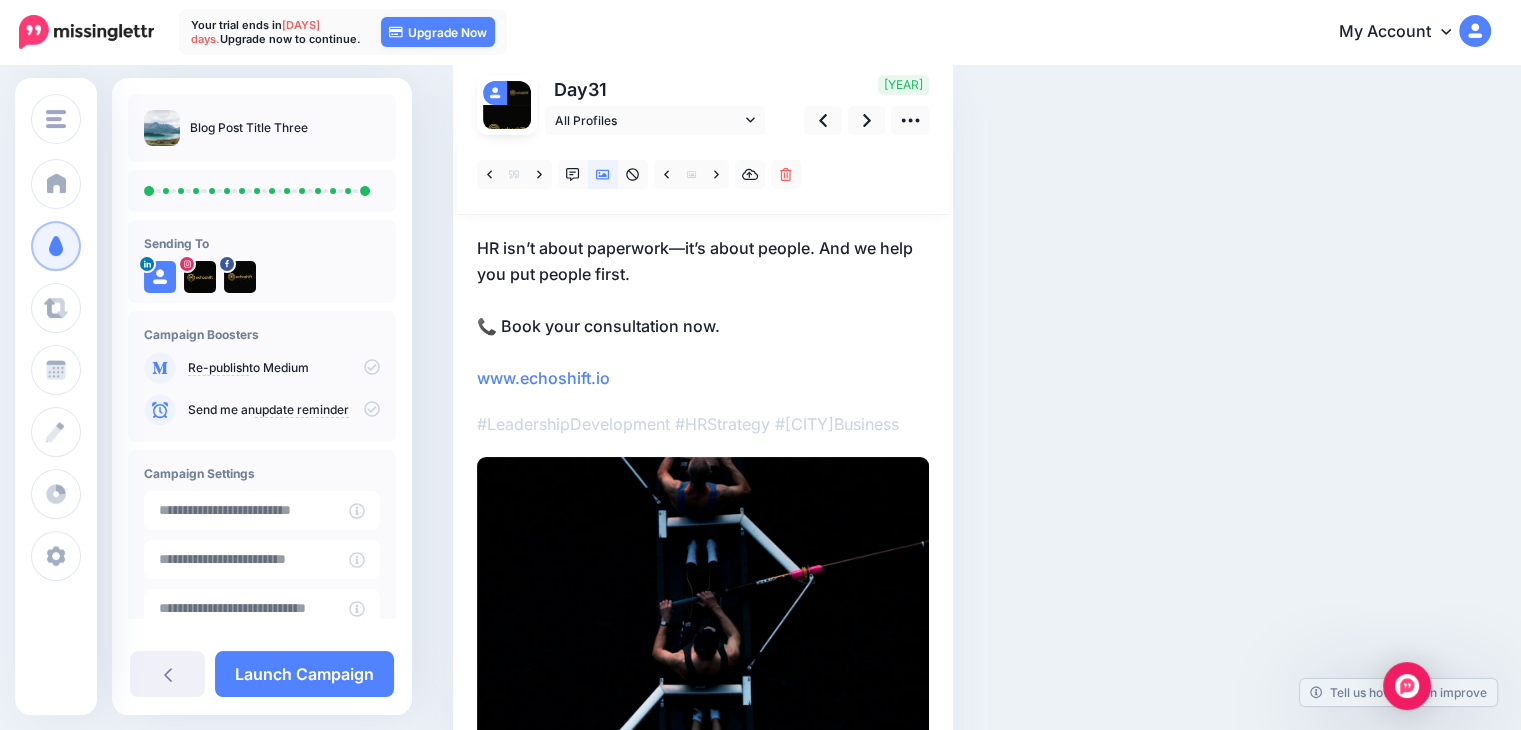 scroll, scrollTop: 0, scrollLeft: 0, axis: both 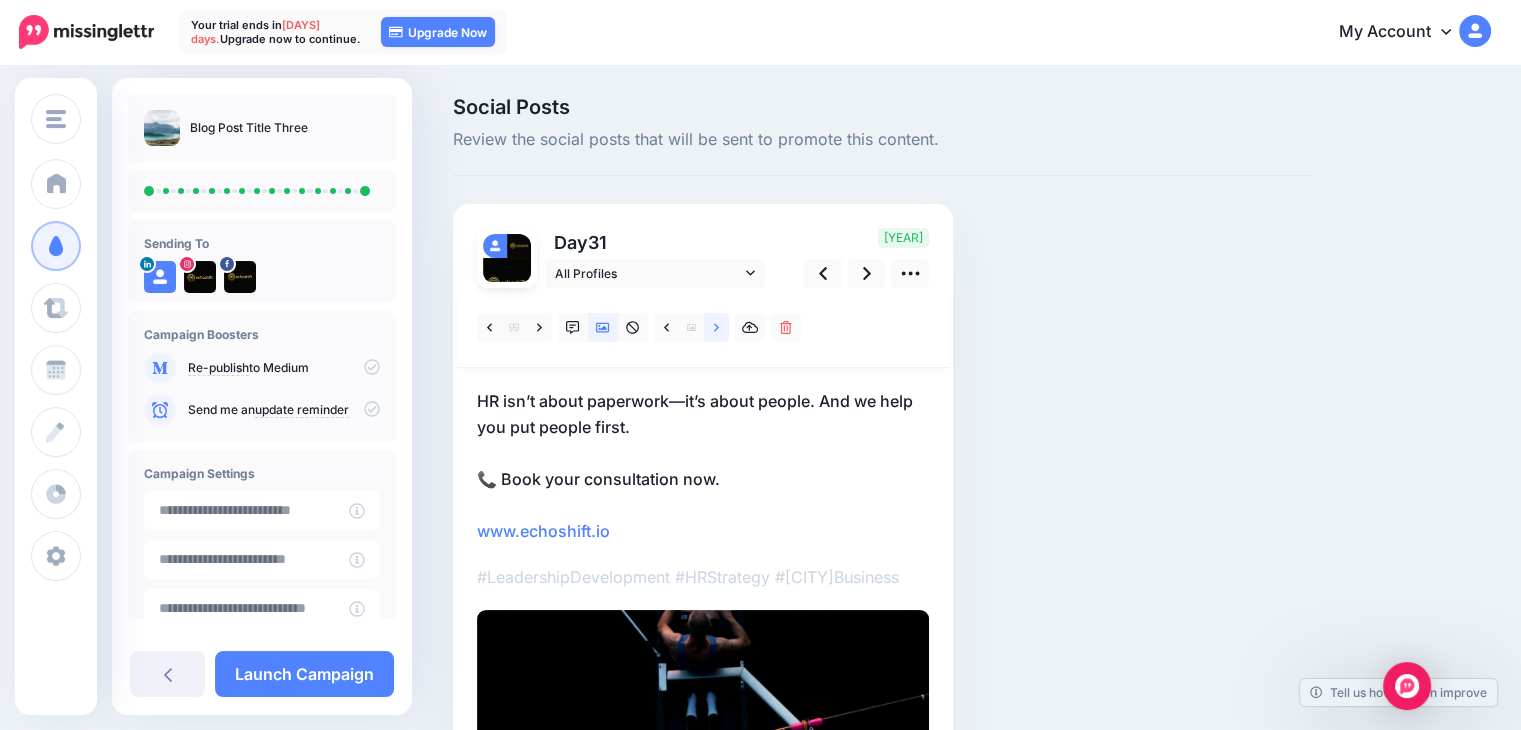 click at bounding box center (716, 327) 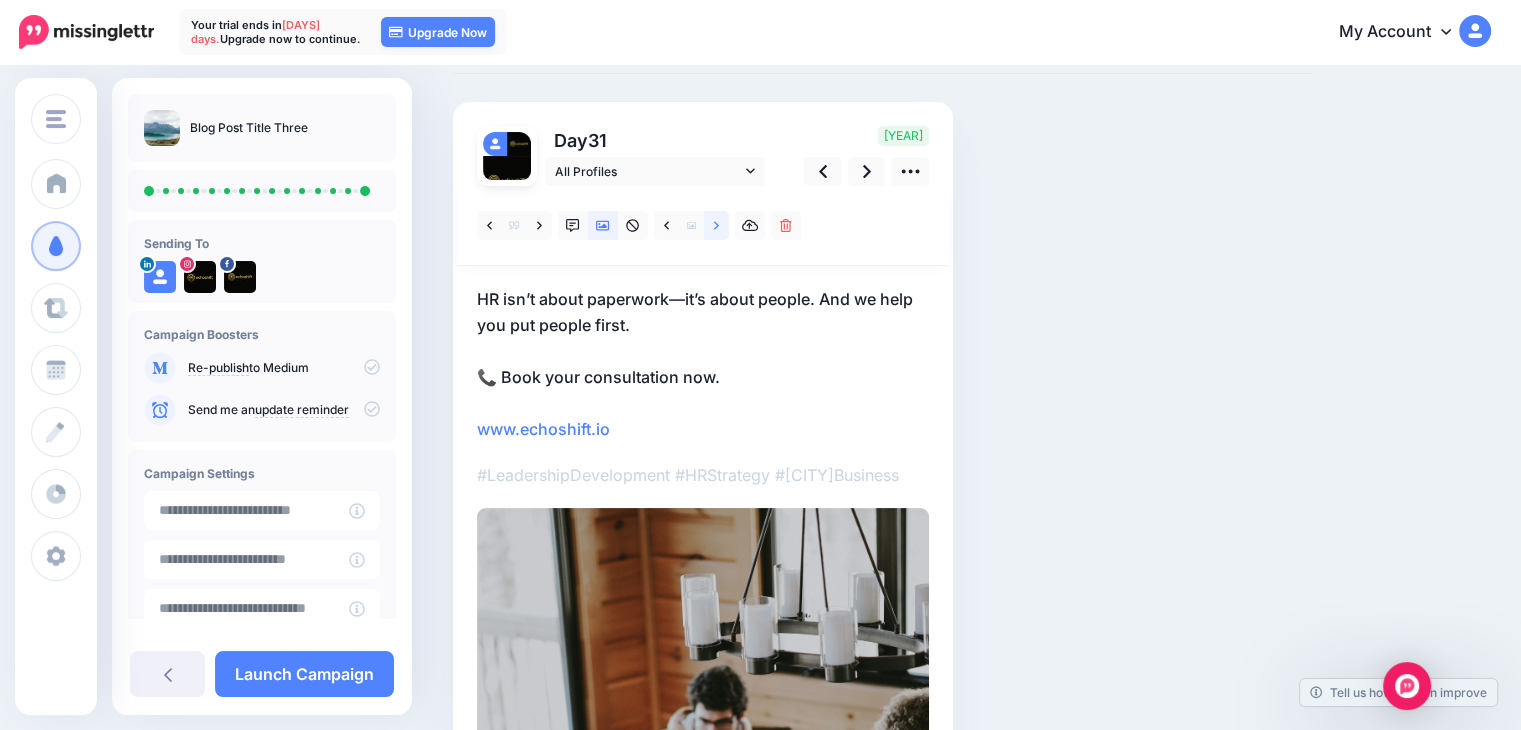 scroll, scrollTop: 100, scrollLeft: 0, axis: vertical 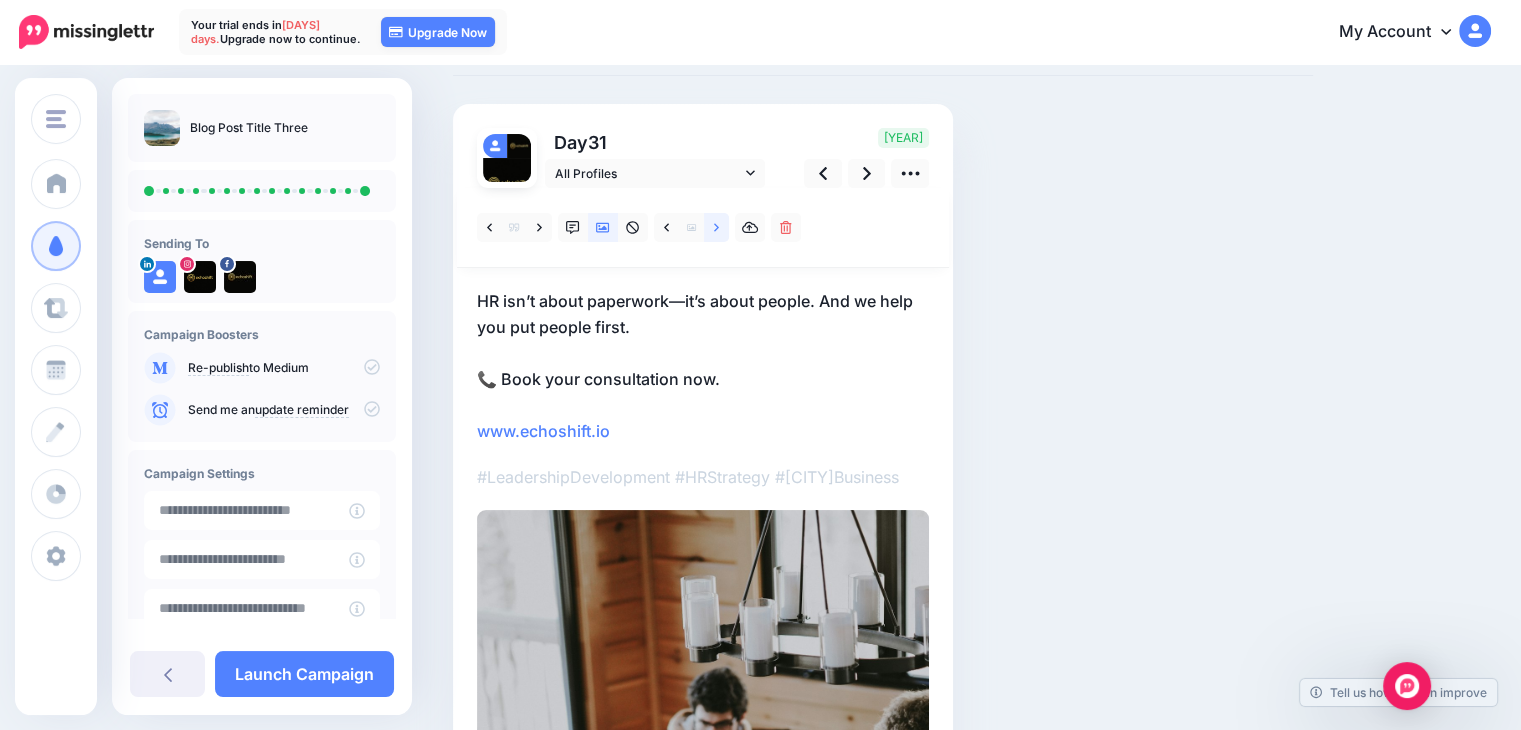click at bounding box center [716, 227] 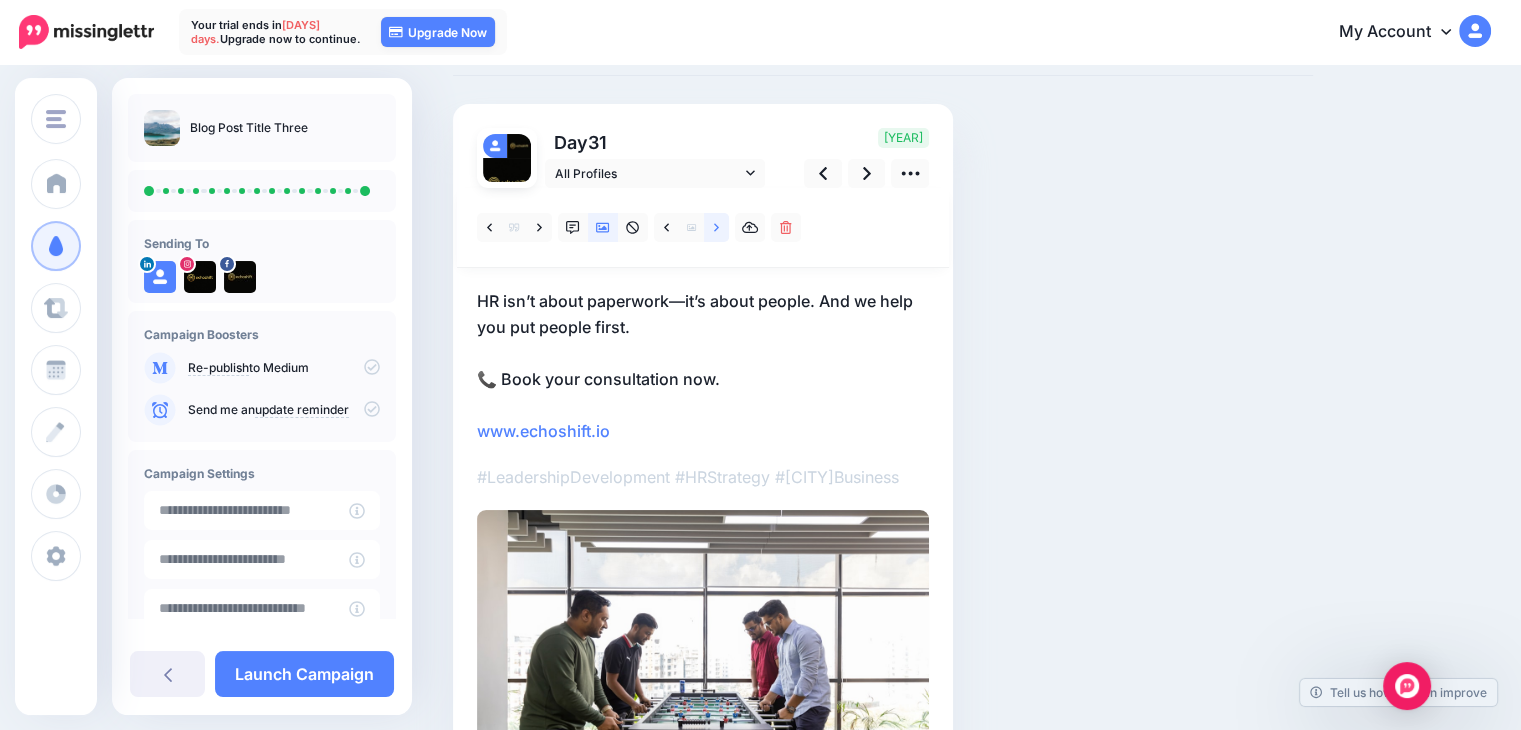 click at bounding box center [716, 227] 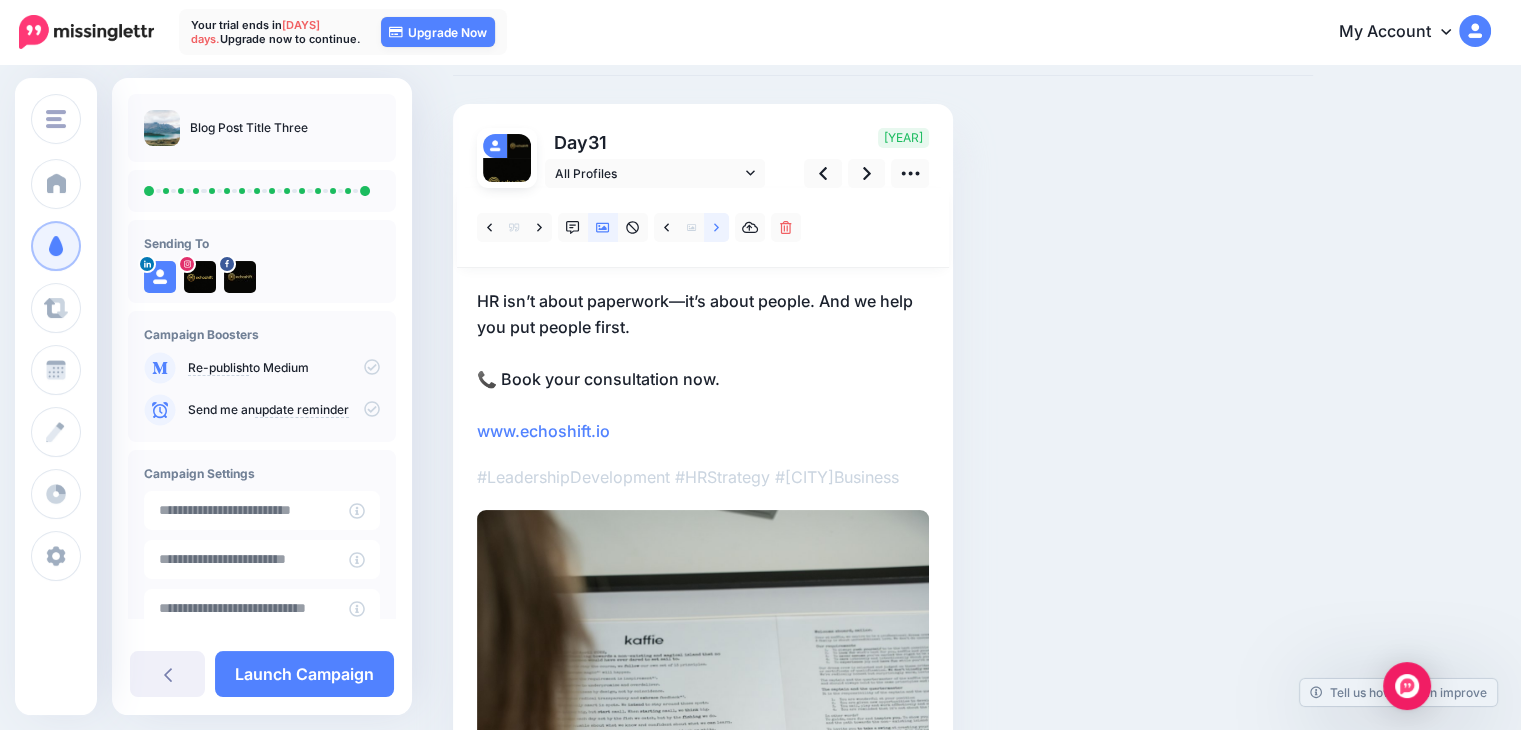 scroll, scrollTop: 100, scrollLeft: 0, axis: vertical 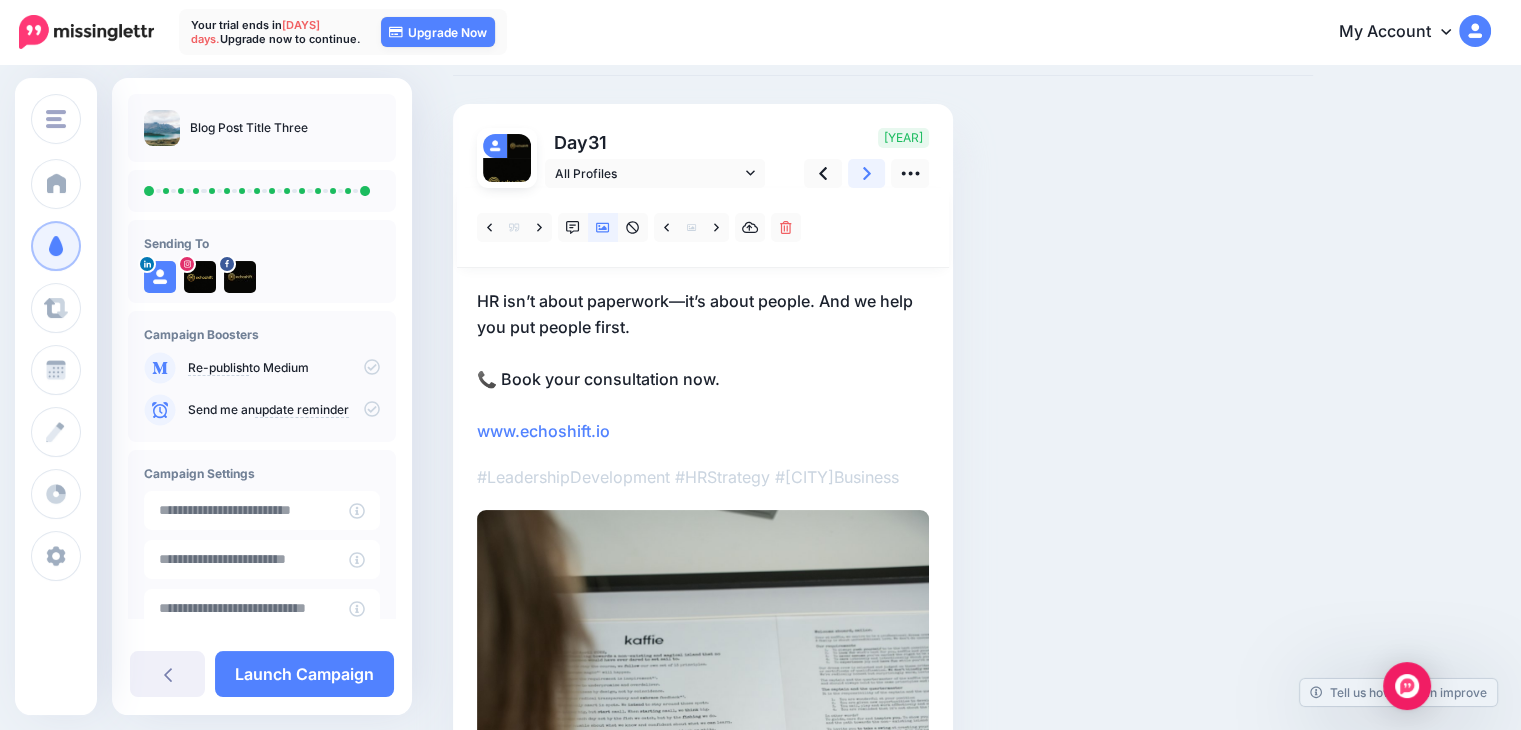 click 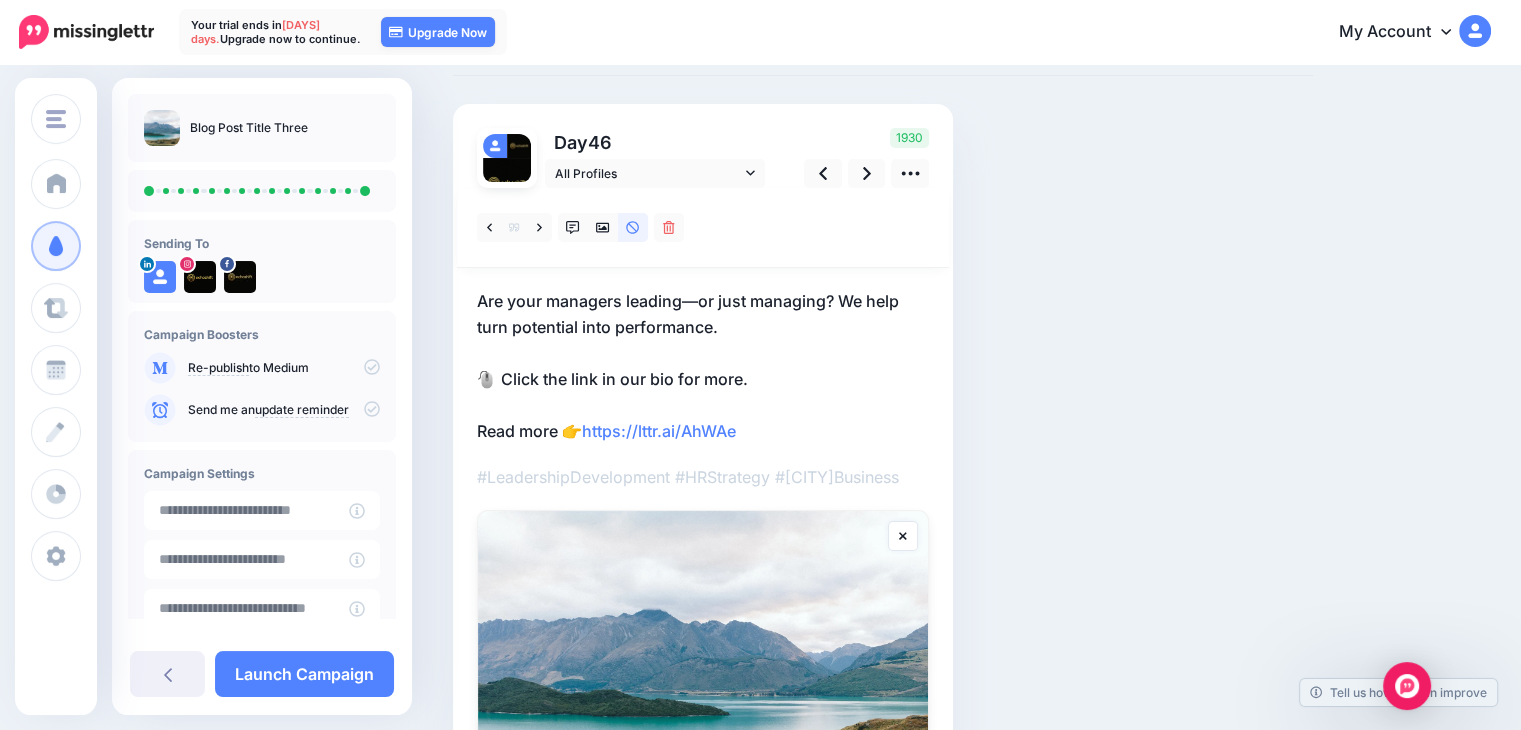 click on "Are your managers leading—or just managing? We help turn potential into performance.  🖱️ Click the link in our bio for more. Read more 👉  https://lttr.ai/AhWAe" at bounding box center (703, 366) 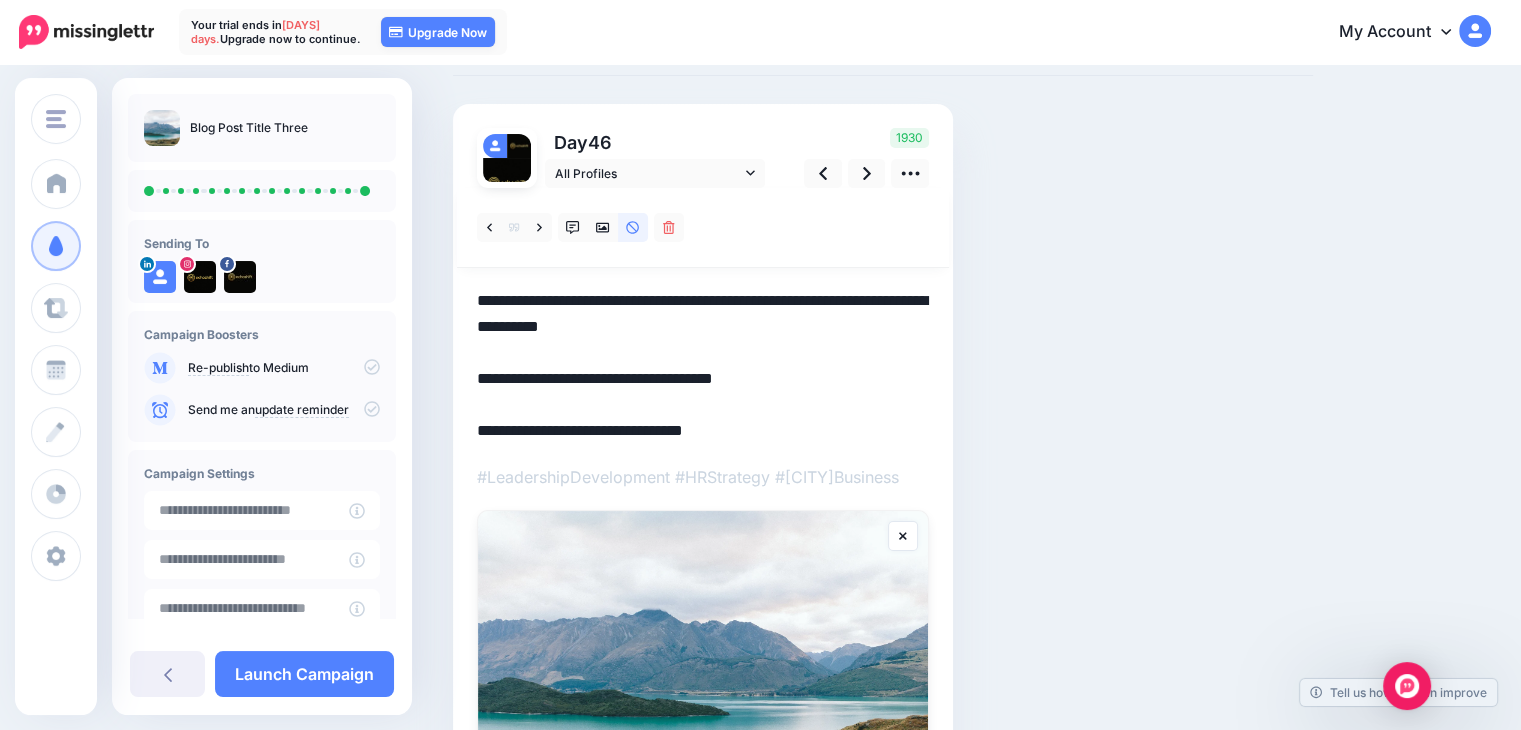 drag, startPoint x: 790, startPoint y: 427, endPoint x: 406, endPoint y: 443, distance: 384.3332 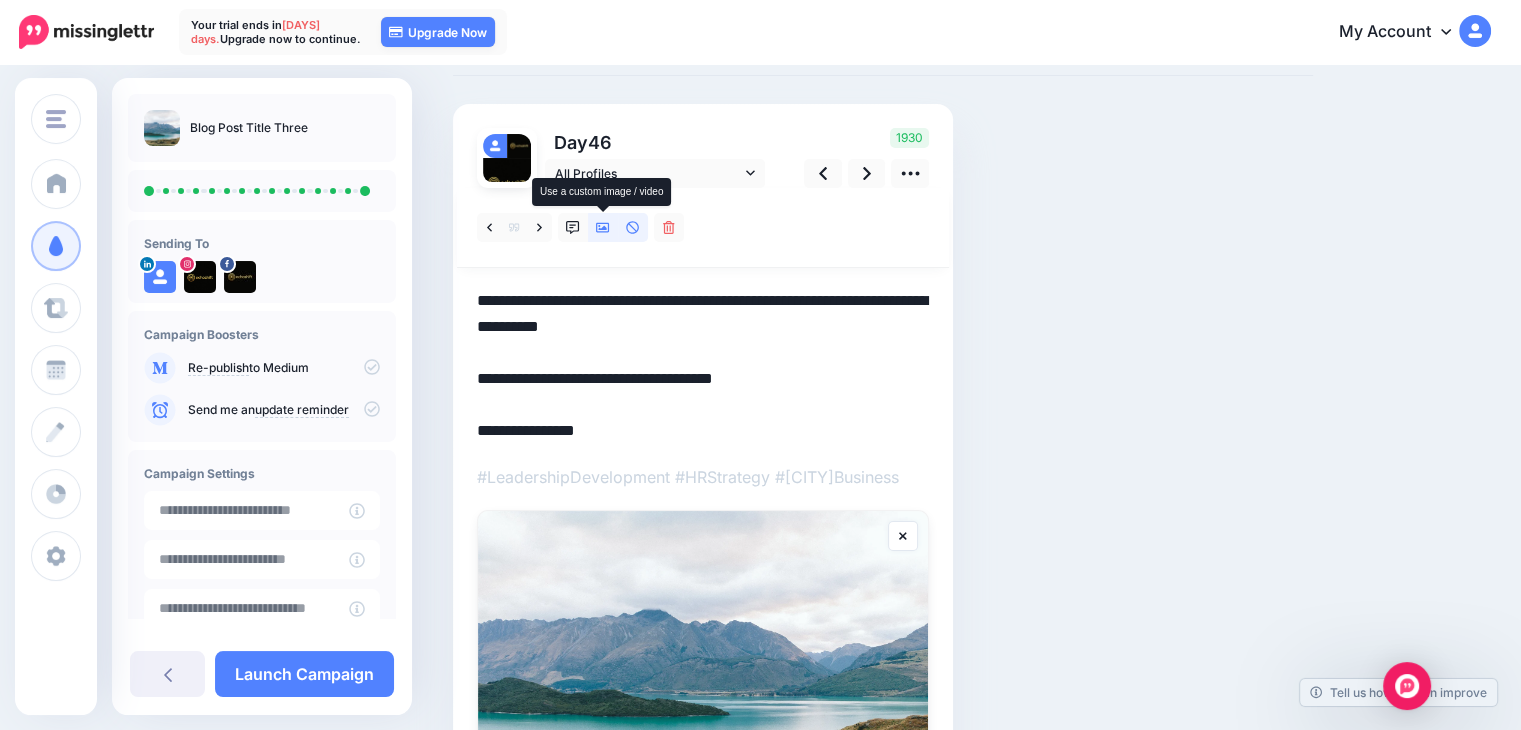 click at bounding box center [603, 227] 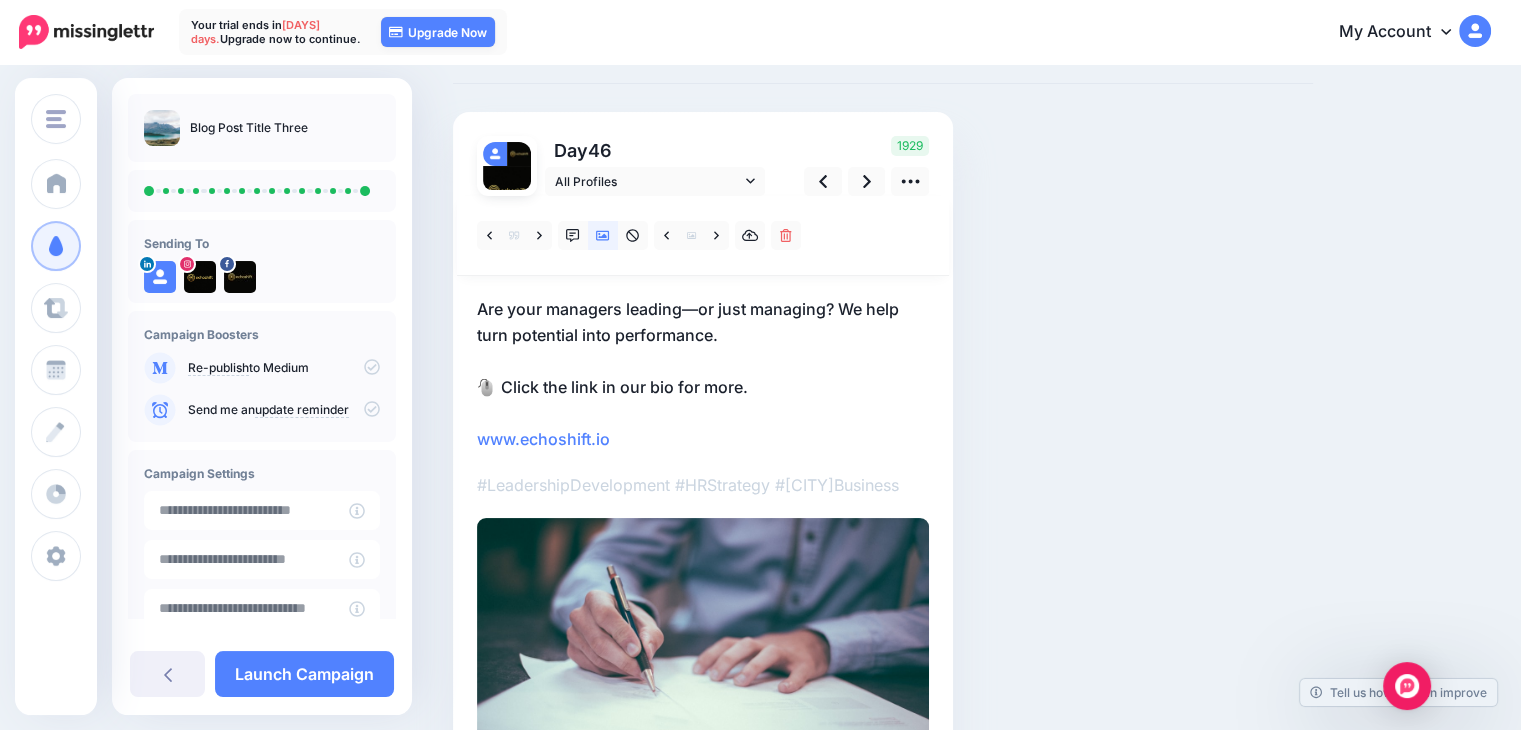 scroll, scrollTop: 100, scrollLeft: 0, axis: vertical 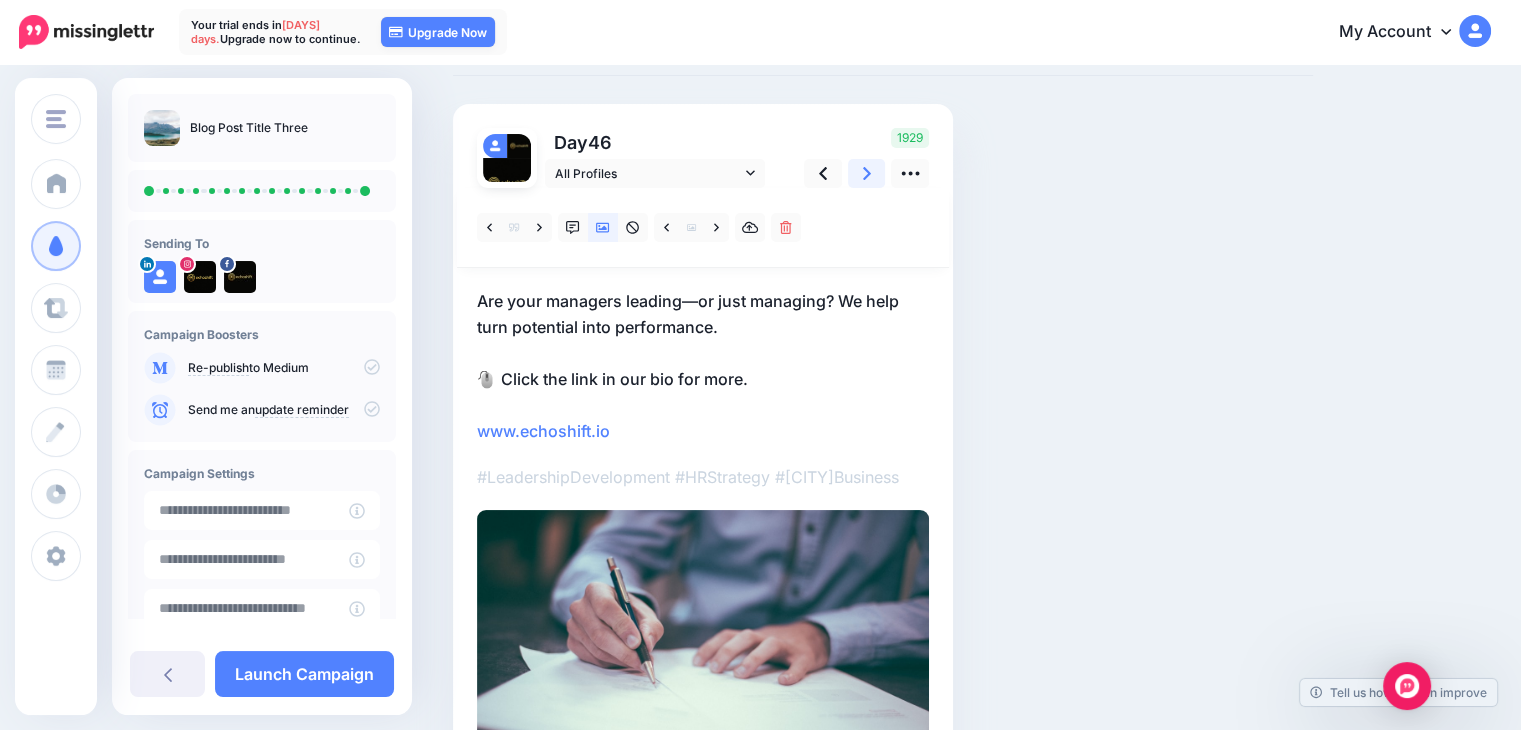 click 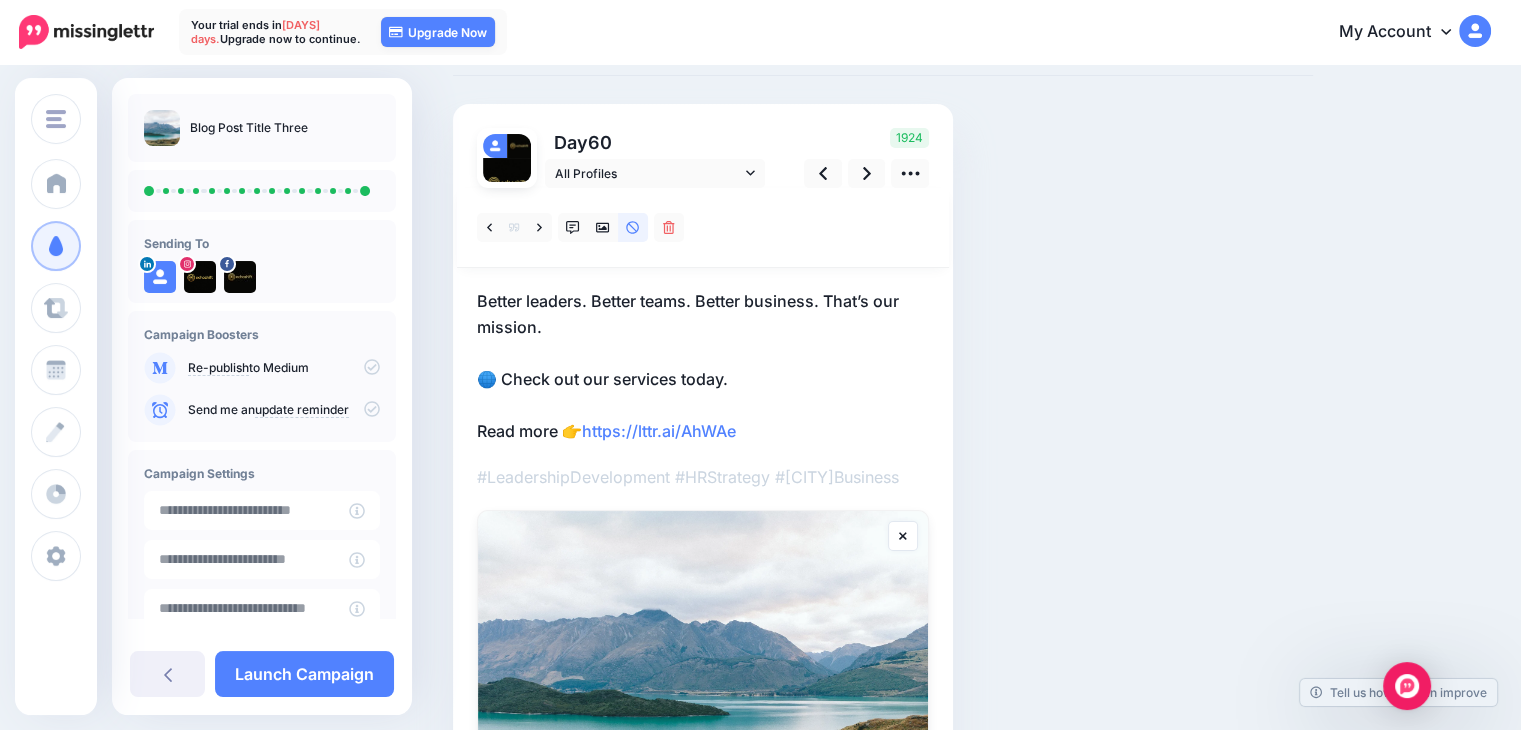 click on "Better leaders. Better teams. Better business. That’s our mission.  🌐 Check out our services today. Read more 👉  https://lttr.ai/AhWAe" at bounding box center [703, 366] 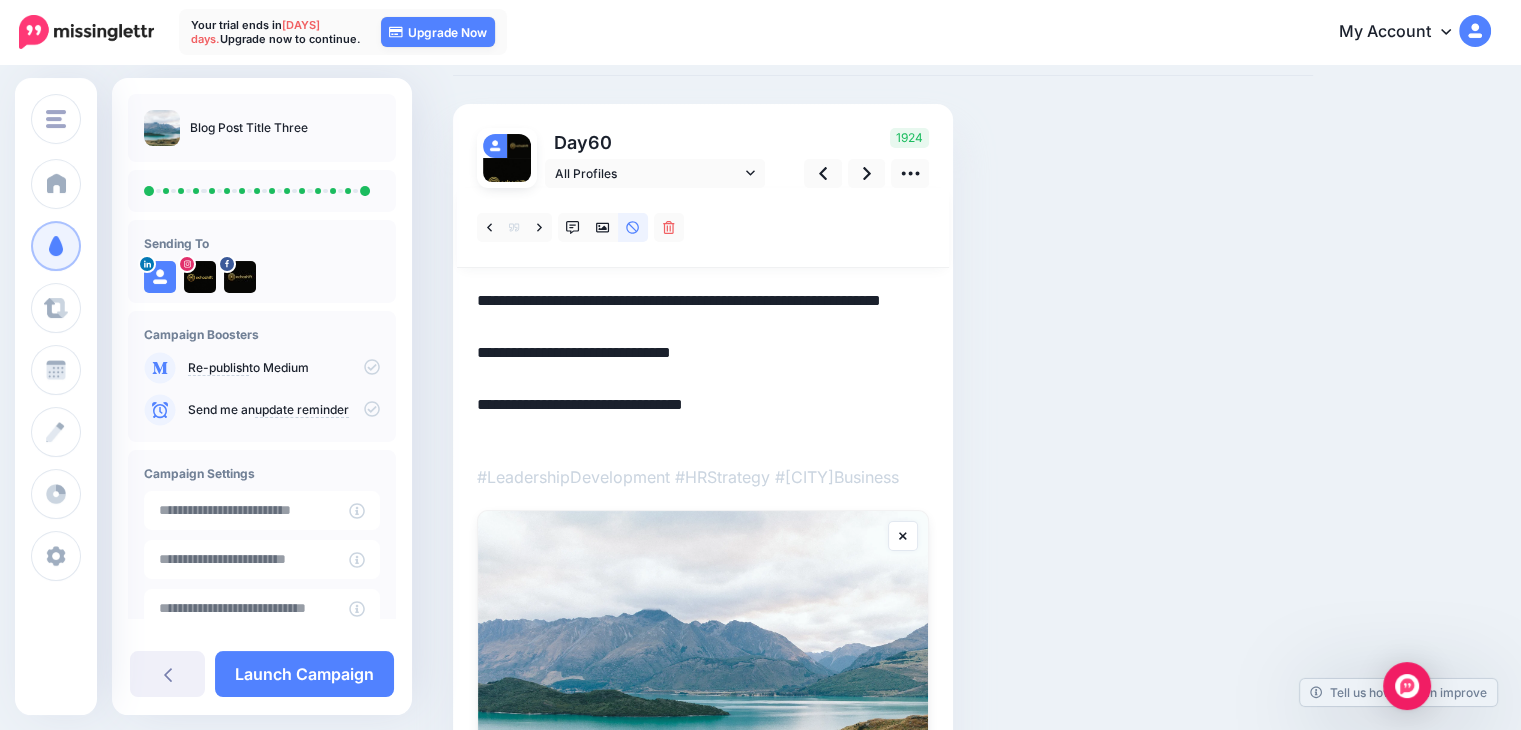 drag, startPoint x: 764, startPoint y: 428, endPoint x: 415, endPoint y: 443, distance: 349.3222 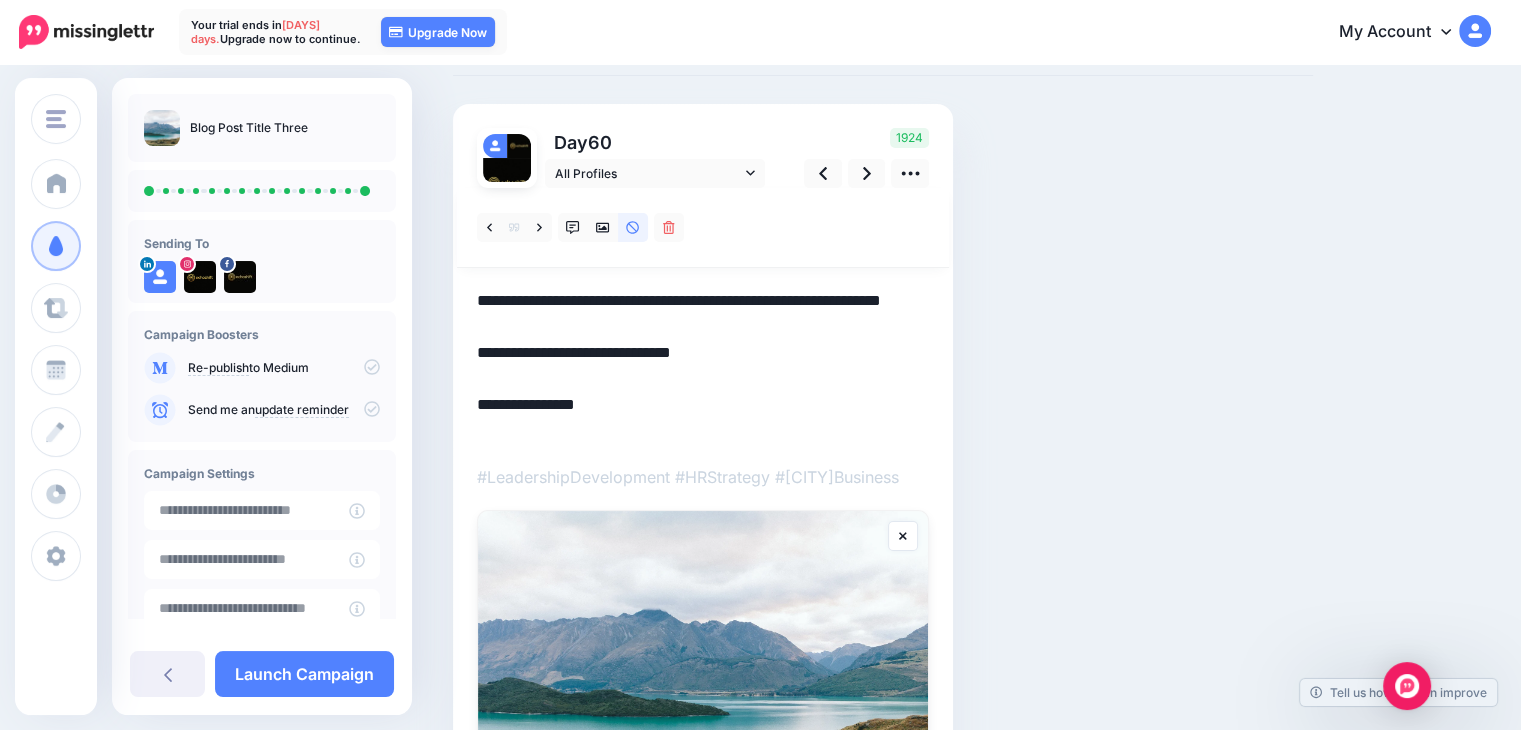 click on "**********" at bounding box center (703, 366) 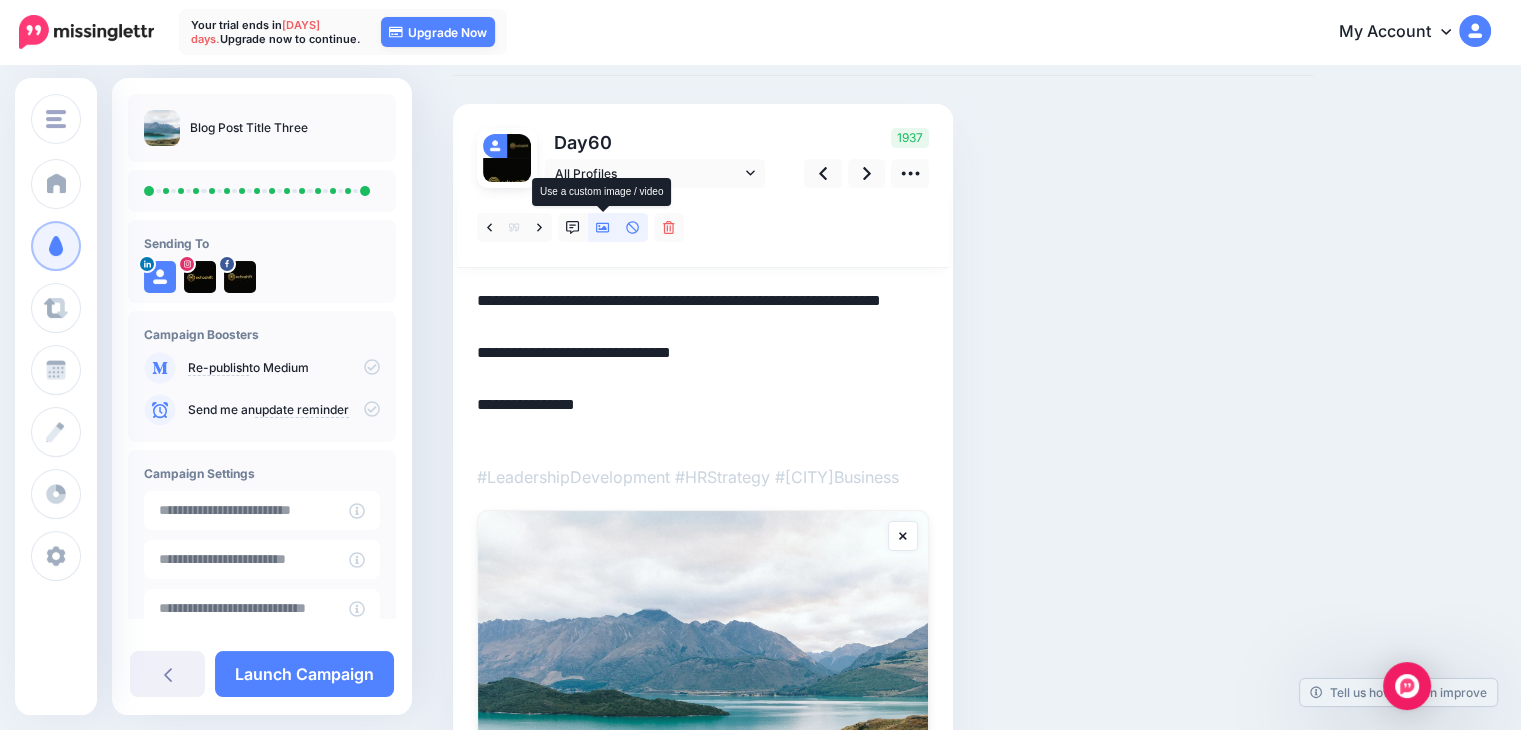 type on "**********" 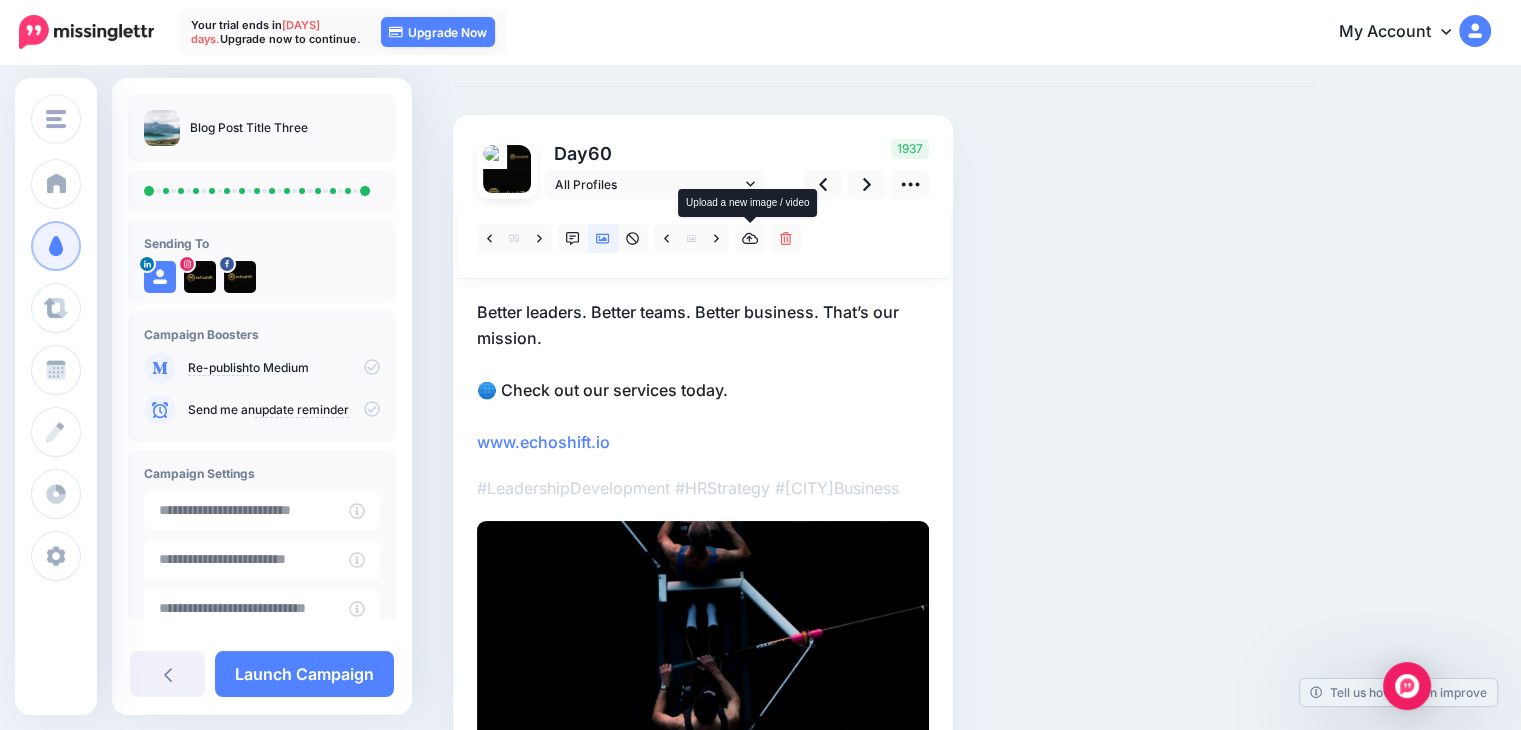 scroll, scrollTop: 100, scrollLeft: 0, axis: vertical 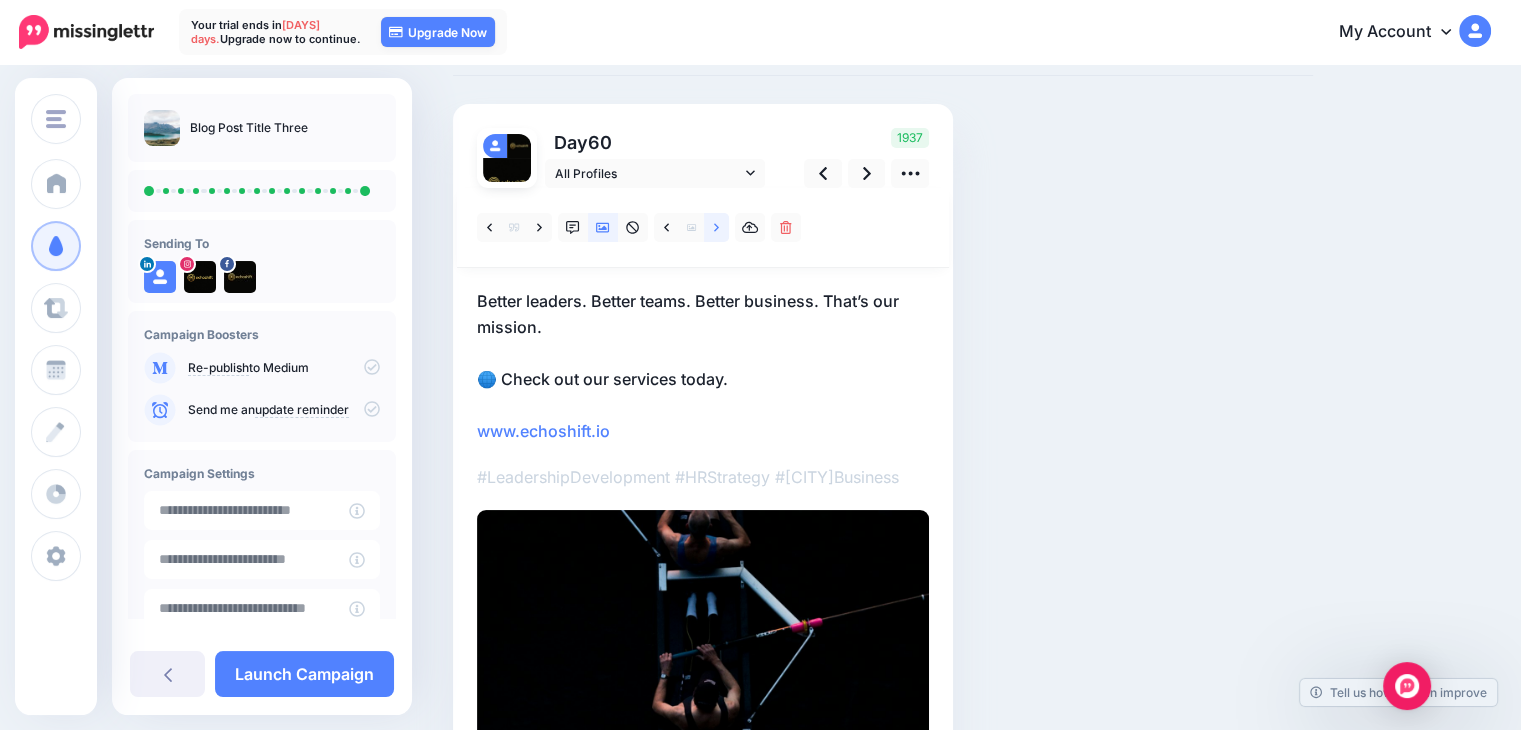 click at bounding box center [716, 227] 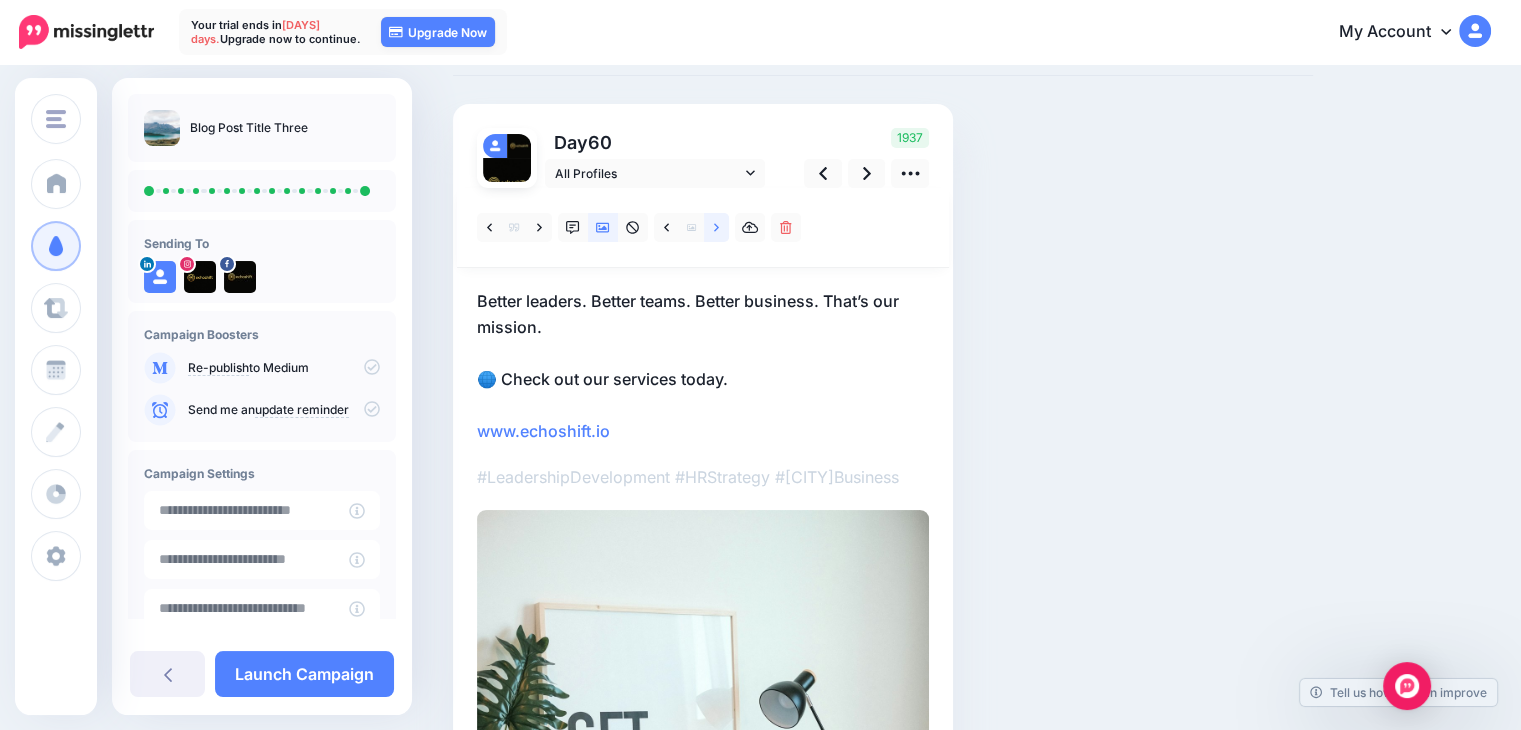 click at bounding box center [716, 227] 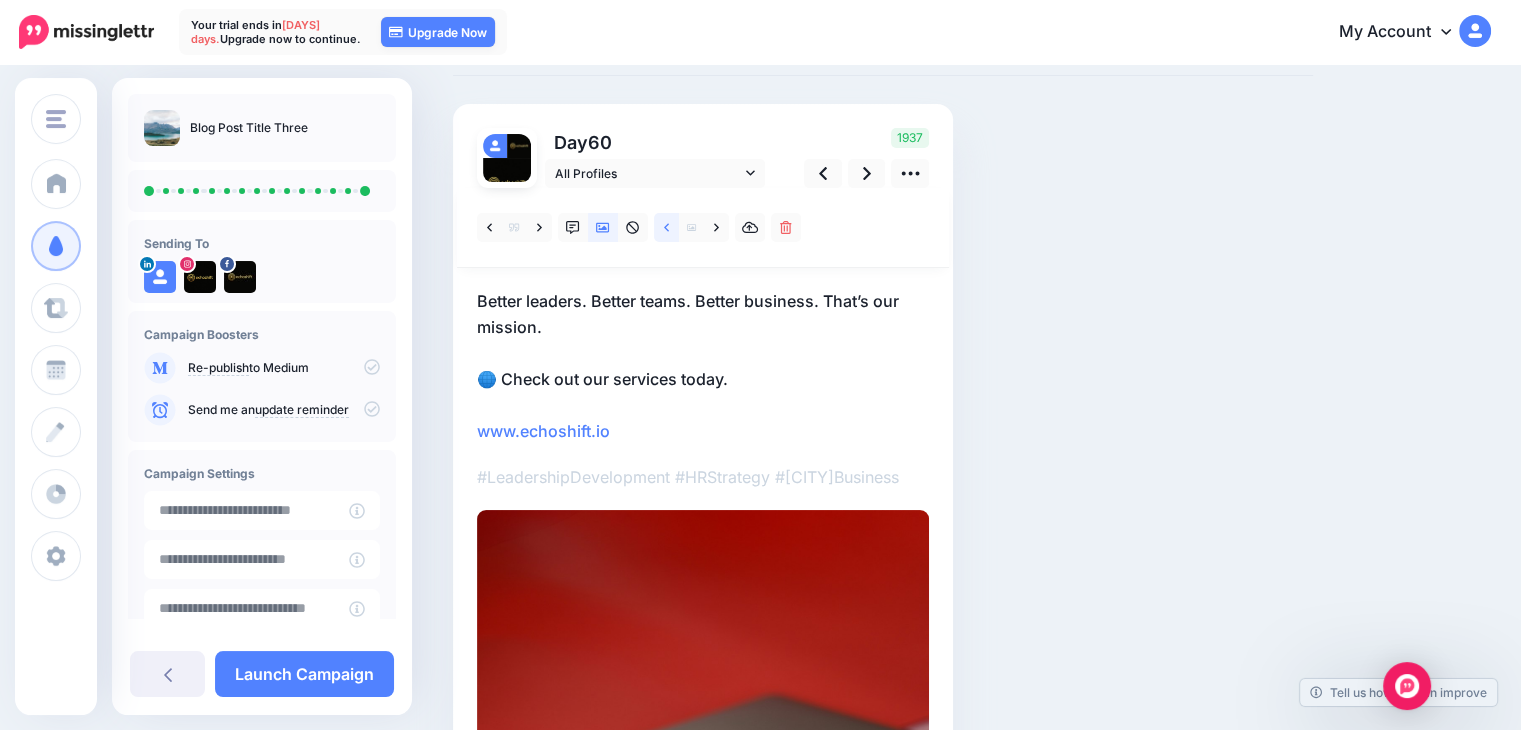 click 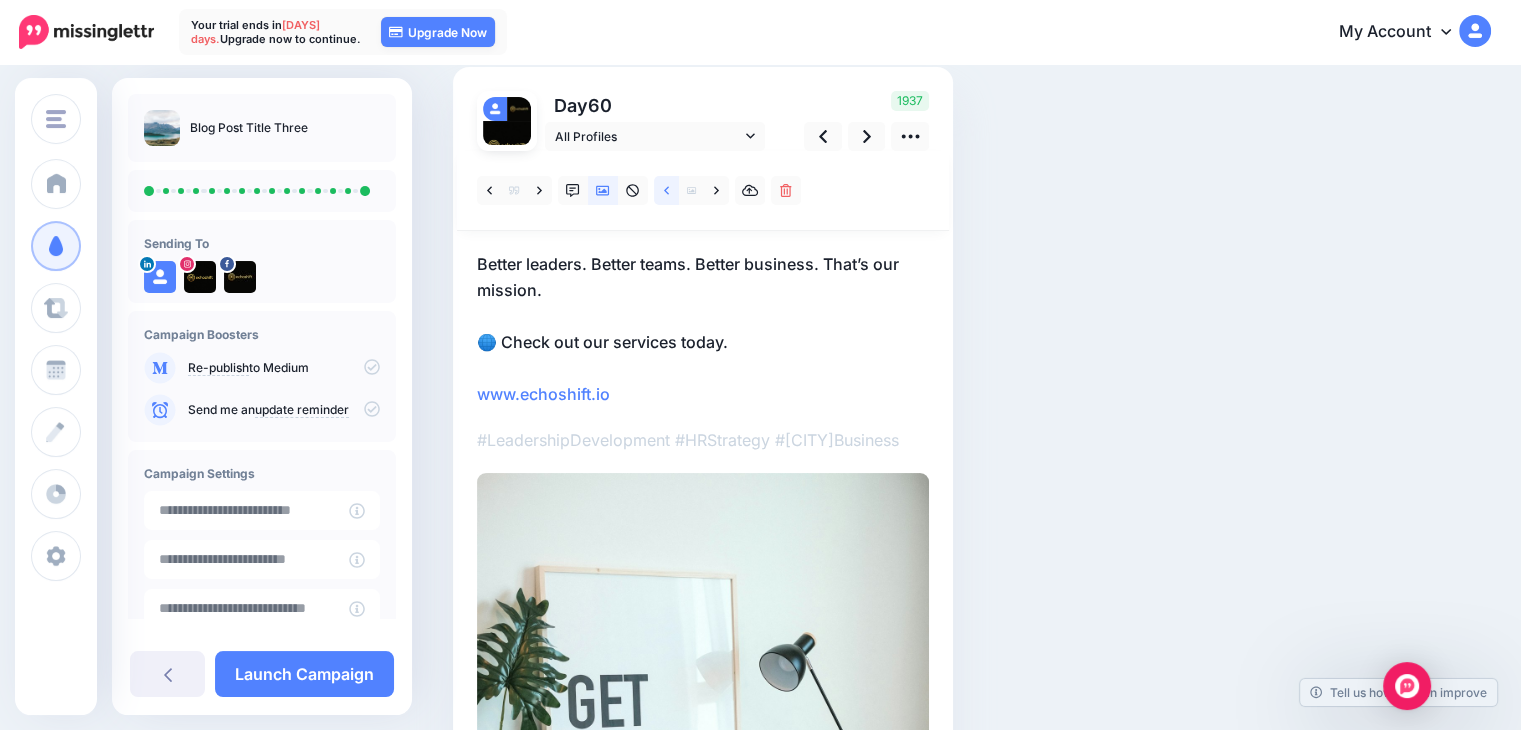 scroll, scrollTop: 0, scrollLeft: 0, axis: both 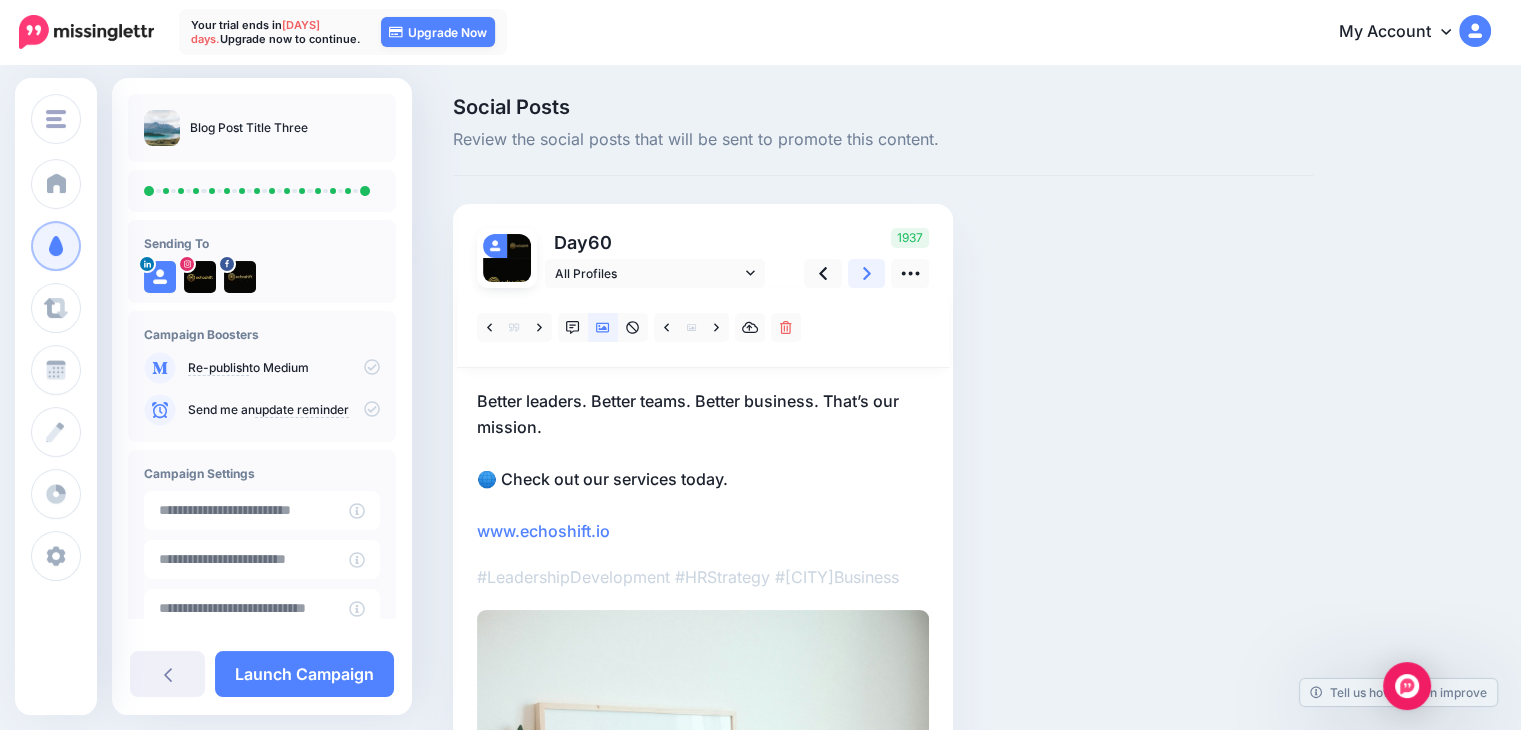 click 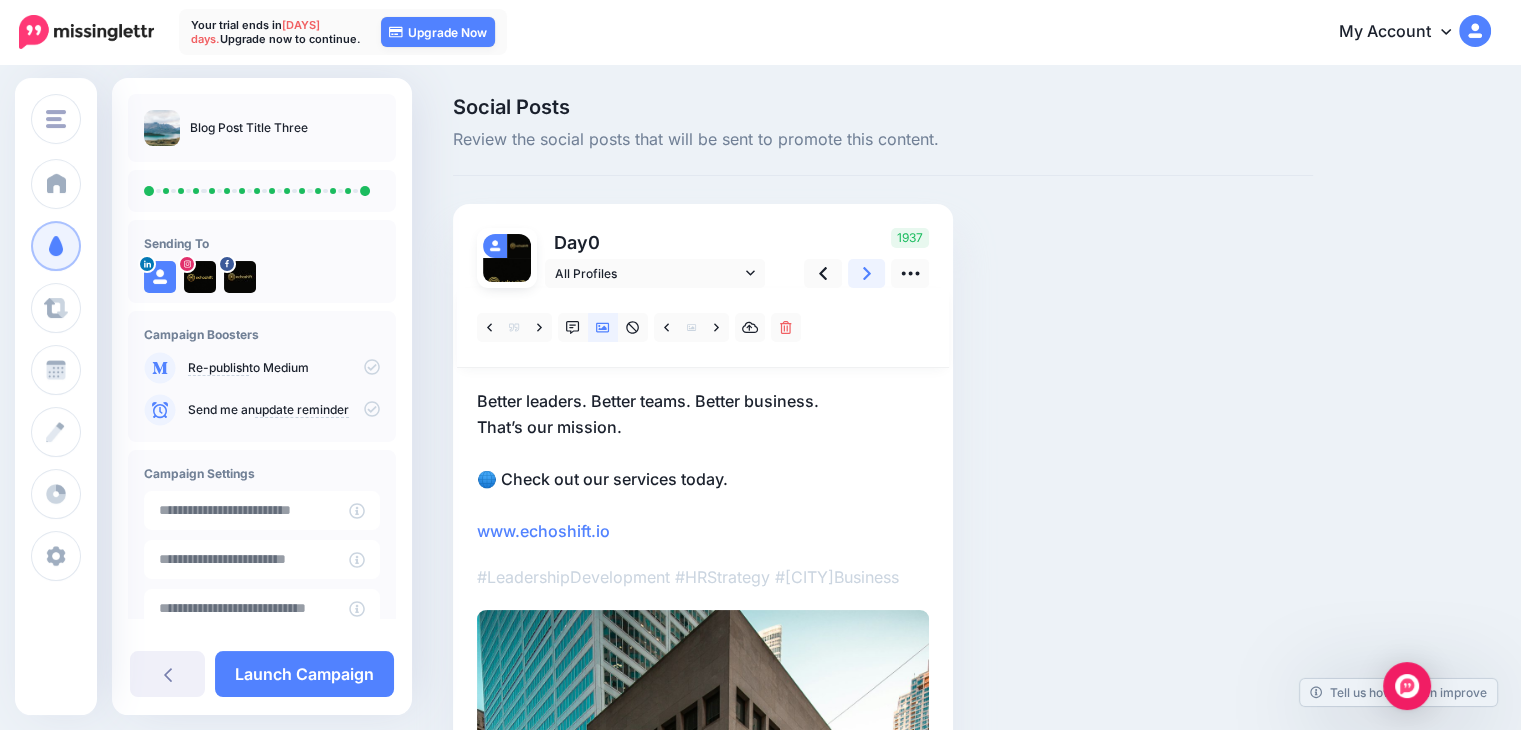 click 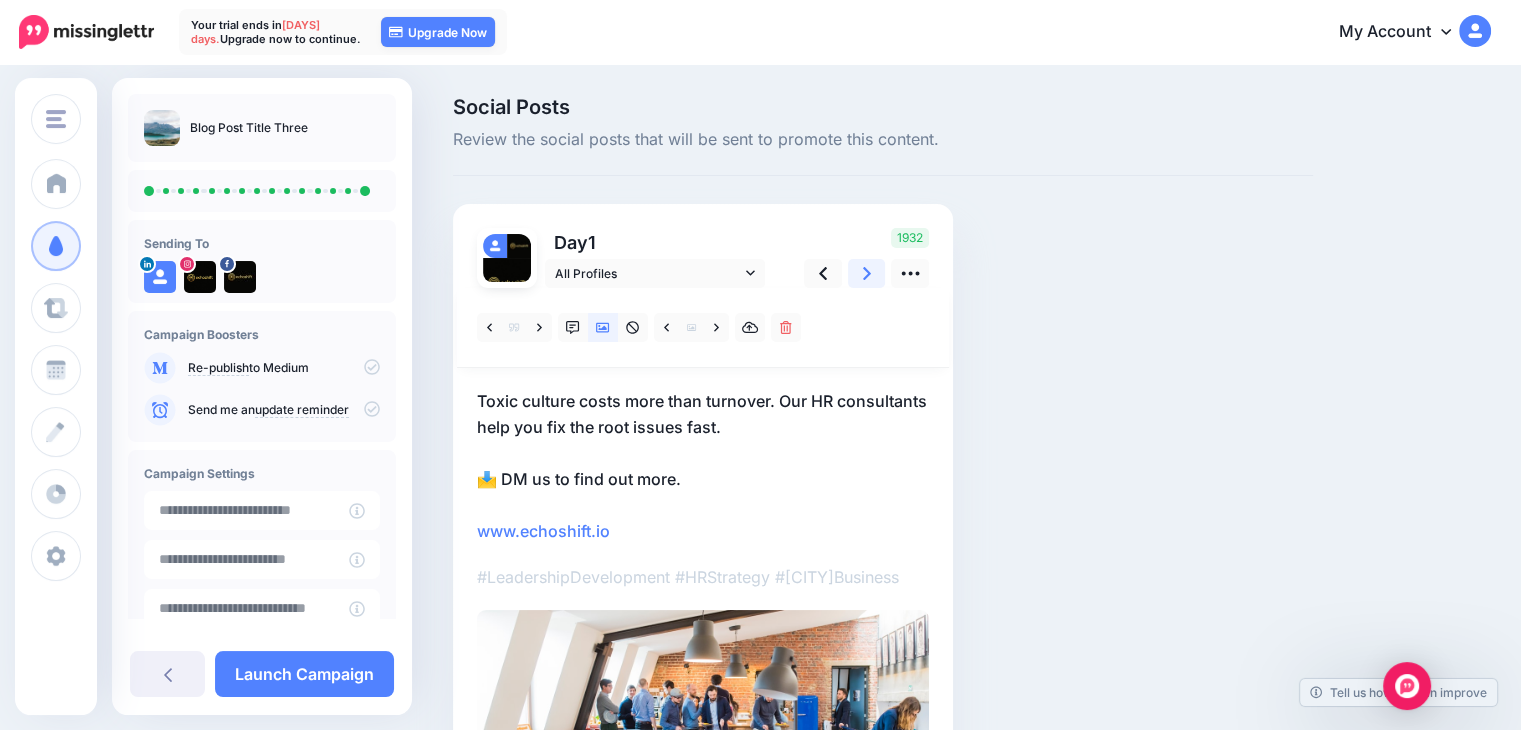 click 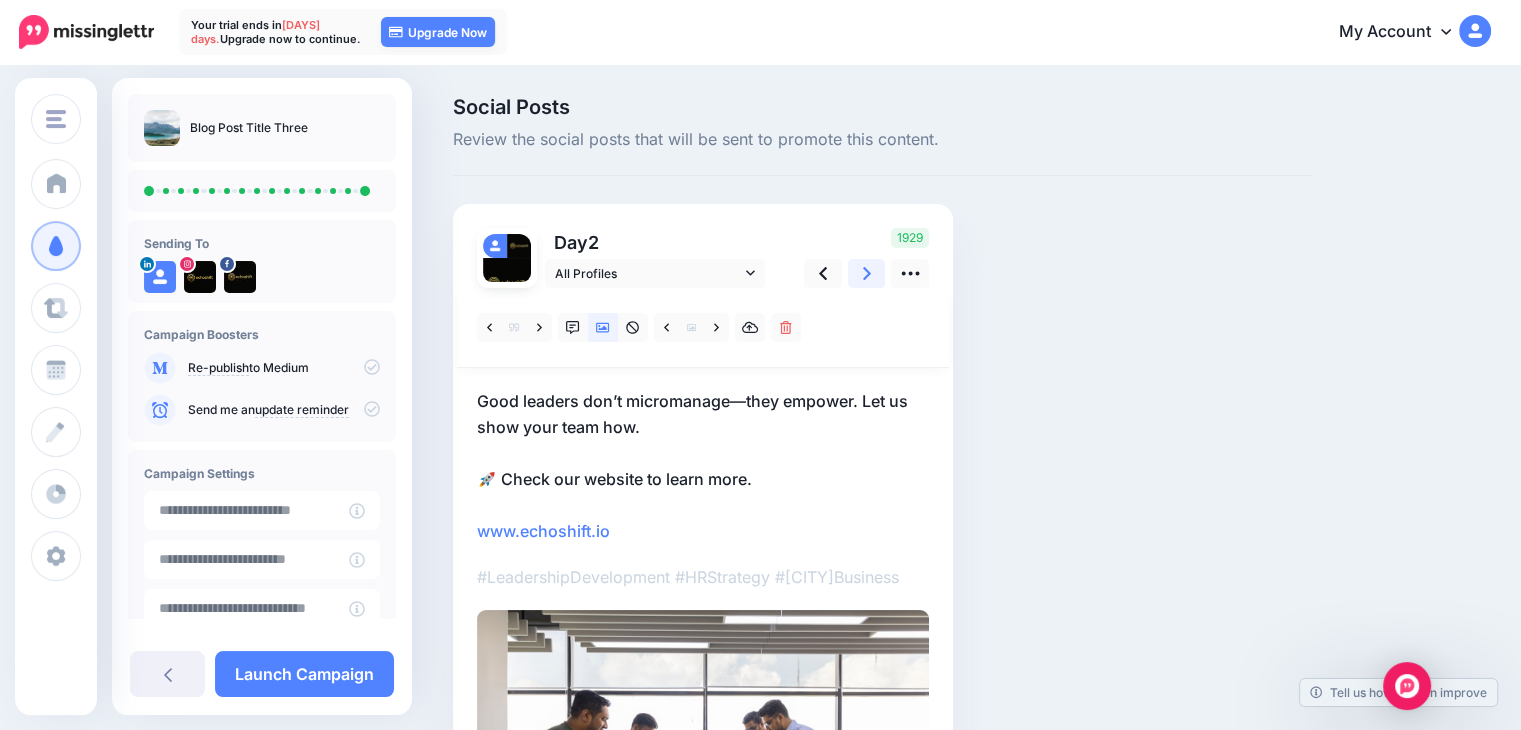 click 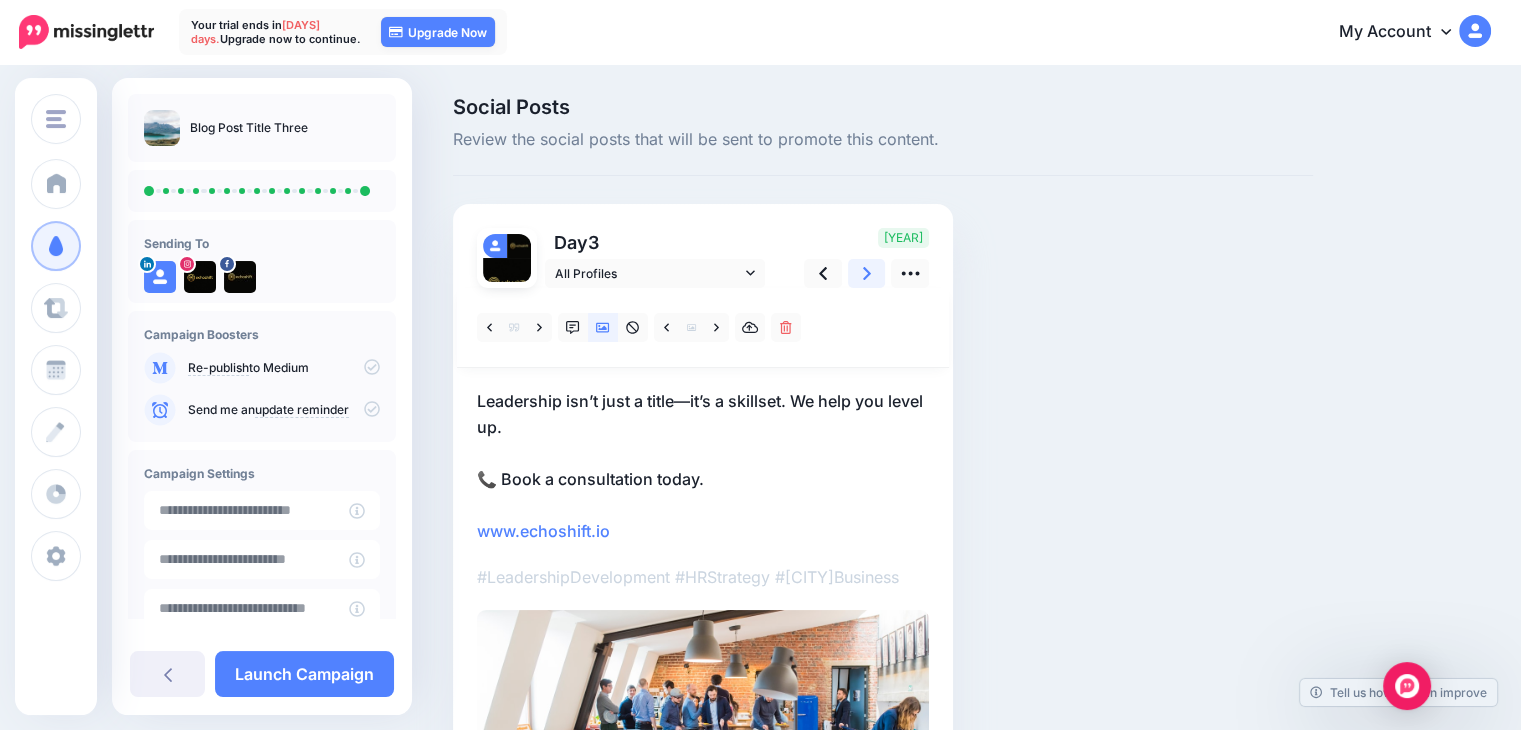 click 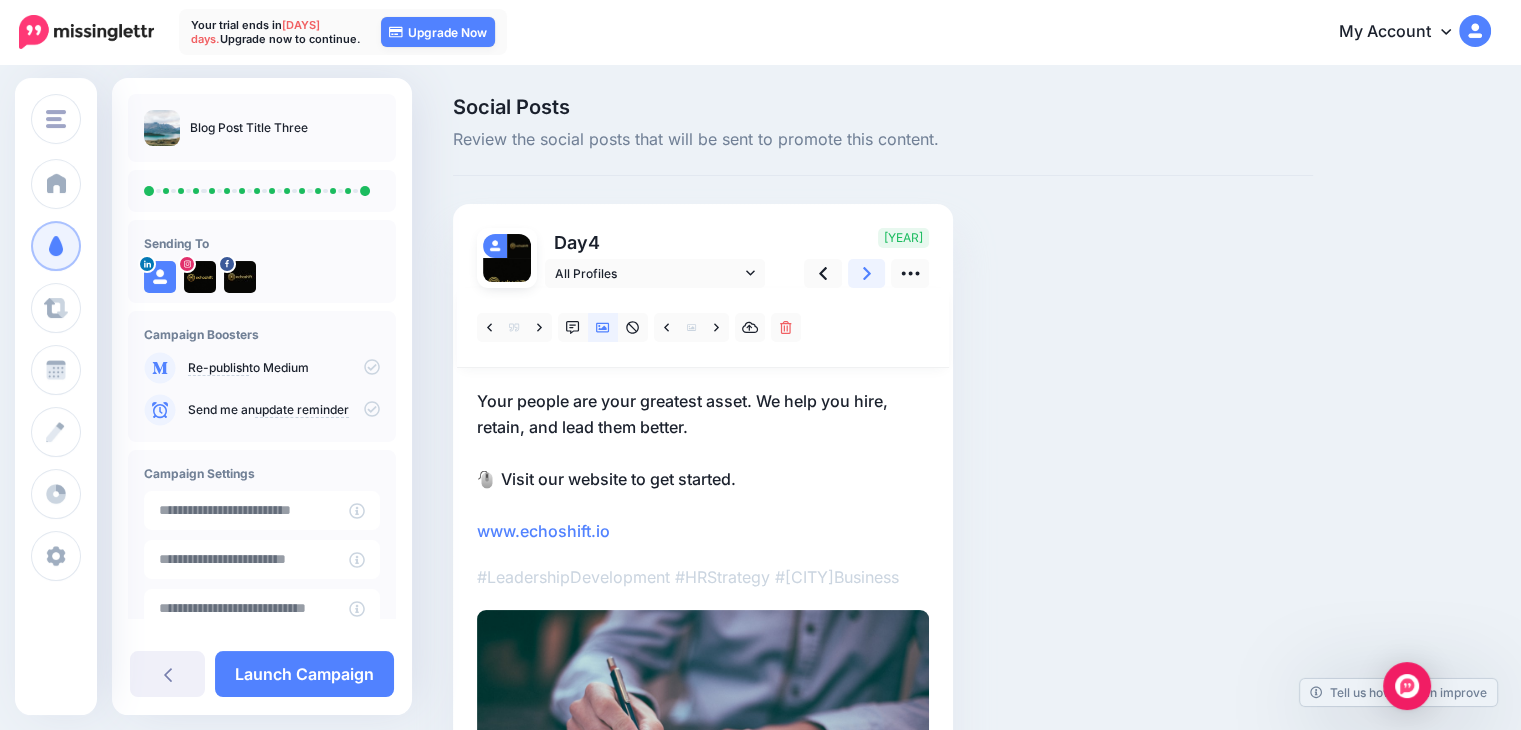 click 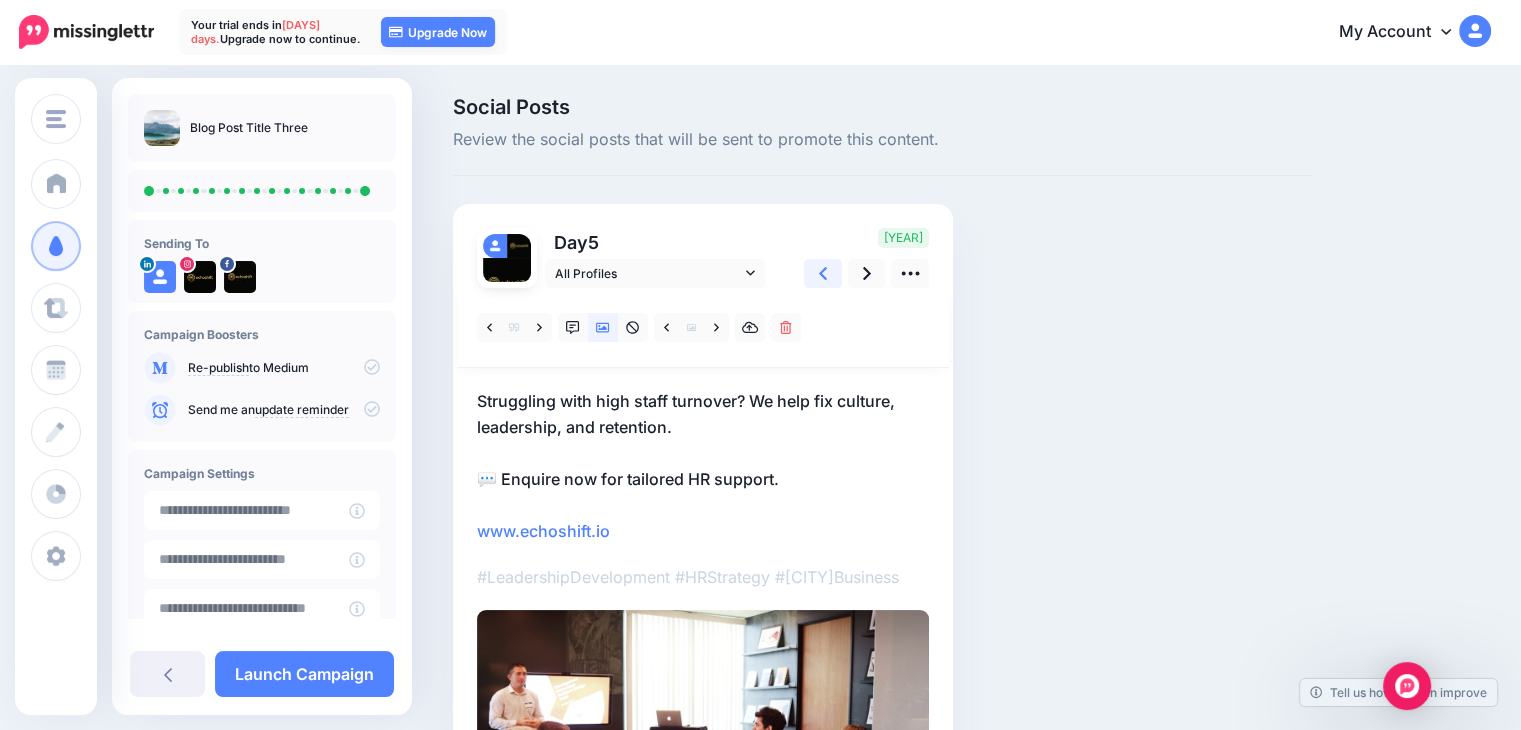 click at bounding box center (823, 273) 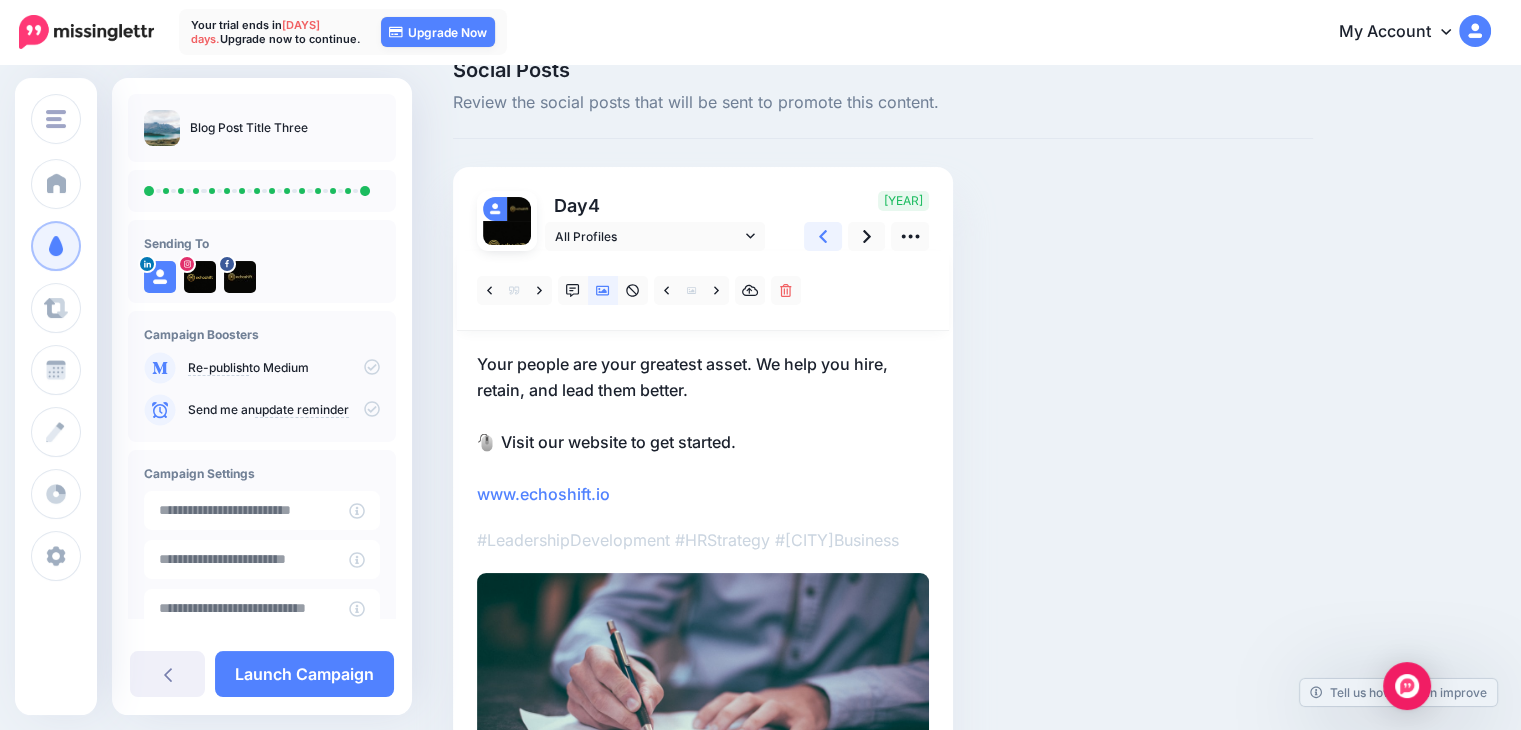 scroll, scrollTop: 0, scrollLeft: 0, axis: both 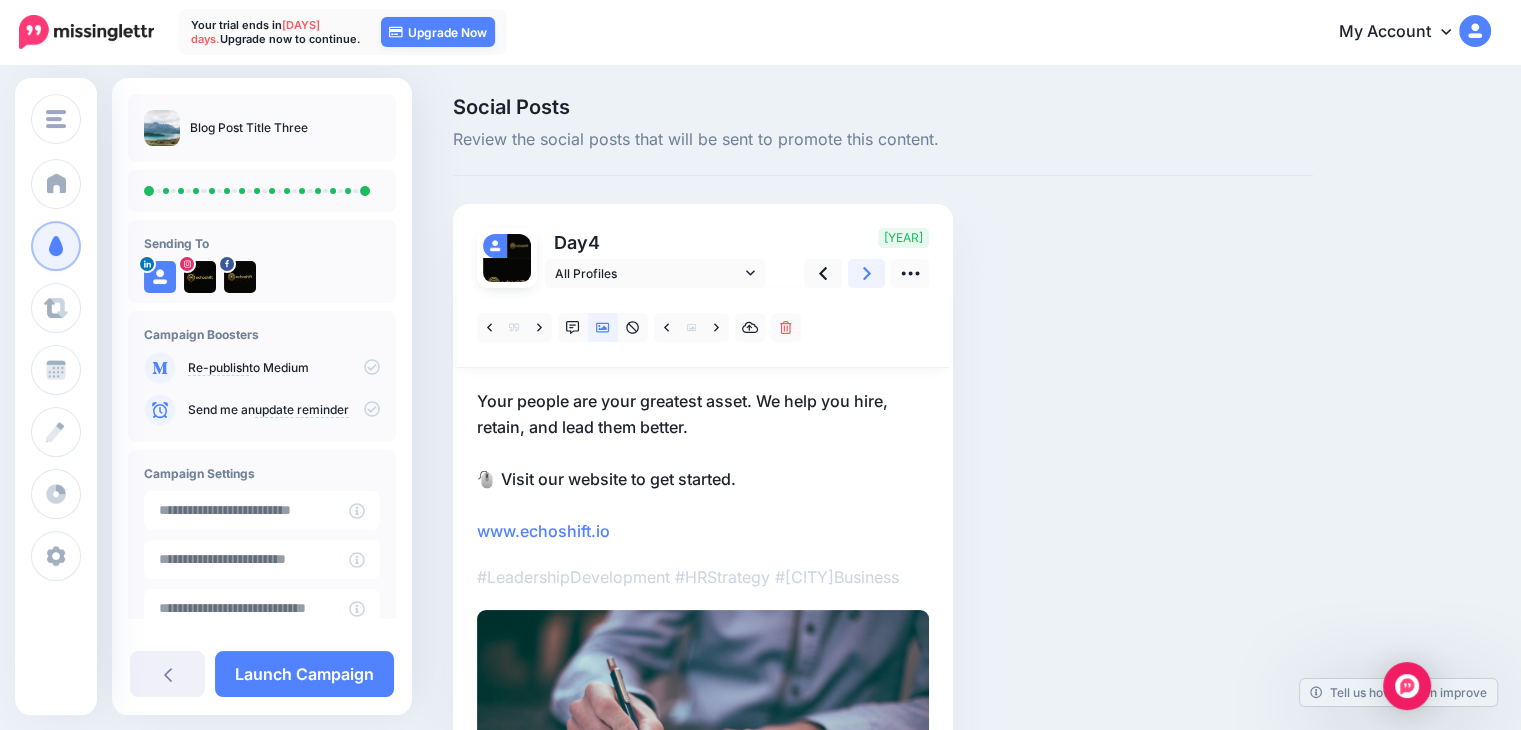 click at bounding box center [867, 273] 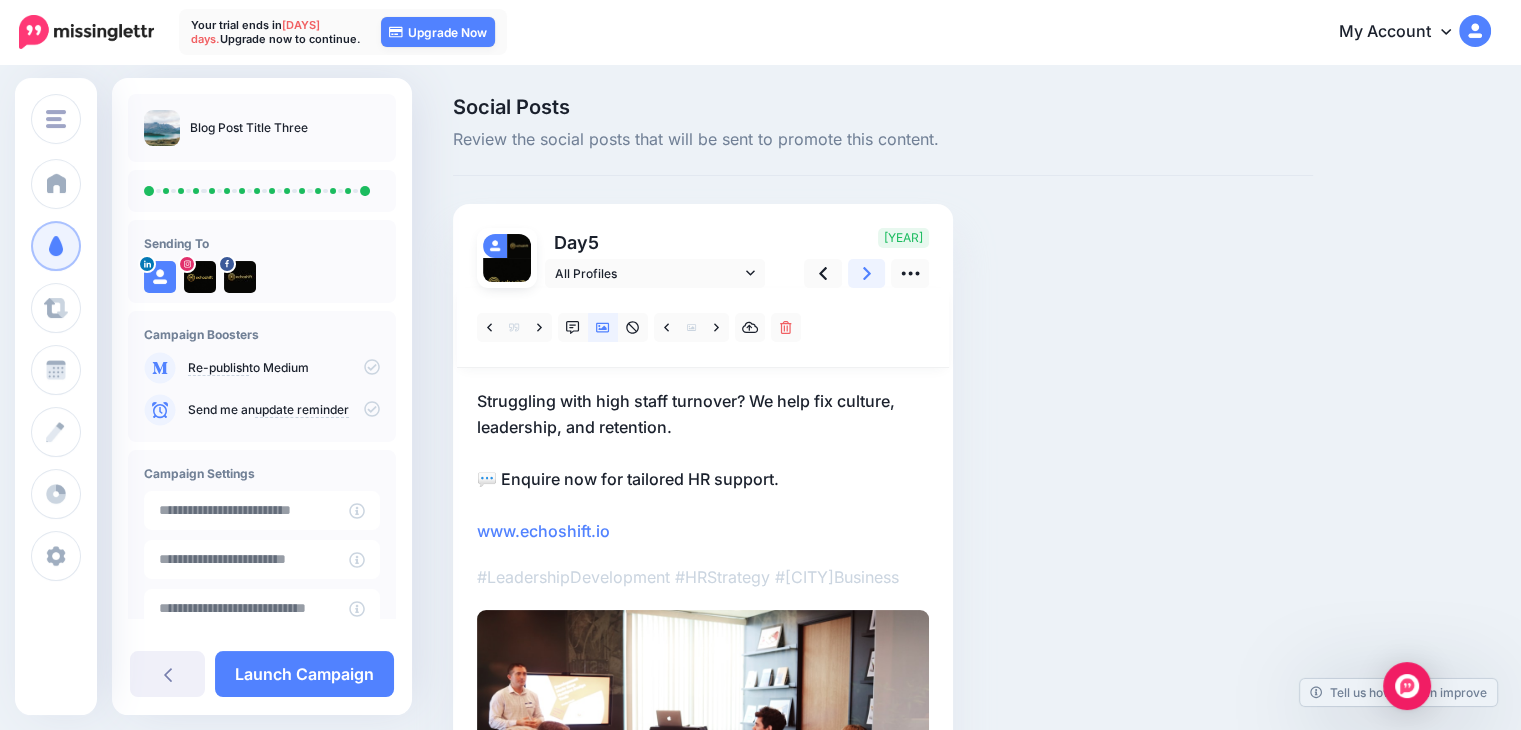 click at bounding box center [867, 273] 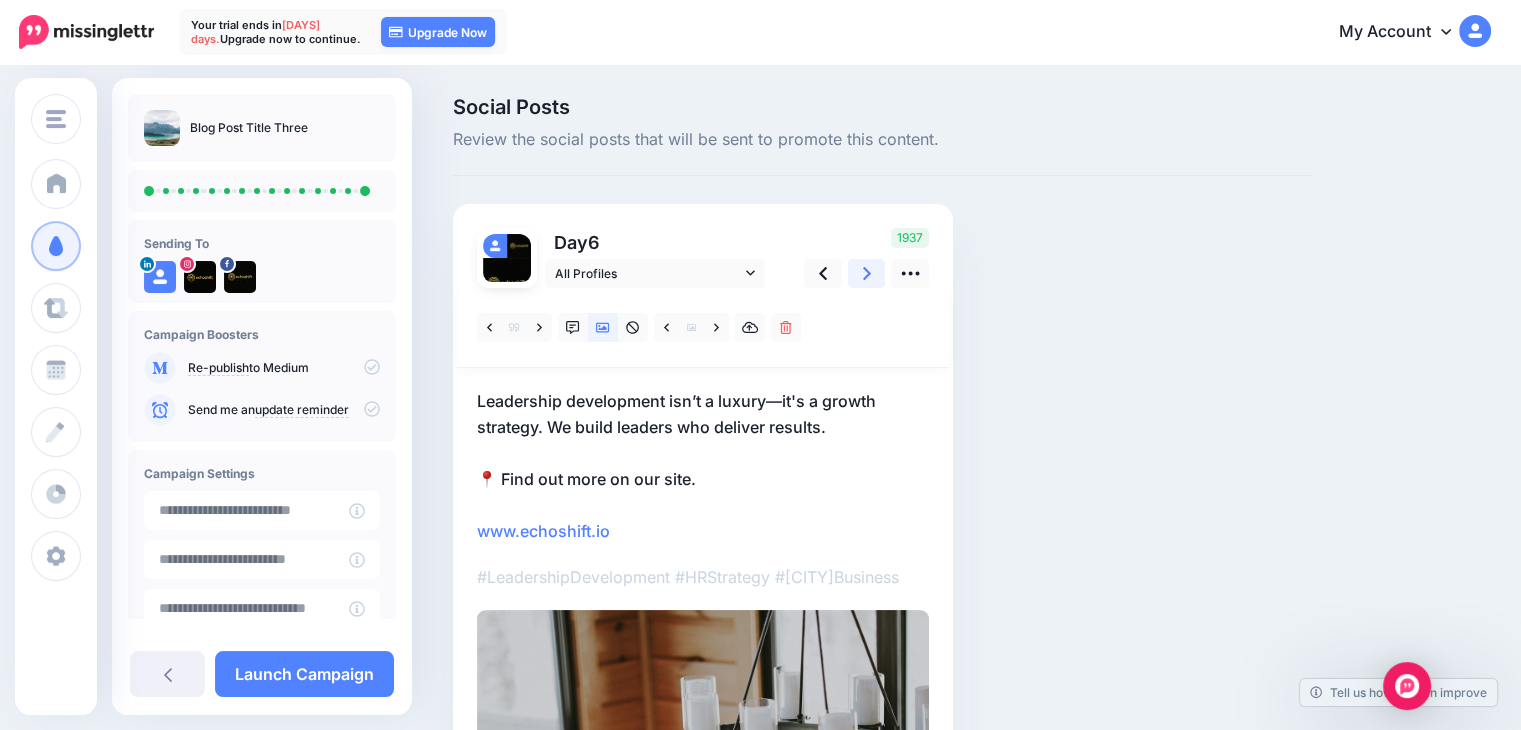 click 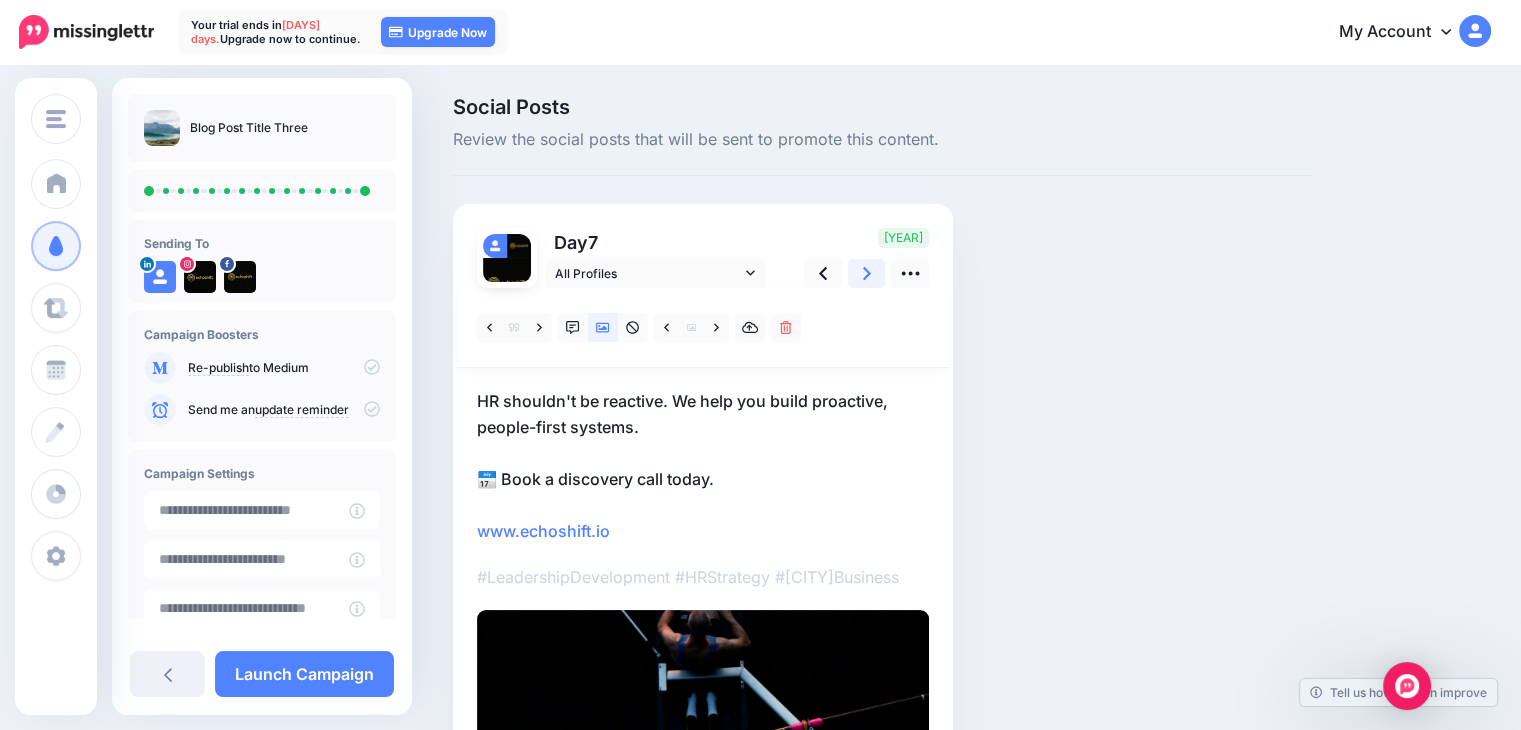 click 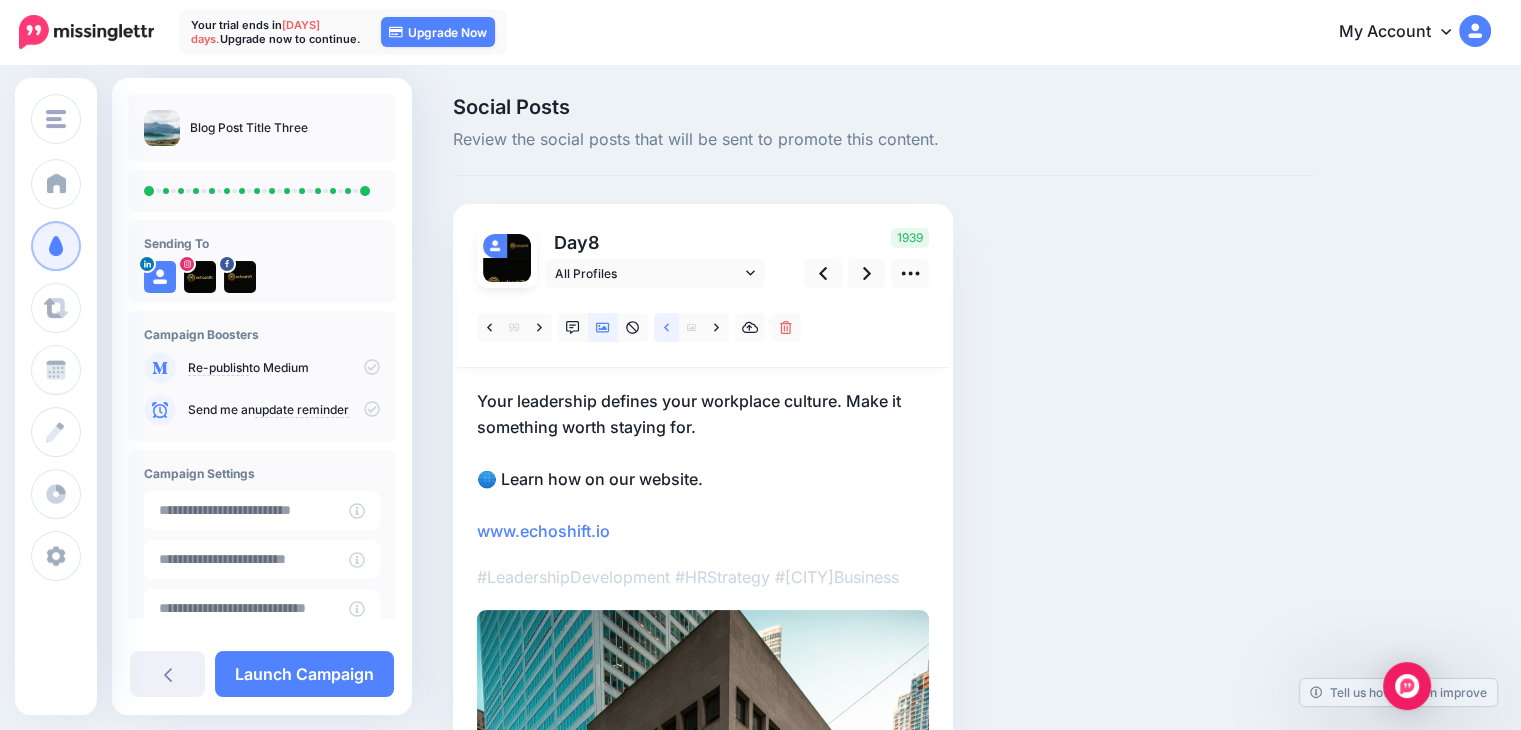 click at bounding box center (666, 327) 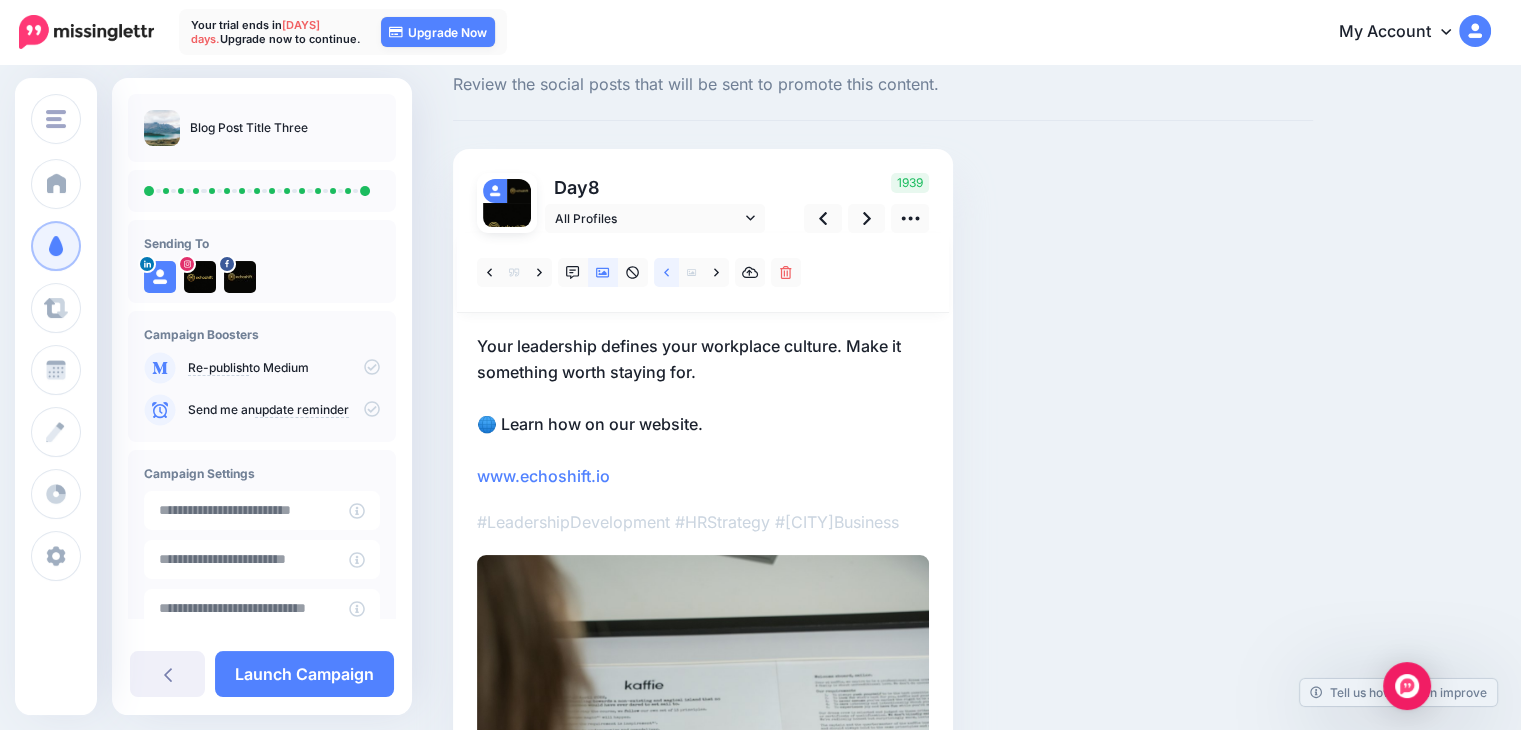 scroll, scrollTop: 0, scrollLeft: 0, axis: both 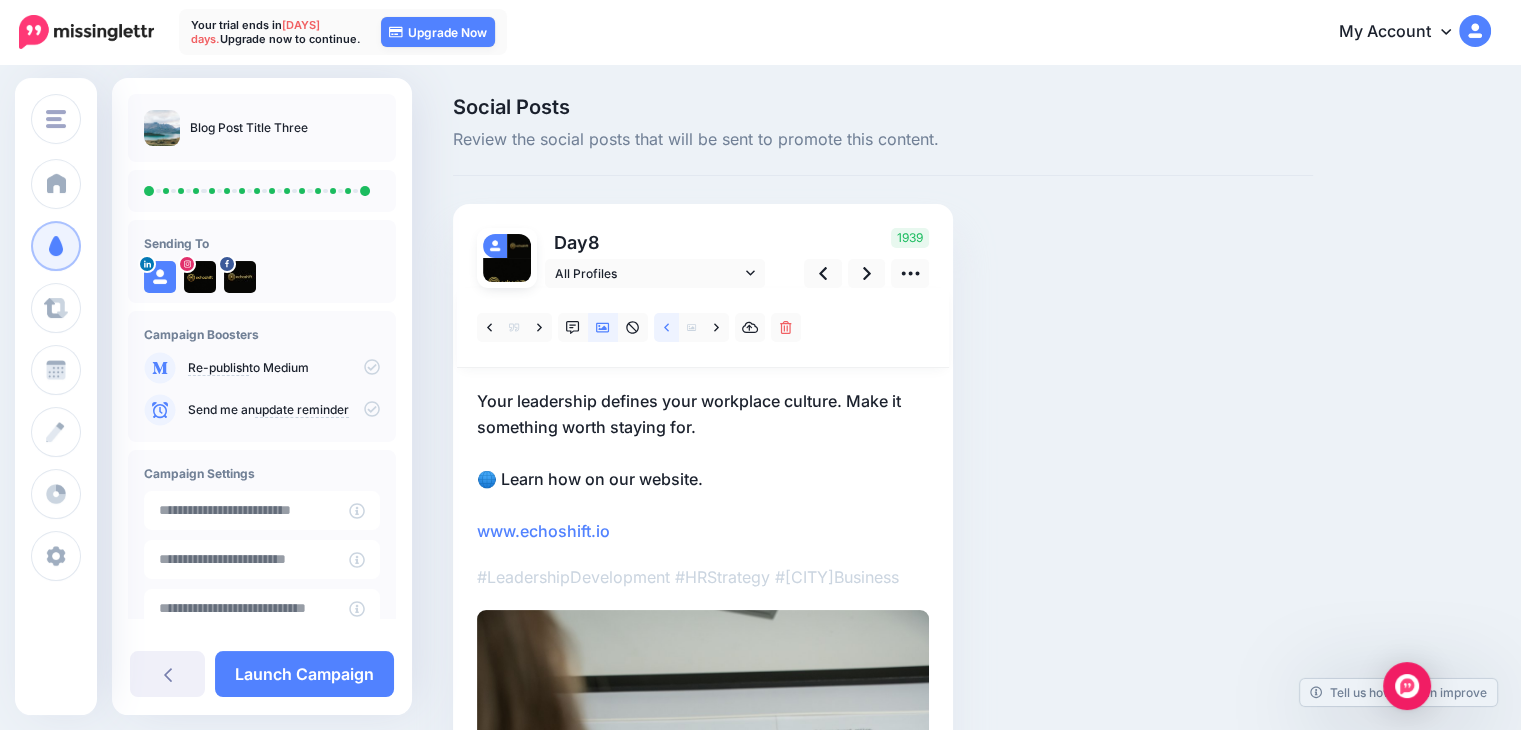 click at bounding box center [666, 327] 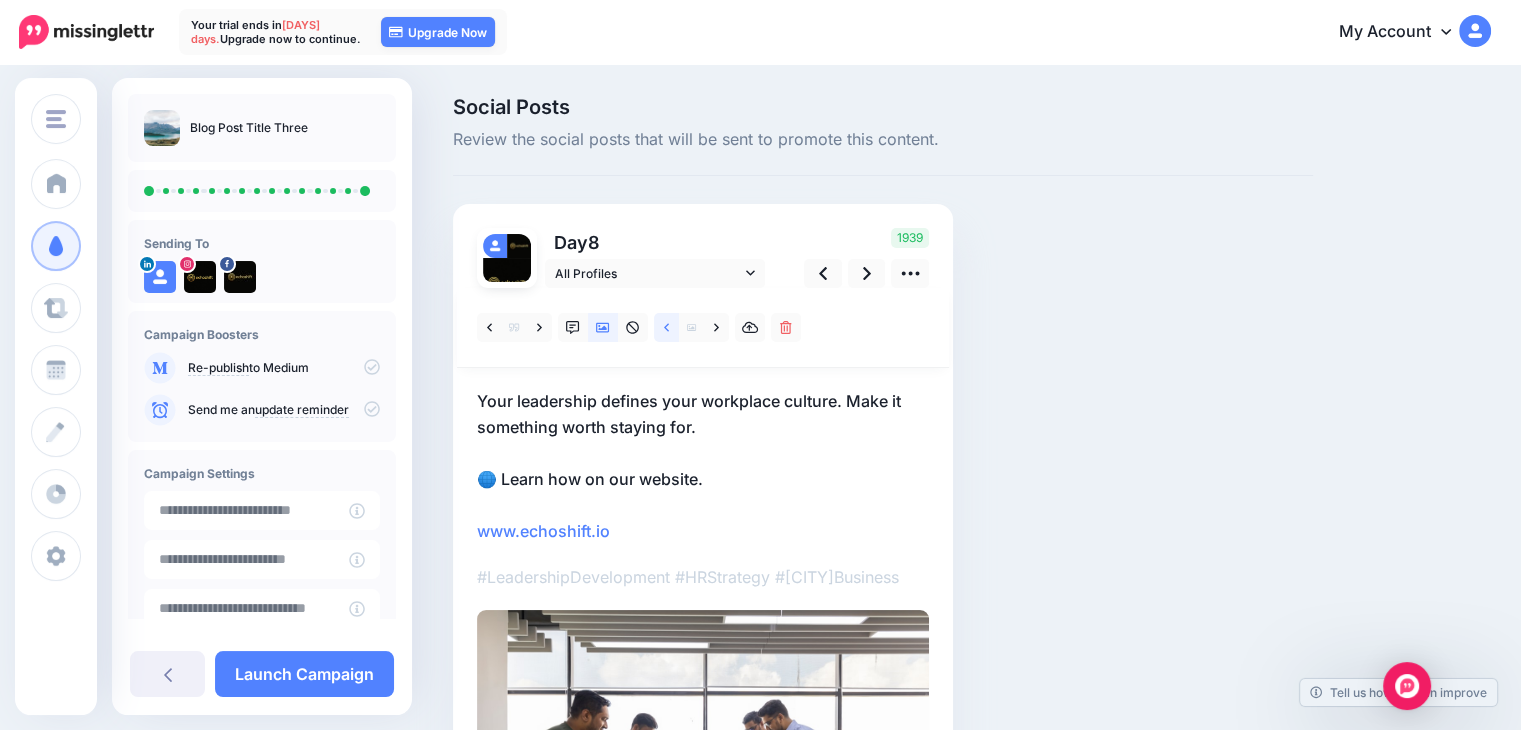 click at bounding box center [666, 327] 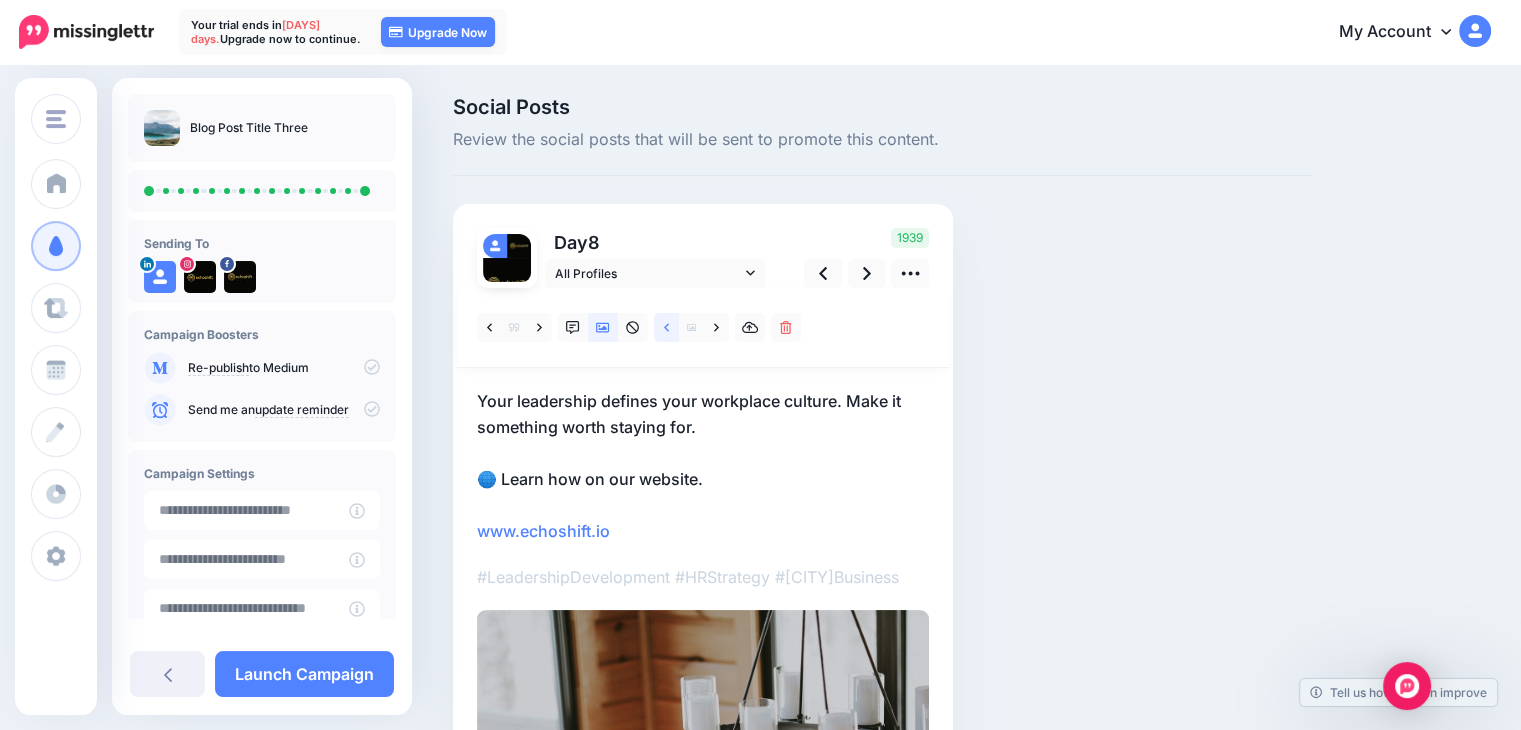 click at bounding box center [666, 327] 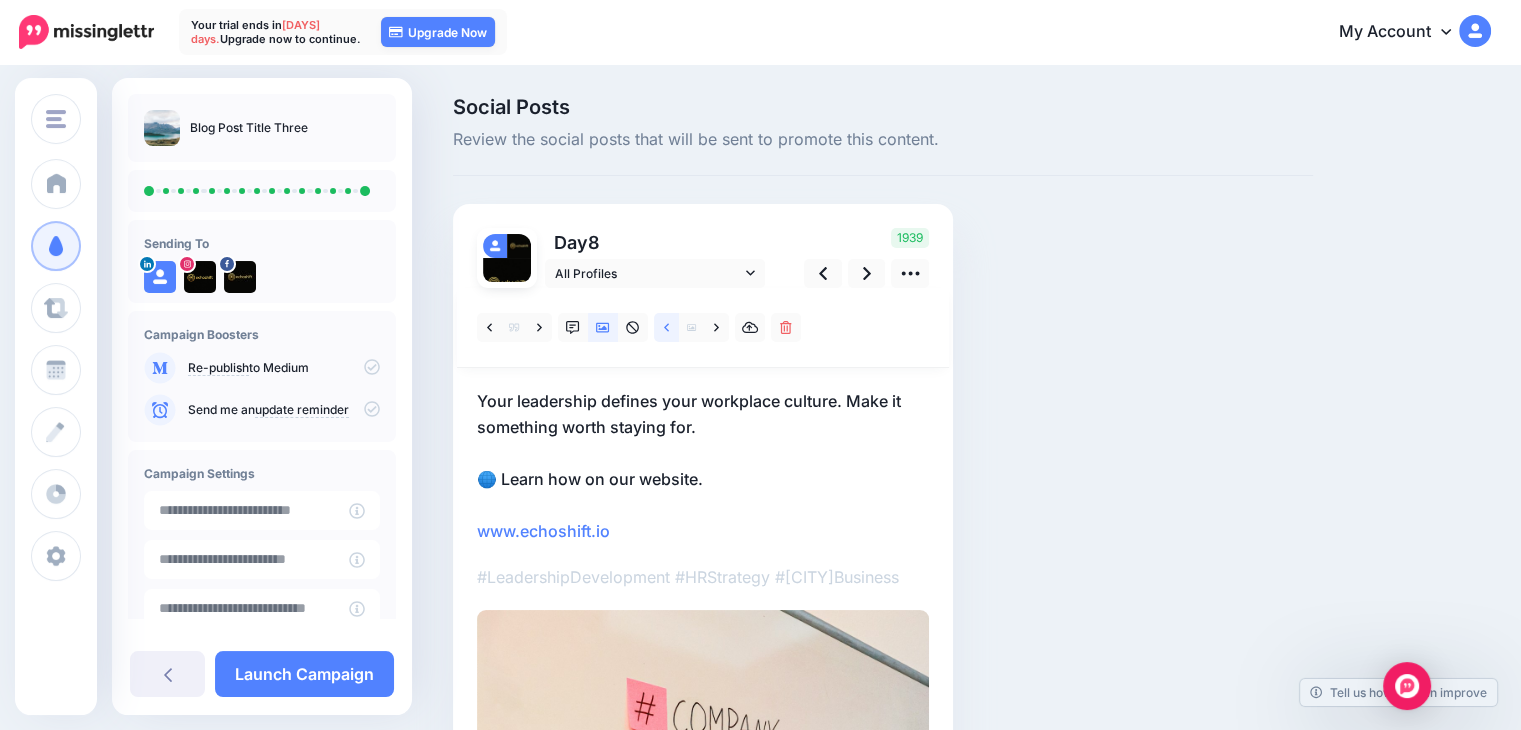 click at bounding box center (666, 327) 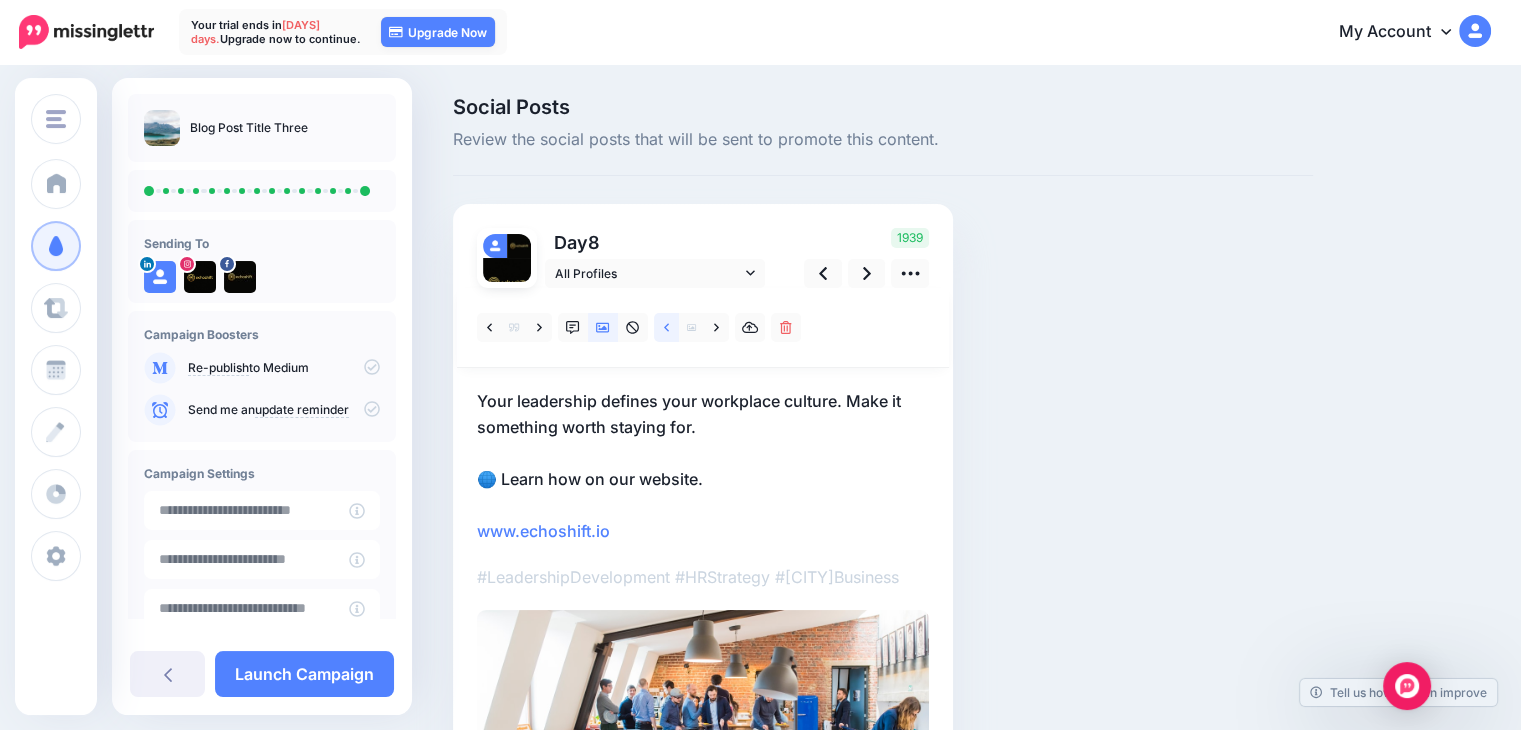 click at bounding box center [666, 327] 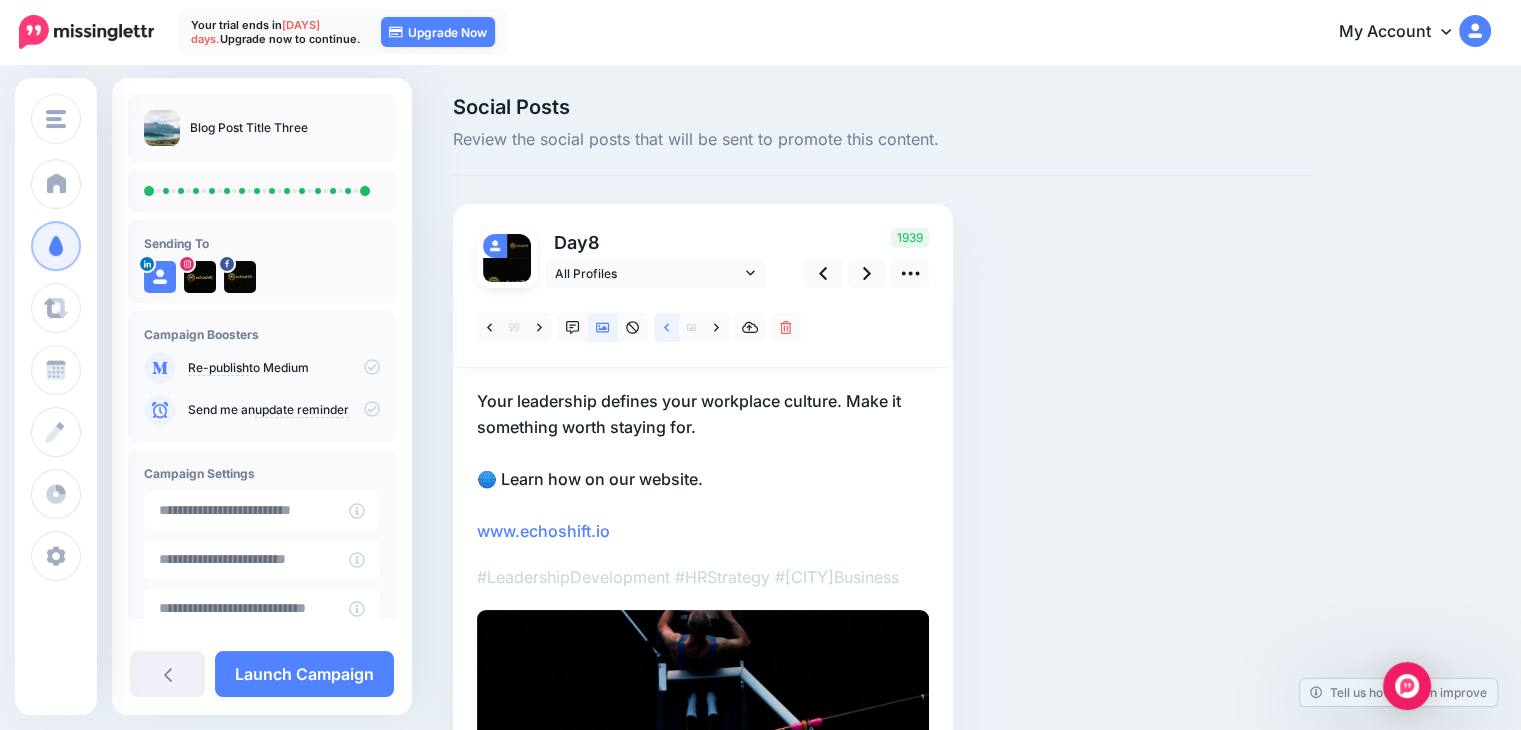 click at bounding box center [666, 327] 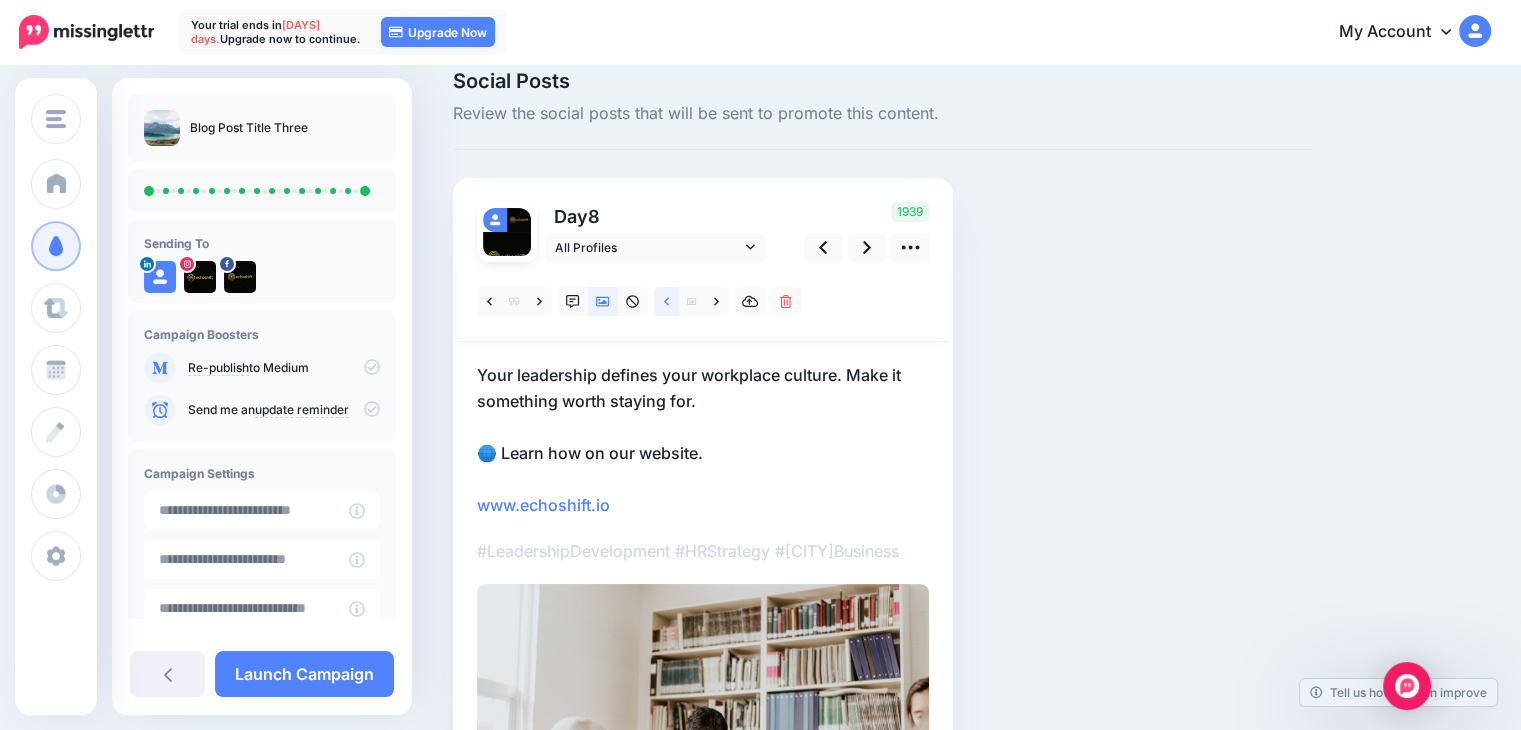 scroll, scrollTop: 0, scrollLeft: 0, axis: both 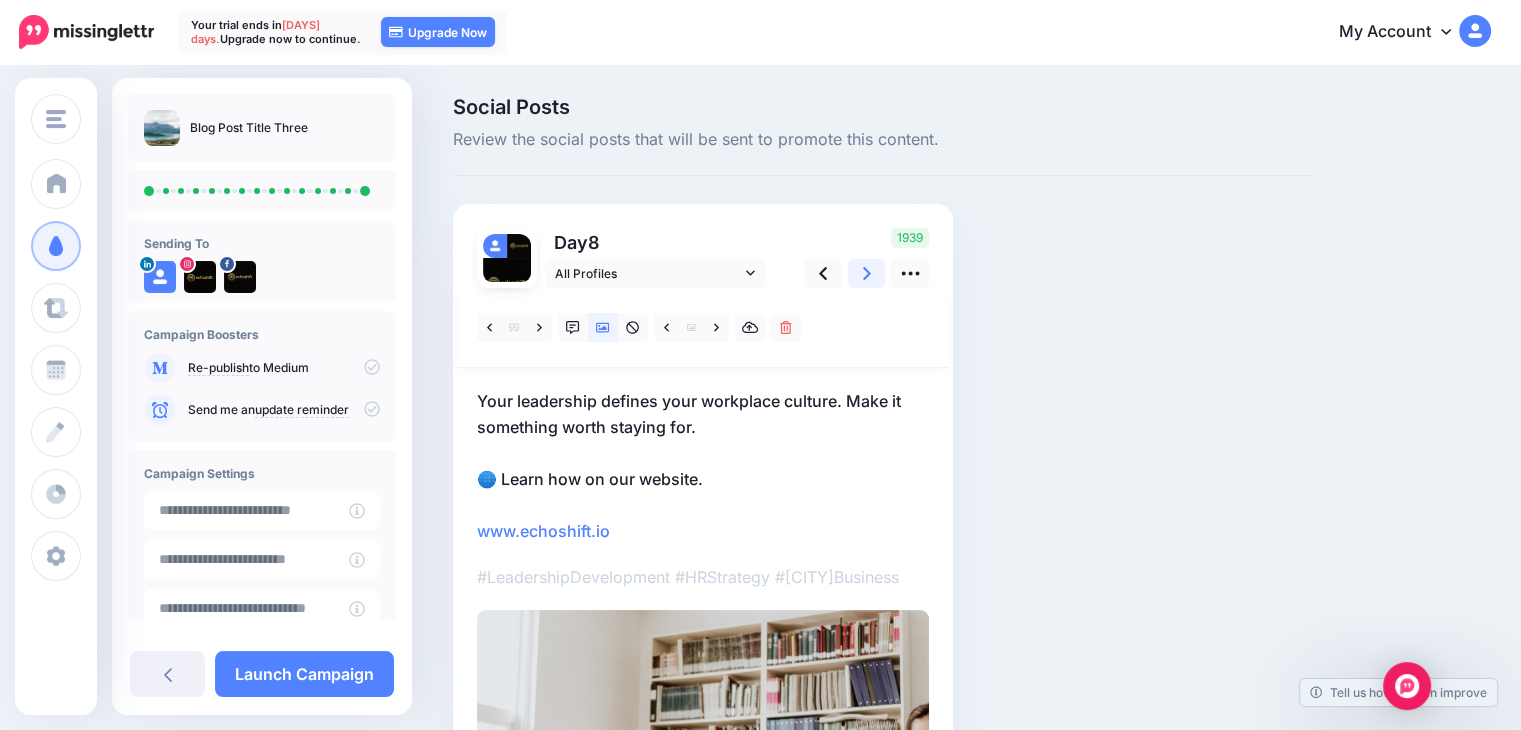 click 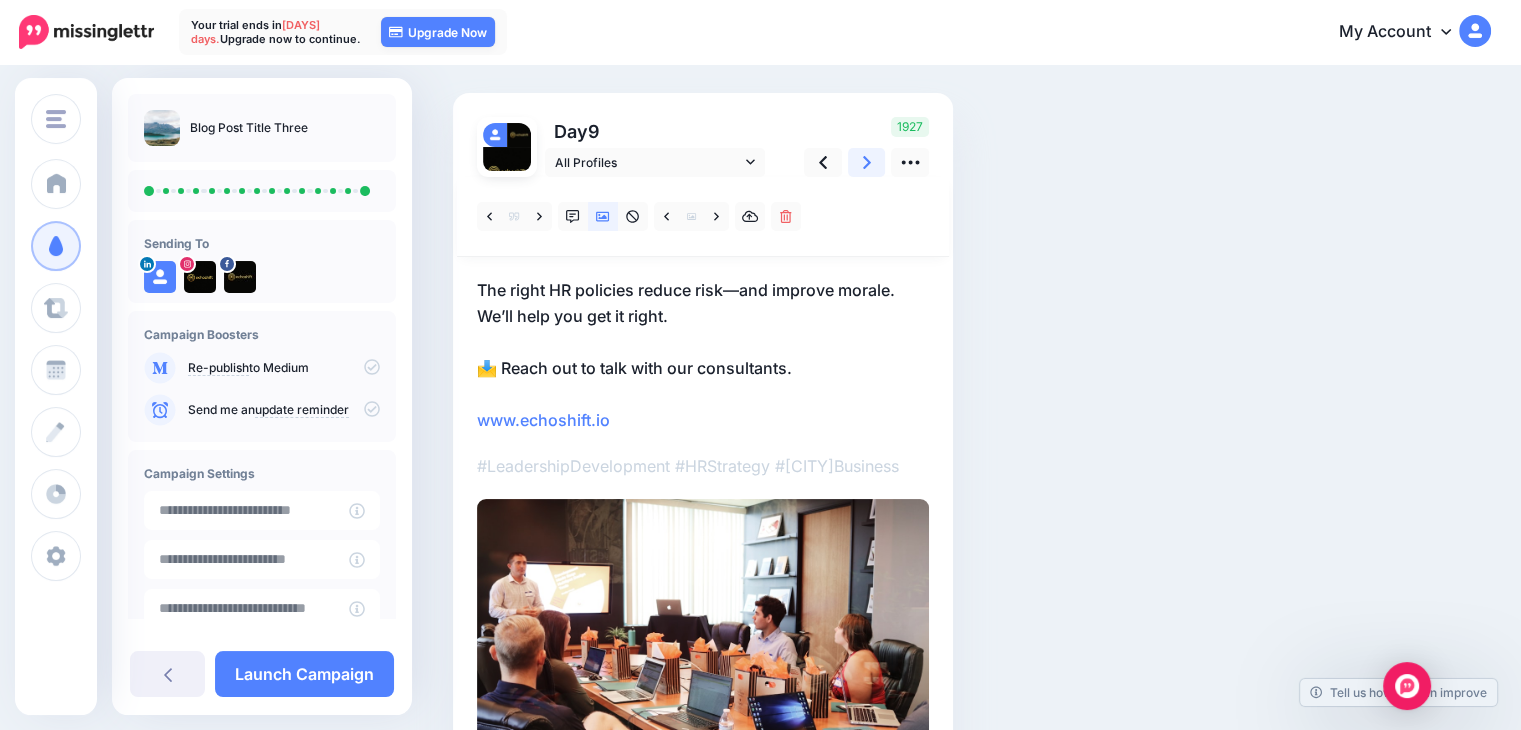 scroll, scrollTop: 96, scrollLeft: 0, axis: vertical 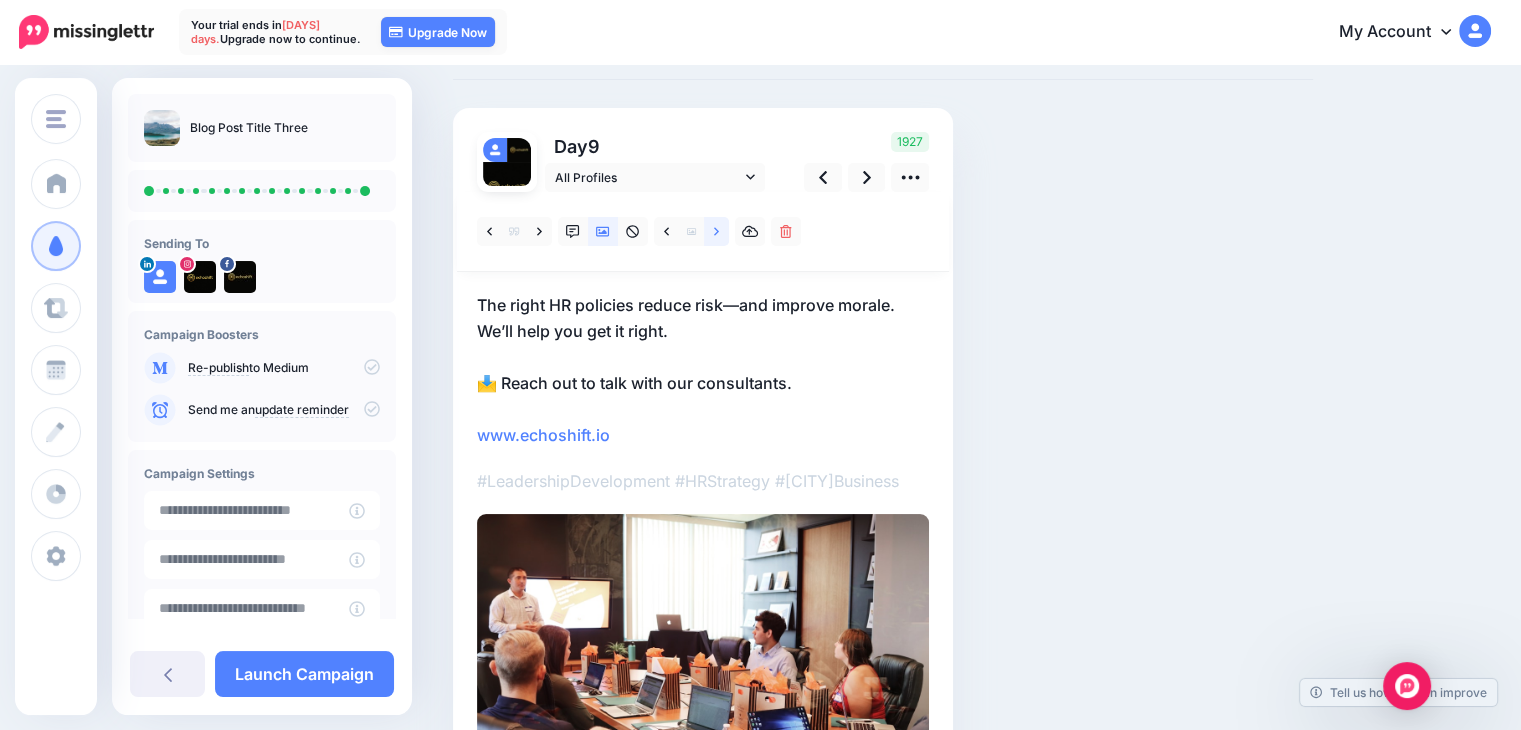 click at bounding box center (716, 231) 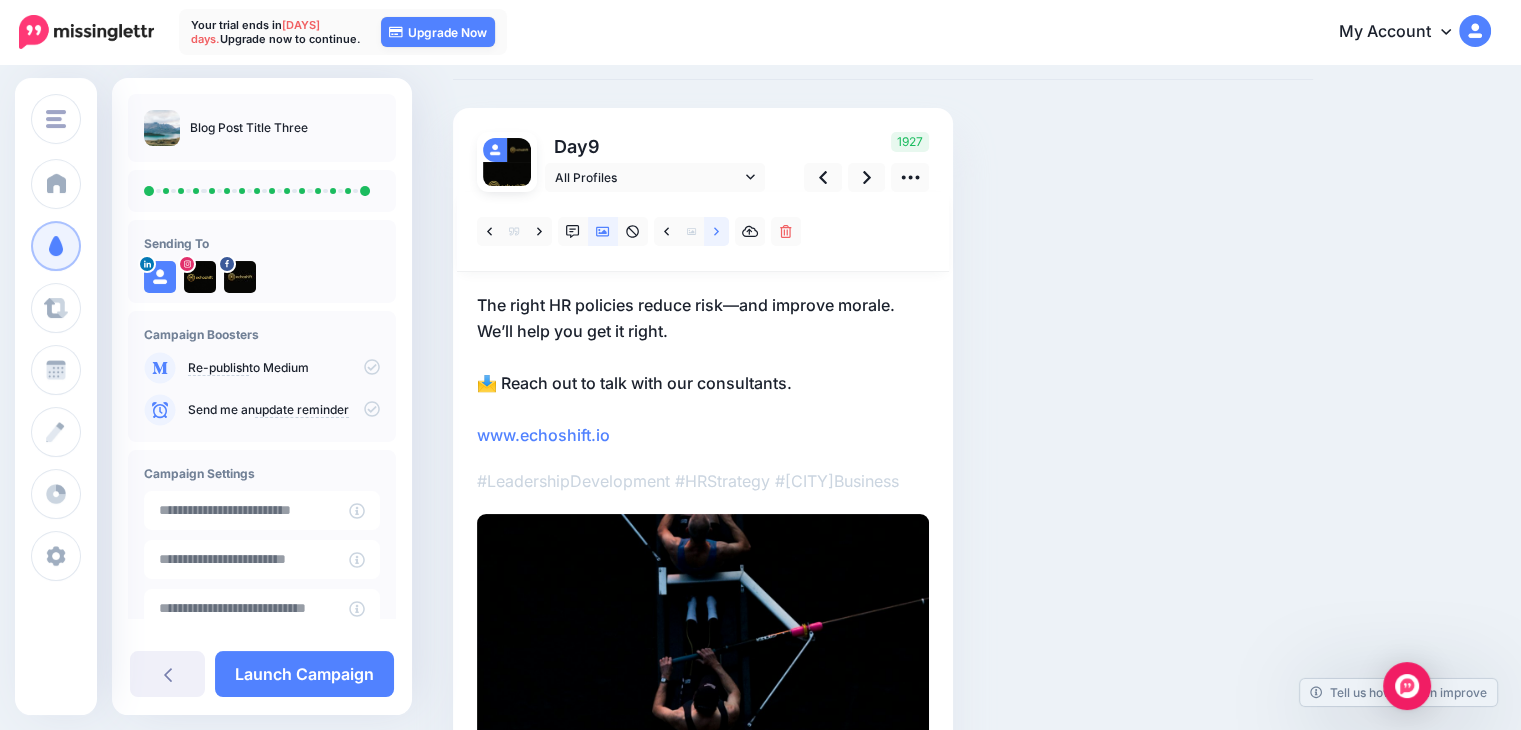 click at bounding box center [716, 231] 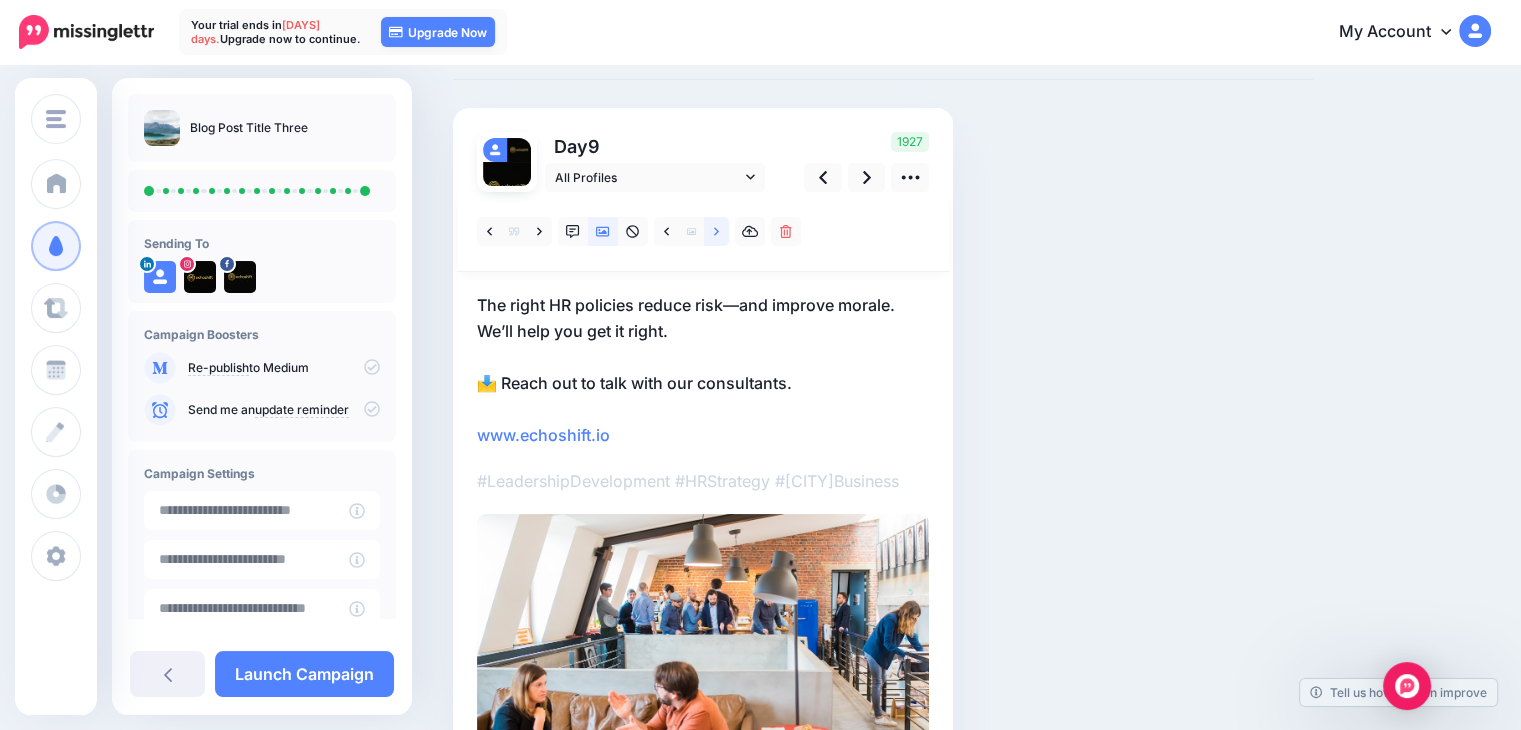 click at bounding box center [716, 231] 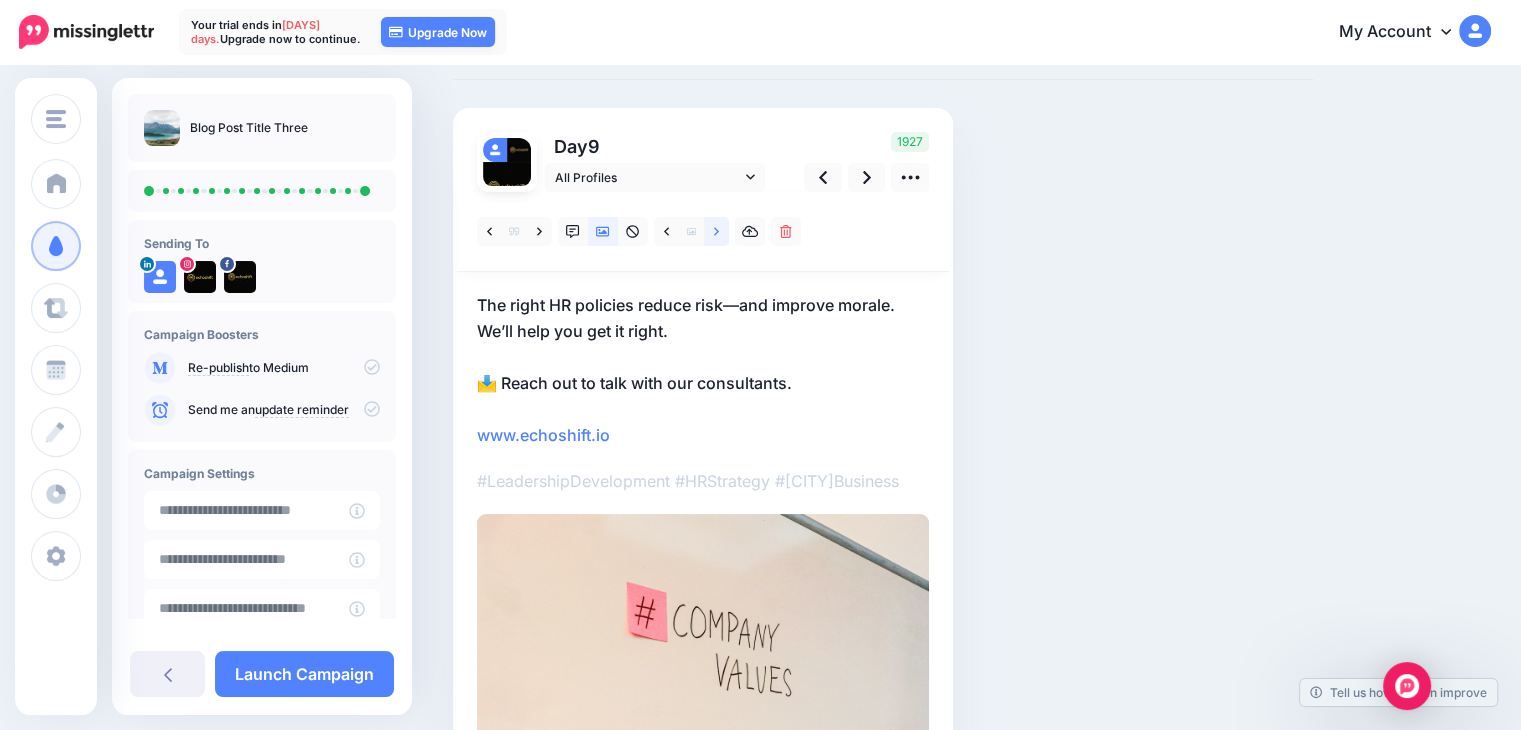 click at bounding box center [716, 231] 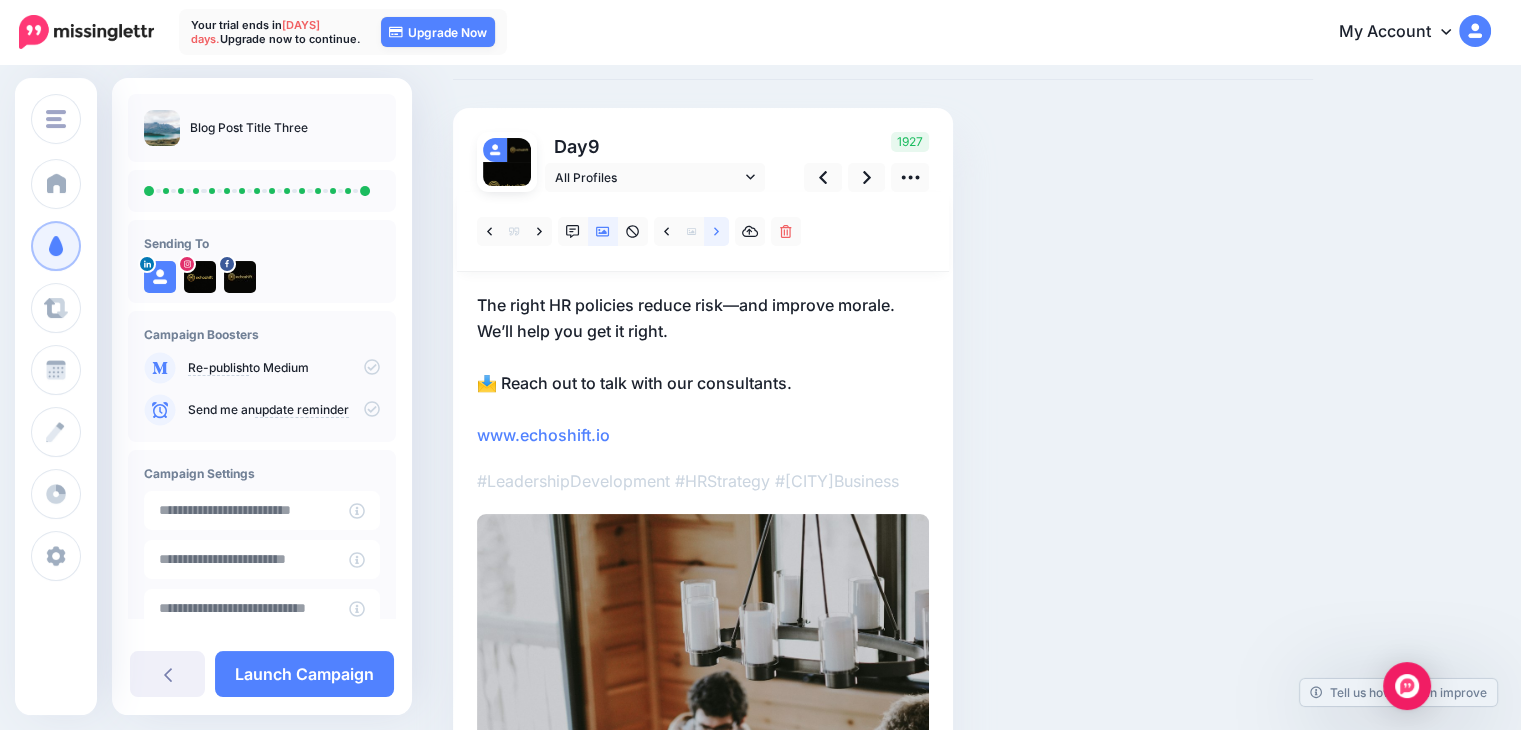 click at bounding box center [716, 231] 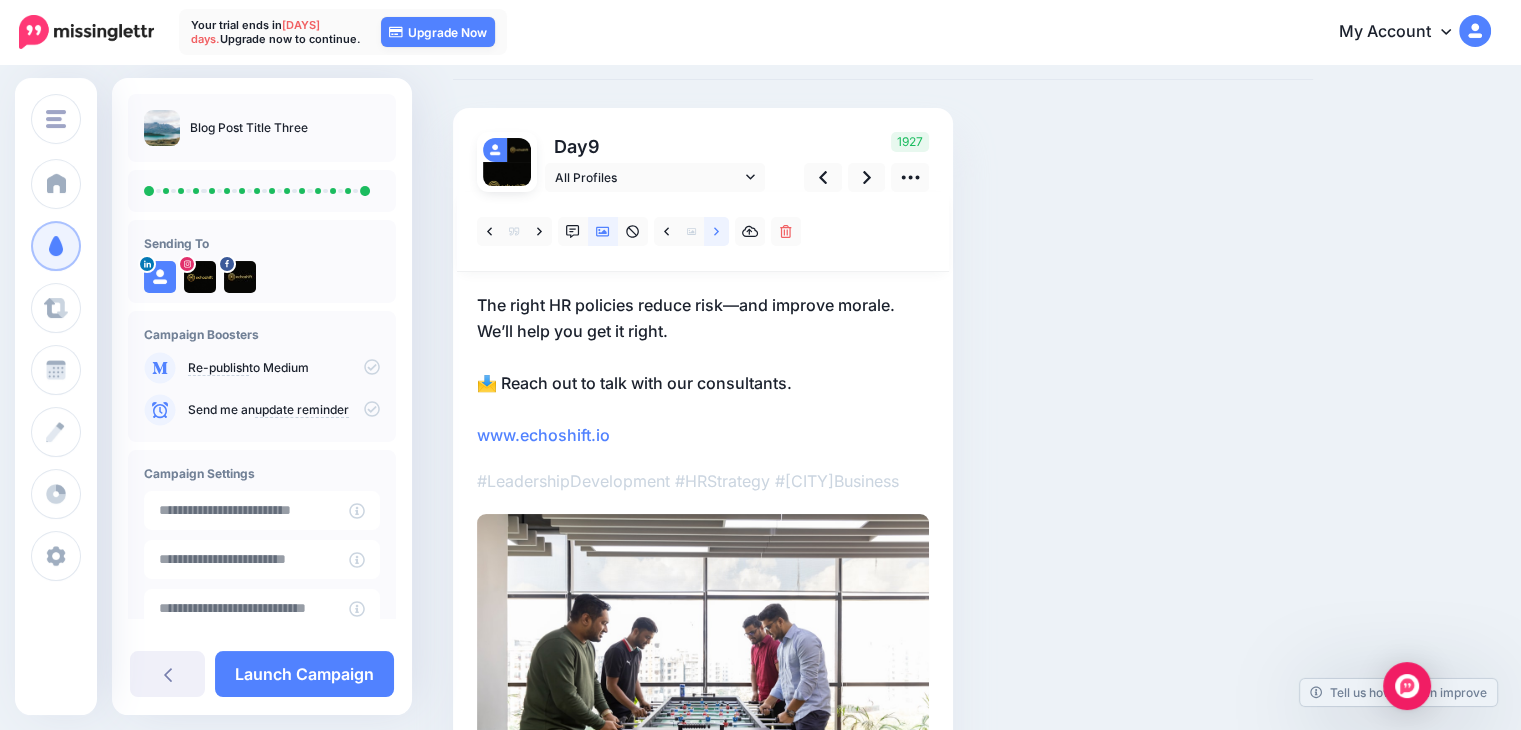 click at bounding box center (716, 231) 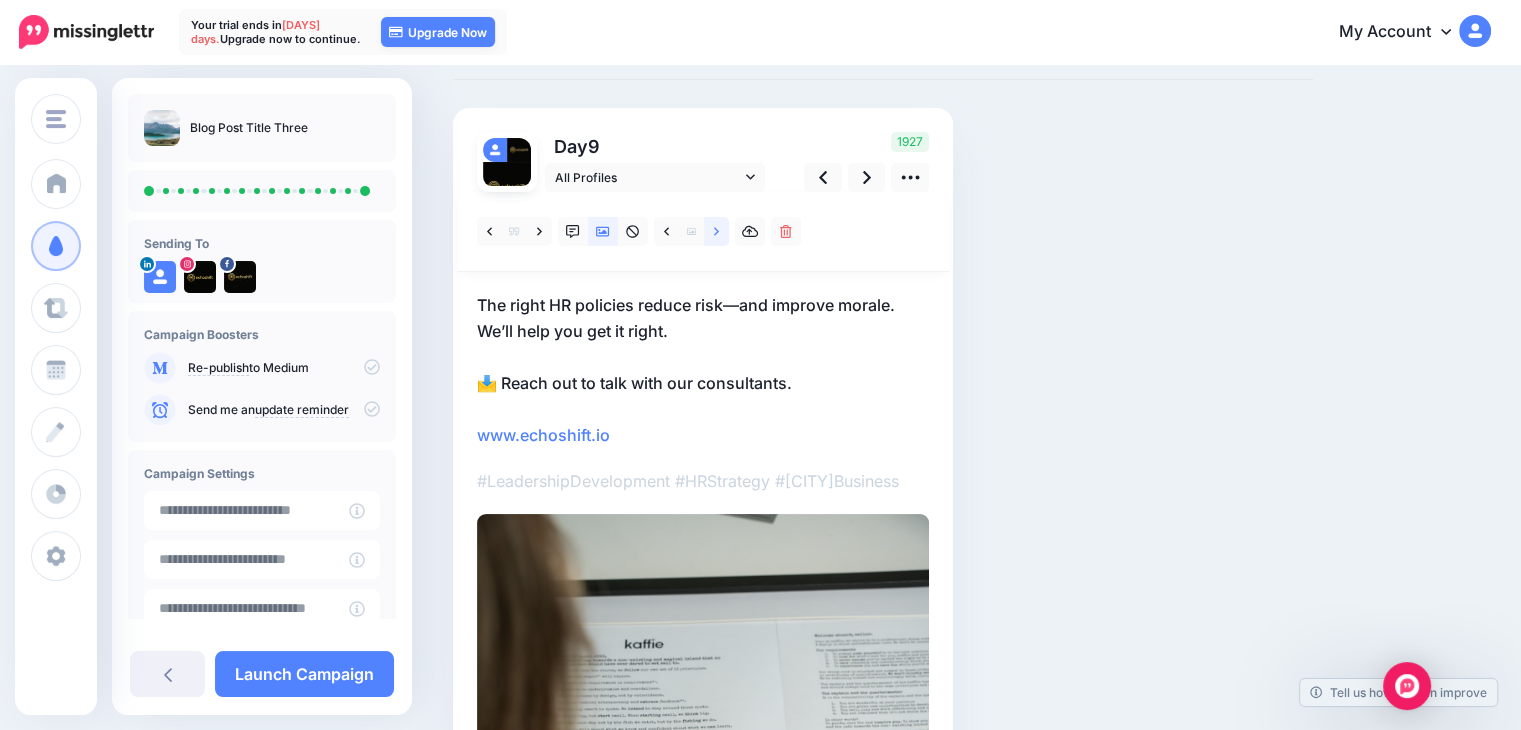 click at bounding box center (716, 231) 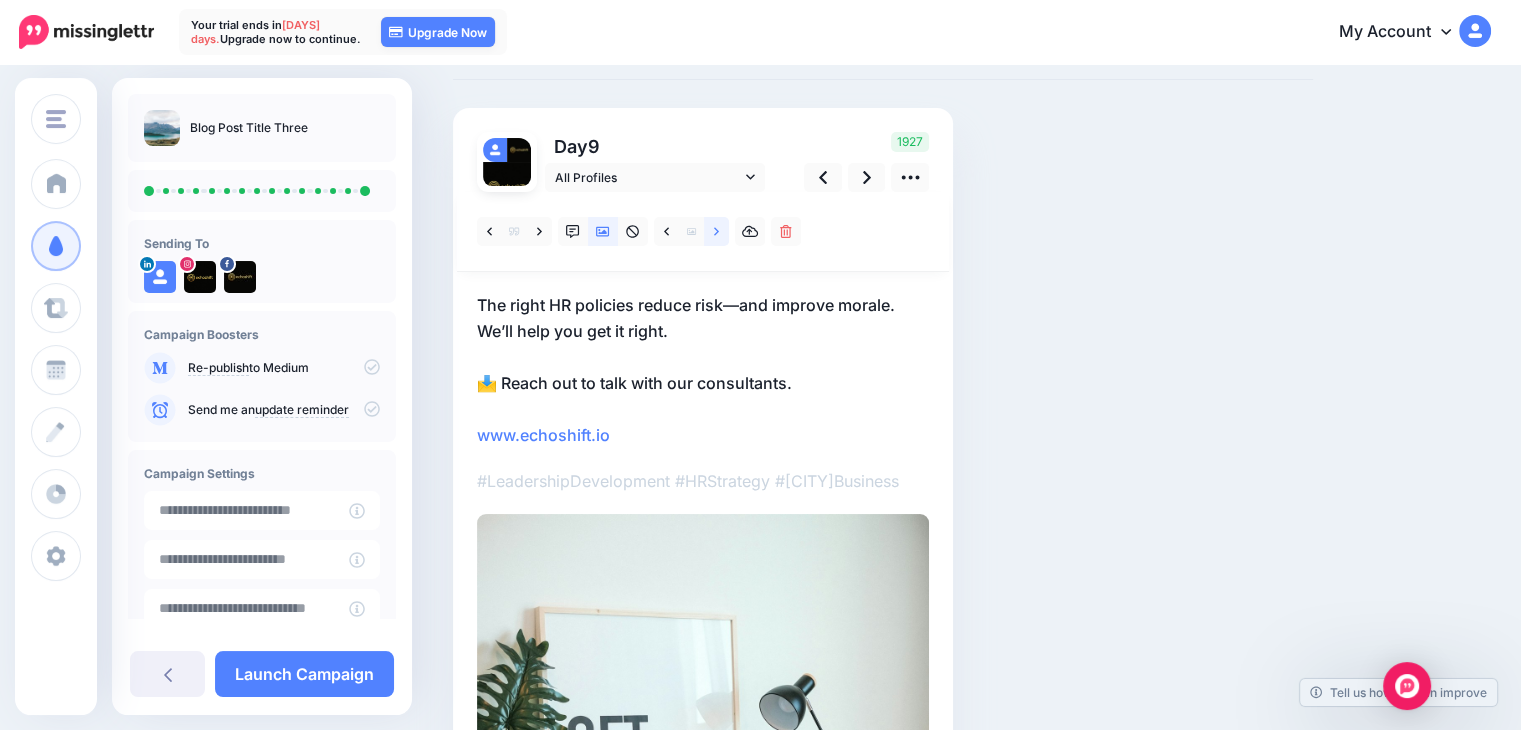 click at bounding box center [716, 231] 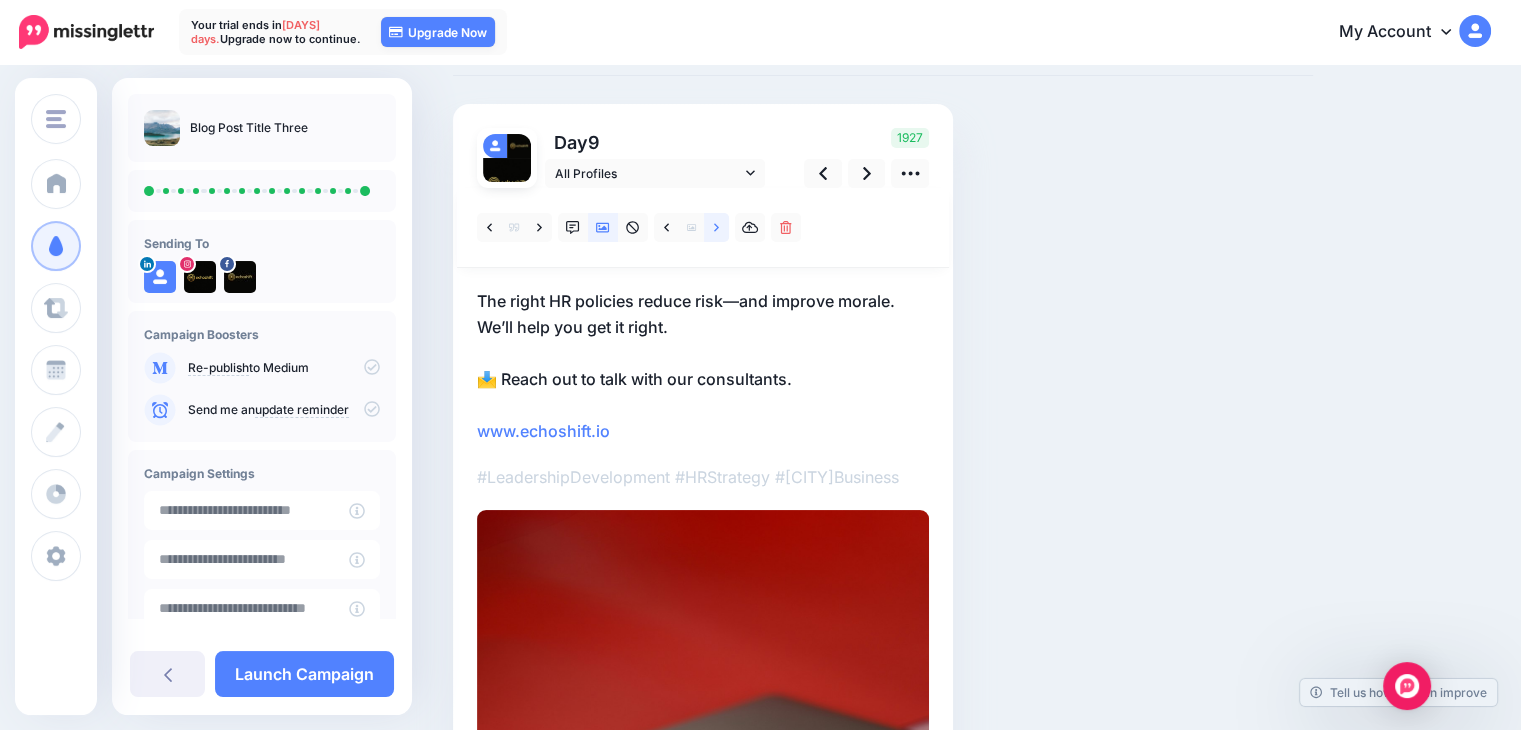 scroll, scrollTop: 96, scrollLeft: 0, axis: vertical 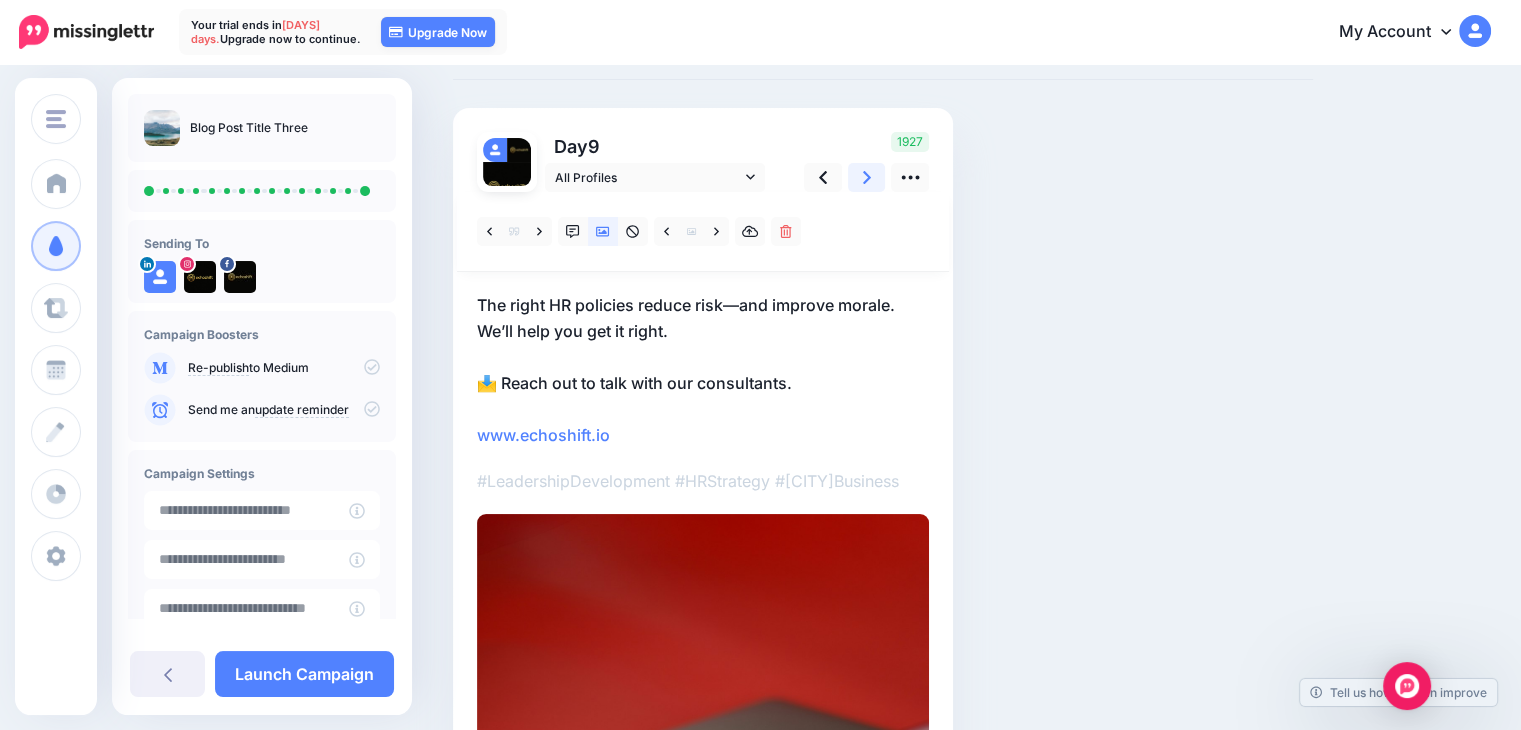 click 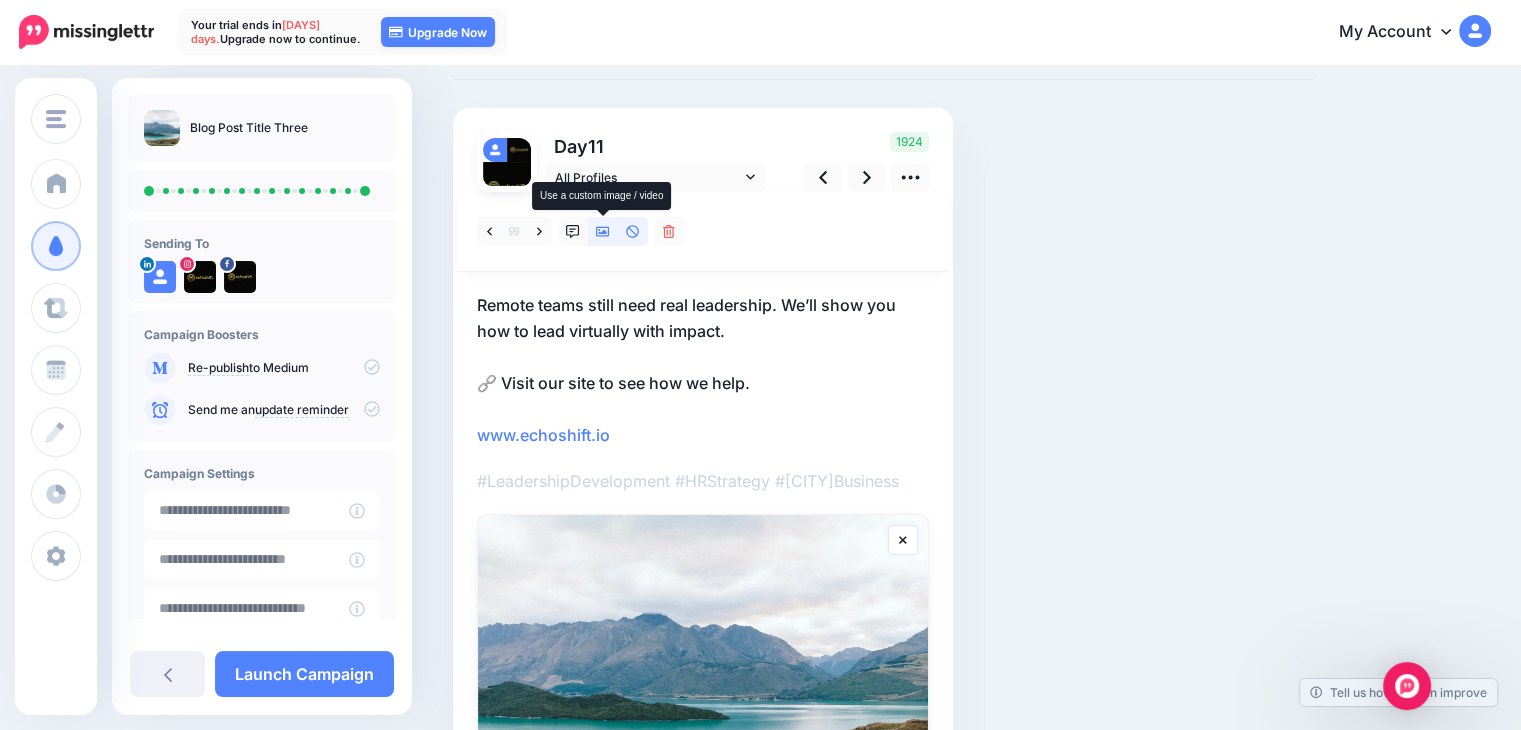 click 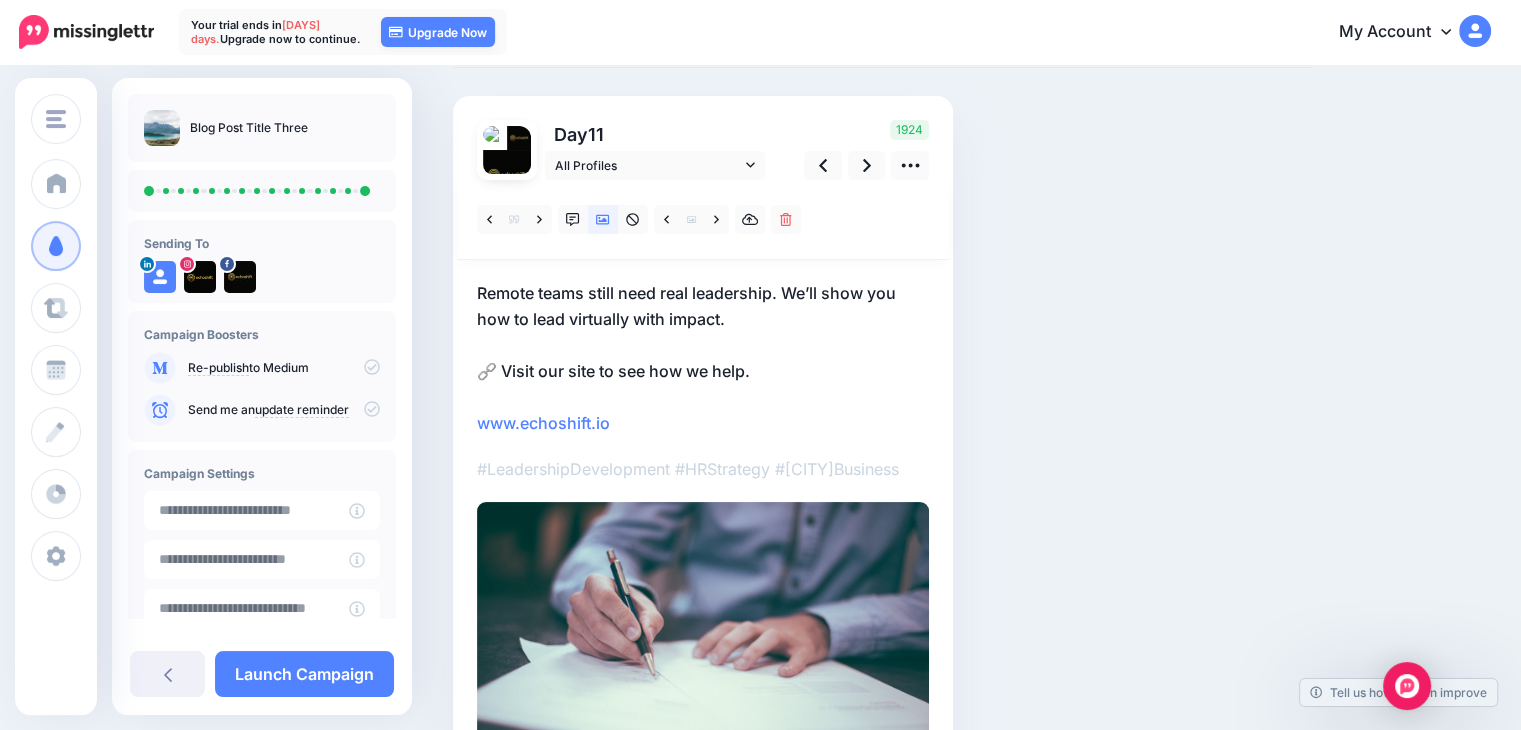 scroll, scrollTop: 200, scrollLeft: 0, axis: vertical 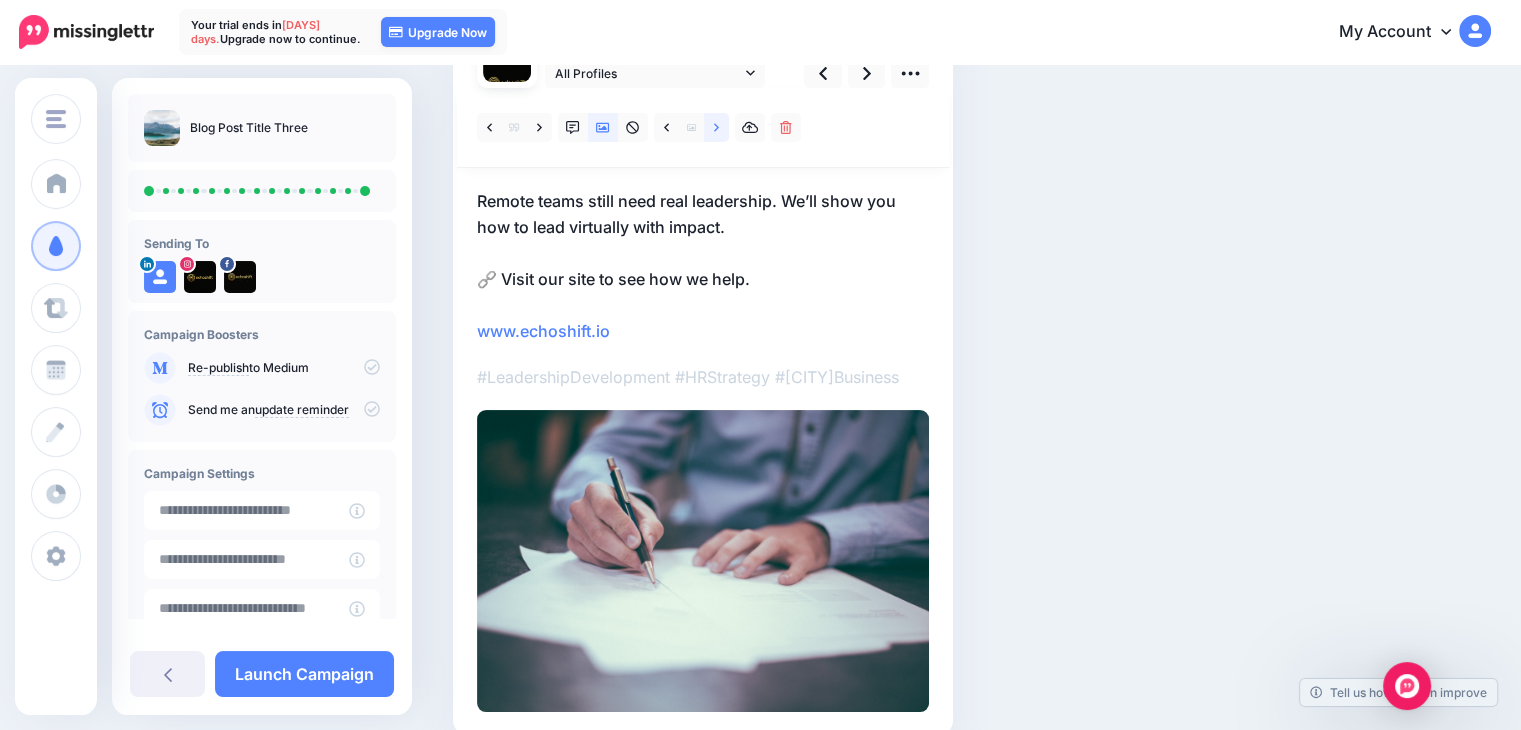 click at bounding box center [716, 127] 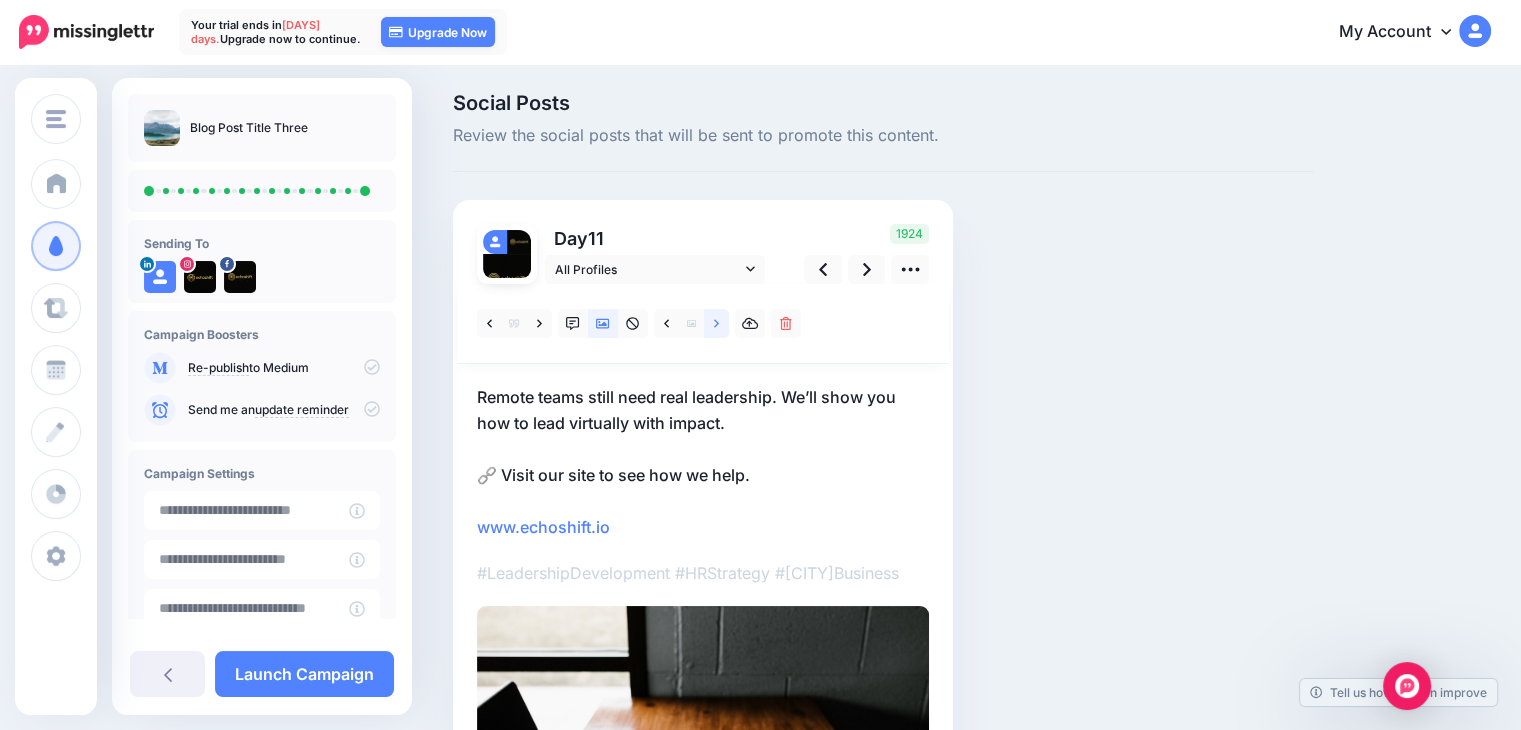 scroll, scrollTop: 0, scrollLeft: 0, axis: both 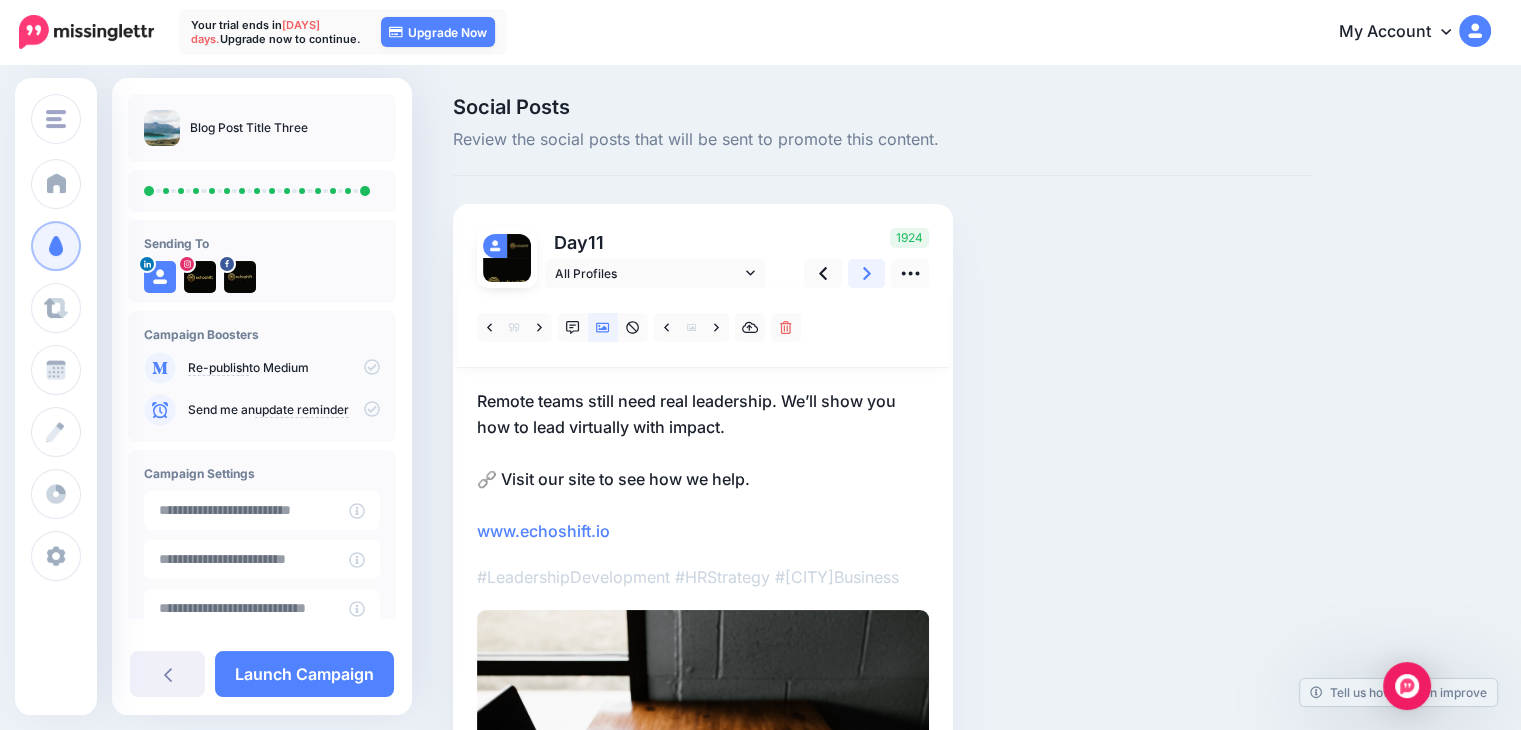click 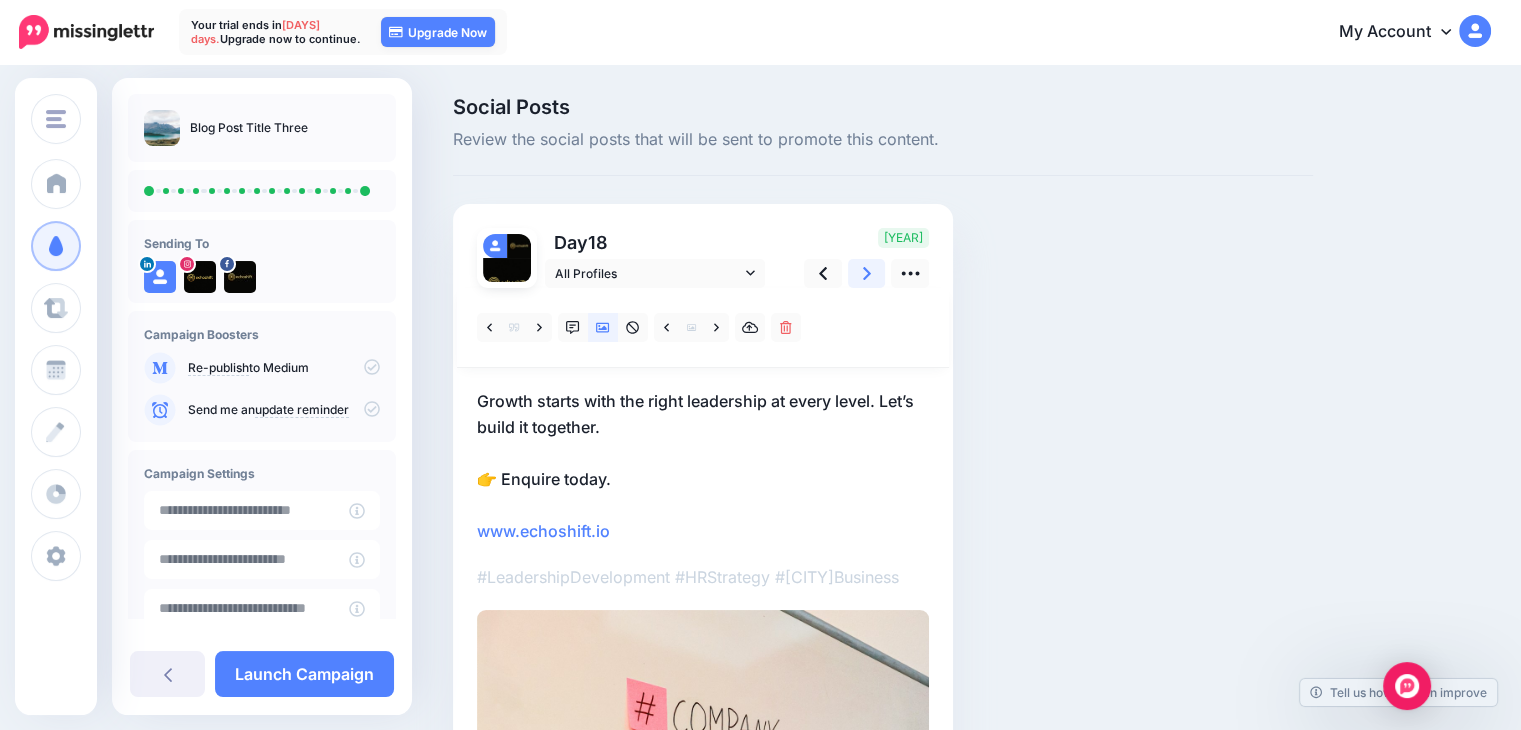 click 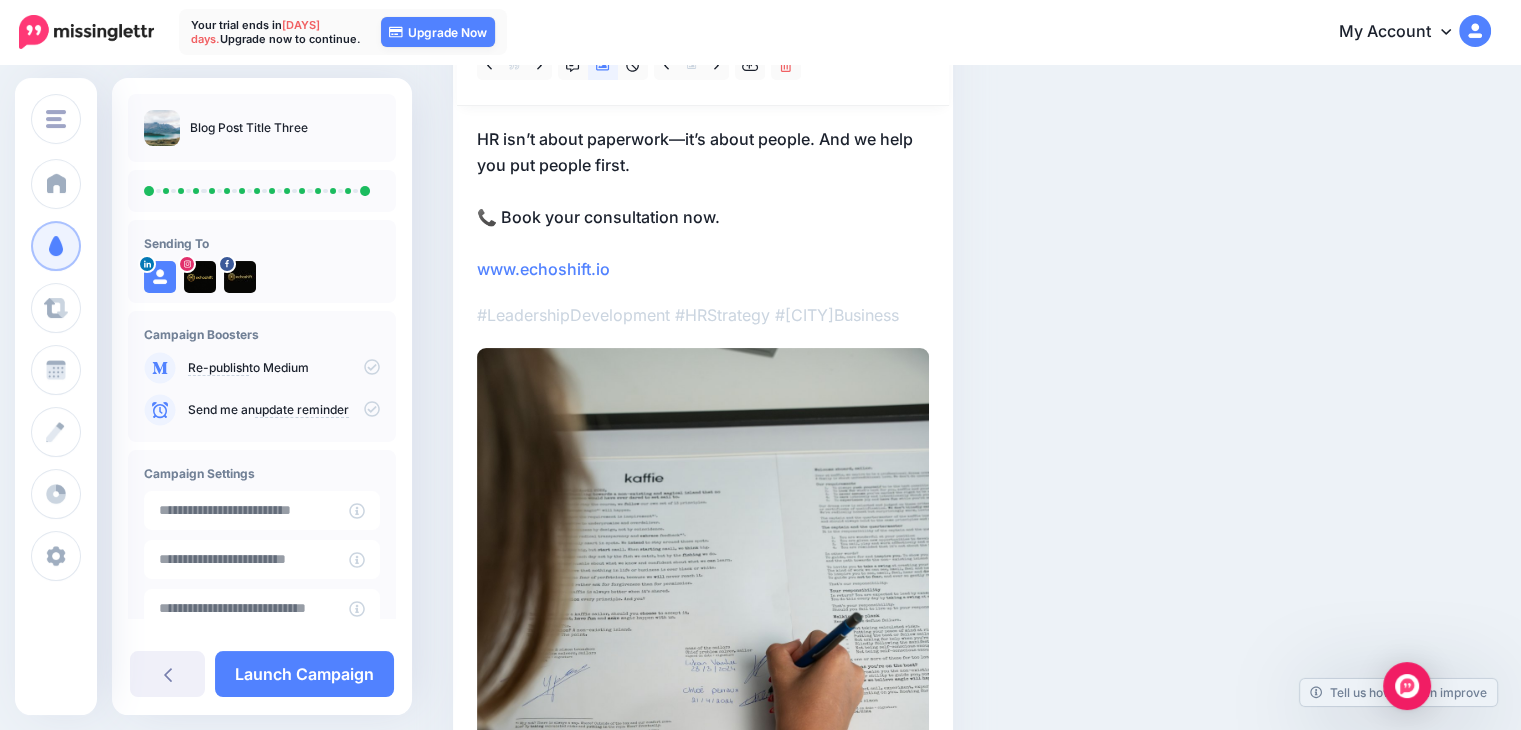 scroll, scrollTop: 100, scrollLeft: 0, axis: vertical 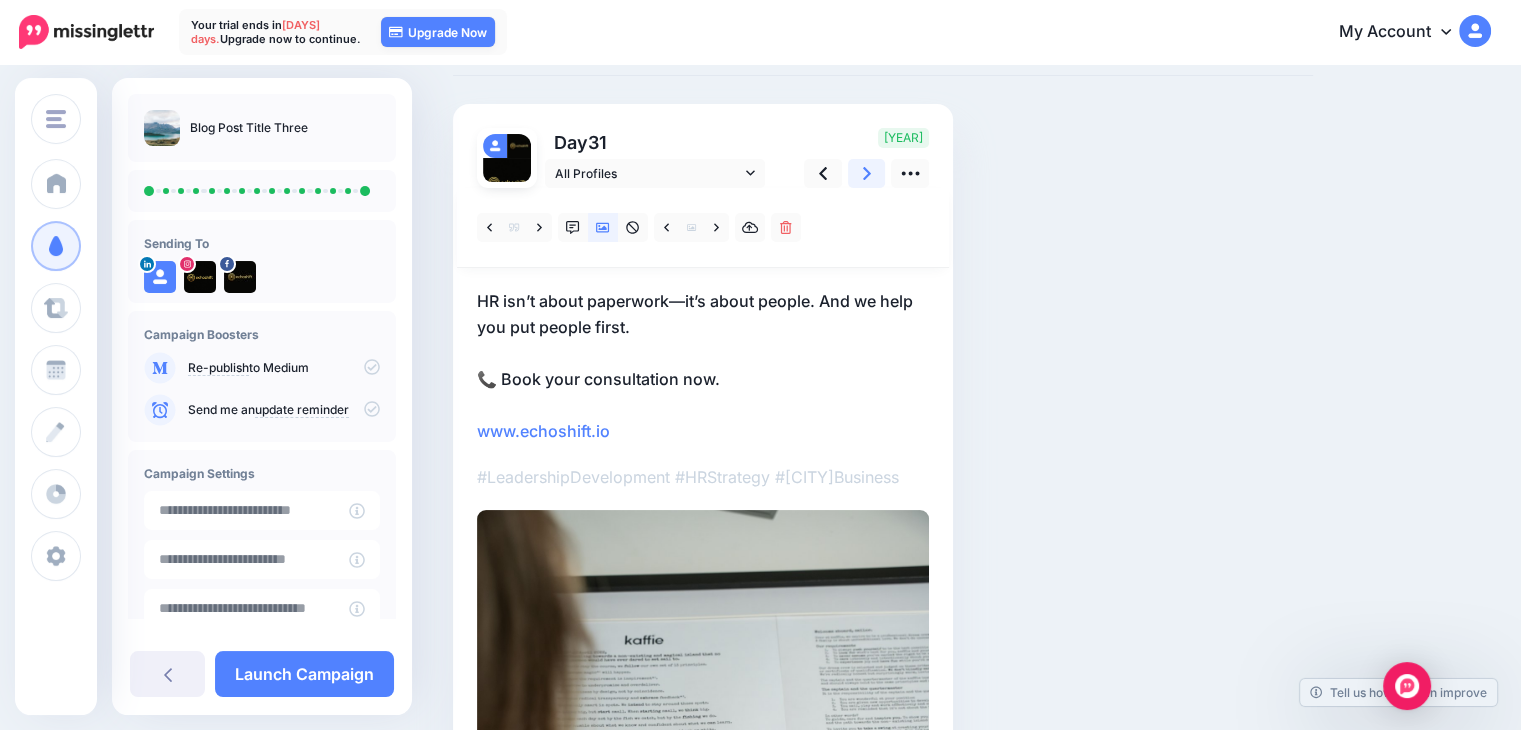 click at bounding box center [867, 173] 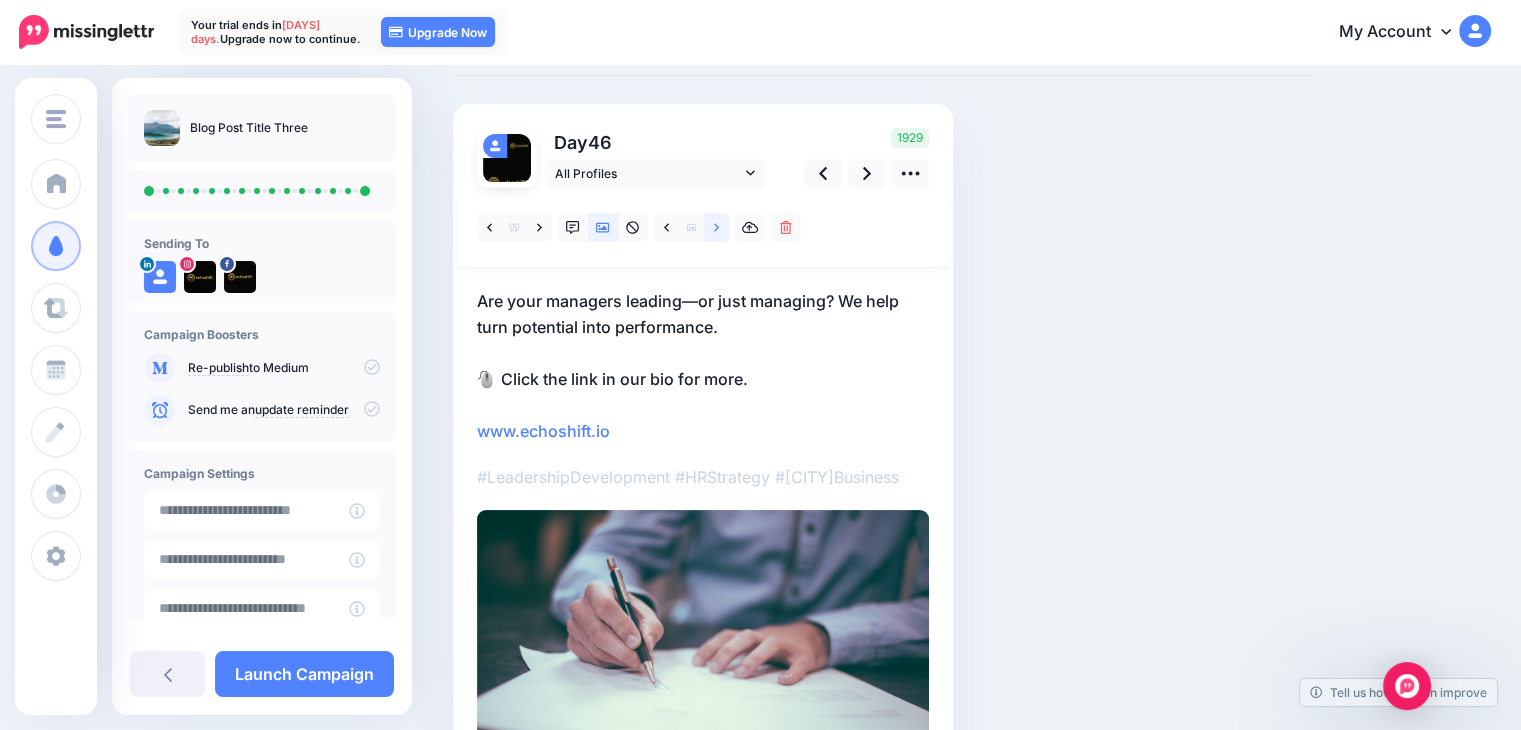 click at bounding box center (716, 227) 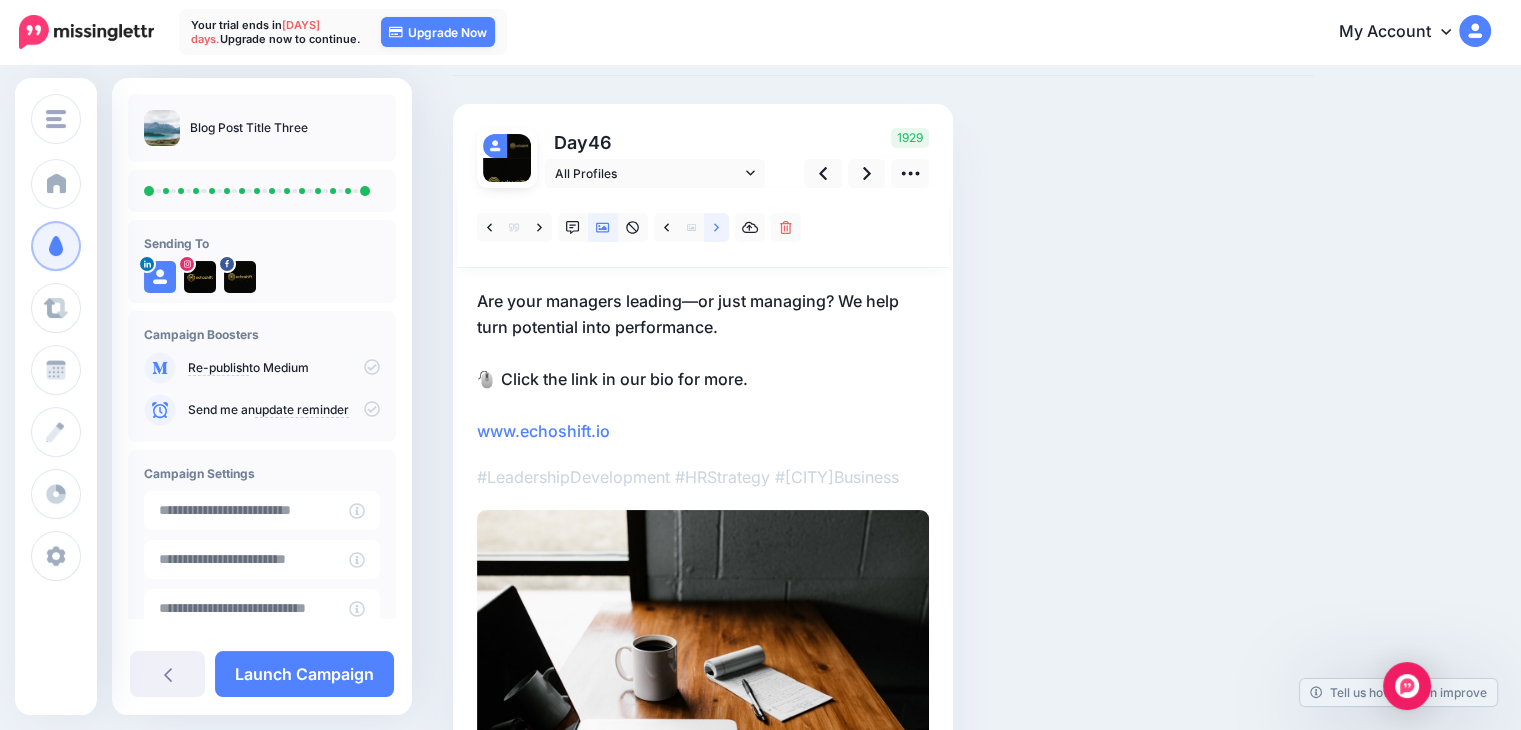 click at bounding box center (716, 227) 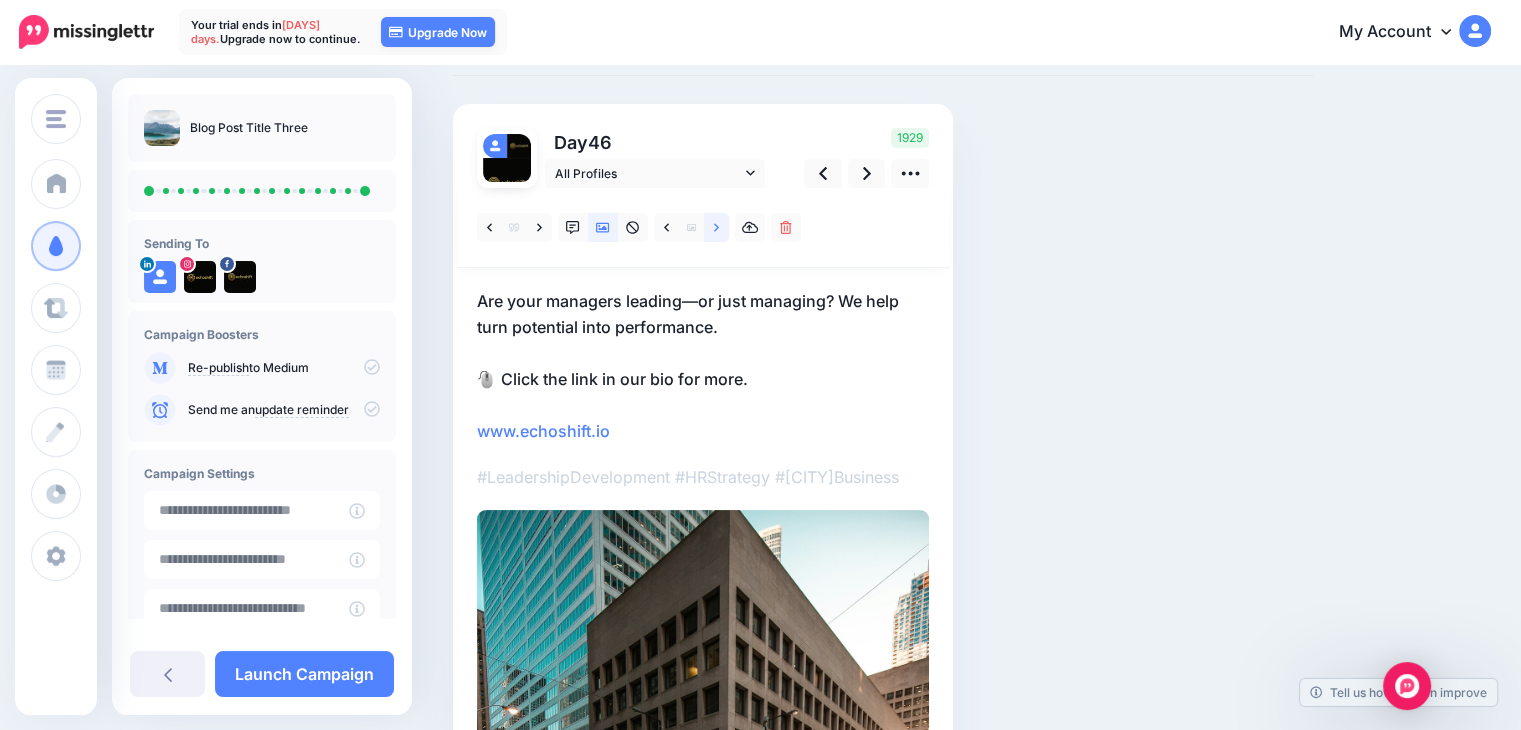 click at bounding box center [716, 227] 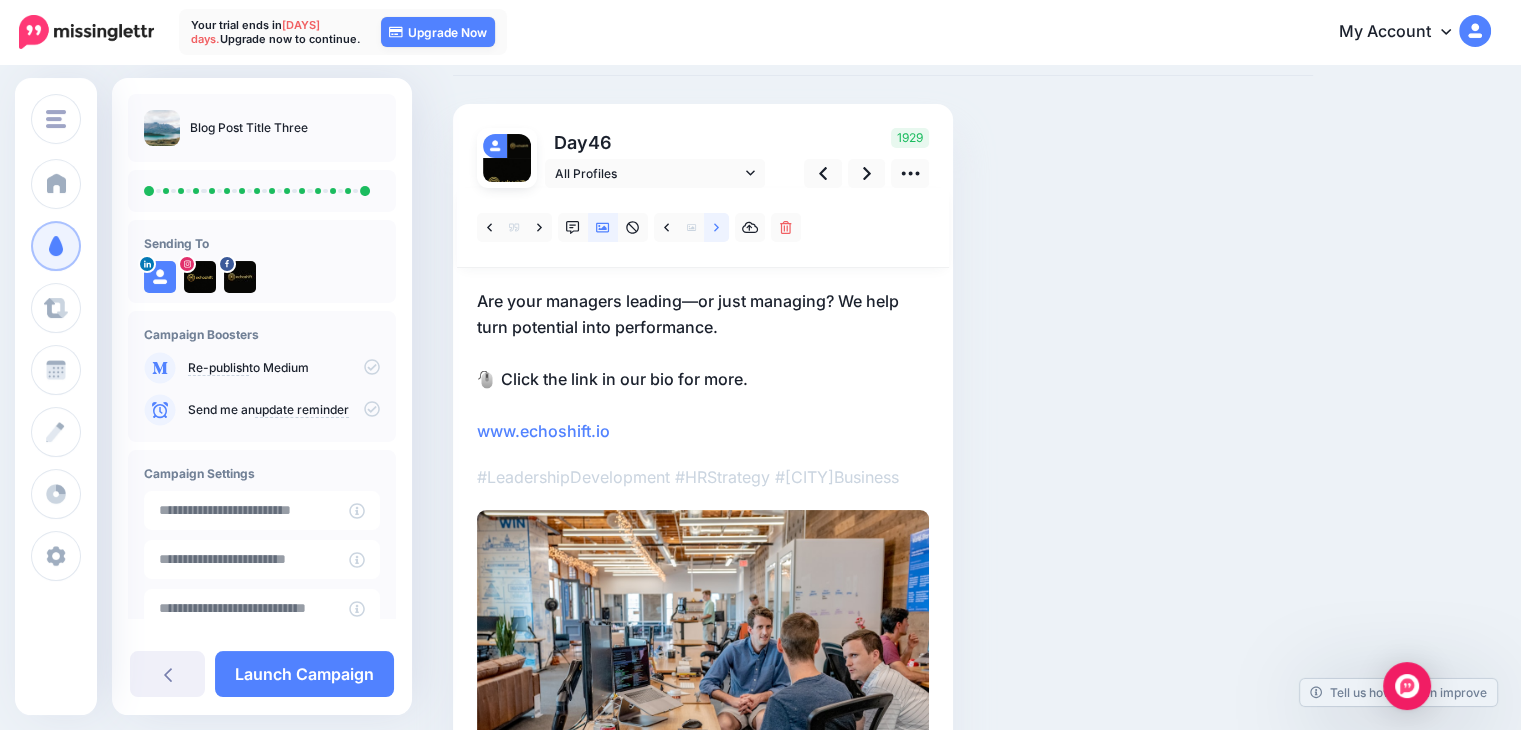 click at bounding box center [716, 227] 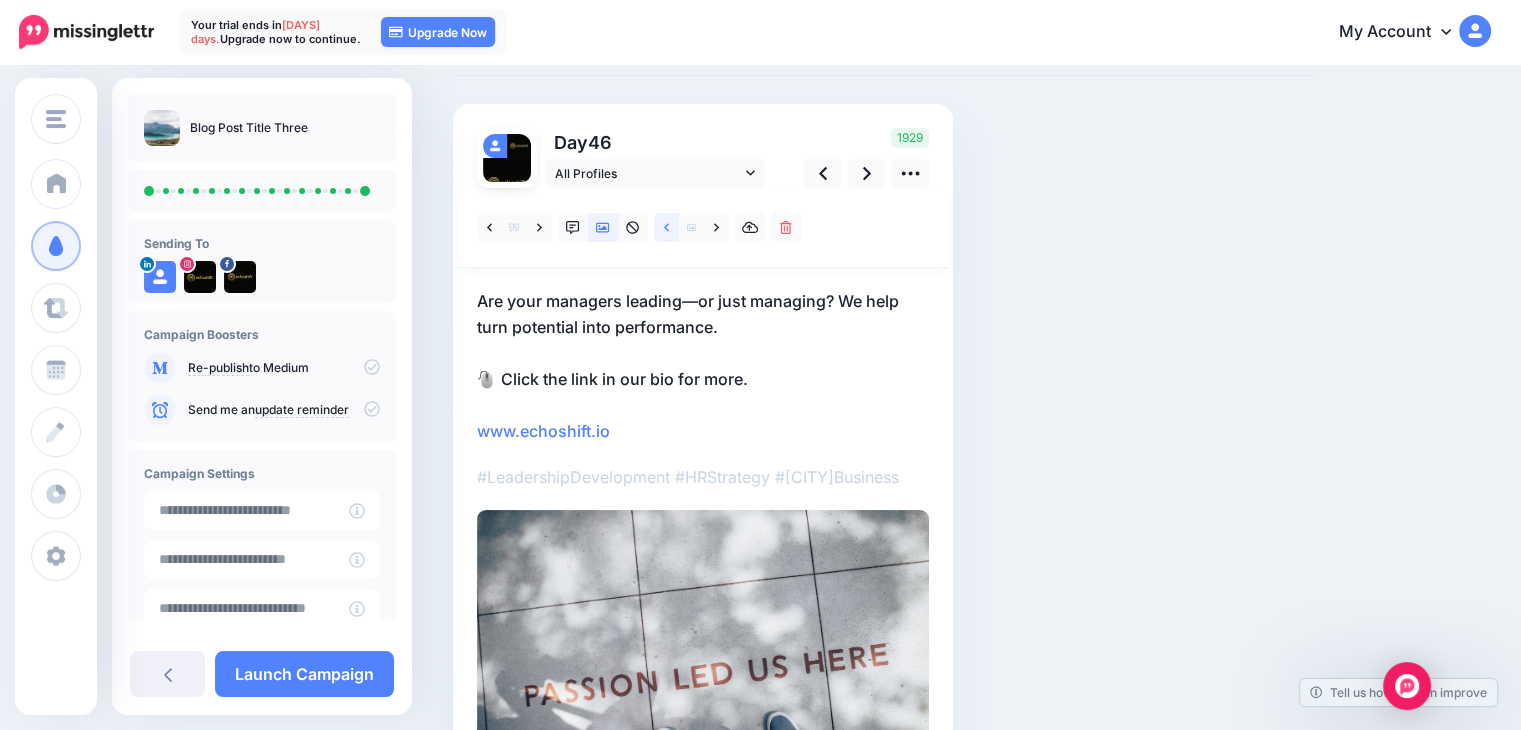 click at bounding box center [666, 227] 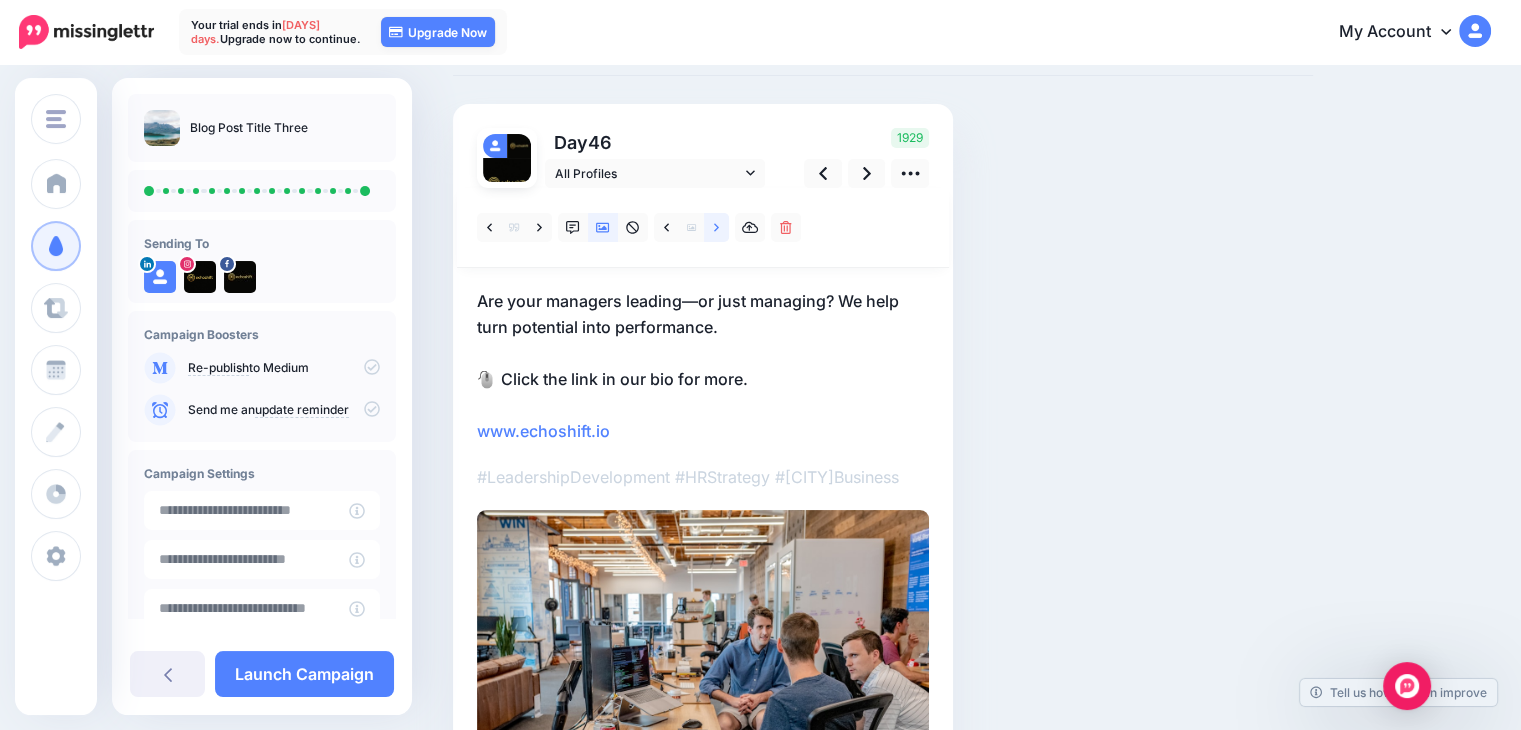 click at bounding box center (716, 227) 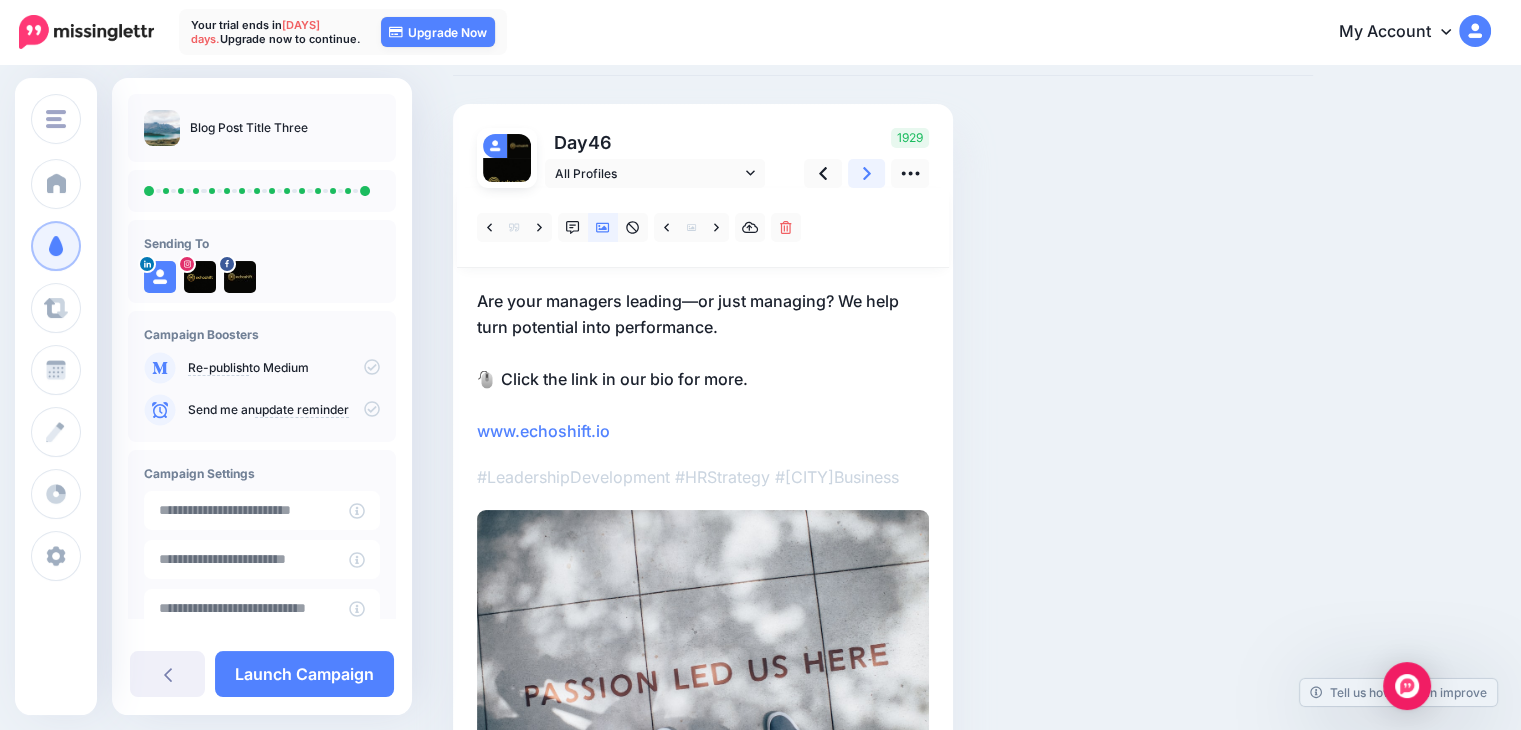 click at bounding box center (867, 173) 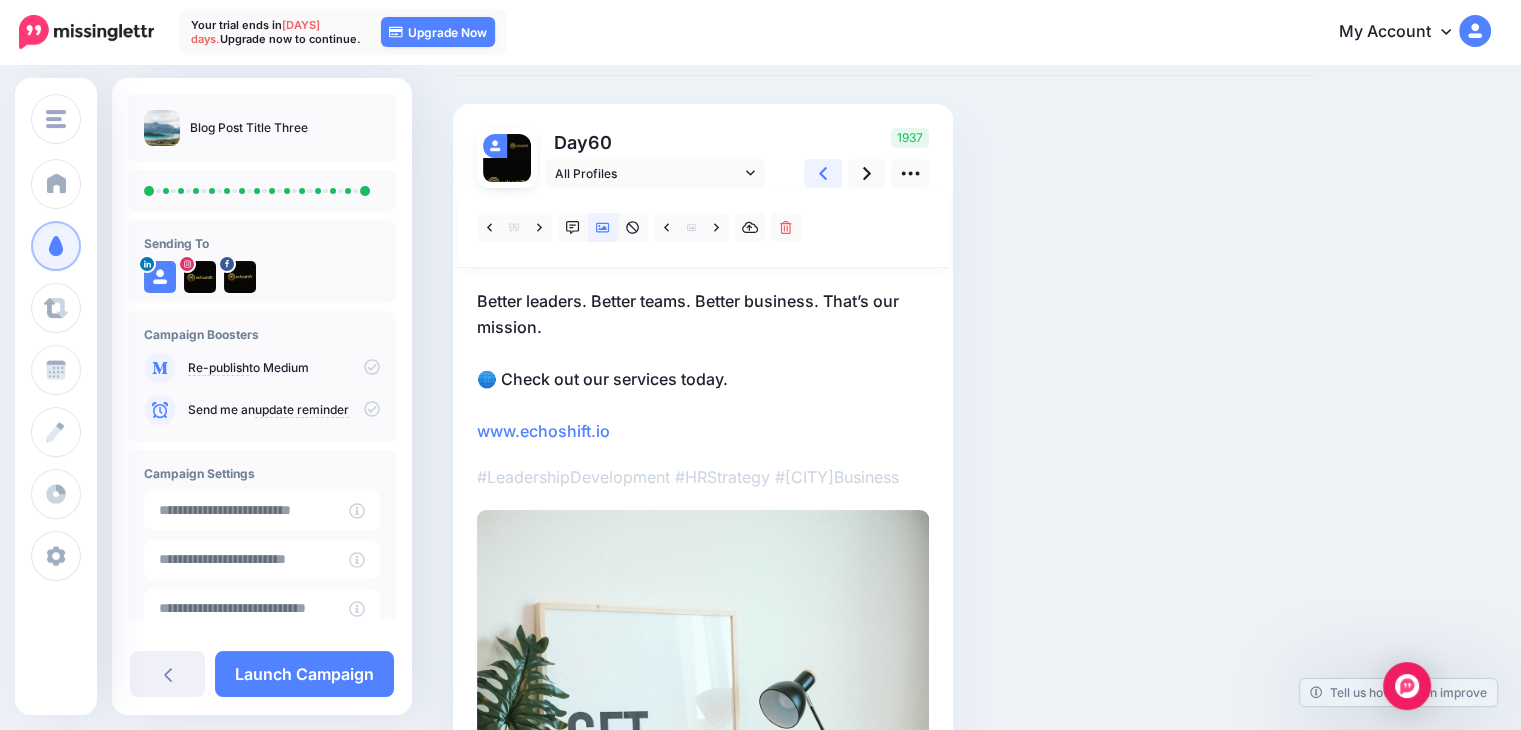 click 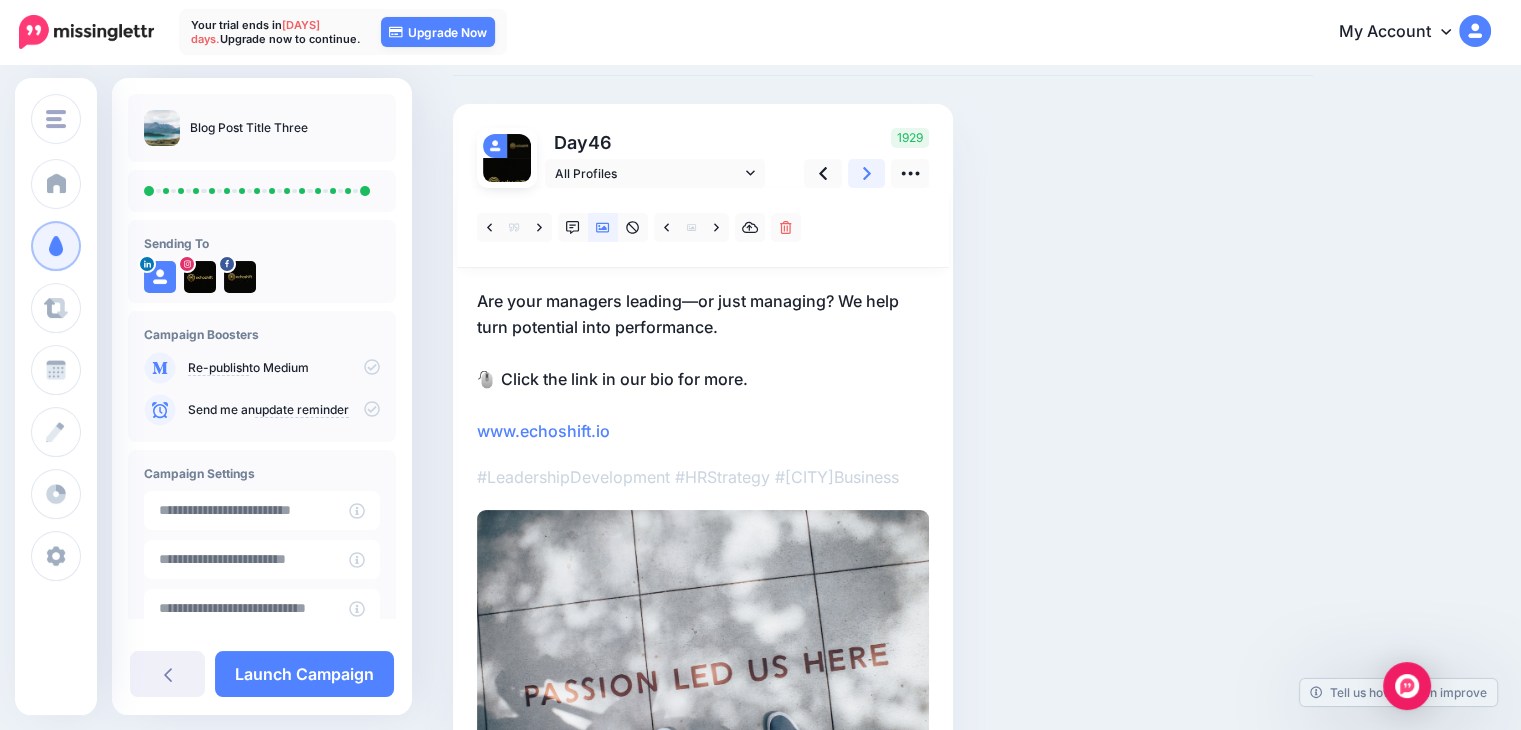click at bounding box center (867, 173) 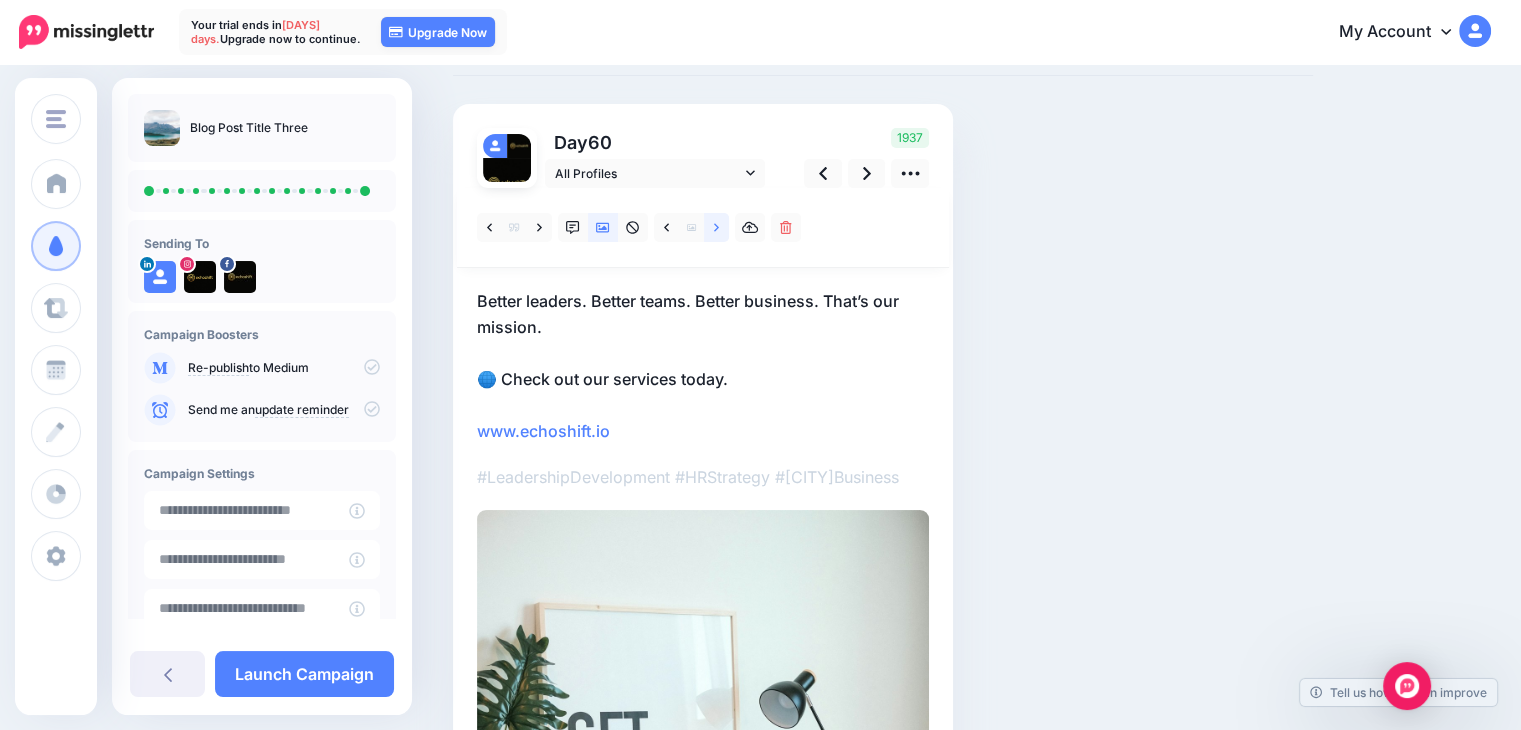 click at bounding box center (716, 227) 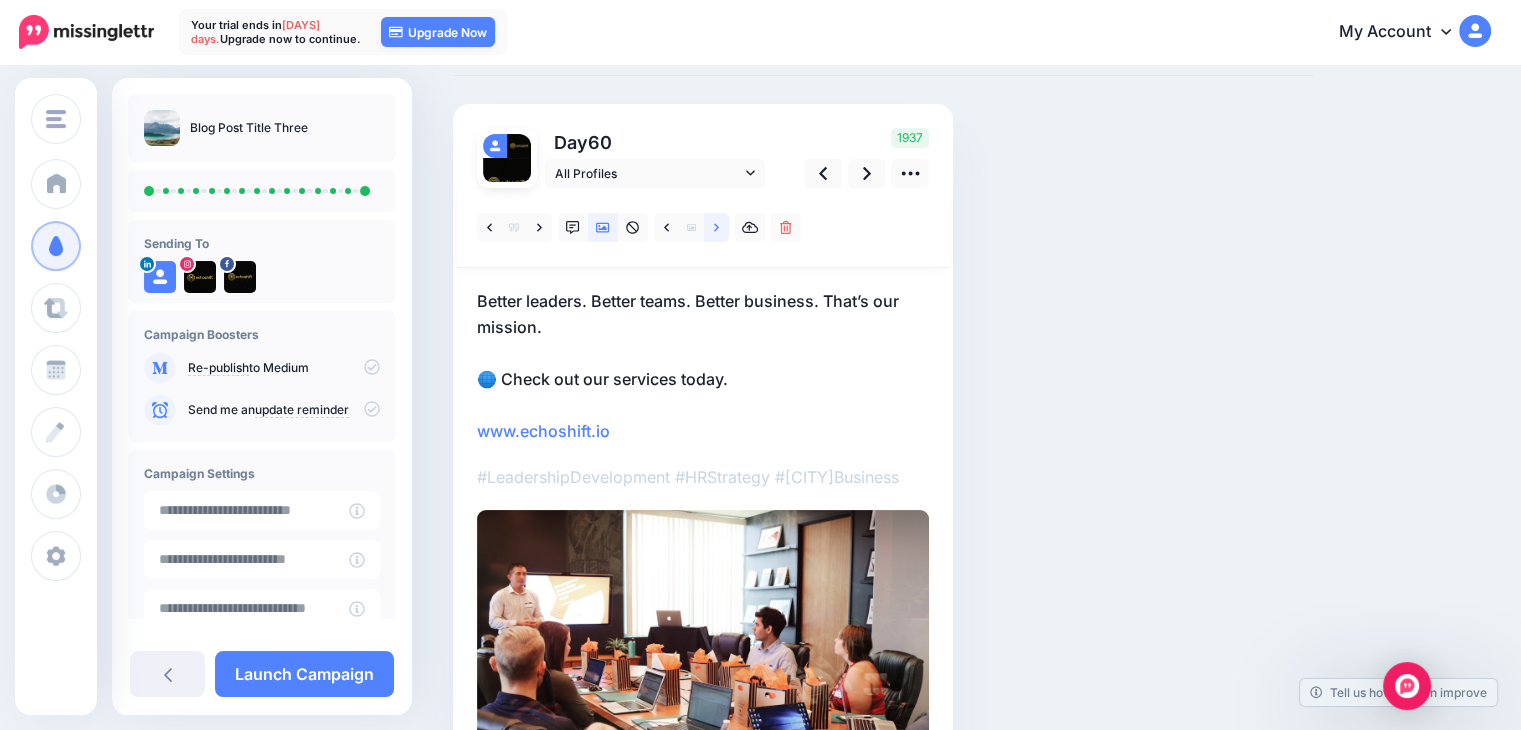 click at bounding box center (716, 227) 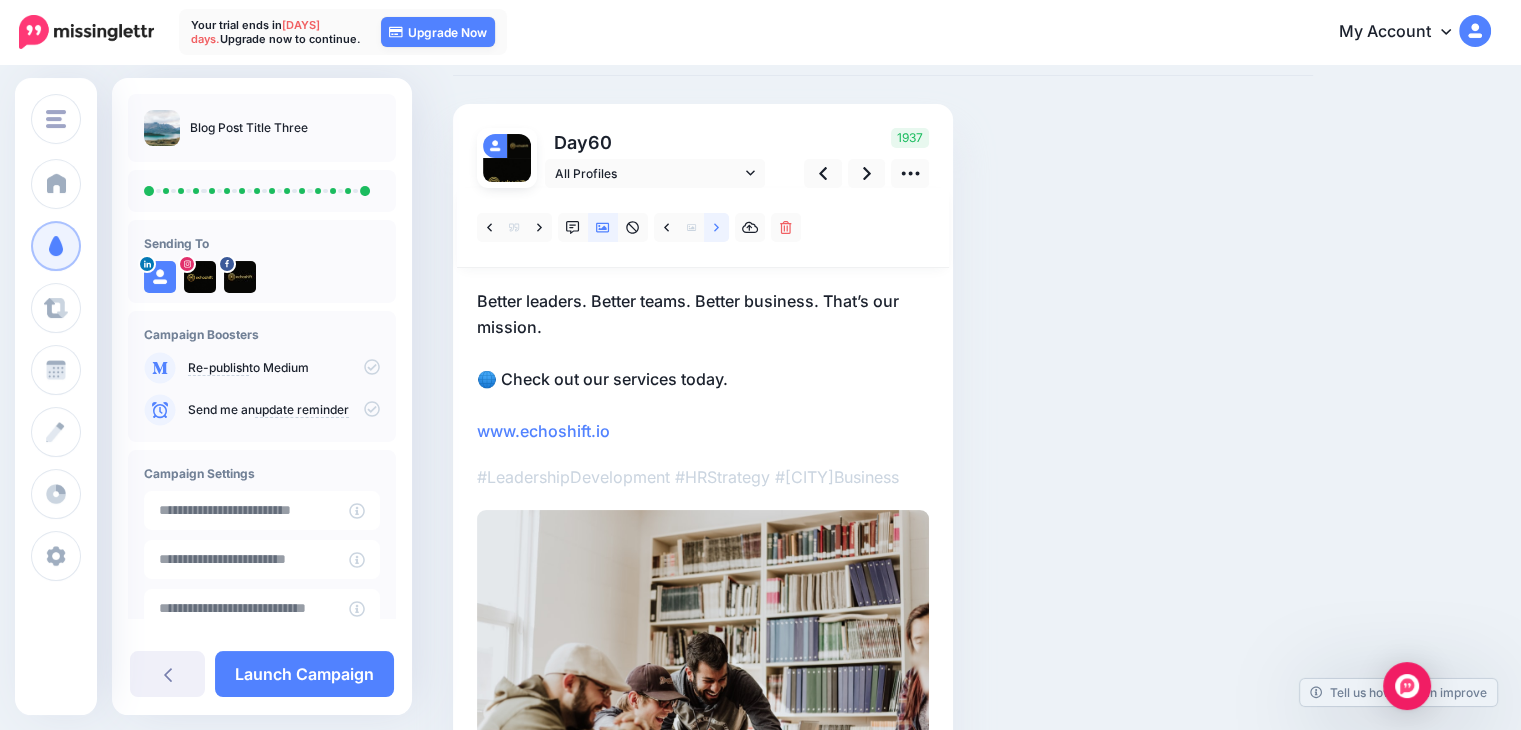 click at bounding box center (716, 227) 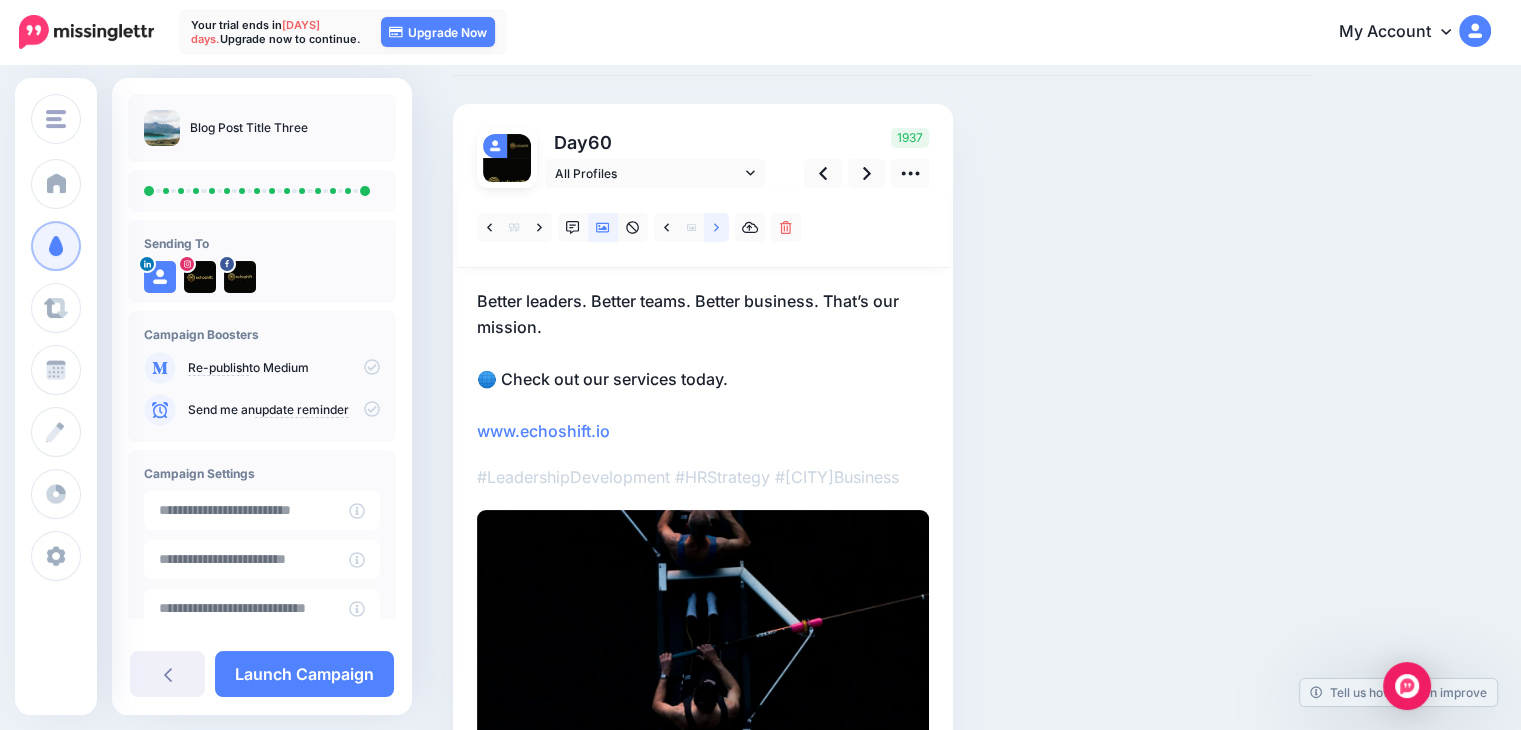 click at bounding box center (716, 227) 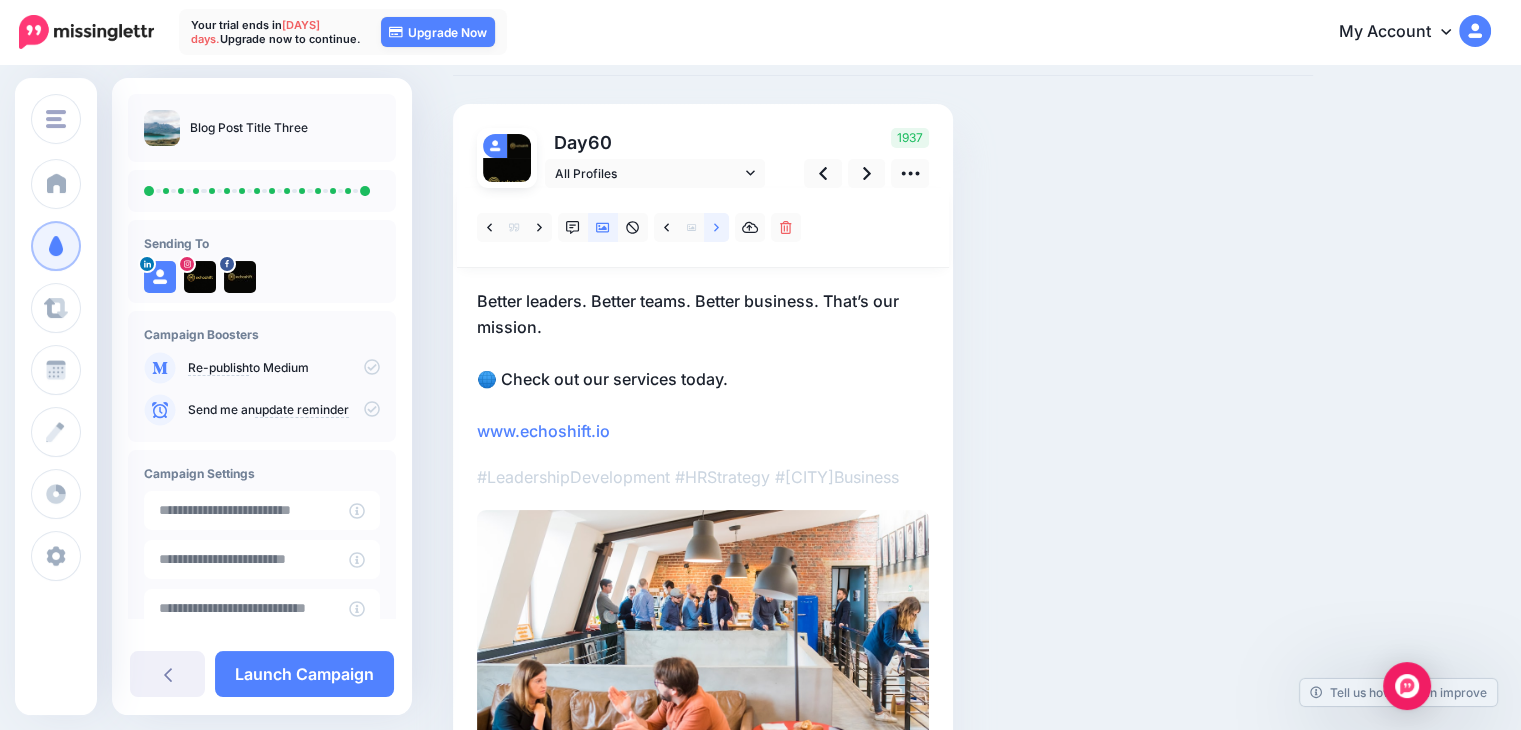 click at bounding box center [716, 227] 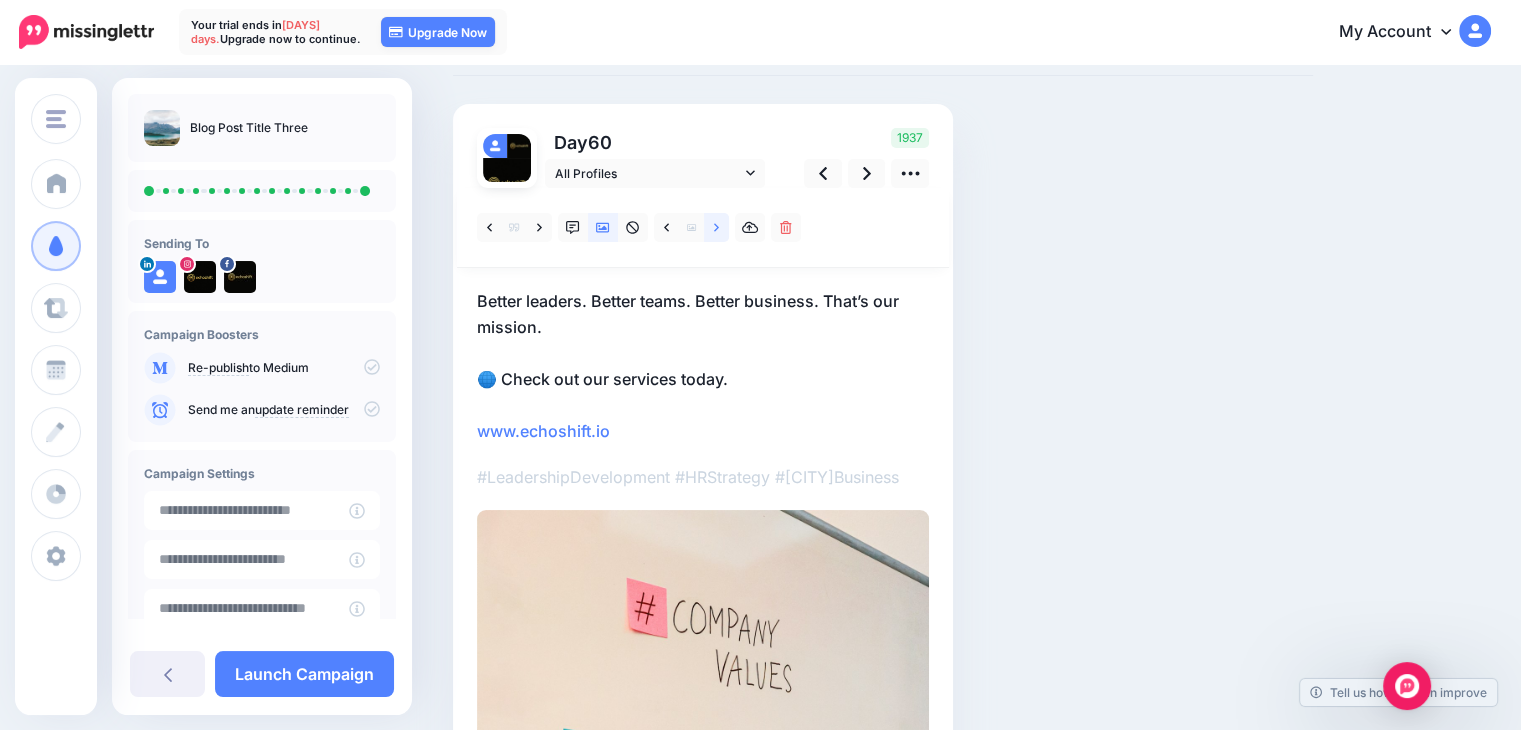 click at bounding box center [716, 227] 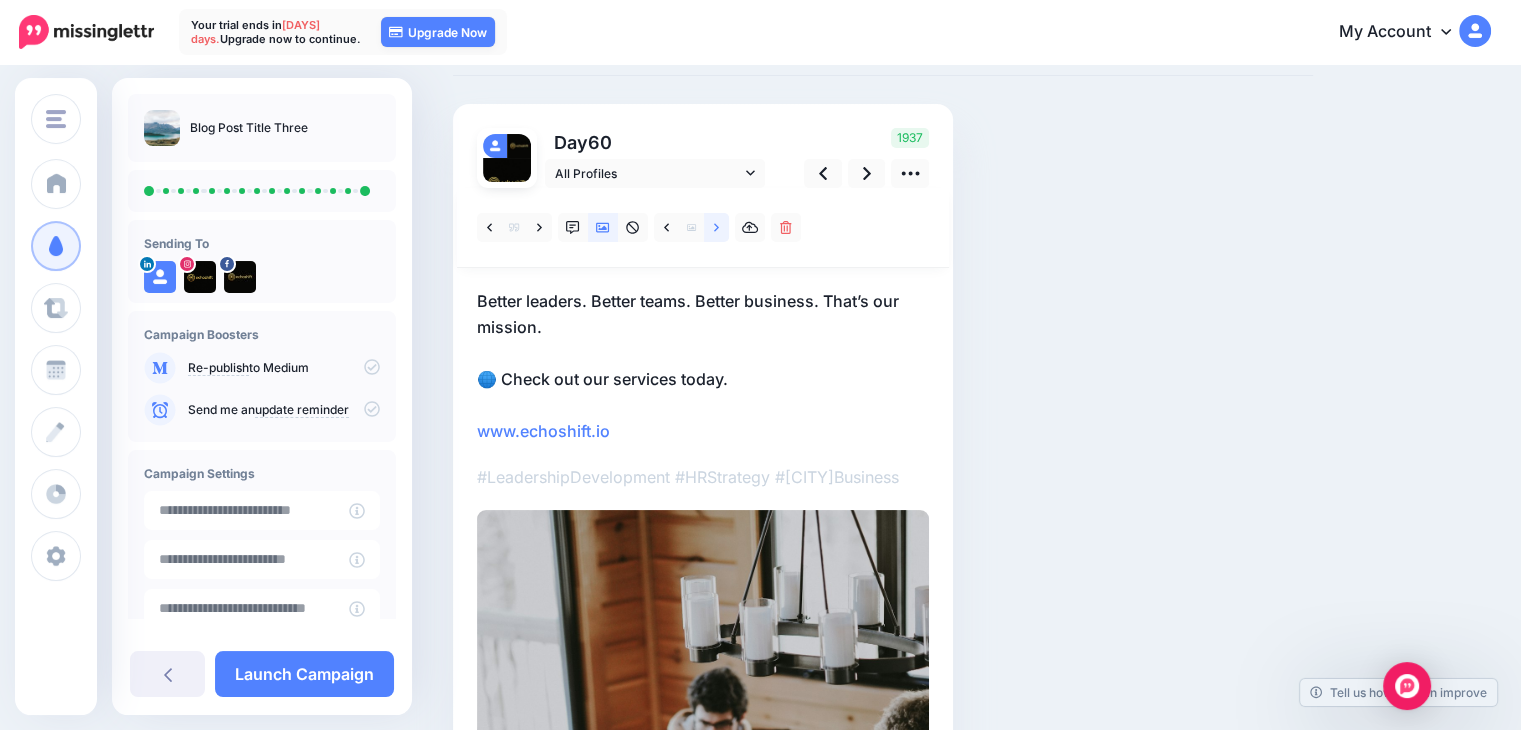 click at bounding box center (716, 227) 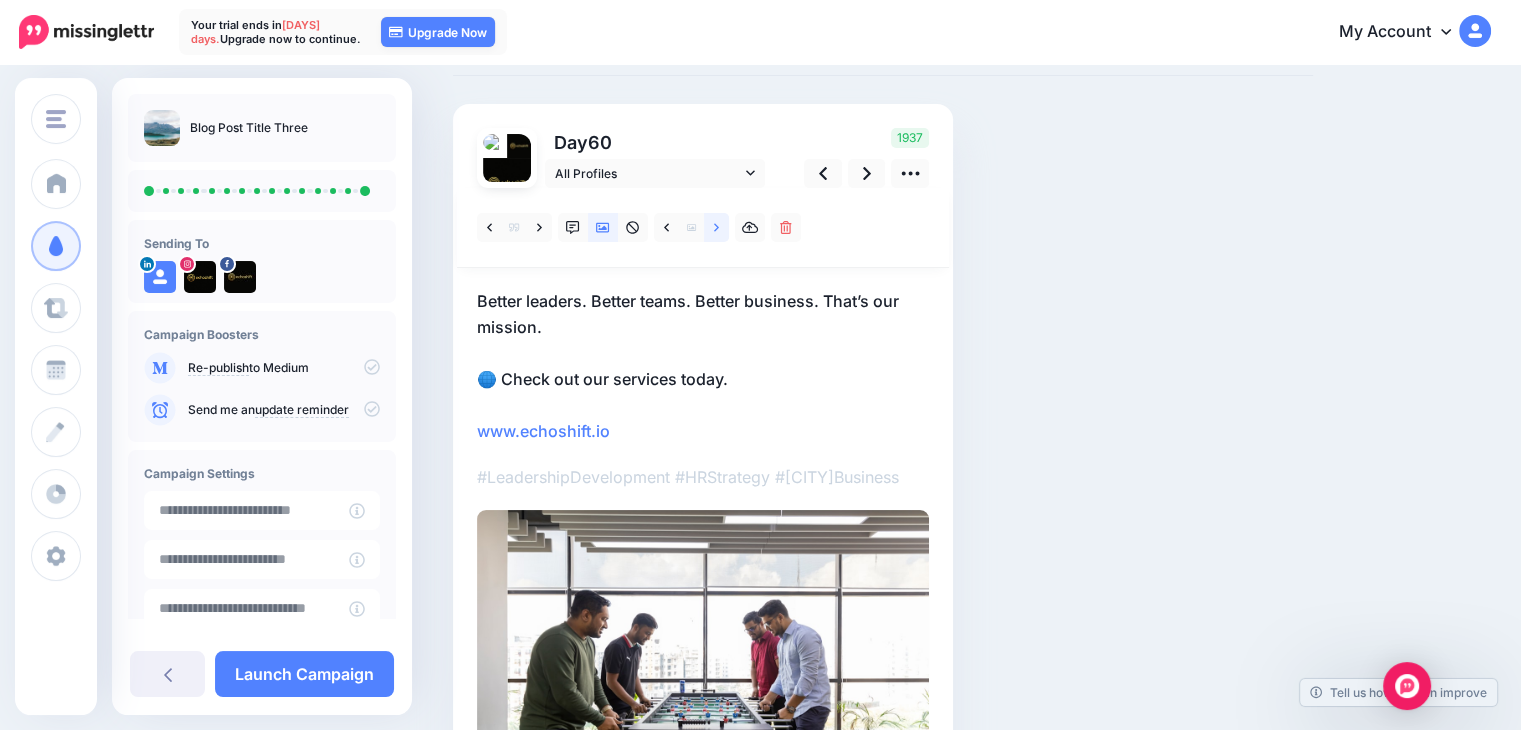 click at bounding box center (716, 227) 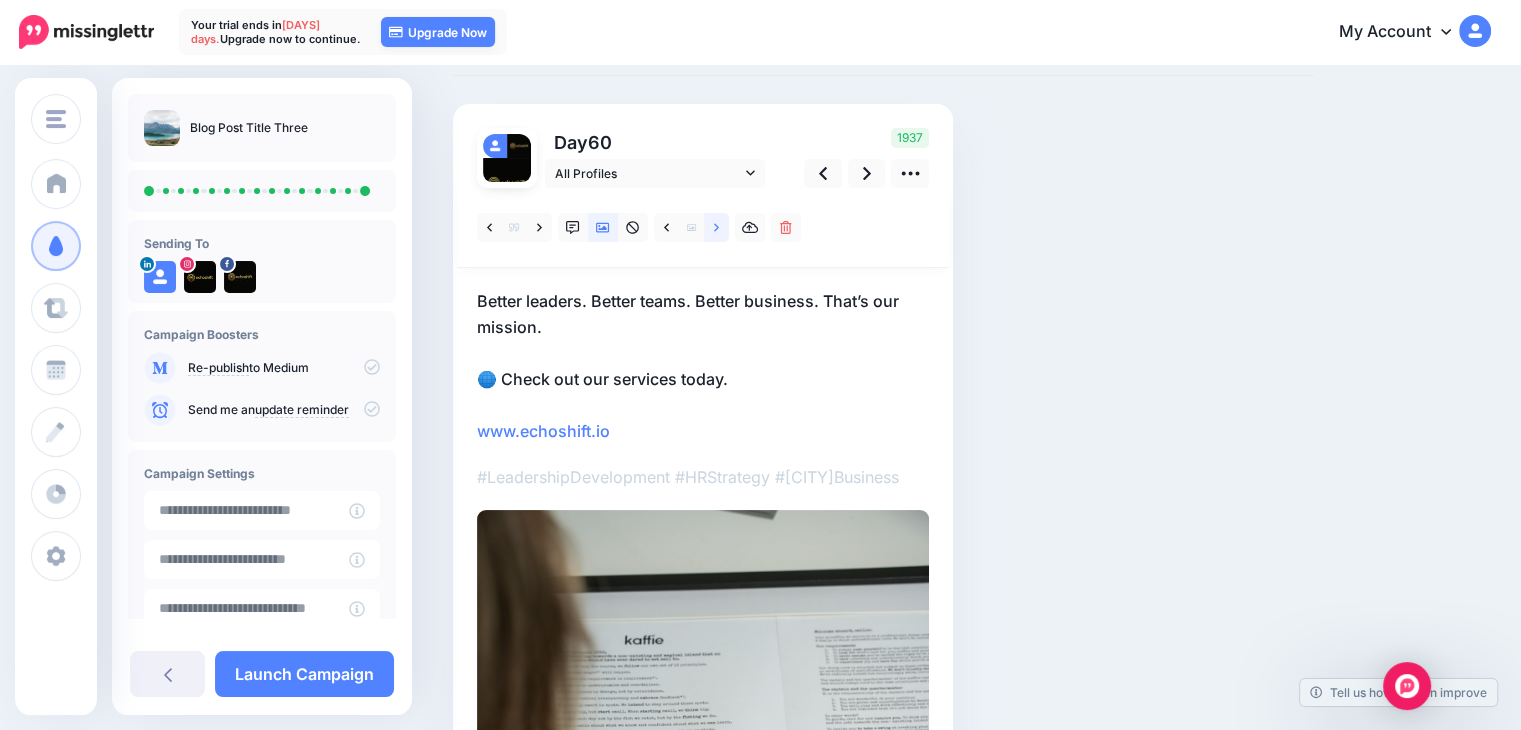 click at bounding box center (716, 227) 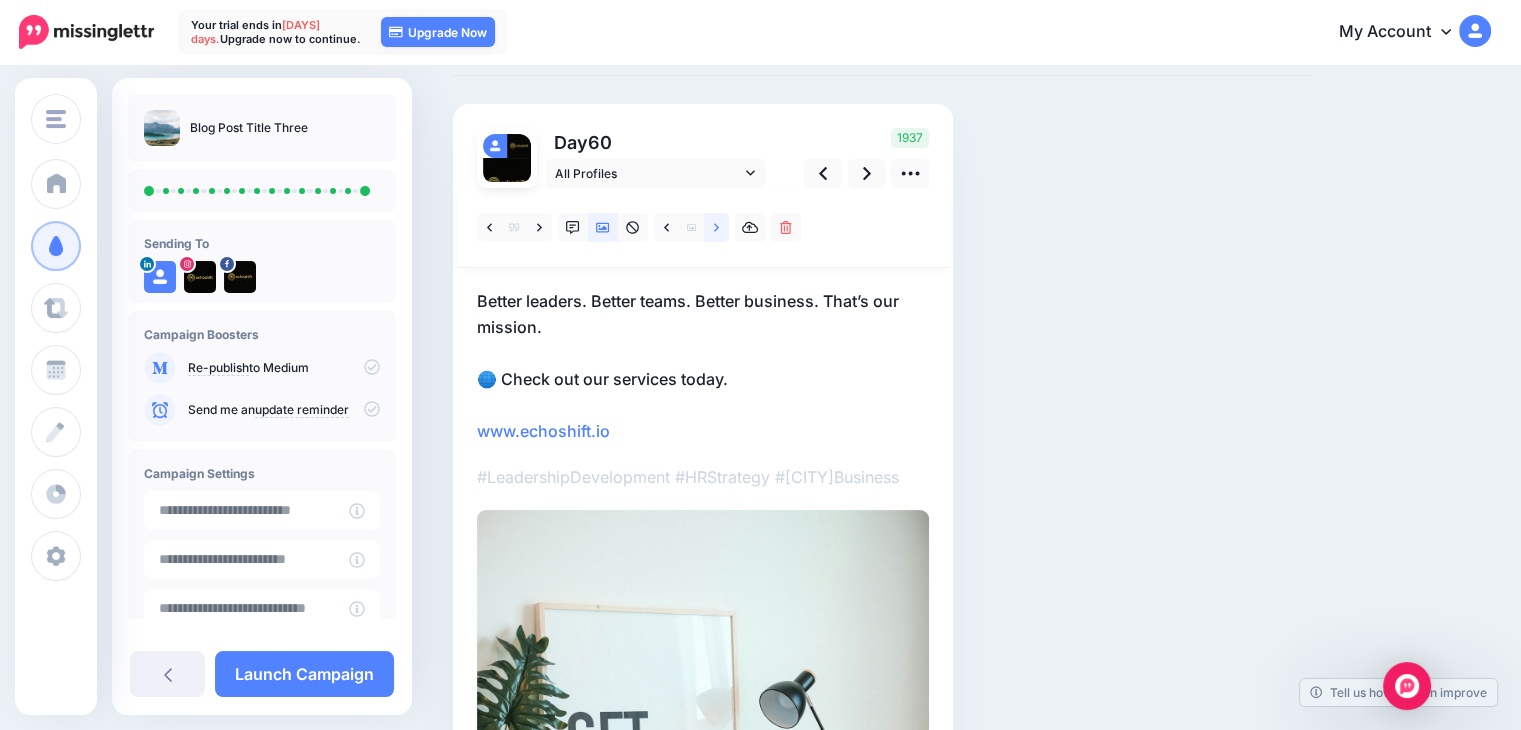 click at bounding box center (716, 227) 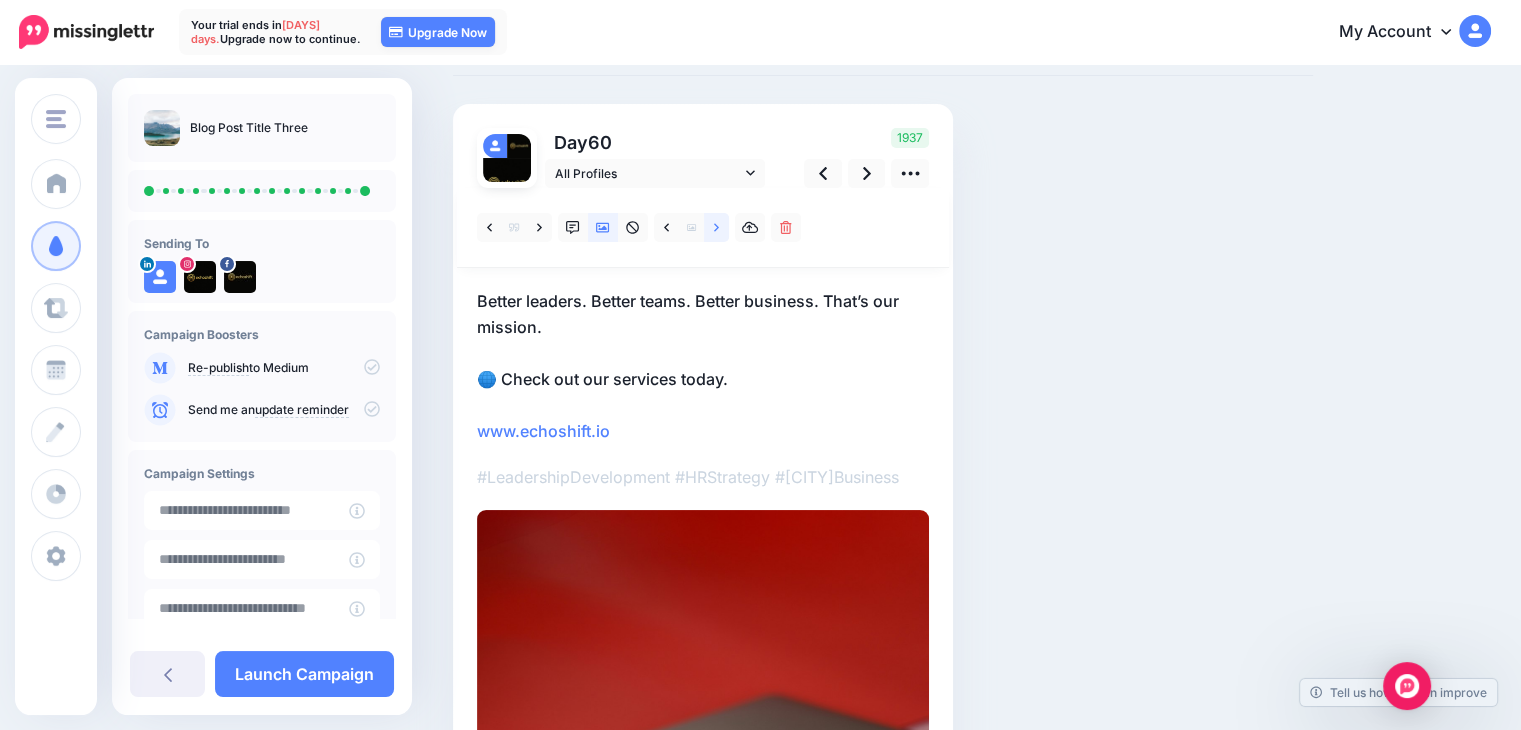 click at bounding box center (716, 227) 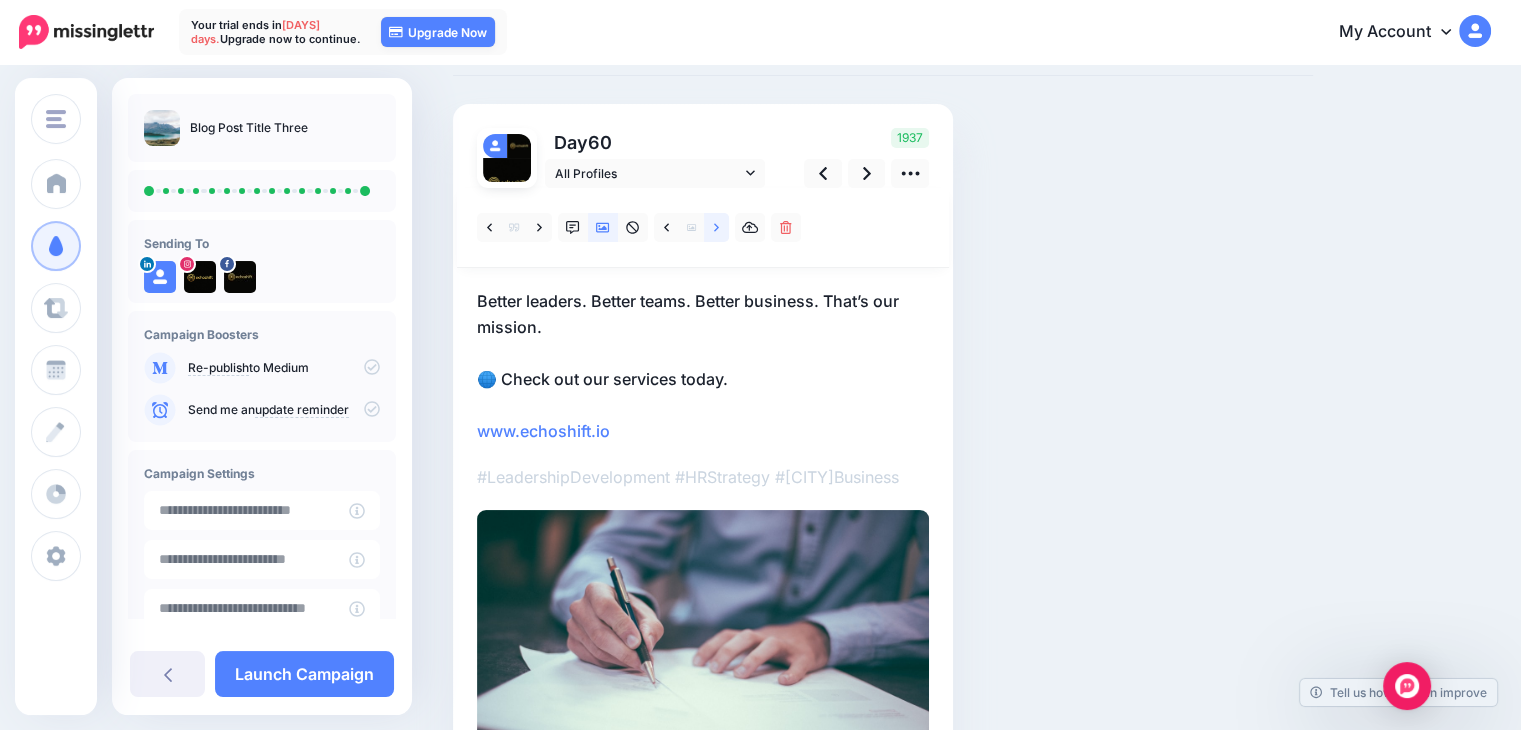 click at bounding box center [716, 227] 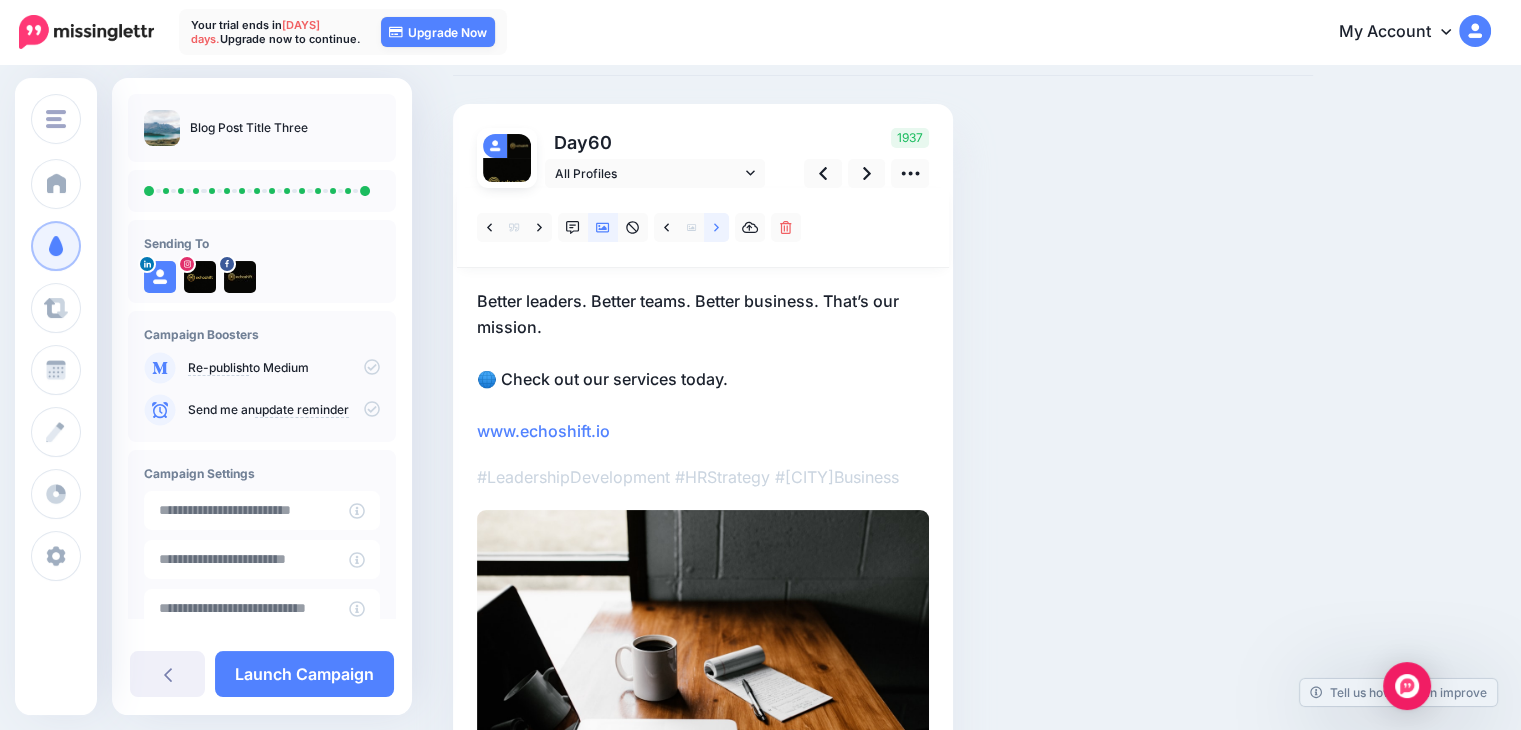 click at bounding box center [716, 227] 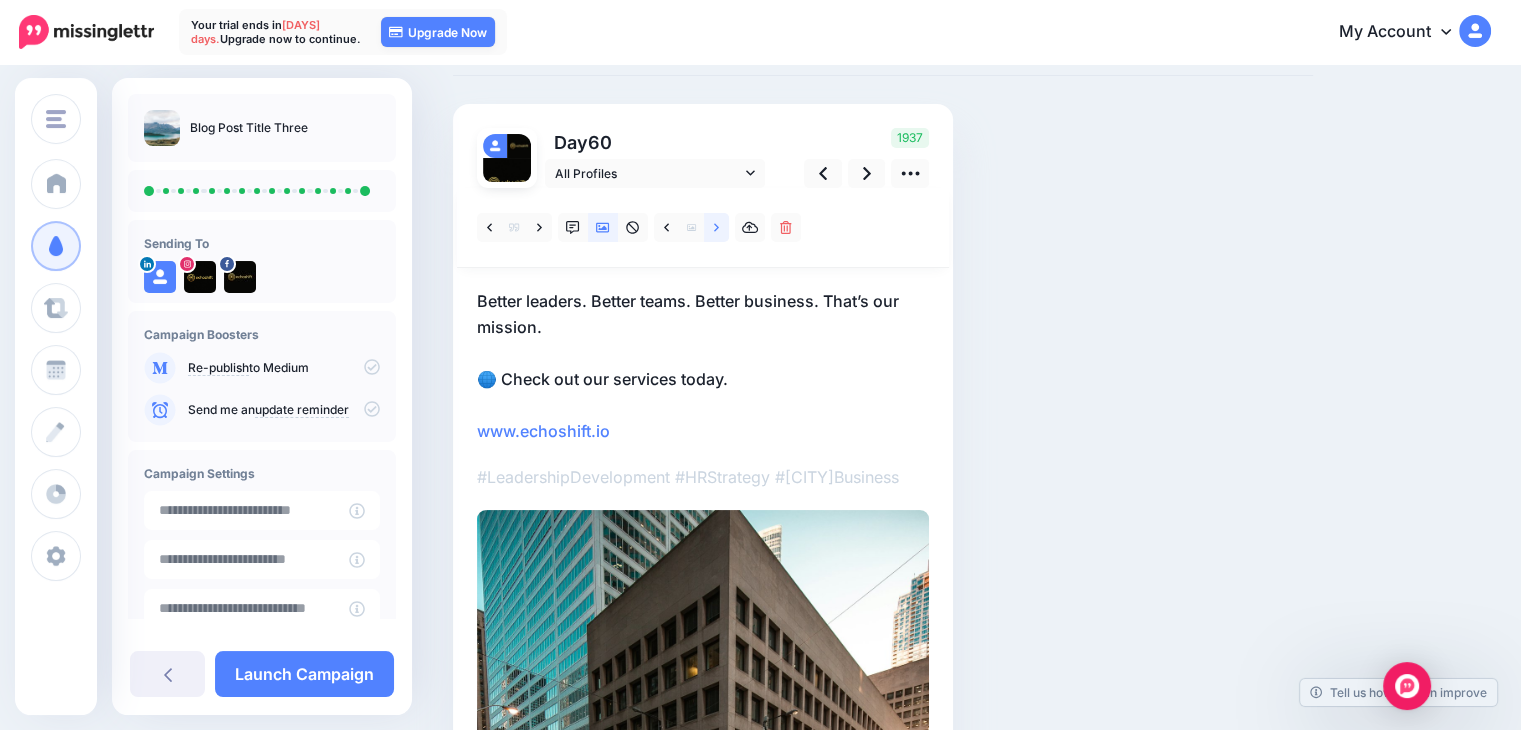click at bounding box center [716, 227] 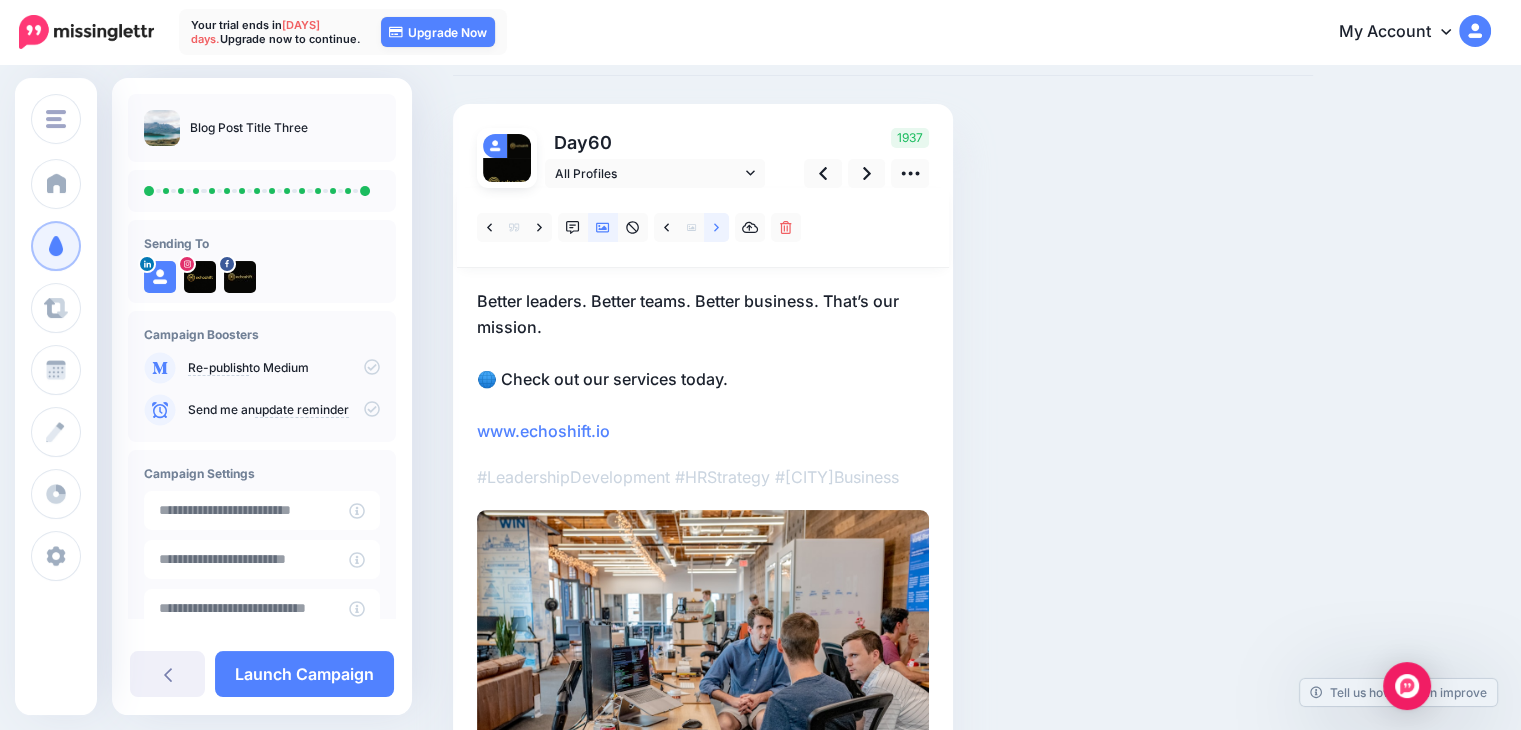 click at bounding box center (716, 227) 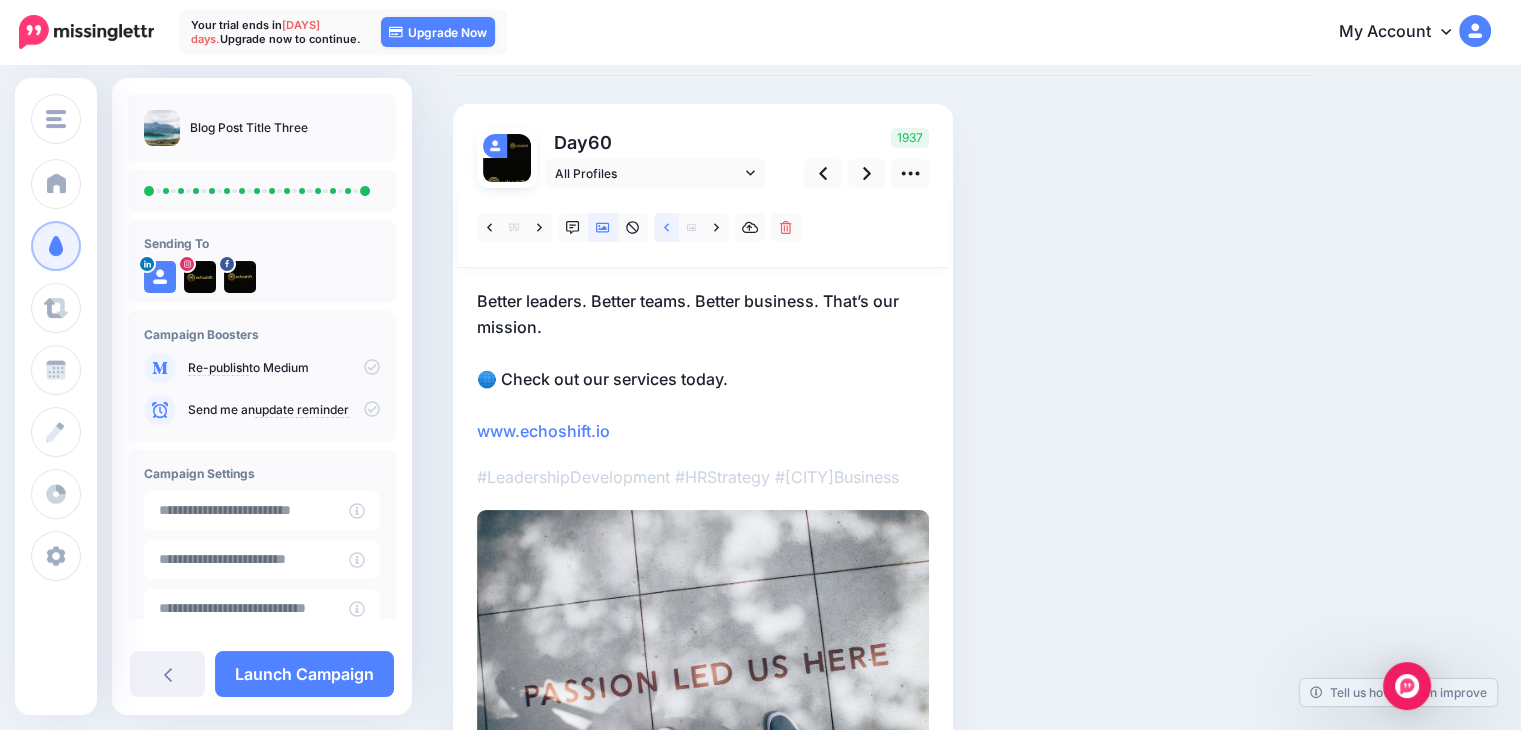 click at bounding box center [666, 227] 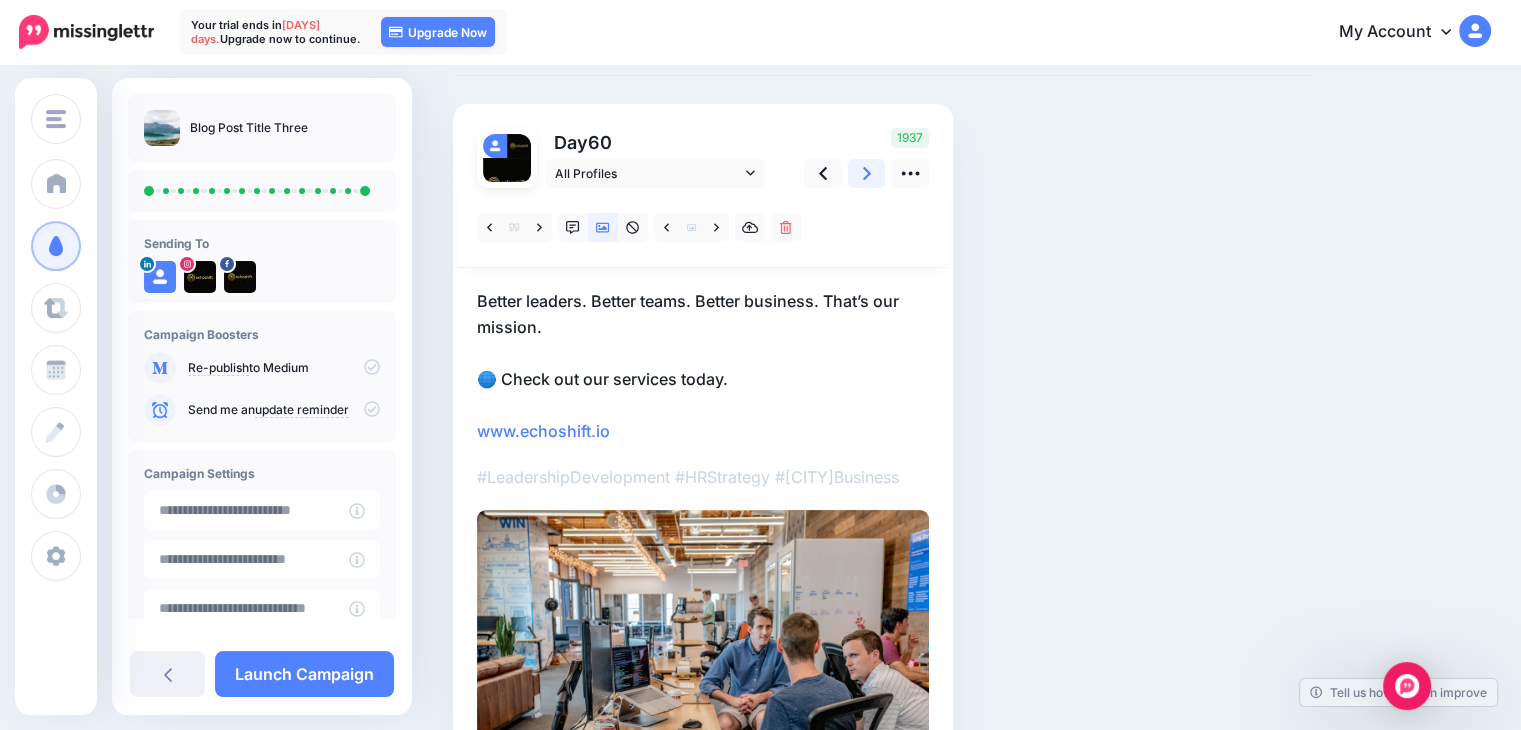 click 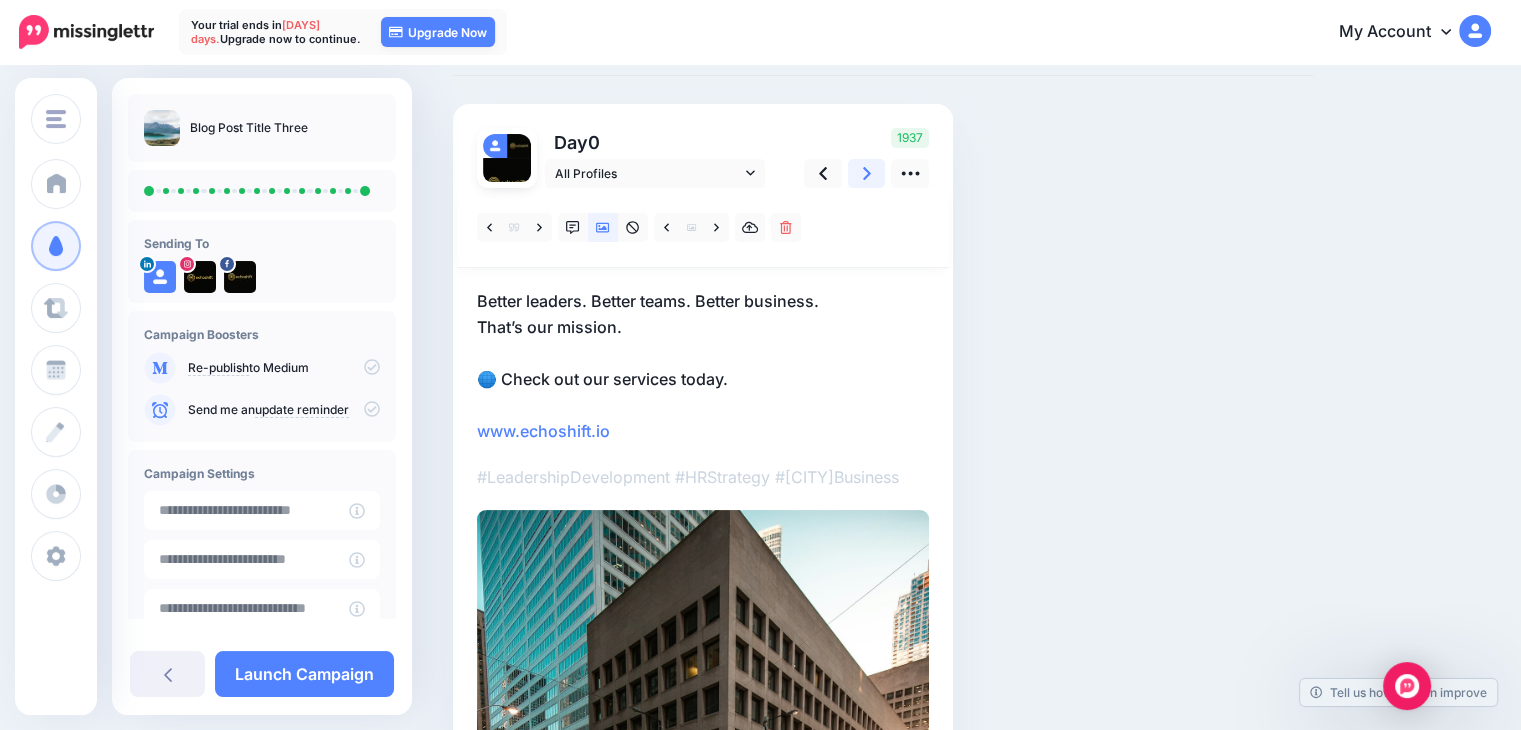 click 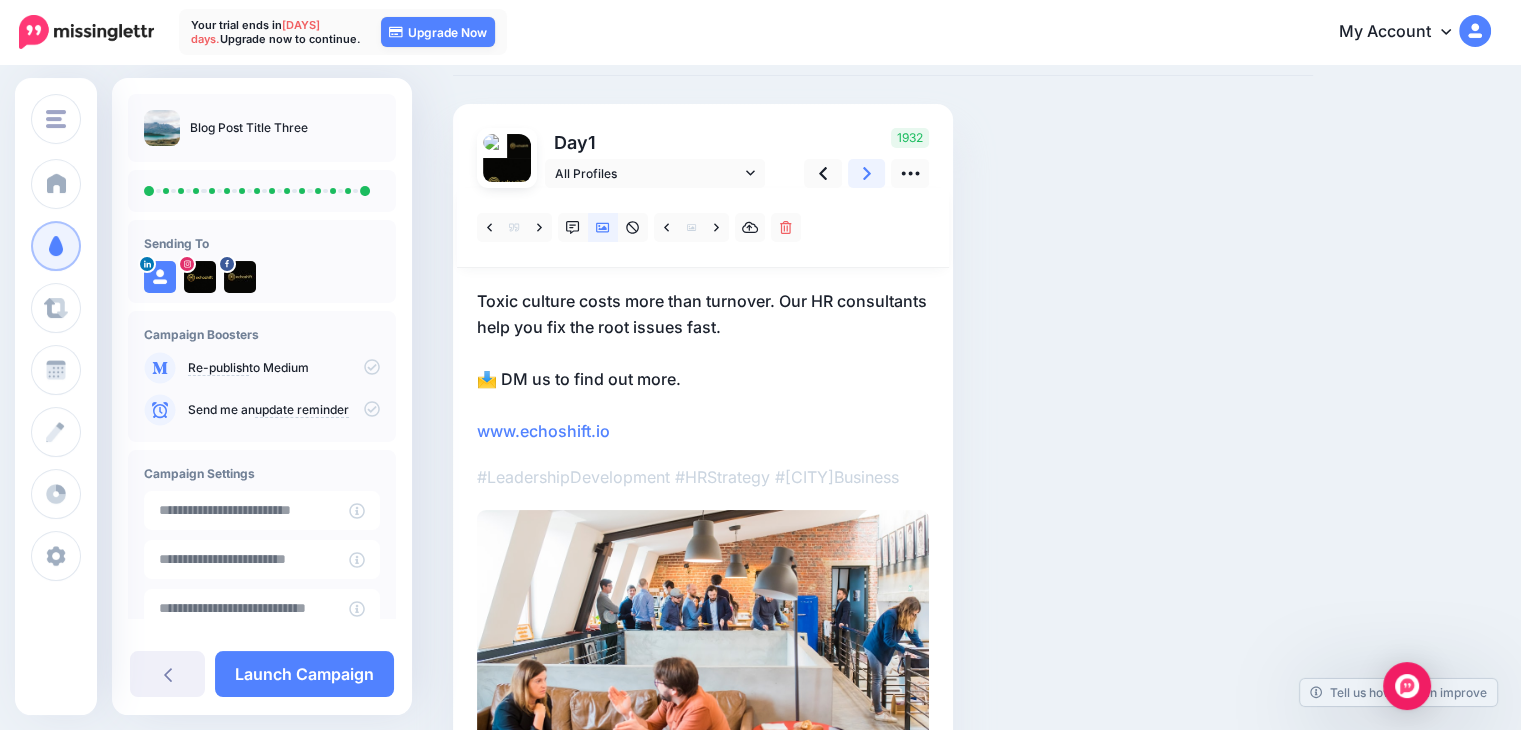 click 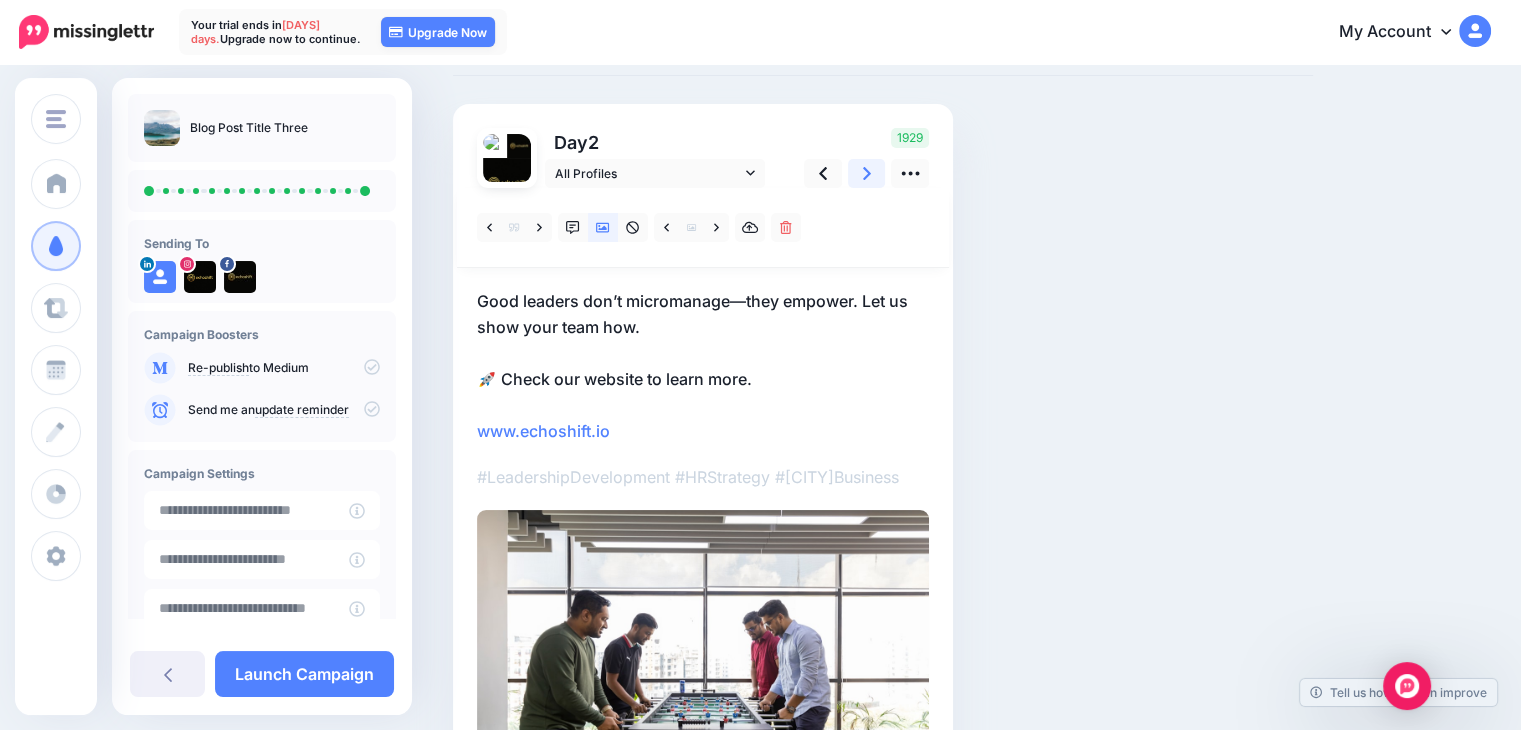click 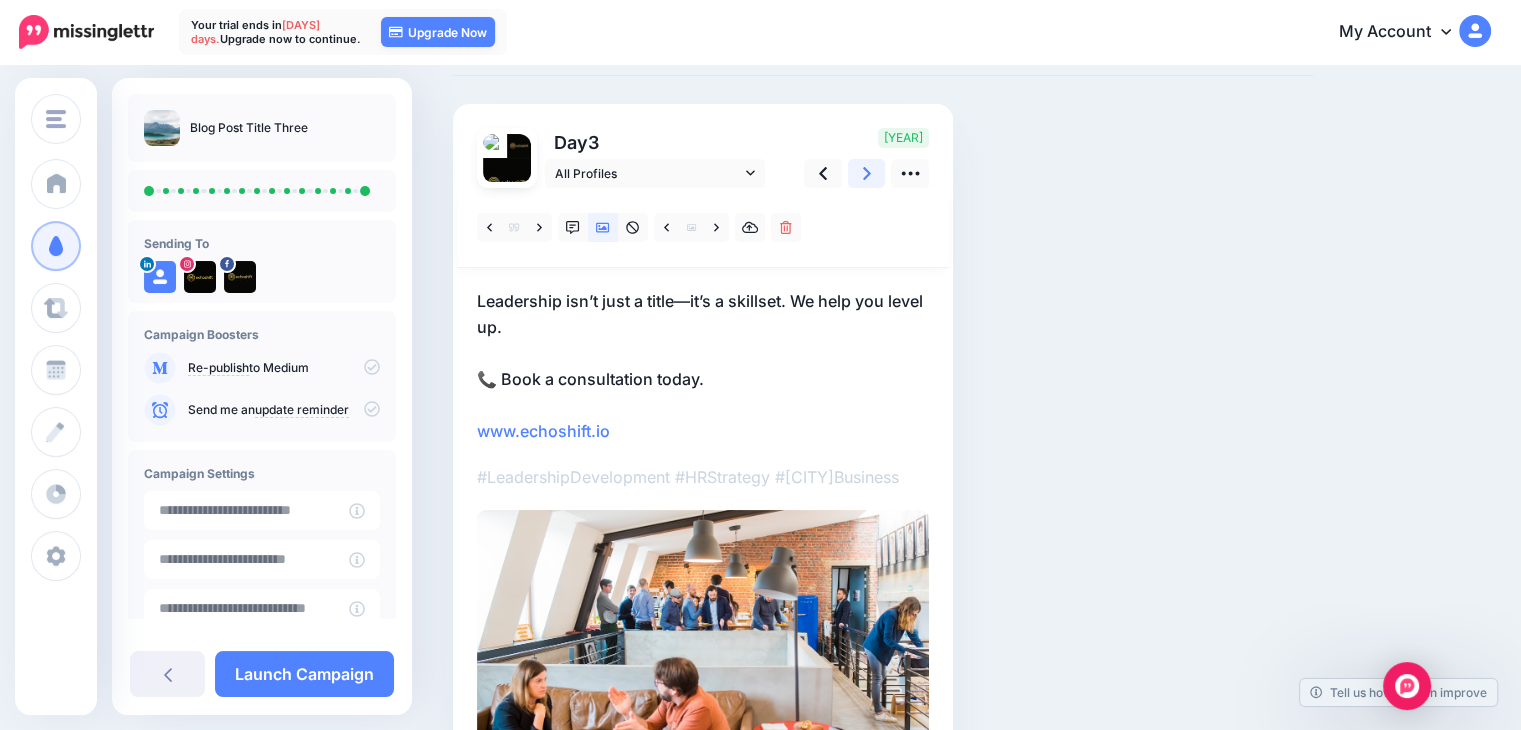 click 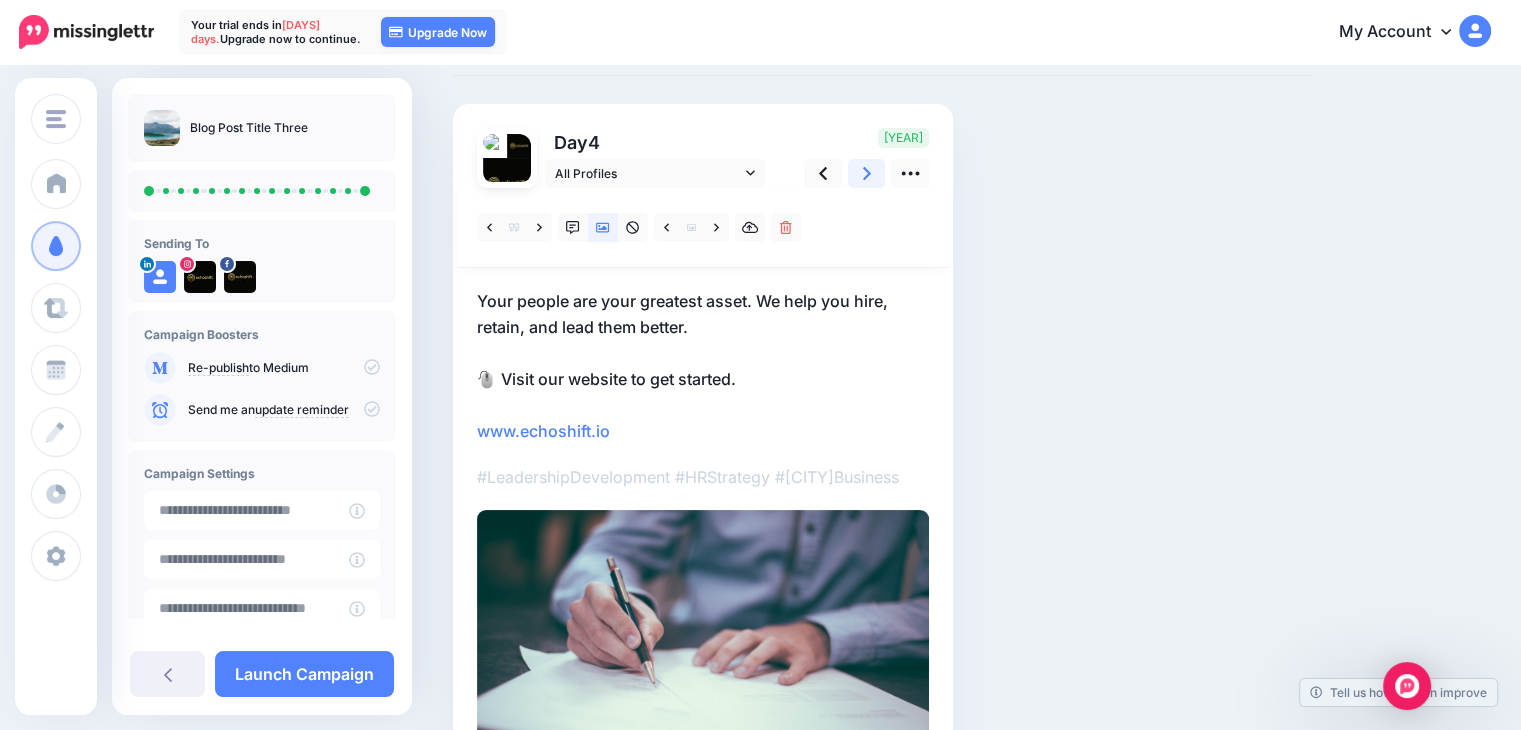 click 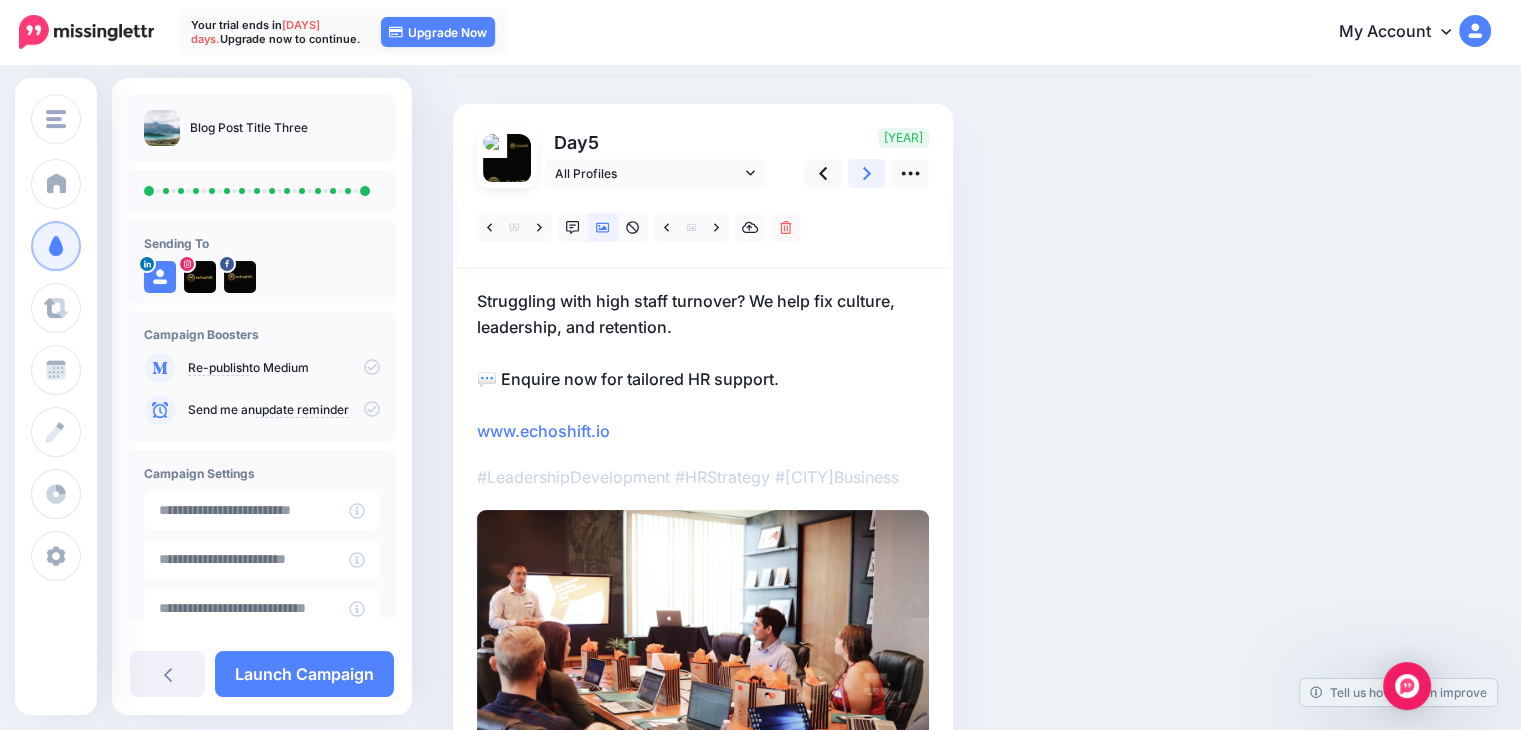 click 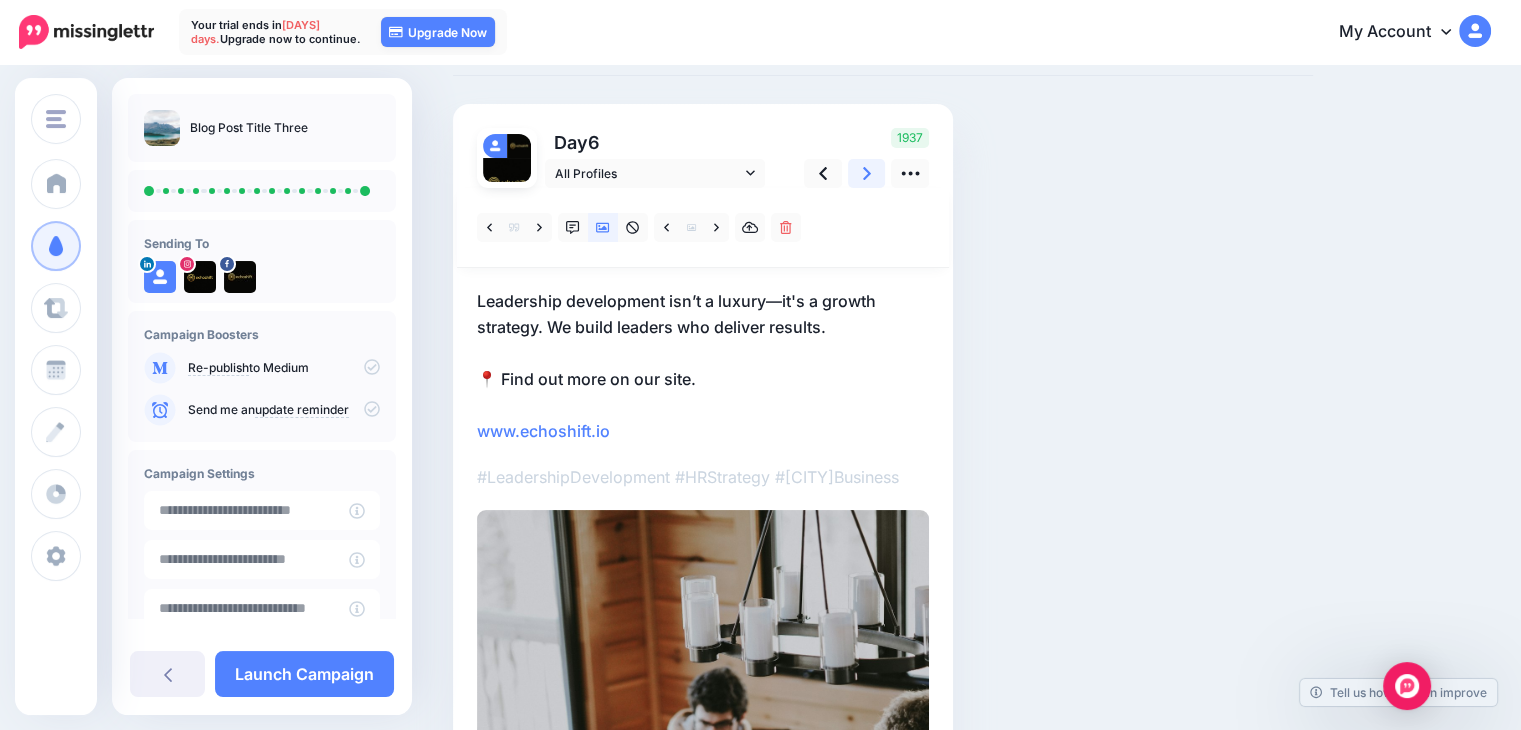 click 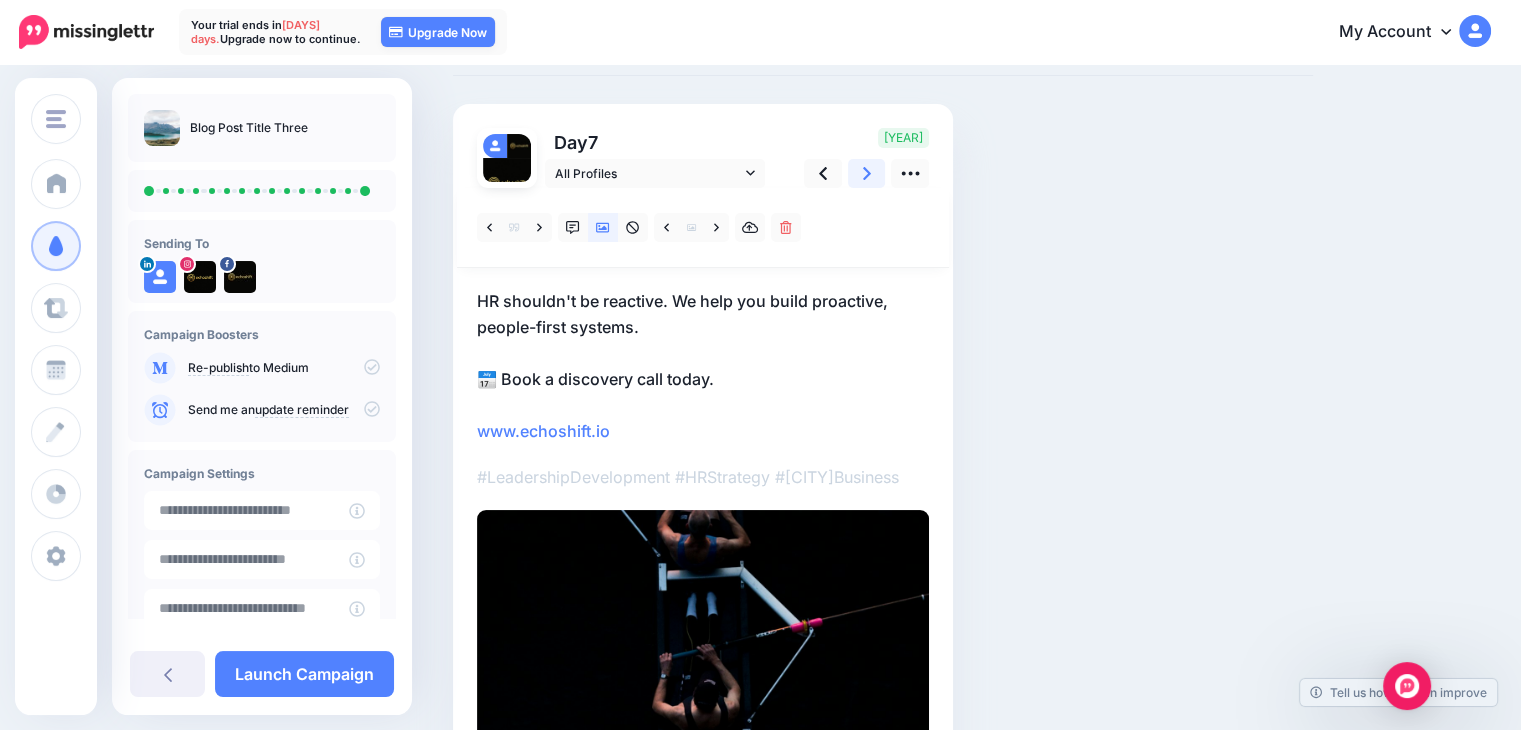 click 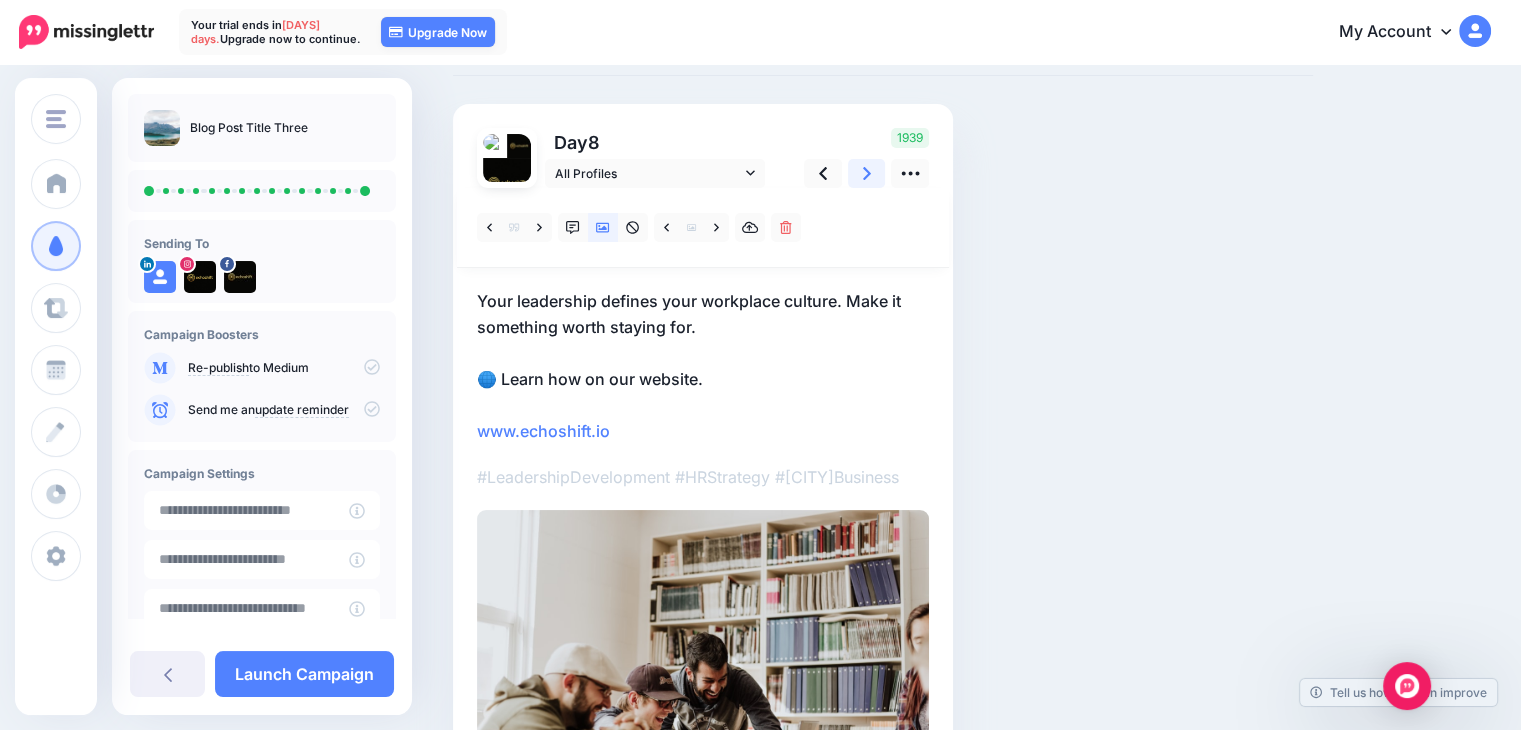 click 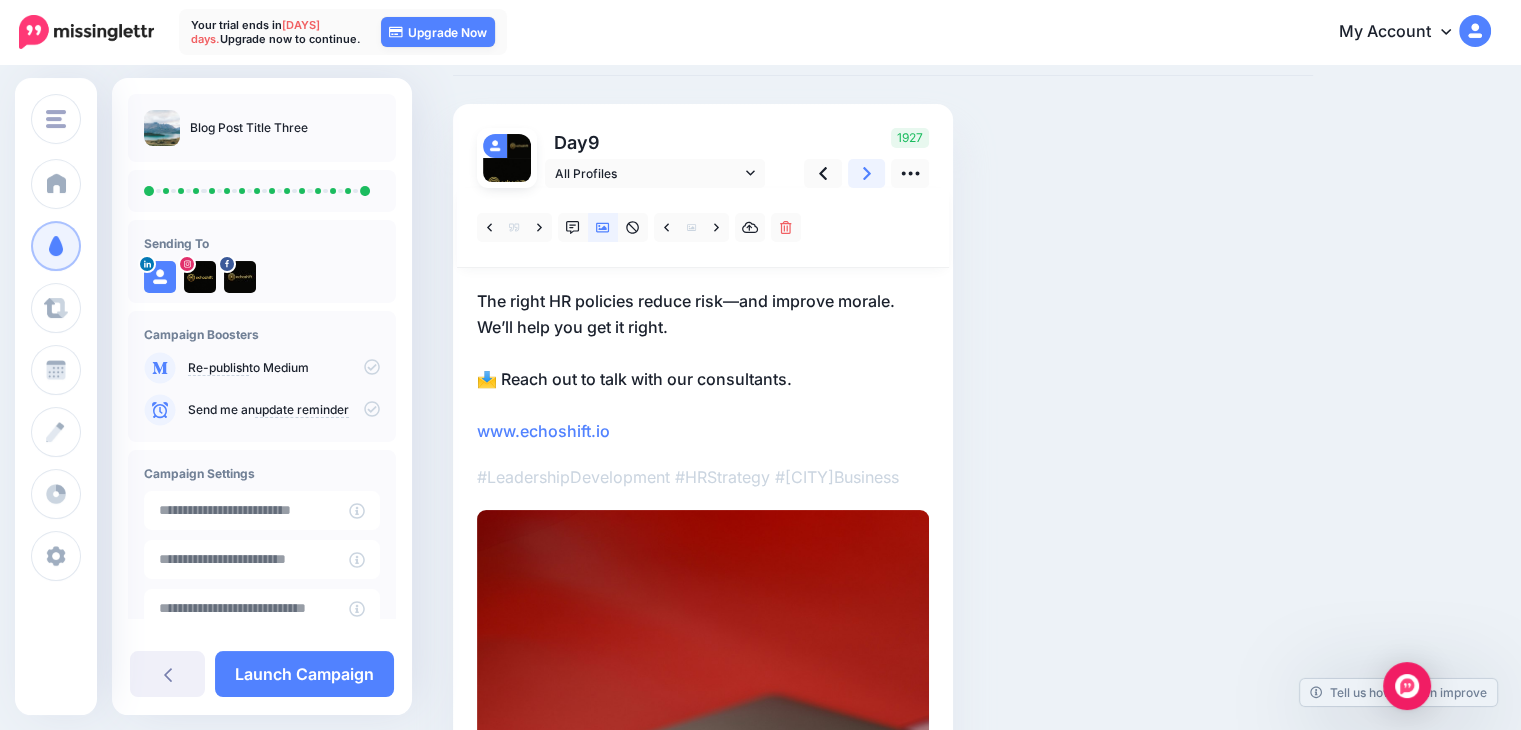 click 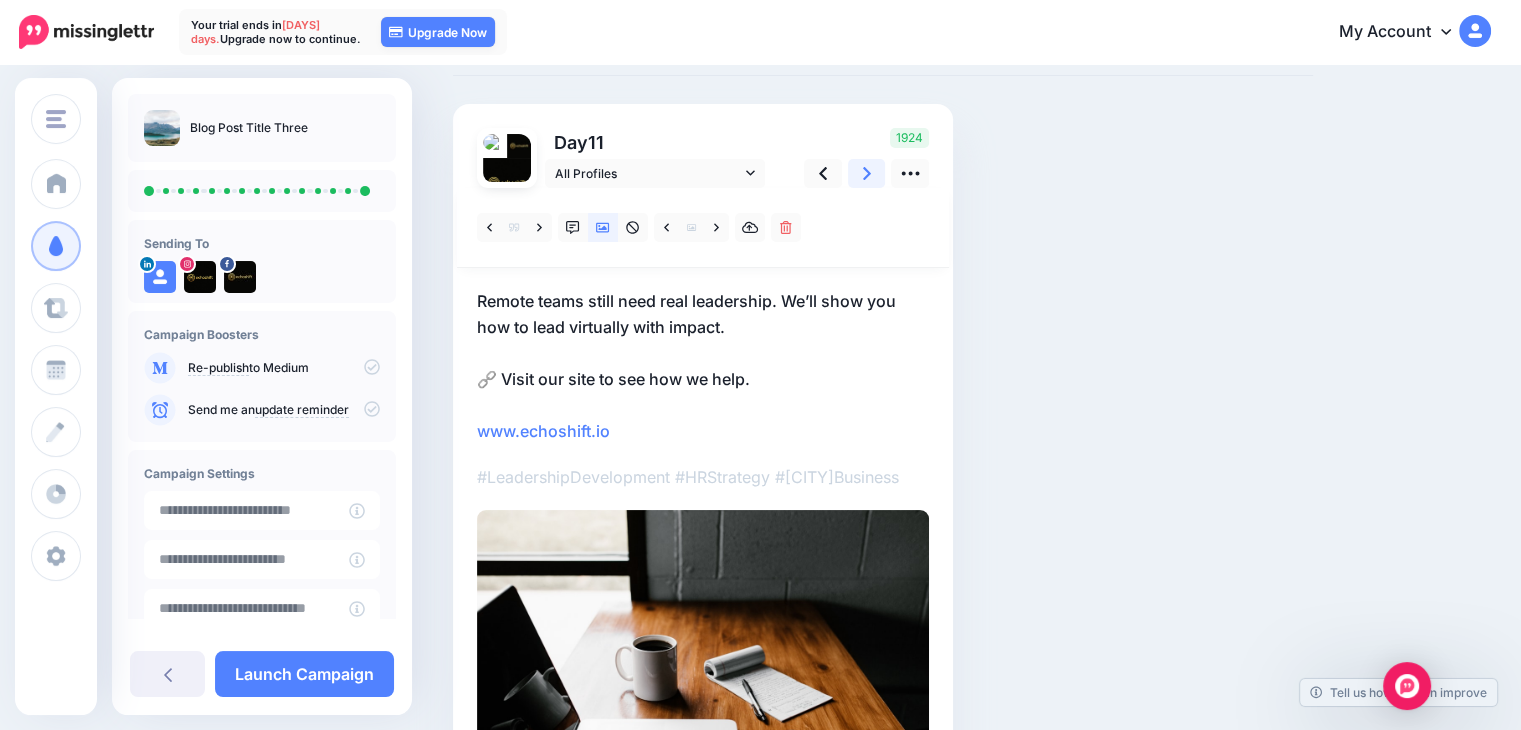 click 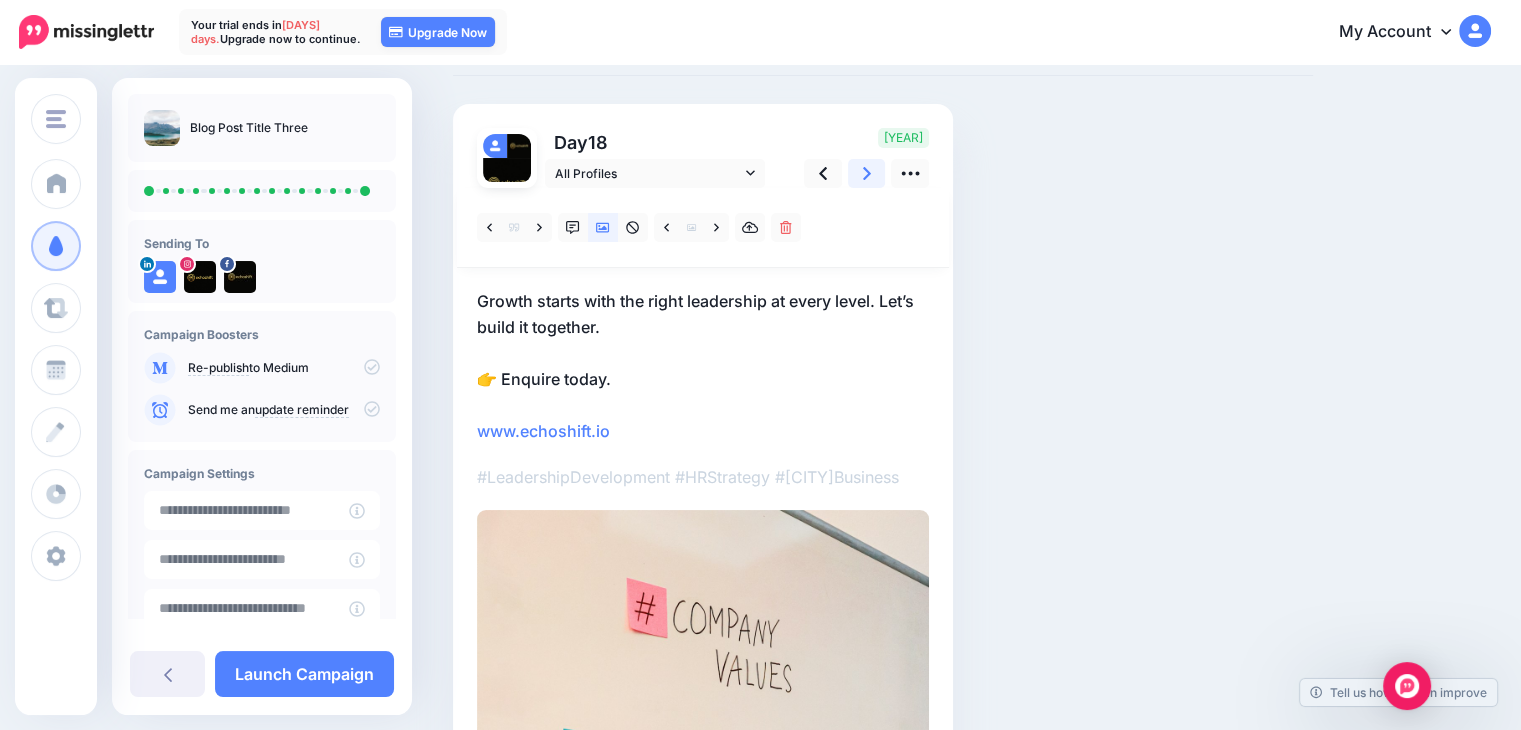click 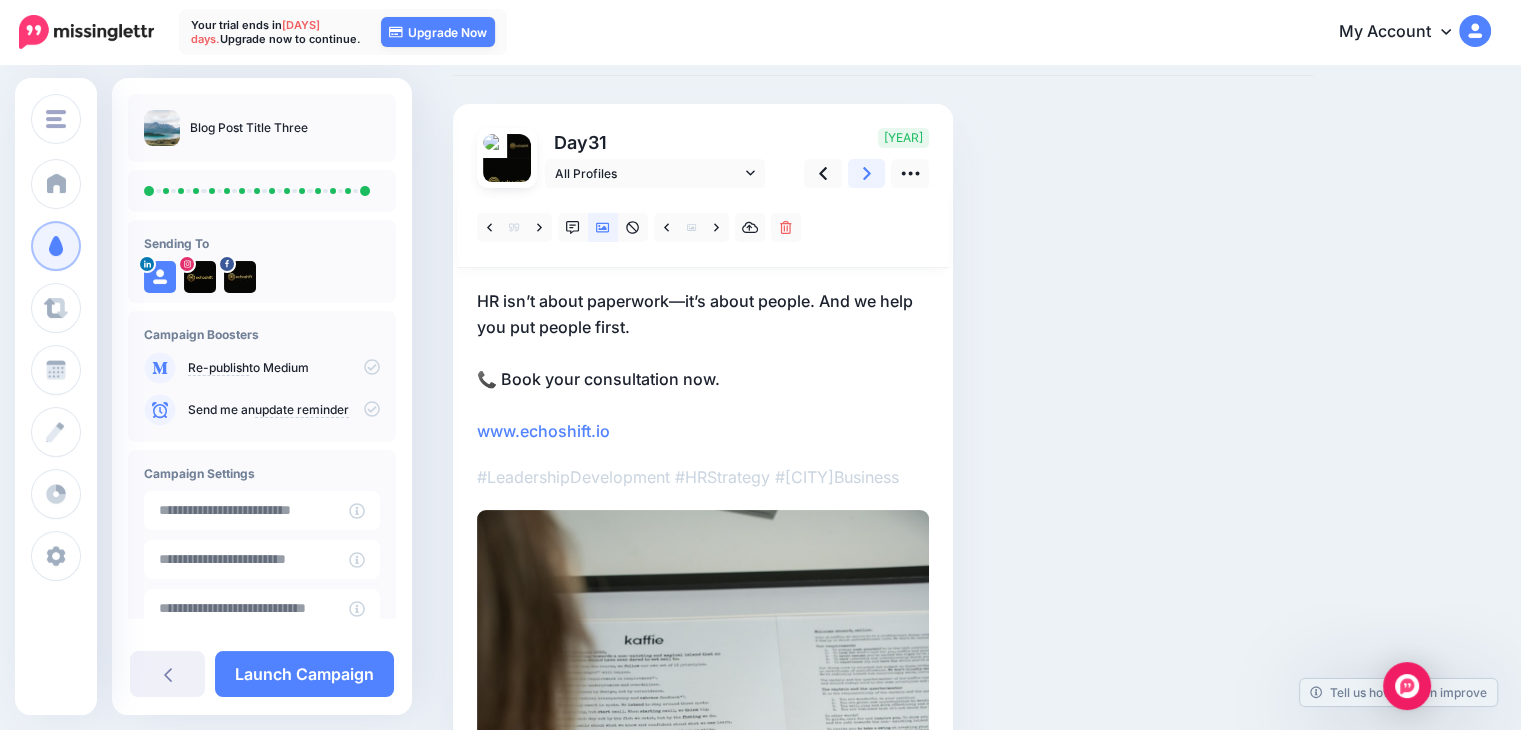click 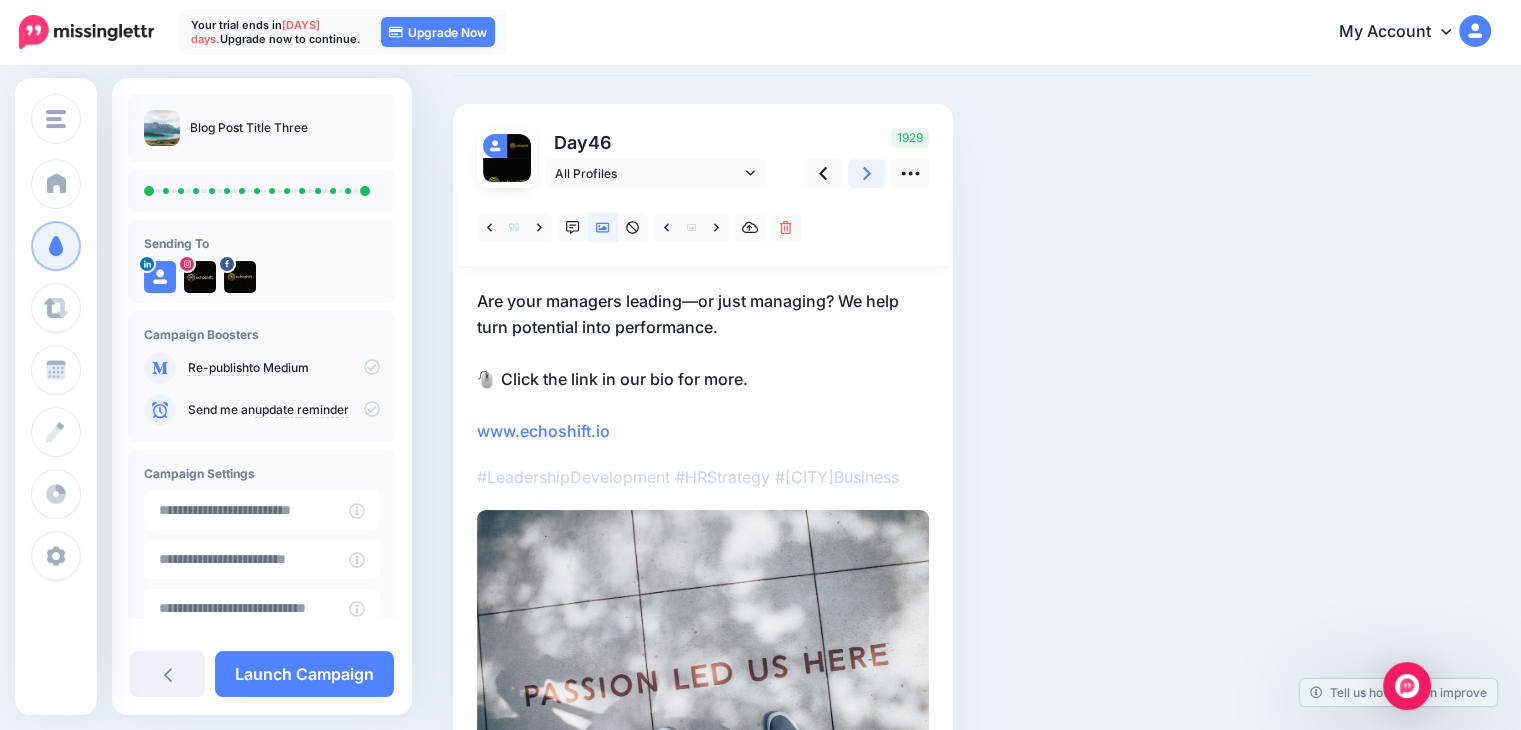 click 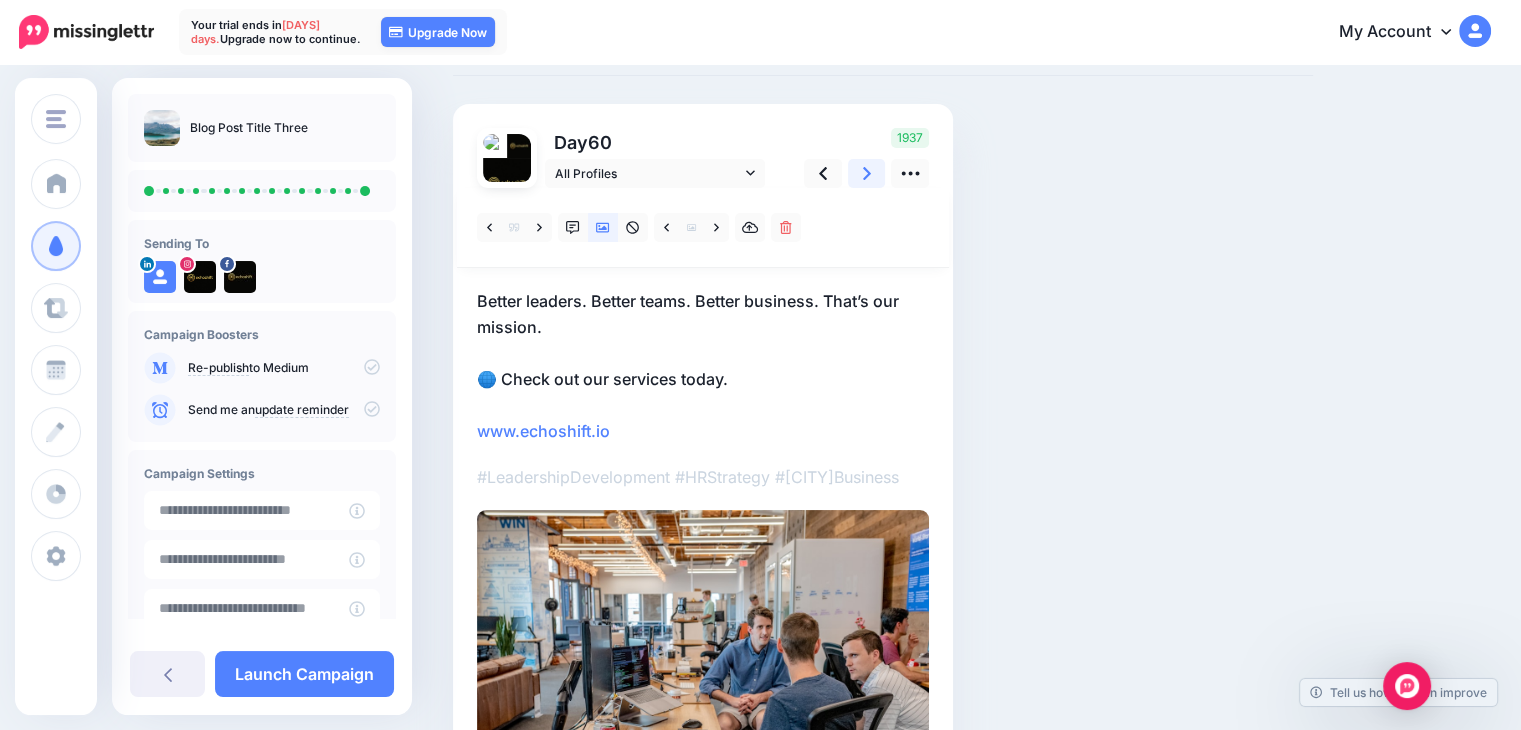 click 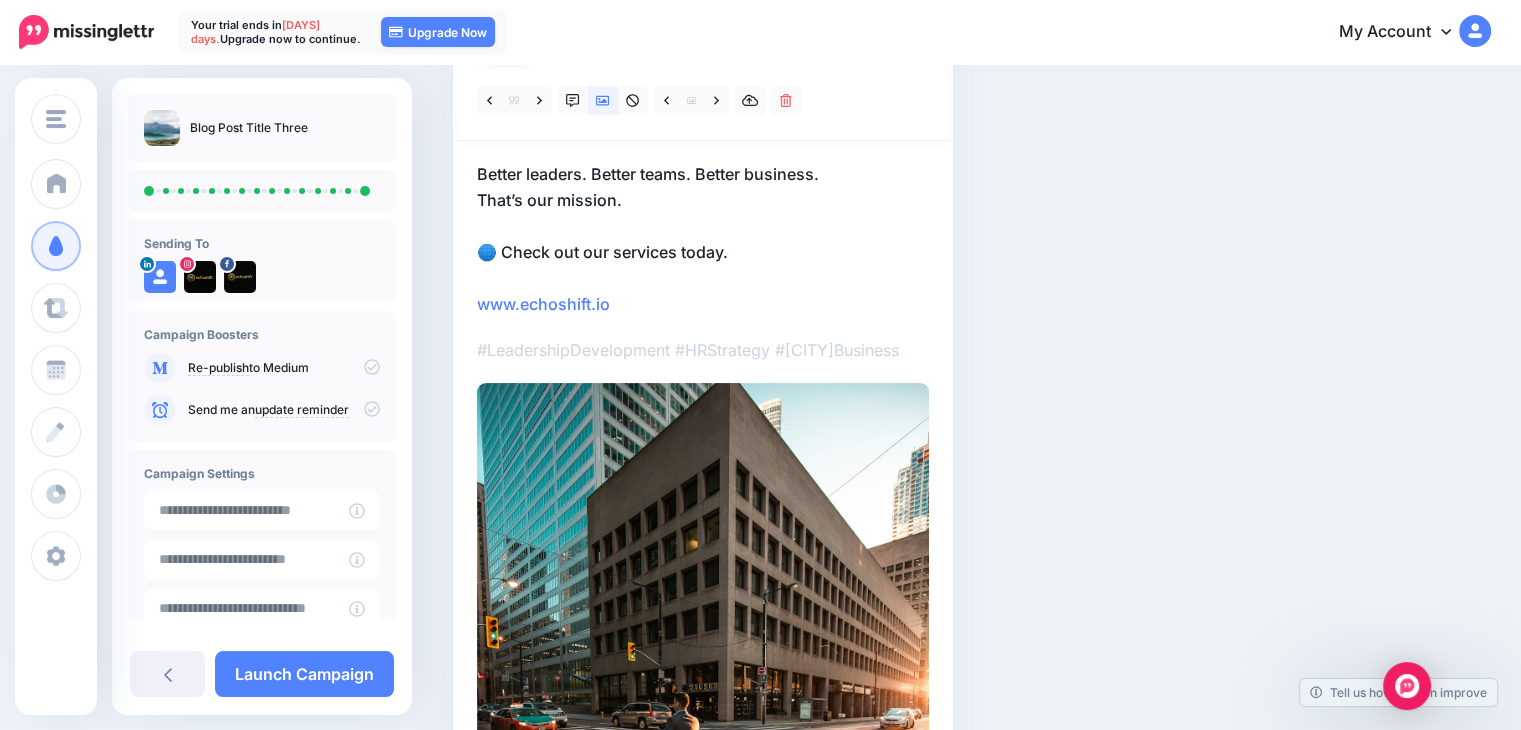 scroll, scrollTop: 300, scrollLeft: 0, axis: vertical 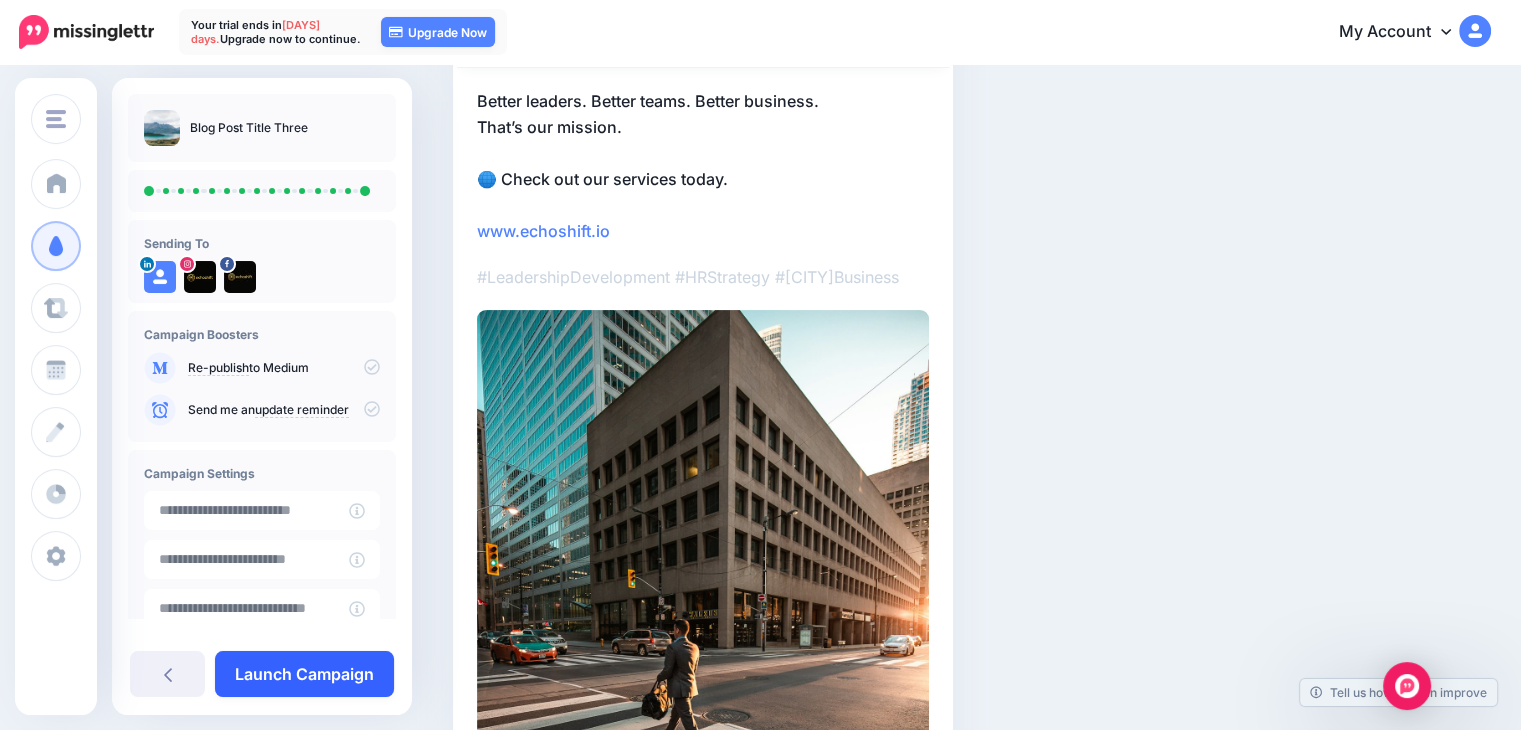 click on "Launch Campaign" at bounding box center [304, 674] 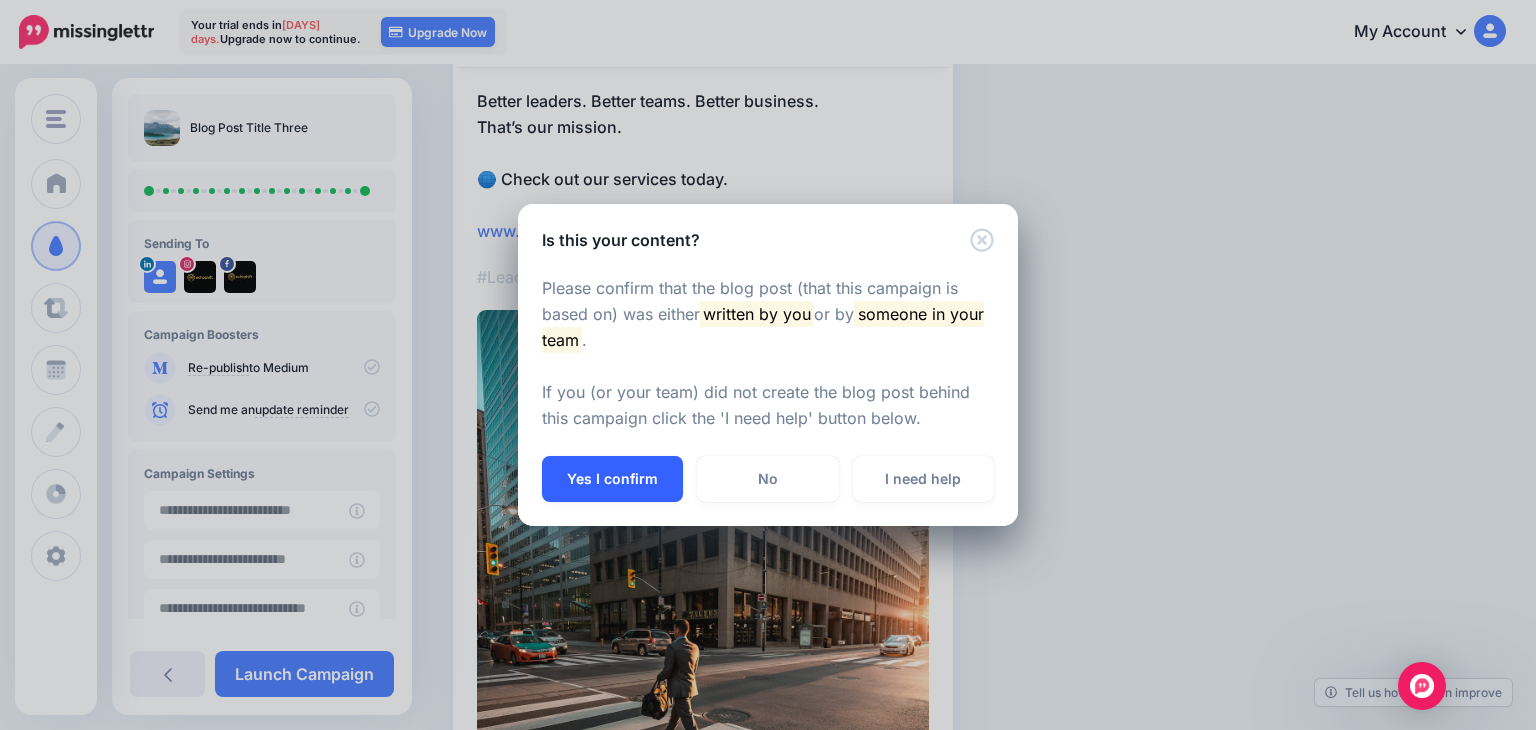 click on "Yes I confirm" at bounding box center [612, 479] 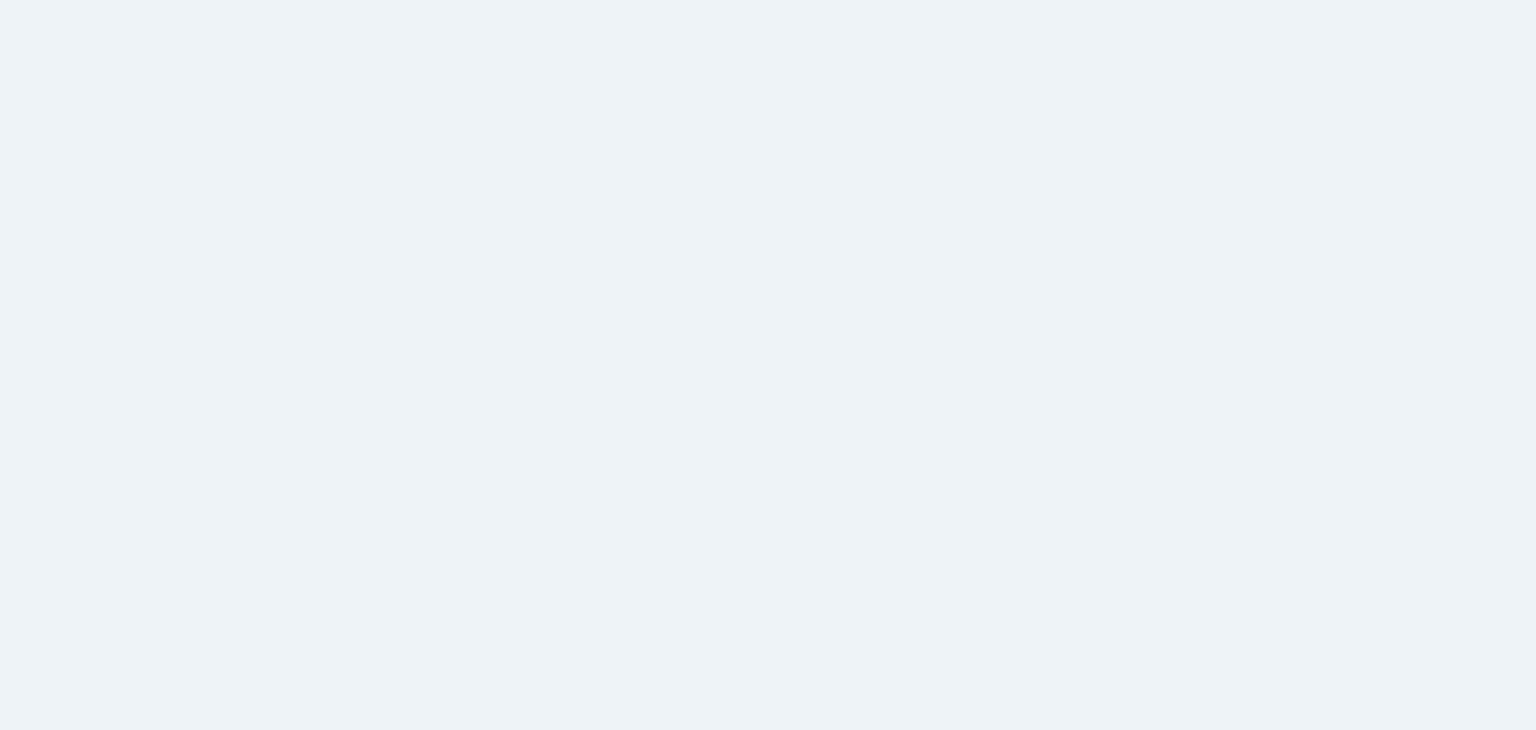 scroll, scrollTop: 0, scrollLeft: 0, axis: both 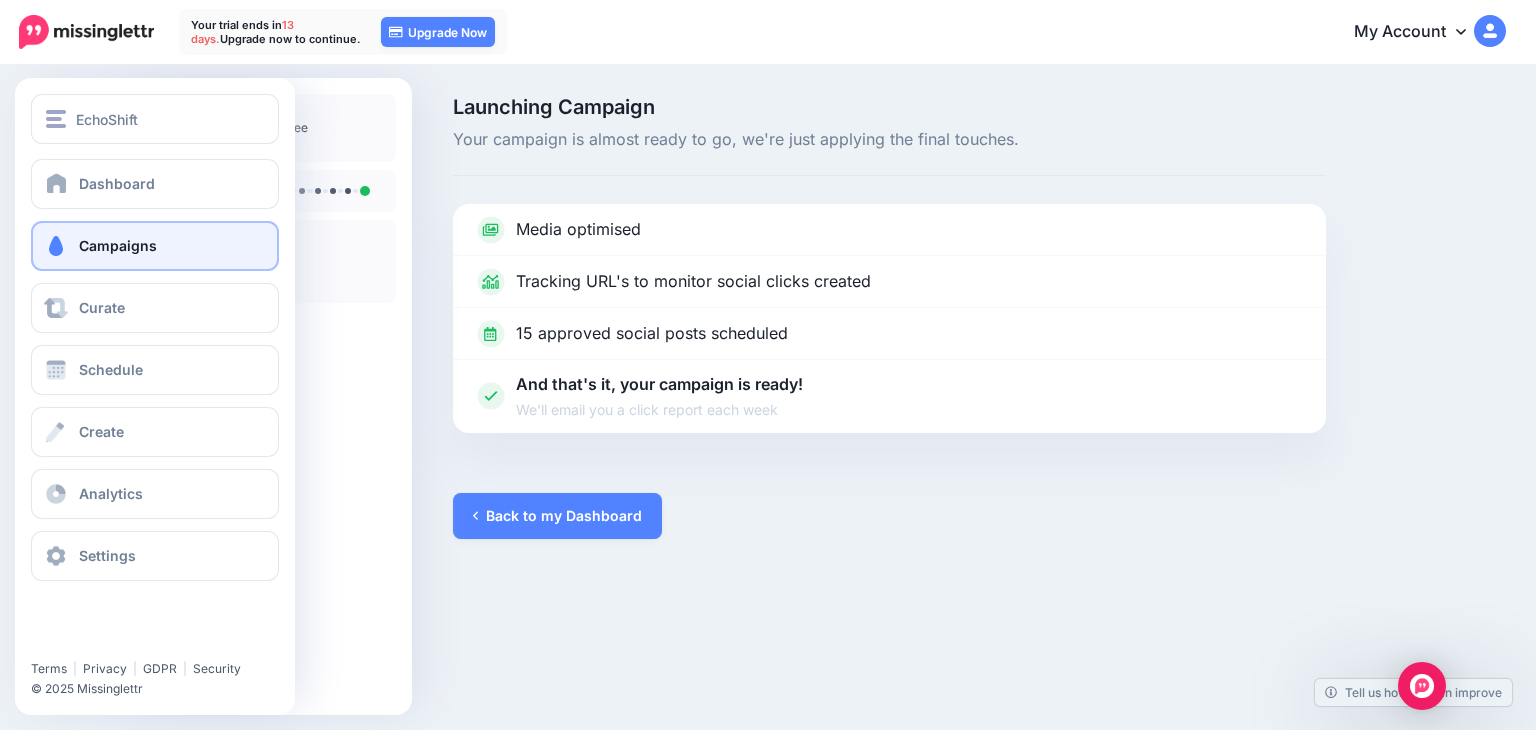 click on "Campaigns" at bounding box center [118, 245] 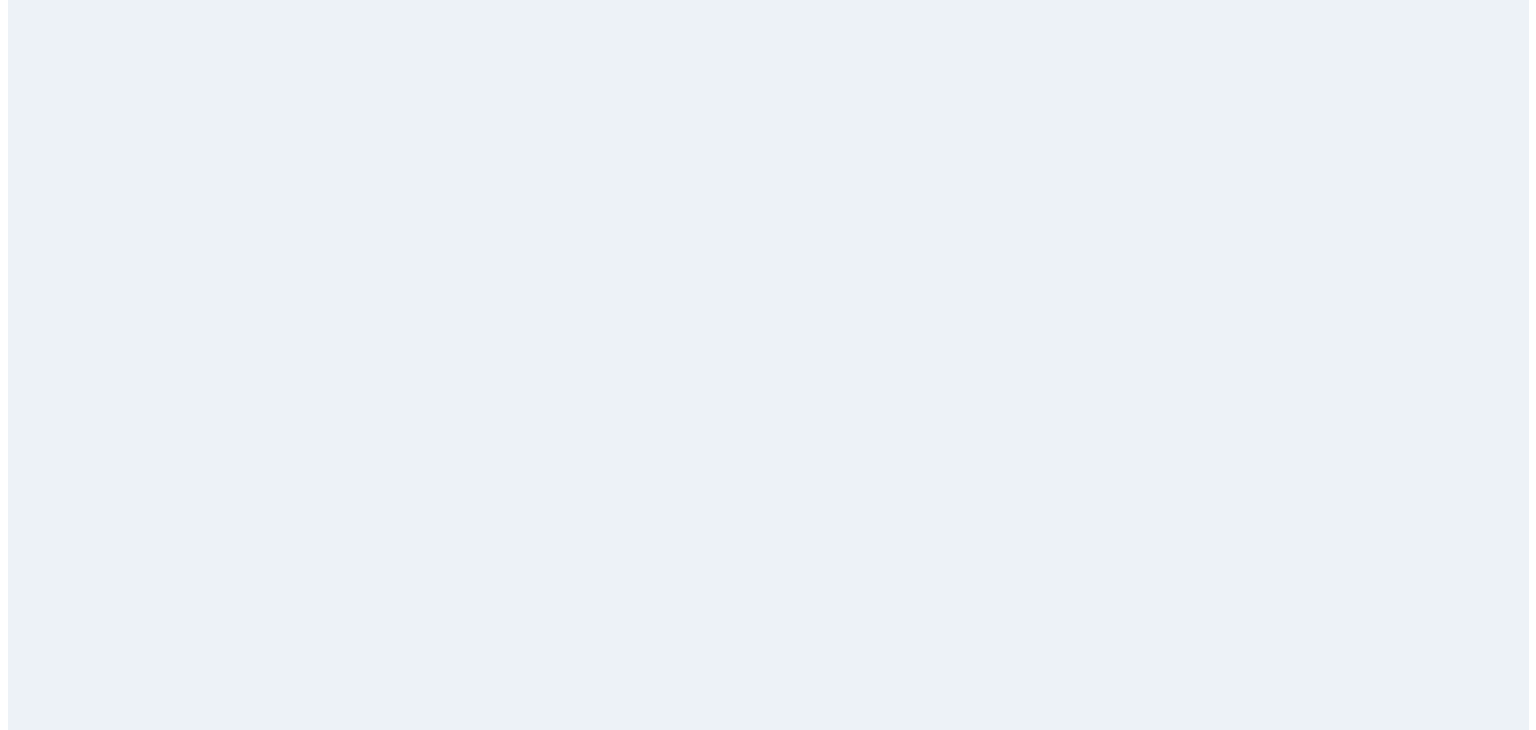 scroll, scrollTop: 0, scrollLeft: 0, axis: both 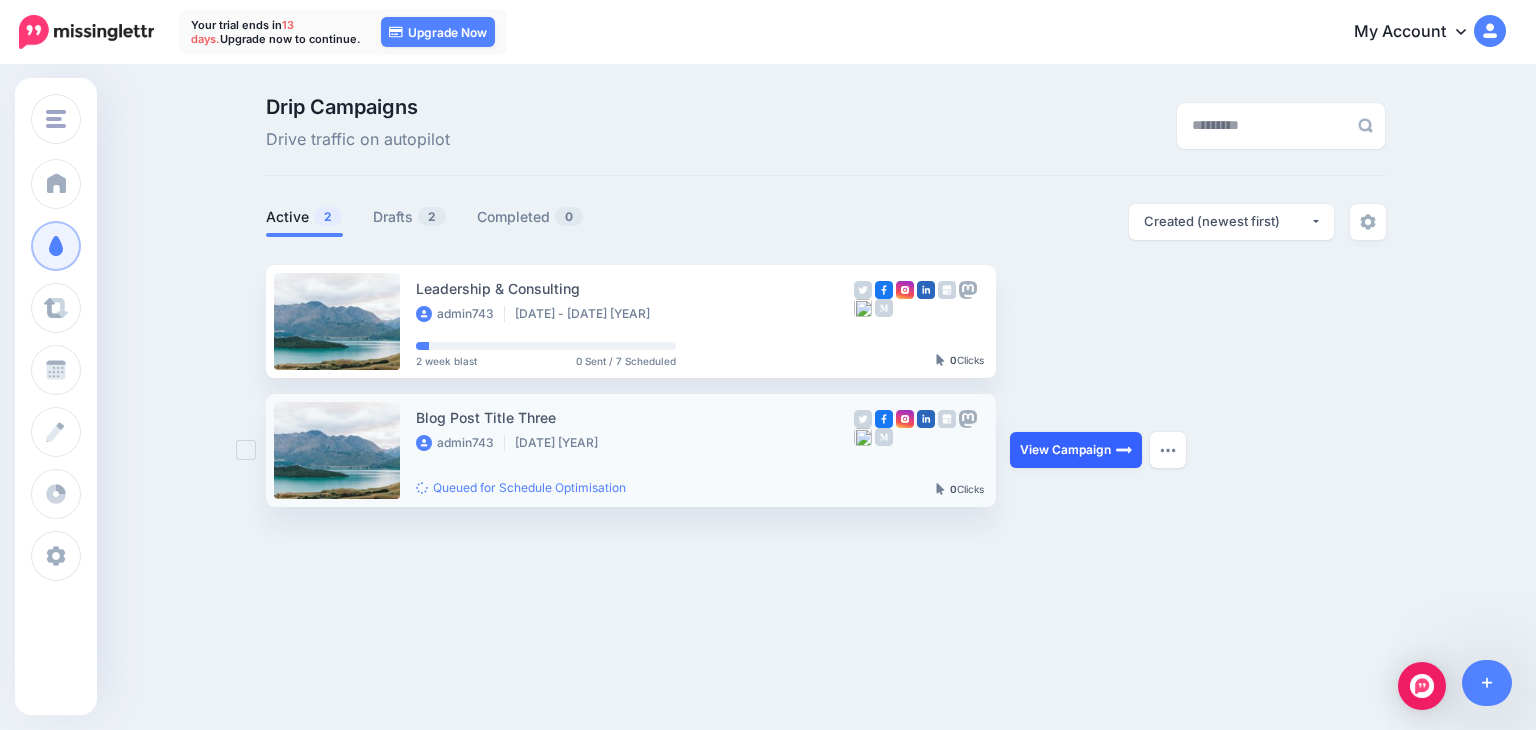 click on "View Campaign" at bounding box center [1076, 450] 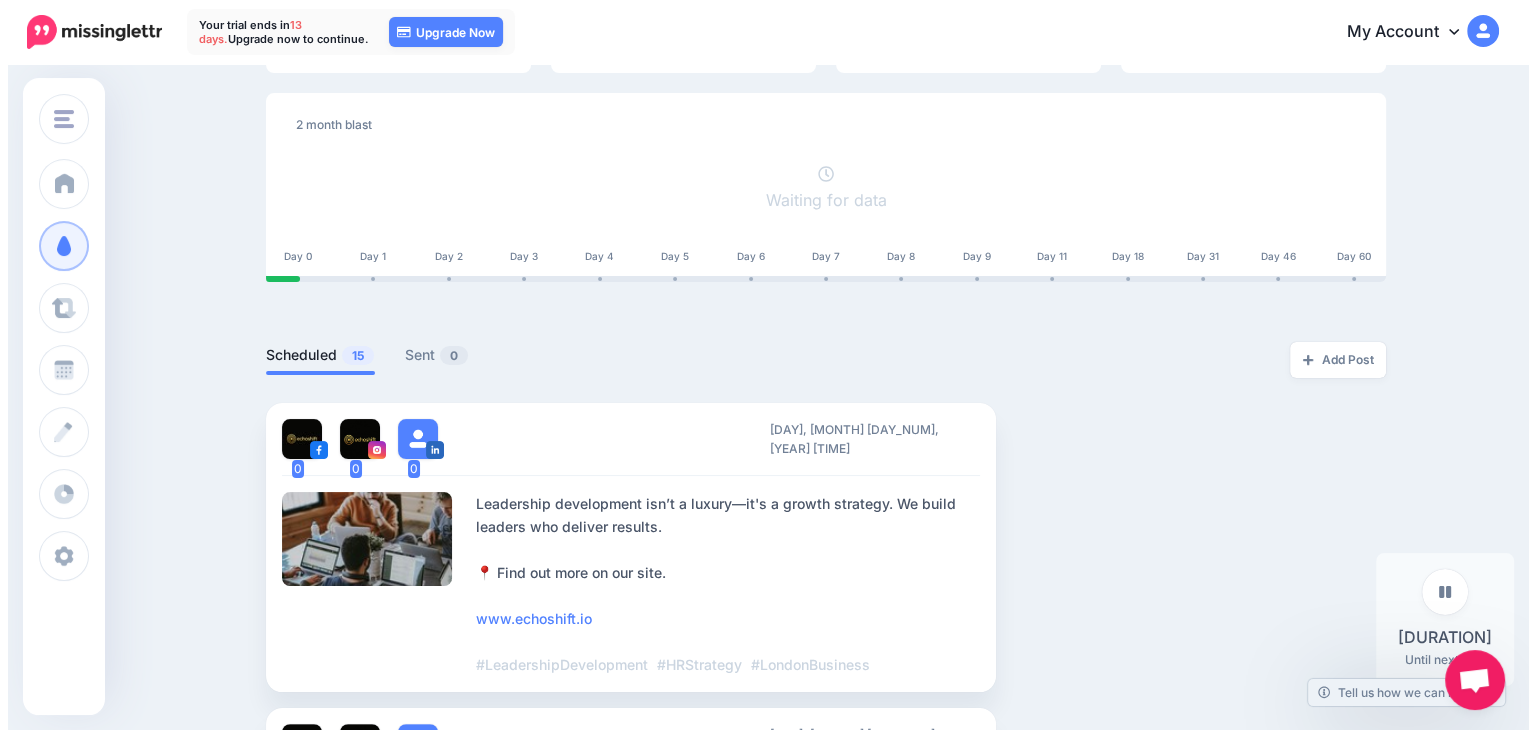 scroll, scrollTop: 300, scrollLeft: 0, axis: vertical 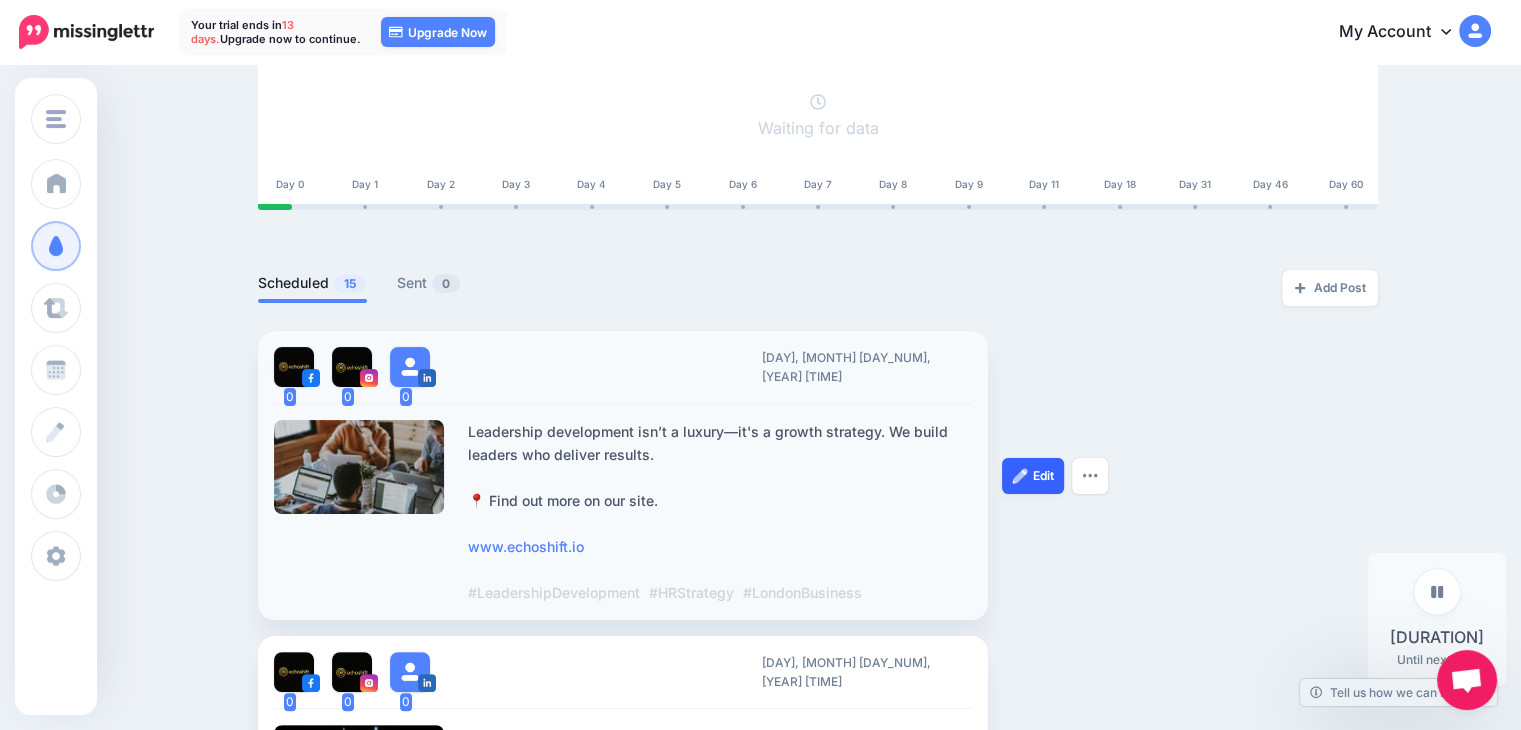 click on "Edit" at bounding box center [1033, 476] 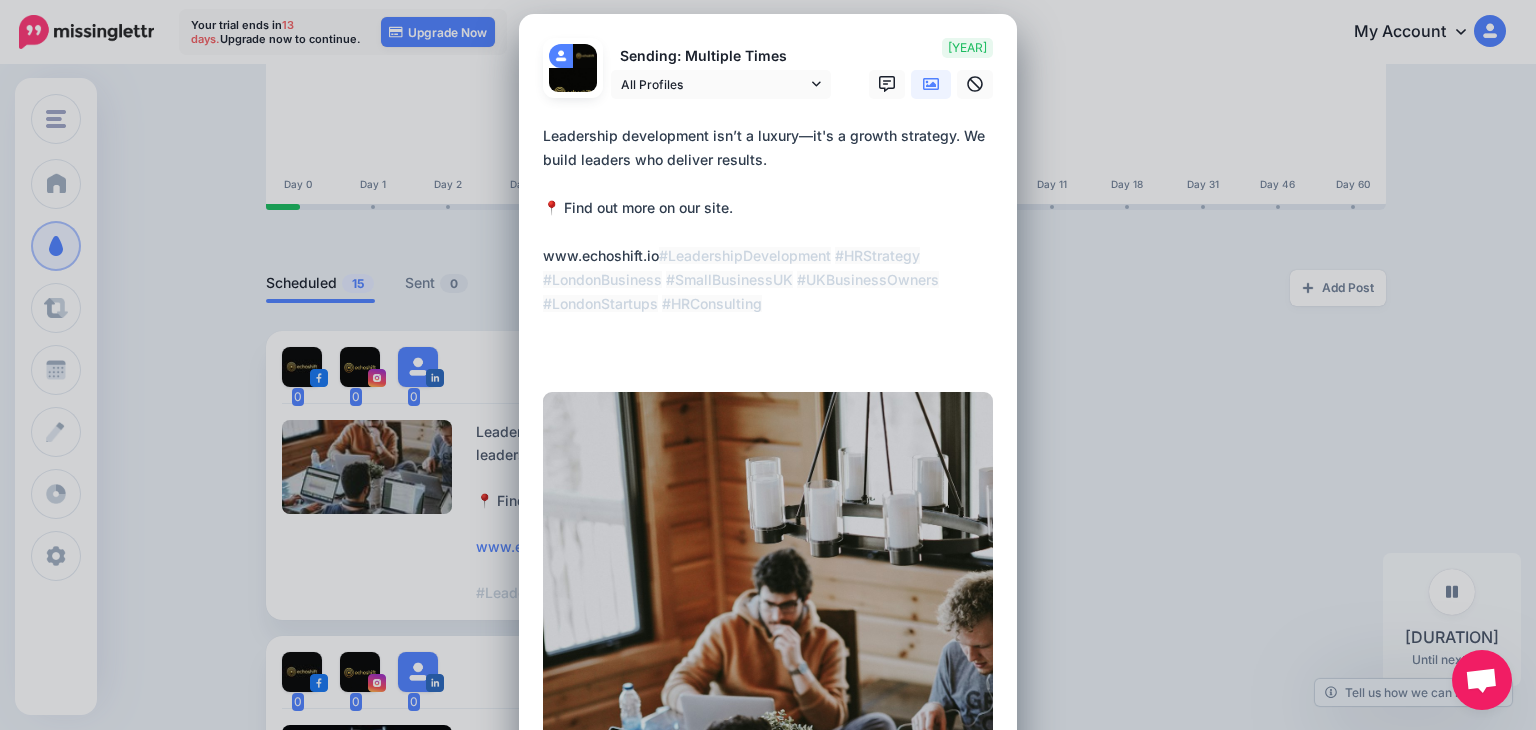 scroll, scrollTop: 0, scrollLeft: 0, axis: both 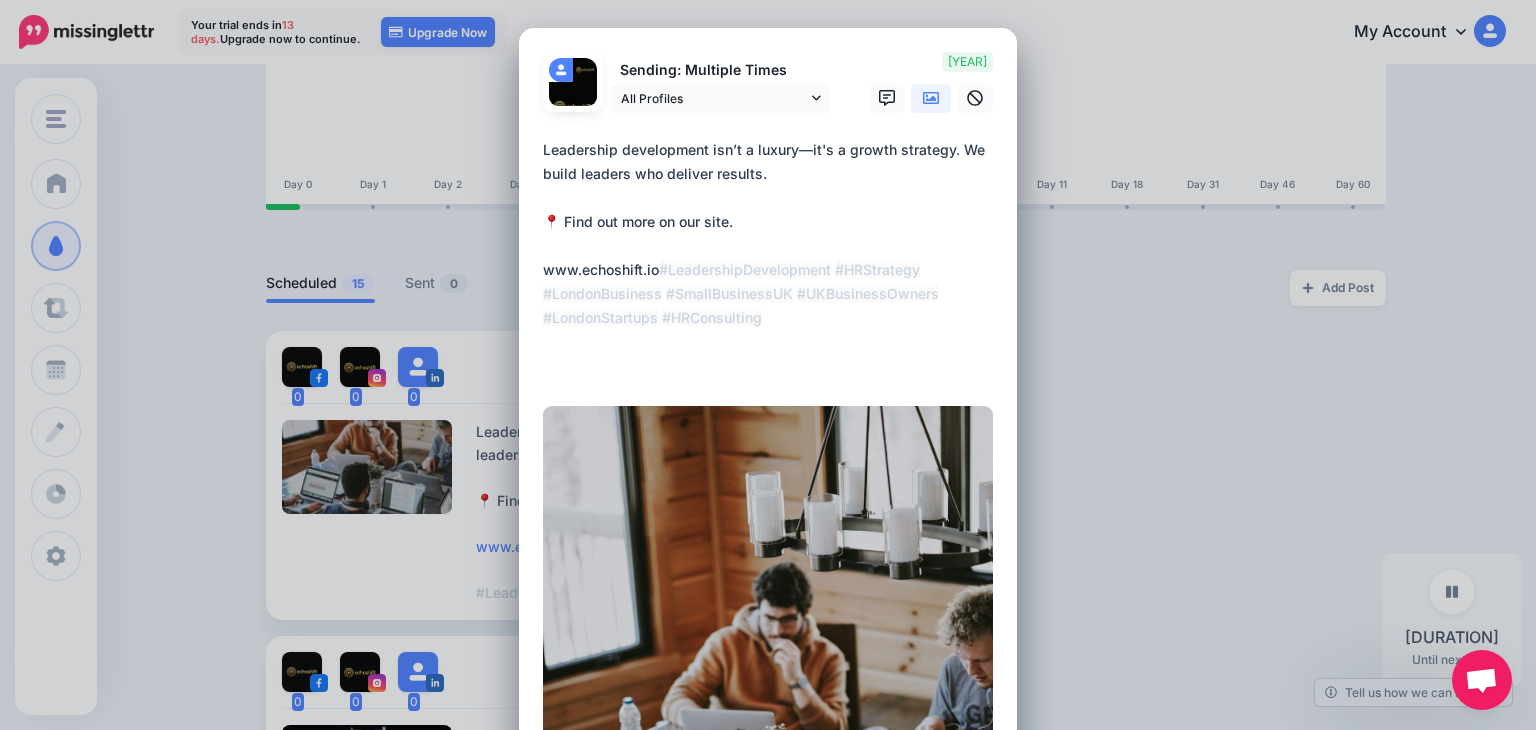 click on "Edit Post
Loading
Sending: Multiple Times
All
Profiles" at bounding box center [768, 365] 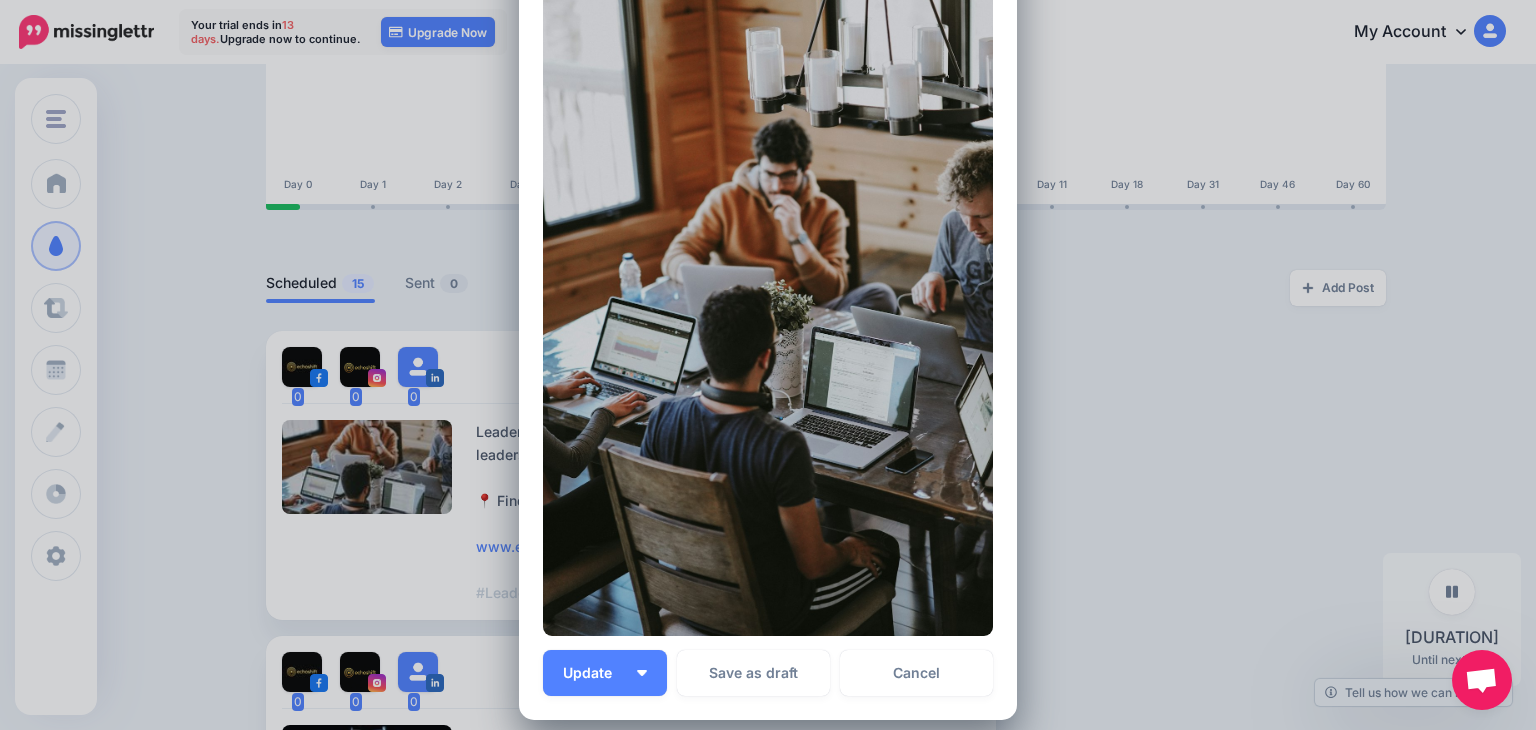 scroll, scrollTop: 651, scrollLeft: 0, axis: vertical 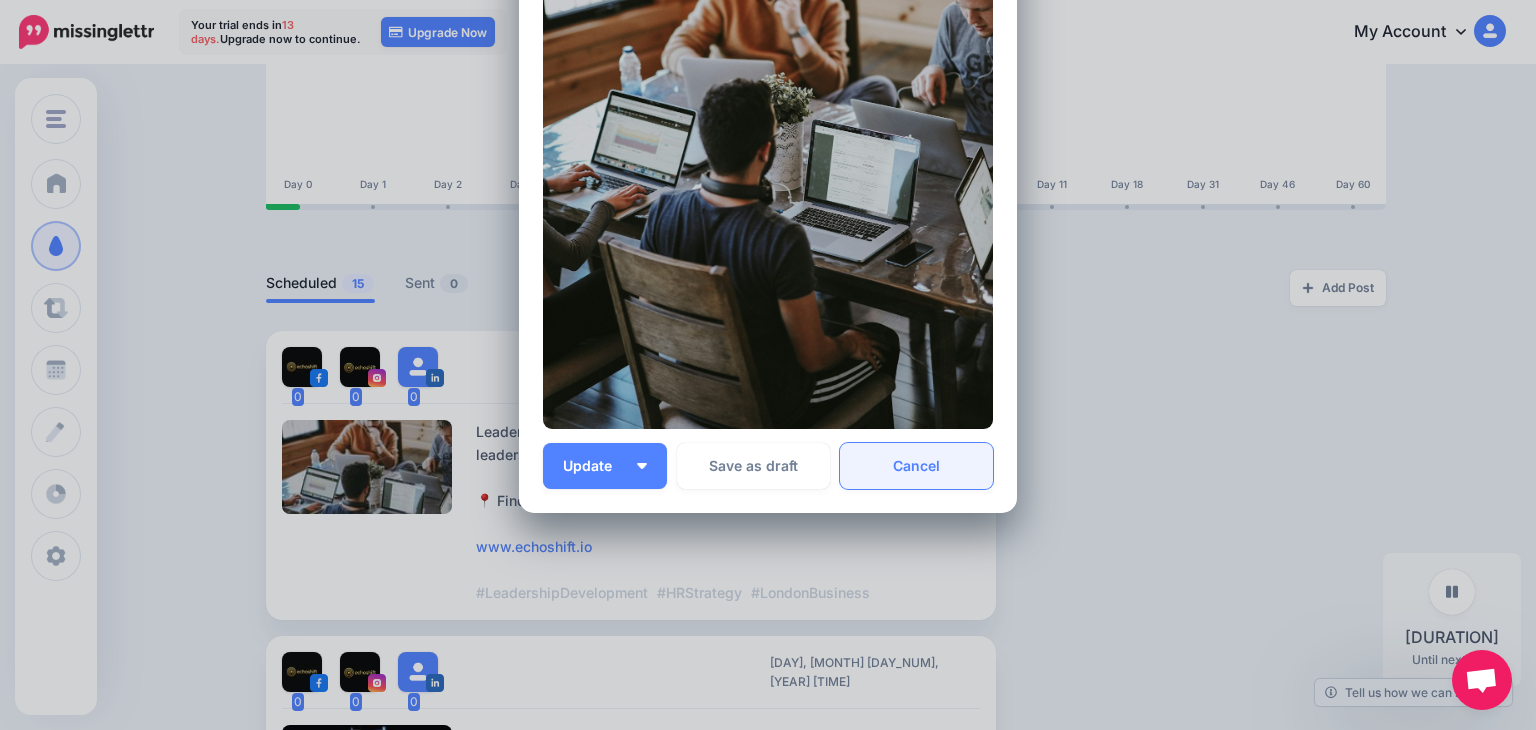 click on "Cancel" at bounding box center (916, 466) 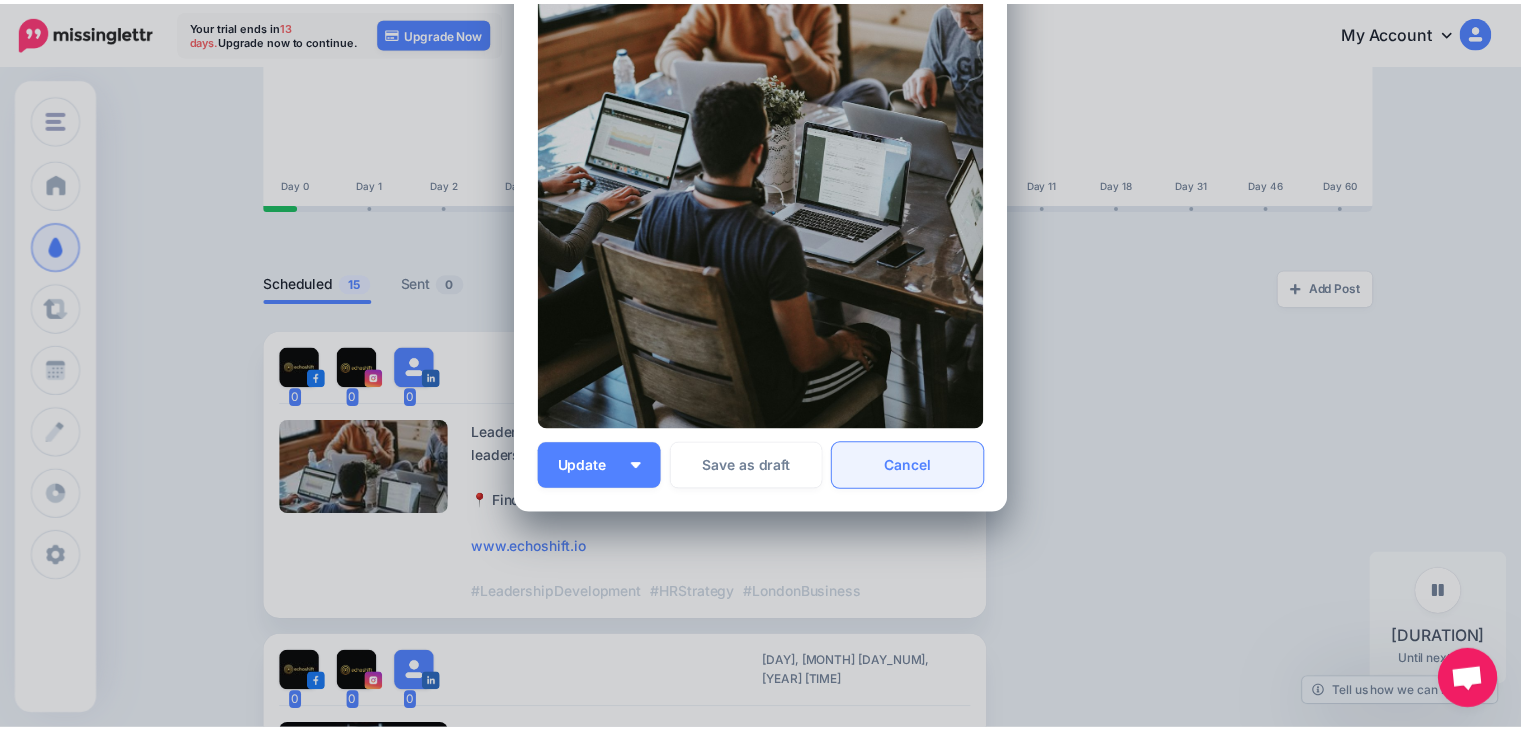 scroll, scrollTop: 0, scrollLeft: 0, axis: both 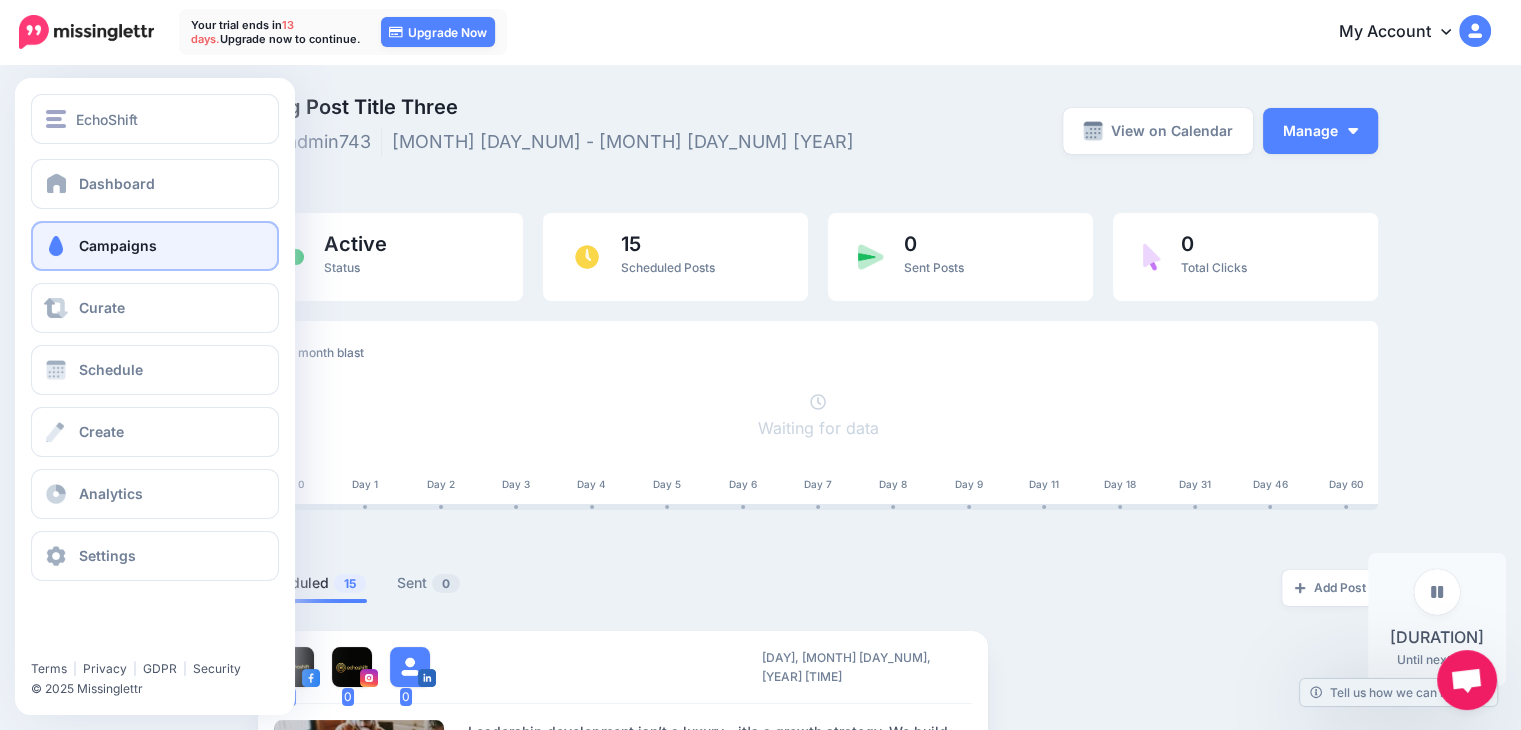 click on "Campaigns" at bounding box center [155, 246] 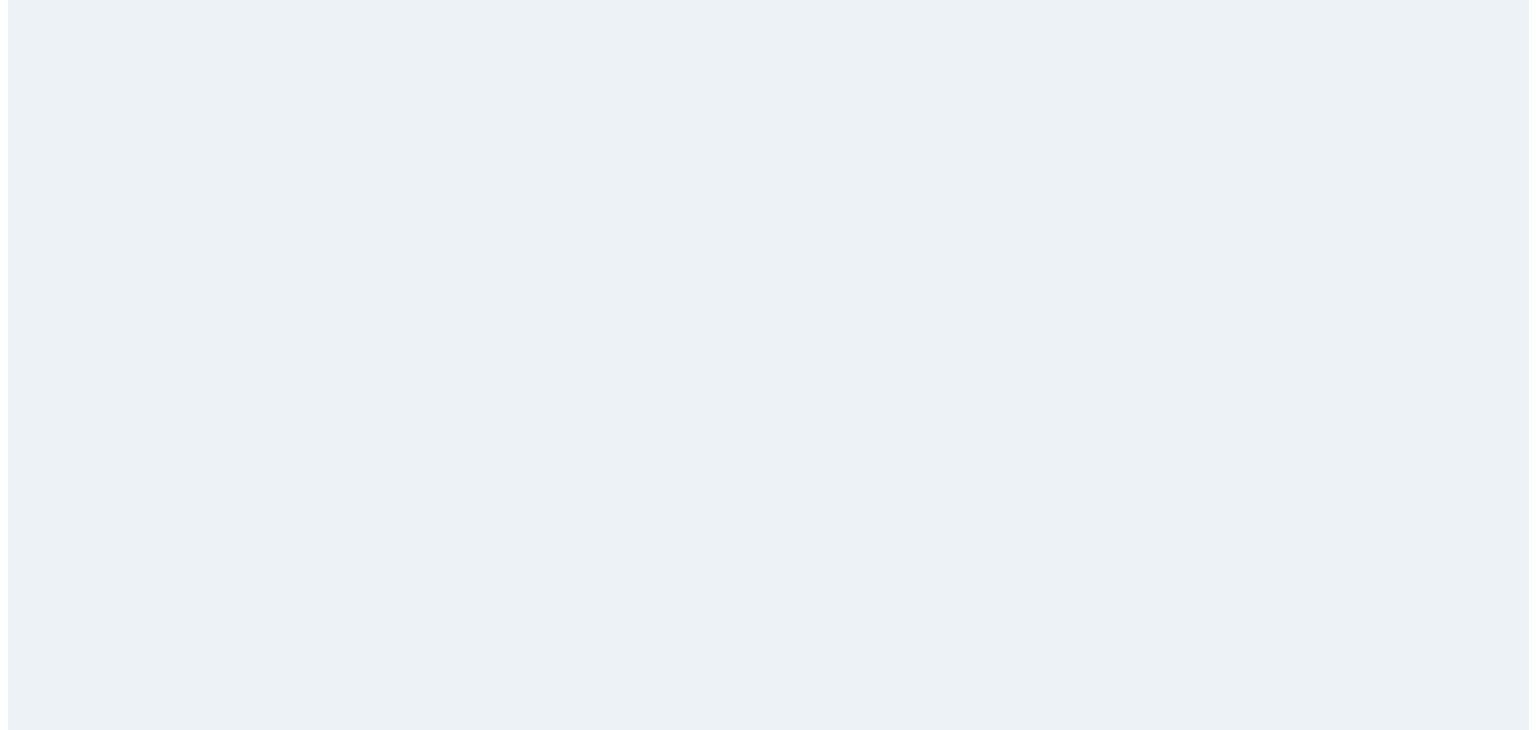 scroll, scrollTop: 0, scrollLeft: 0, axis: both 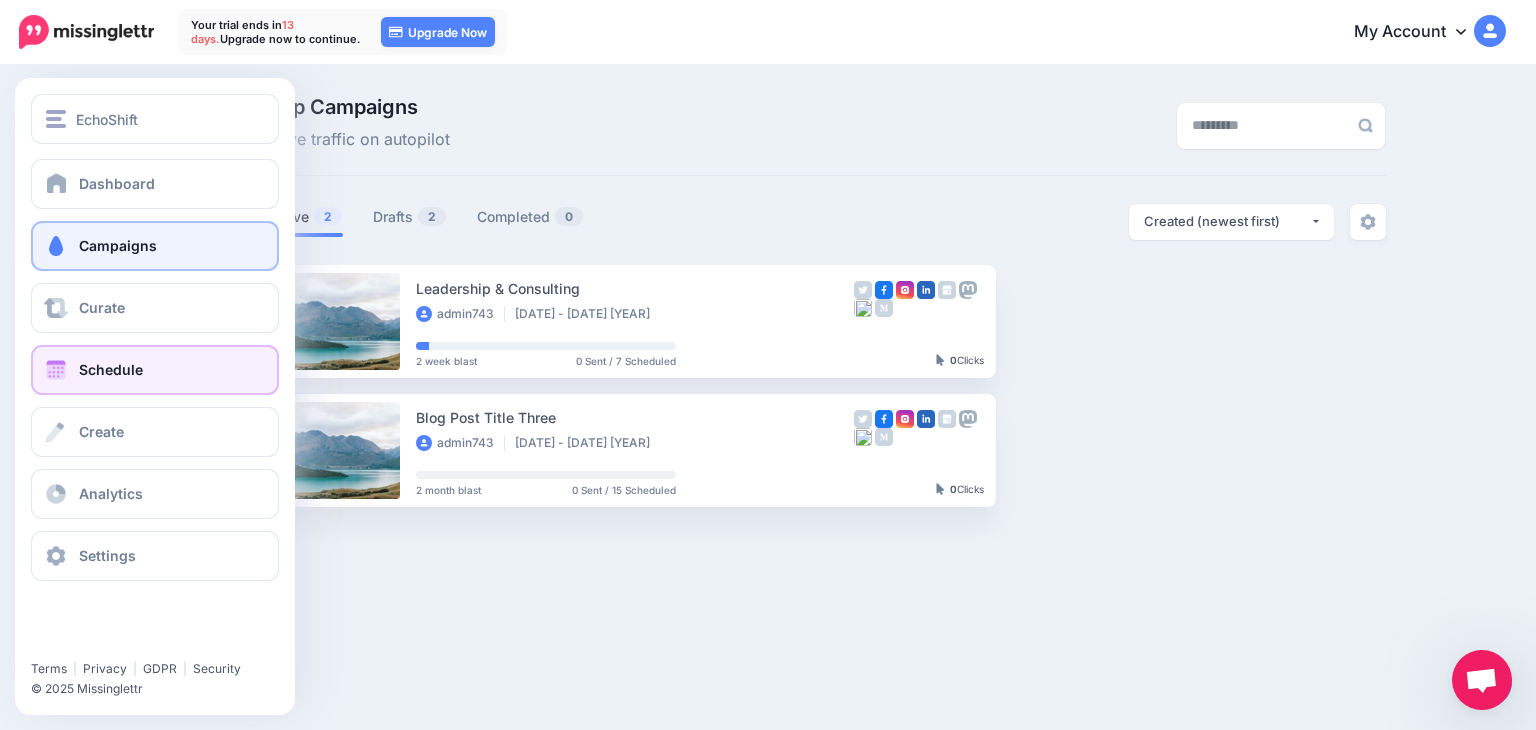 click on "Schedule" at bounding box center [155, 370] 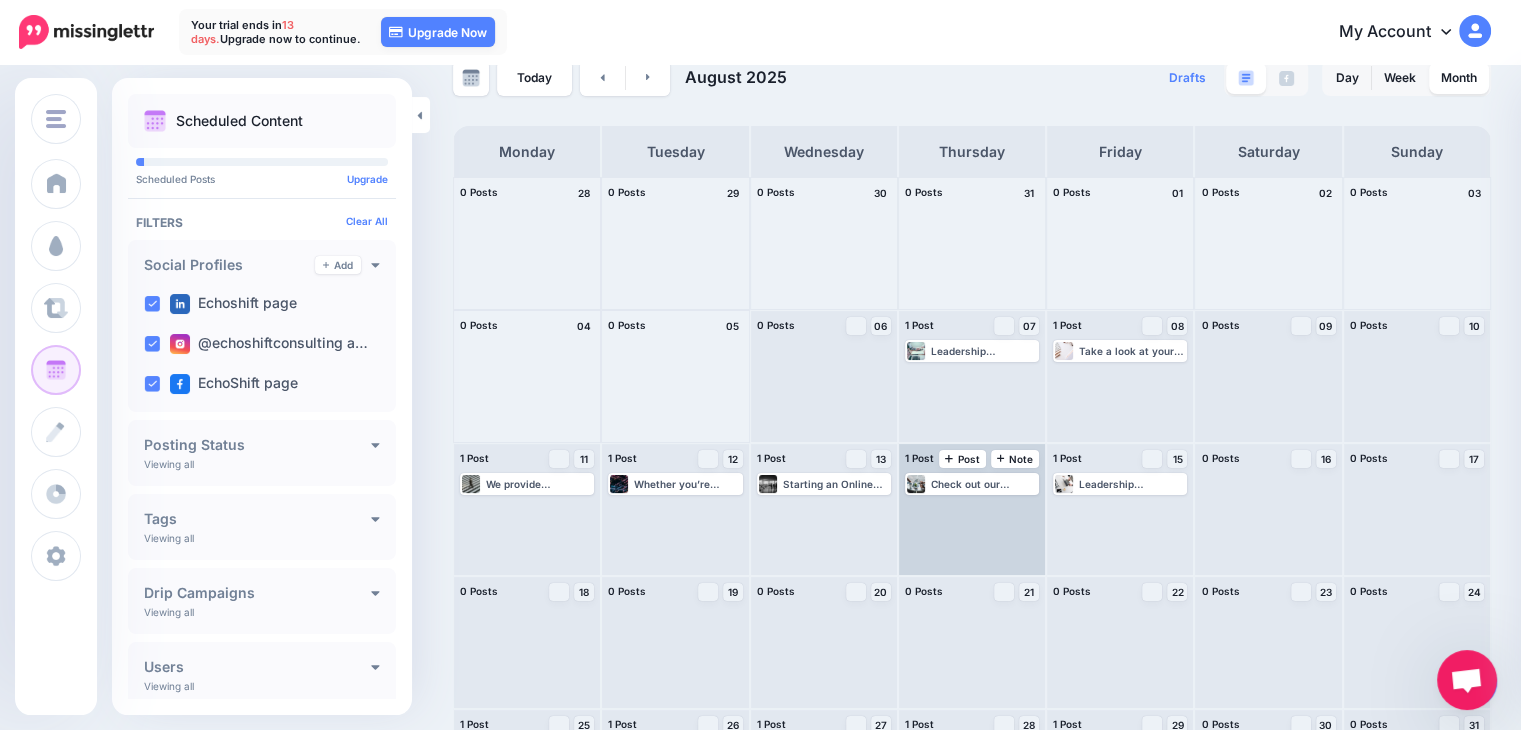 scroll, scrollTop: 149, scrollLeft: 0, axis: vertical 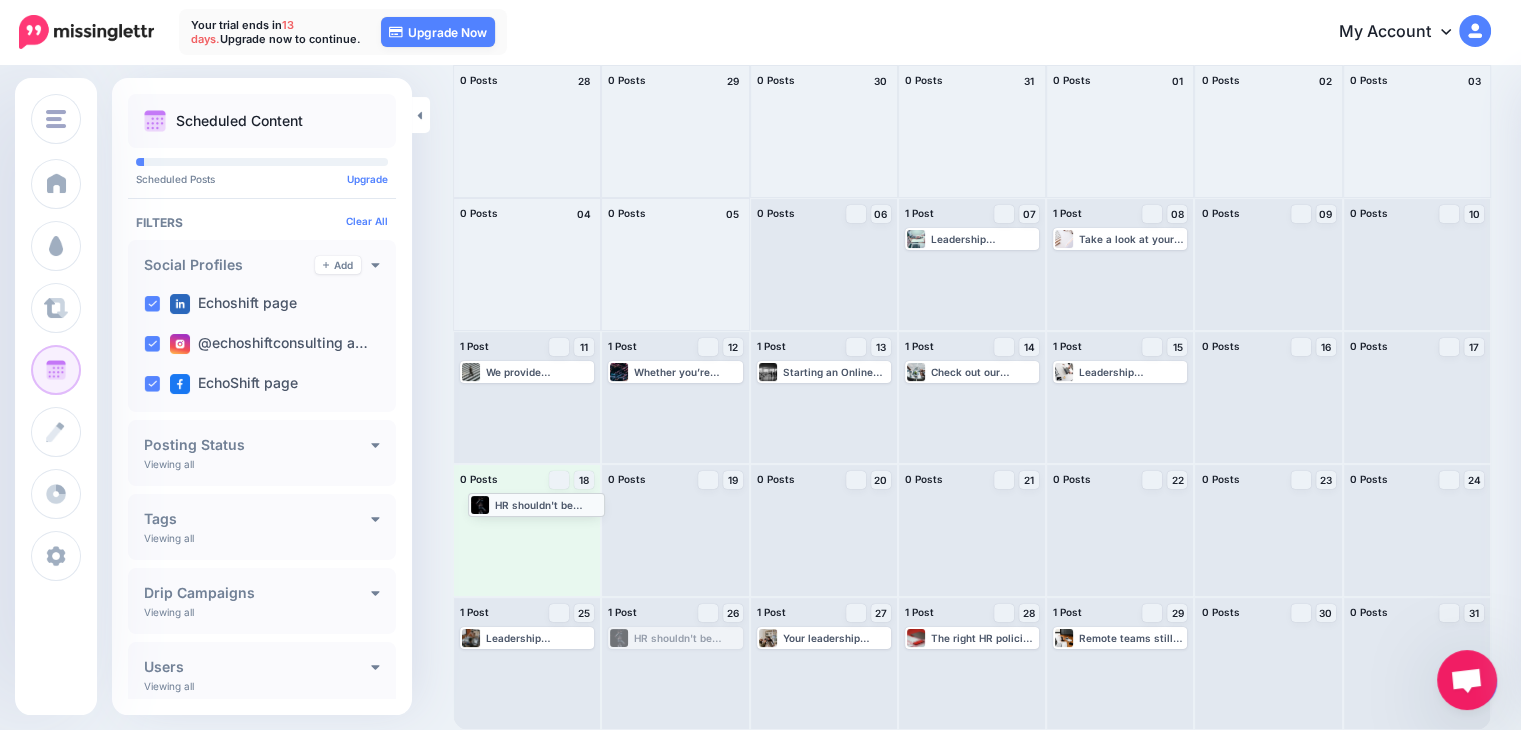 drag, startPoint x: 656, startPoint y: 642, endPoint x: 514, endPoint y: 509, distance: 194.55847 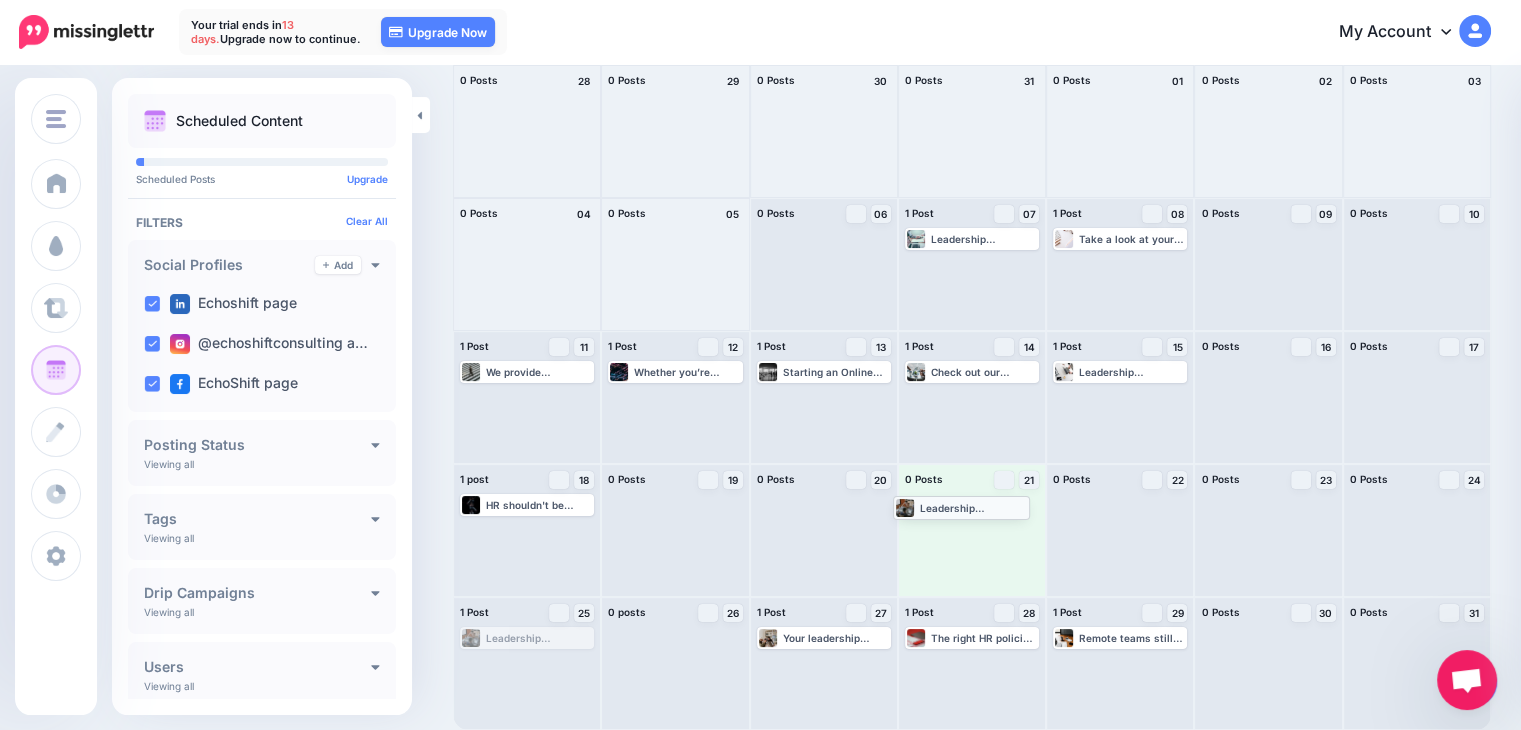 drag, startPoint x: 516, startPoint y: 641, endPoint x: 949, endPoint y: 509, distance: 452.67316 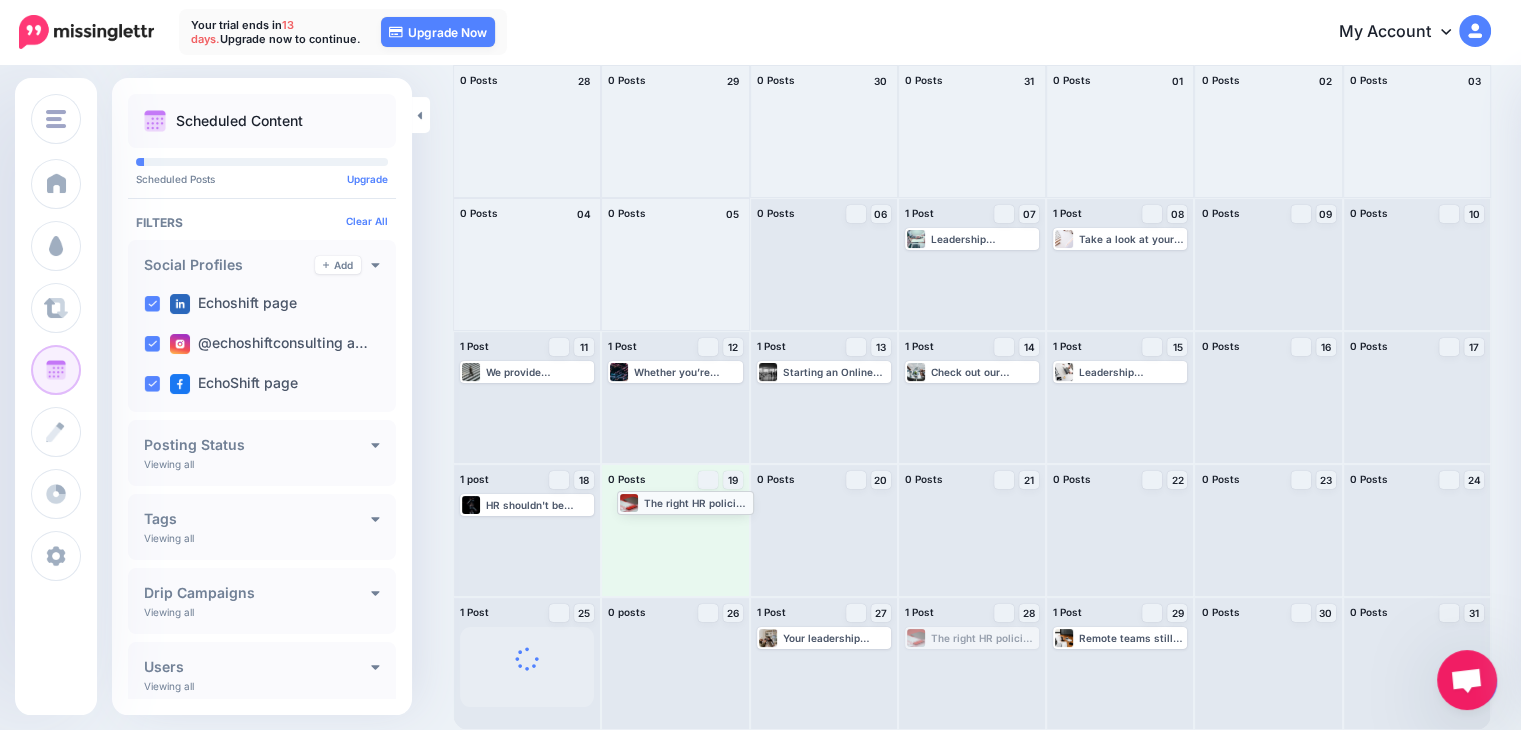drag, startPoint x: 984, startPoint y: 644, endPoint x: 688, endPoint y: 507, distance: 326.16714 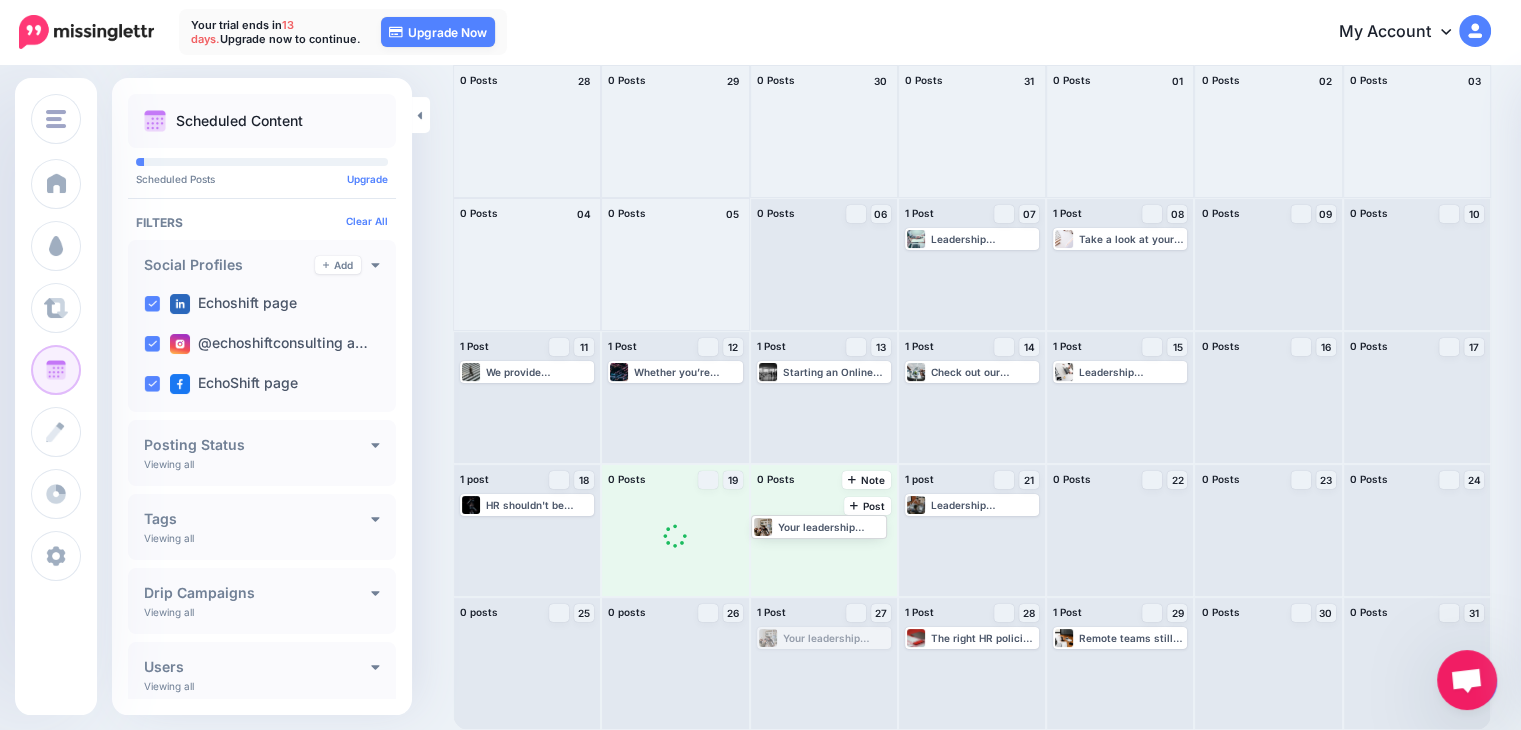 drag, startPoint x: 836, startPoint y: 637, endPoint x: 832, endPoint y: 525, distance: 112.0714 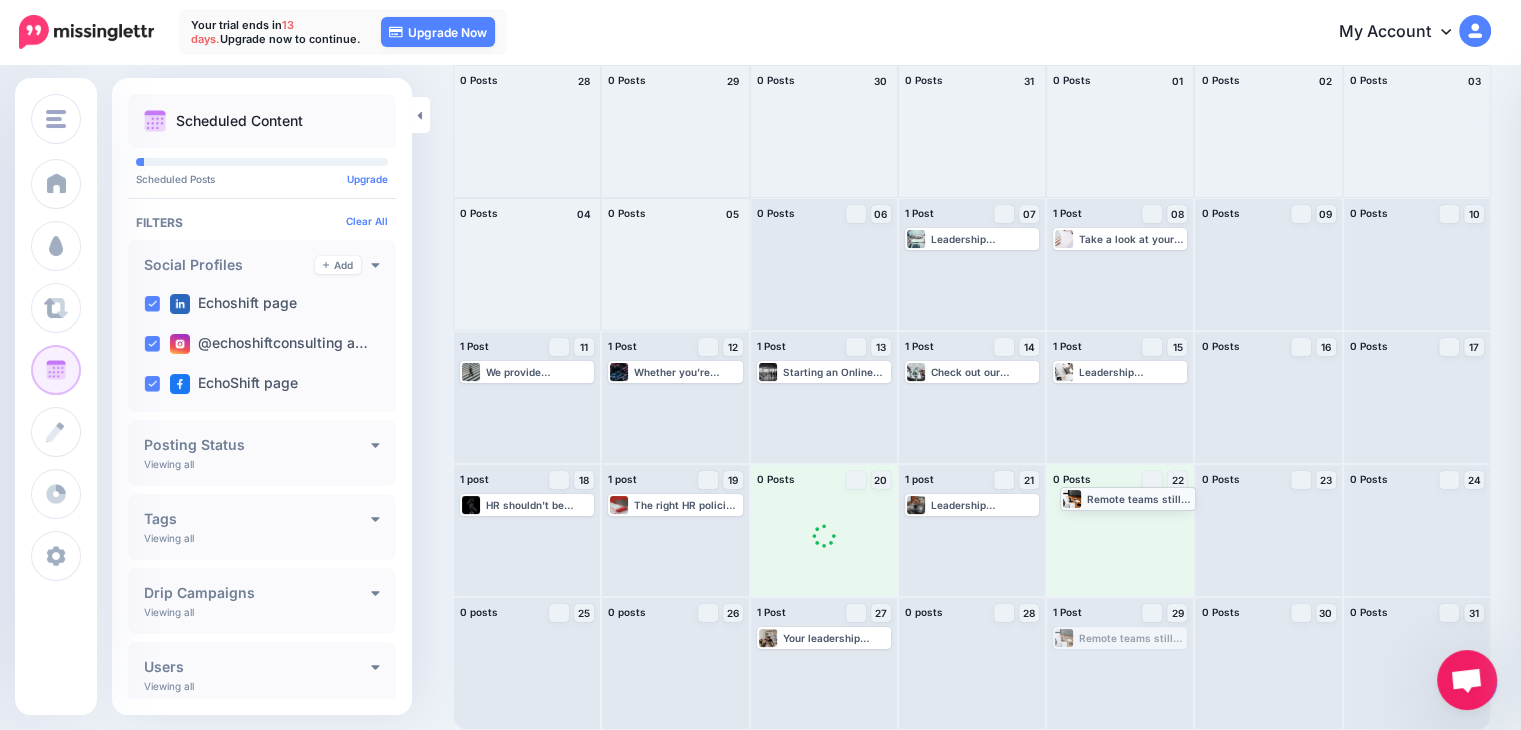 drag, startPoint x: 1119, startPoint y: 640, endPoint x: 1116, endPoint y: 500, distance: 140.03214 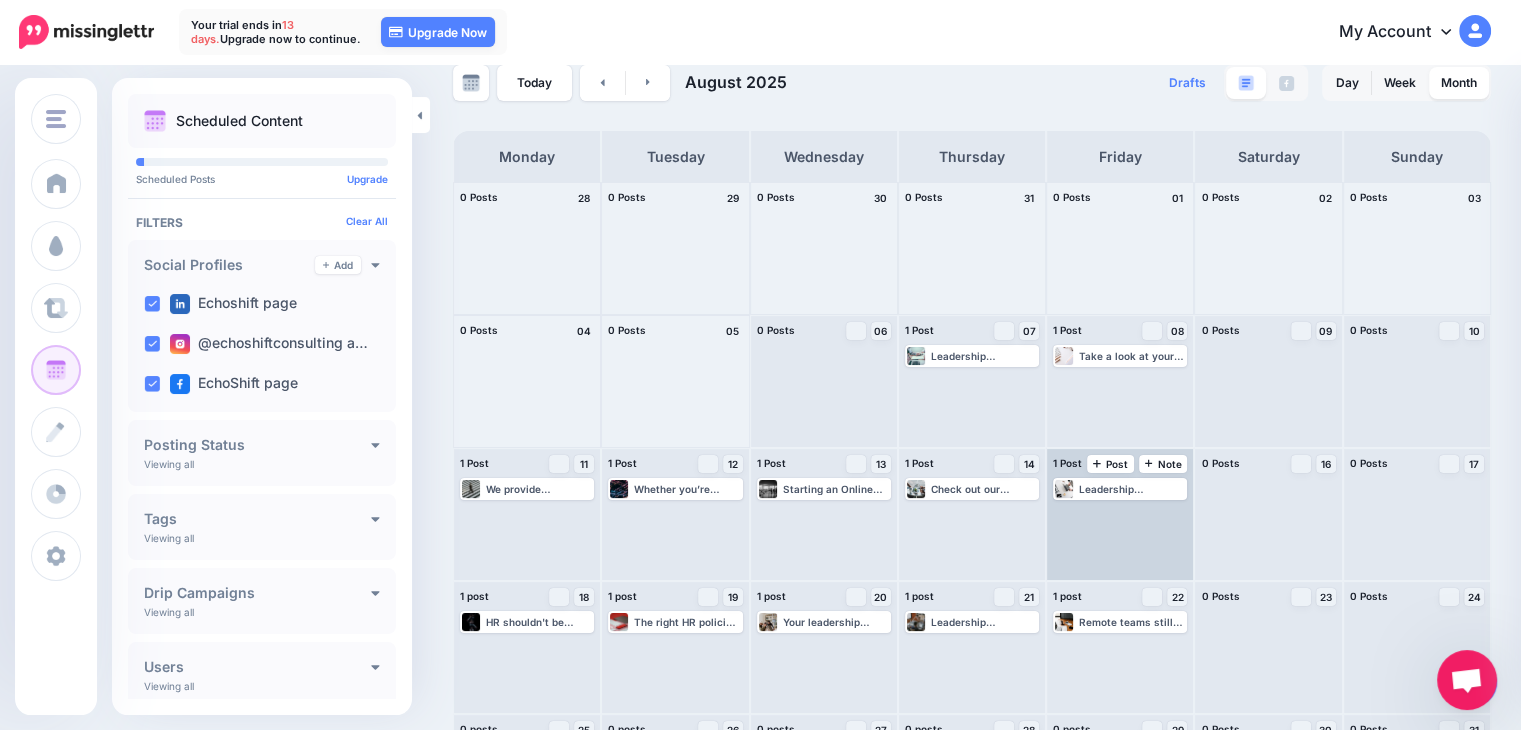 scroll, scrollTop: 0, scrollLeft: 0, axis: both 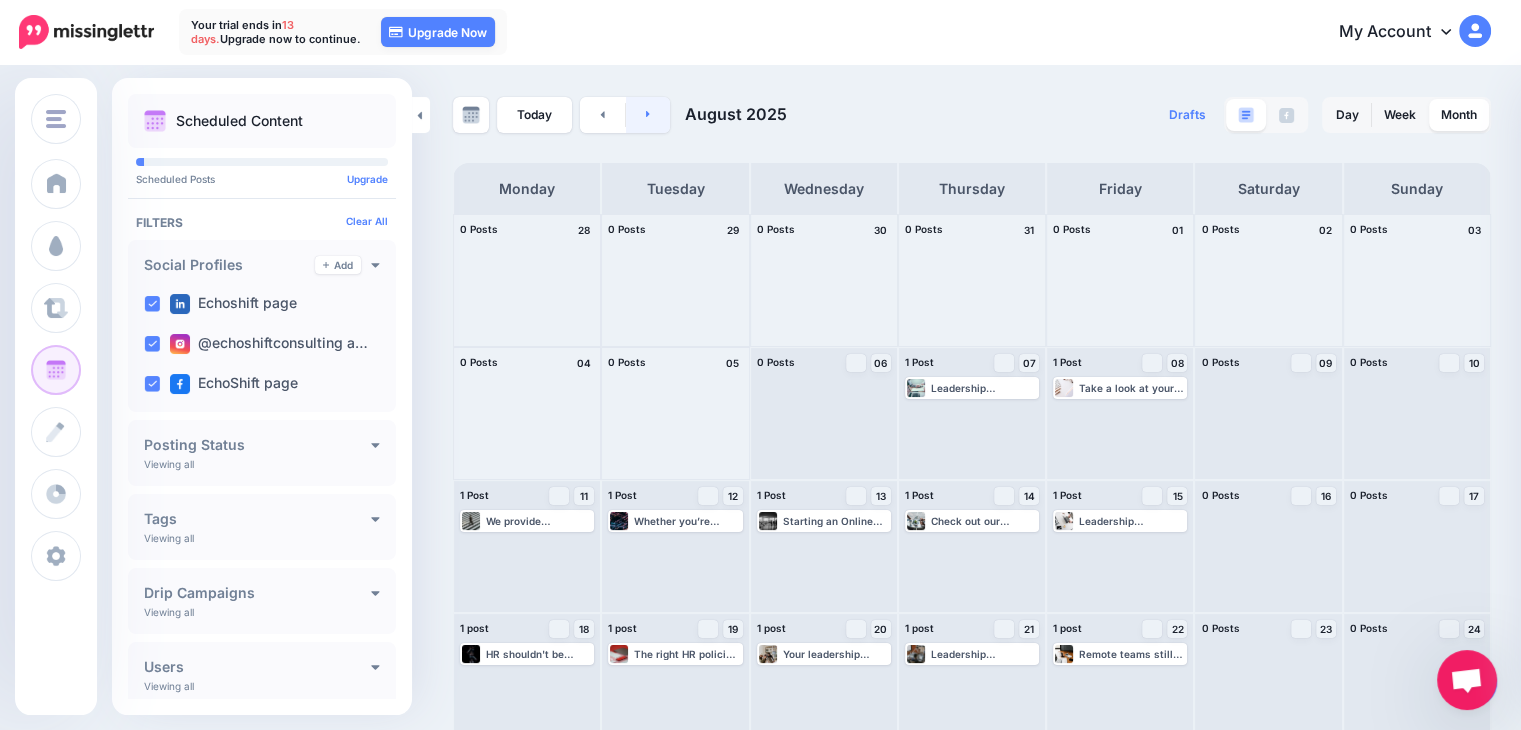 click at bounding box center (648, 115) 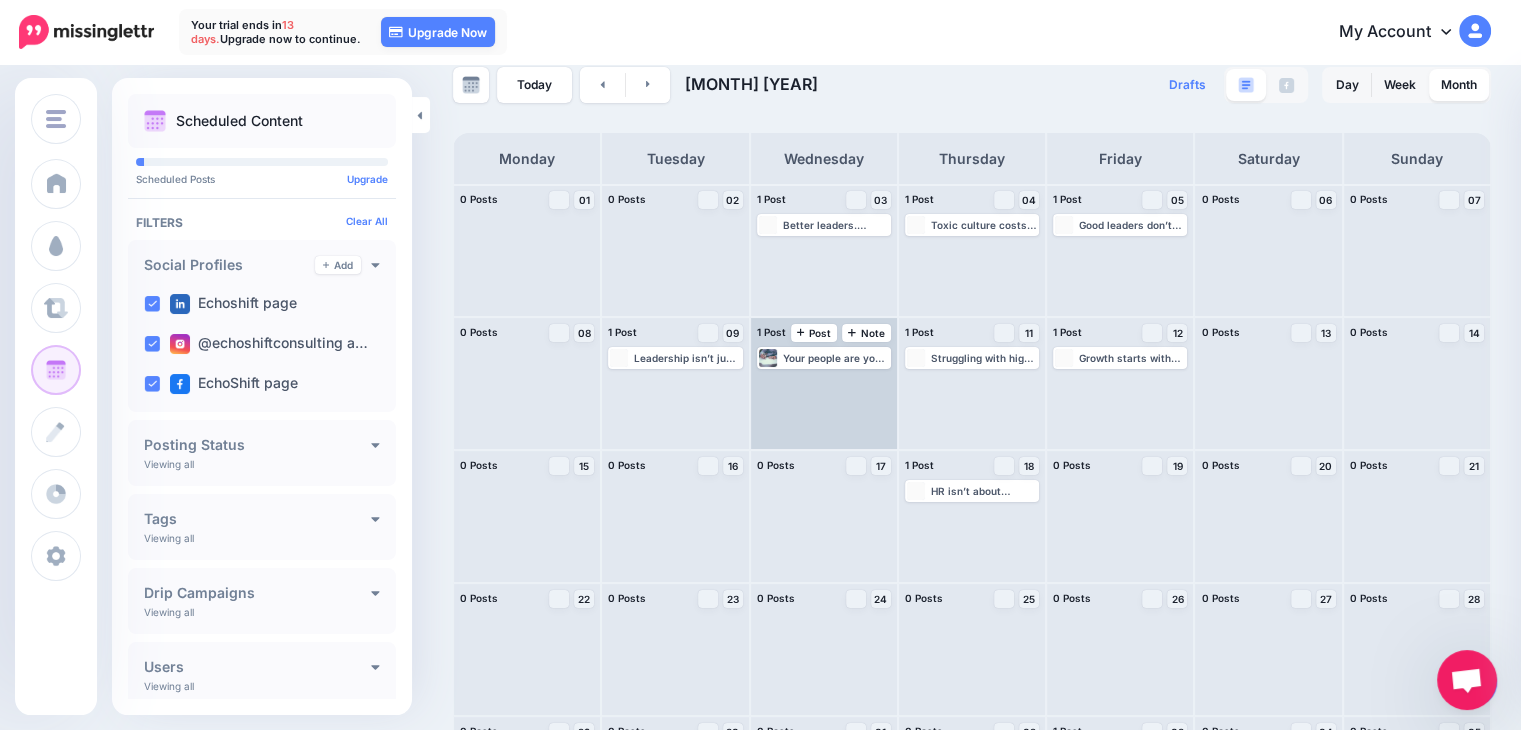 scroll, scrollTop: 0, scrollLeft: 0, axis: both 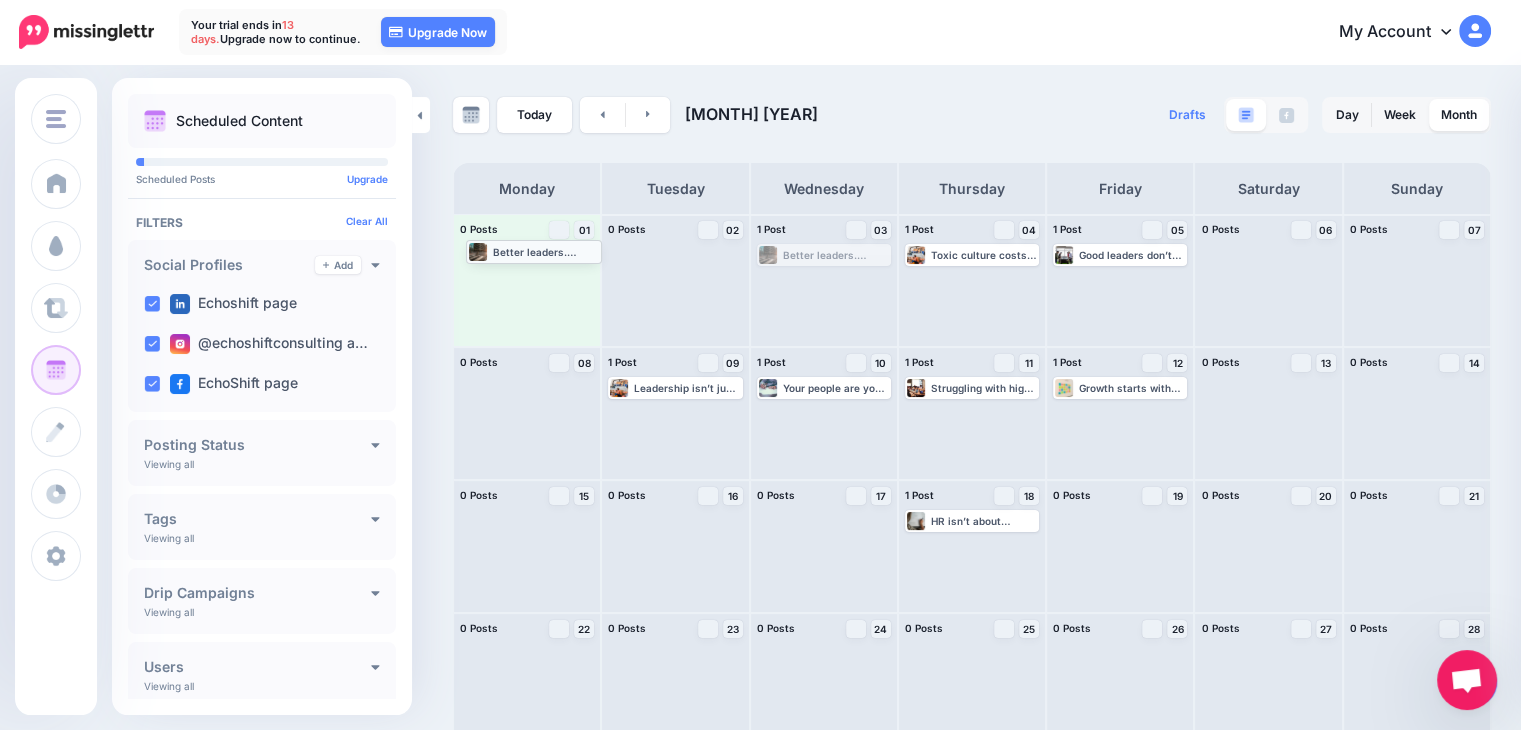 drag, startPoint x: 811, startPoint y: 261, endPoint x: 516, endPoint y: 257, distance: 295.02713 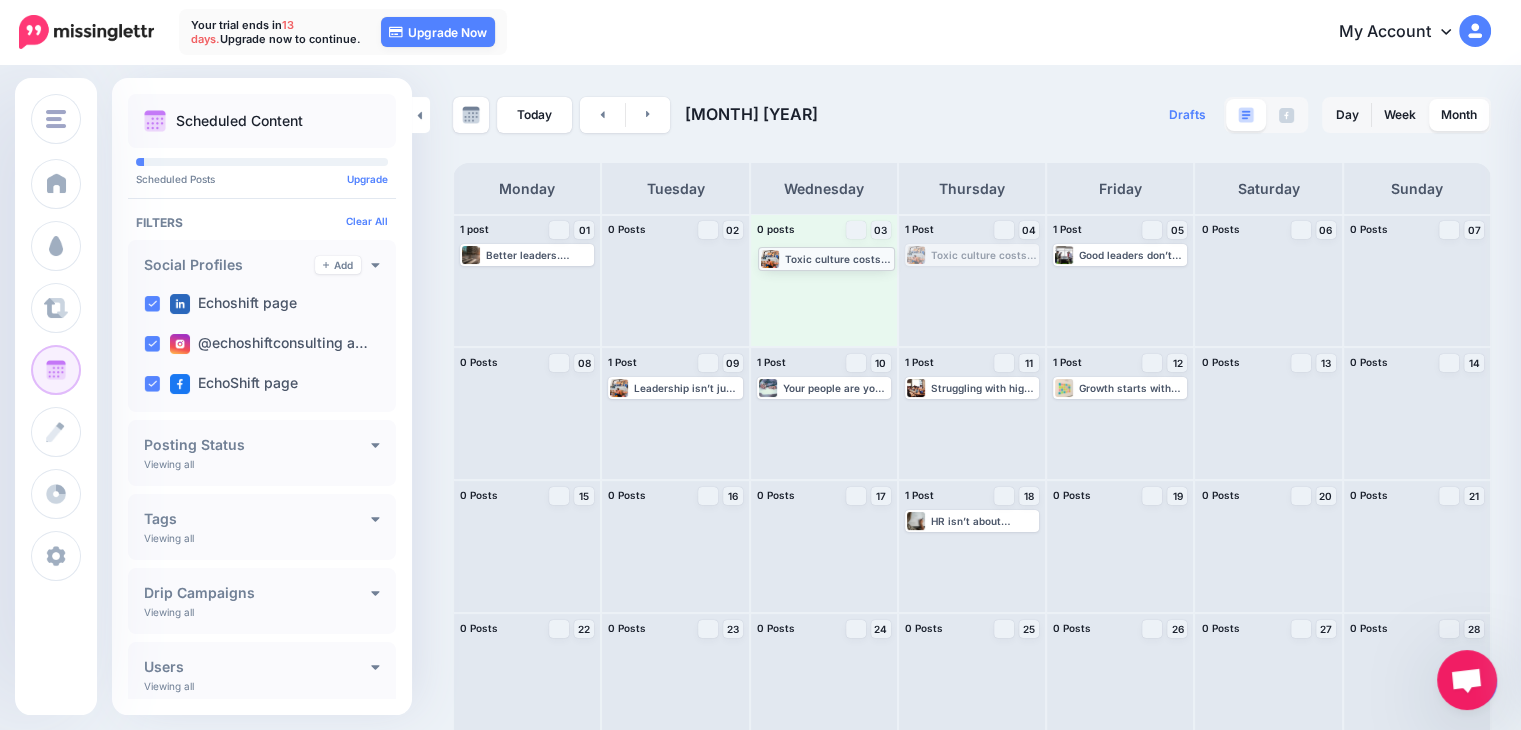 drag, startPoint x: 957, startPoint y: 257, endPoint x: 804, endPoint y: 260, distance: 153.0294 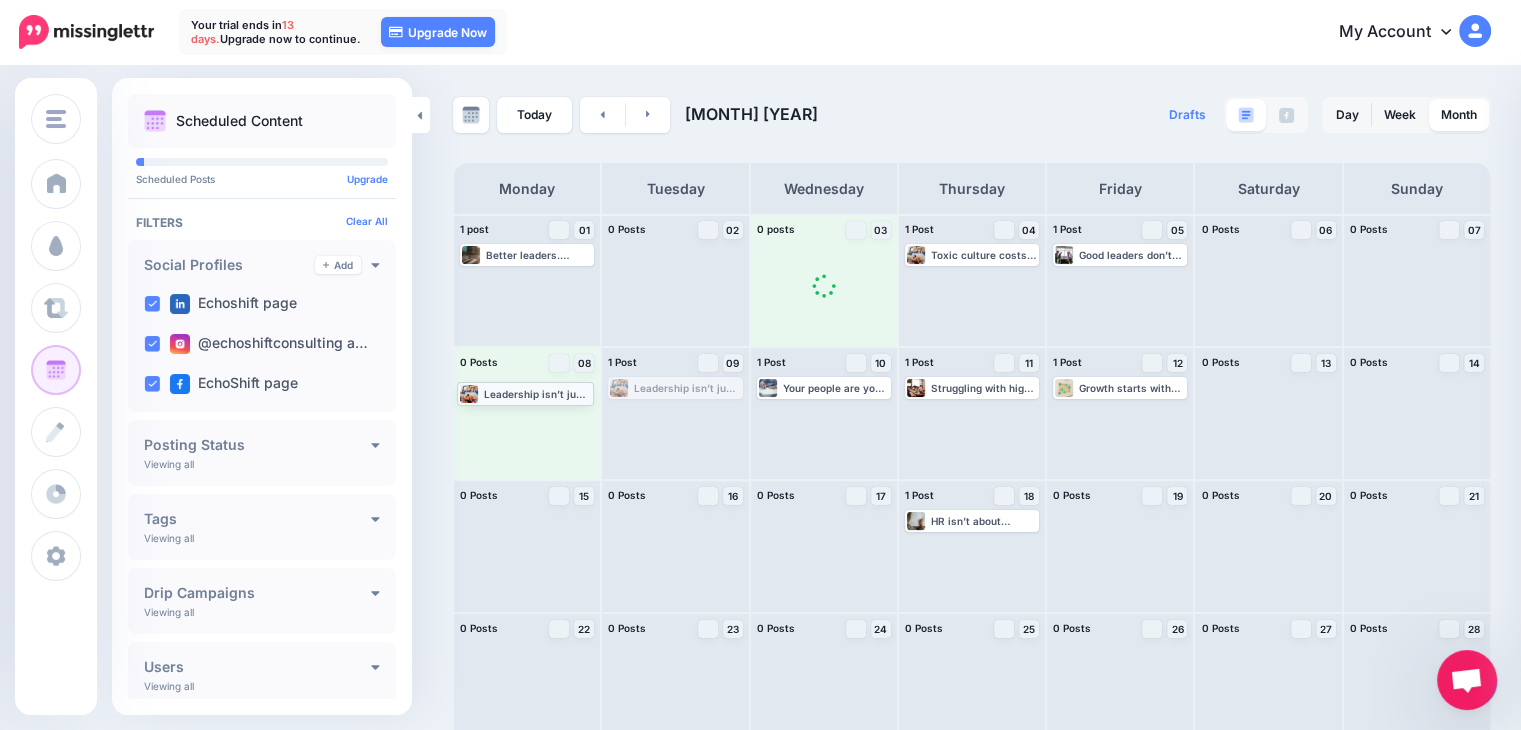 drag, startPoint x: 681, startPoint y: 391, endPoint x: 529, endPoint y: 396, distance: 152.08221 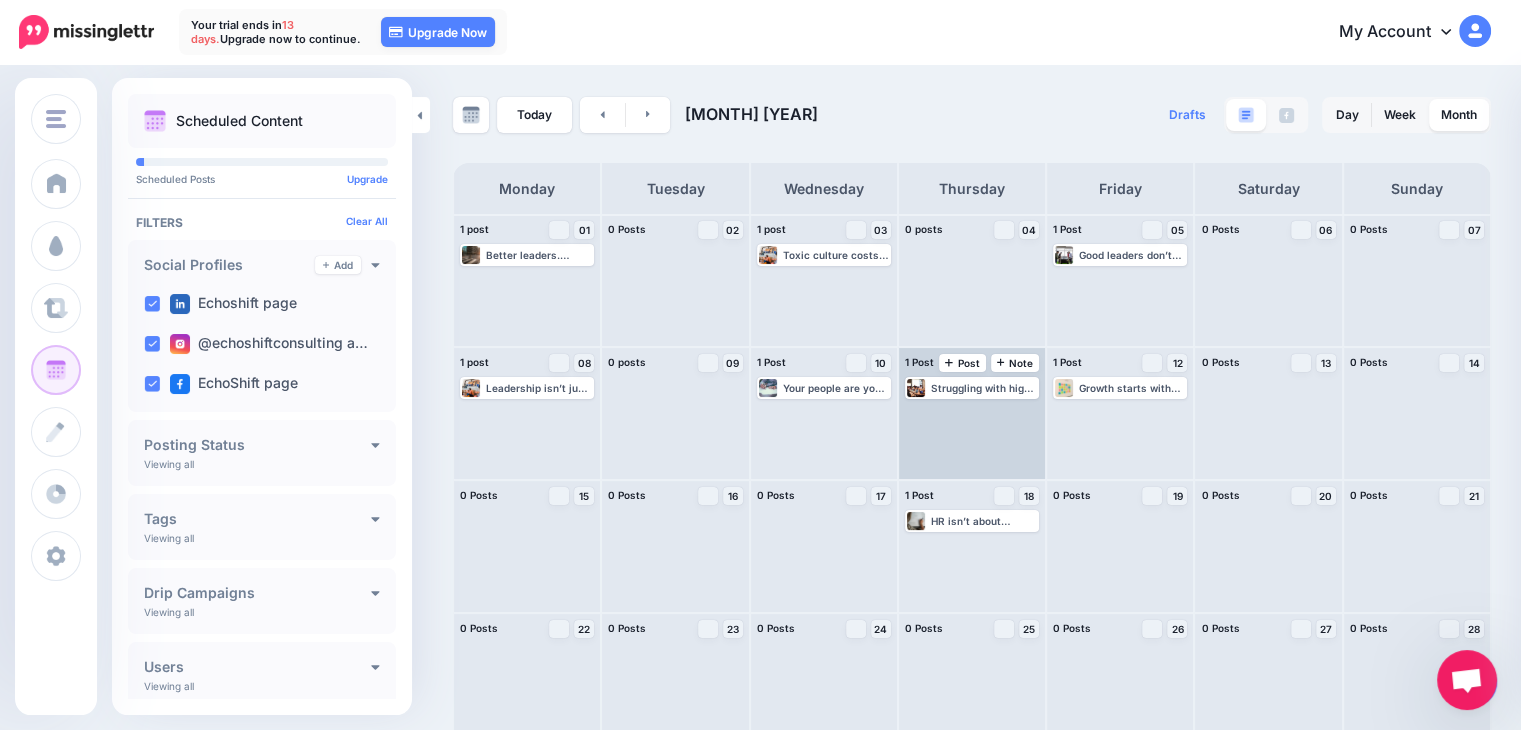 drag, startPoint x: 982, startPoint y: 391, endPoint x: 964, endPoint y: 412, distance: 27.658634 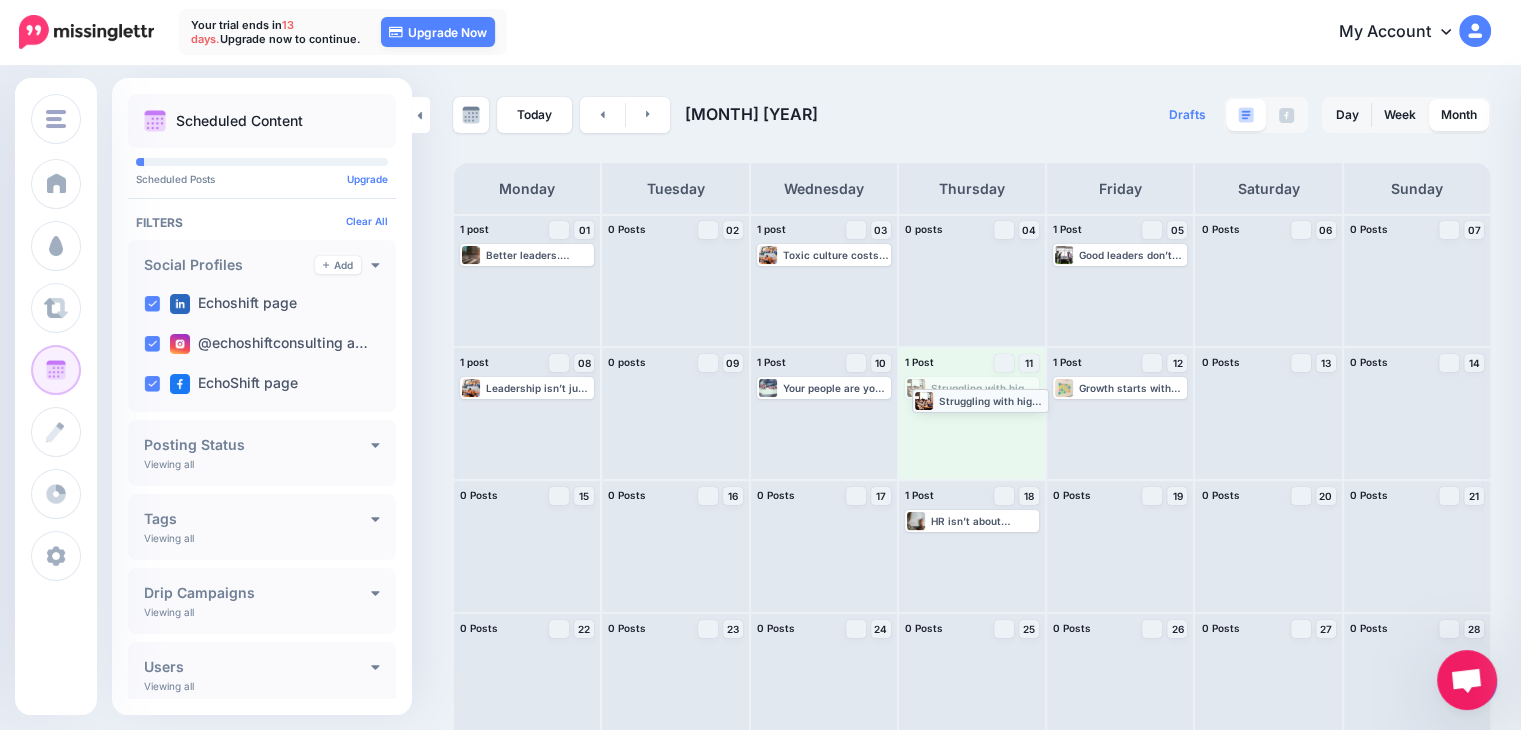 drag, startPoint x: 965, startPoint y: 394, endPoint x: 966, endPoint y: 406, distance: 12.0415945 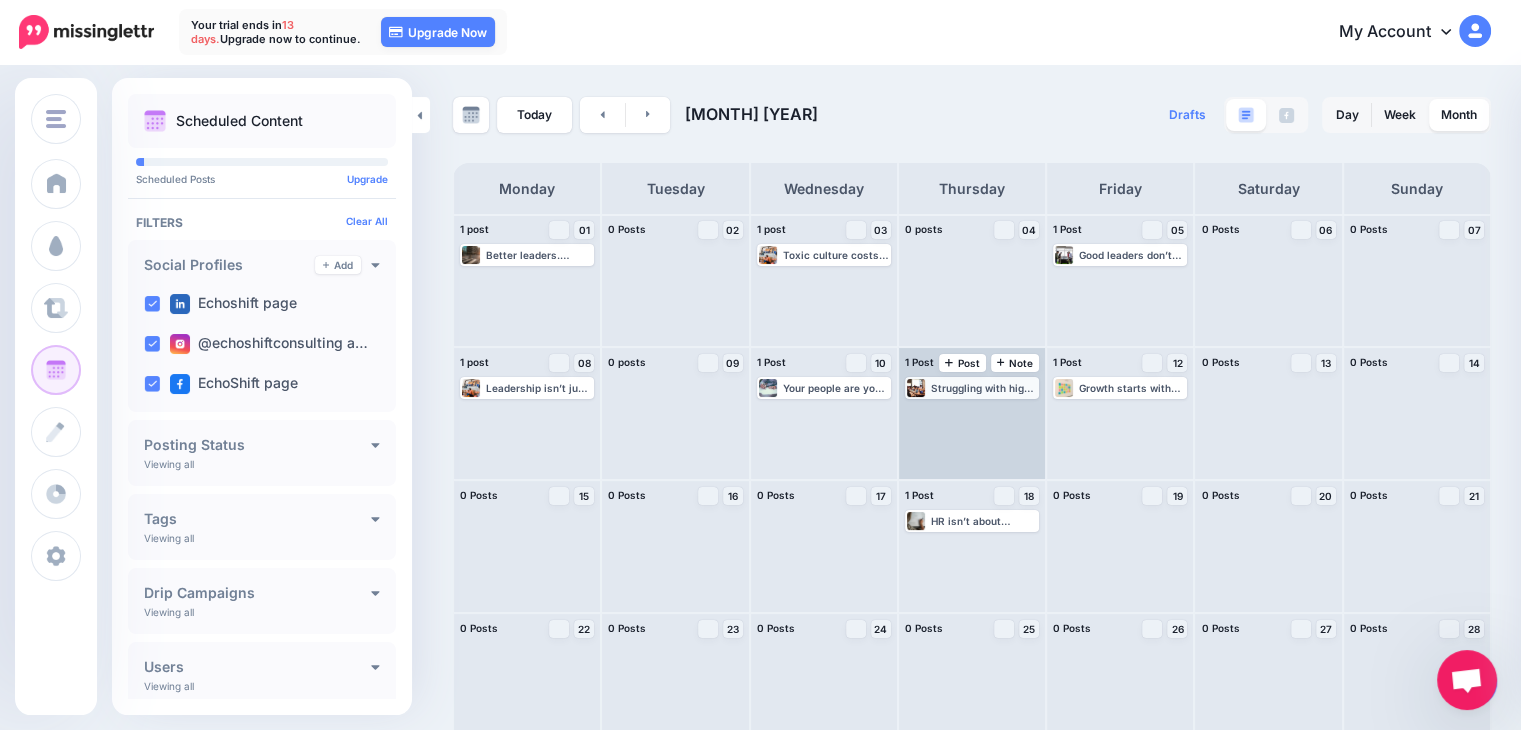 click on "Struggling with high staff turnover? We help fix culture, leadership, and retention.  💬 Enquire now for tailored HR support. www.echoshift.io #LeadershipDevelopment #HRStrategy #[CITY]Business" at bounding box center [984, 388] 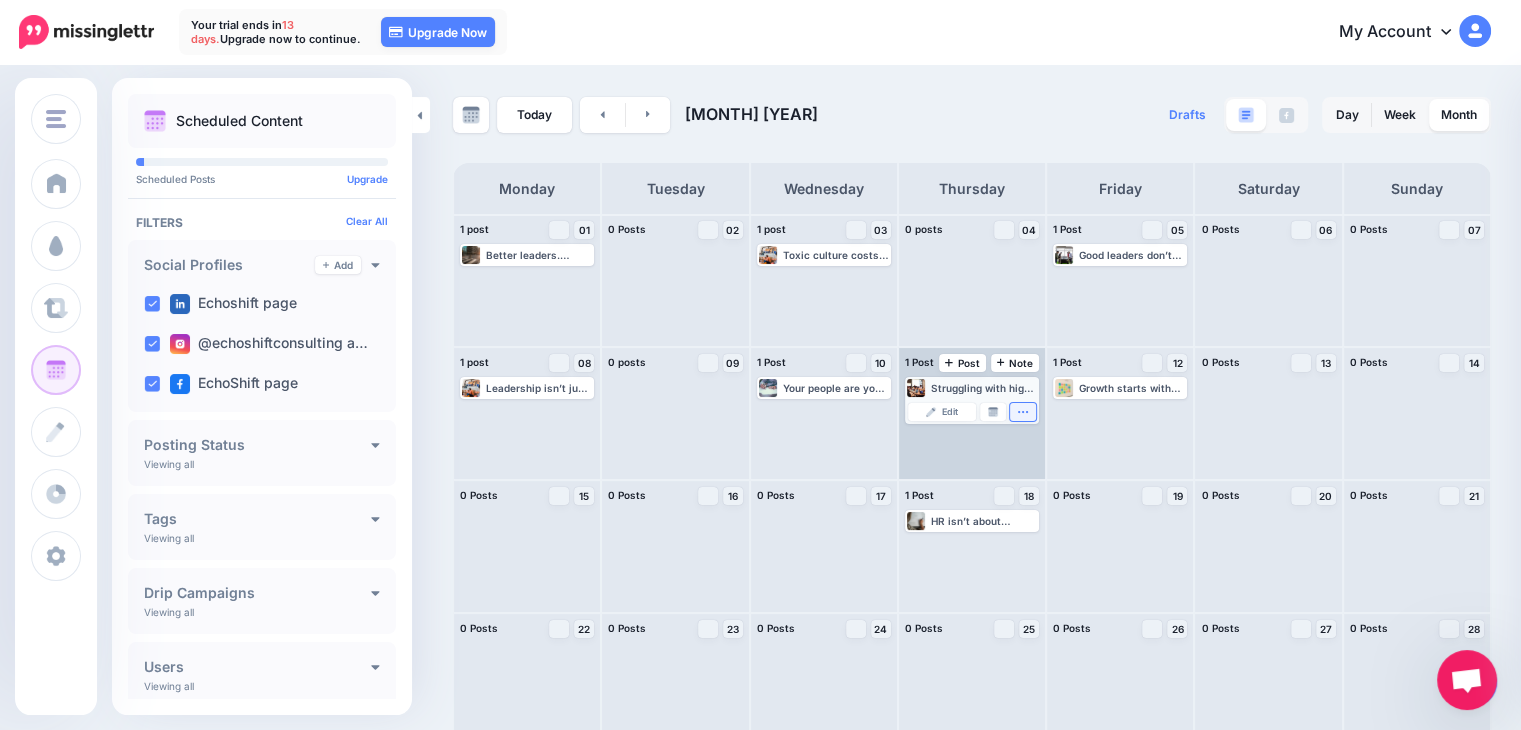 click 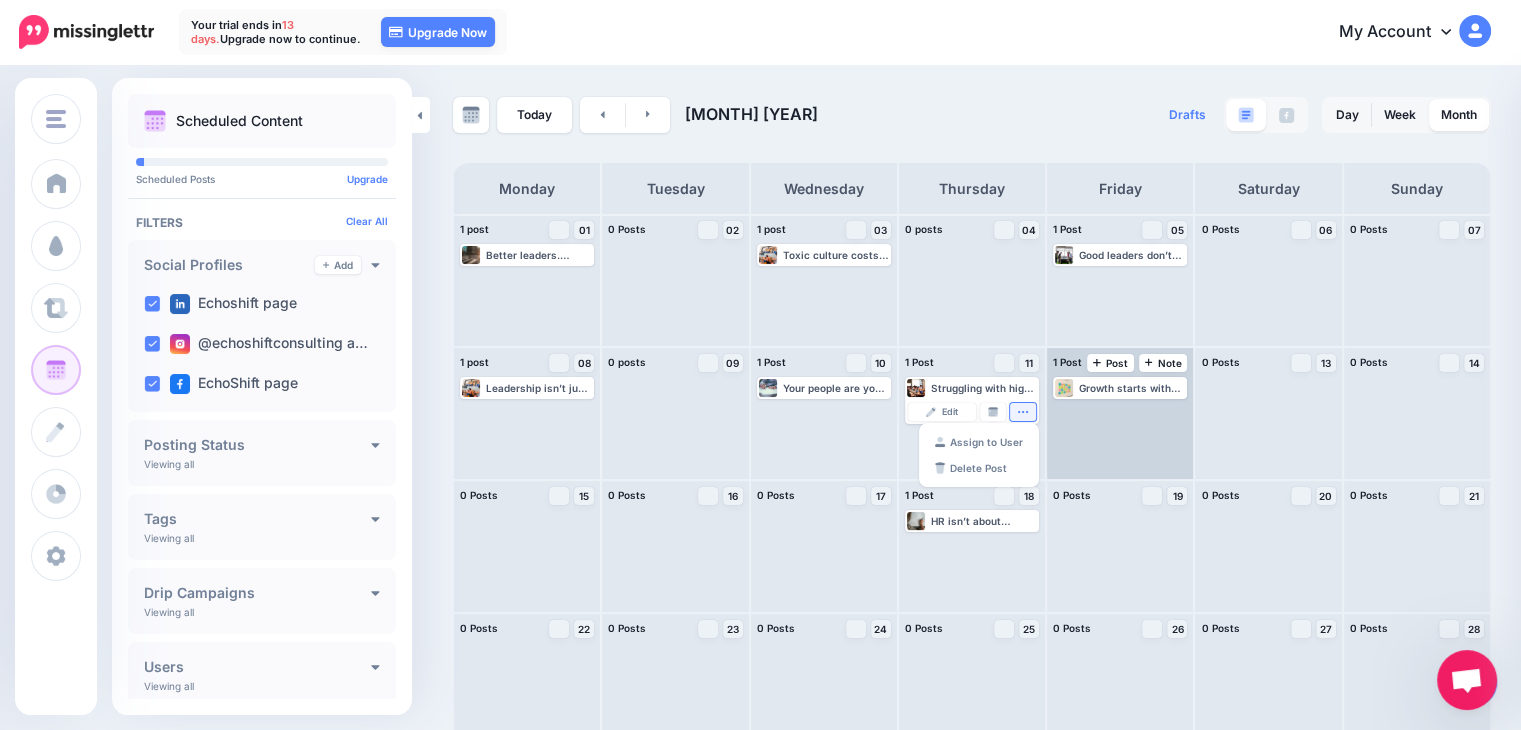 click on "Growth starts with the right leadership at every level. Let’s build it together.  👉 Enquire today. www.echoshift.io #LeadershipDevelopment #HRStrategy #[CITY]Business
Edit
Manage Dates
Assign to User
Delete Post" at bounding box center [1120, 413] 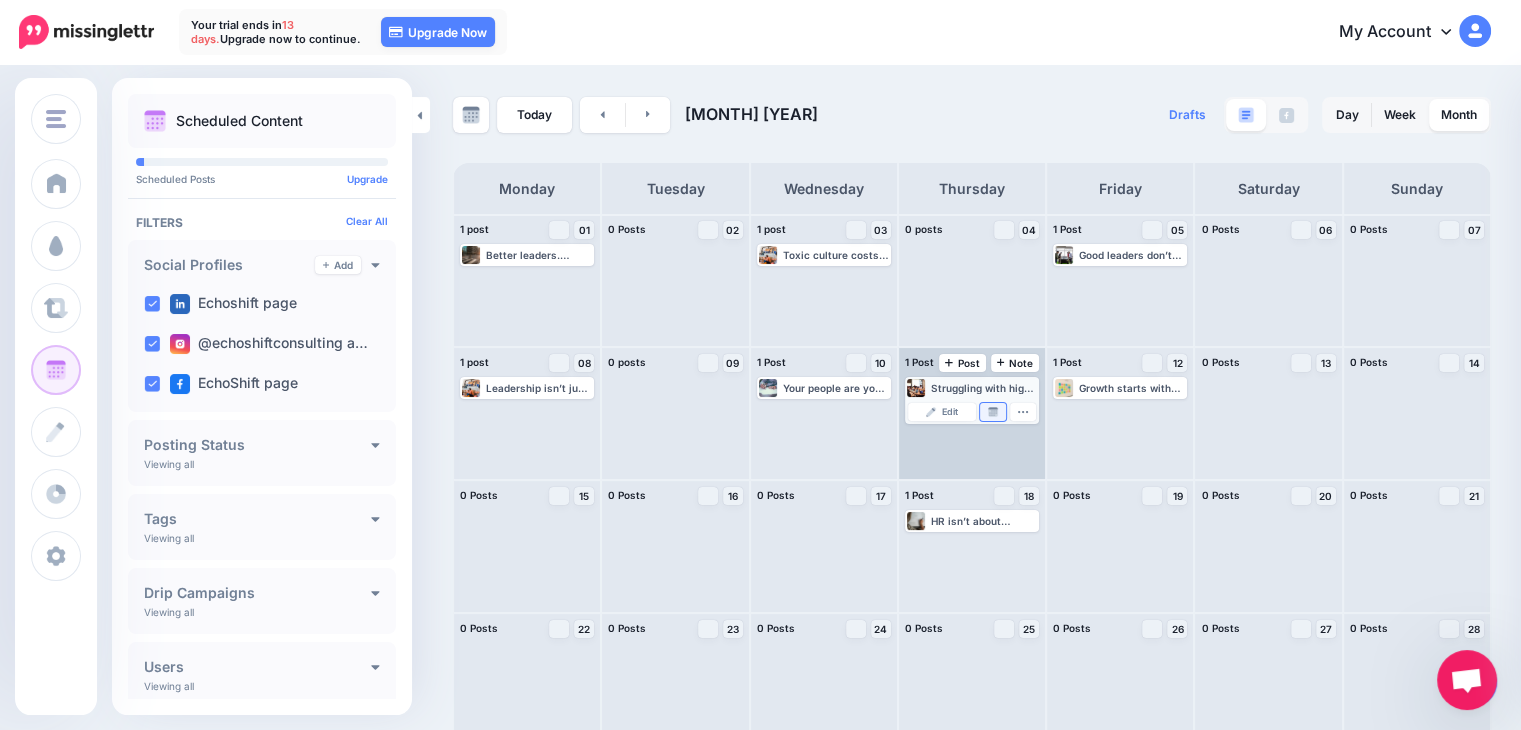 click at bounding box center (993, 412) 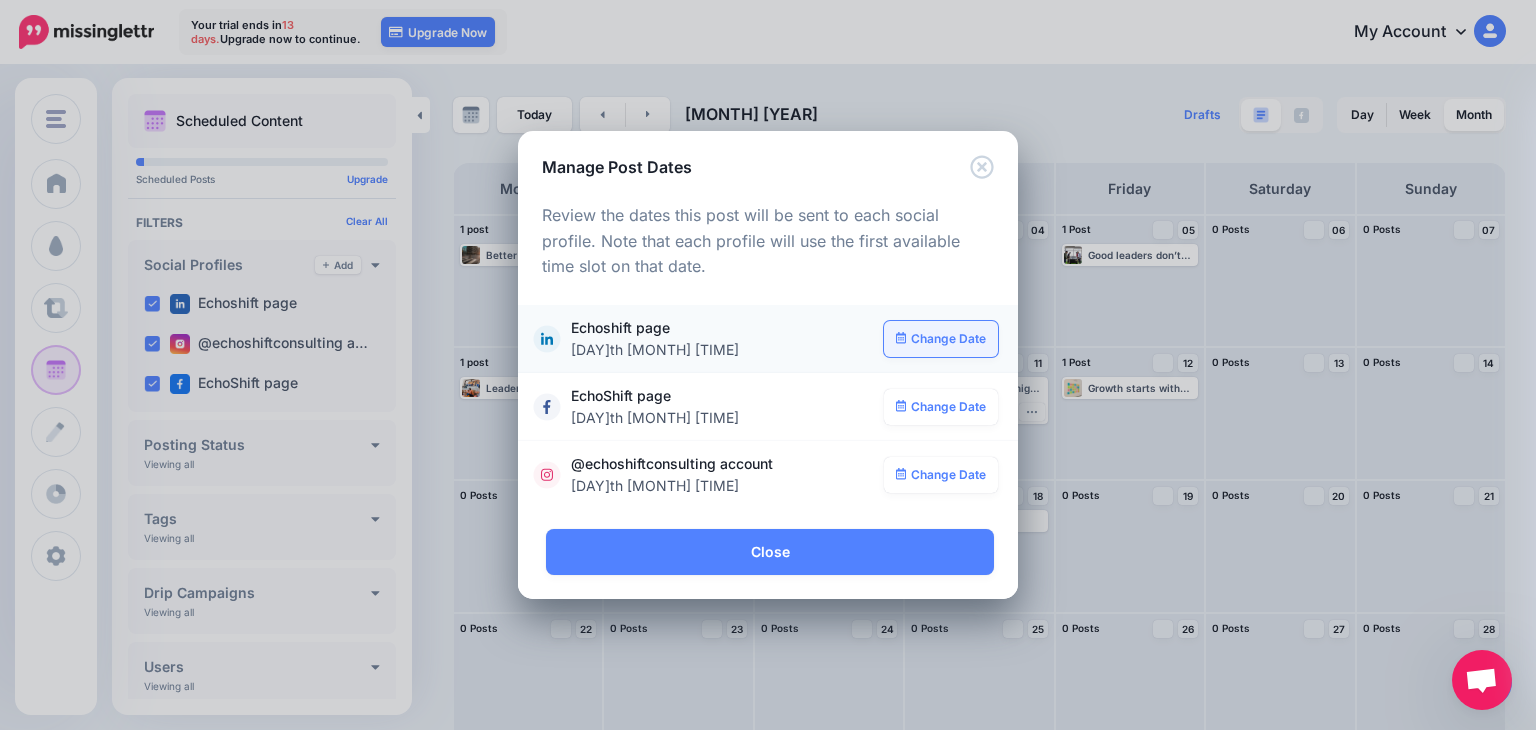 click on "Change Date" at bounding box center (941, 339) 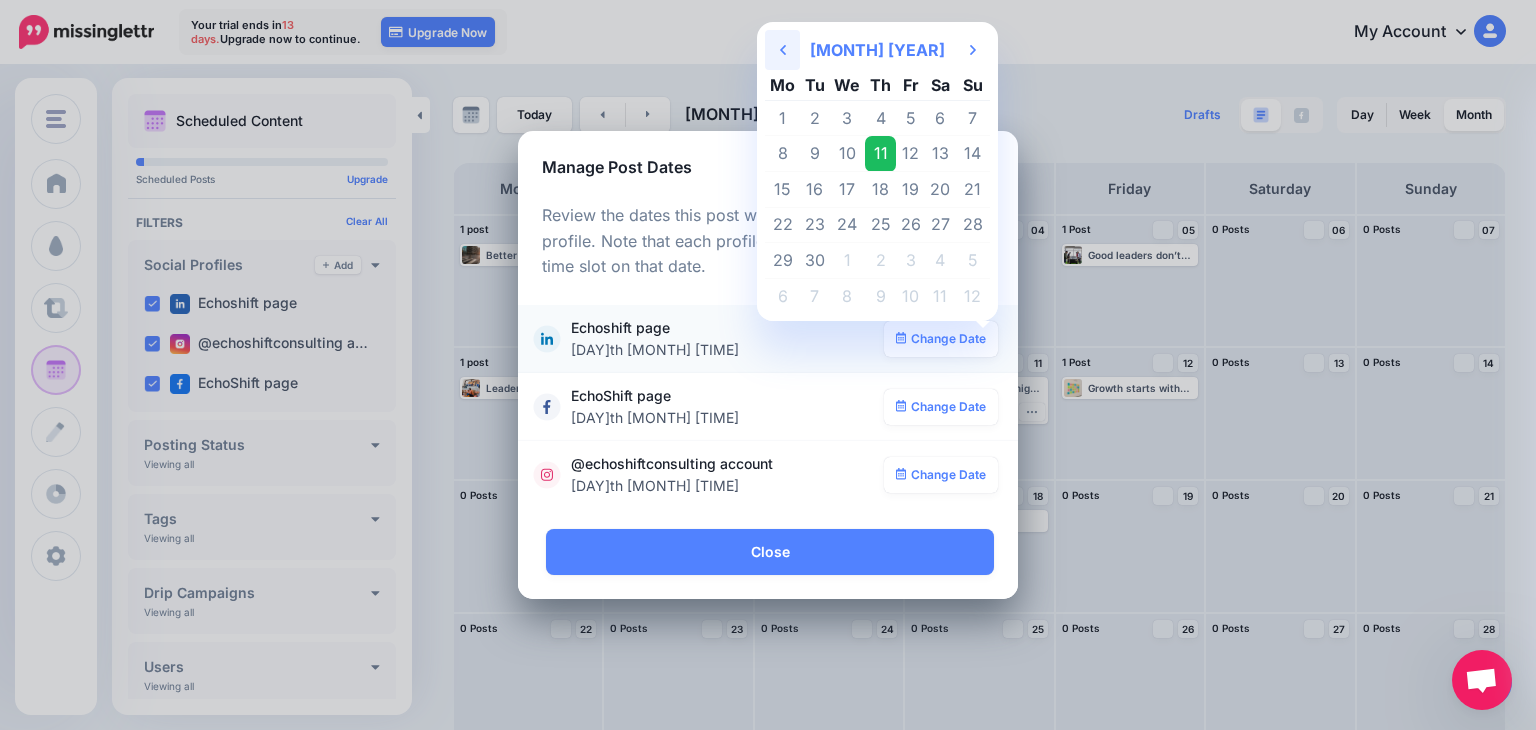click on "Previous Month" 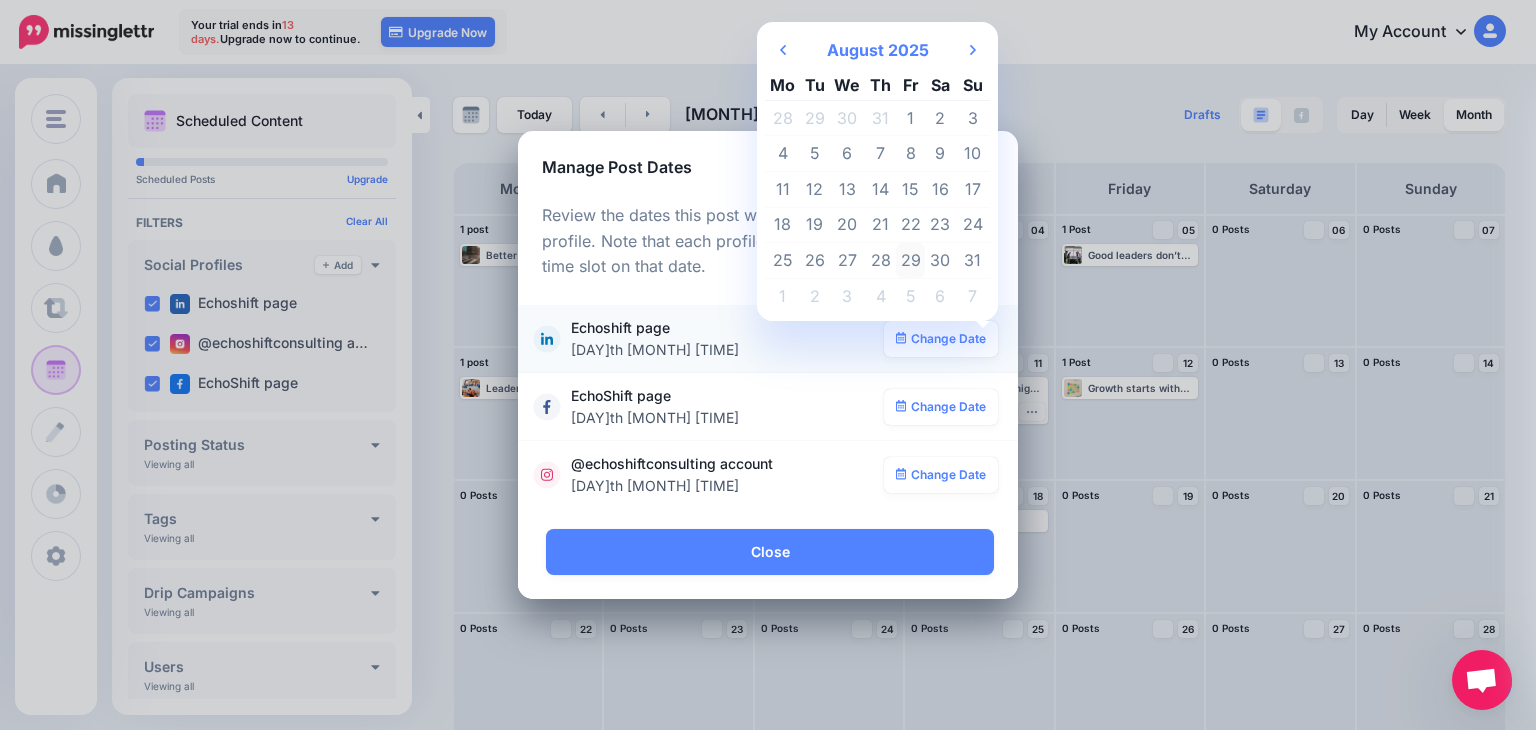 click on "29" at bounding box center [911, 261] 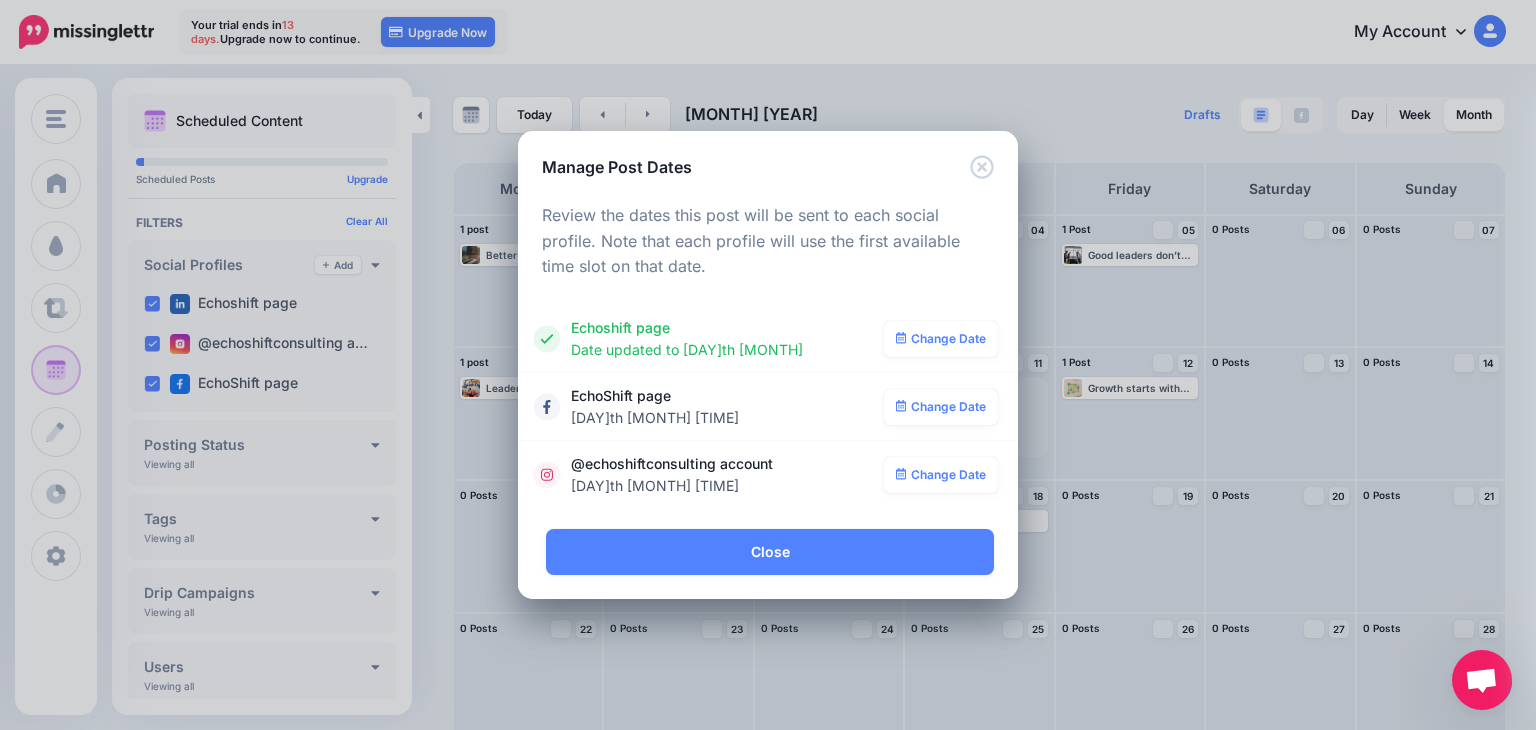 click on "Change Date" at bounding box center [941, 407] 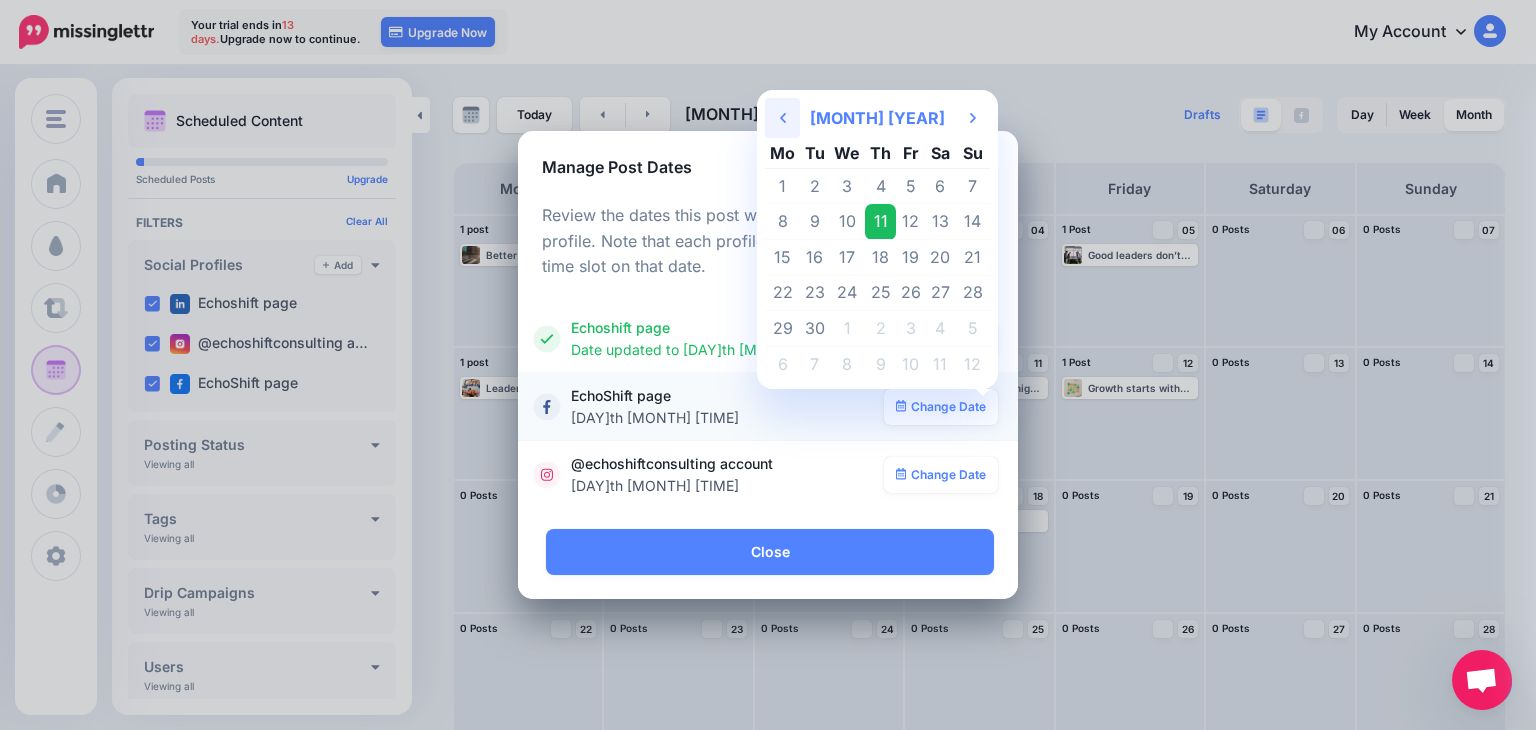 click on "Previous Month" at bounding box center (782, 118) 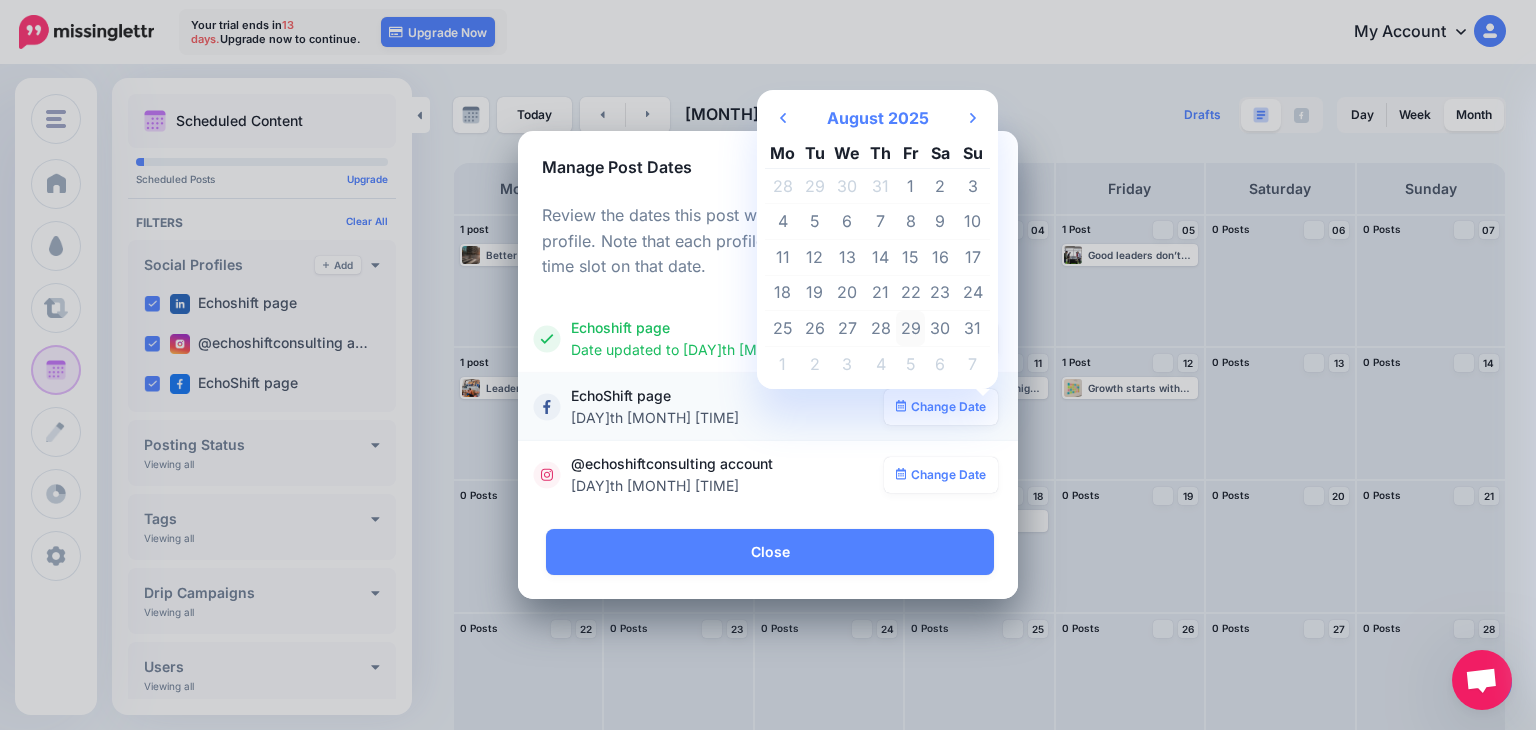 click on "29" at bounding box center [911, 329] 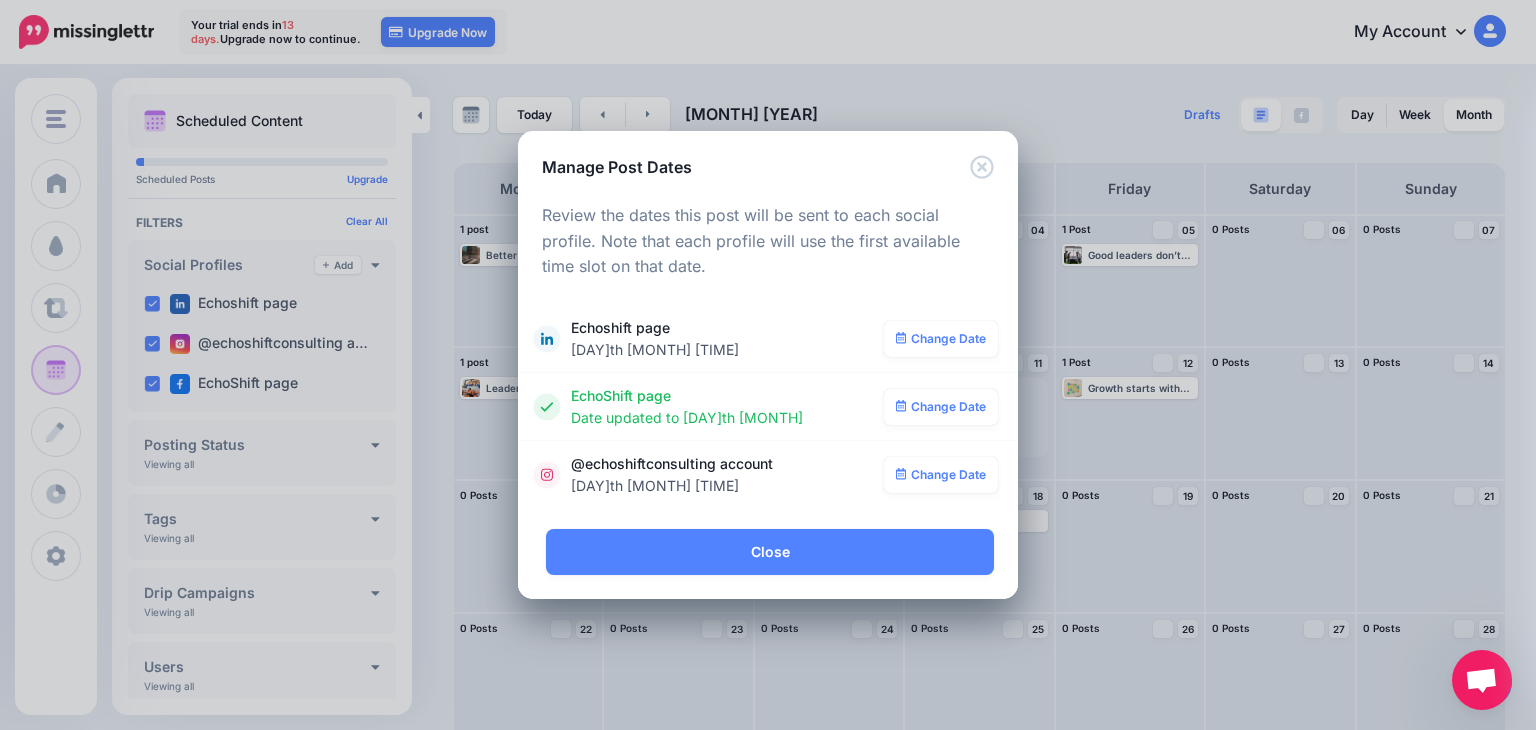 click on "Change Date" at bounding box center (941, 475) 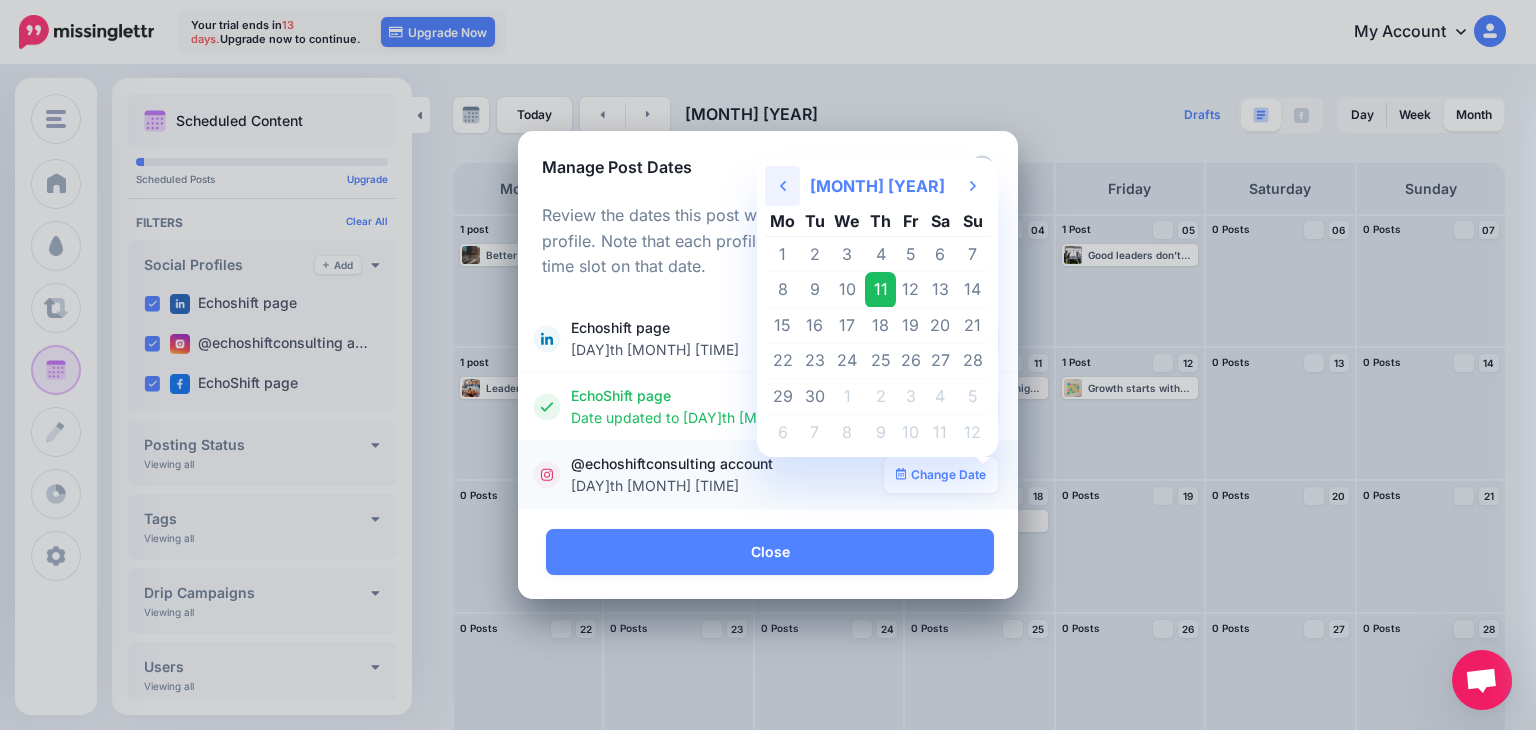 click on "Previous Month" at bounding box center [782, 186] 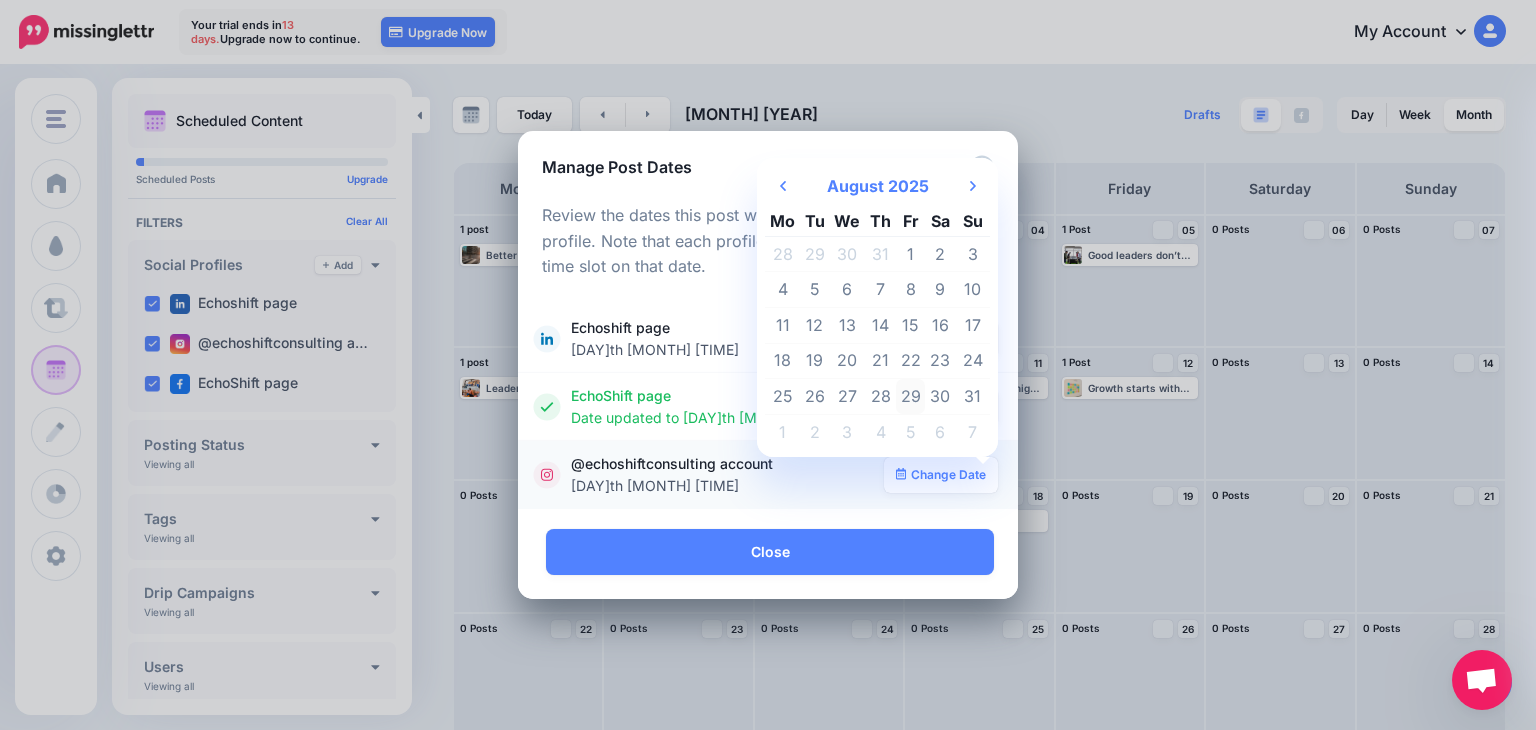click on "29" at bounding box center [911, 397] 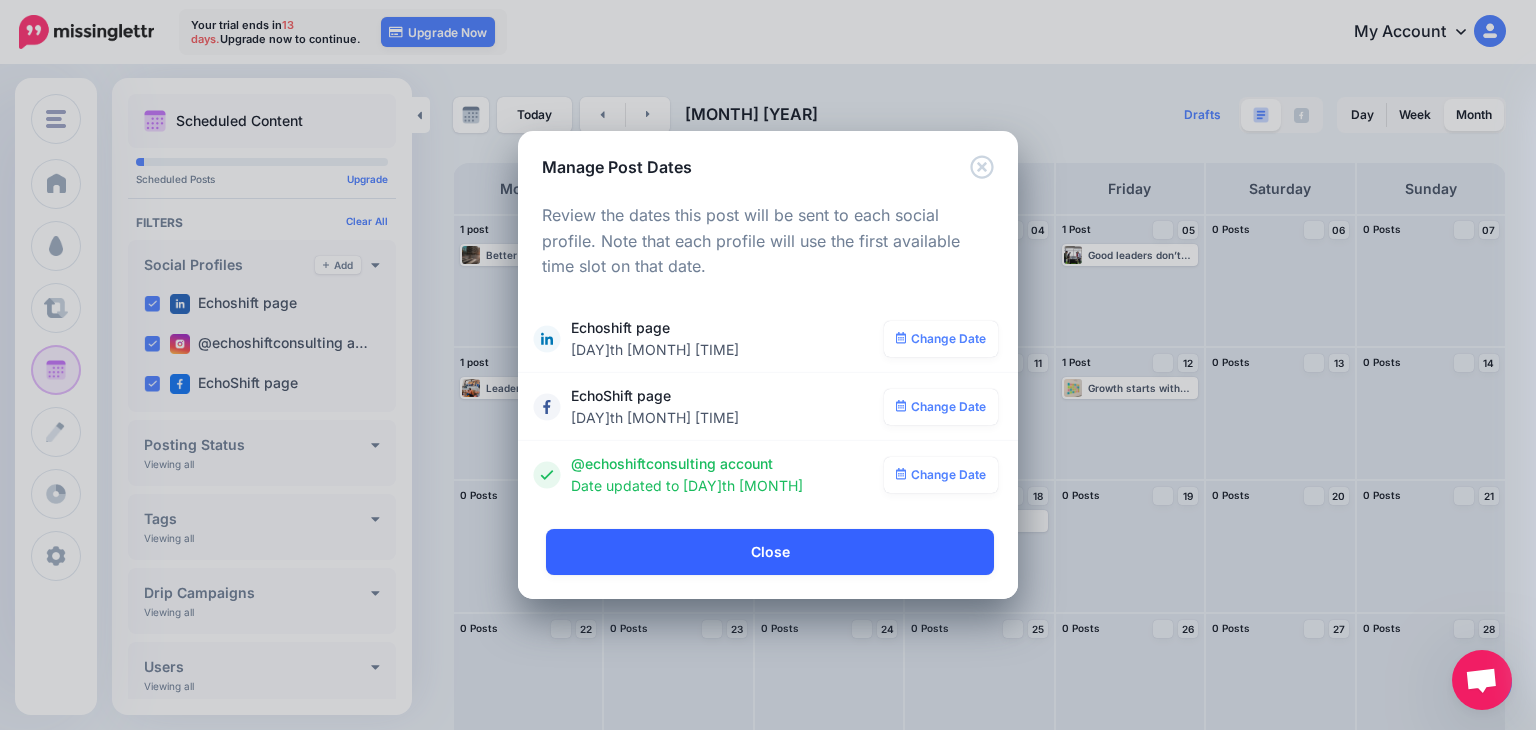 click on "Close" at bounding box center [770, 552] 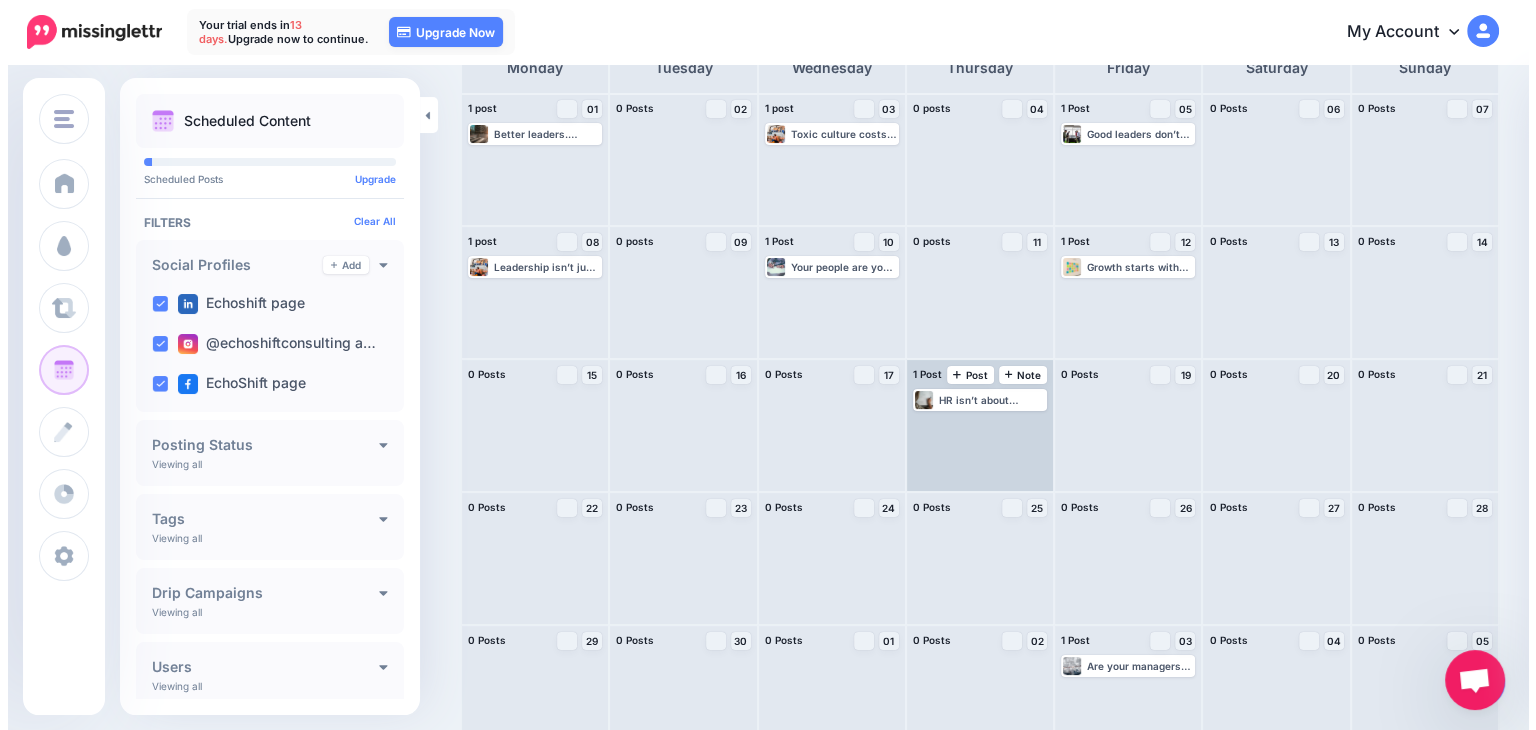 scroll, scrollTop: 149, scrollLeft: 0, axis: vertical 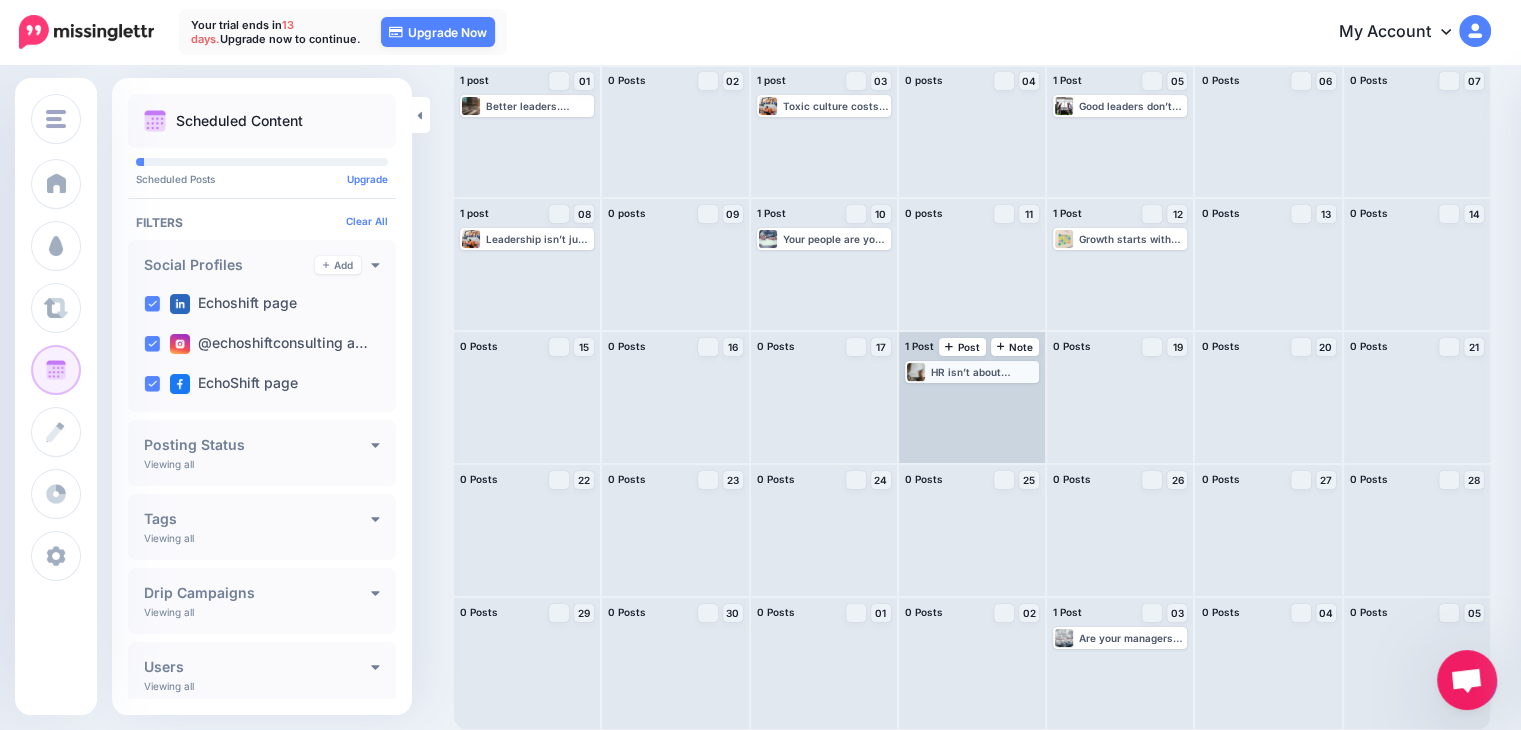 click on "HR isn’t about paperwork—it’s about people. And we help you put people first.  📞 Book your consultation now. www.echoshift.io #LeadershipDevelopment #HRStrategy #[CITY]Business" at bounding box center (984, 372) 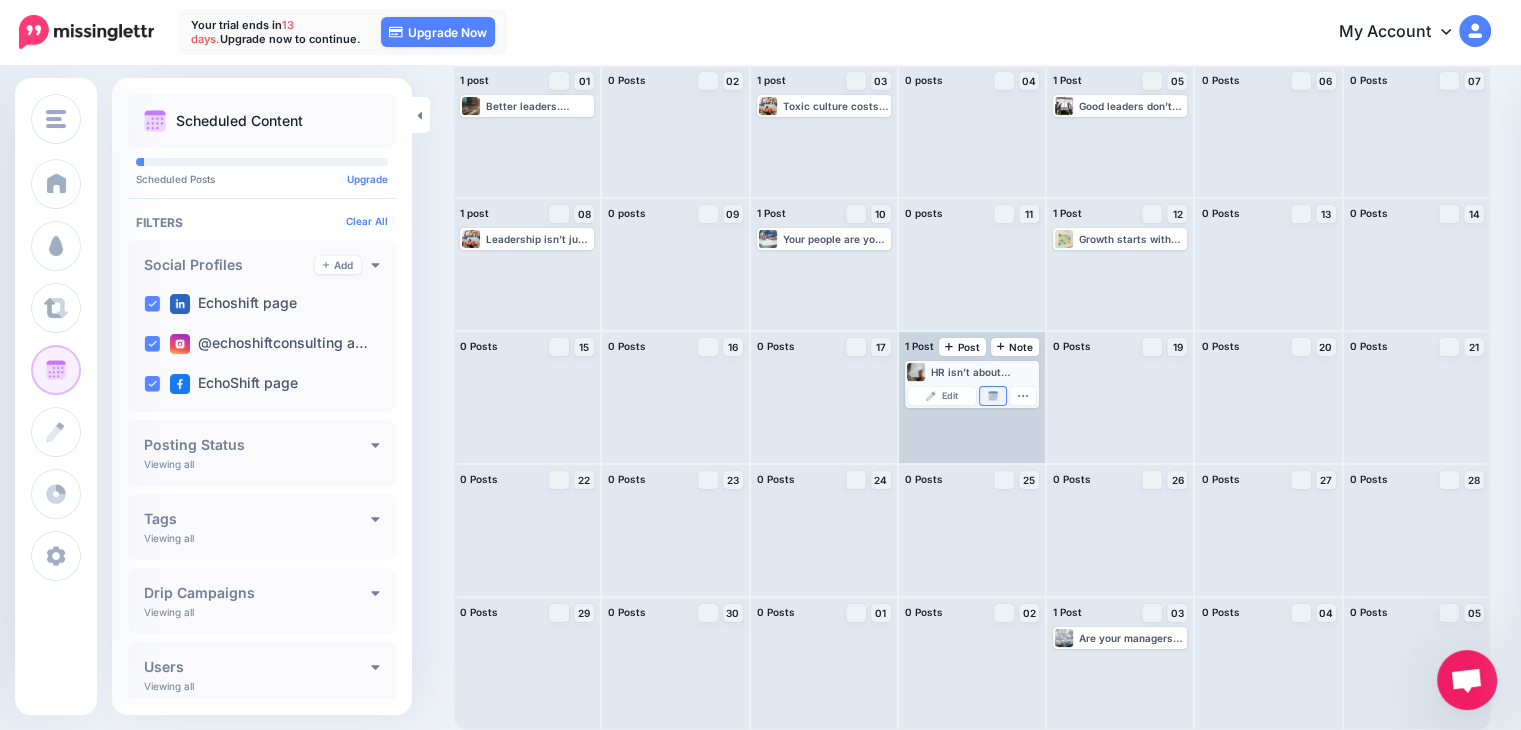 click at bounding box center (993, 396) 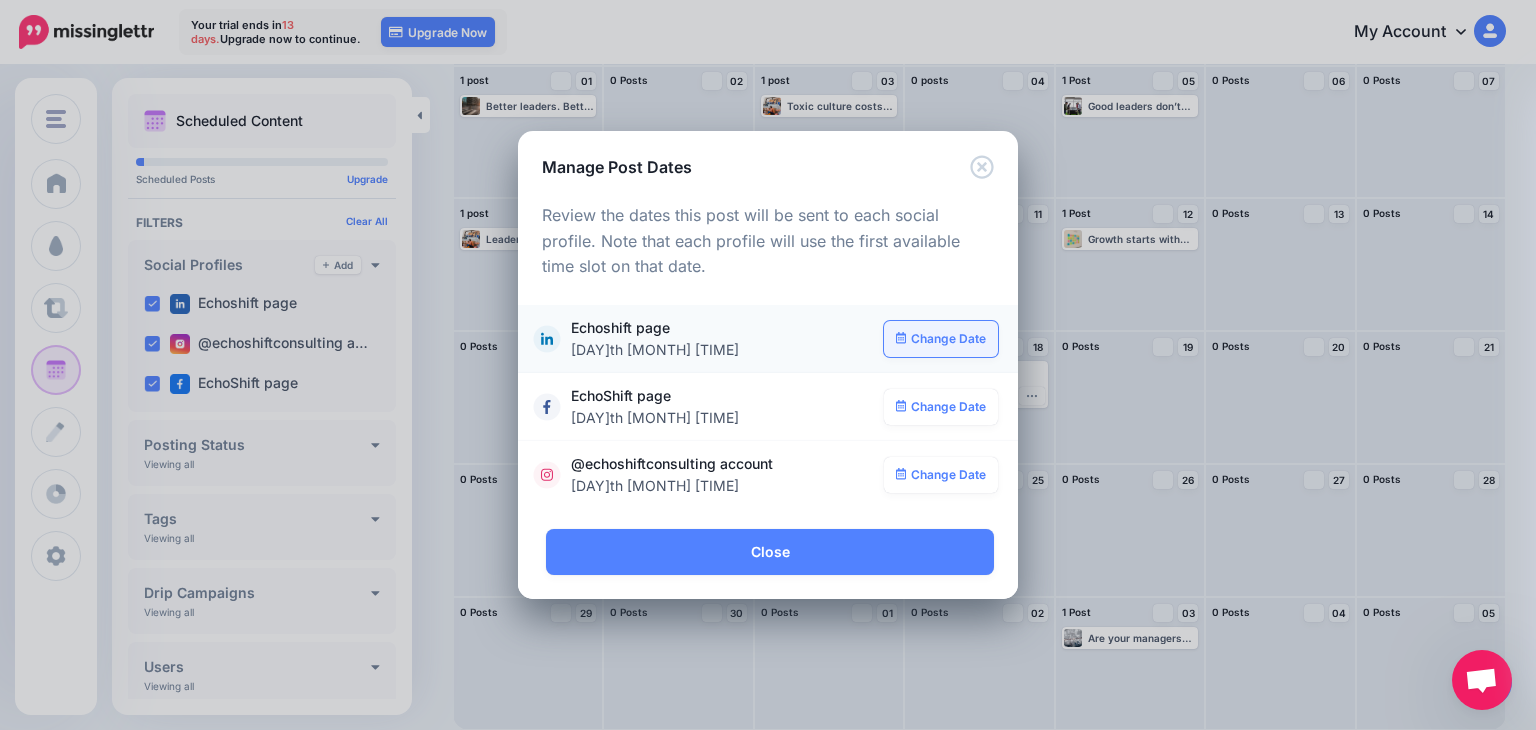 click on "Change Date" at bounding box center [941, 339] 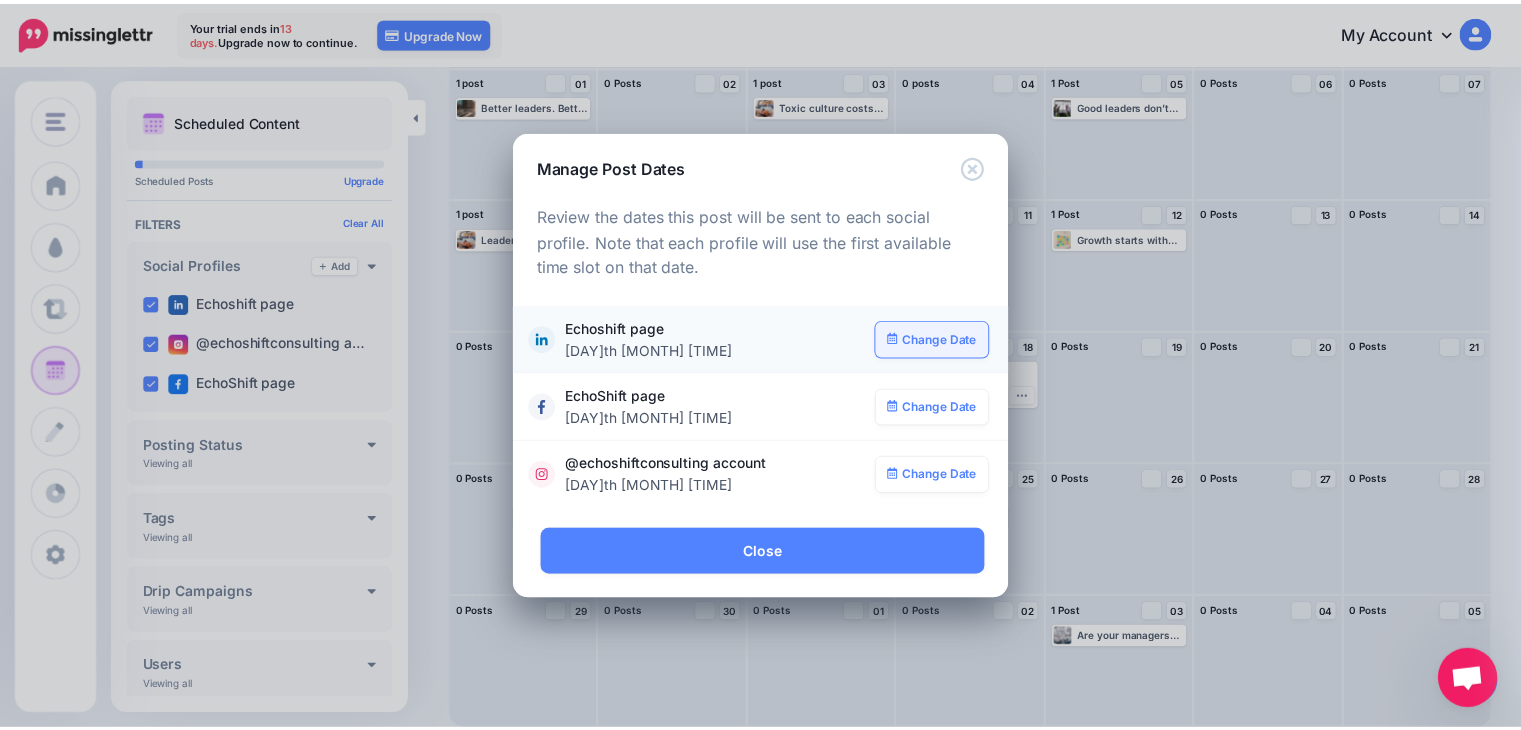 scroll, scrollTop: 0, scrollLeft: 0, axis: both 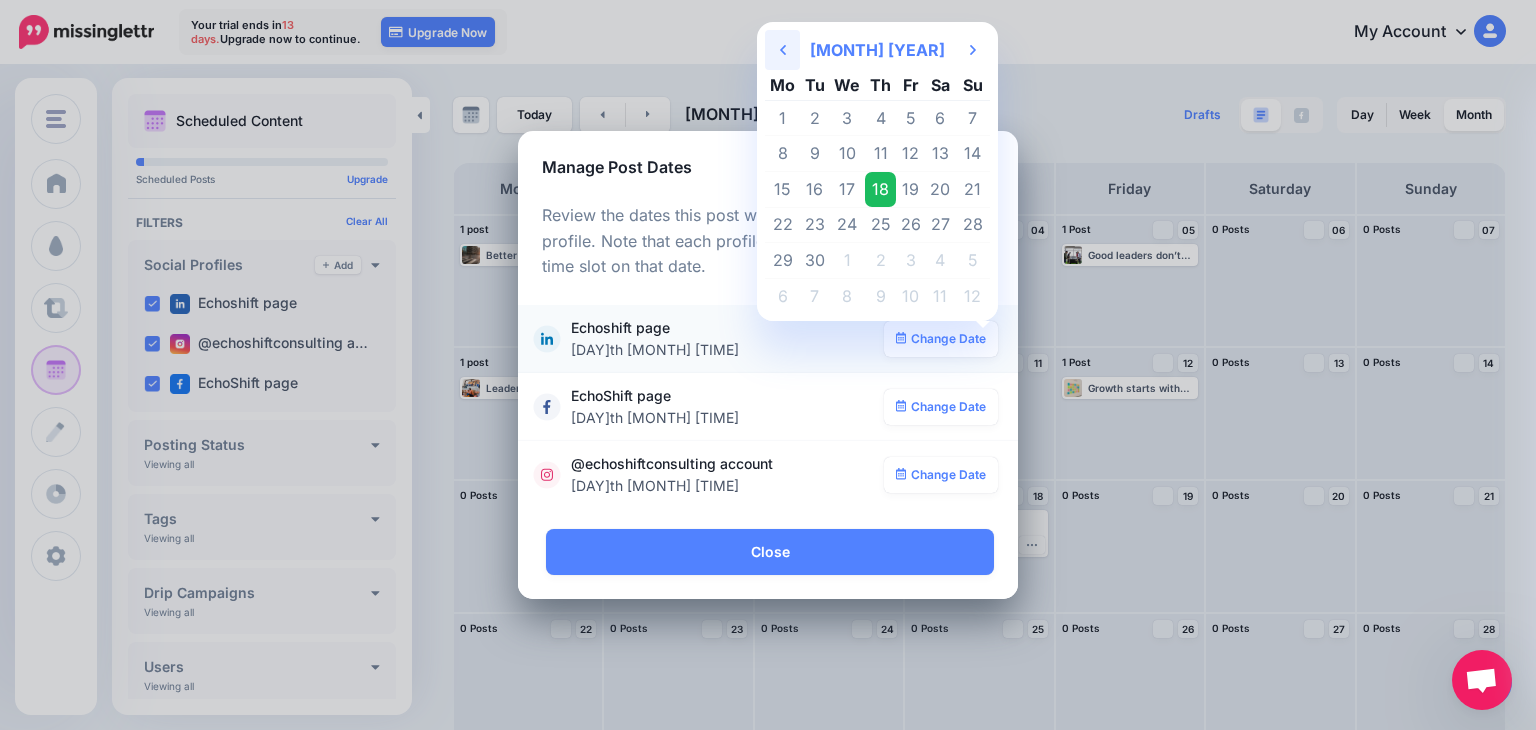 click on "Previous Month" at bounding box center (782, 50) 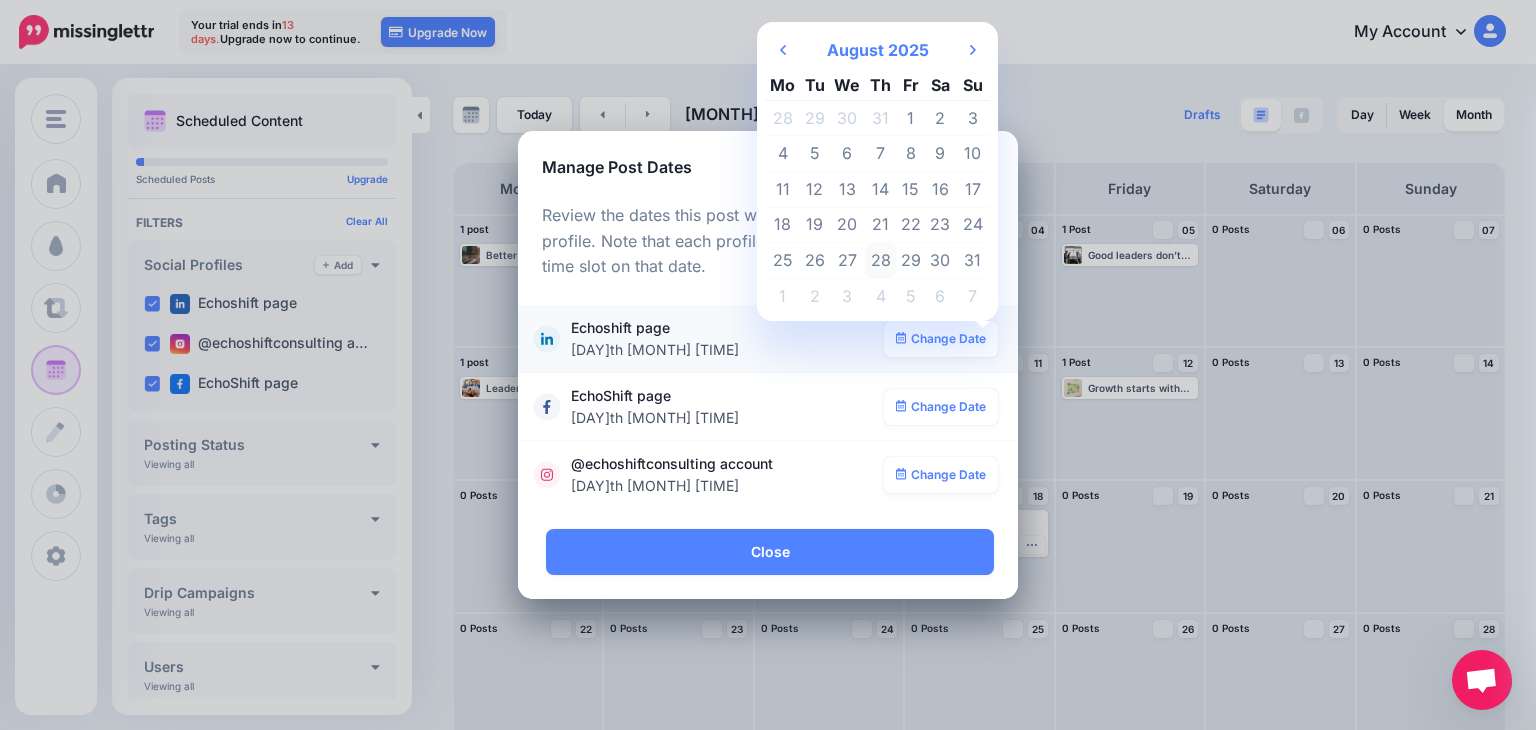 click on "28" at bounding box center [880, 261] 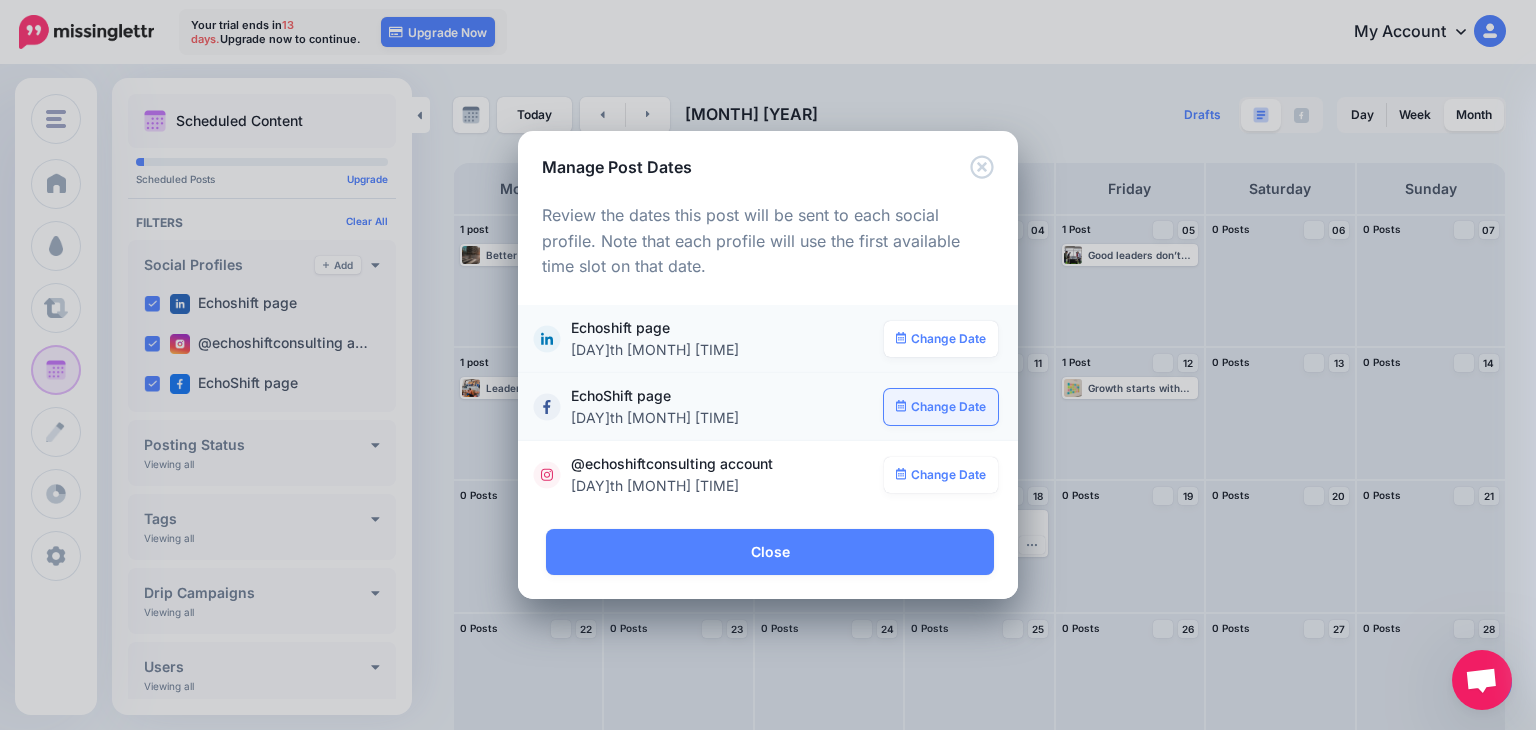 click on "Change Date" at bounding box center (941, 407) 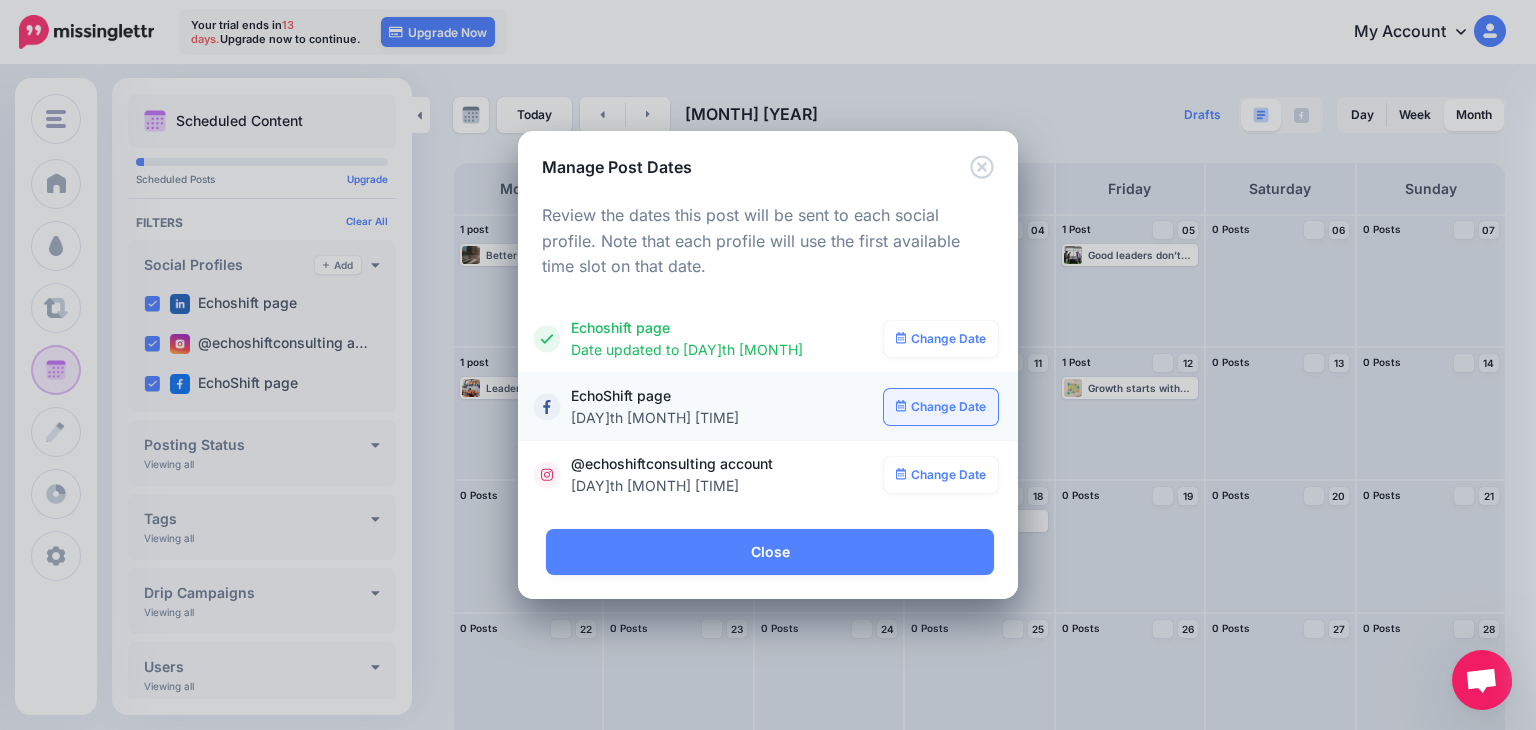 click on "Change Date" at bounding box center [941, 407] 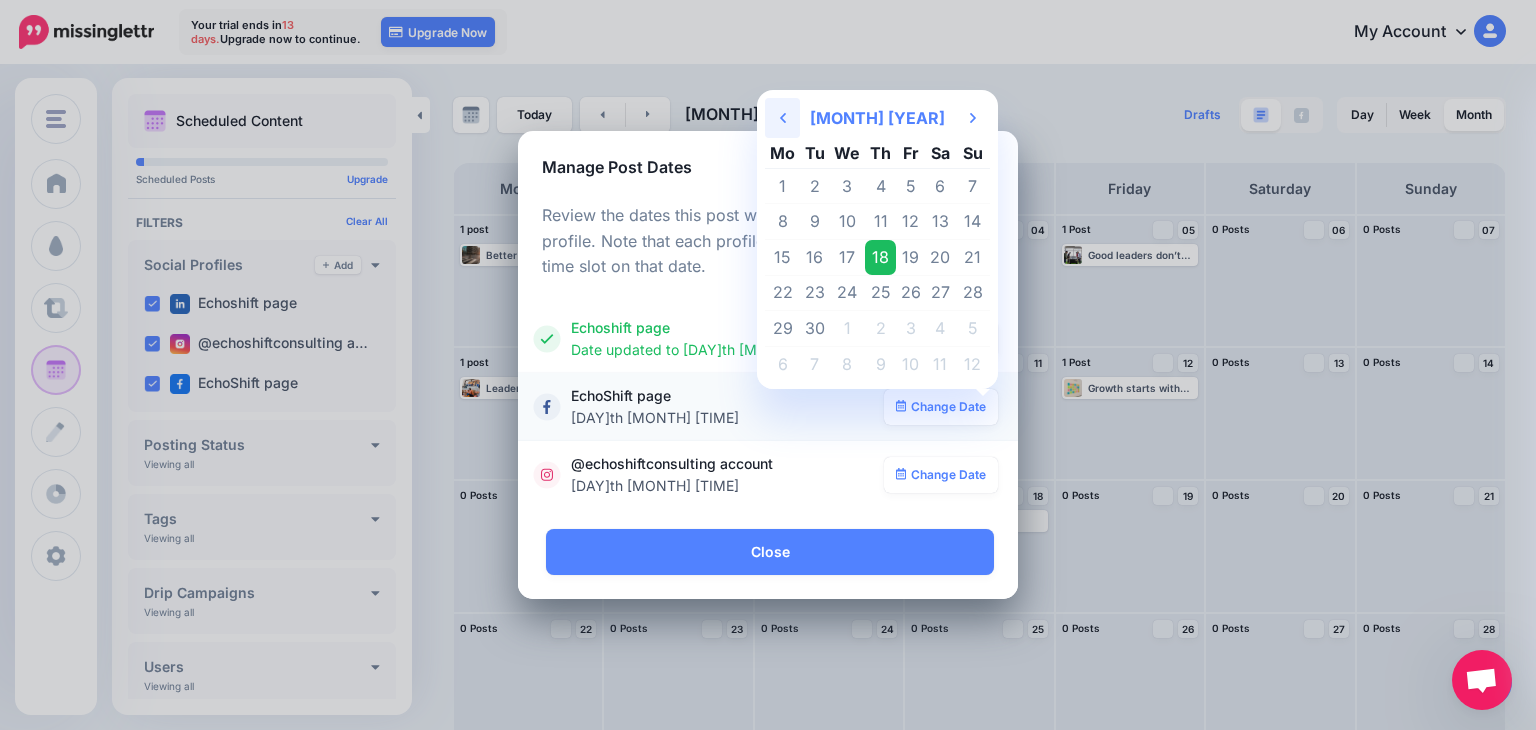 click on "Previous Month" at bounding box center (782, 118) 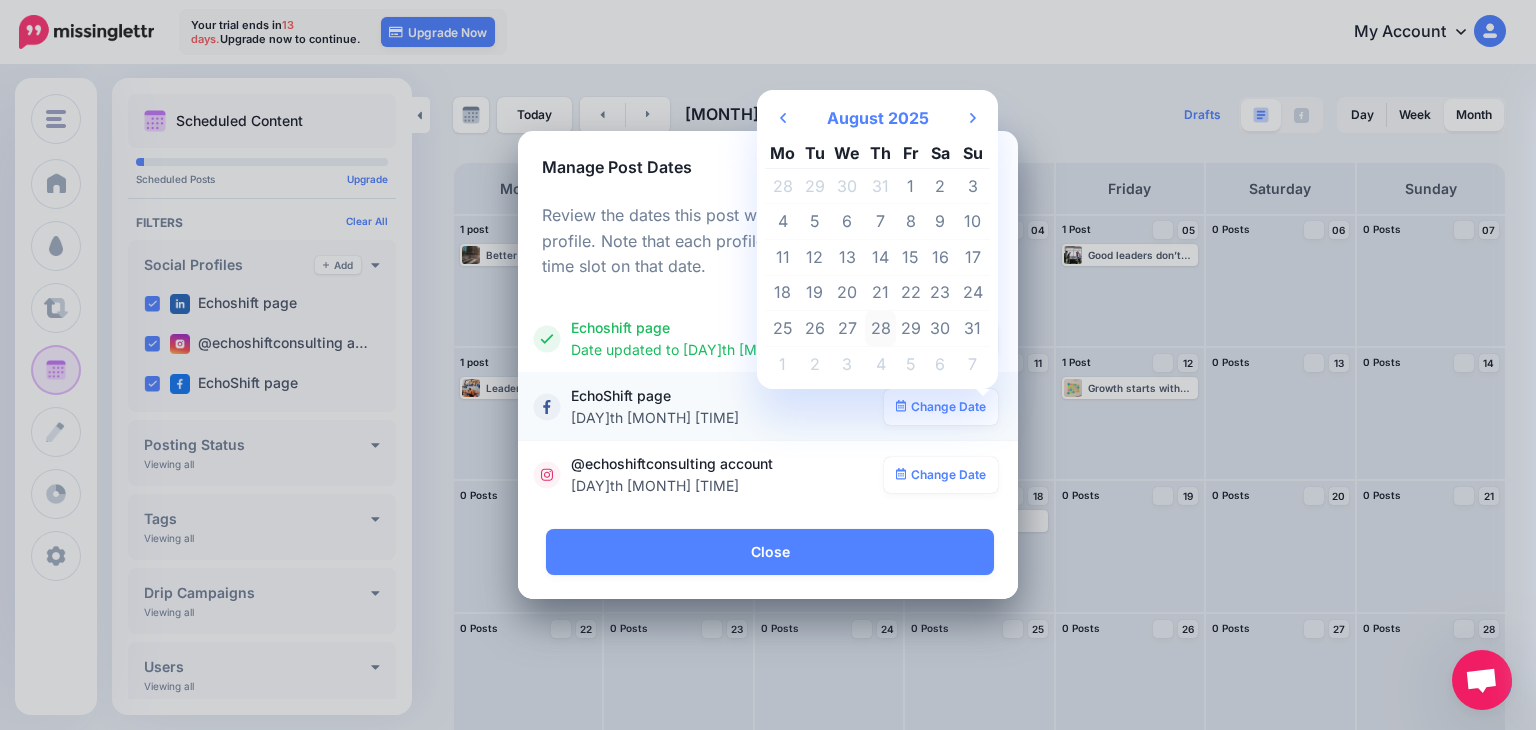 click on "28" at bounding box center (880, 329) 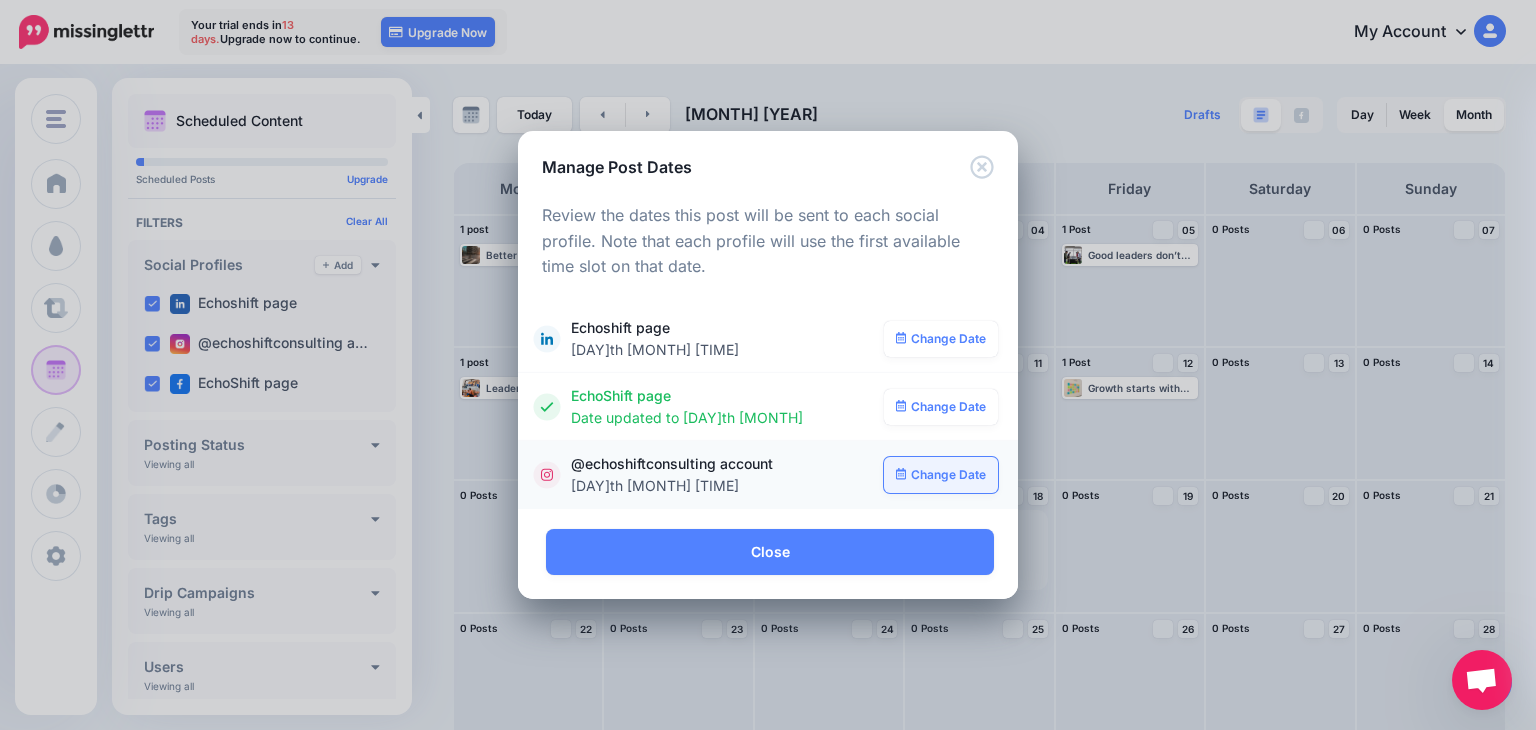 click on "Change Date" at bounding box center [941, 475] 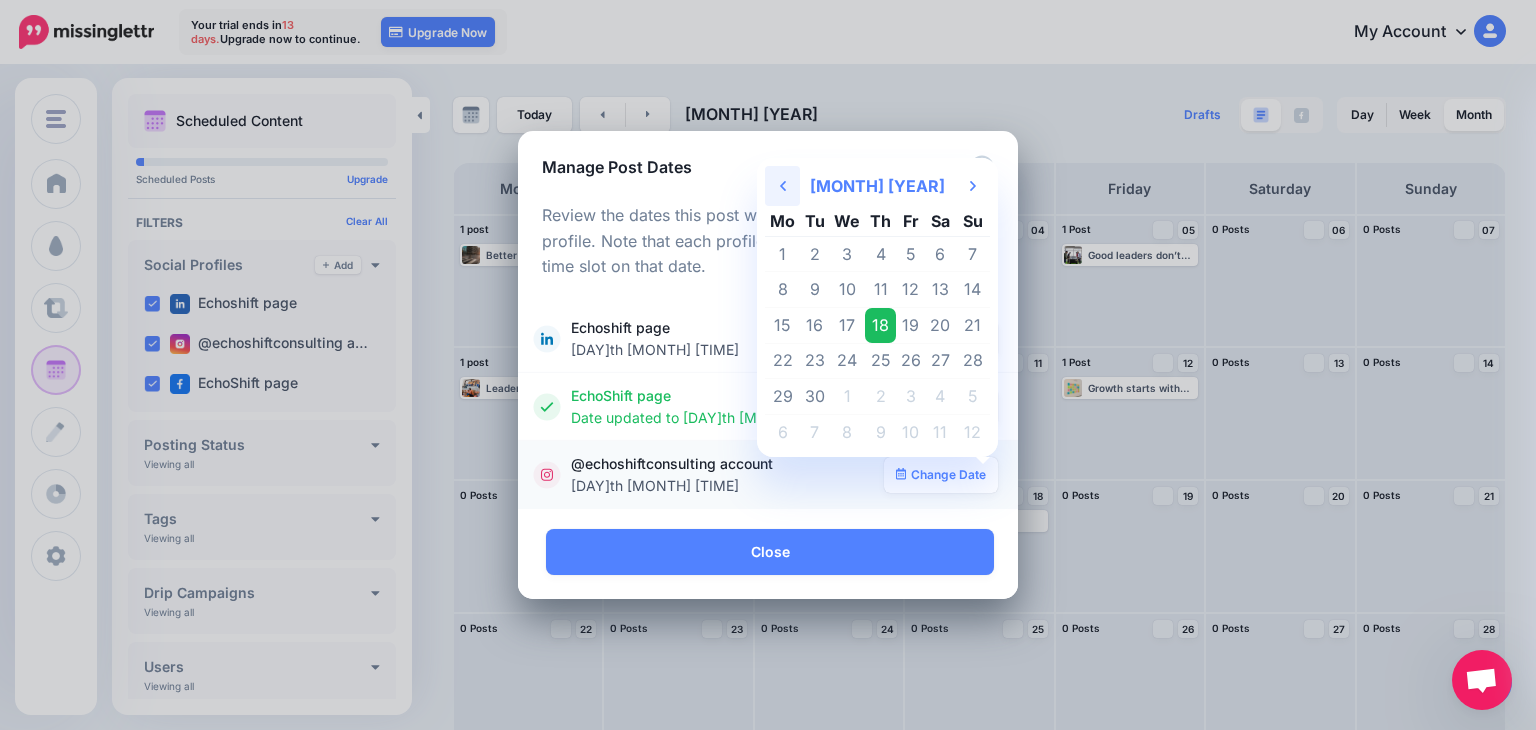 click on "Previous Month" at bounding box center (782, 186) 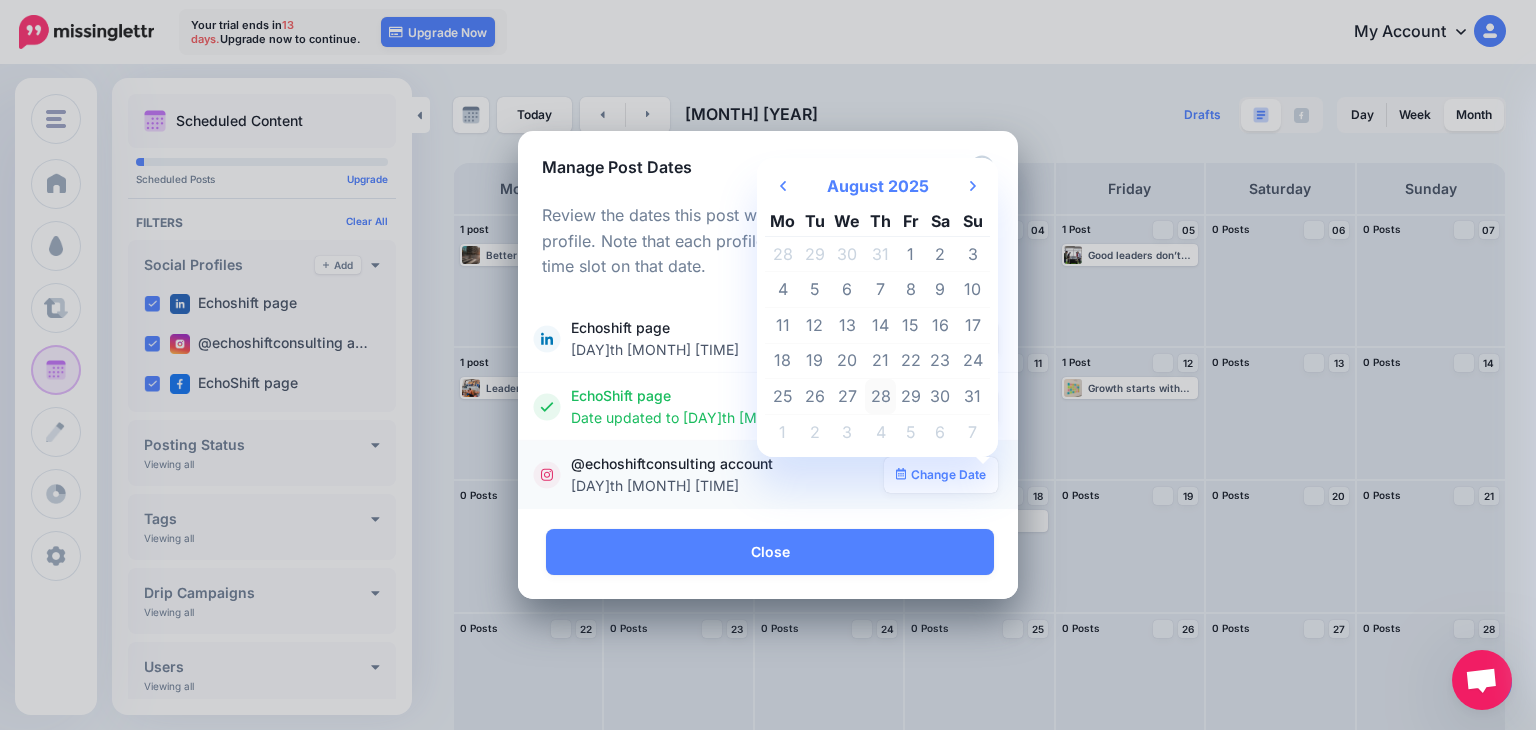 click on "28" at bounding box center [880, 397] 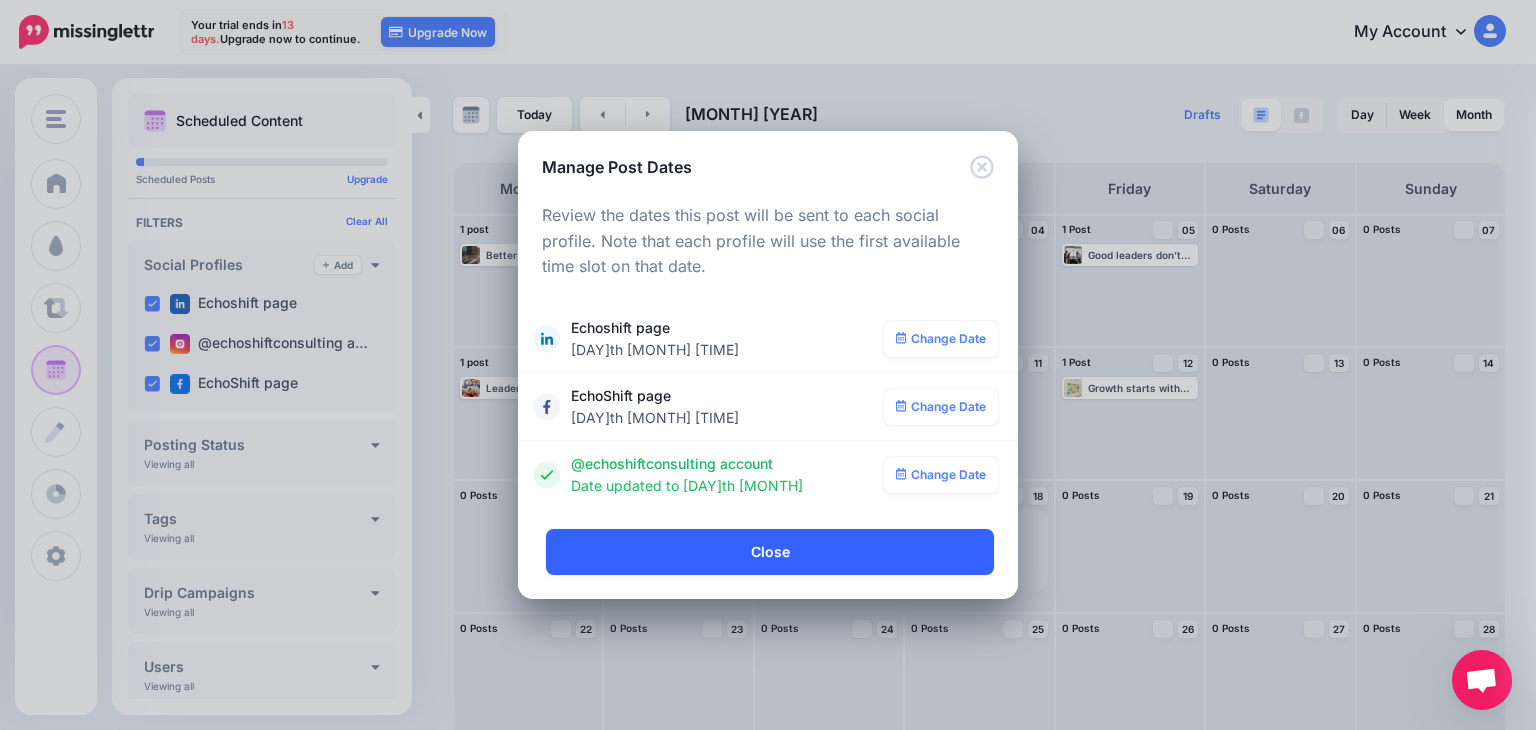 click on "Close" at bounding box center (770, 552) 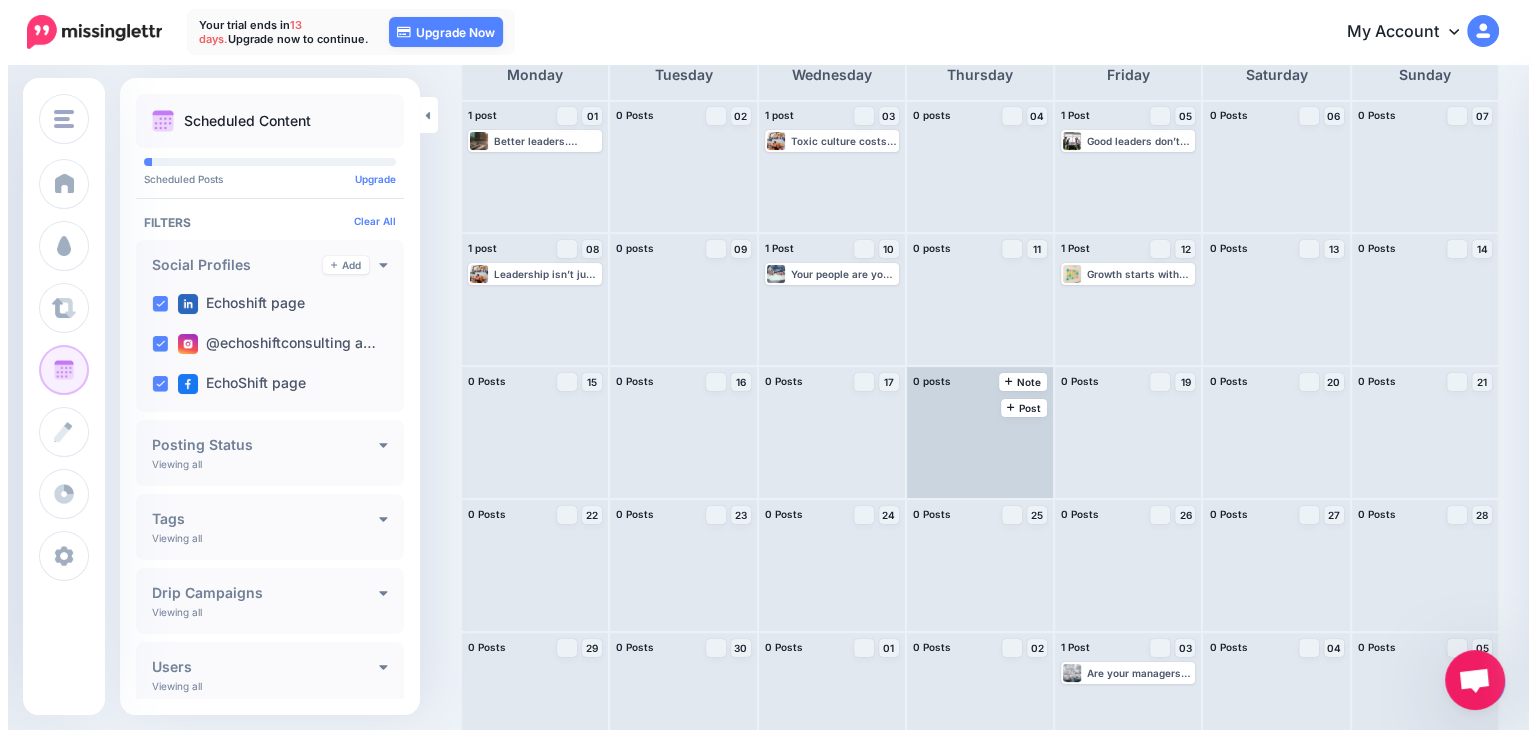 scroll, scrollTop: 149, scrollLeft: 0, axis: vertical 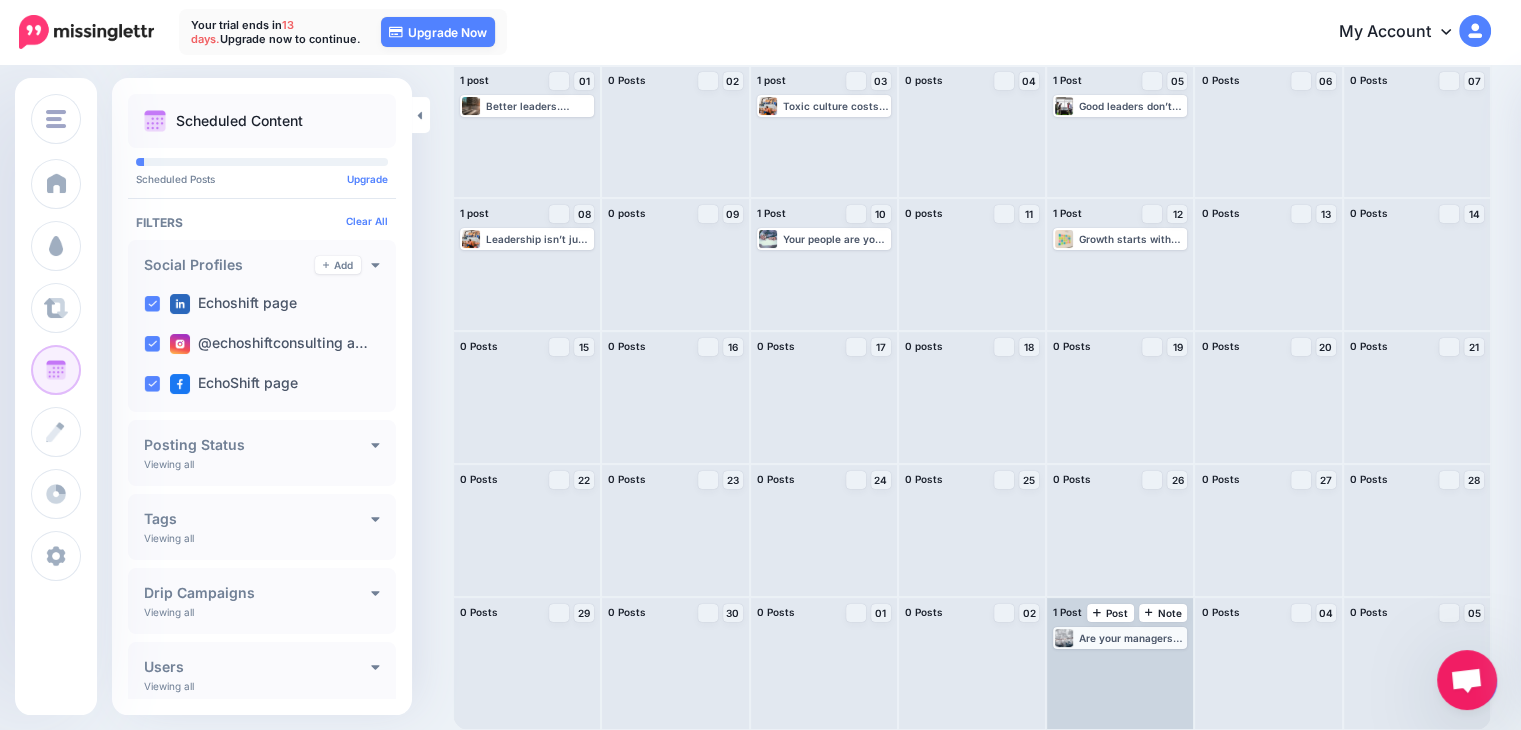 click on "Are your managers leading—or just managing? We help turn potential into performance.  🖱️ Click the link in our bio for more. www.echoshift.io #LeadershipDevelopment #HRStrategy #[CITY]Business" at bounding box center (1120, 638) 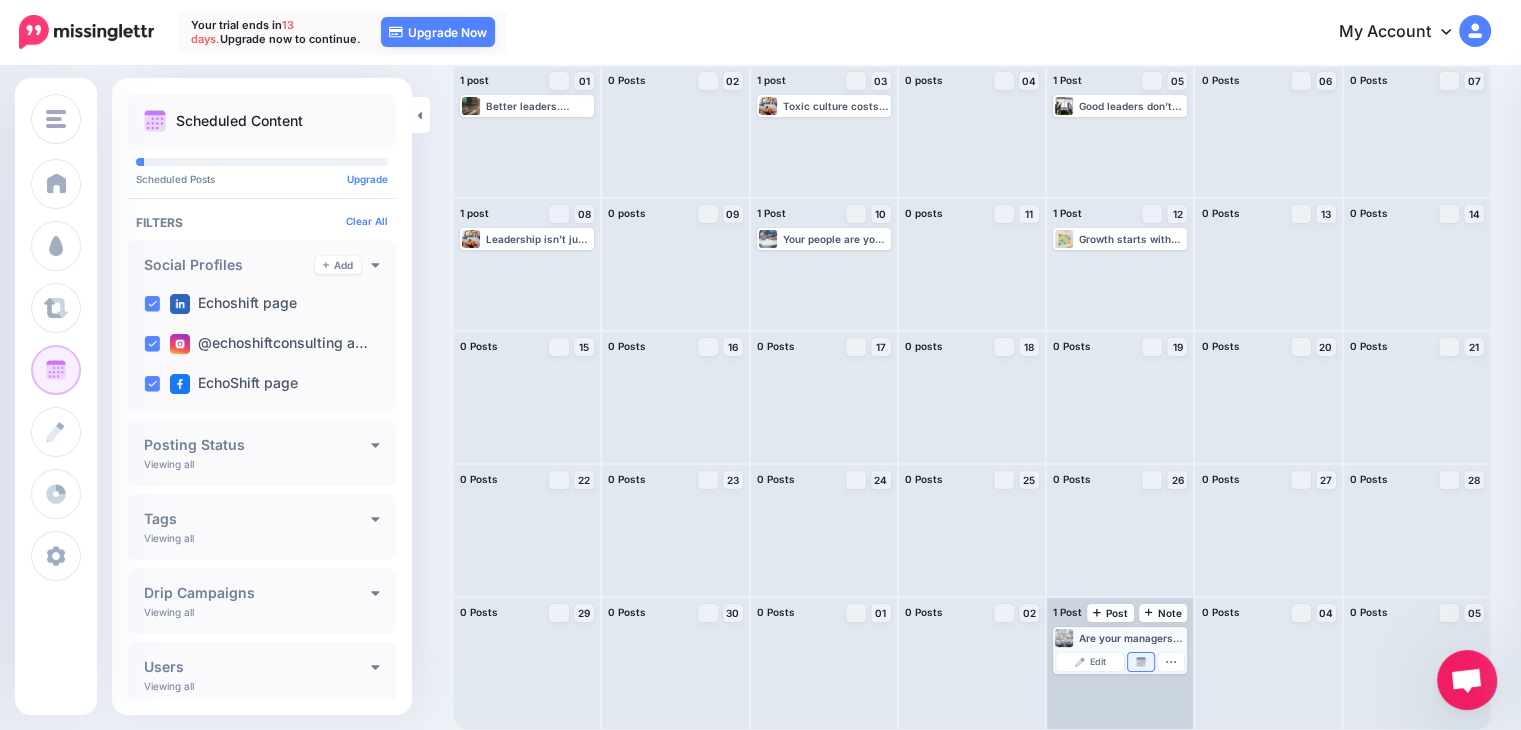 click on "Manage Dates" at bounding box center [1141, 662] 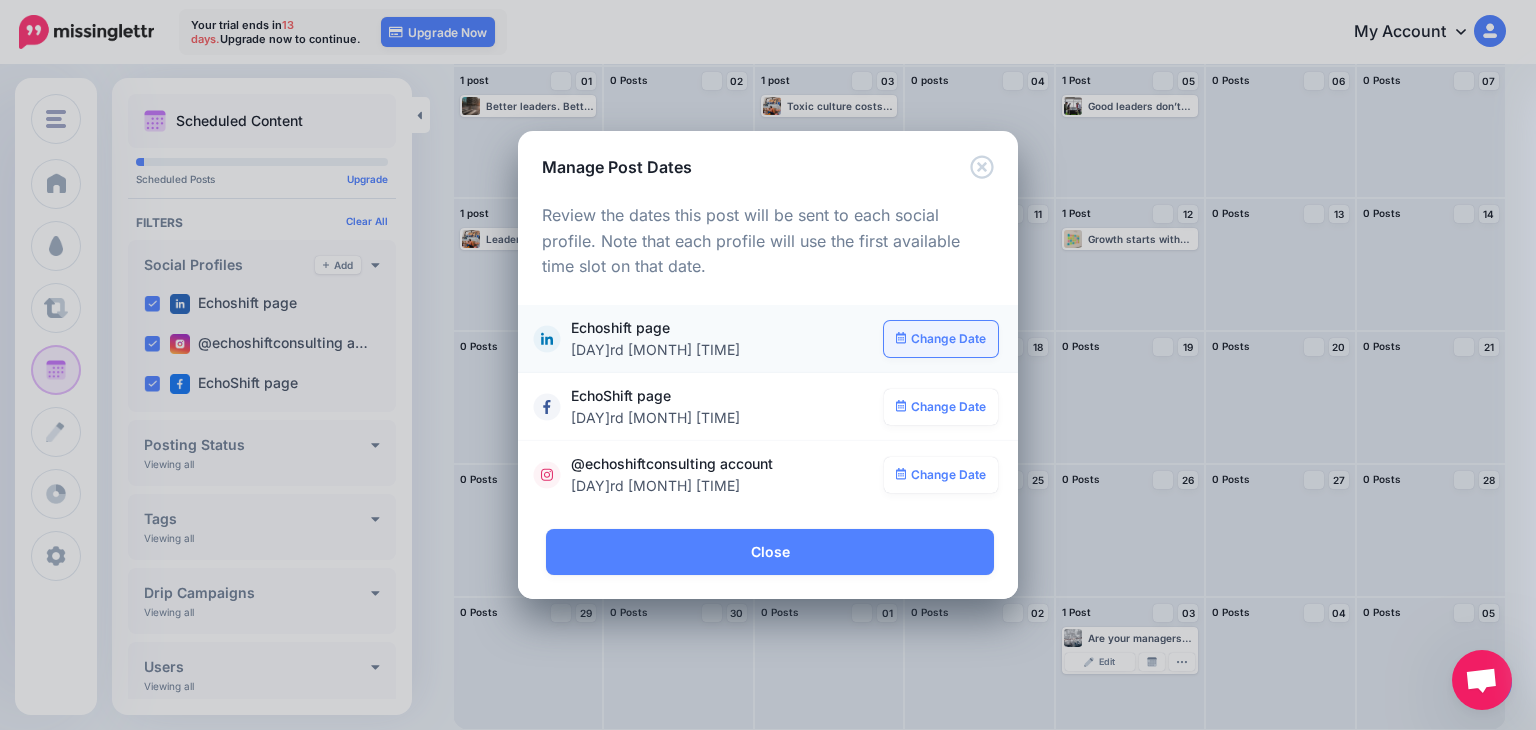 click on "Change Date" at bounding box center [941, 339] 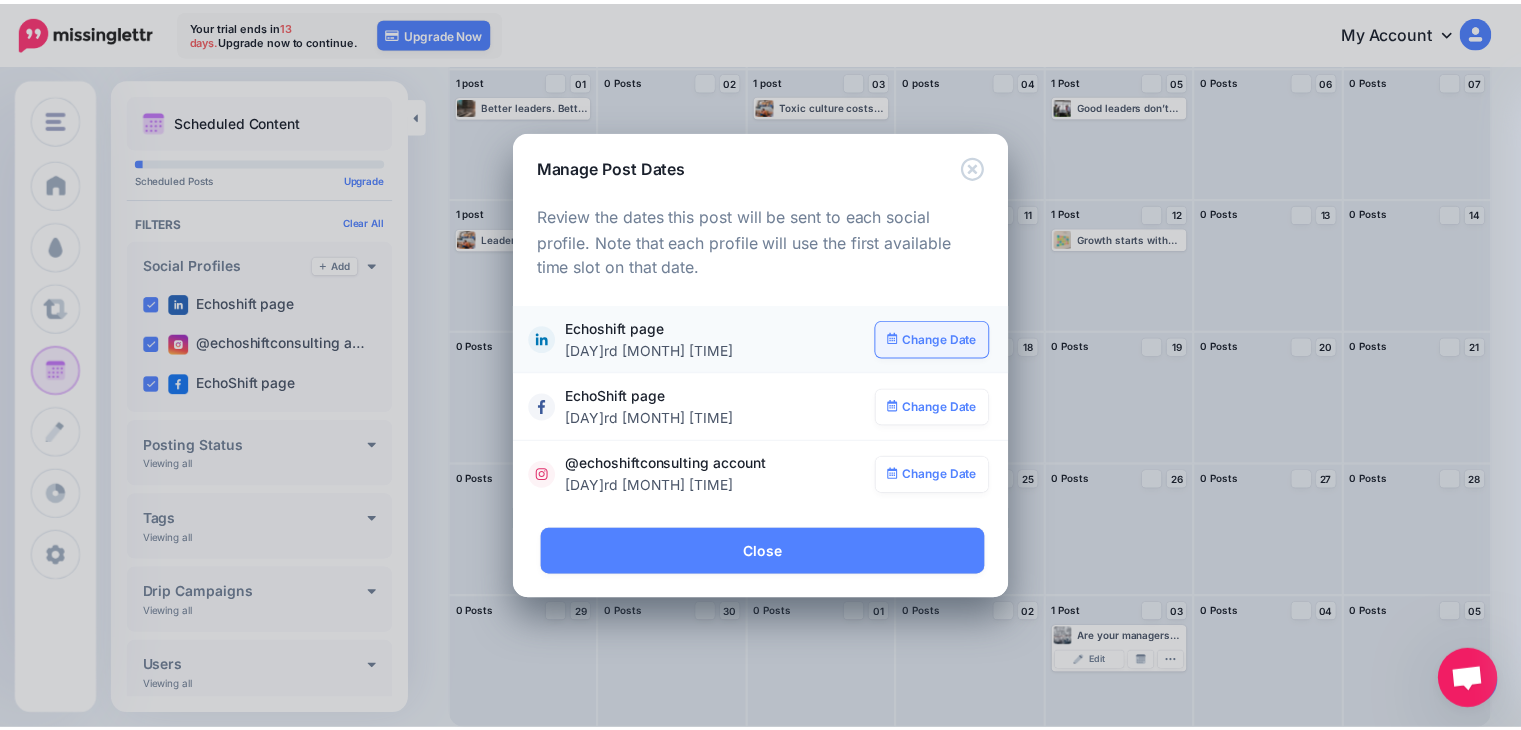 scroll, scrollTop: 0, scrollLeft: 0, axis: both 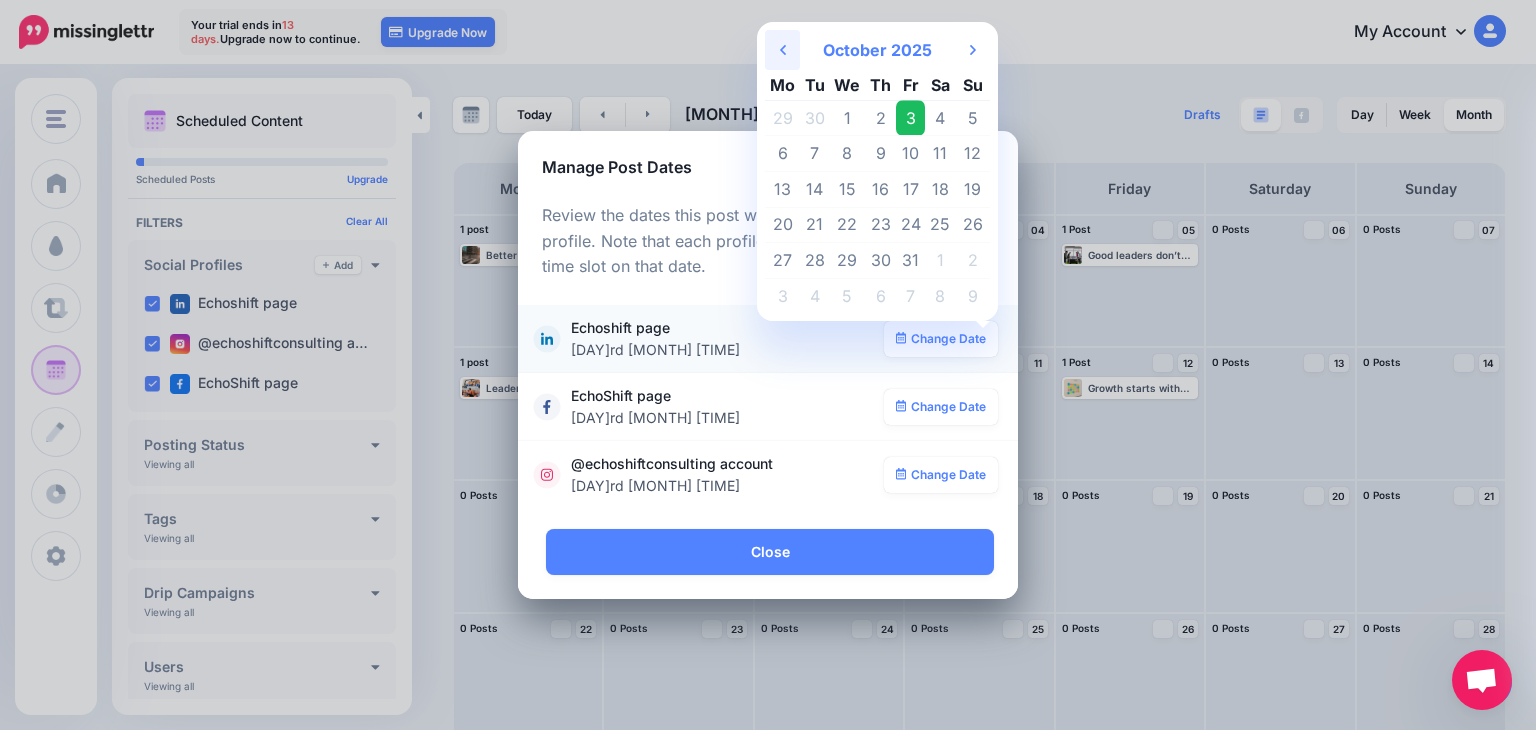 click on "Previous Month" 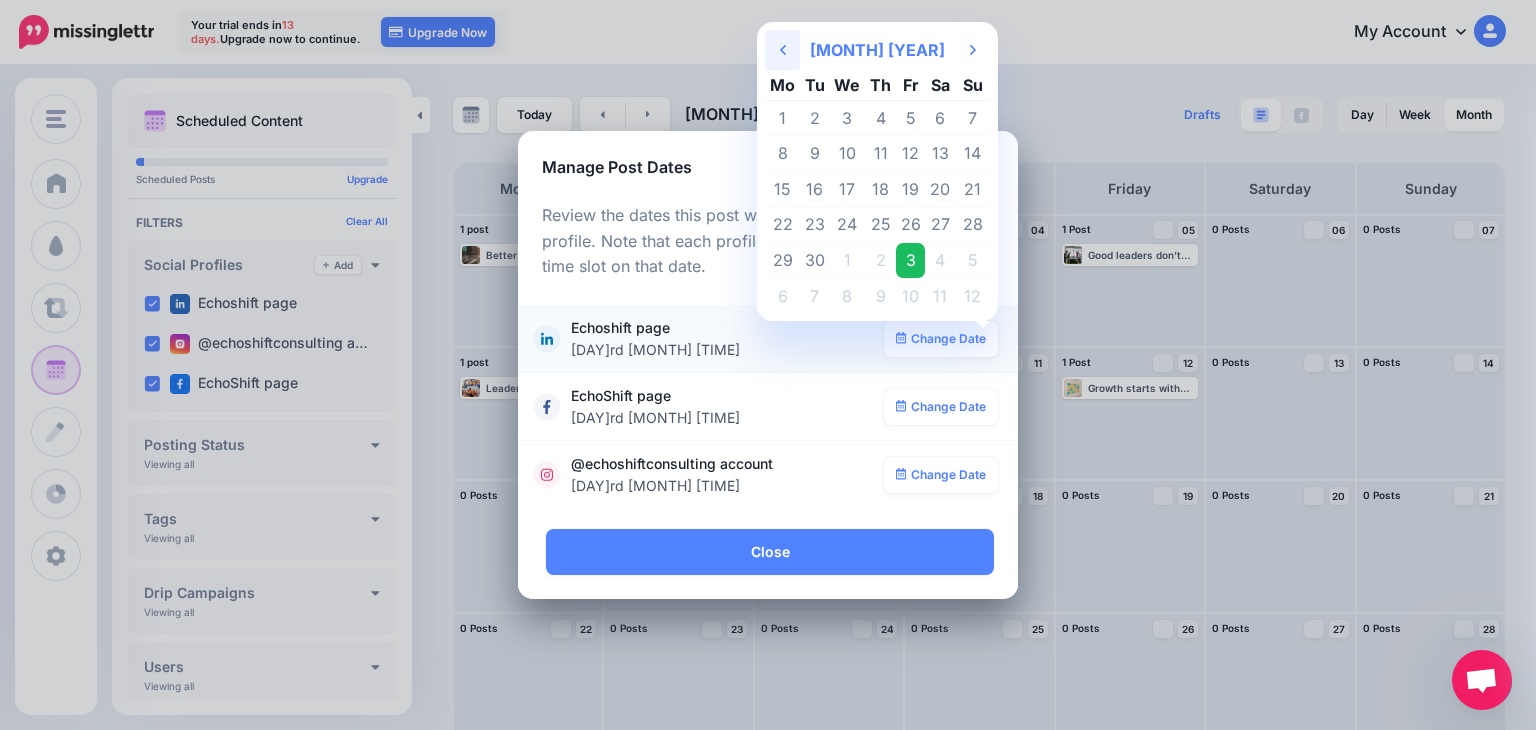 click on "Previous Month" 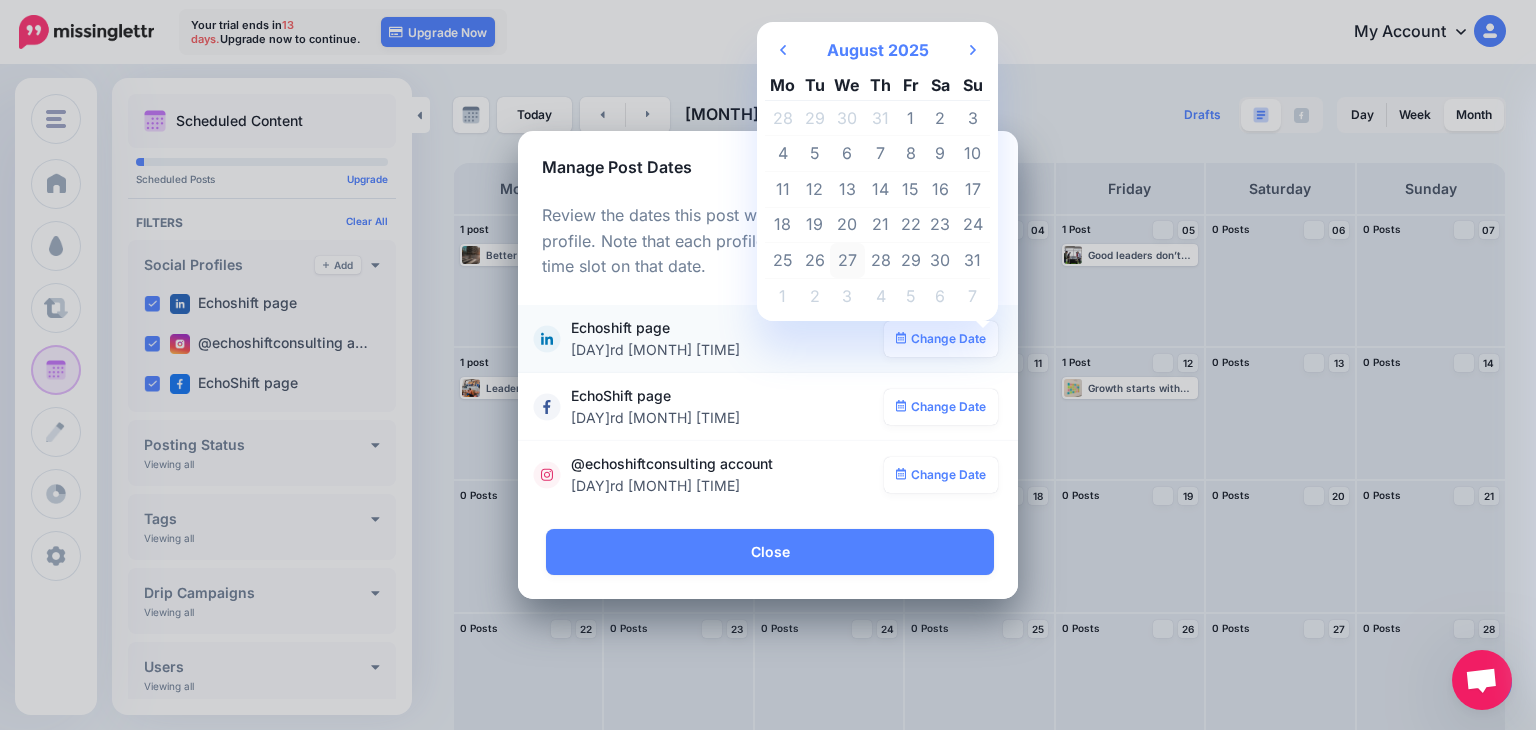 click on "27" at bounding box center [848, 261] 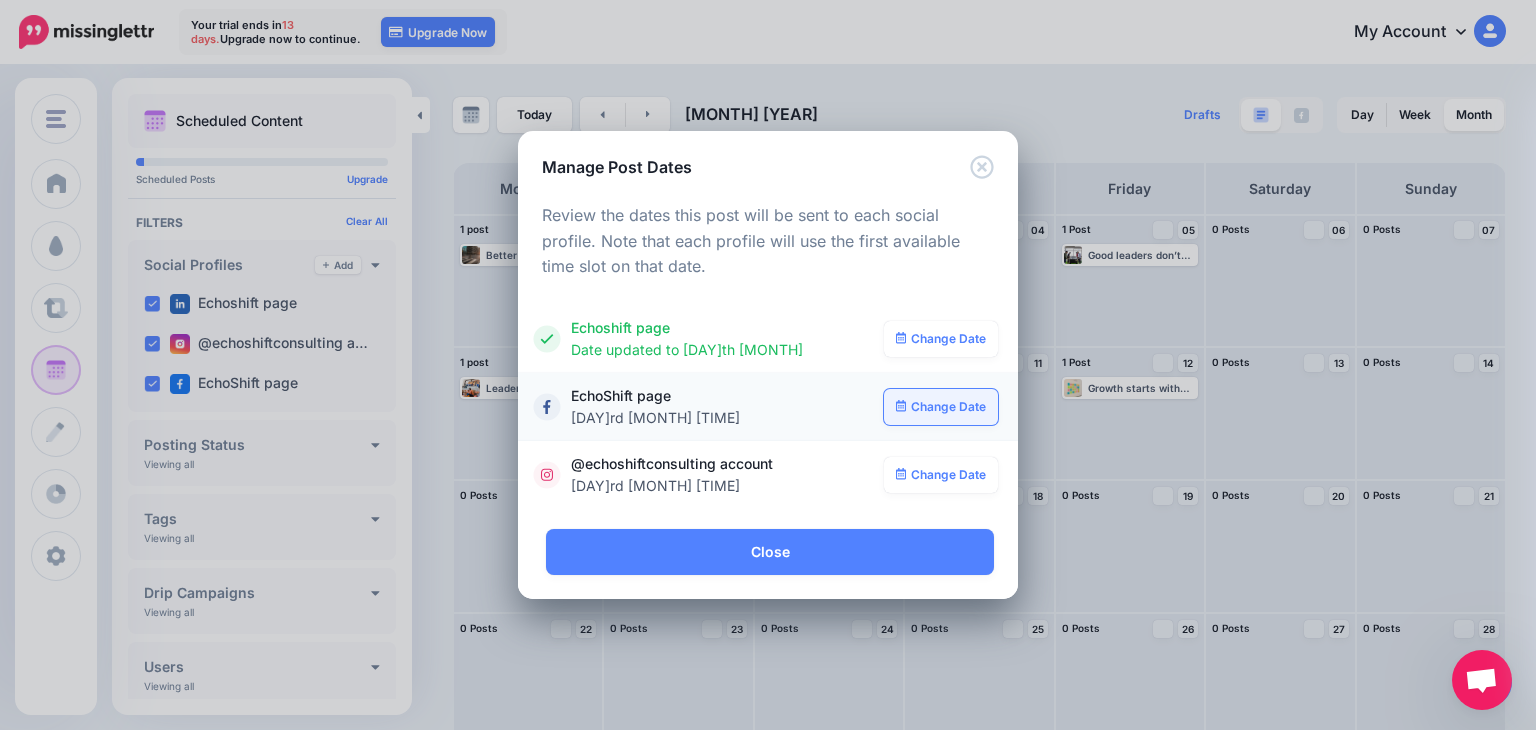 click on "Change Date" at bounding box center (941, 407) 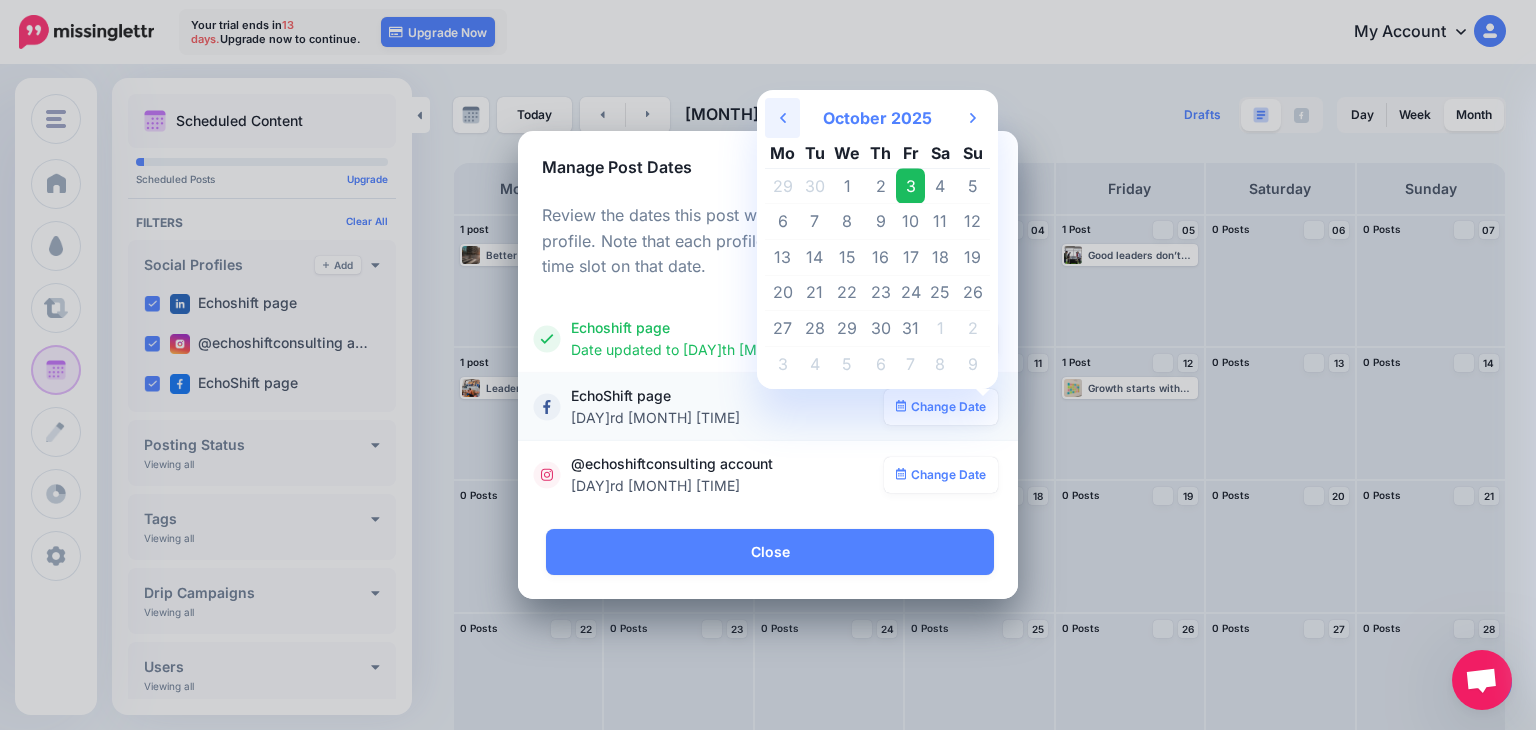 click on "Previous Month" at bounding box center (782, 118) 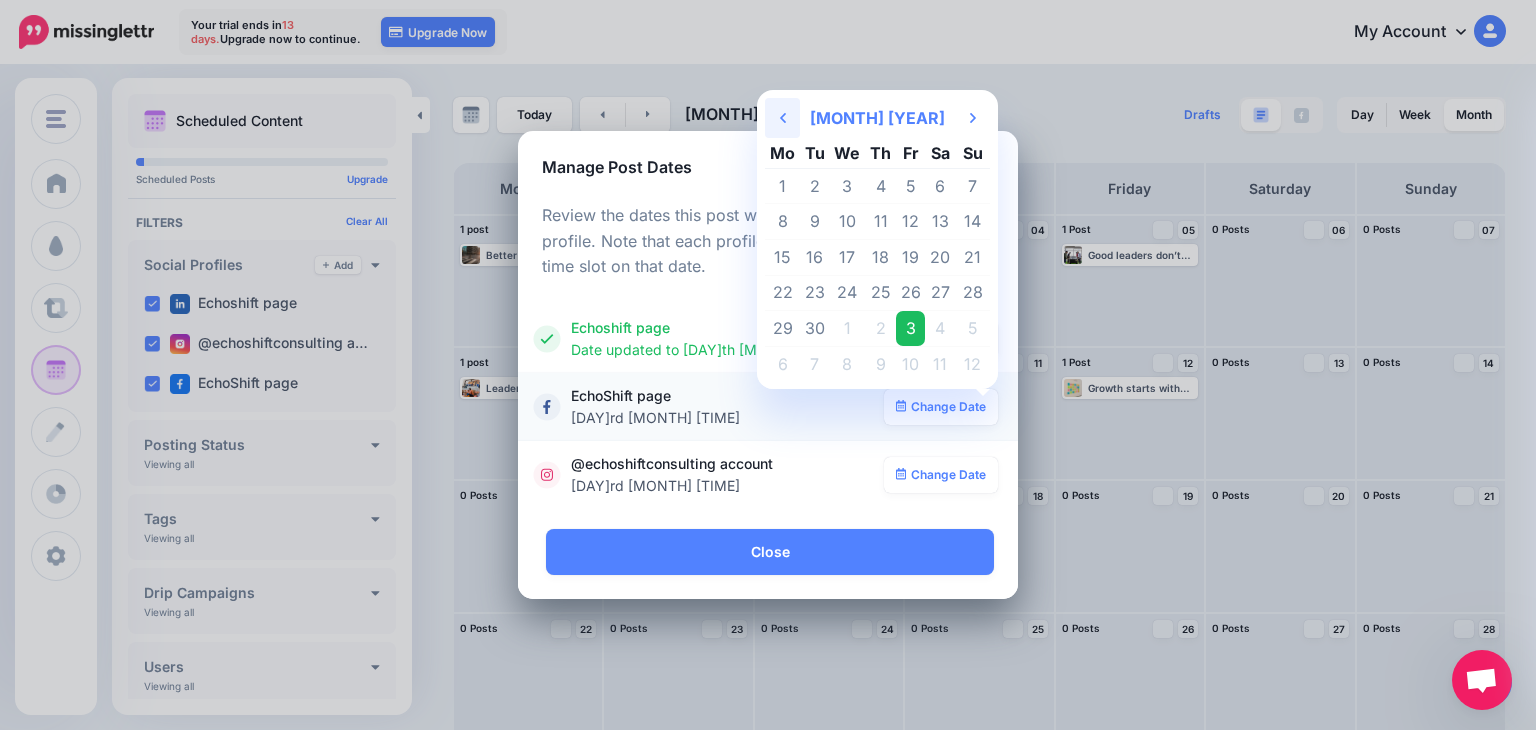 click on "Previous Month" at bounding box center (782, 118) 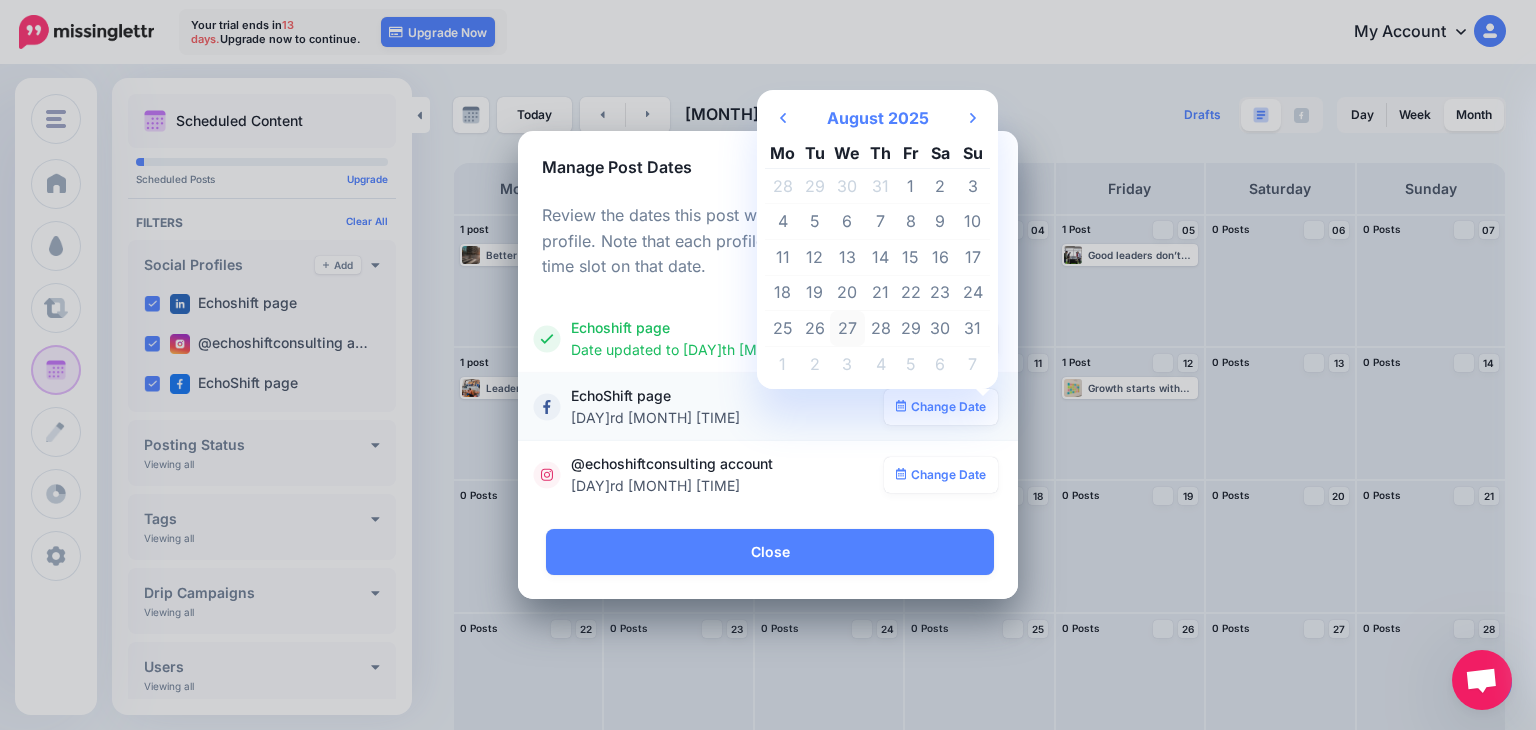 click on "27" at bounding box center (848, 329) 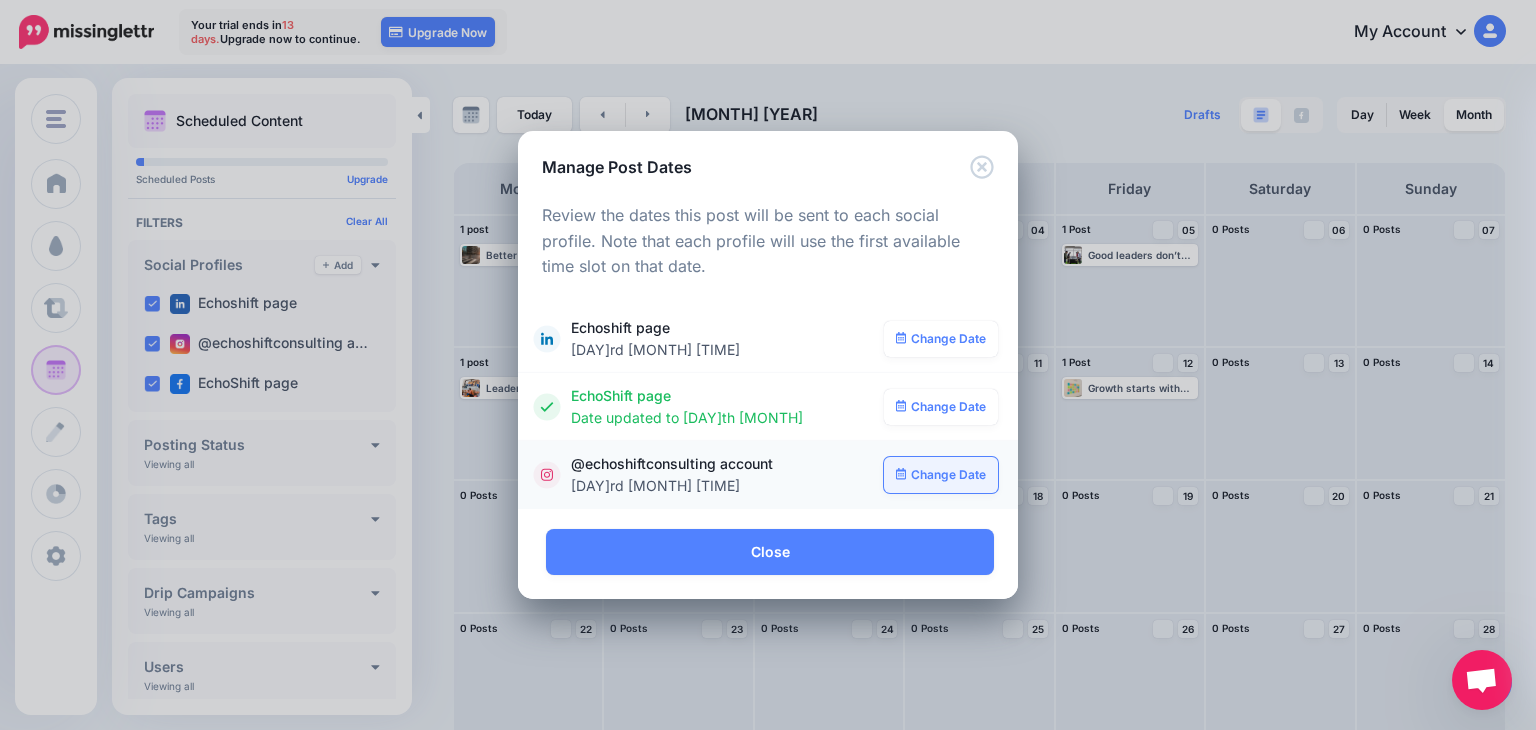 click on "Change Date" at bounding box center (941, 475) 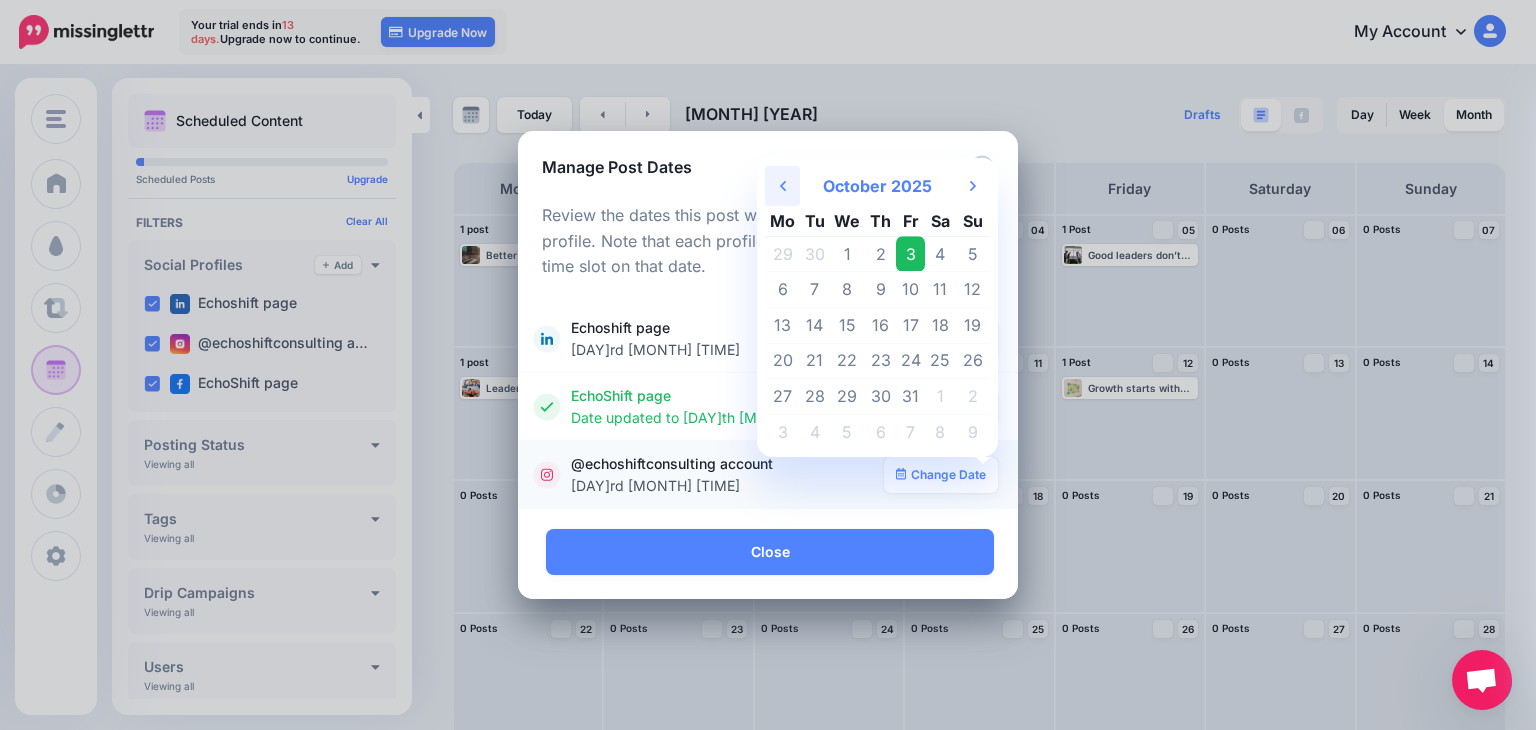 click 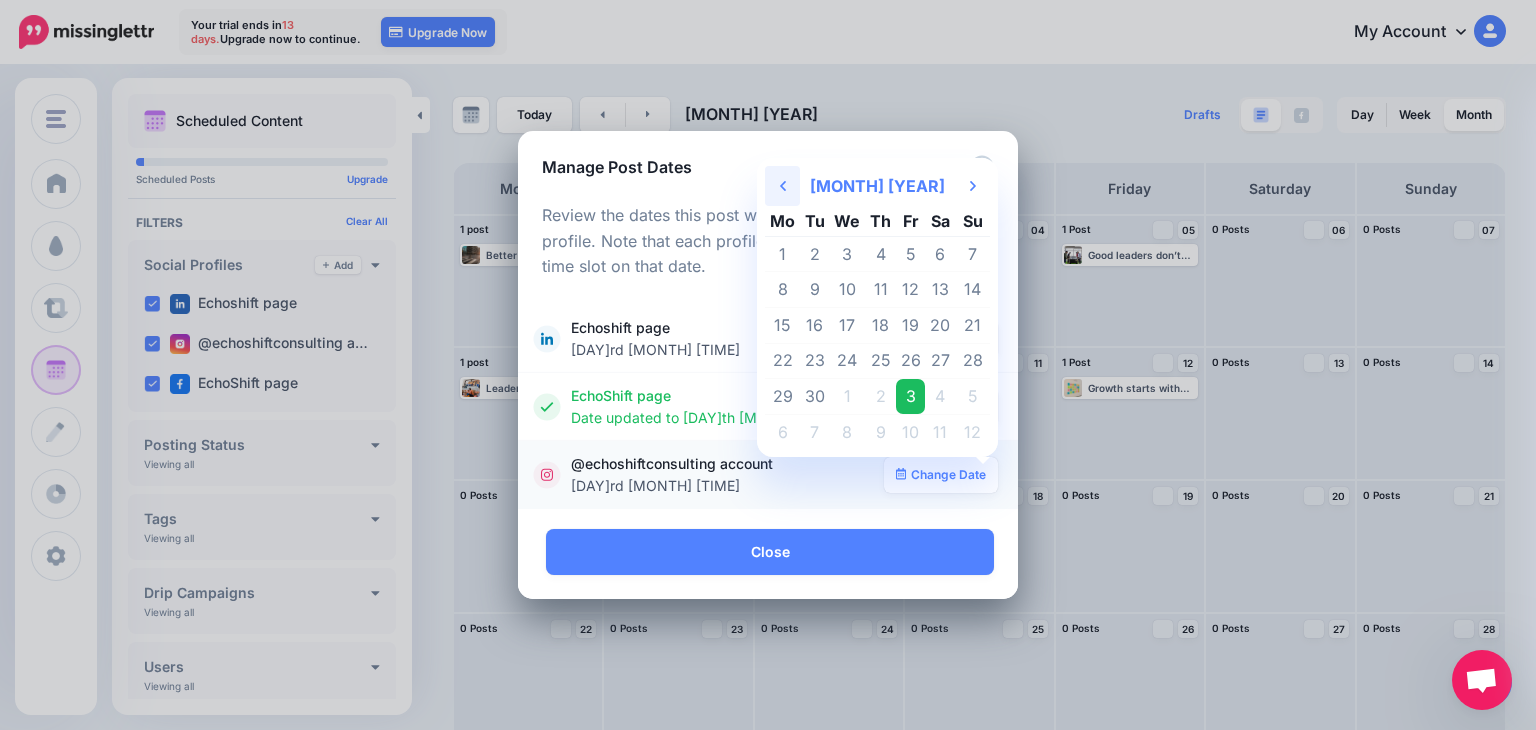 click 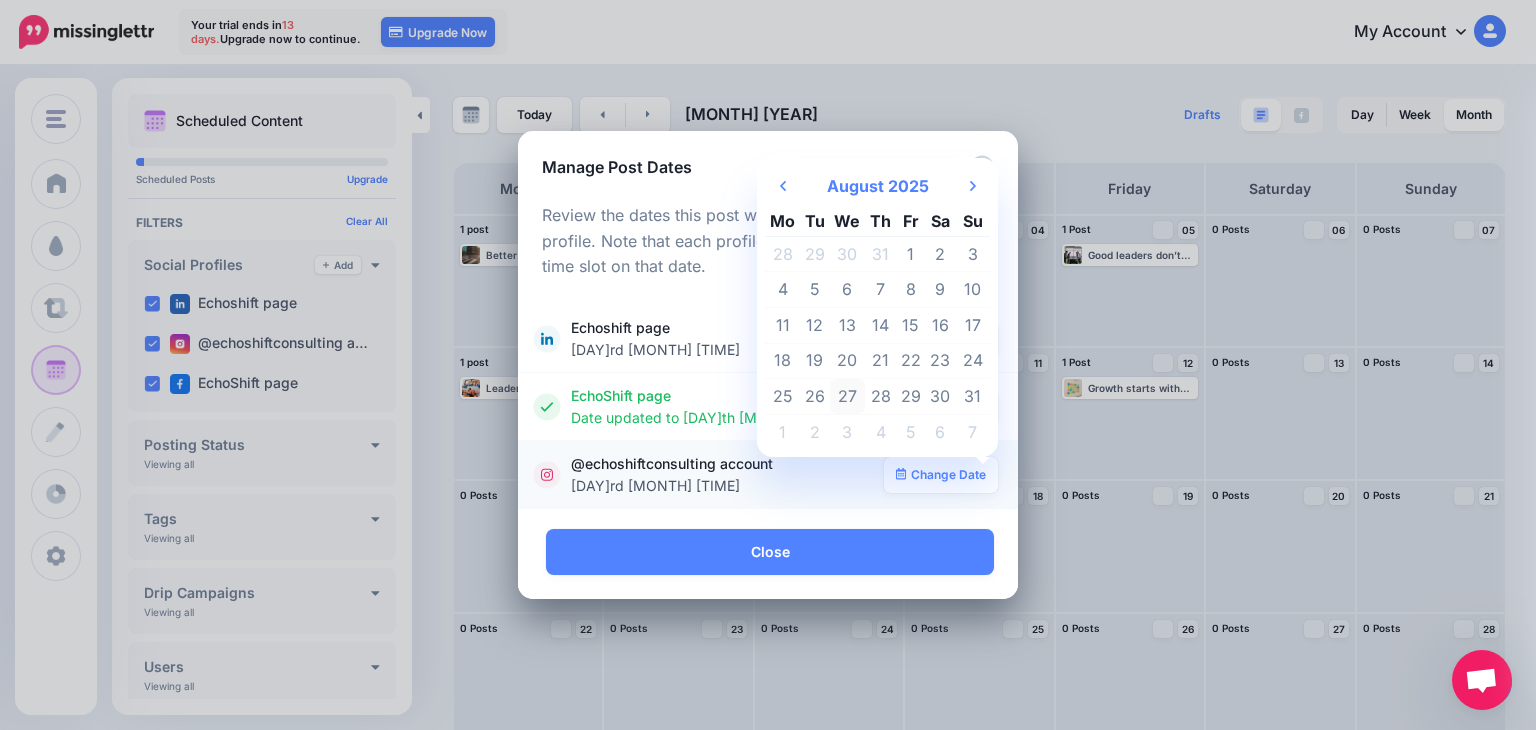 click on "27" at bounding box center (848, 397) 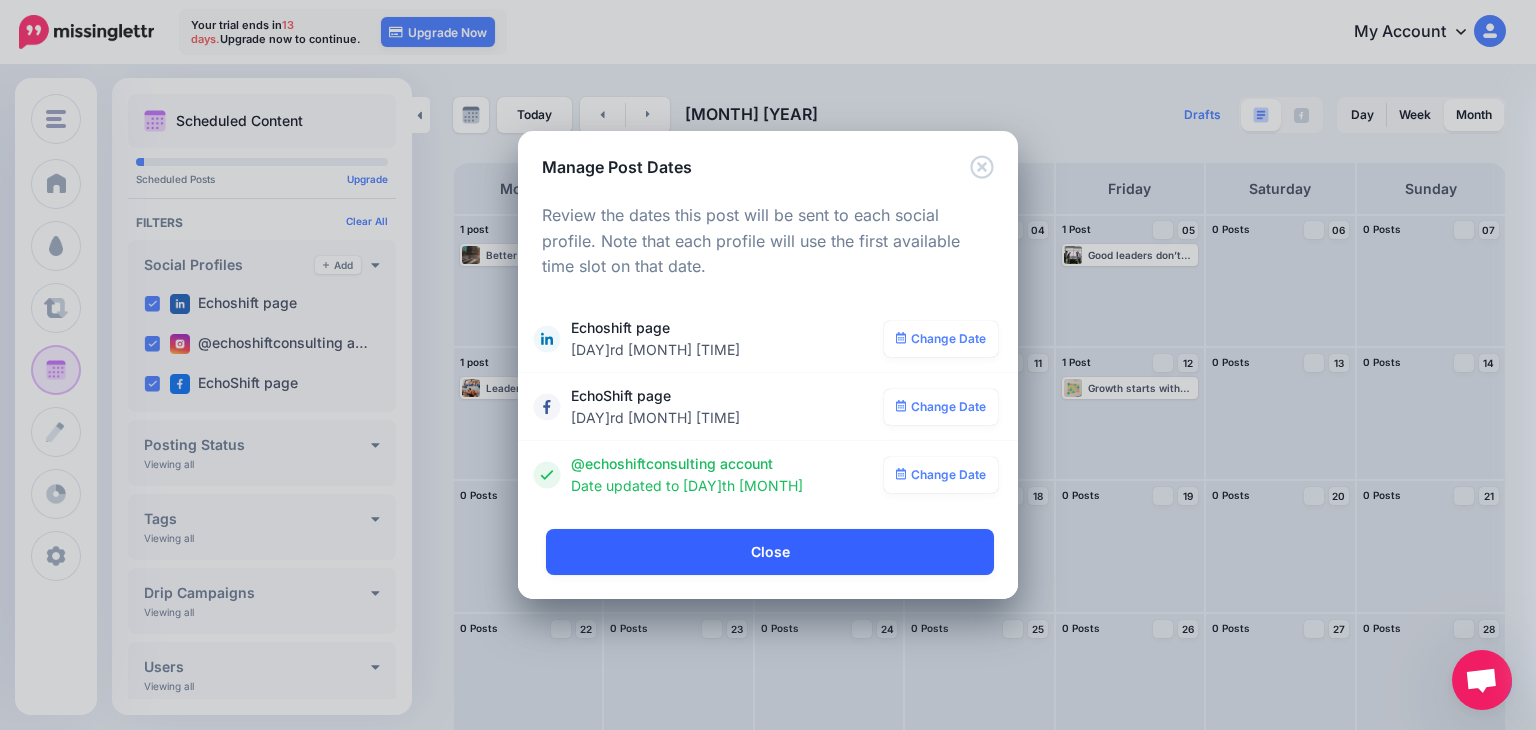 click on "Close" at bounding box center (770, 552) 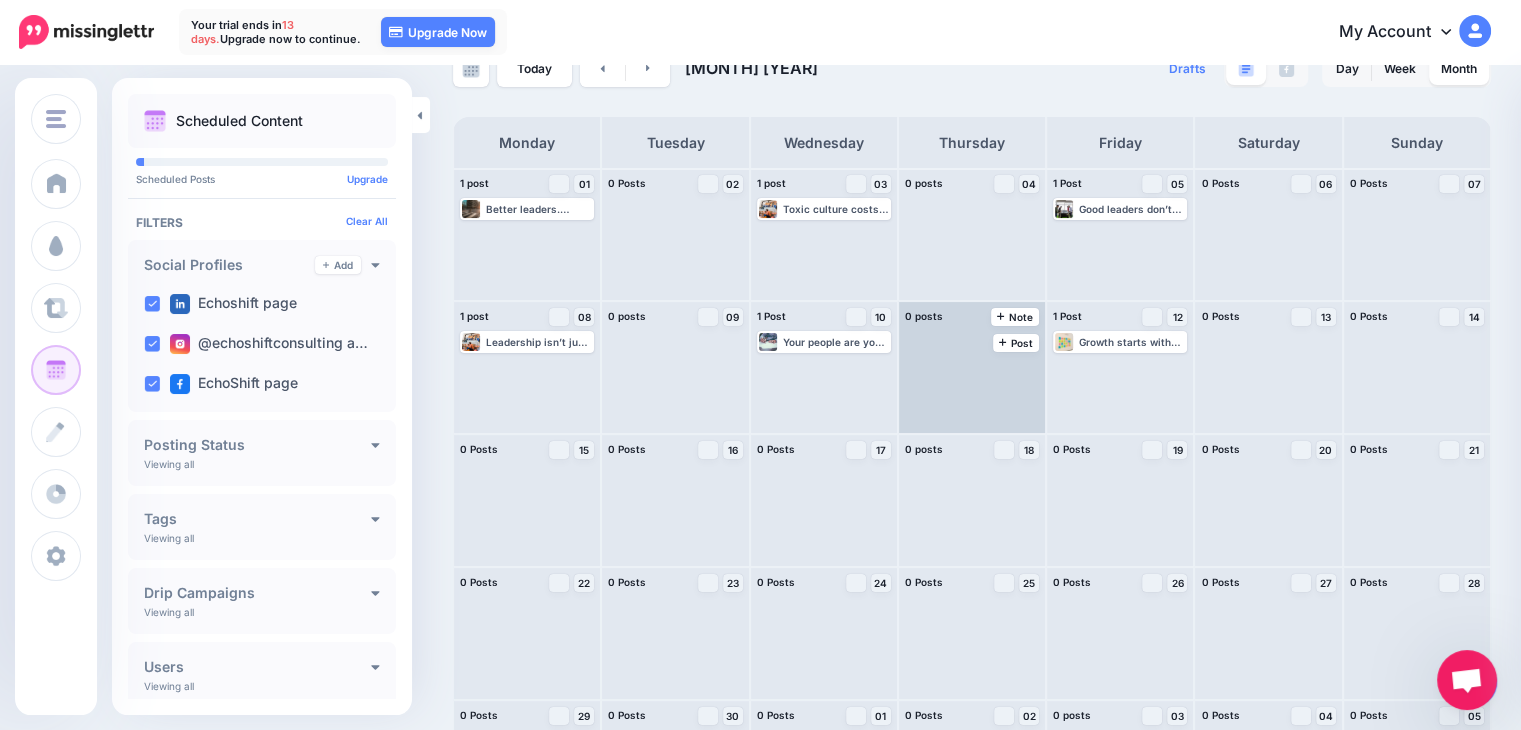scroll, scrollTop: 0, scrollLeft: 0, axis: both 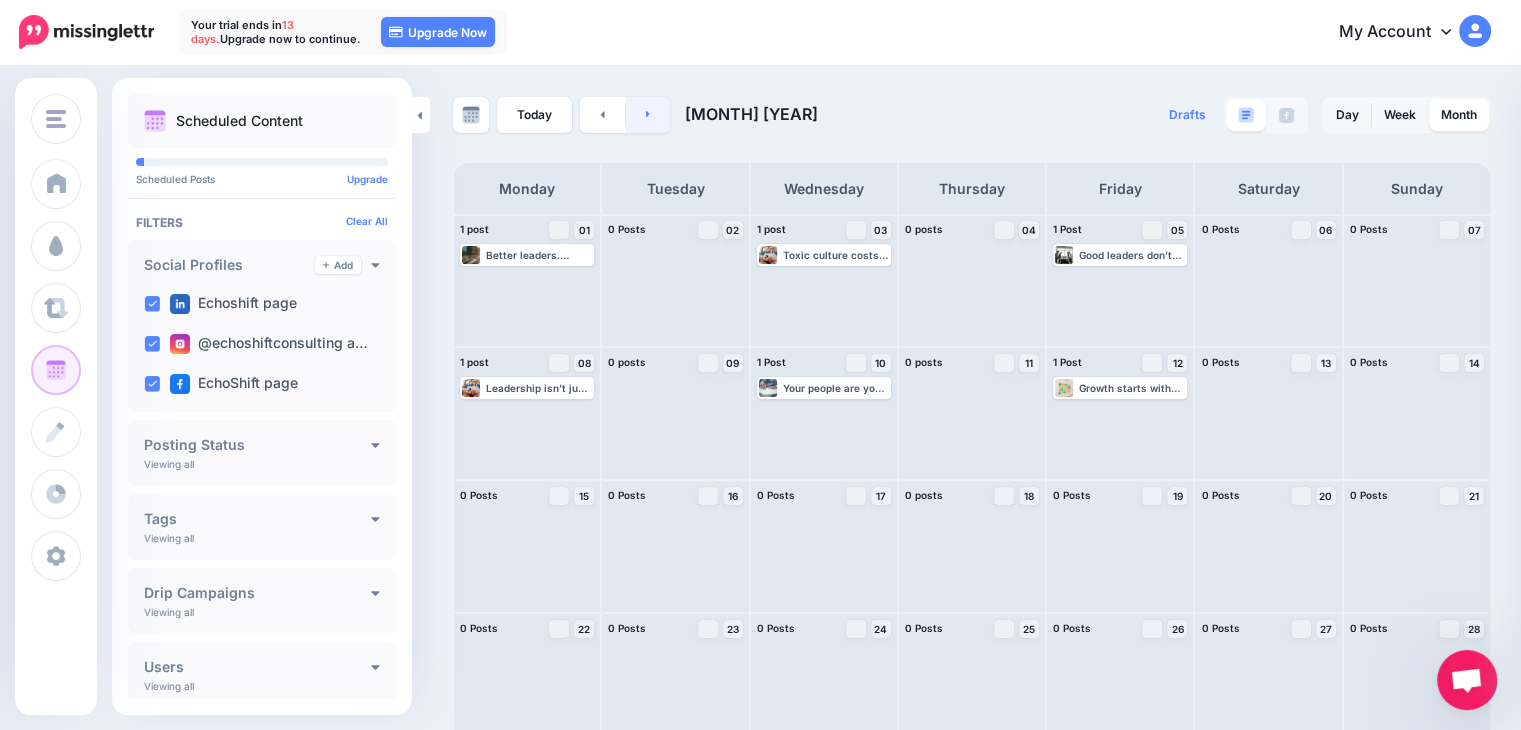 click at bounding box center [648, 115] 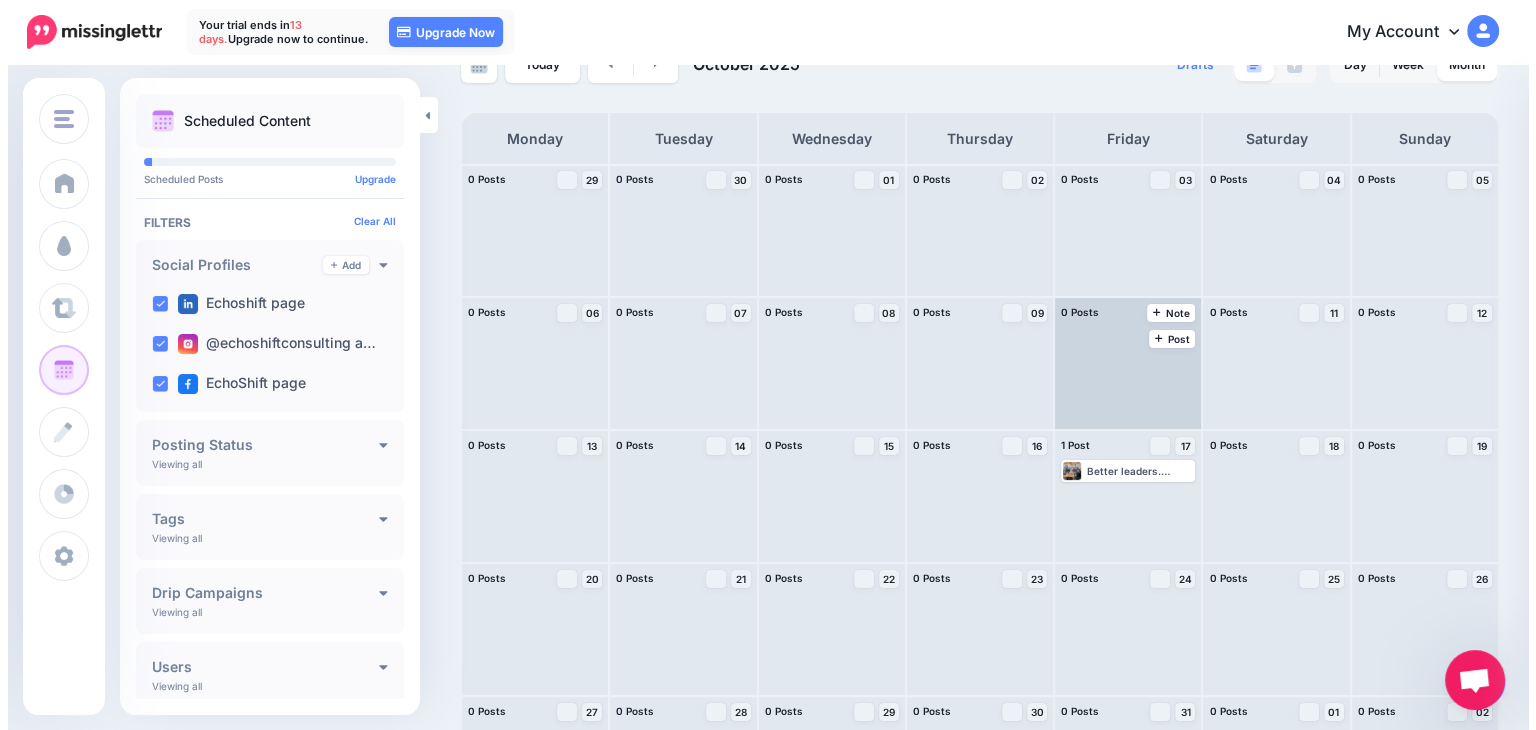 scroll, scrollTop: 149, scrollLeft: 0, axis: vertical 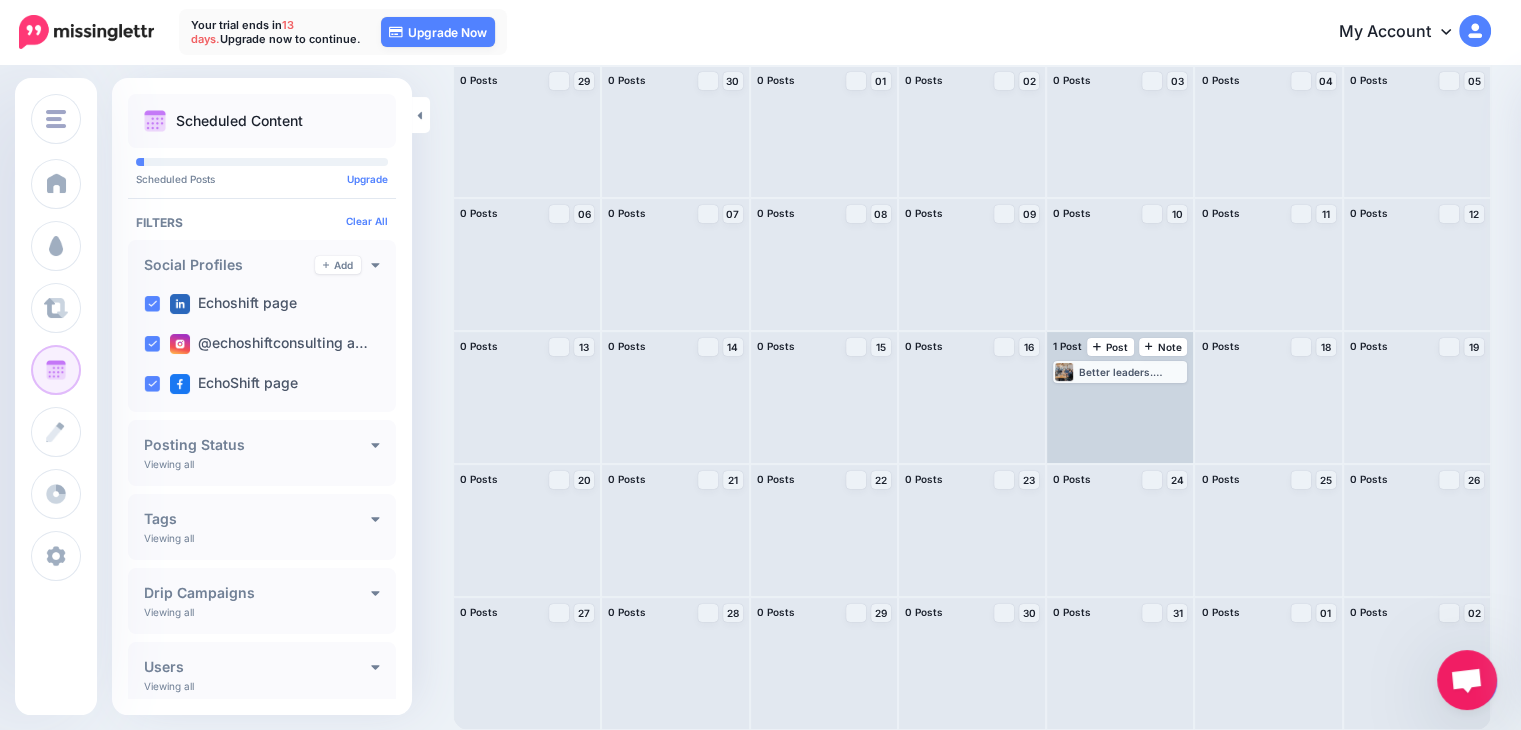 click on "Better leaders. Better teams. Better business. That’s our mission.  🌐 Check out our services today. www.echoshift.io #LeadershipDevelopment #HRStrategy #[CITY]Business" at bounding box center [1132, 372] 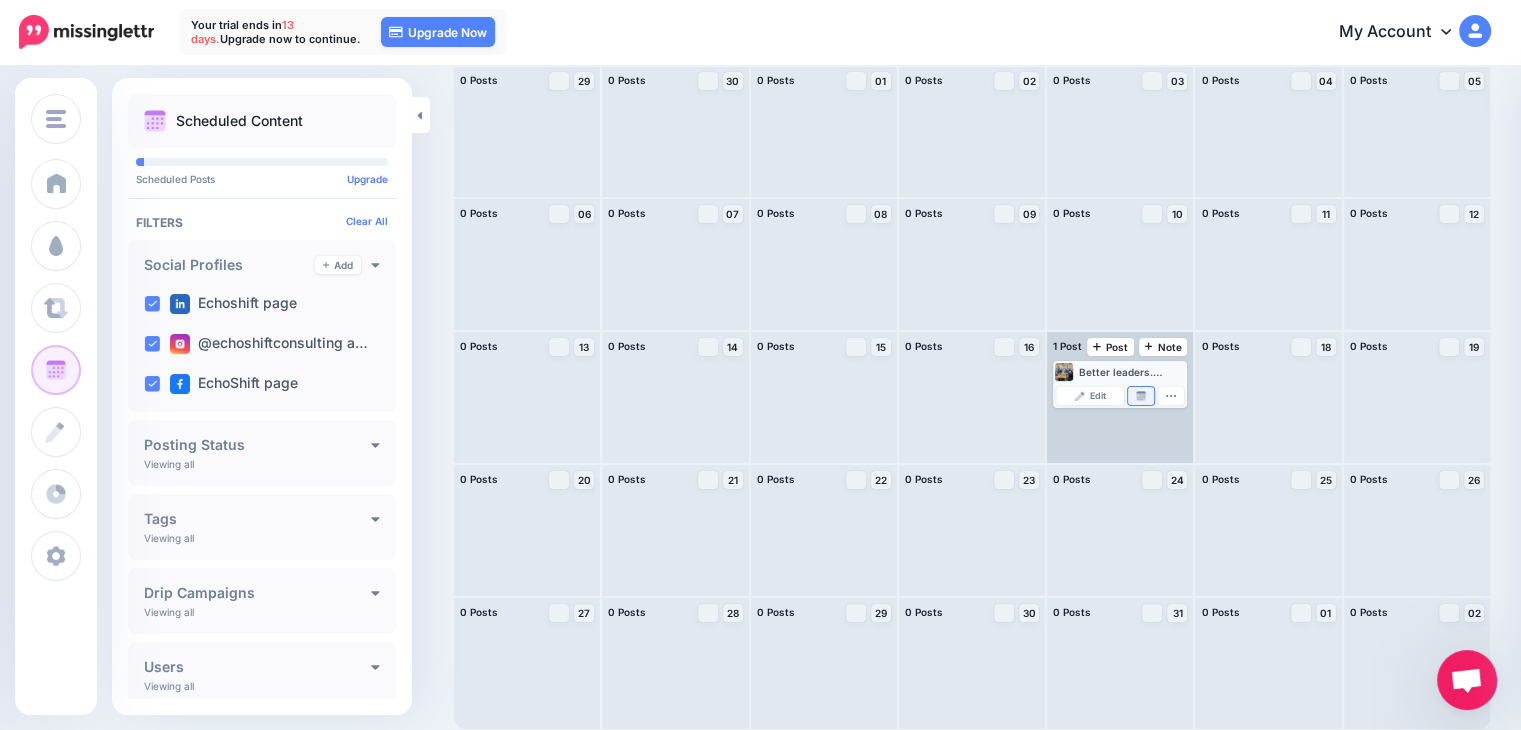 click at bounding box center [1141, 396] 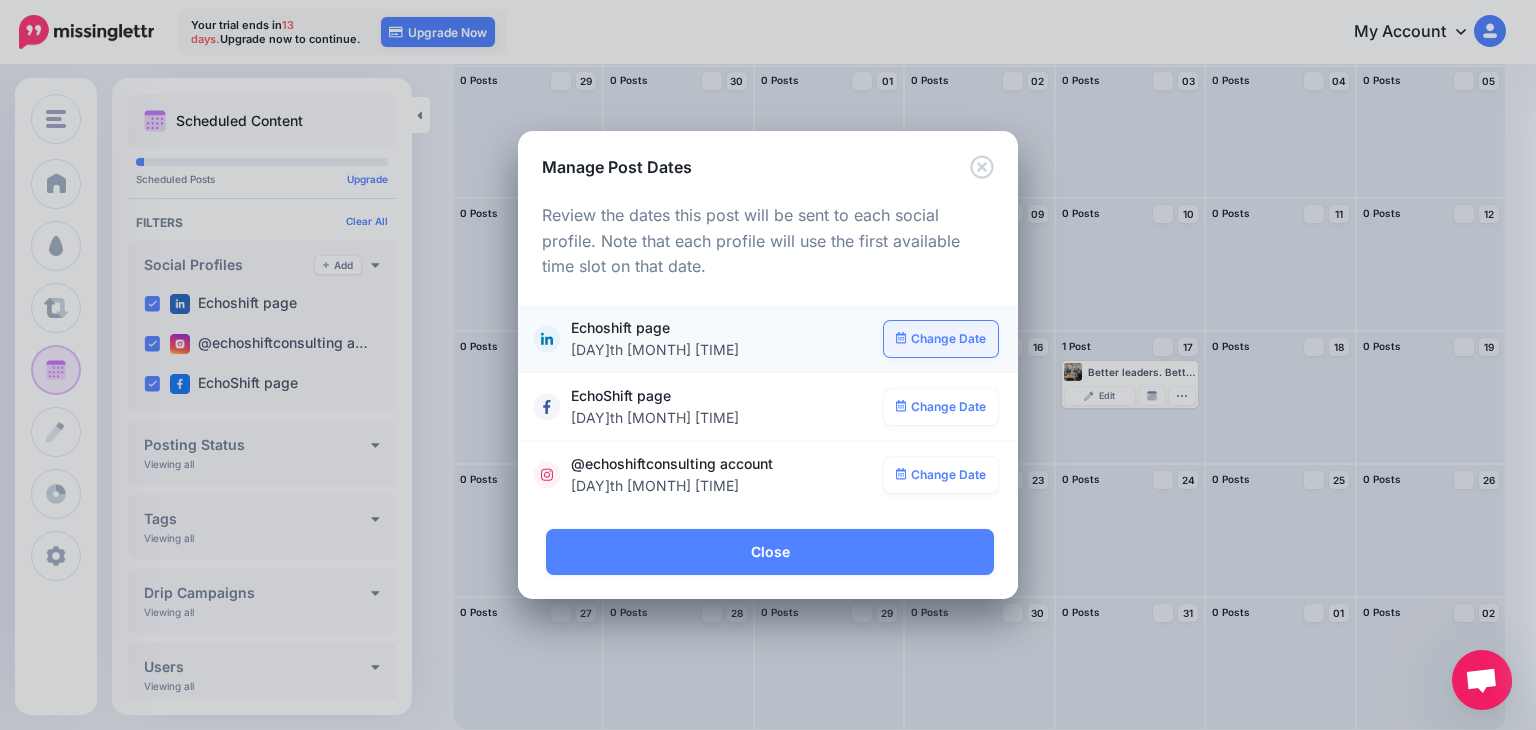 click on "Change Date" at bounding box center (941, 339) 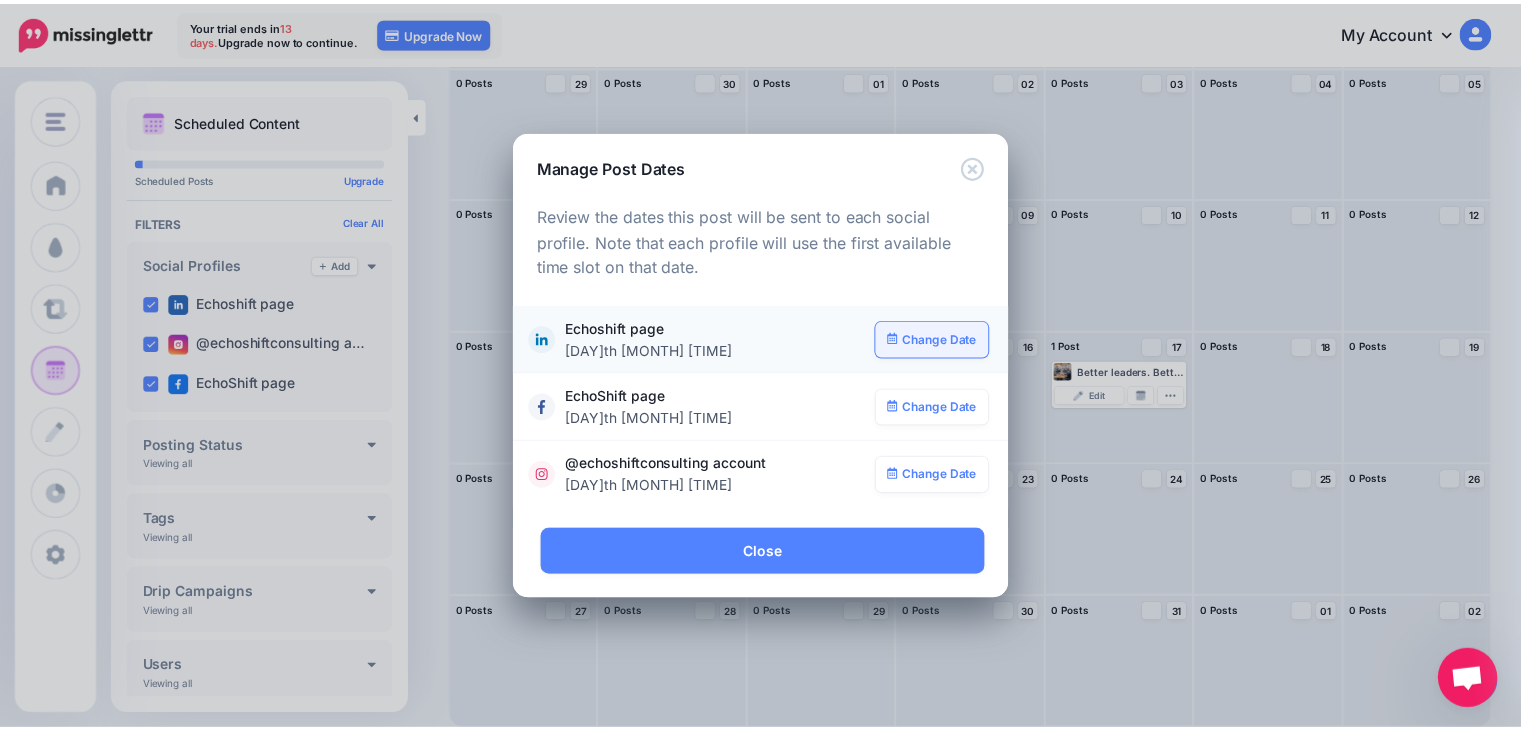 scroll, scrollTop: 0, scrollLeft: 0, axis: both 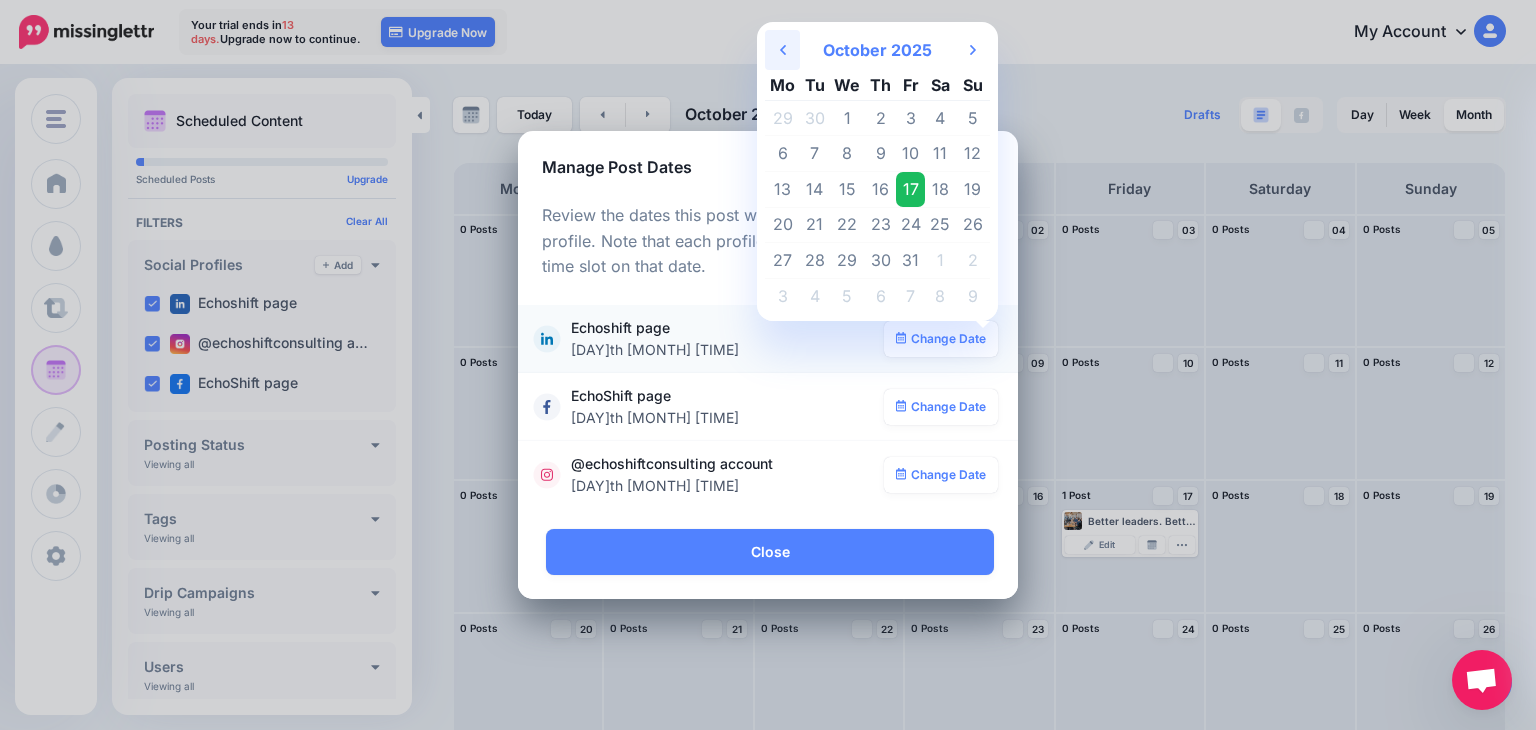 click on "Previous Month" 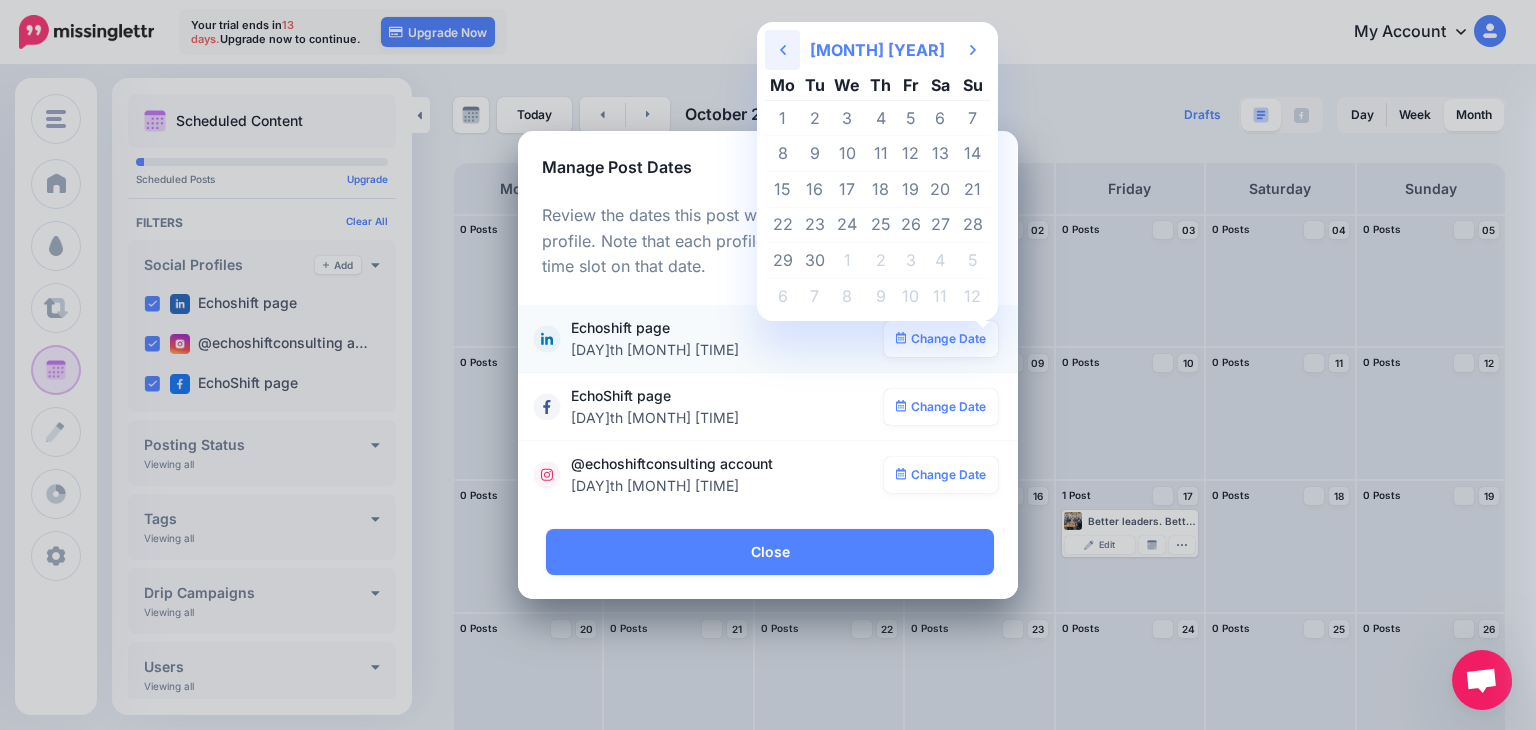 click on "Previous Month" 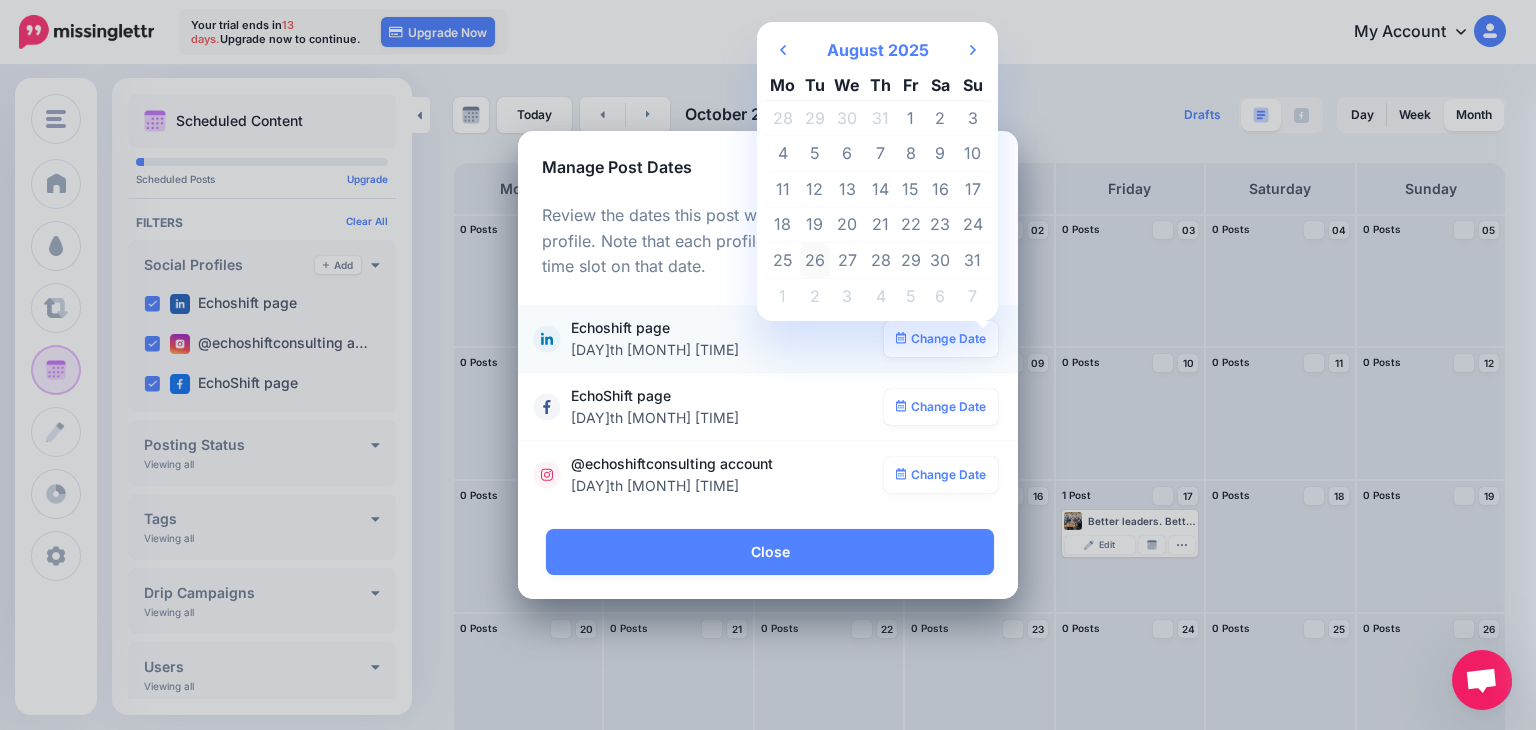 click on "26" at bounding box center [815, 261] 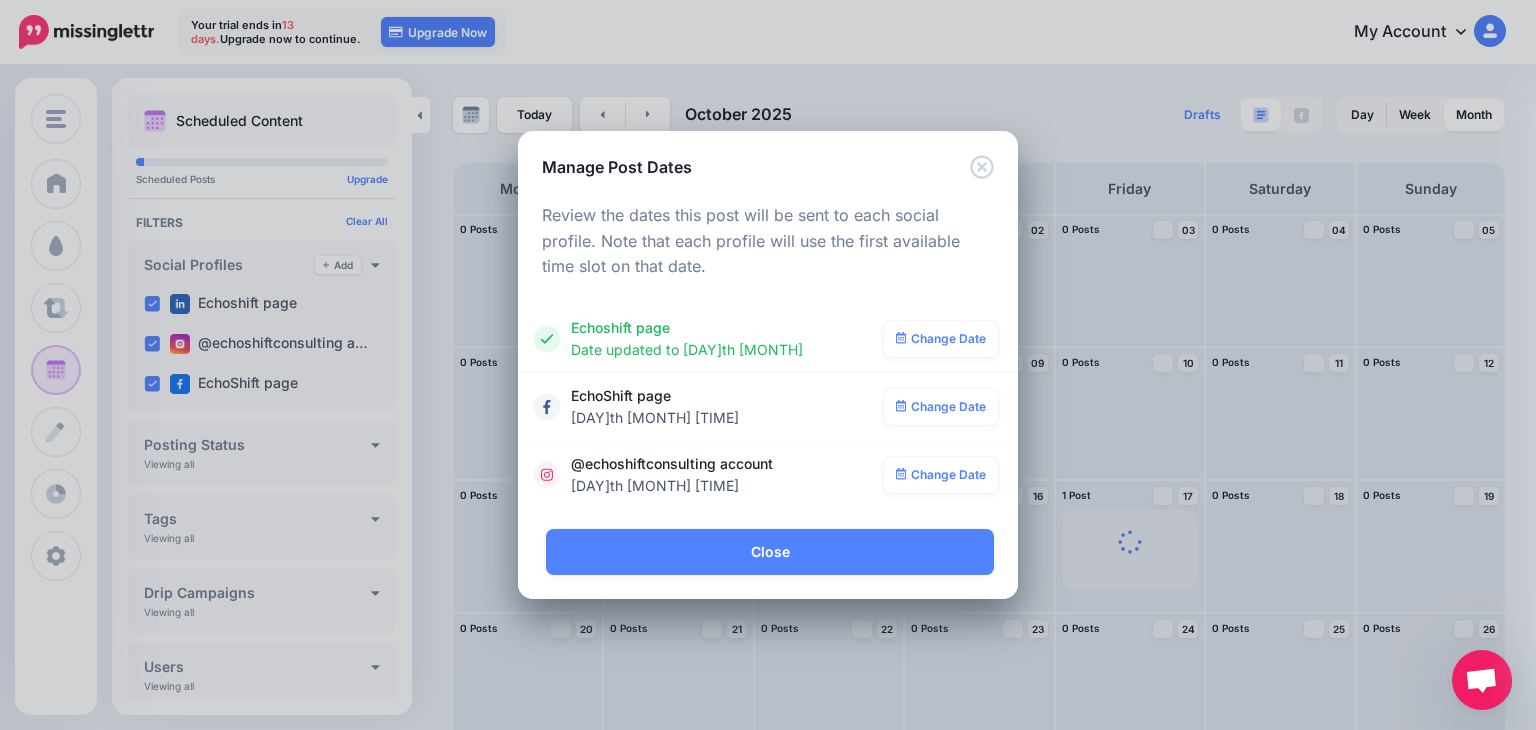 click on "Change Date" at bounding box center [941, 407] 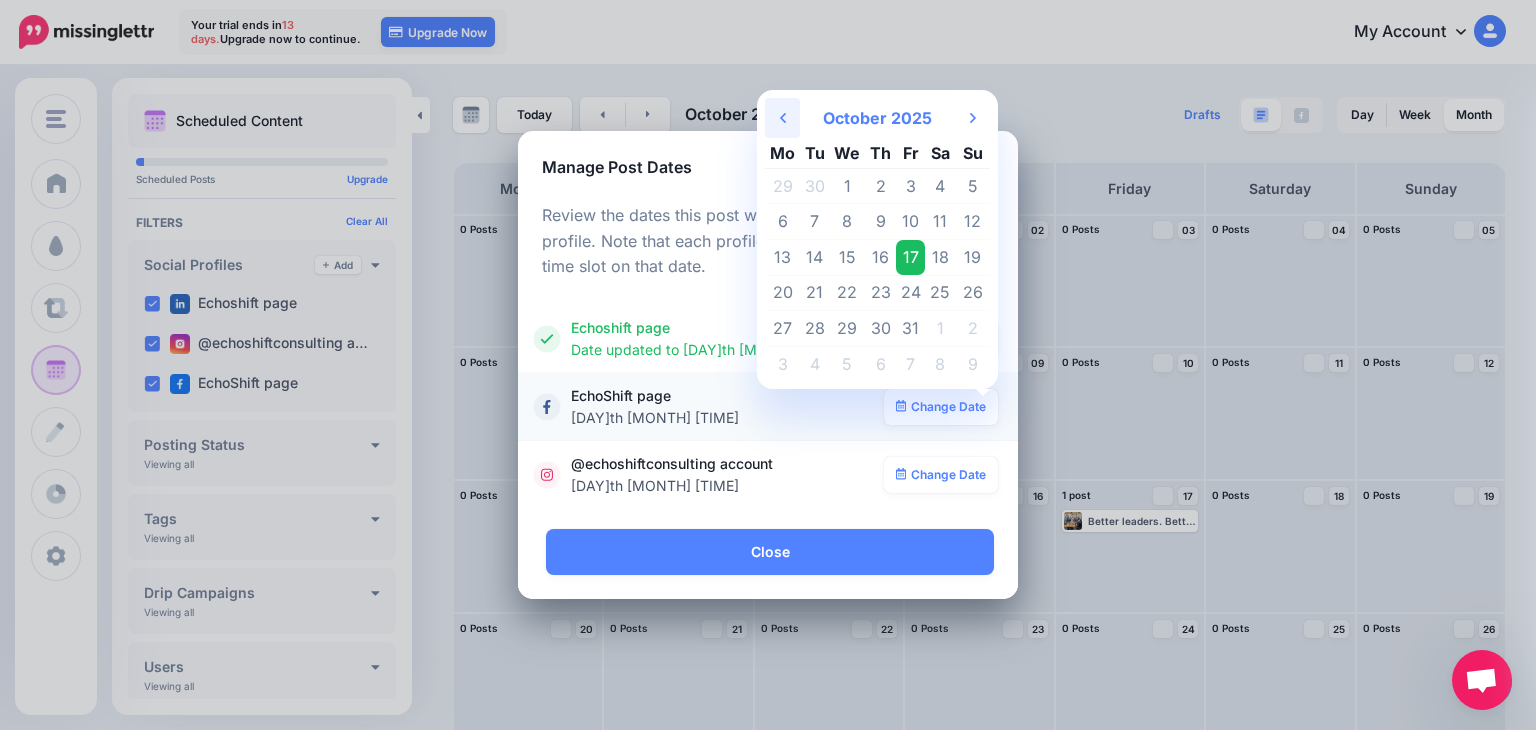 click on "Previous Month" at bounding box center (782, 118) 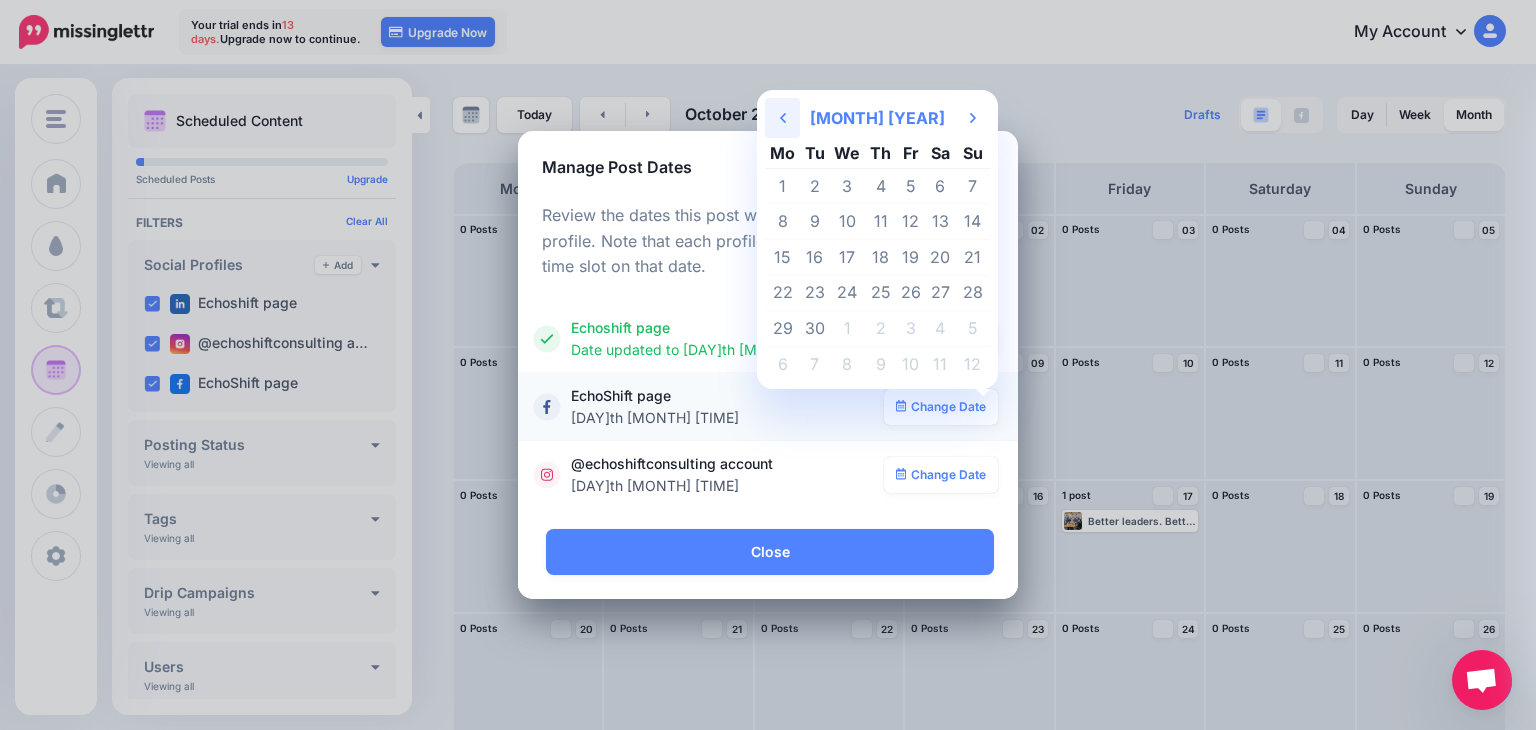 click on "Previous Month" at bounding box center [782, 118] 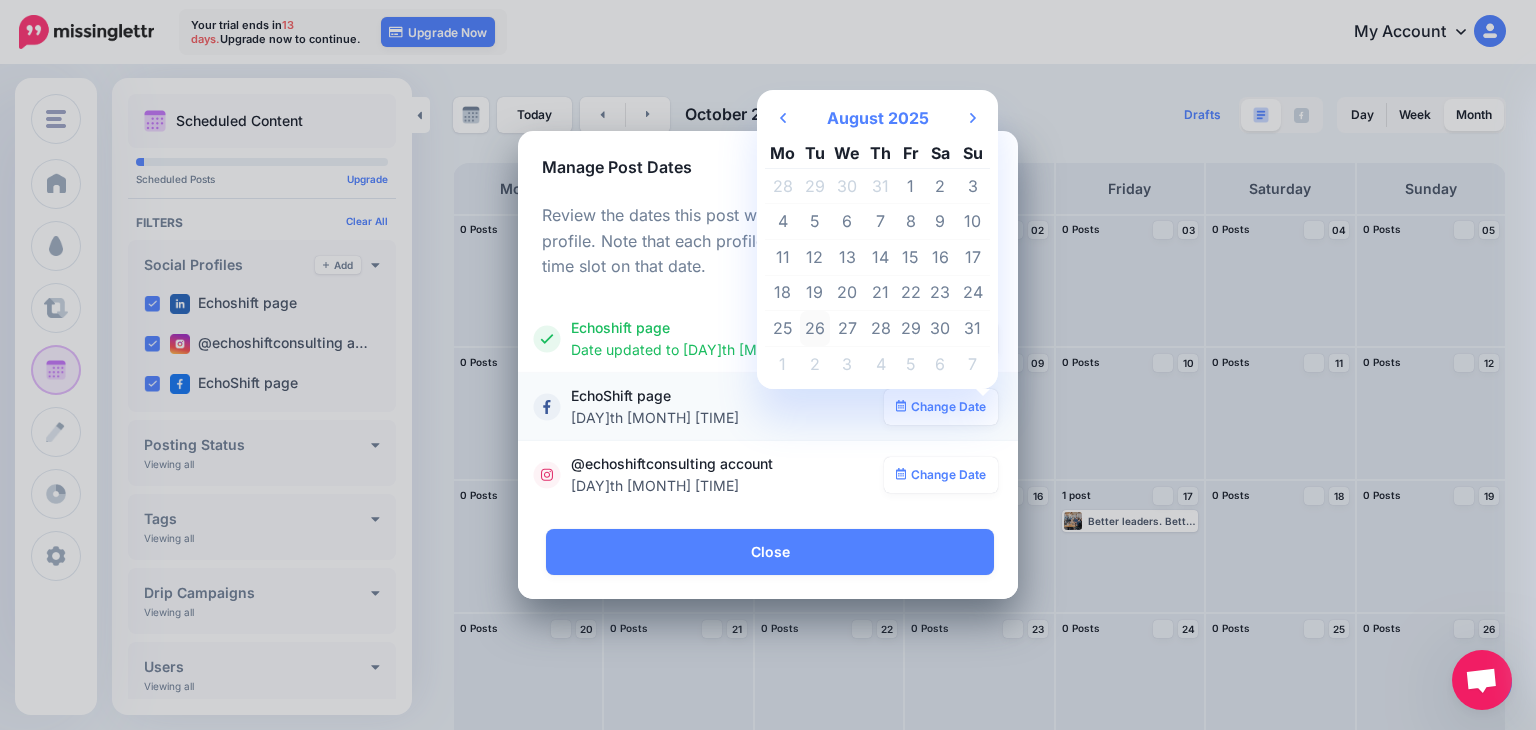 click on "26" at bounding box center [815, 329] 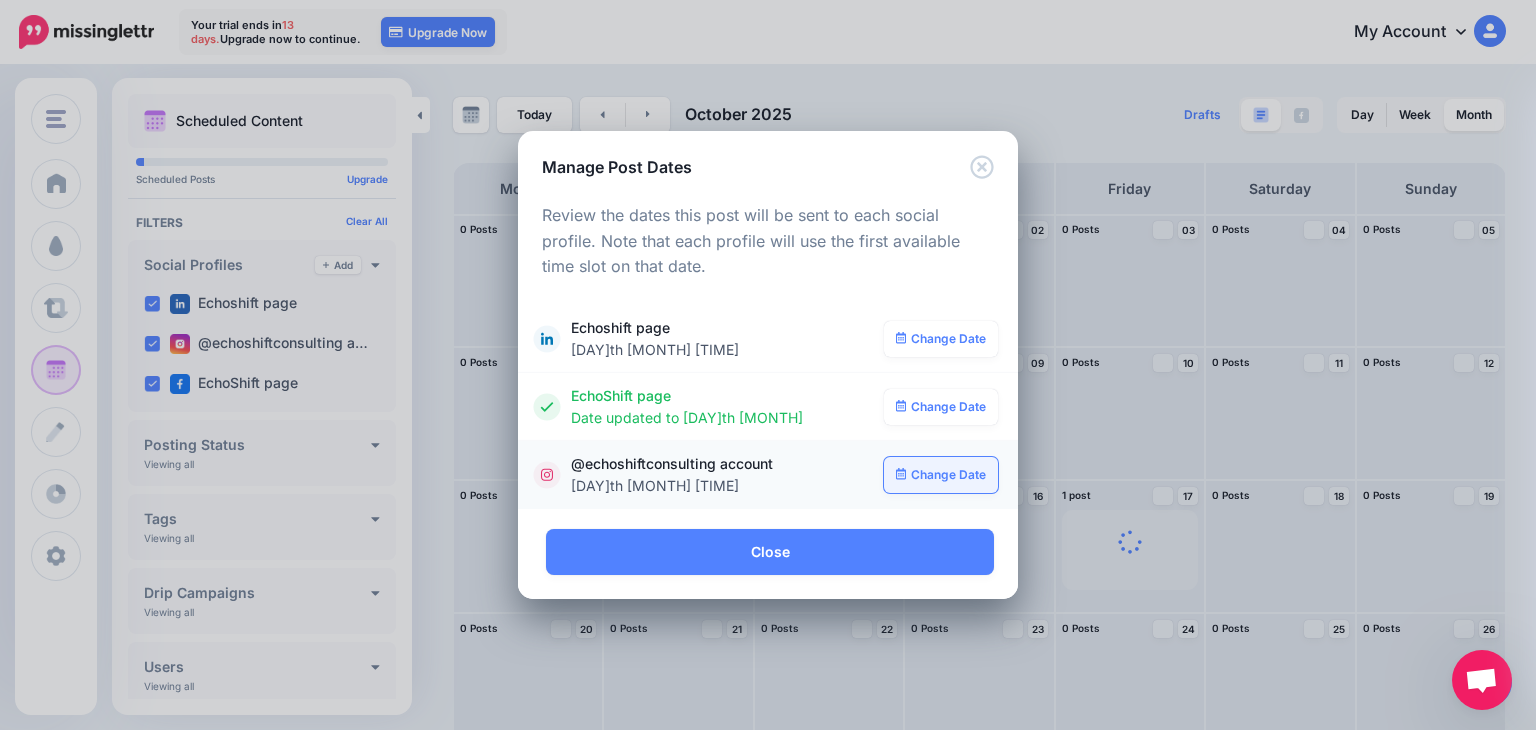 click on "Change Date" at bounding box center [941, 475] 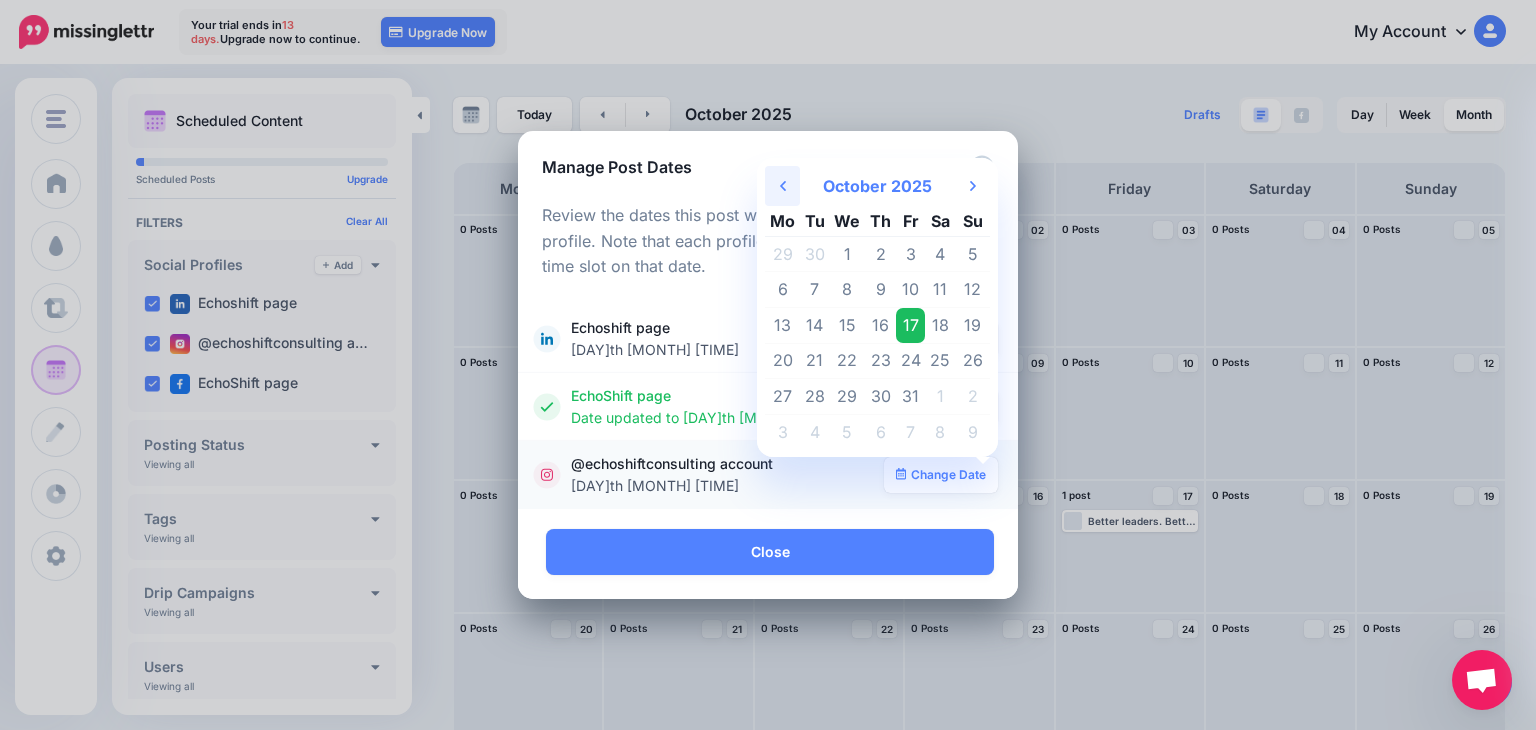 click on "Previous Month" at bounding box center (782, 186) 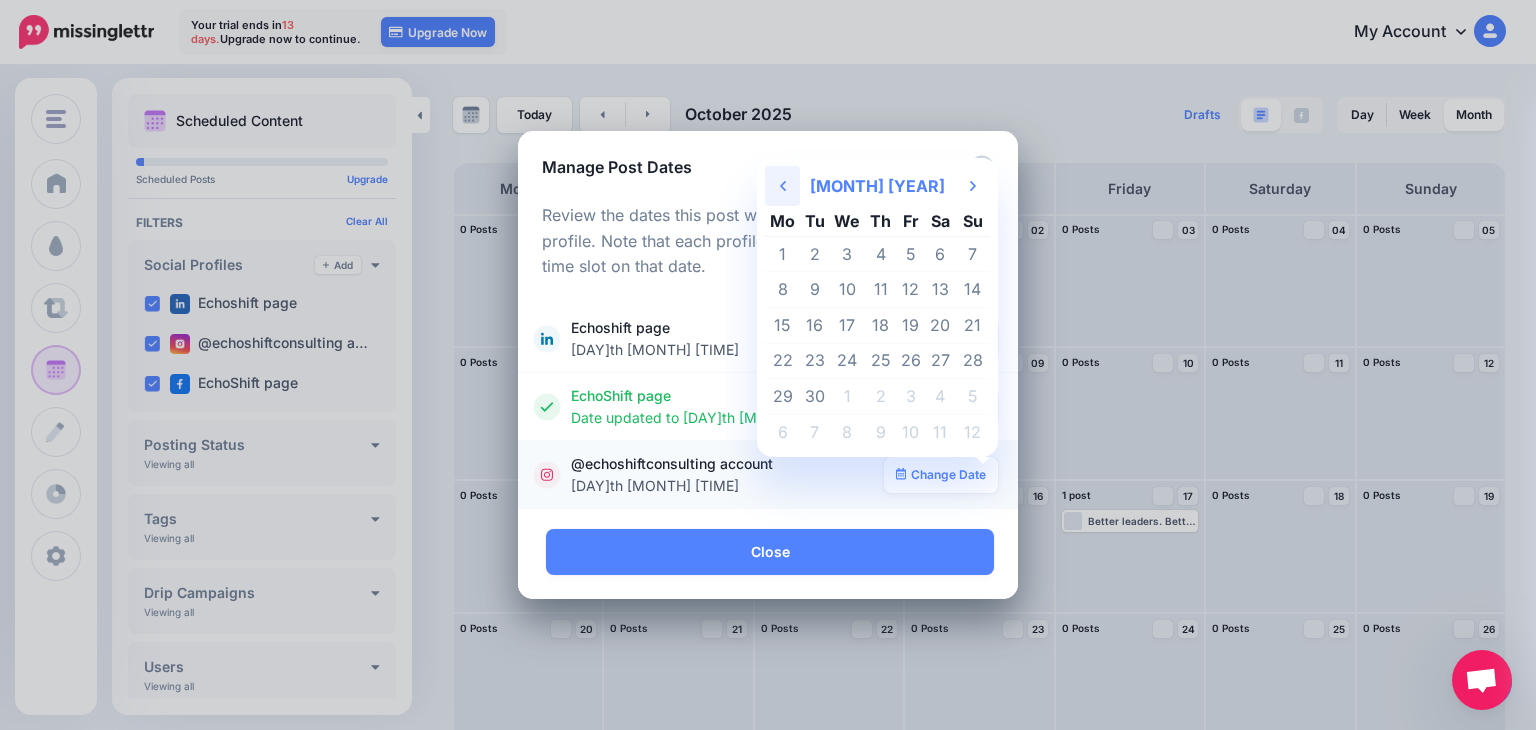 click on "Previous Month" at bounding box center (782, 186) 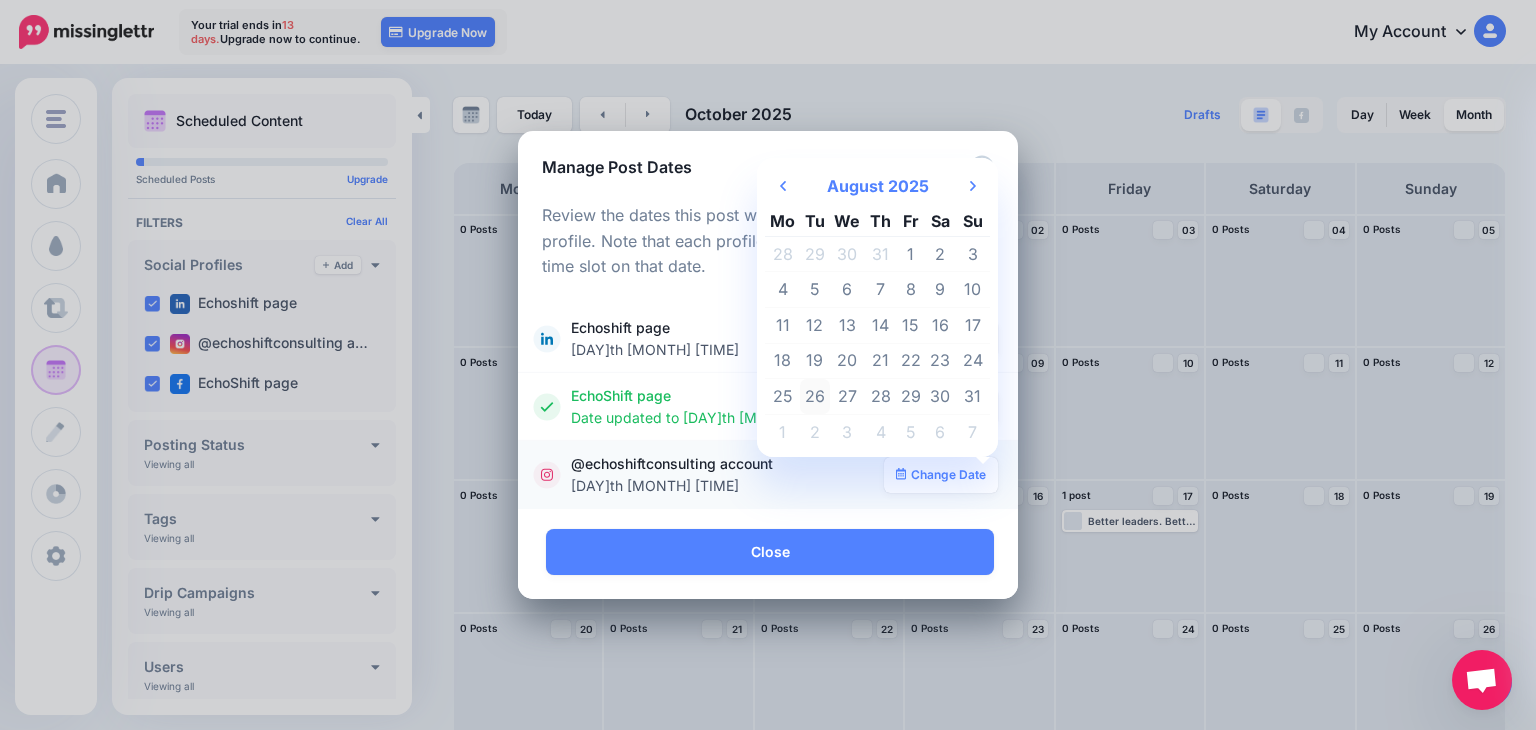 click on "26" at bounding box center [815, 397] 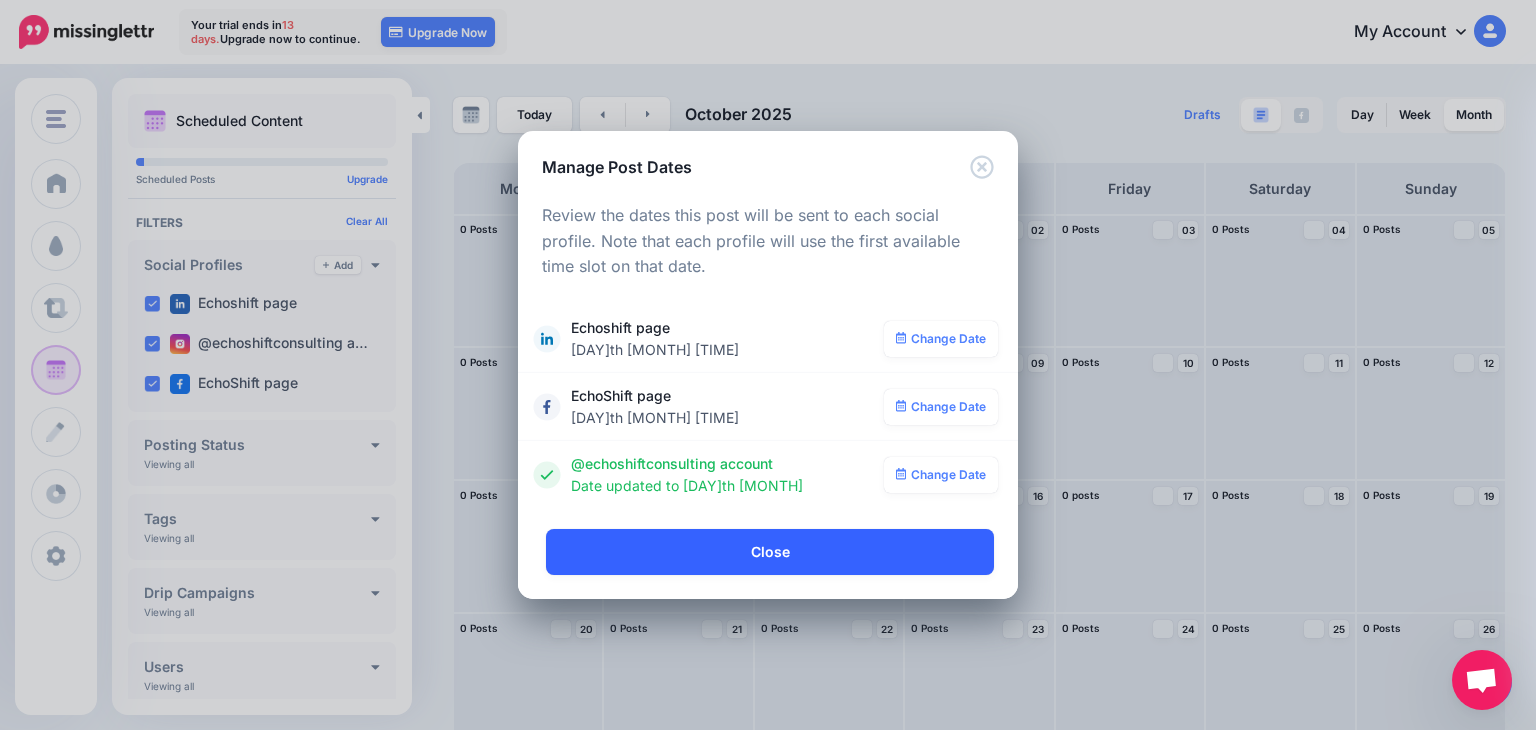 click on "Close" at bounding box center (770, 552) 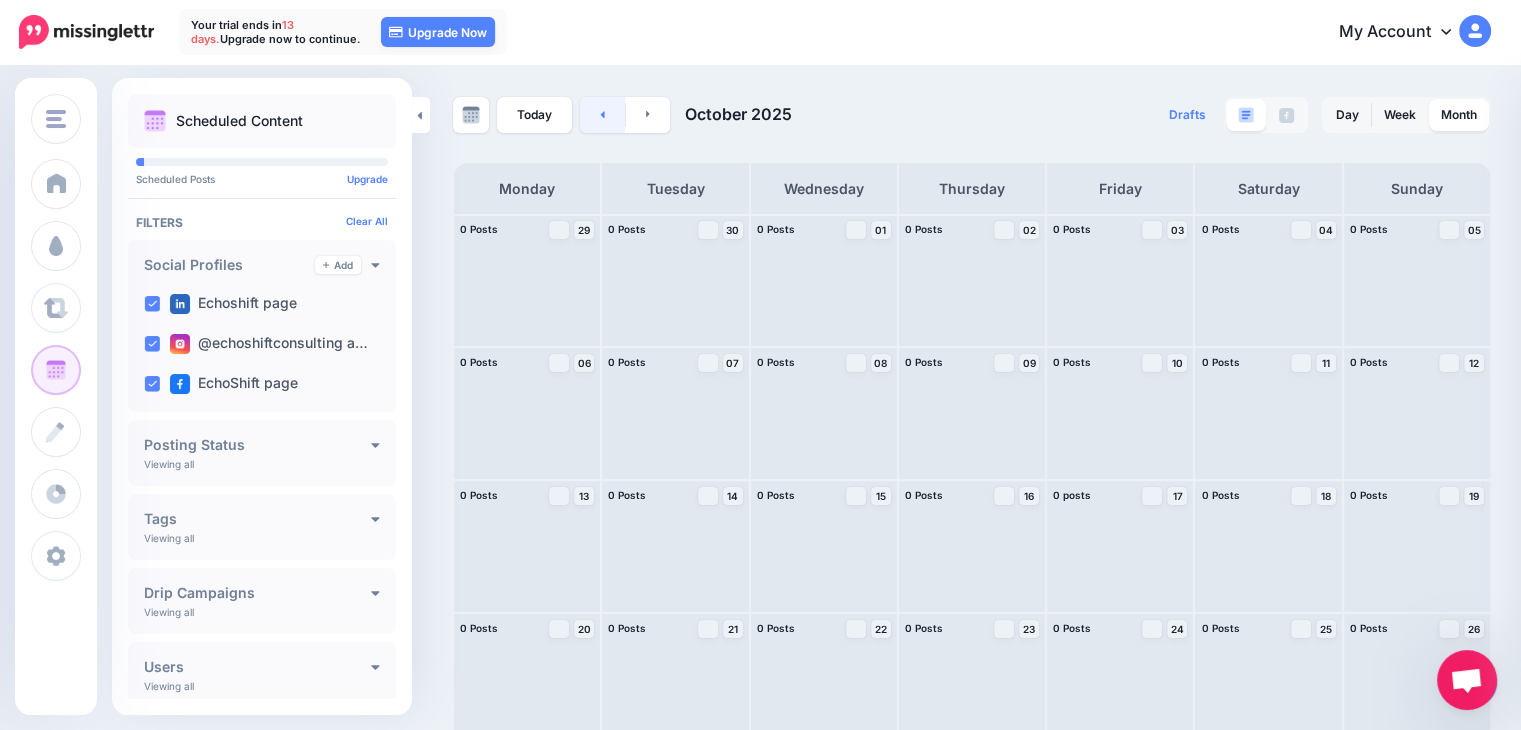 click at bounding box center [602, 115] 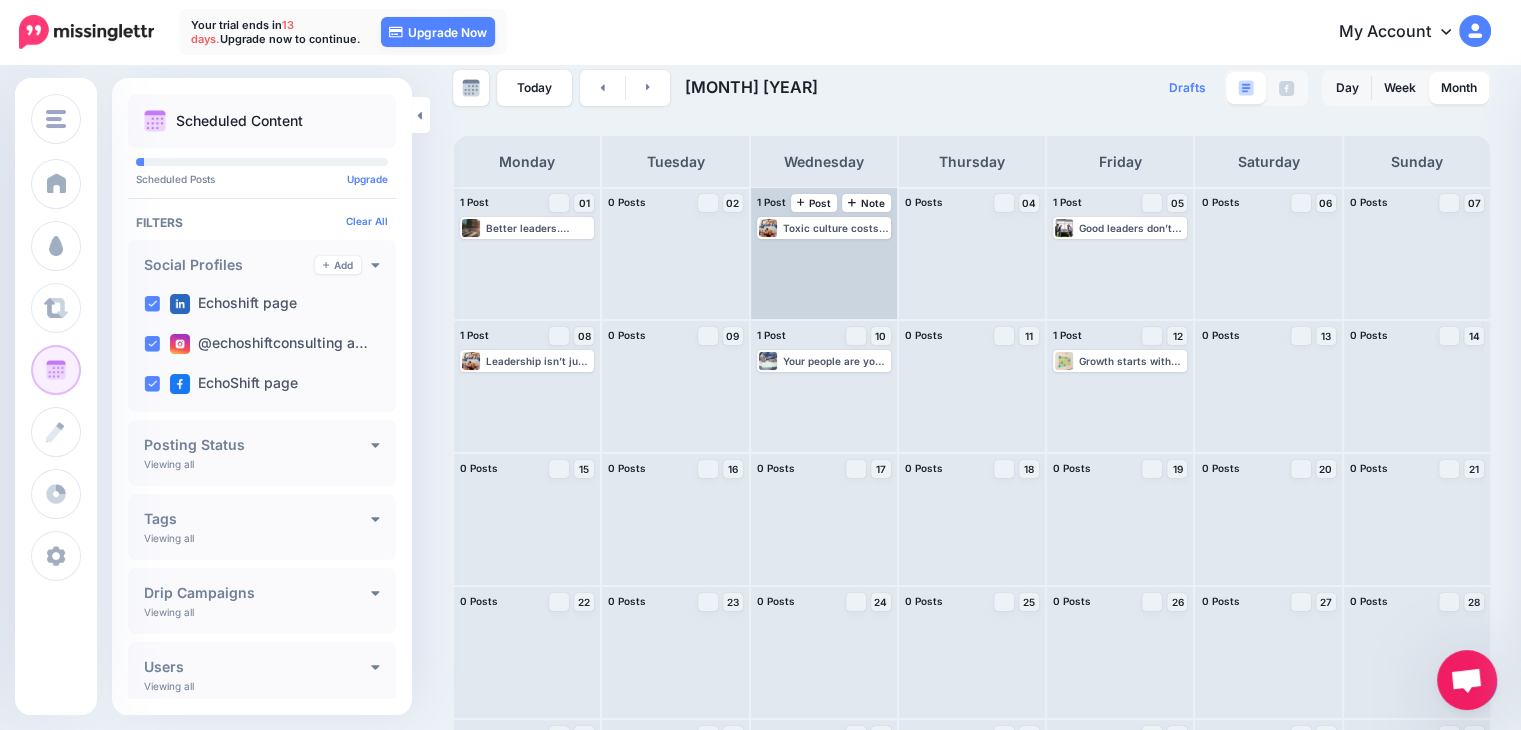 scroll, scrollTop: 0, scrollLeft: 0, axis: both 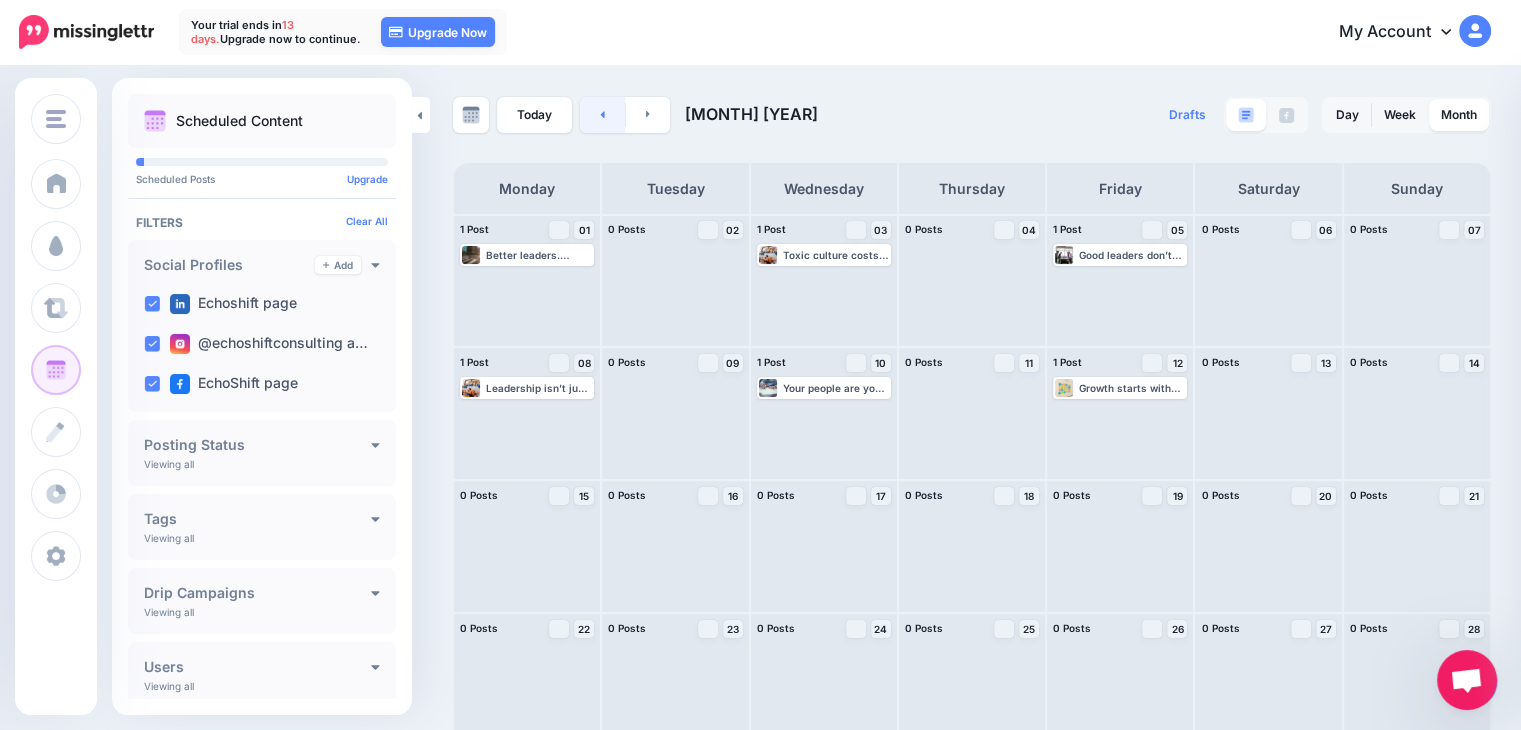 click at bounding box center (602, 115) 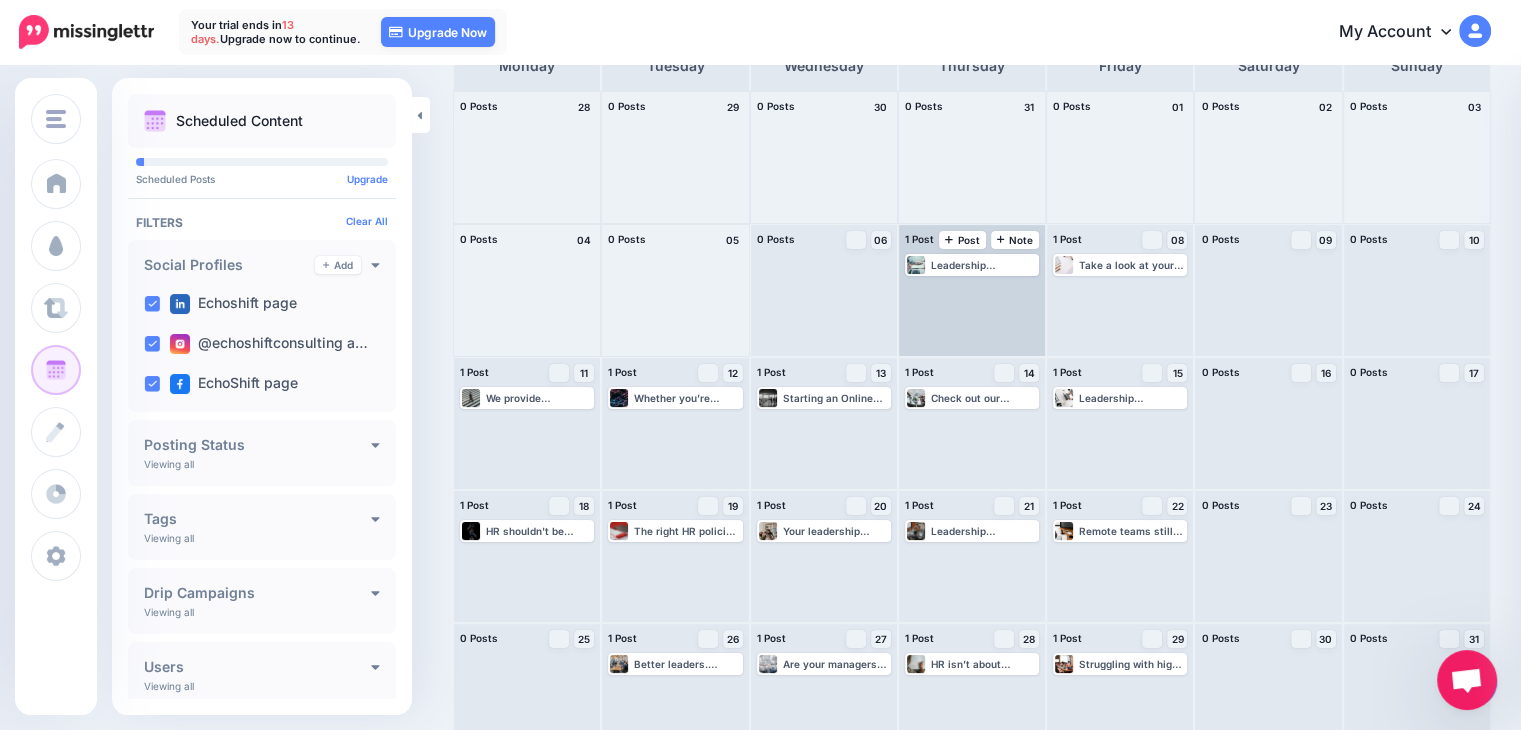 scroll, scrollTop: 149, scrollLeft: 0, axis: vertical 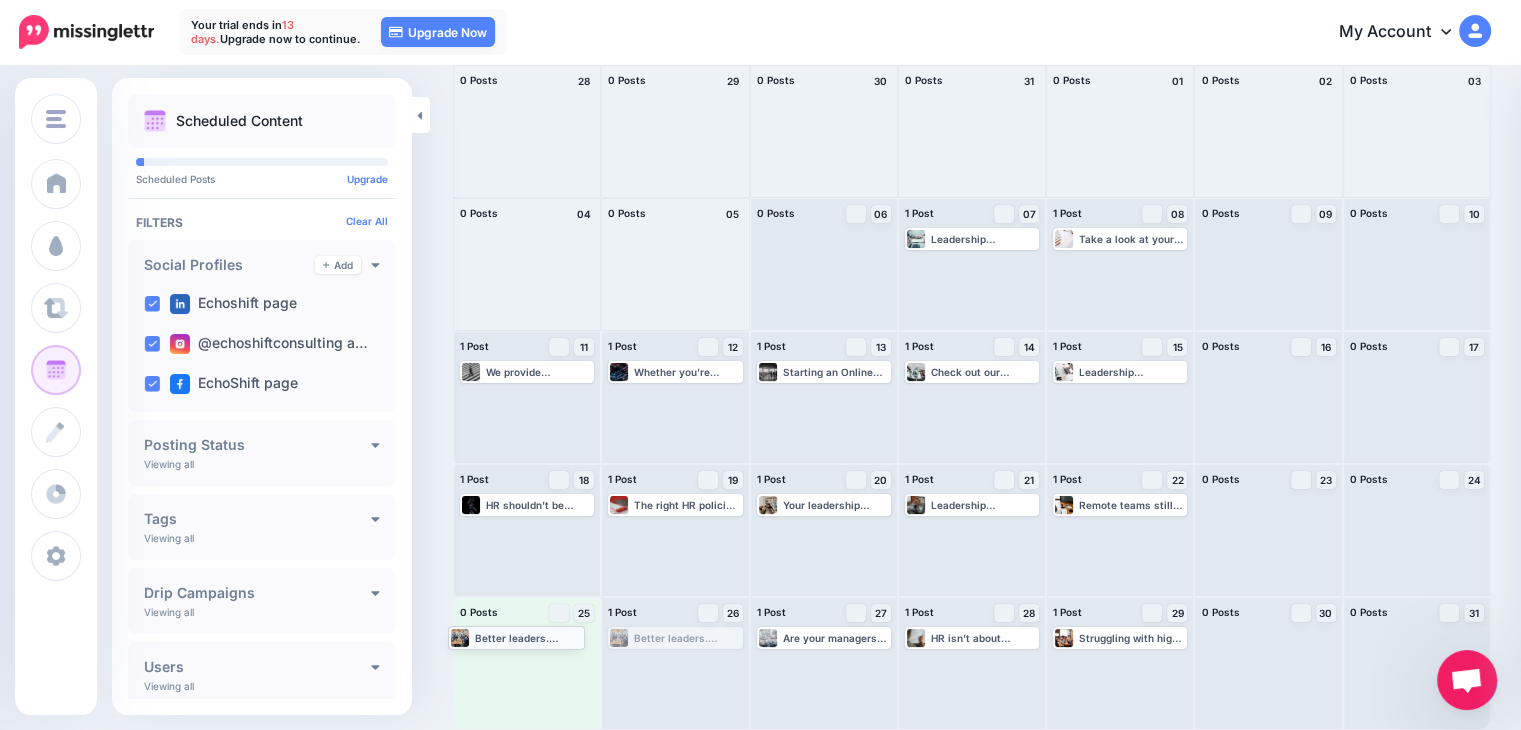 drag, startPoint x: 670, startPoint y: 641, endPoint x: 508, endPoint y: 639, distance: 162.01234 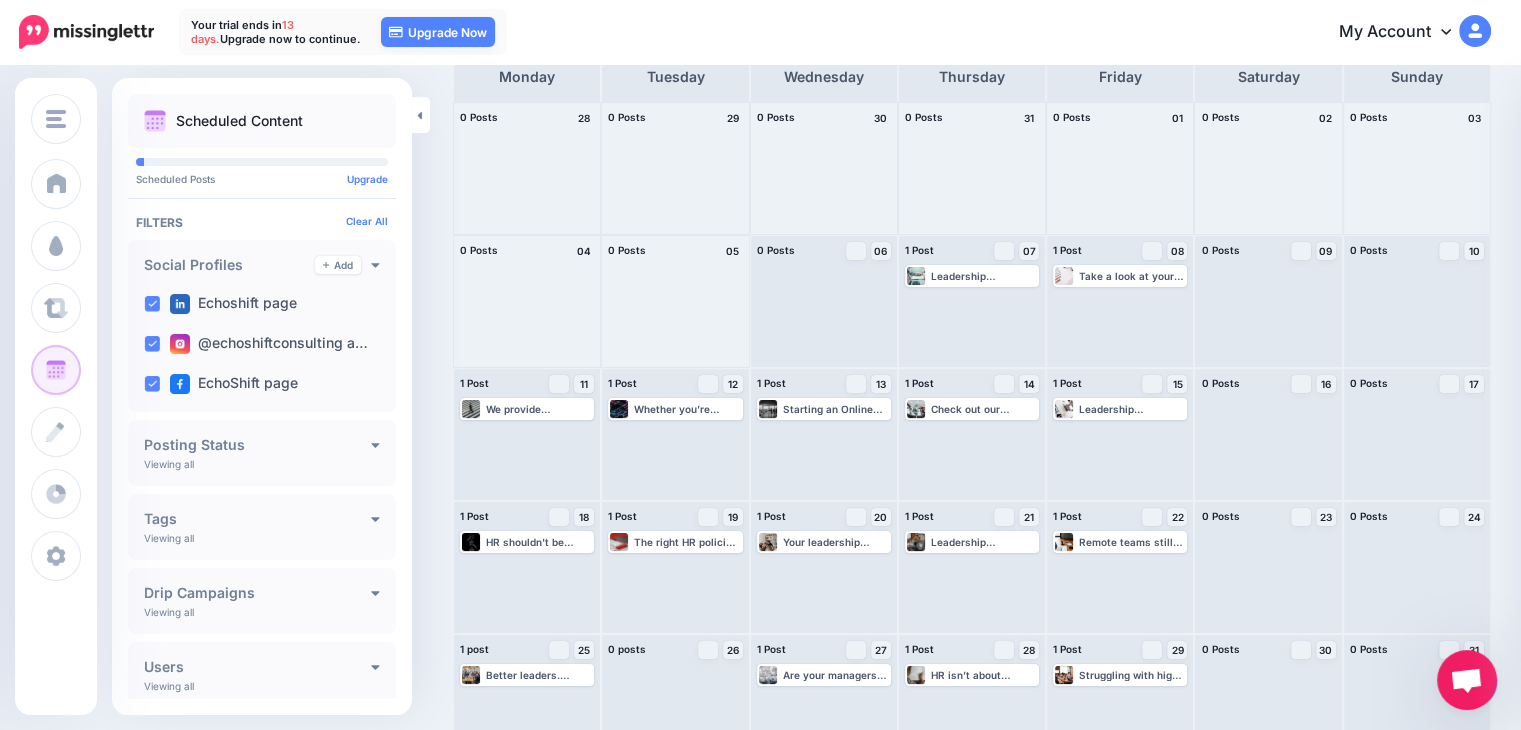 scroll, scrollTop: 0, scrollLeft: 0, axis: both 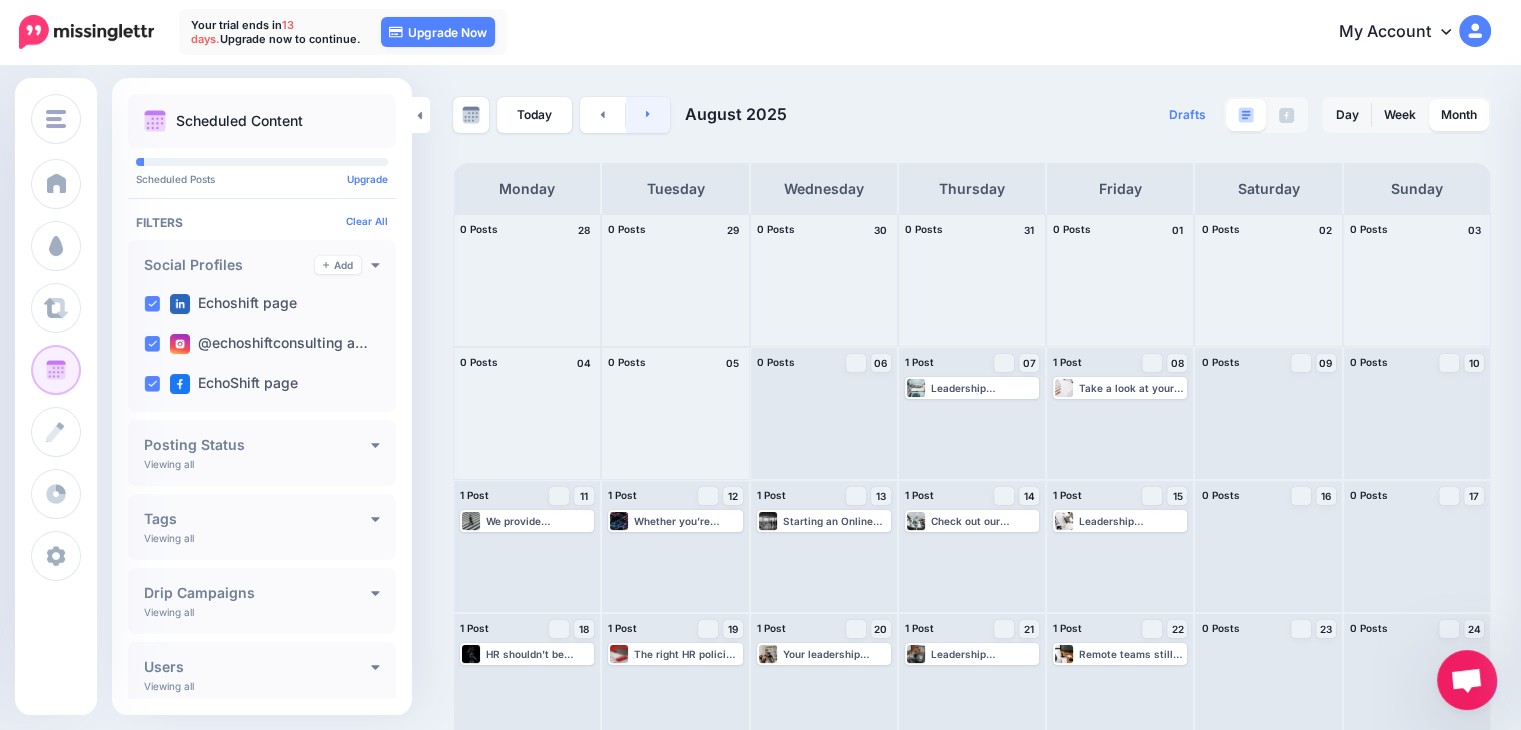 click at bounding box center [648, 115] 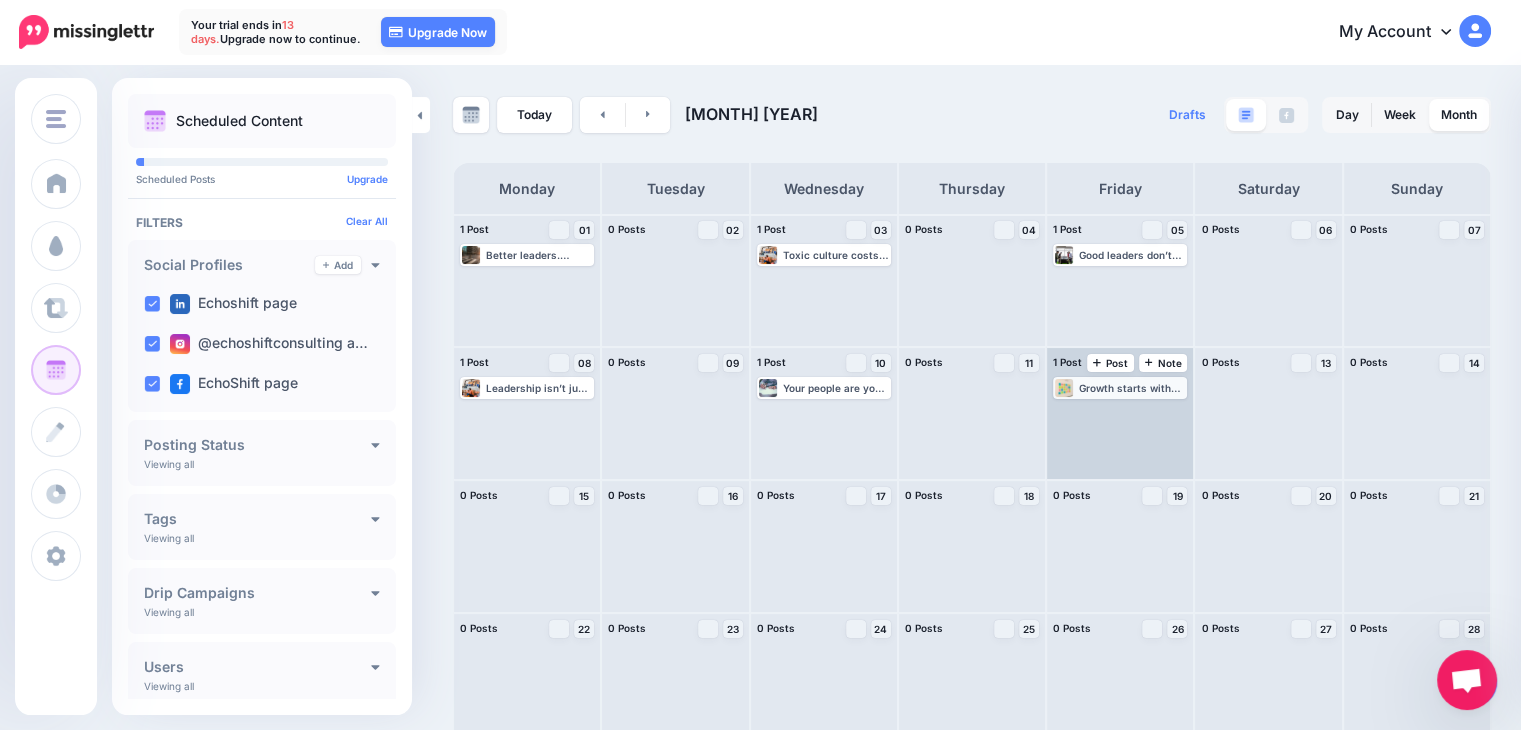 click on "Growth starts with the right leadership at every level. Let’s build it together.  👉 Enquire today. www.echoshift.io #LeadershipDevelopment #HRStrategy #[CITY]Business" at bounding box center (1132, 388) 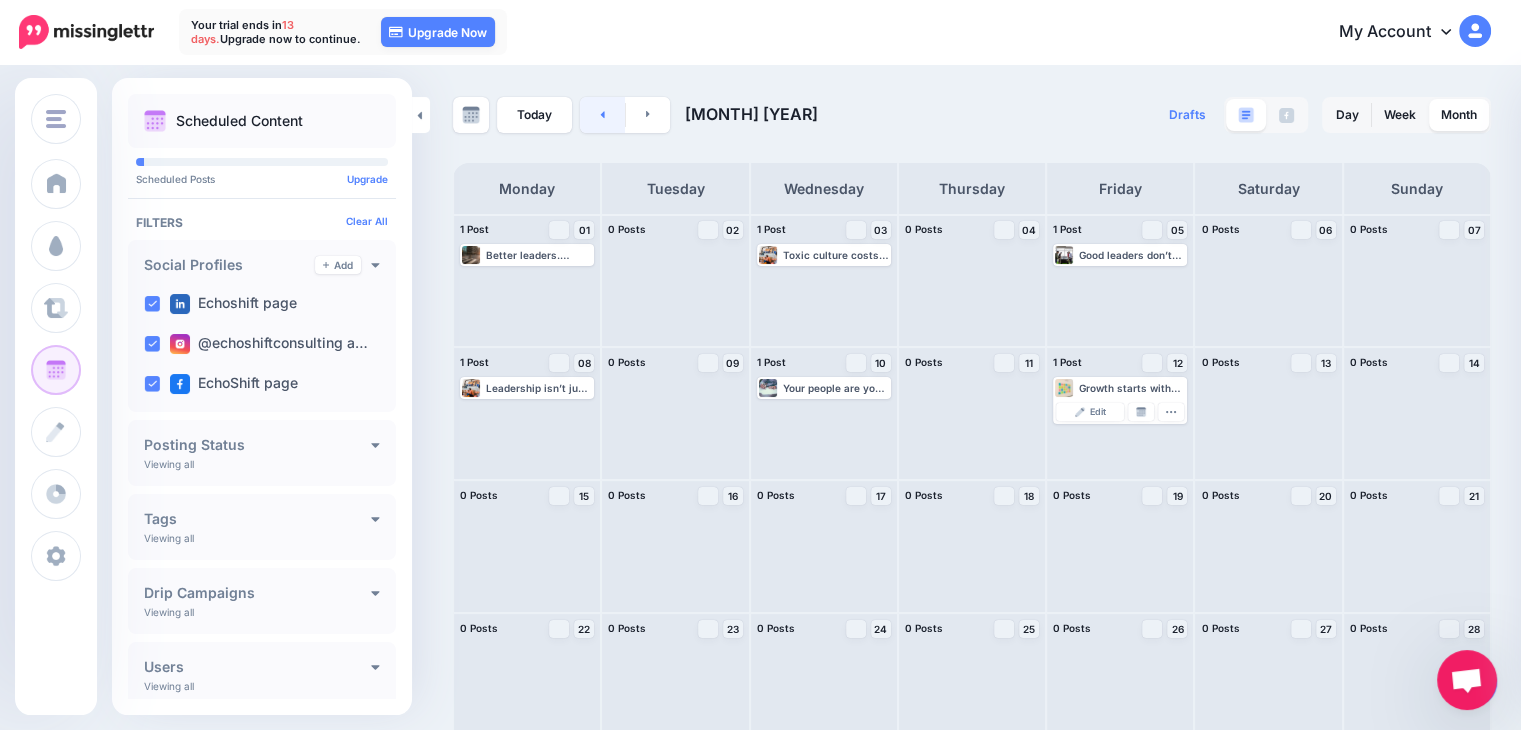 click at bounding box center [602, 115] 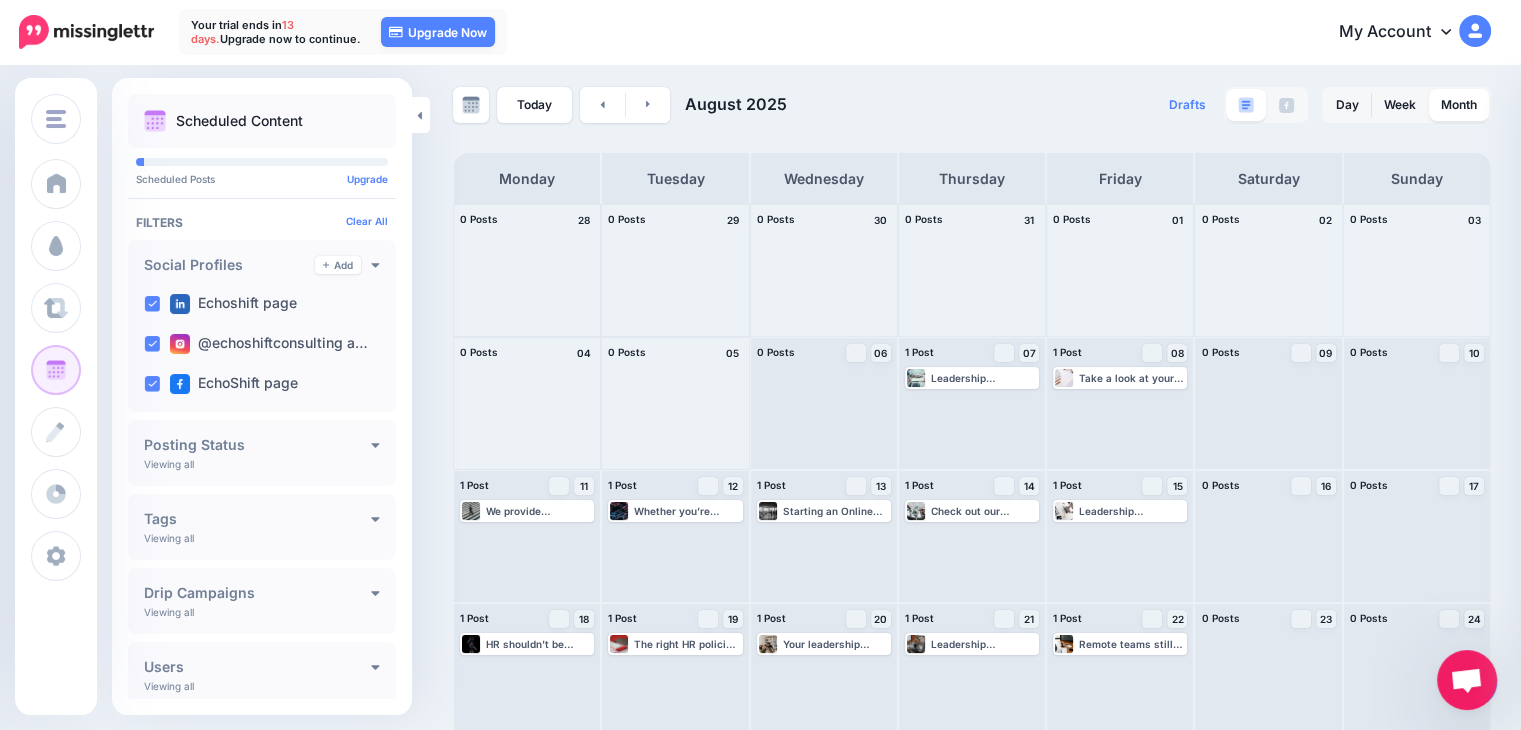 scroll, scrollTop: 0, scrollLeft: 0, axis: both 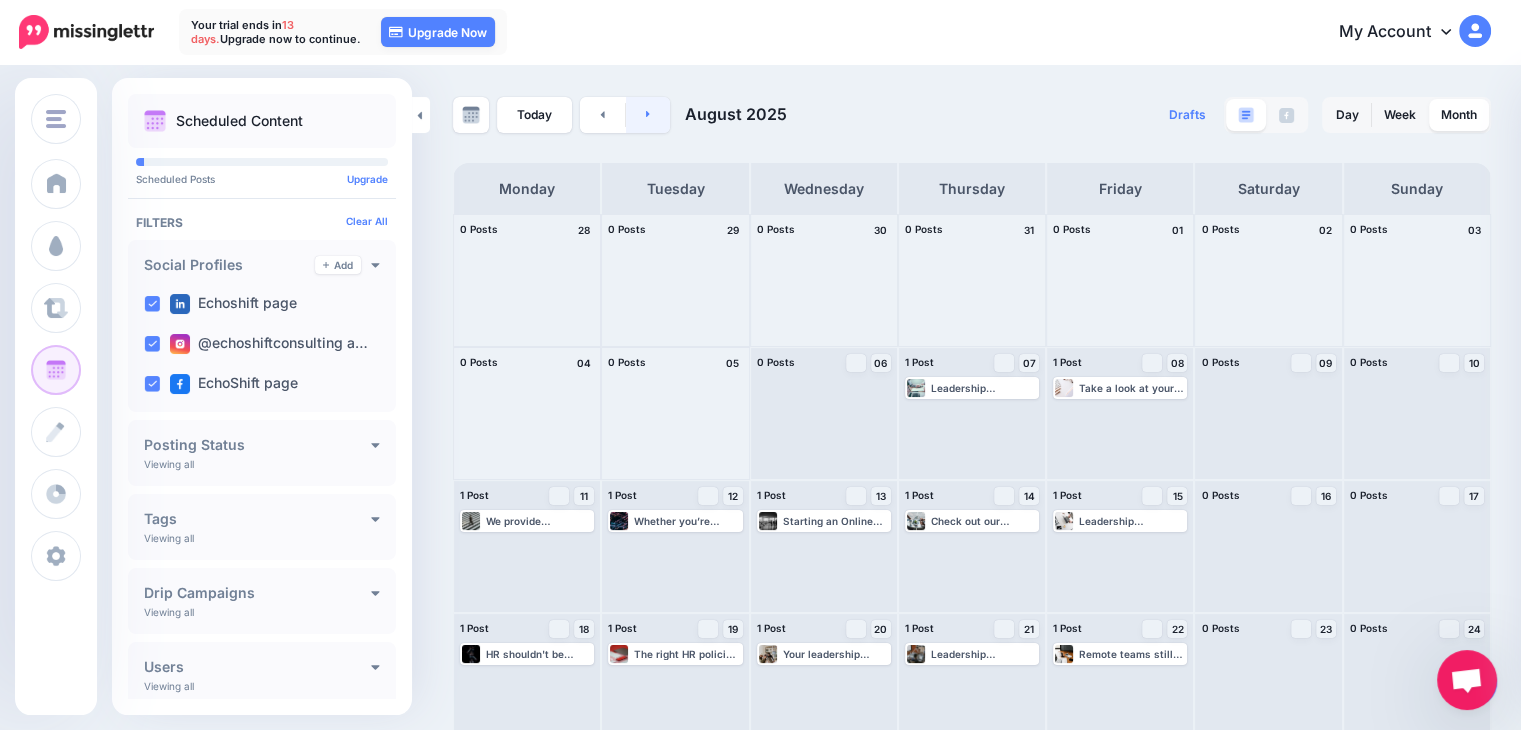 click at bounding box center [648, 115] 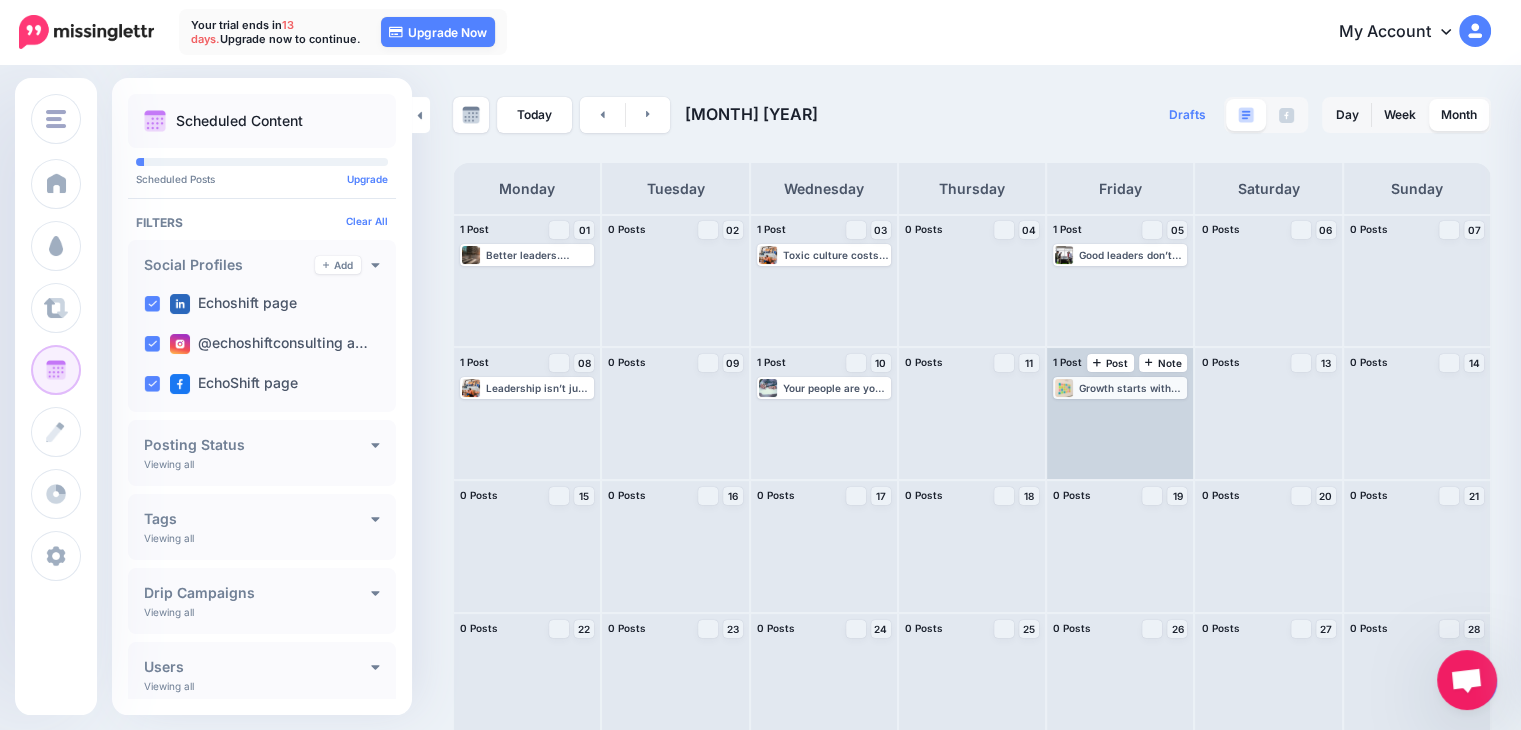 click on "Growth starts with the right leadership at every level. Let’s build it together.  👉 Enquire today. www.echoshift.io #LeadershipDevelopment #HRStrategy #[CITY]Business" at bounding box center (1132, 388) 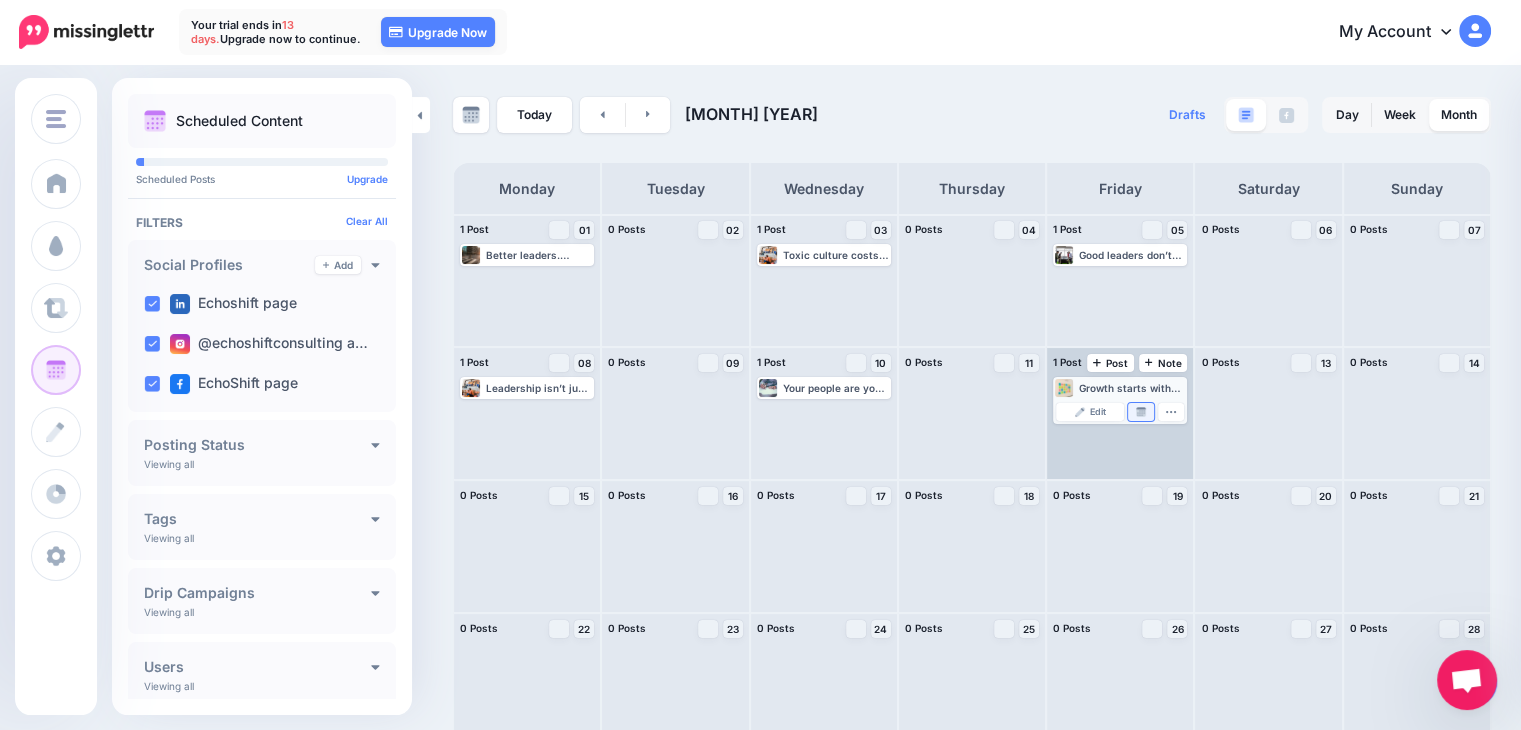 click at bounding box center [1141, 412] 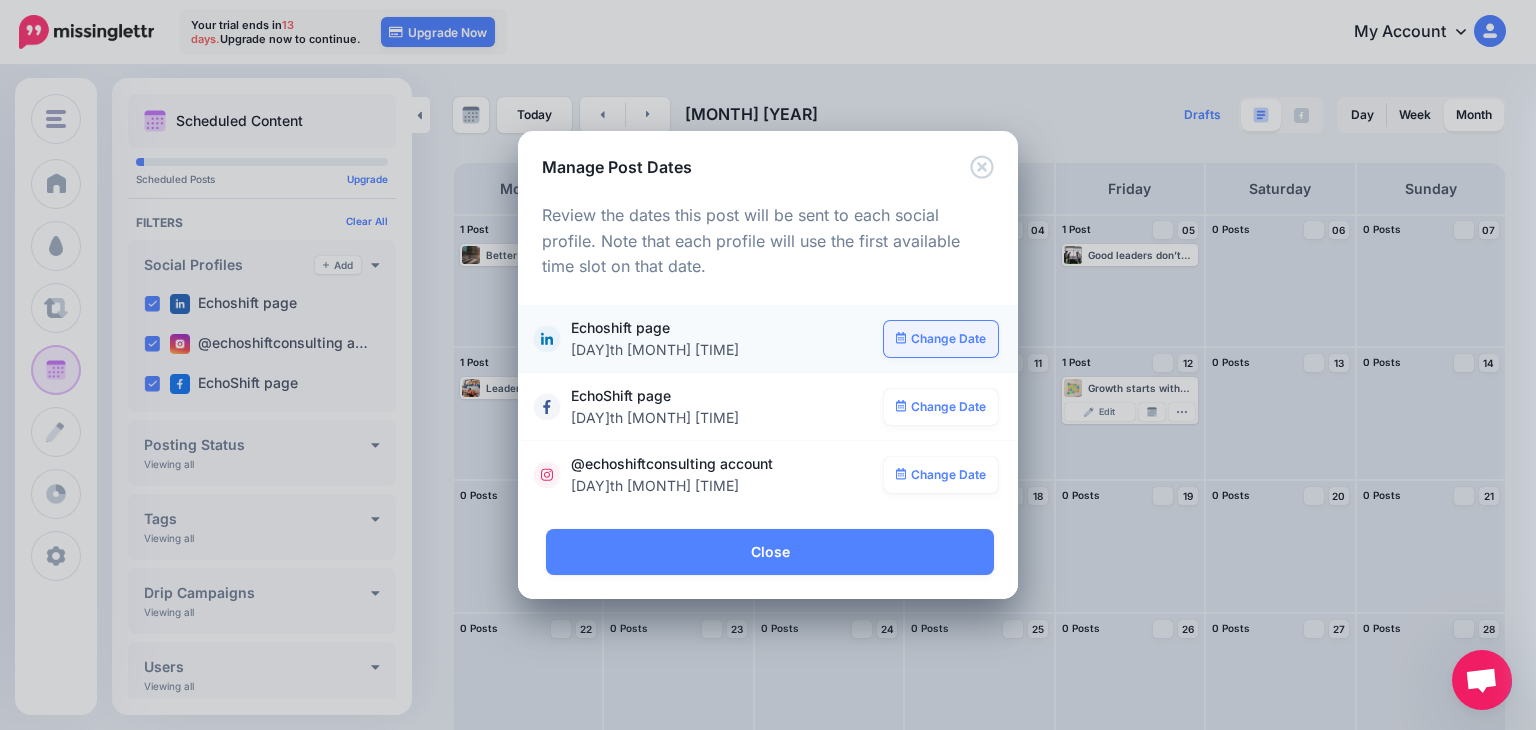 click on "Change Date" at bounding box center [941, 339] 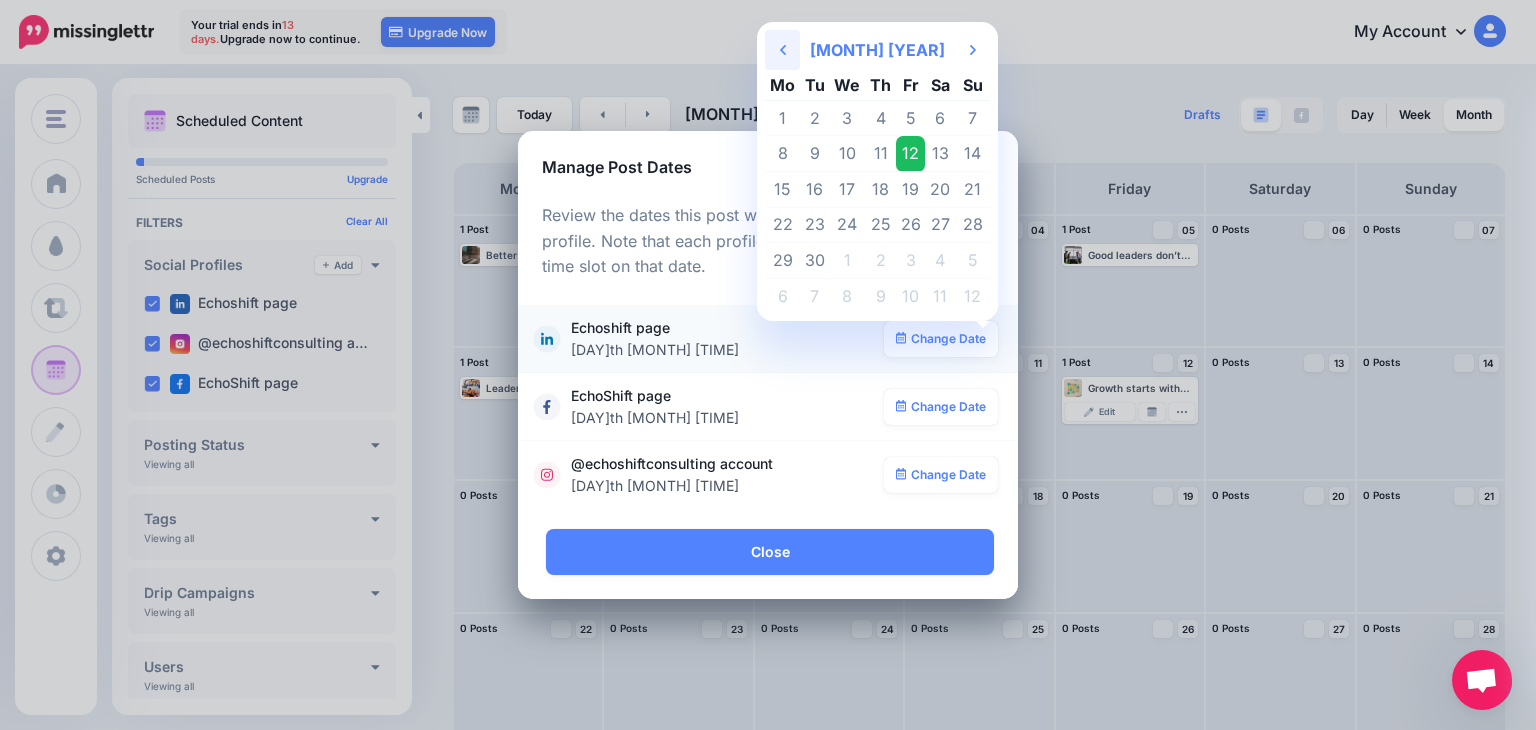 click on "Previous Month" 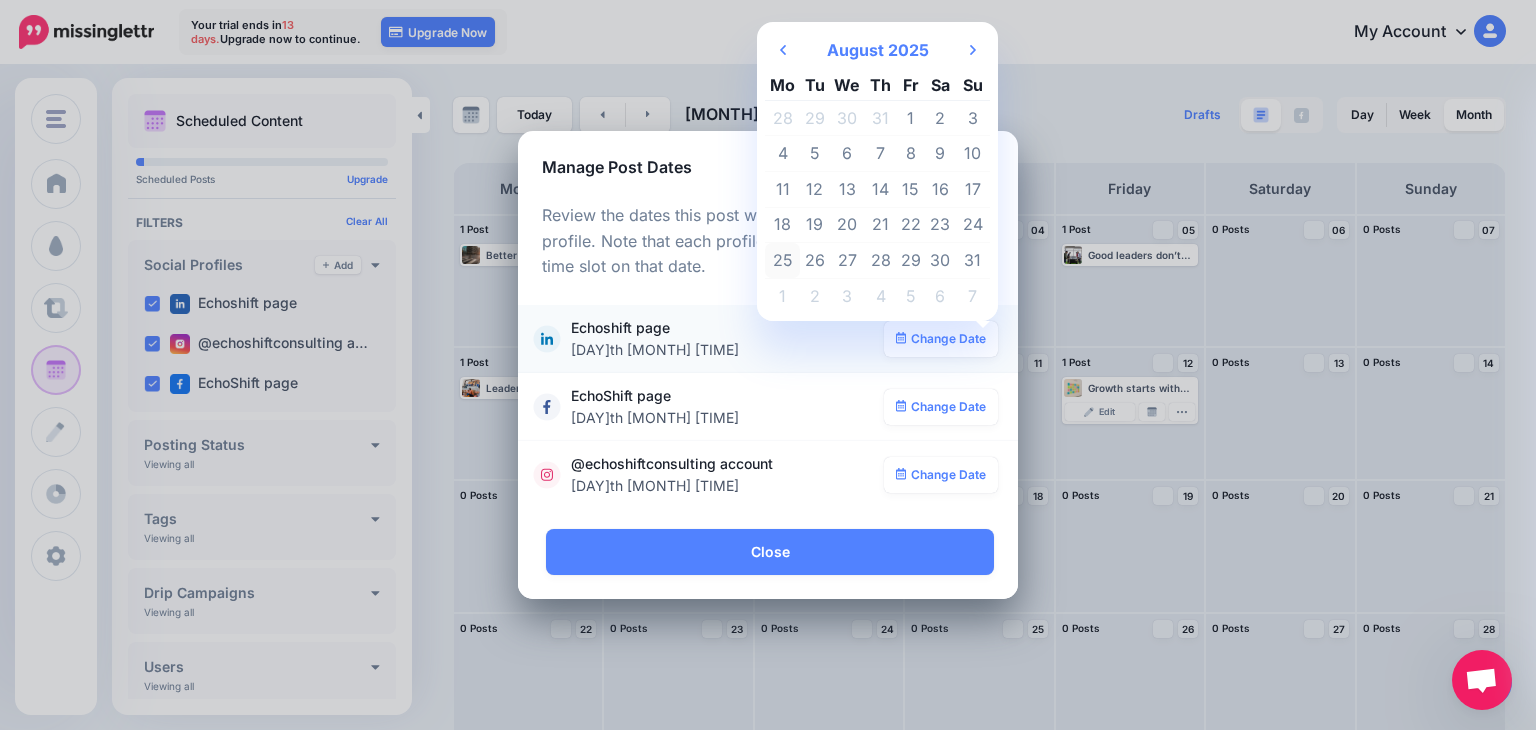 click on "25" at bounding box center (782, 261) 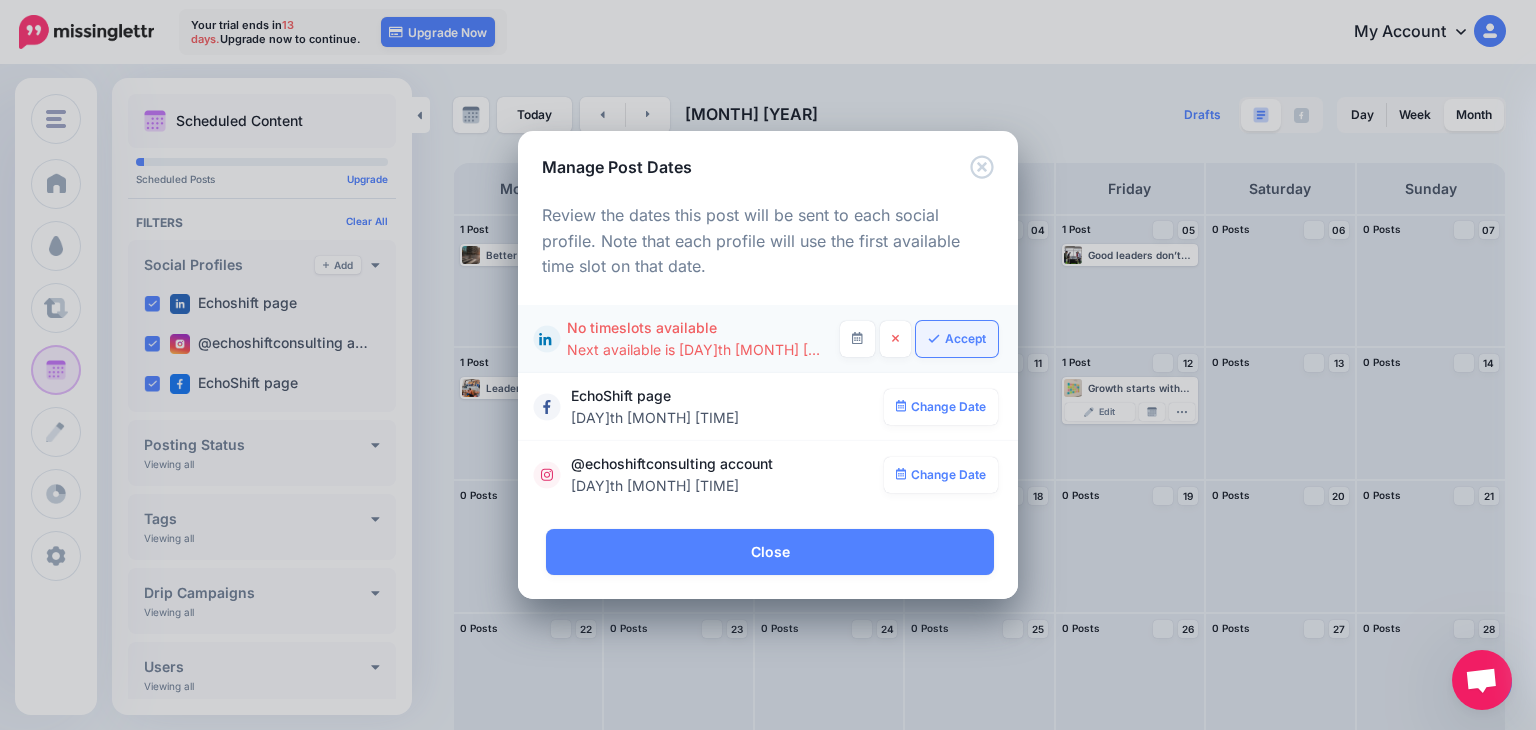 click on "Accept" at bounding box center [957, 339] 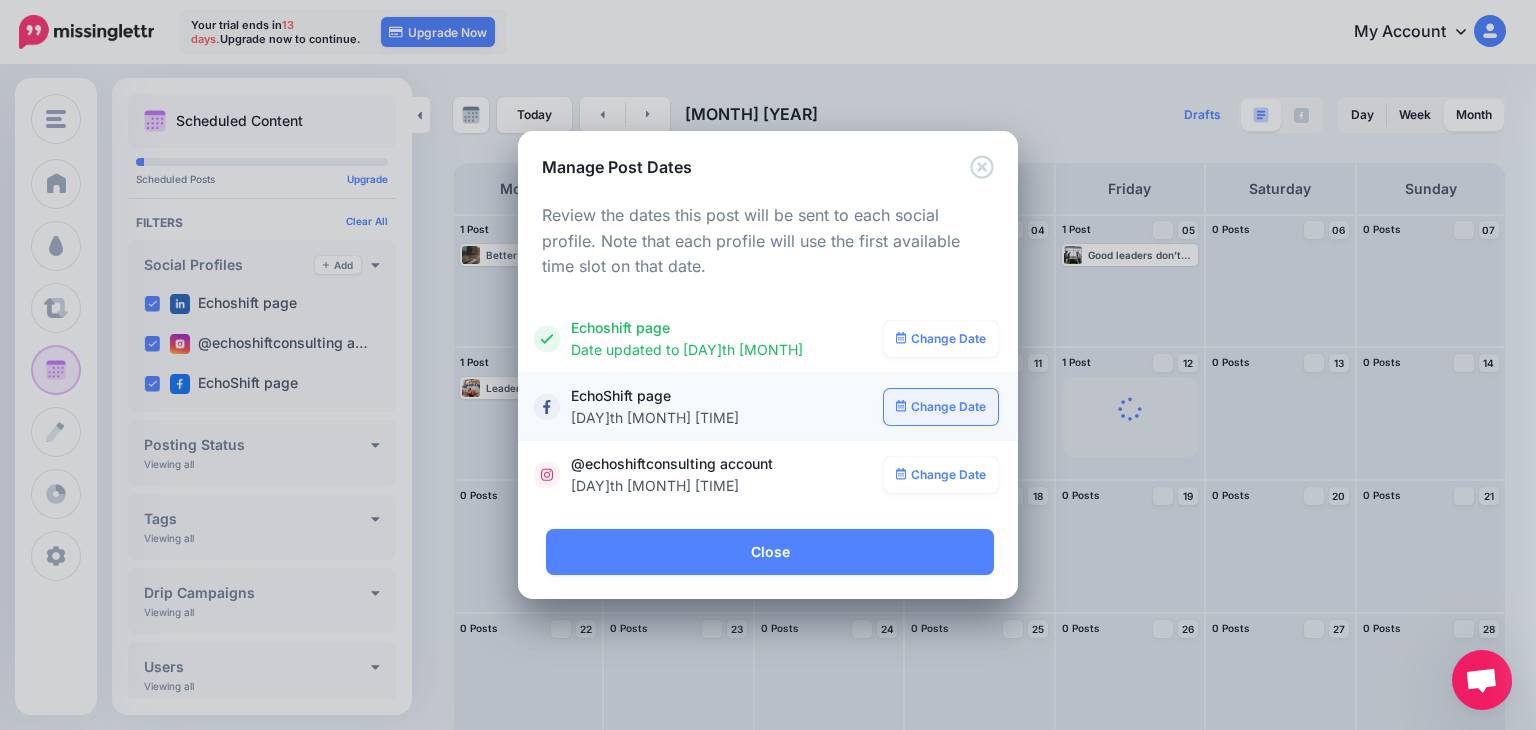 click on "Change Date" at bounding box center [941, 407] 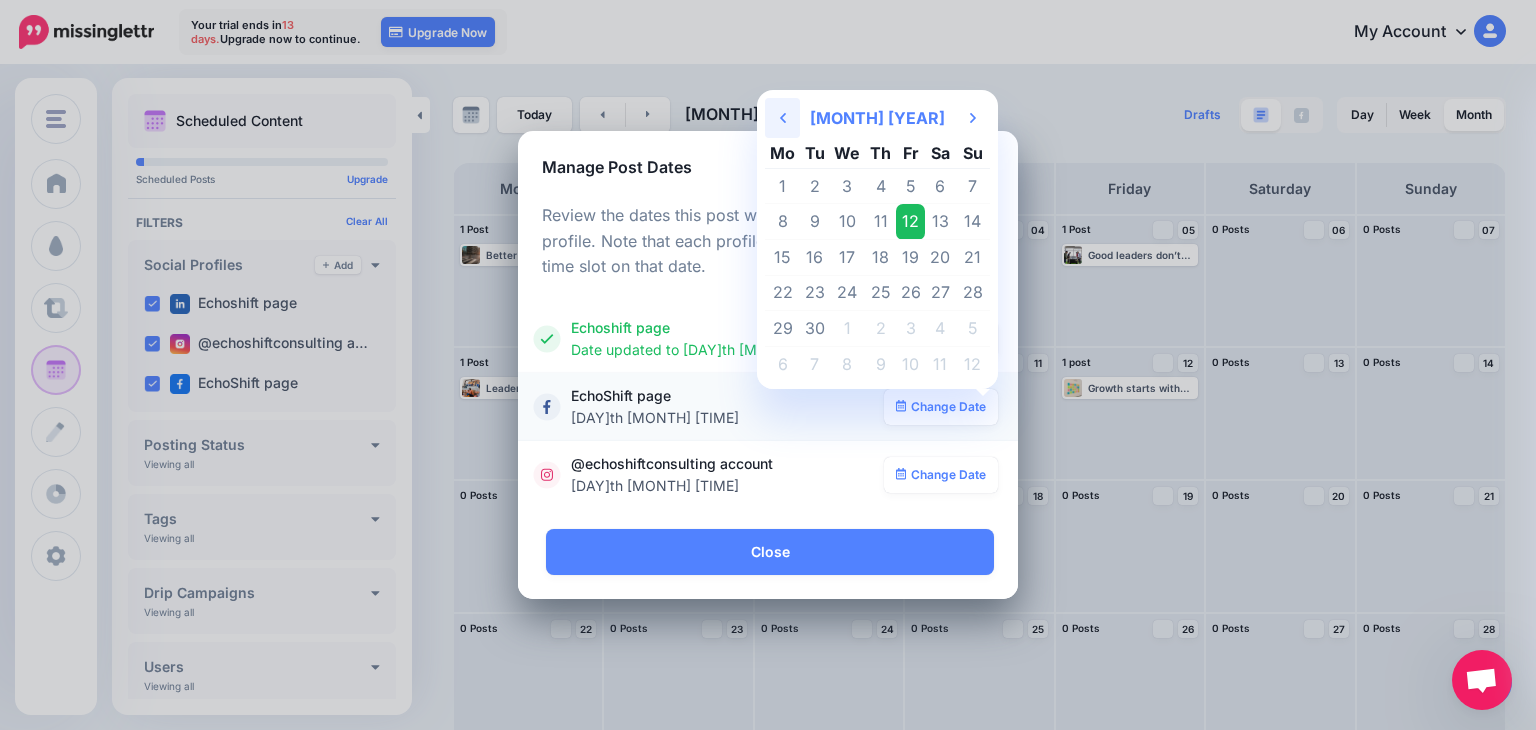 click on "Previous Month" at bounding box center (782, 118) 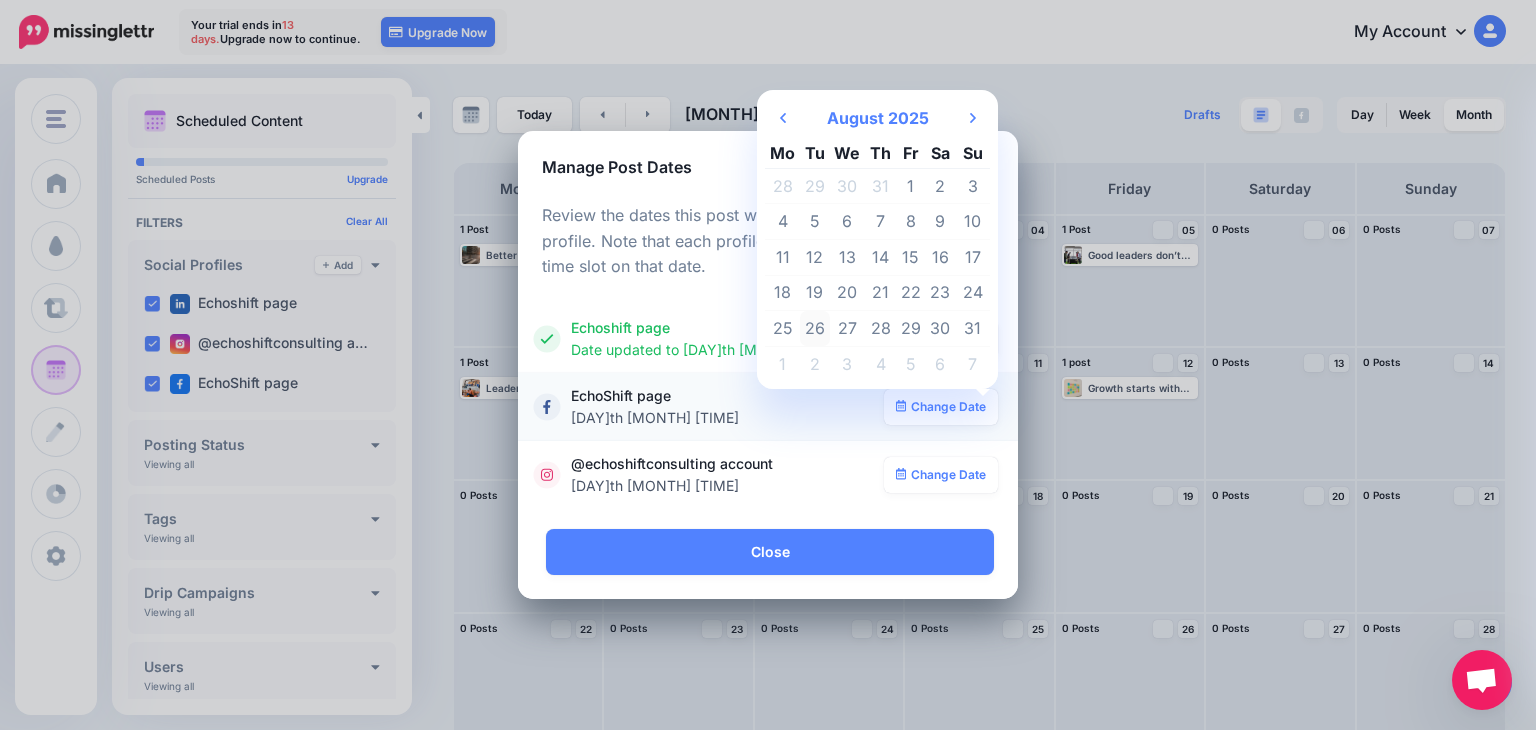 click on "26" at bounding box center (815, 329) 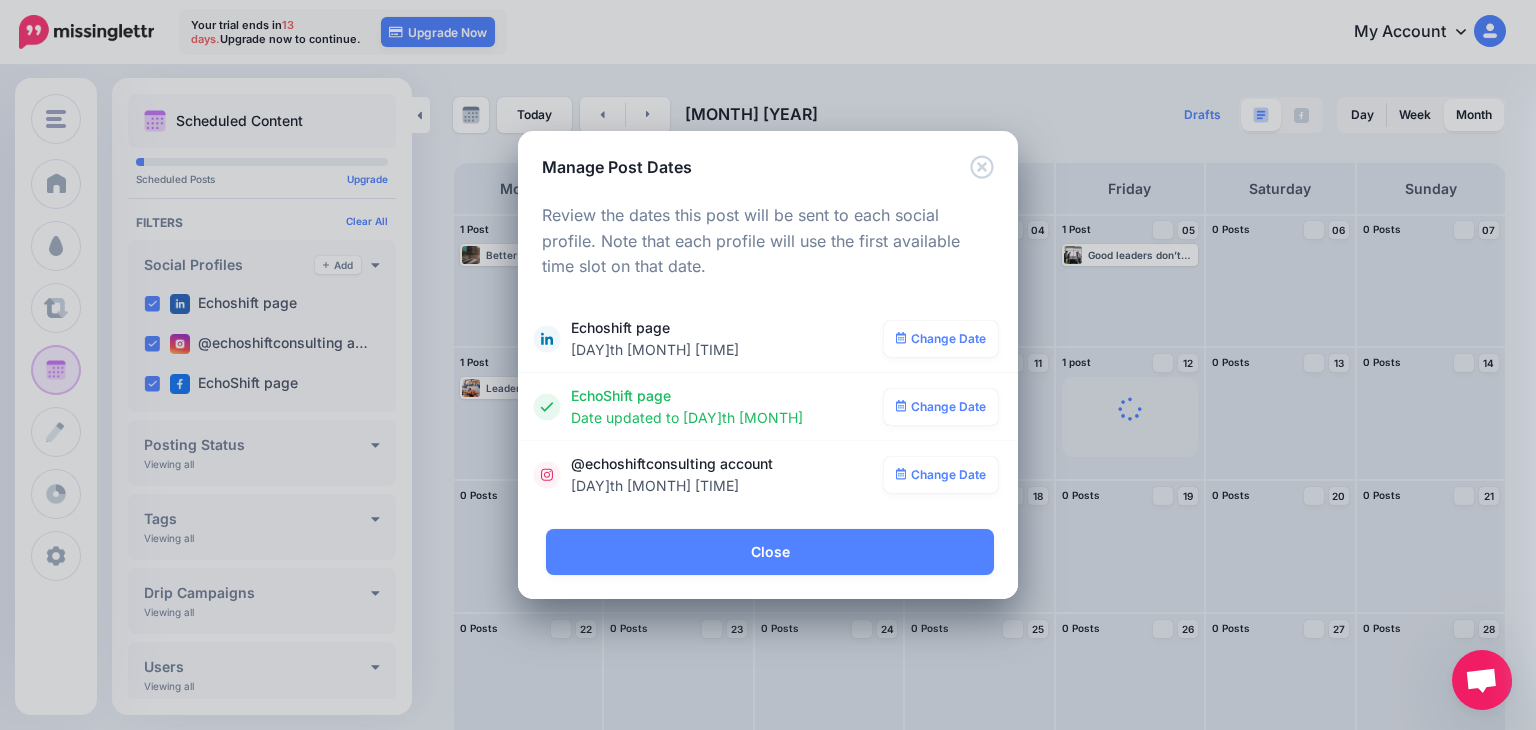 click on "Change Date" at bounding box center [941, 475] 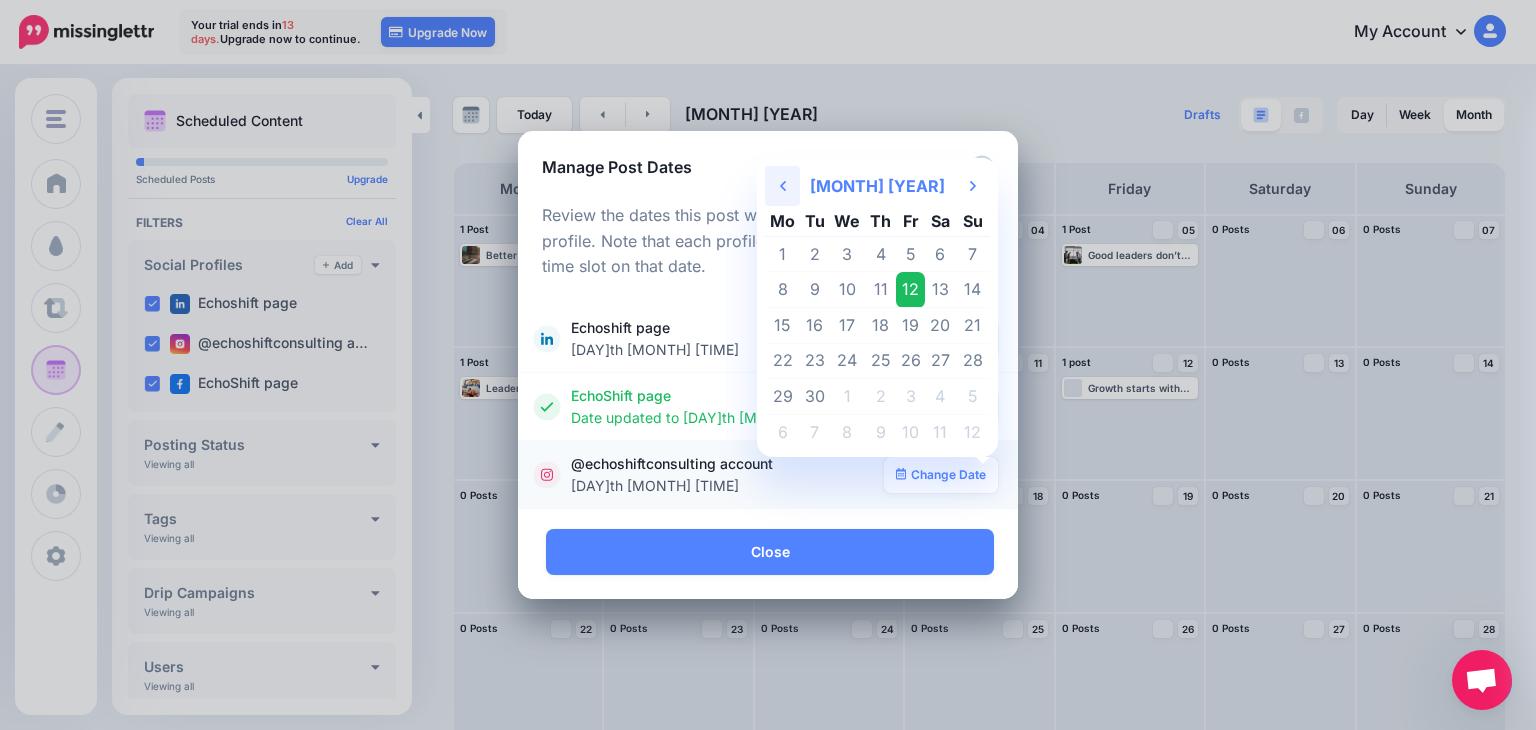 click on "Previous Month" at bounding box center [782, 186] 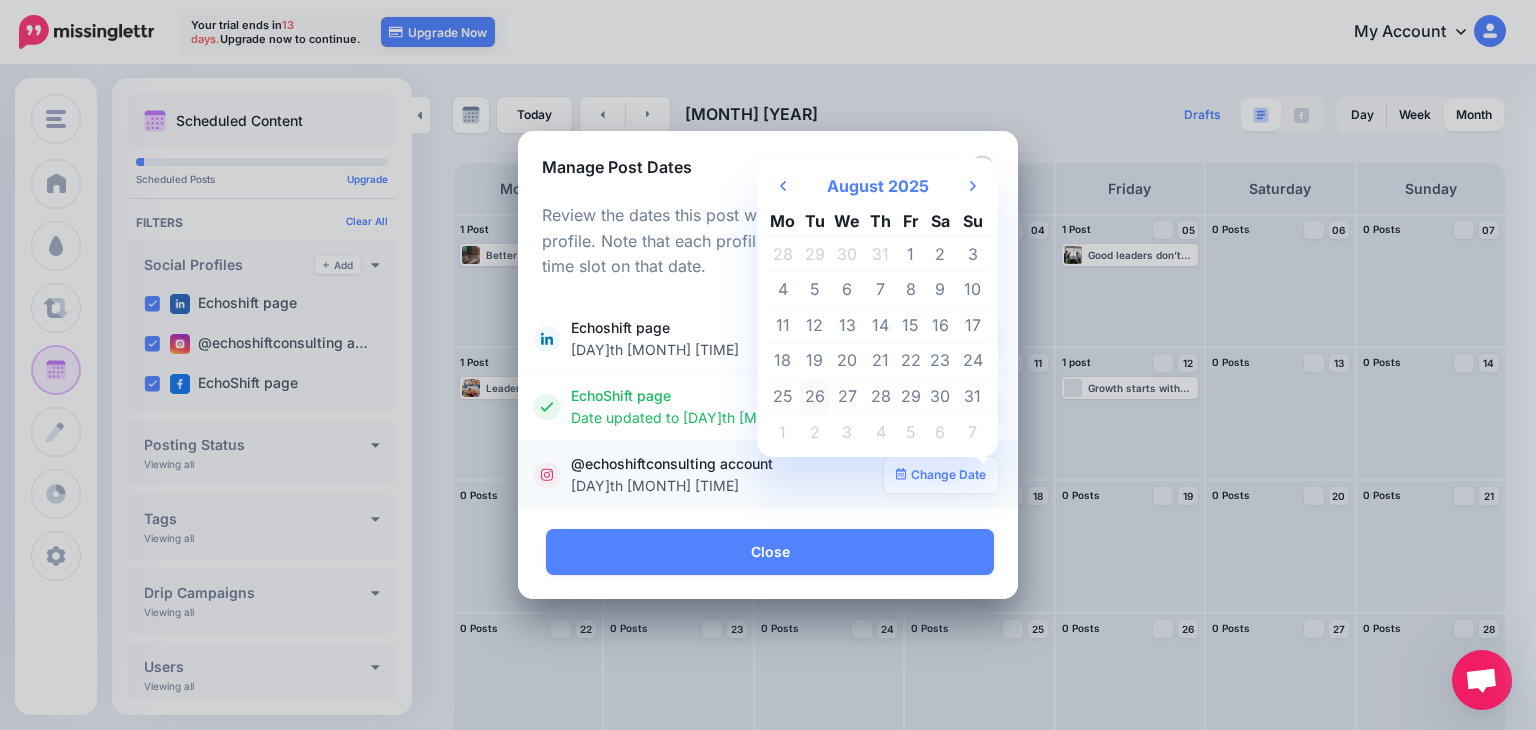 click on "26" at bounding box center [815, 397] 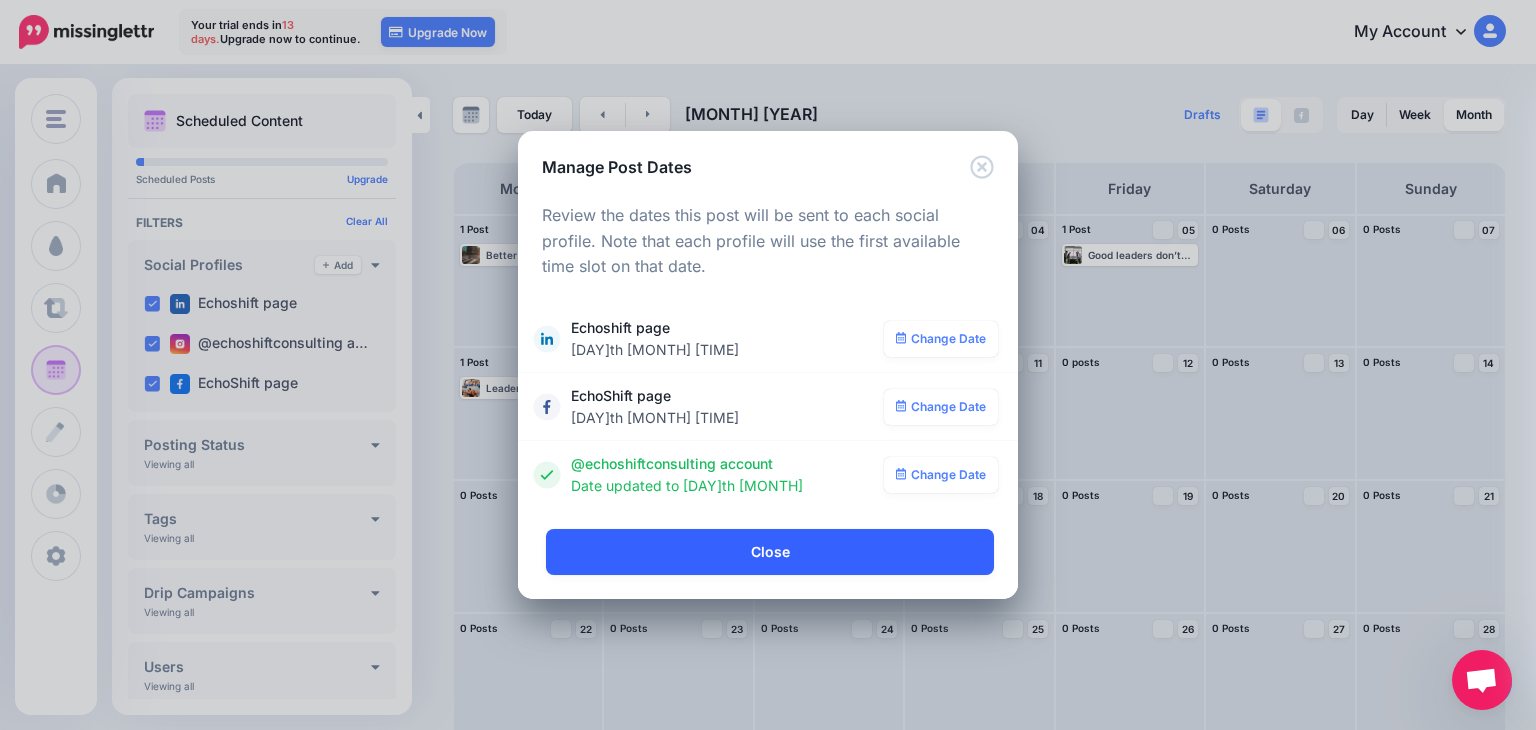 click on "Close" at bounding box center (770, 552) 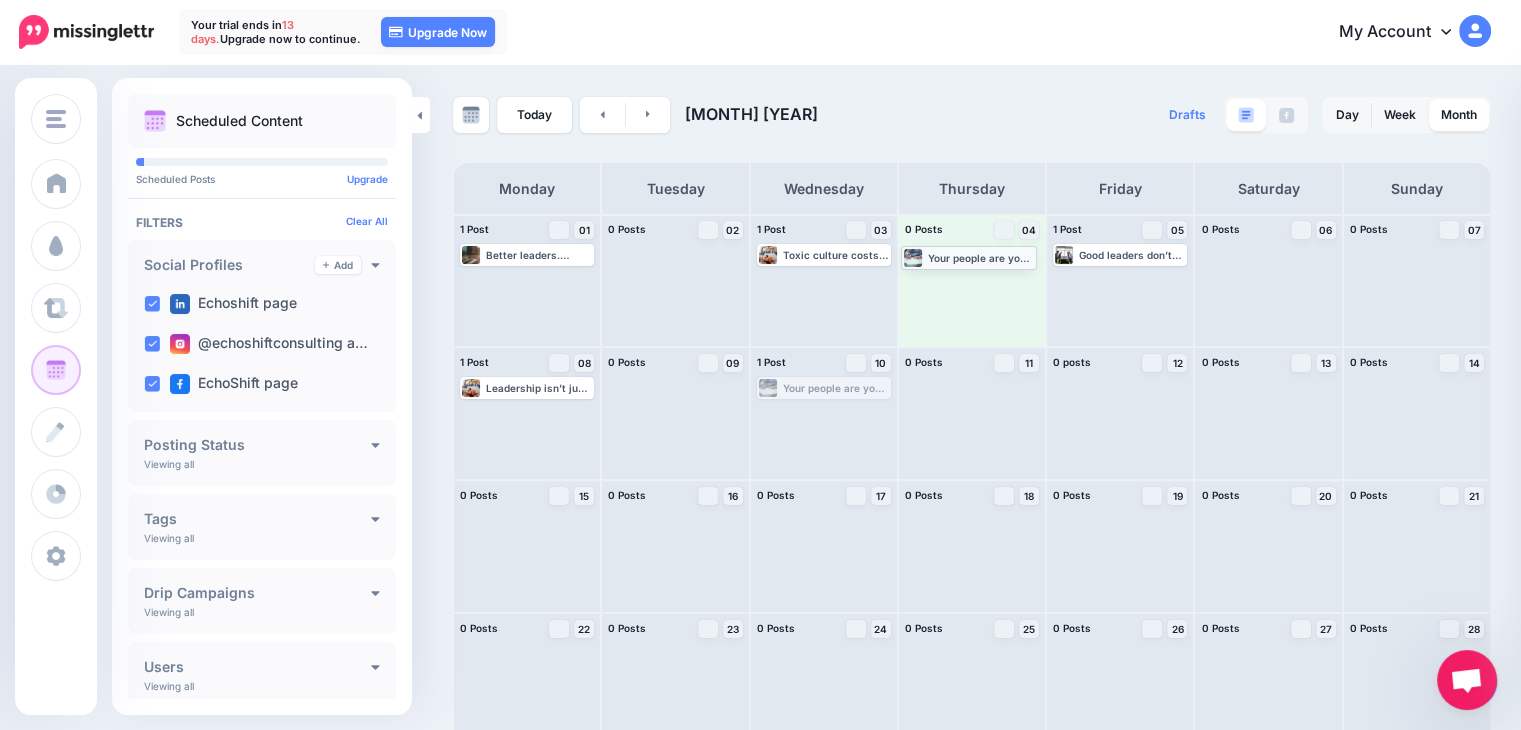 drag, startPoint x: 815, startPoint y: 397, endPoint x: 956, endPoint y: 266, distance: 192.46298 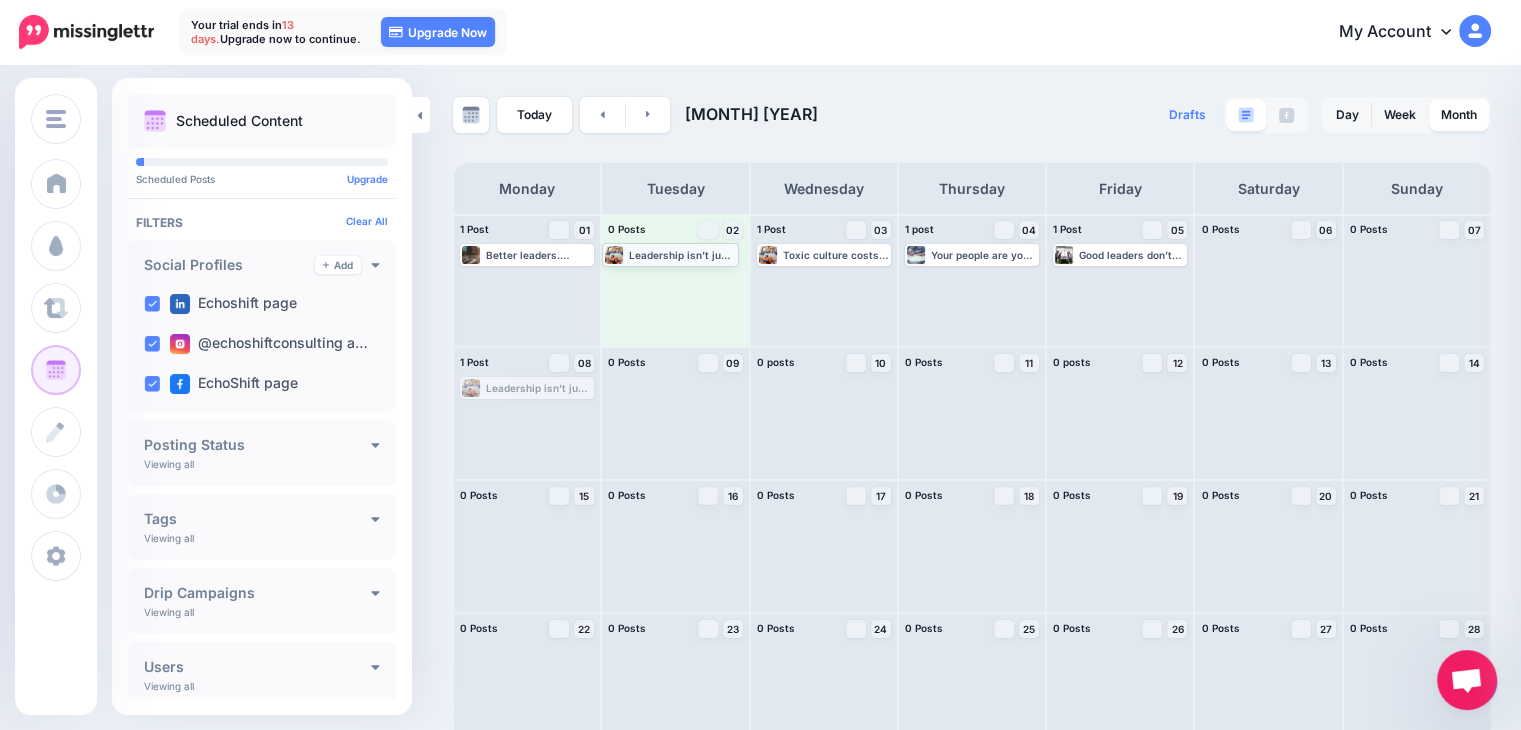 drag, startPoint x: 552, startPoint y: 393, endPoint x: 694, endPoint y: 259, distance: 195.24344 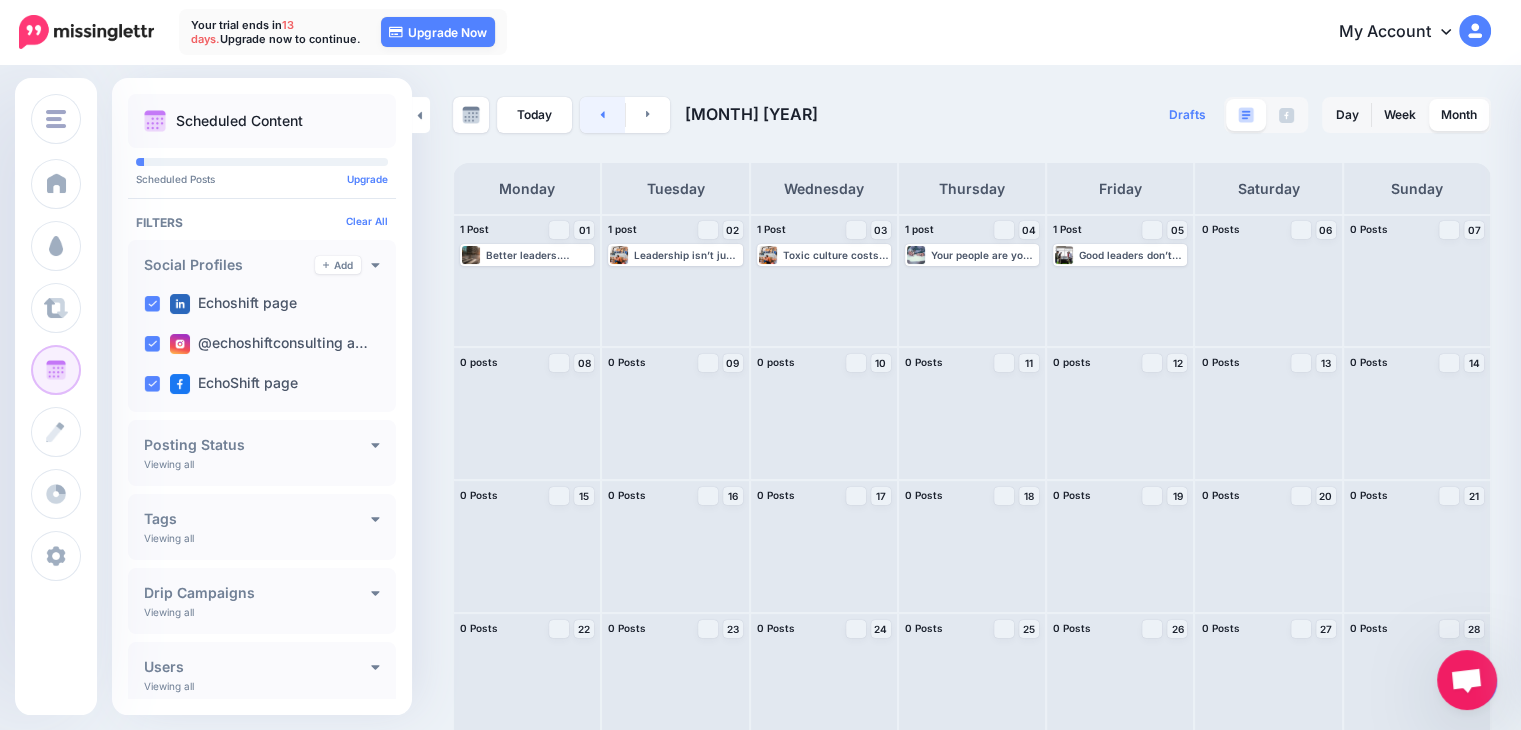 click 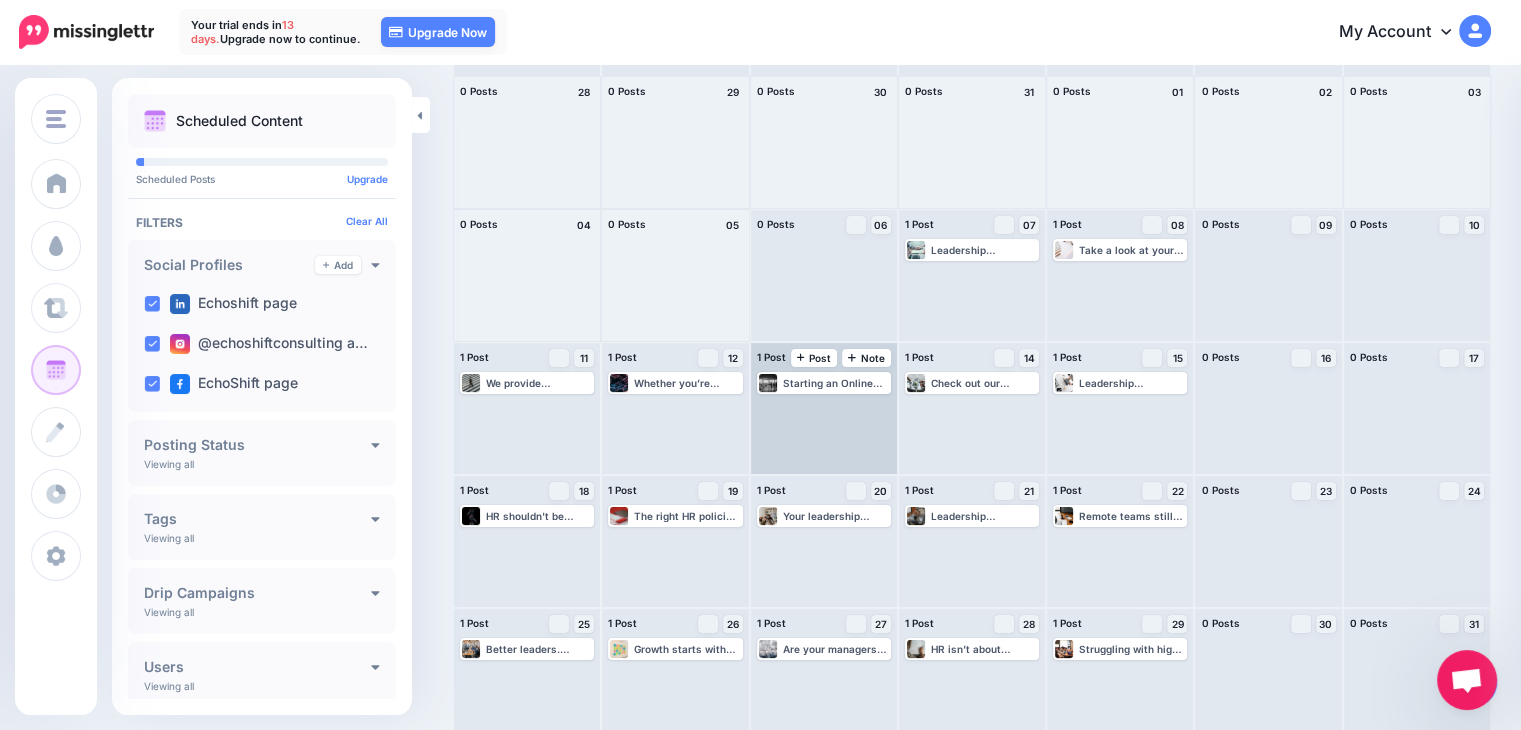 scroll, scrollTop: 149, scrollLeft: 0, axis: vertical 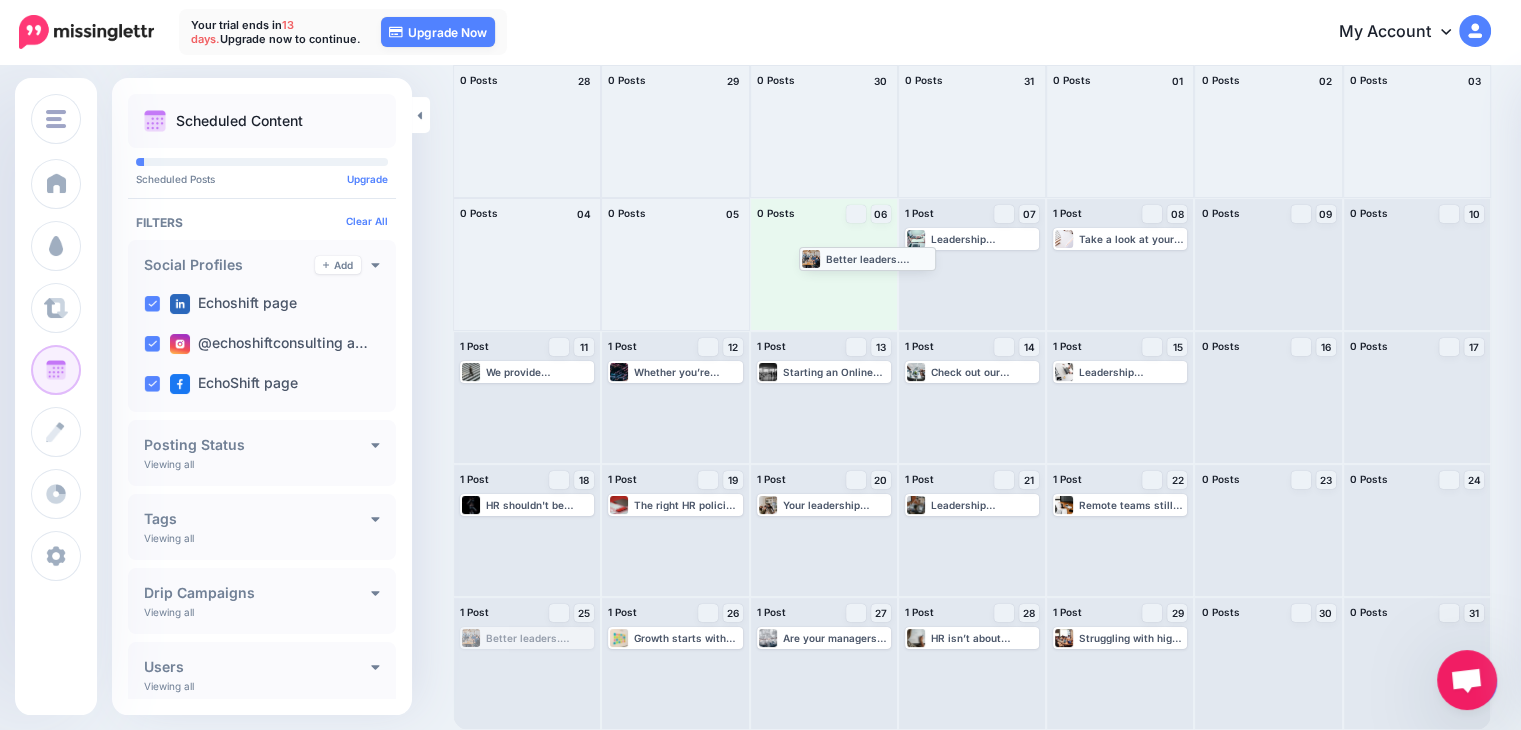 drag, startPoint x: 534, startPoint y: 644, endPoint x: 873, endPoint y: 264, distance: 509.2357 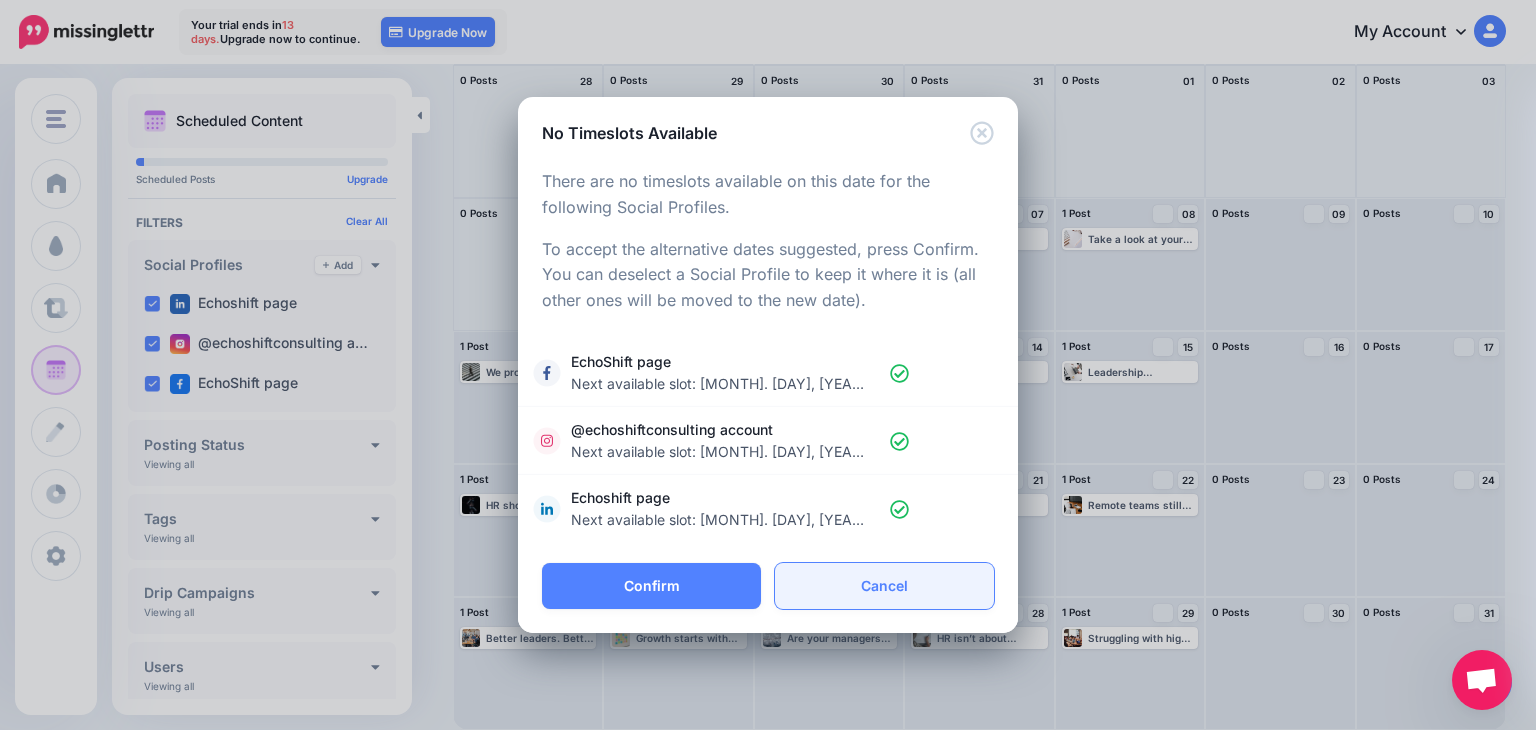 click on "Cancel" at bounding box center (884, 586) 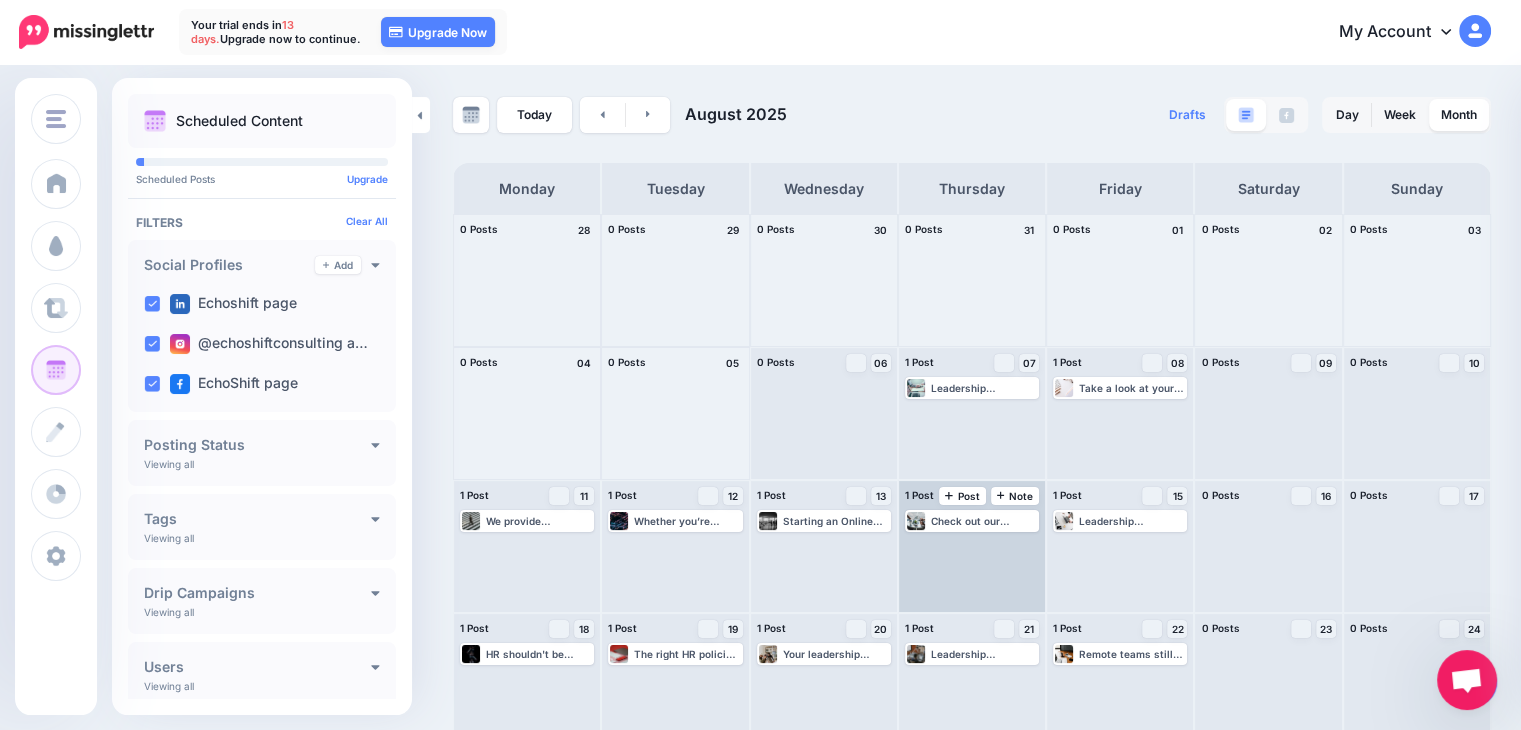 scroll, scrollTop: 0, scrollLeft: 0, axis: both 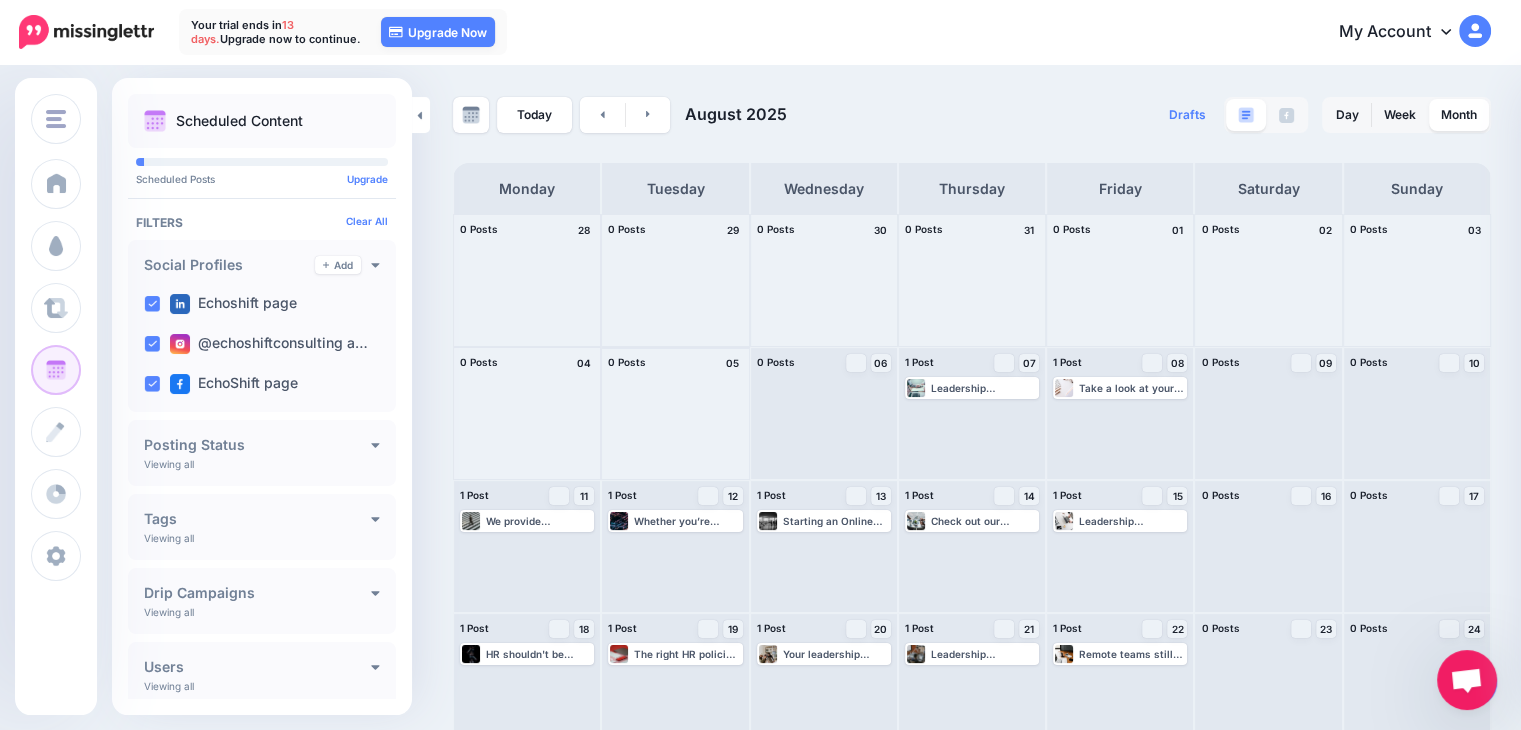drag, startPoint x: 1224, startPoint y: 561, endPoint x: 734, endPoint y: 369, distance: 526.2737 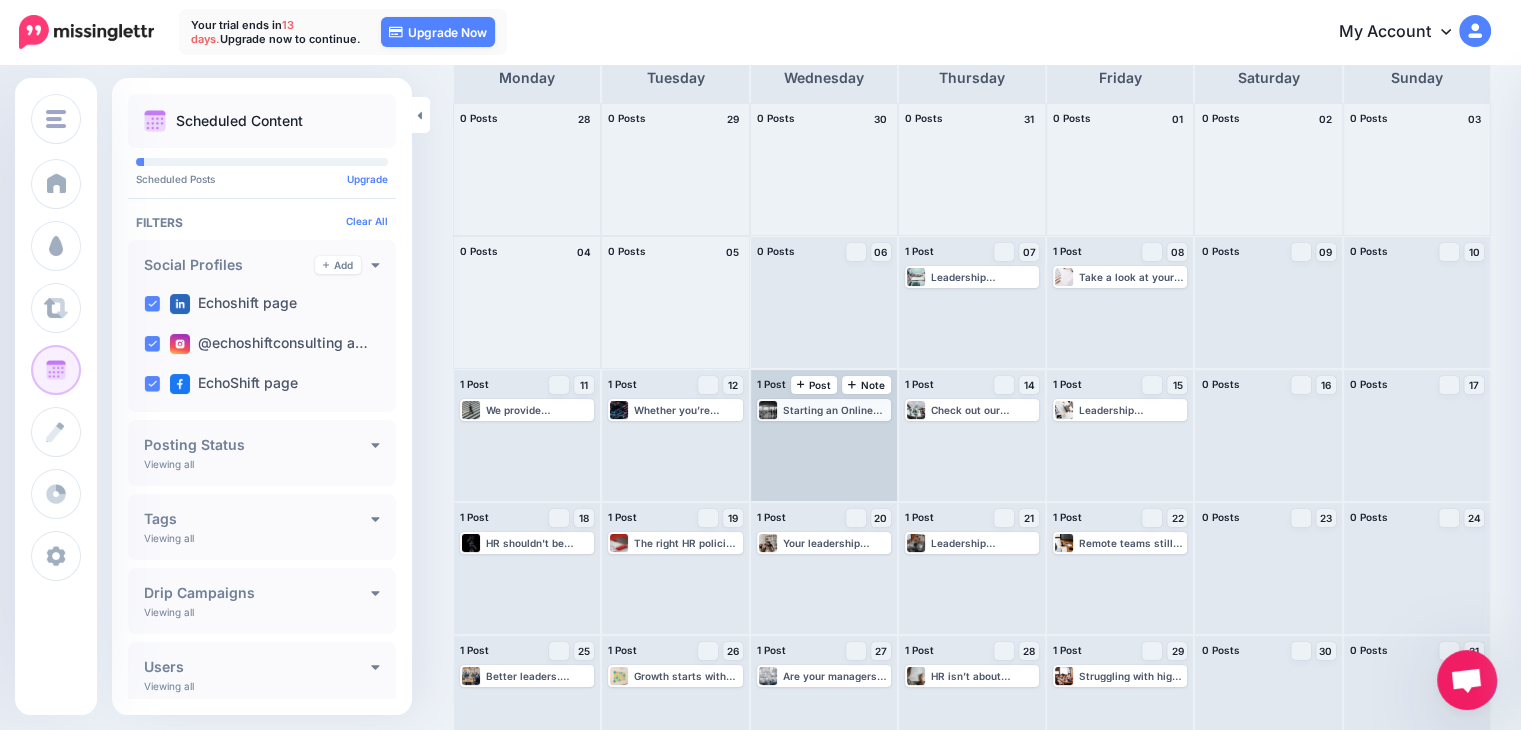 scroll, scrollTop: 149, scrollLeft: 0, axis: vertical 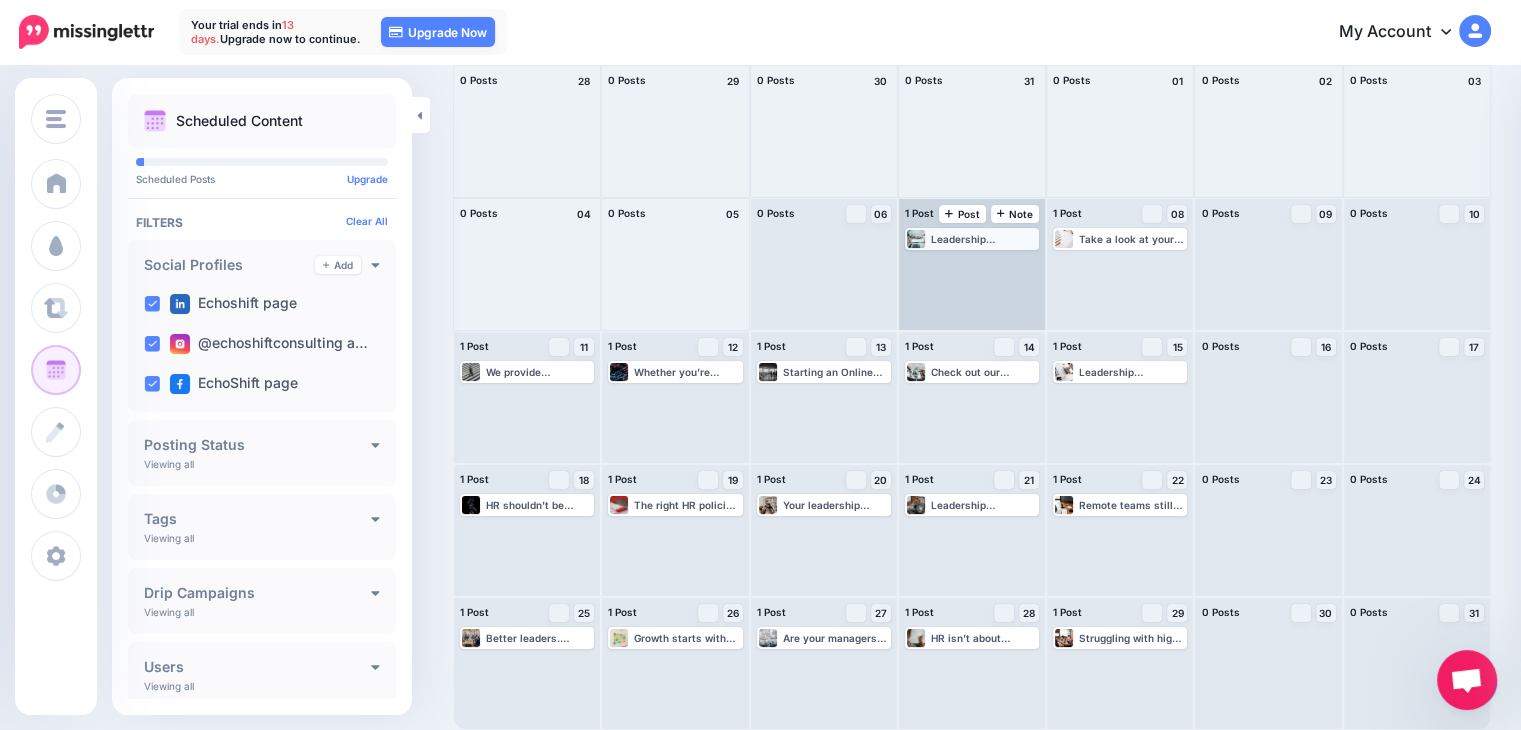 click on "Leadership Consulting shouldn't be priced out for start ups and growing businesses. We are here to offer a better solution that's available to all. www.echoshift.io #ai #smallbusiness #consulting" at bounding box center [984, 239] 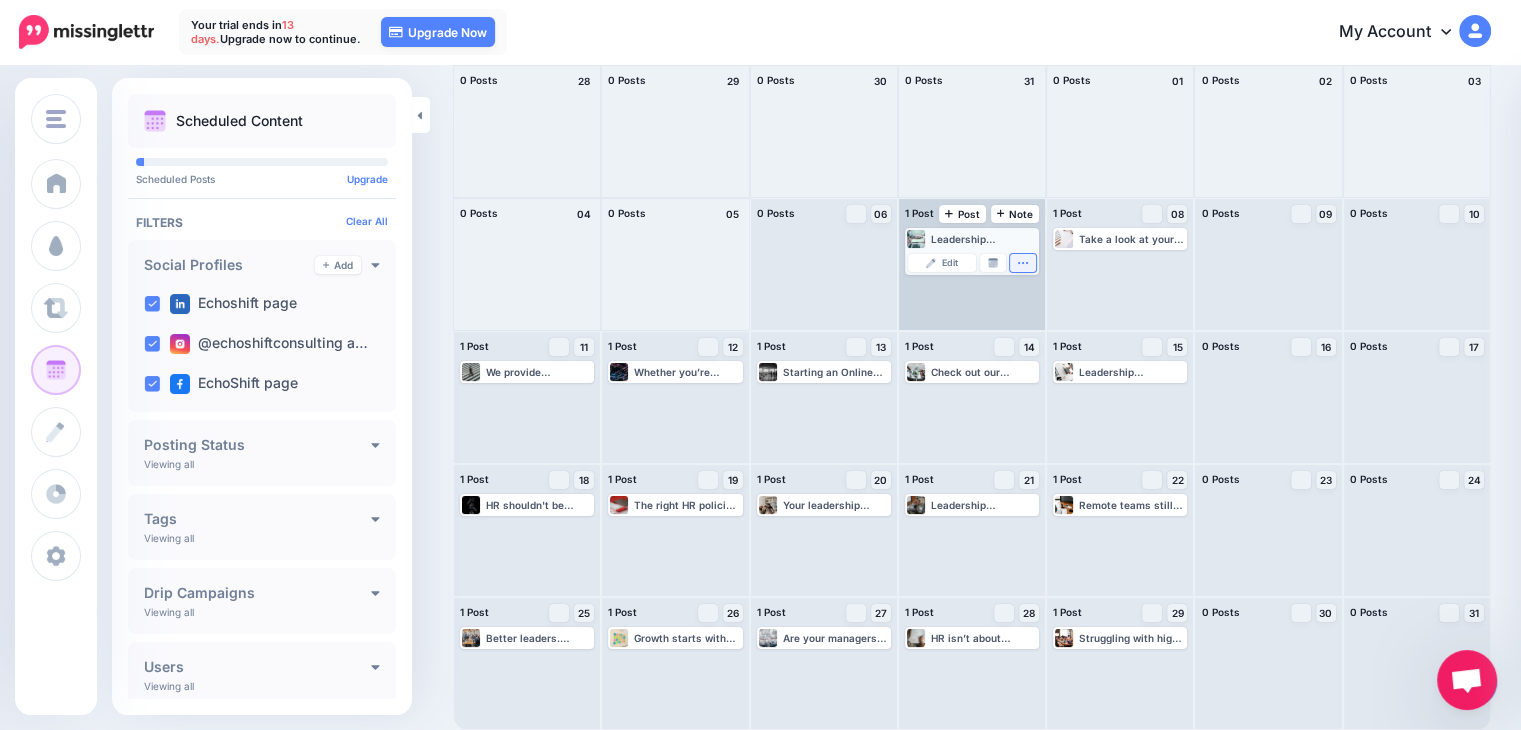 click 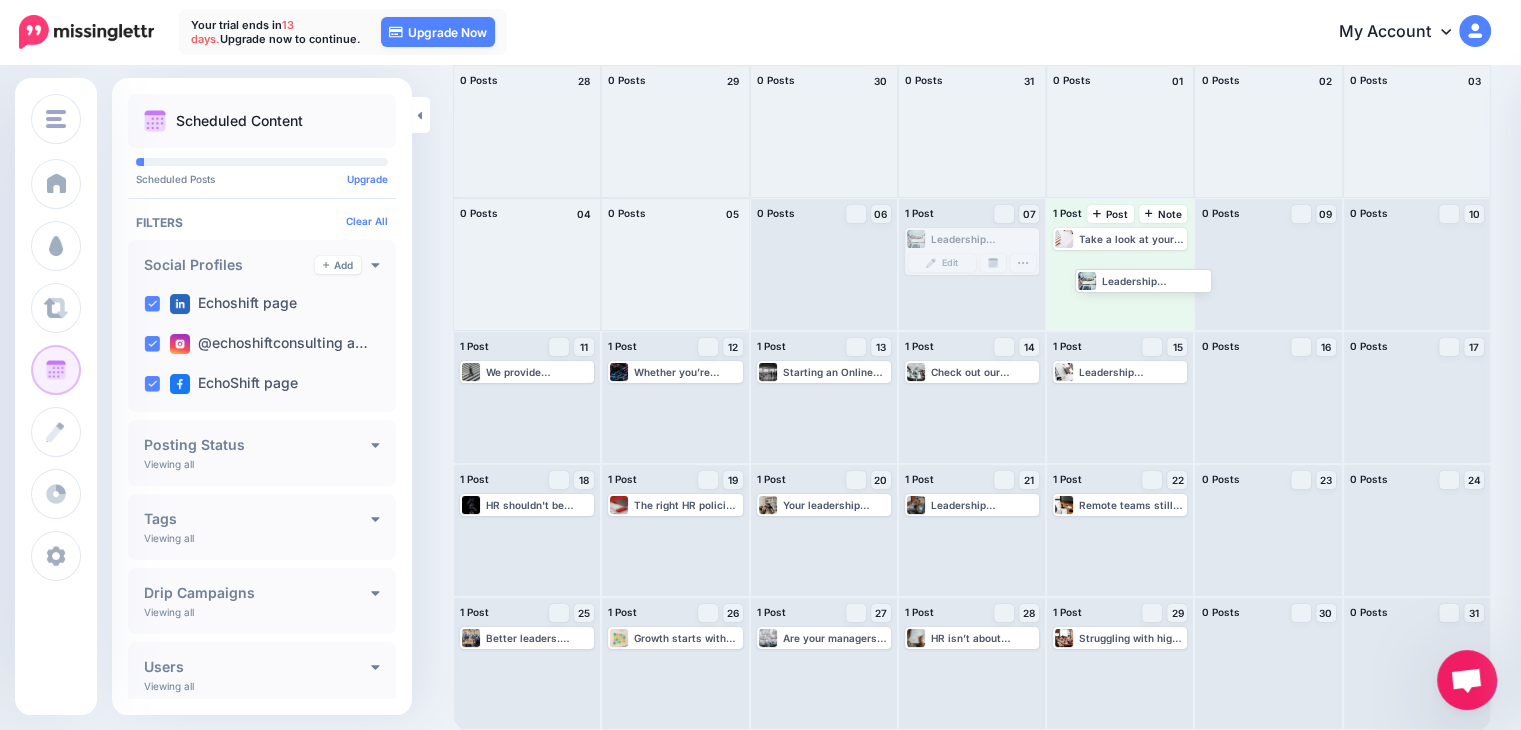 drag, startPoint x: 953, startPoint y: 237, endPoint x: 1109, endPoint y: 281, distance: 162.0864 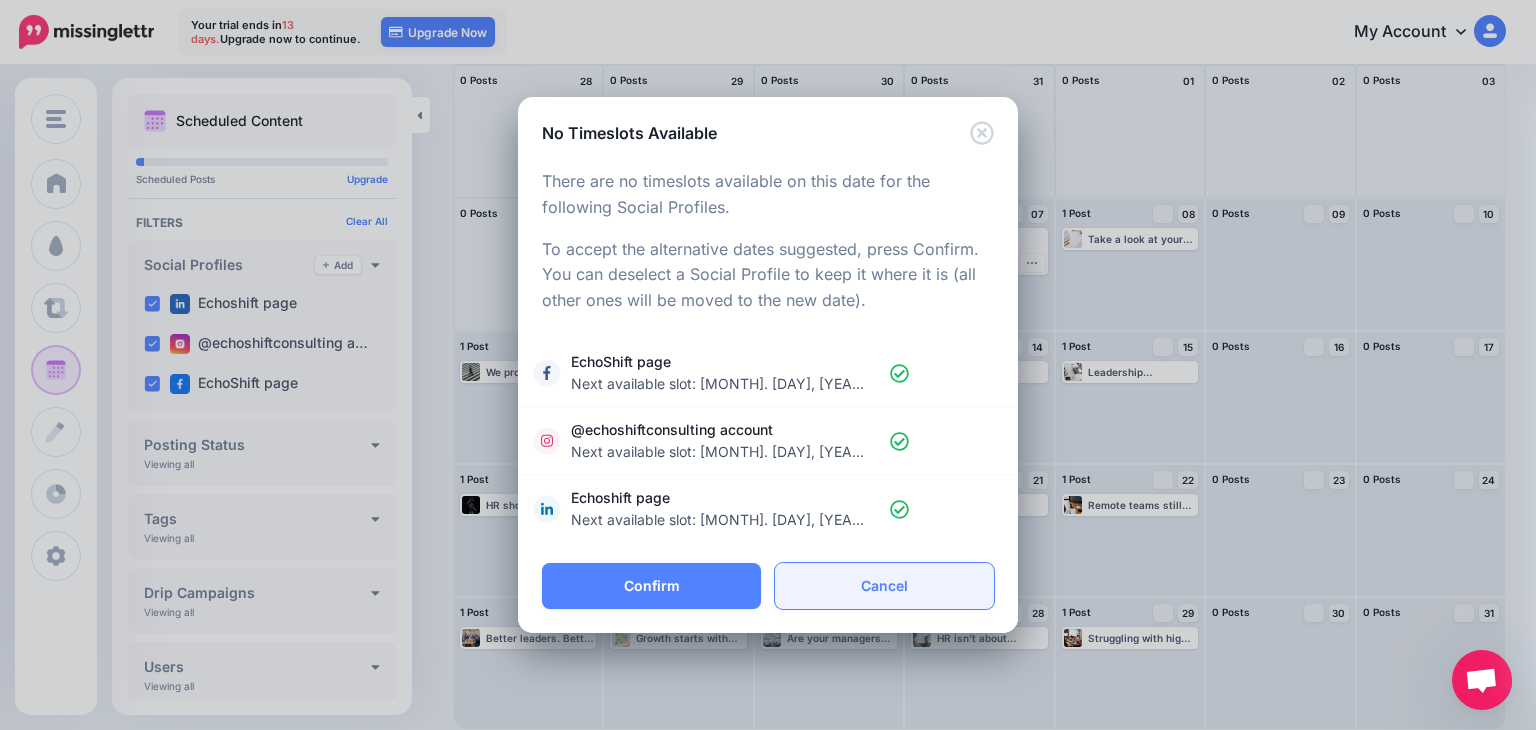 click on "Cancel" at bounding box center [884, 586] 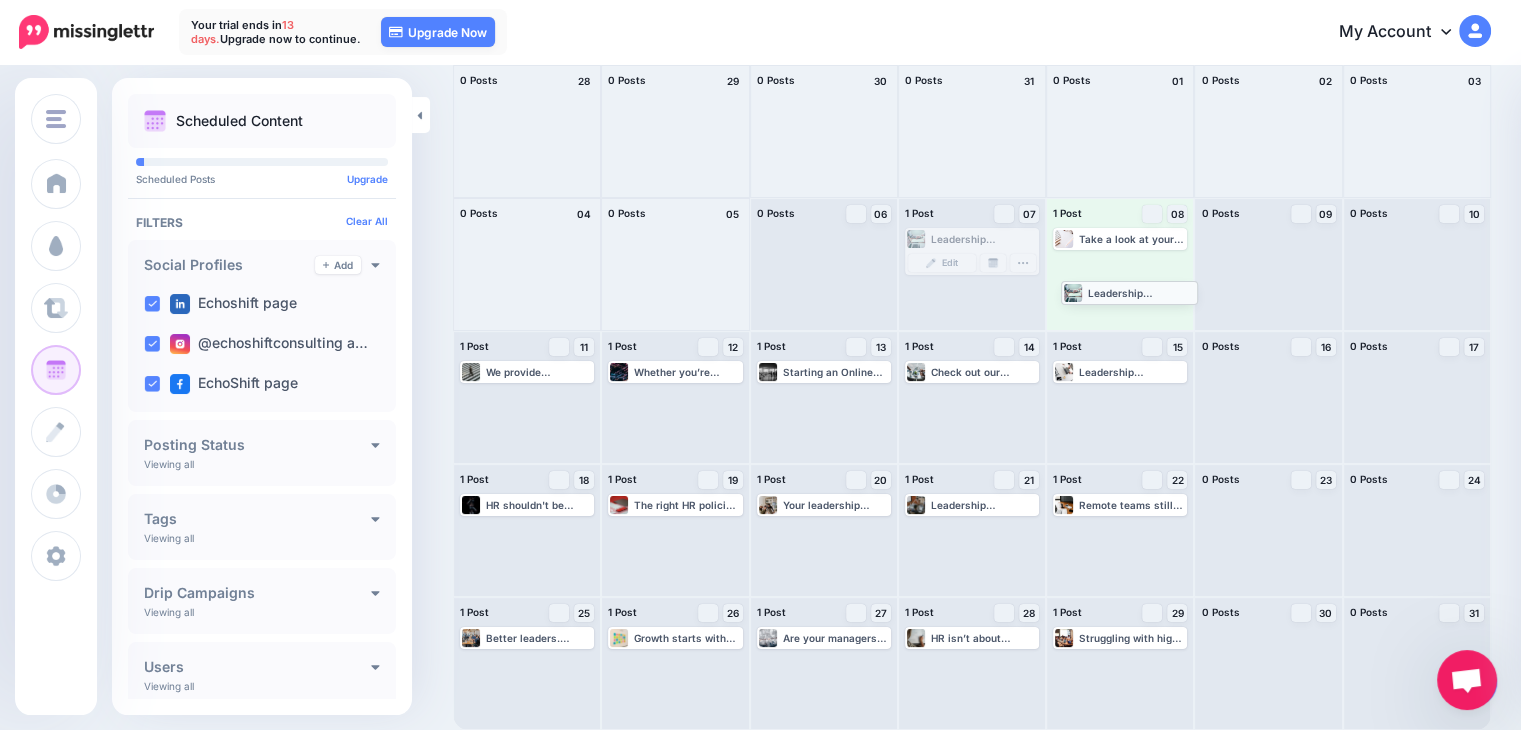 drag, startPoint x: 956, startPoint y: 237, endPoint x: 1106, endPoint y: 289, distance: 158.75768 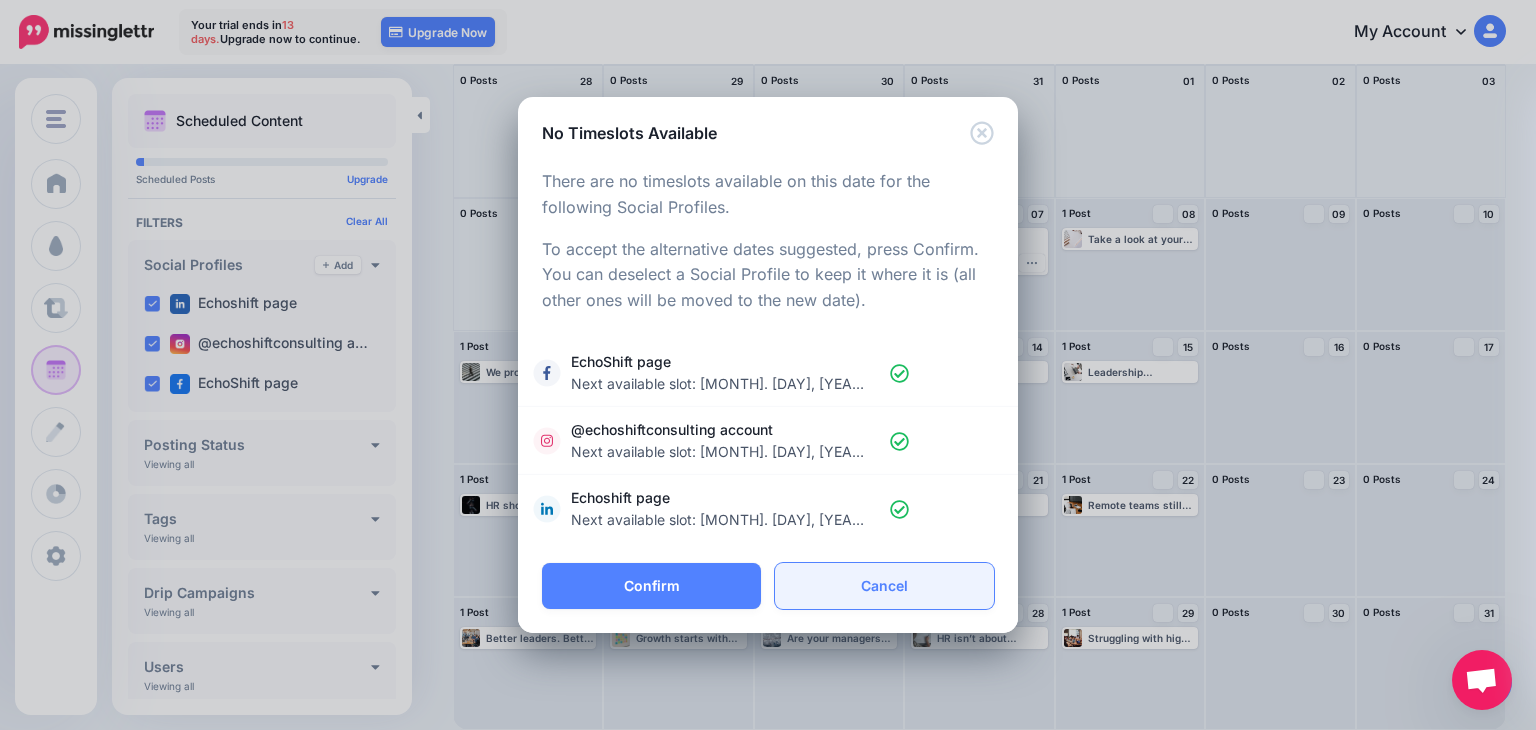 click on "Cancel" at bounding box center [884, 586] 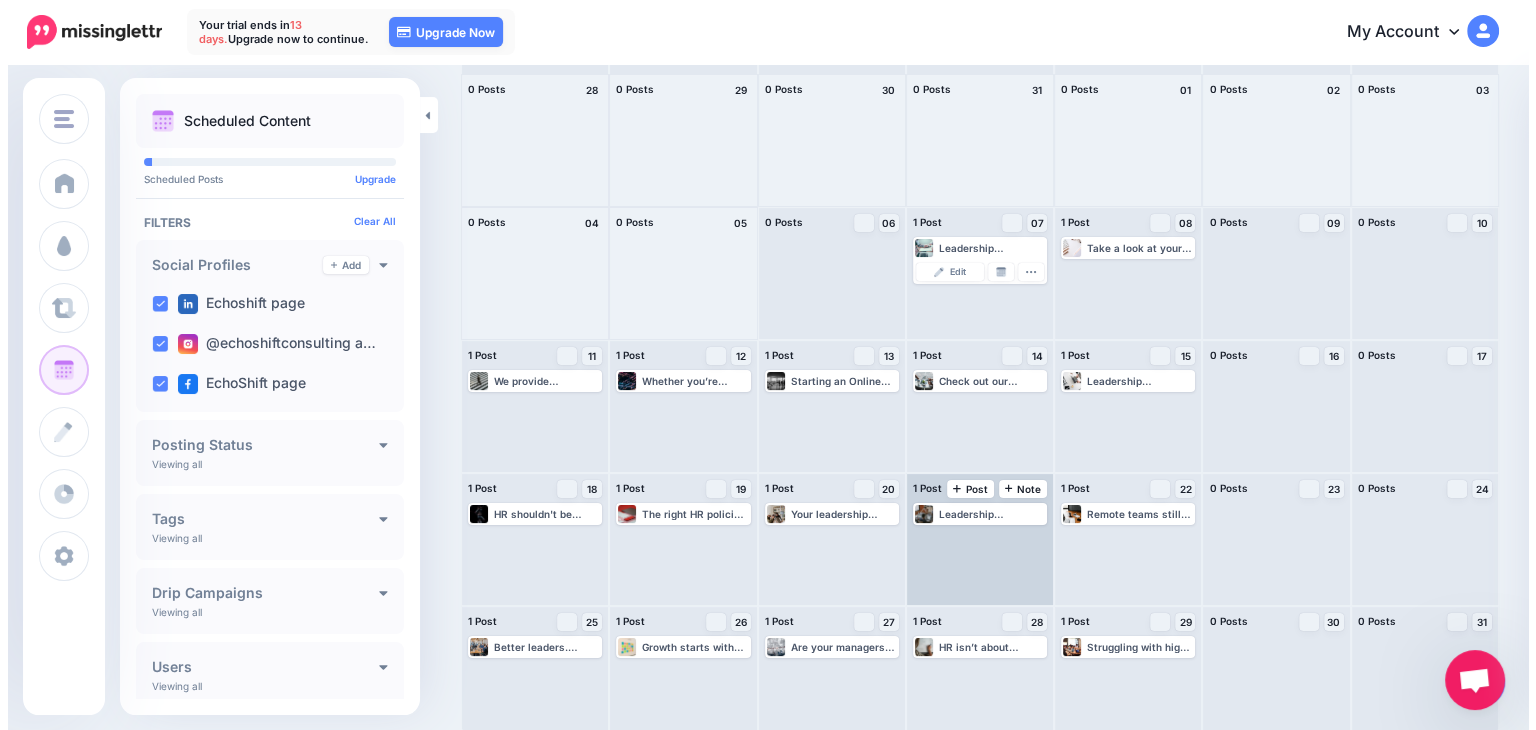 scroll, scrollTop: 149, scrollLeft: 0, axis: vertical 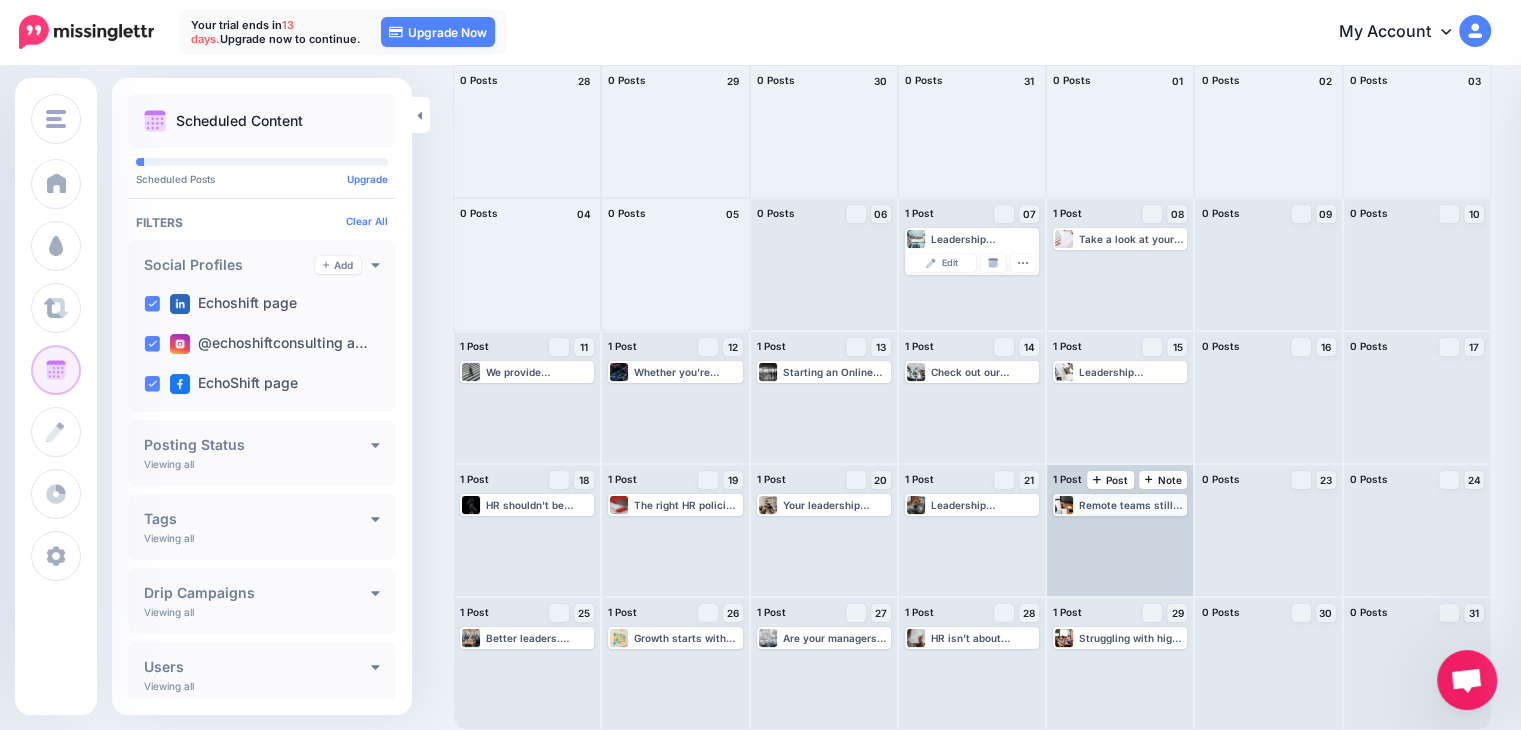 click on "Remote teams still need real leadership. We’ll show you how to lead virtually with impact.  🔗 Visit our site to see how we help. www.echoshift.io #LeadershipDevelopment #HRStrategy #[CITY]Business" at bounding box center (1132, 505) 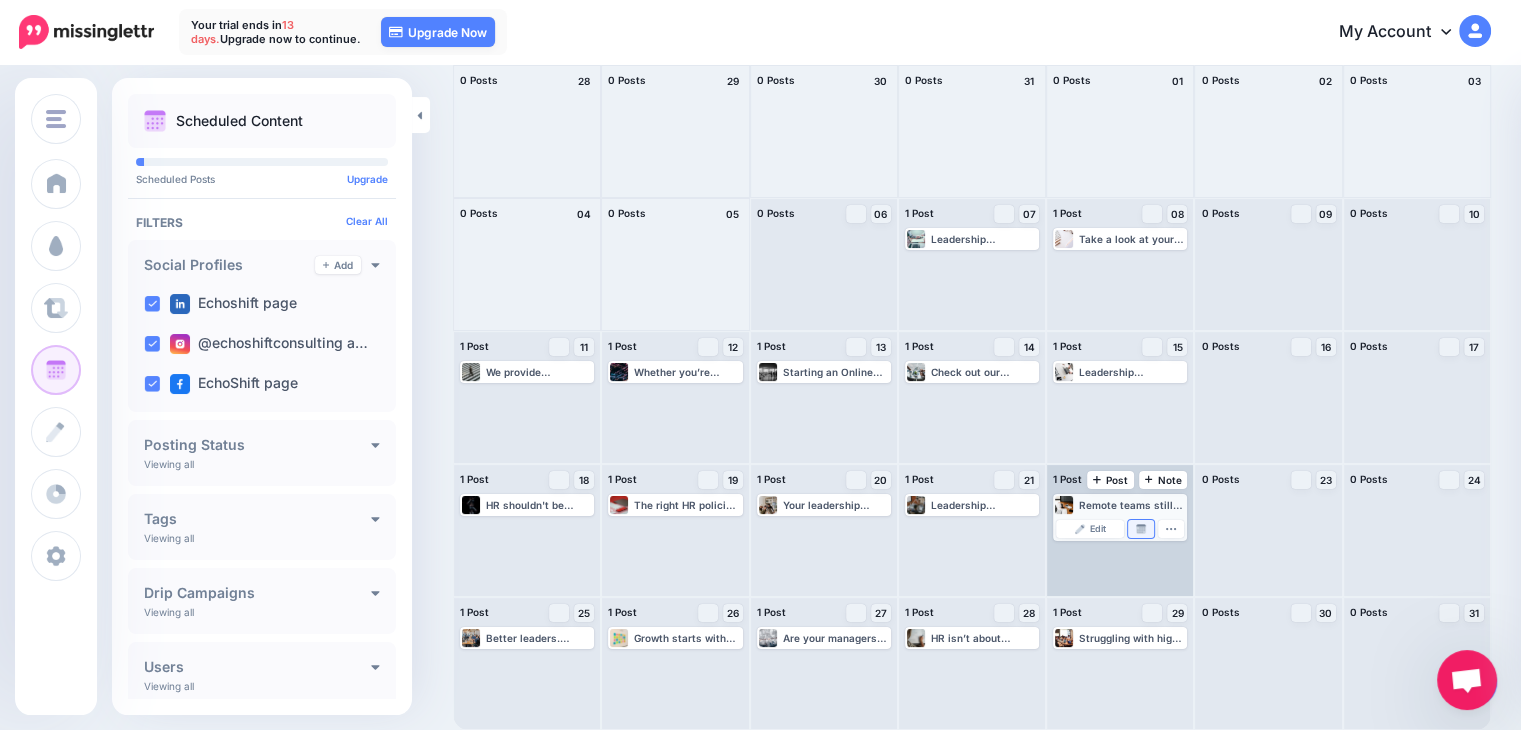 click on "Manage Dates" at bounding box center [1141, 529] 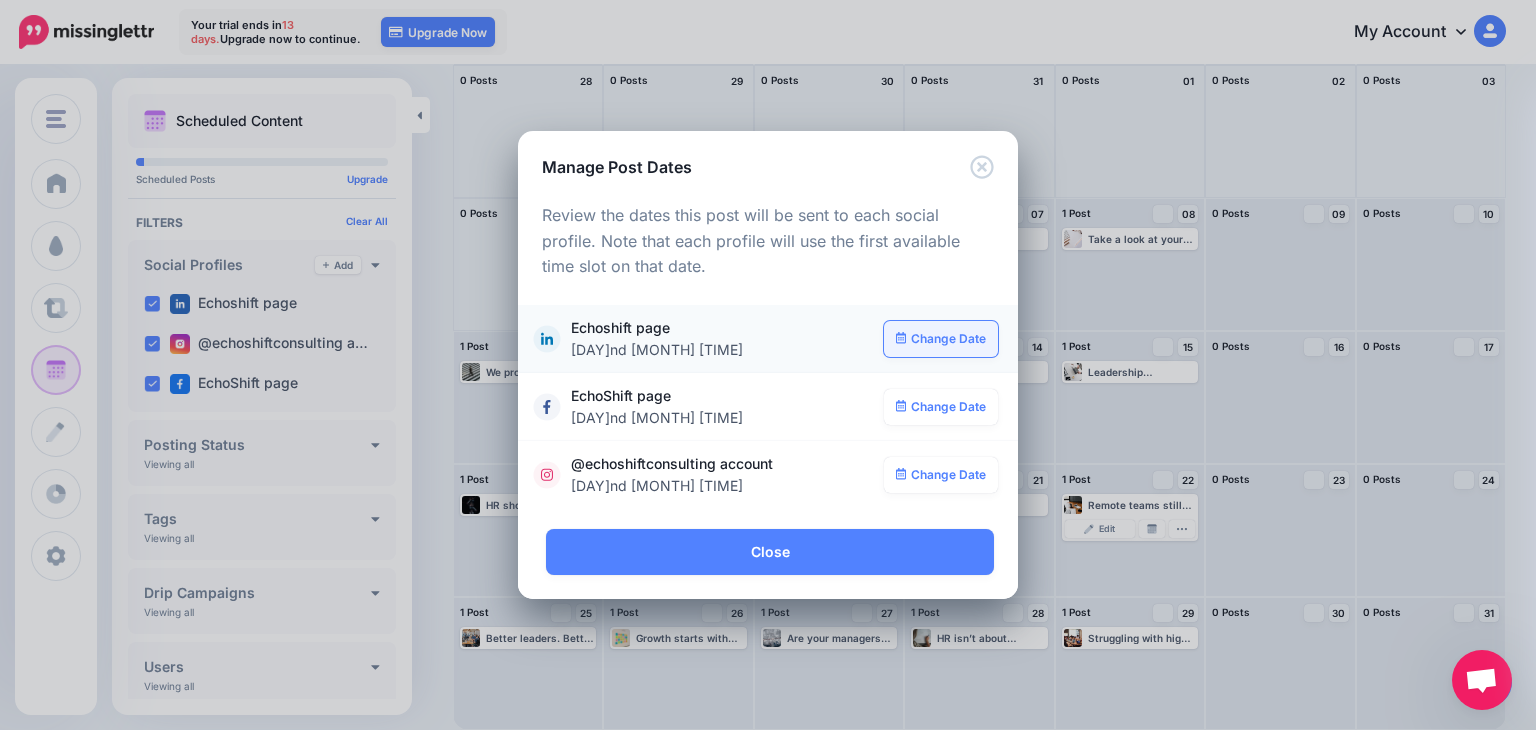 click on "Change Date" at bounding box center [941, 339] 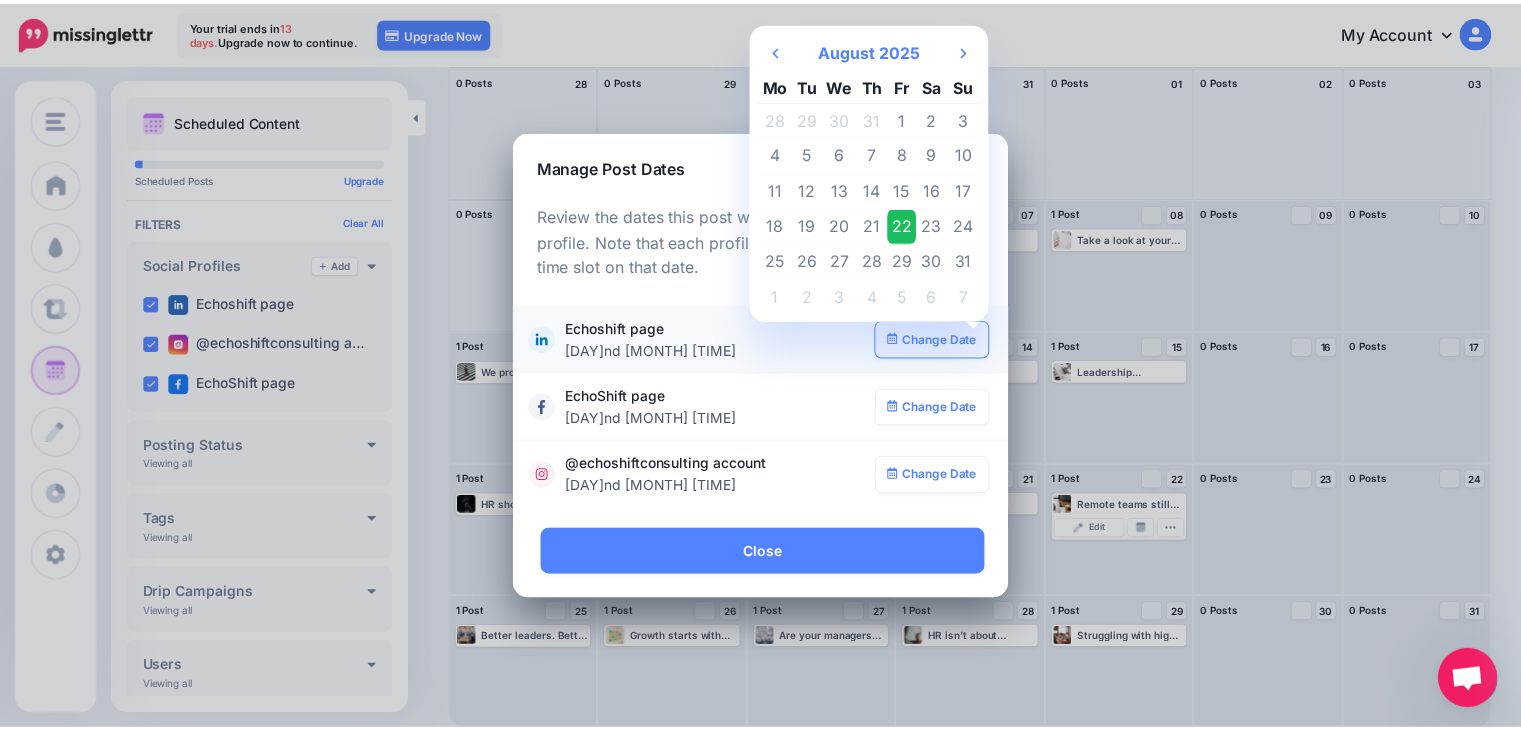 scroll, scrollTop: 0, scrollLeft: 0, axis: both 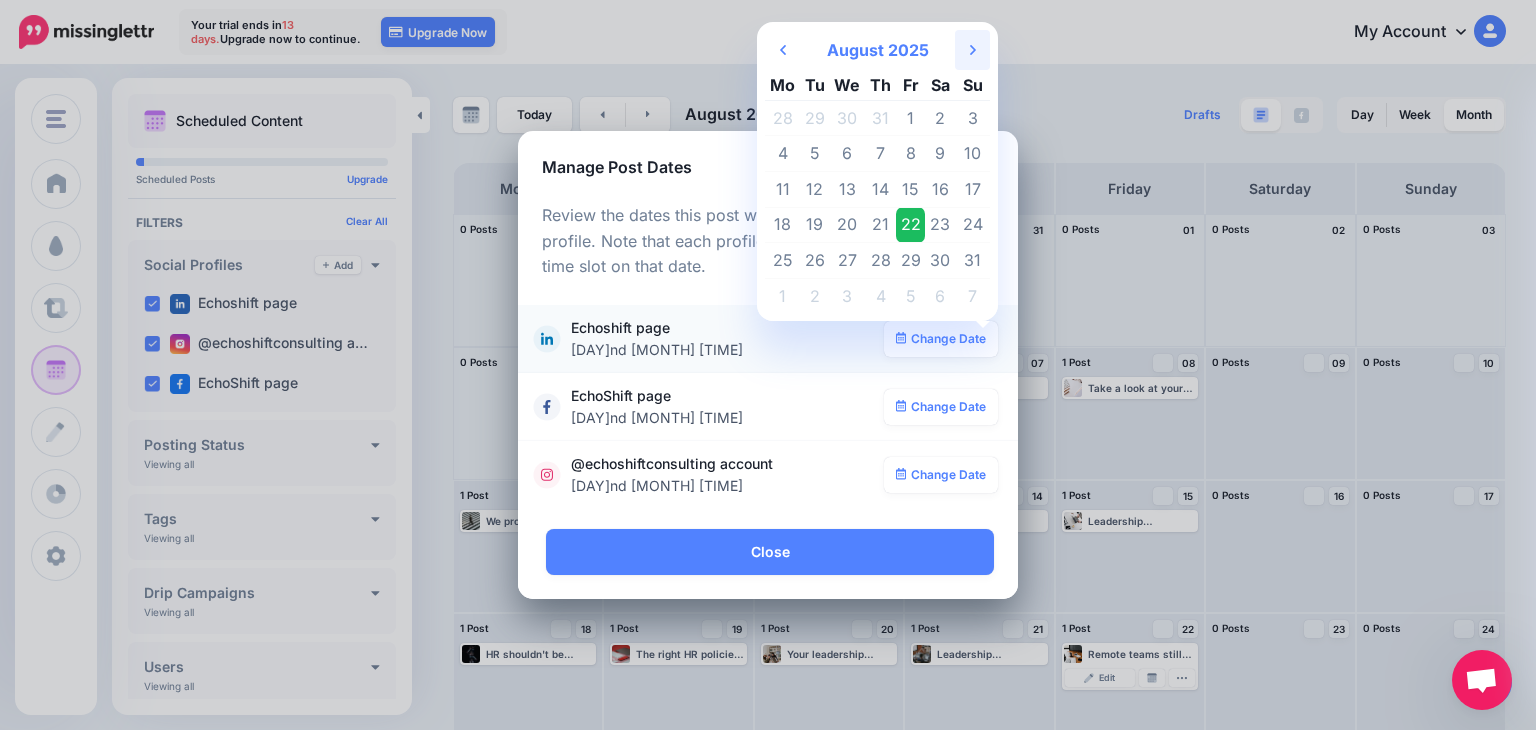 click on "Next Month" 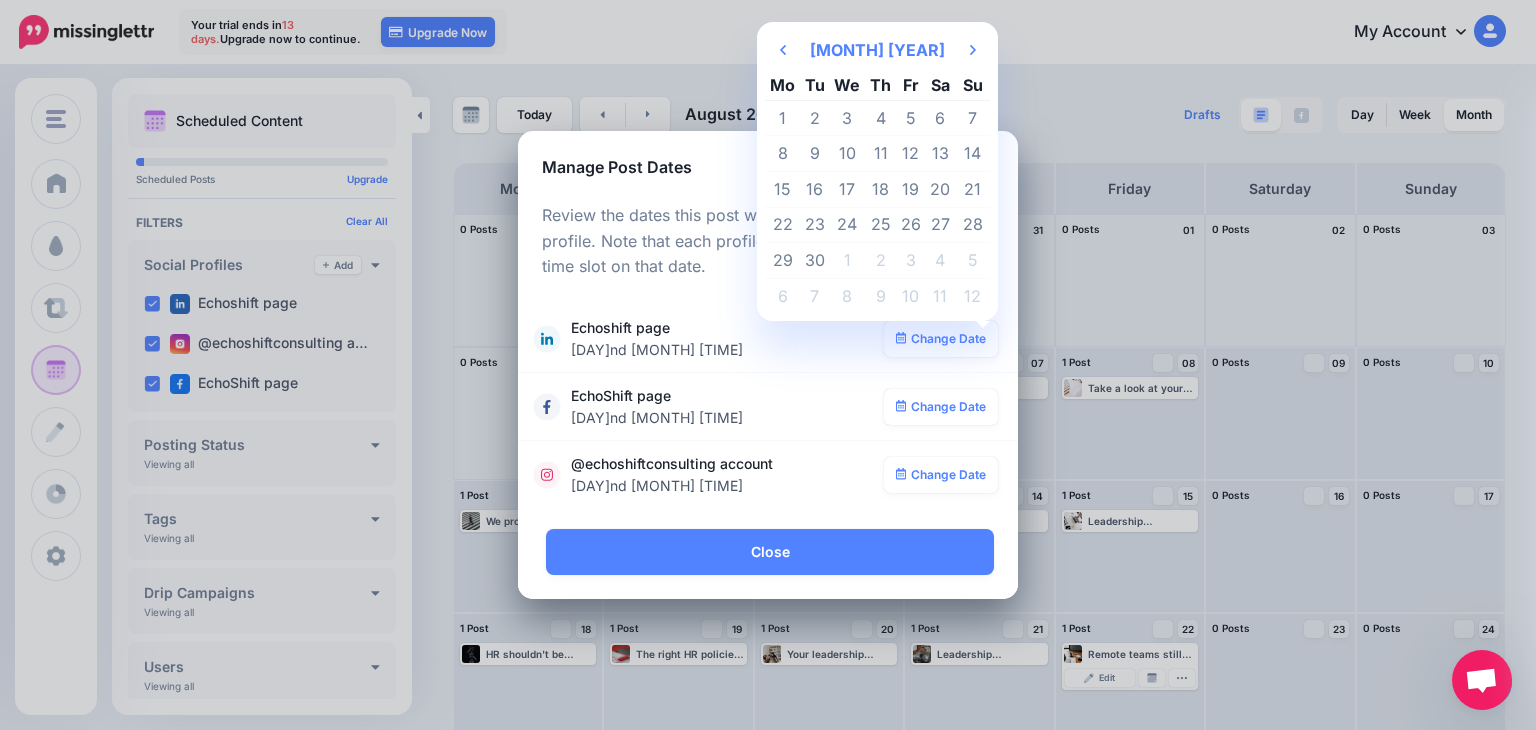 click on "9" at bounding box center (815, 154) 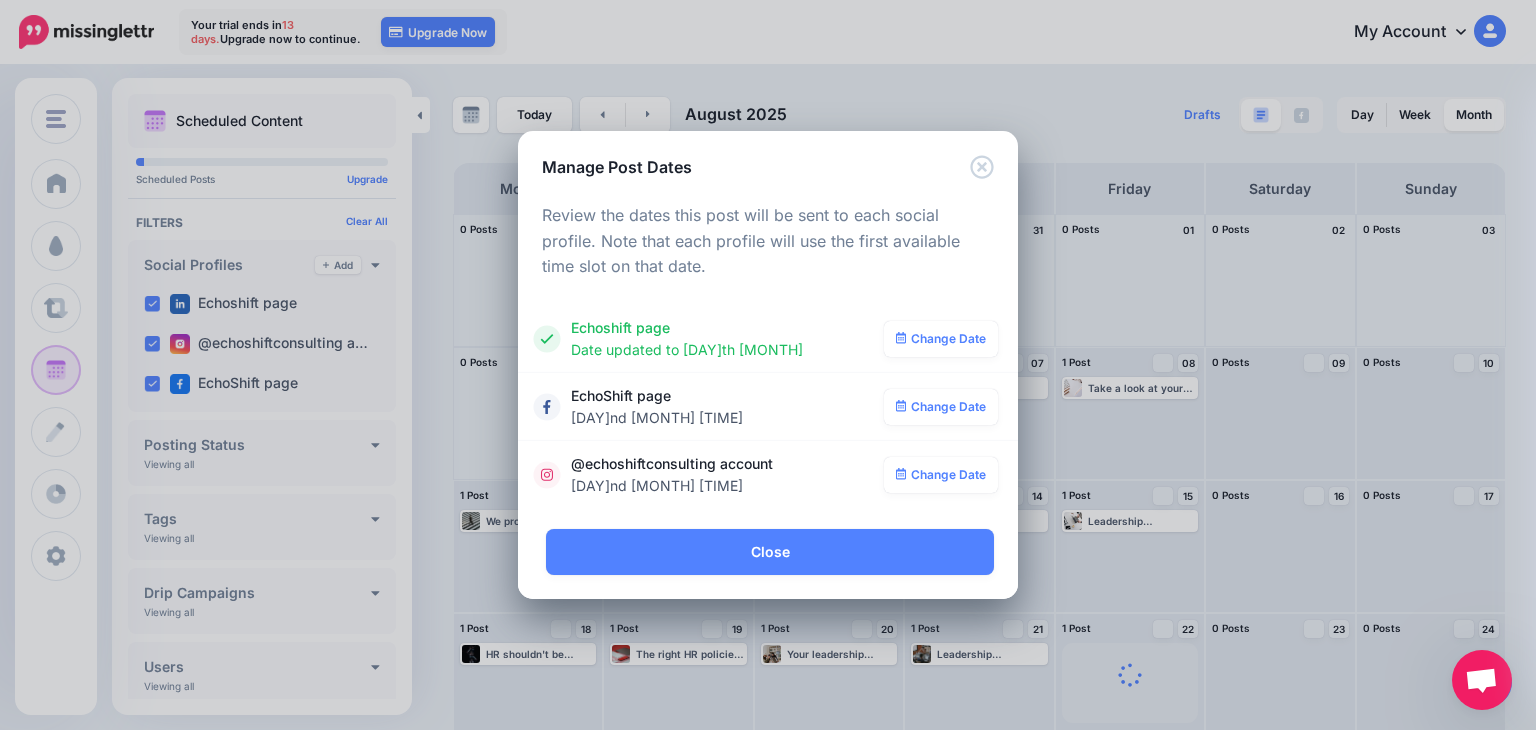click 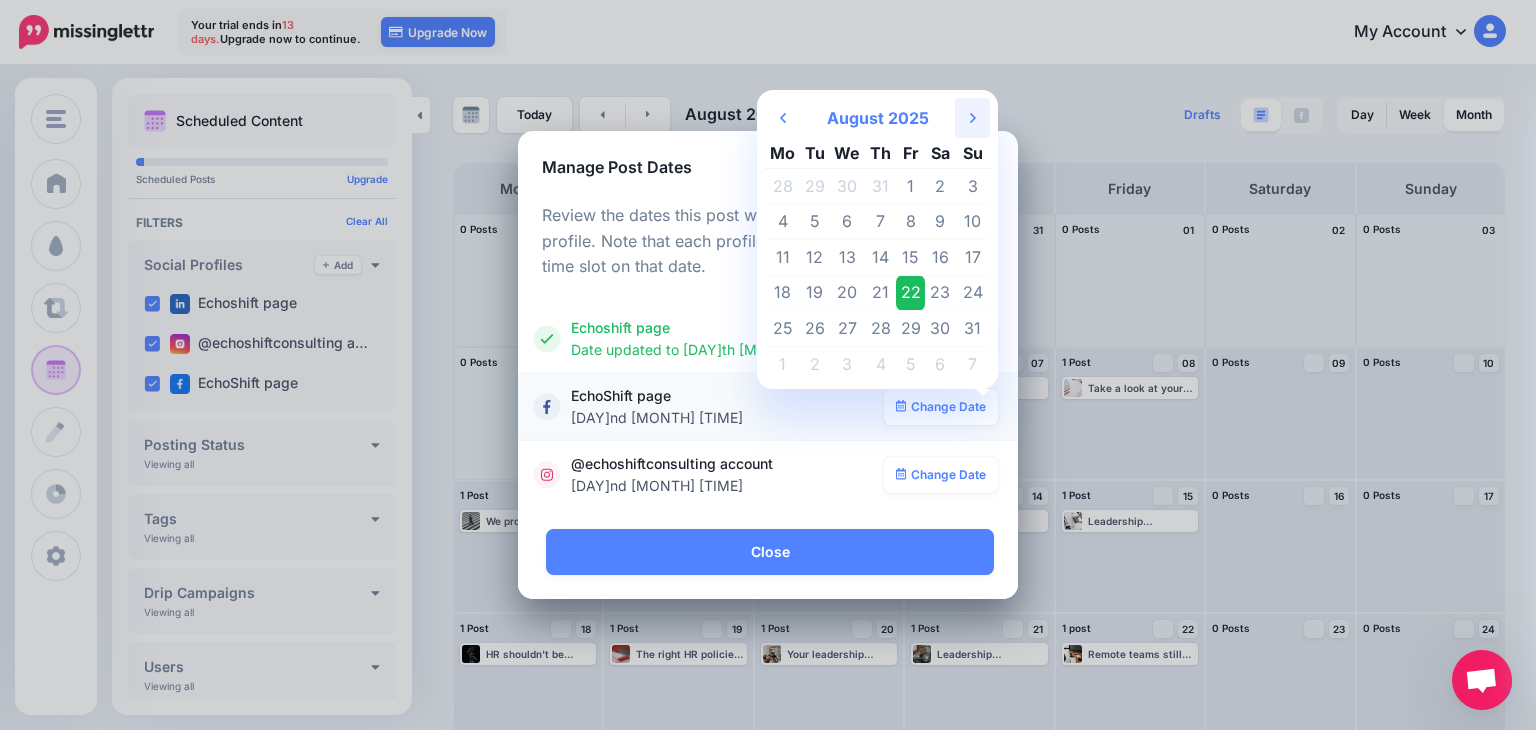 click on "Next Month" at bounding box center (972, 118) 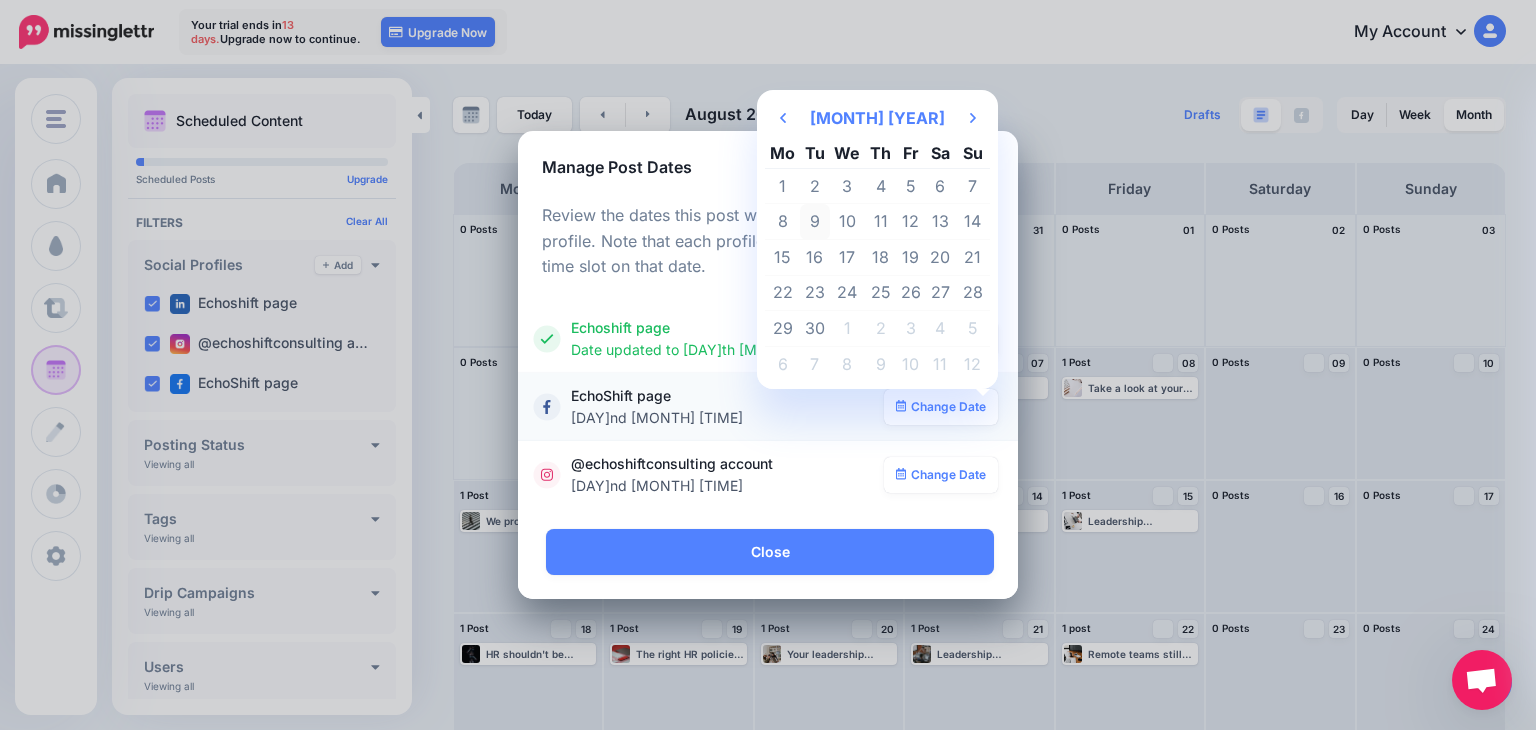 click on "9" at bounding box center (815, 222) 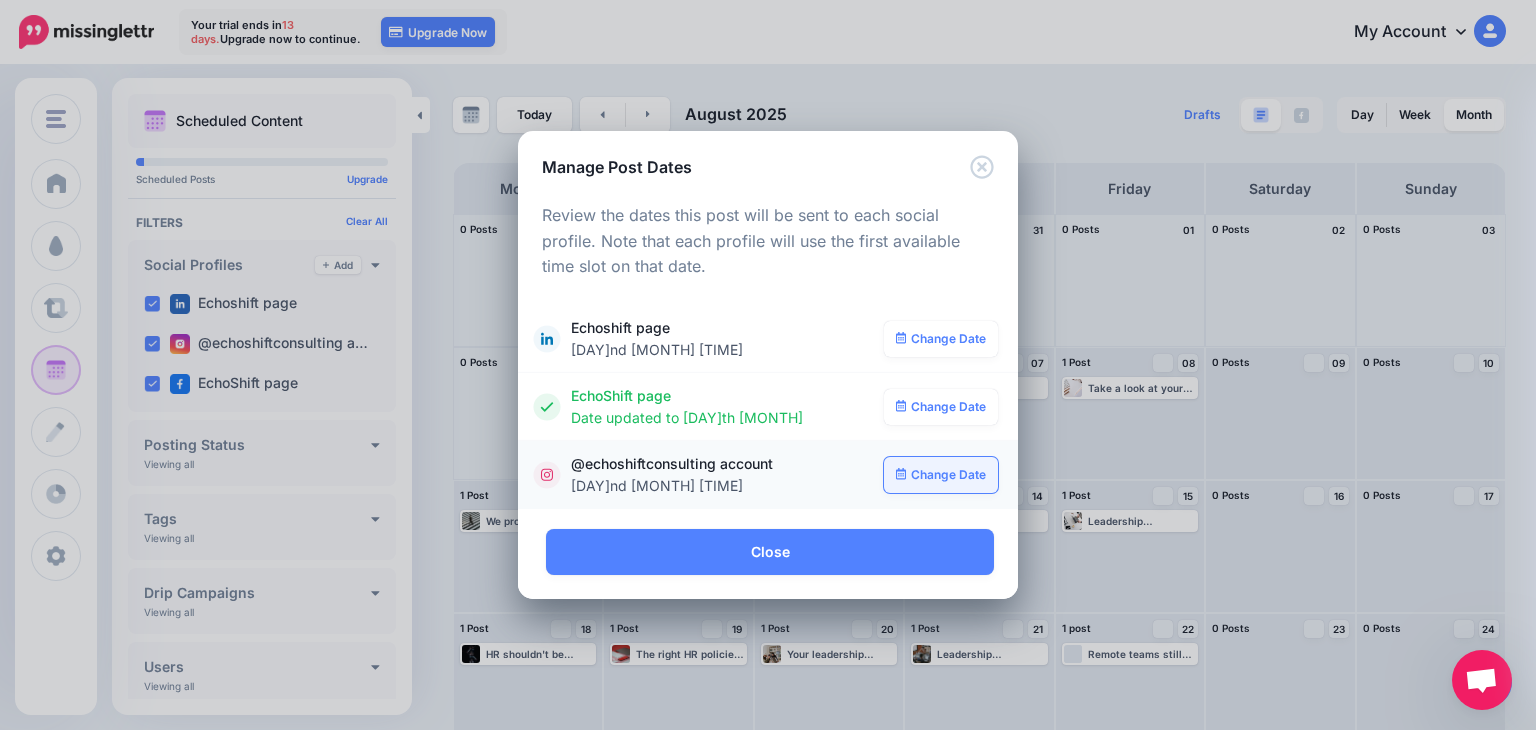 click on "Change Date" at bounding box center [941, 475] 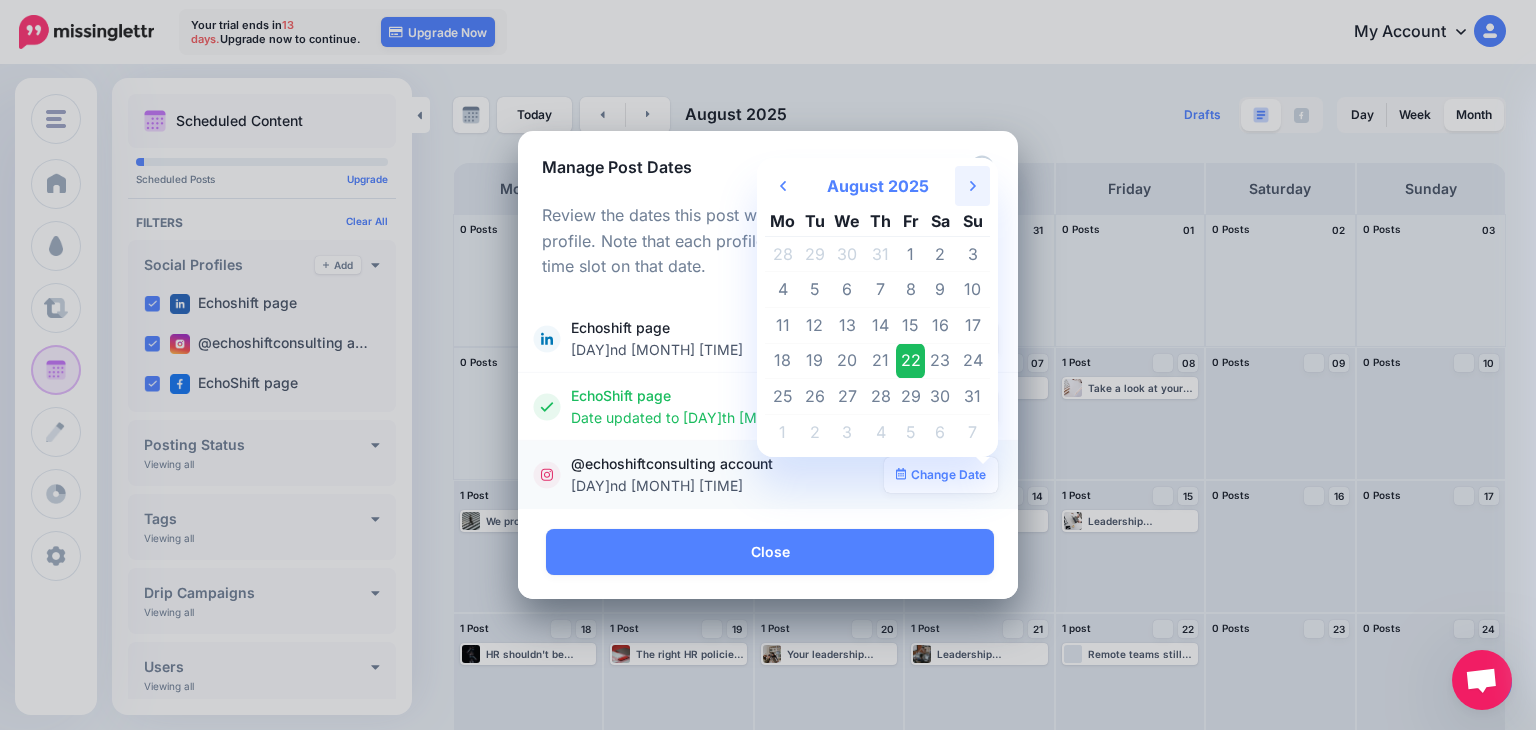 click 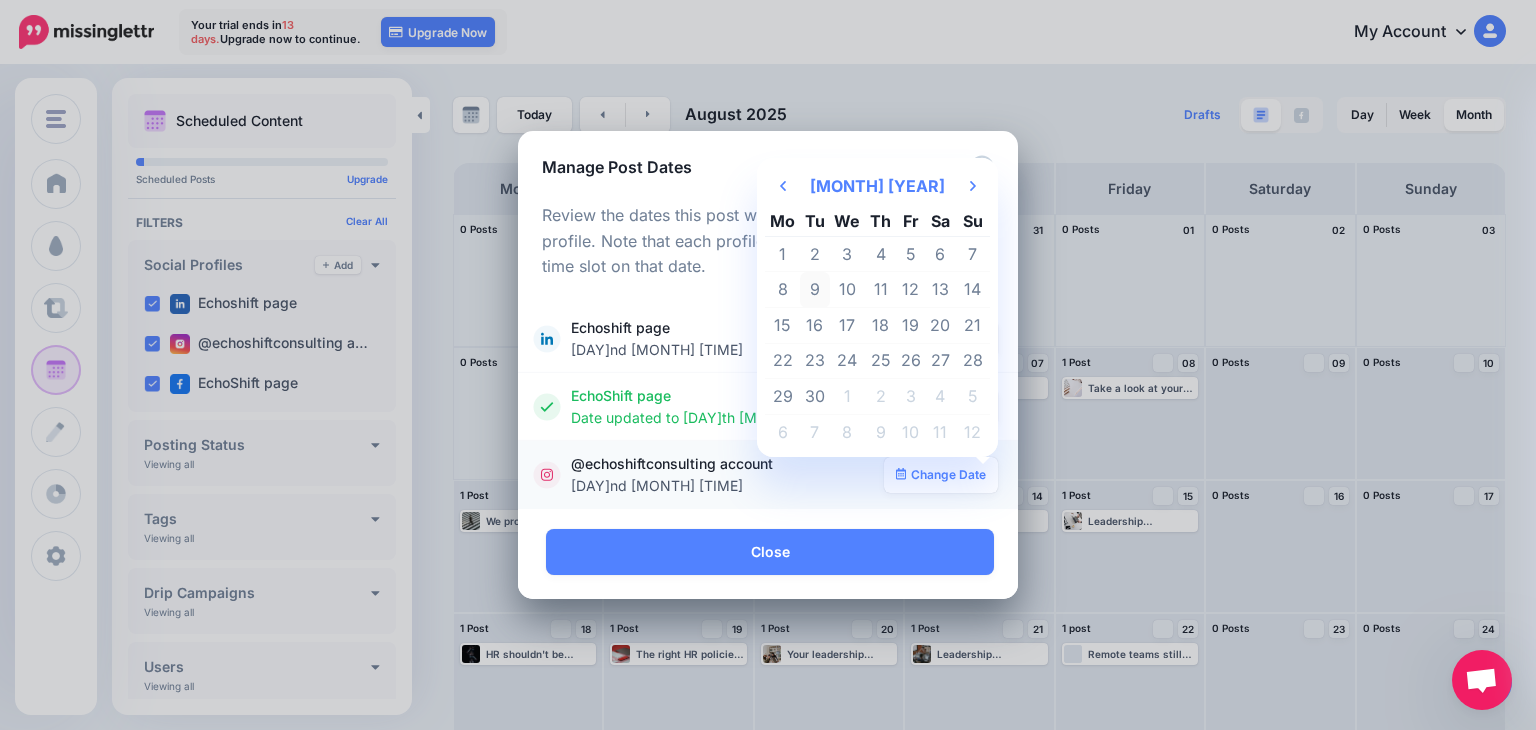 click on "9" at bounding box center (815, 290) 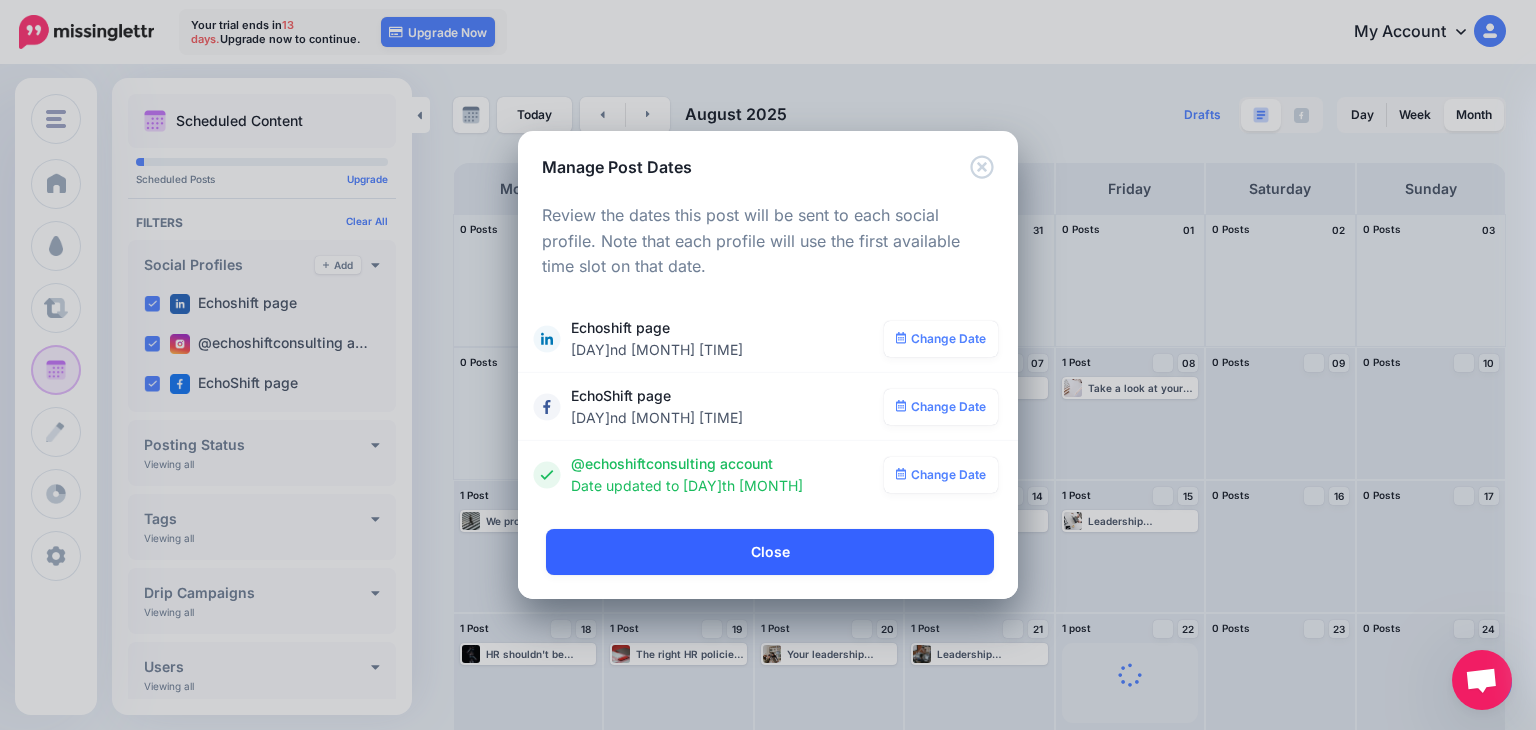 click on "Close" at bounding box center [770, 552] 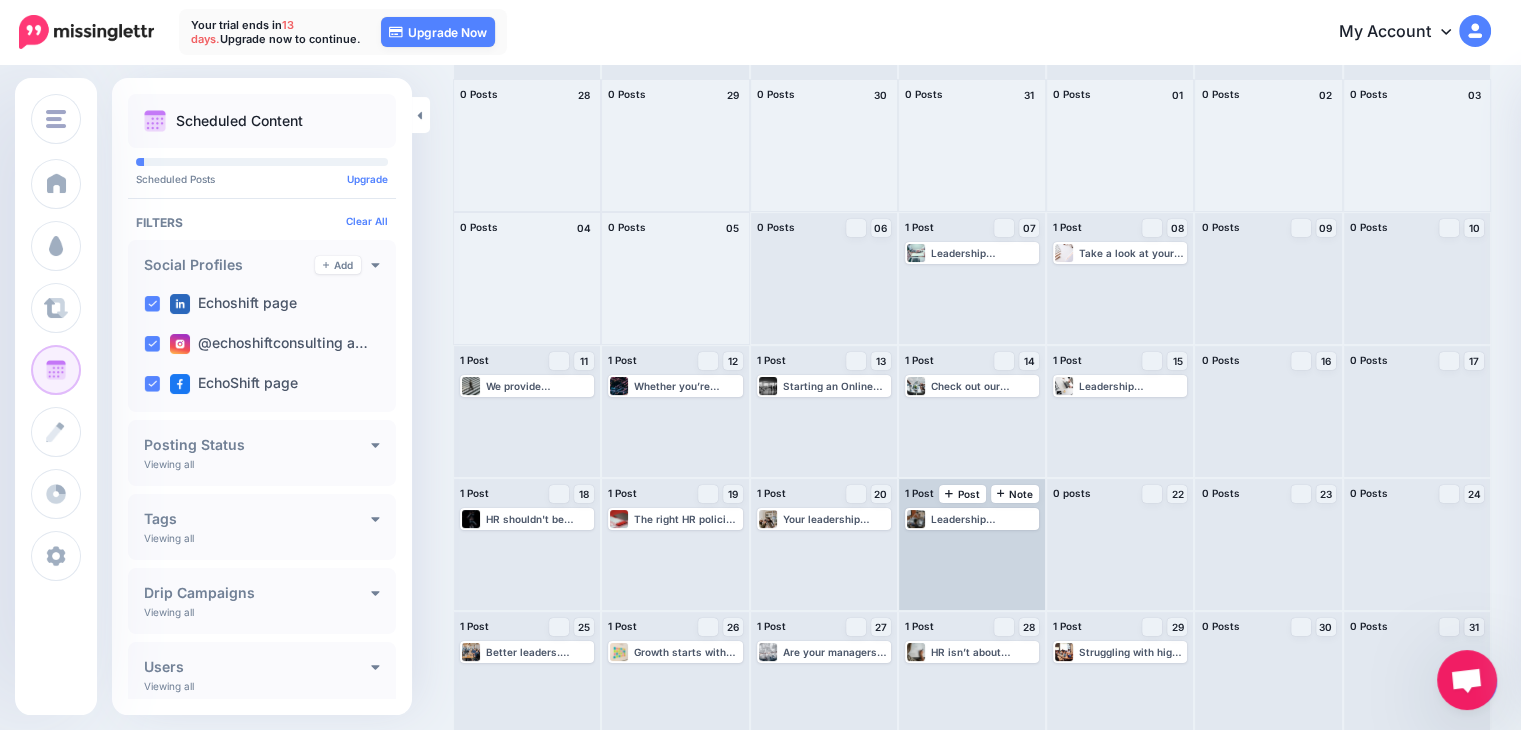 scroll, scrollTop: 149, scrollLeft: 0, axis: vertical 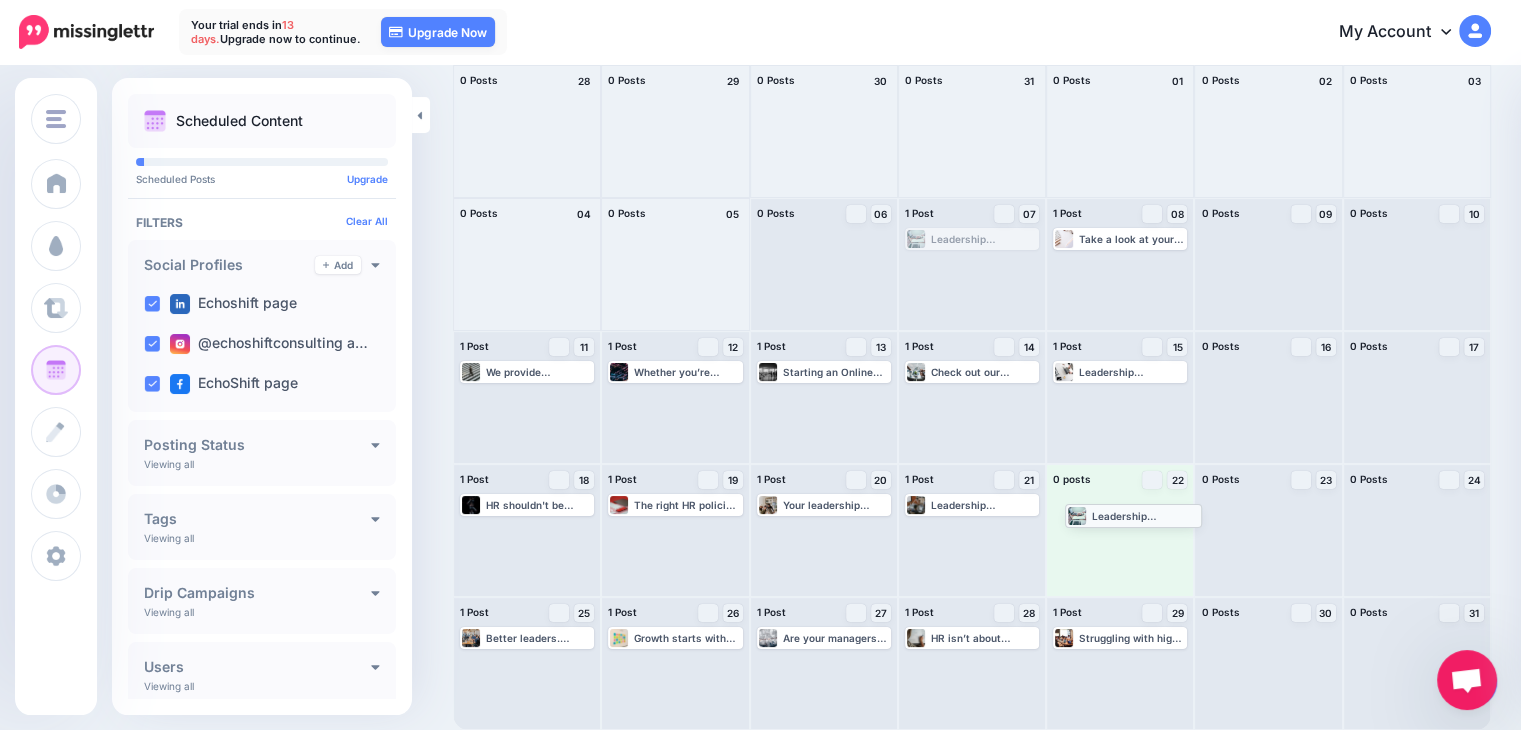 drag, startPoint x: 990, startPoint y: 237, endPoint x: 1144, endPoint y: 513, distance: 316.05695 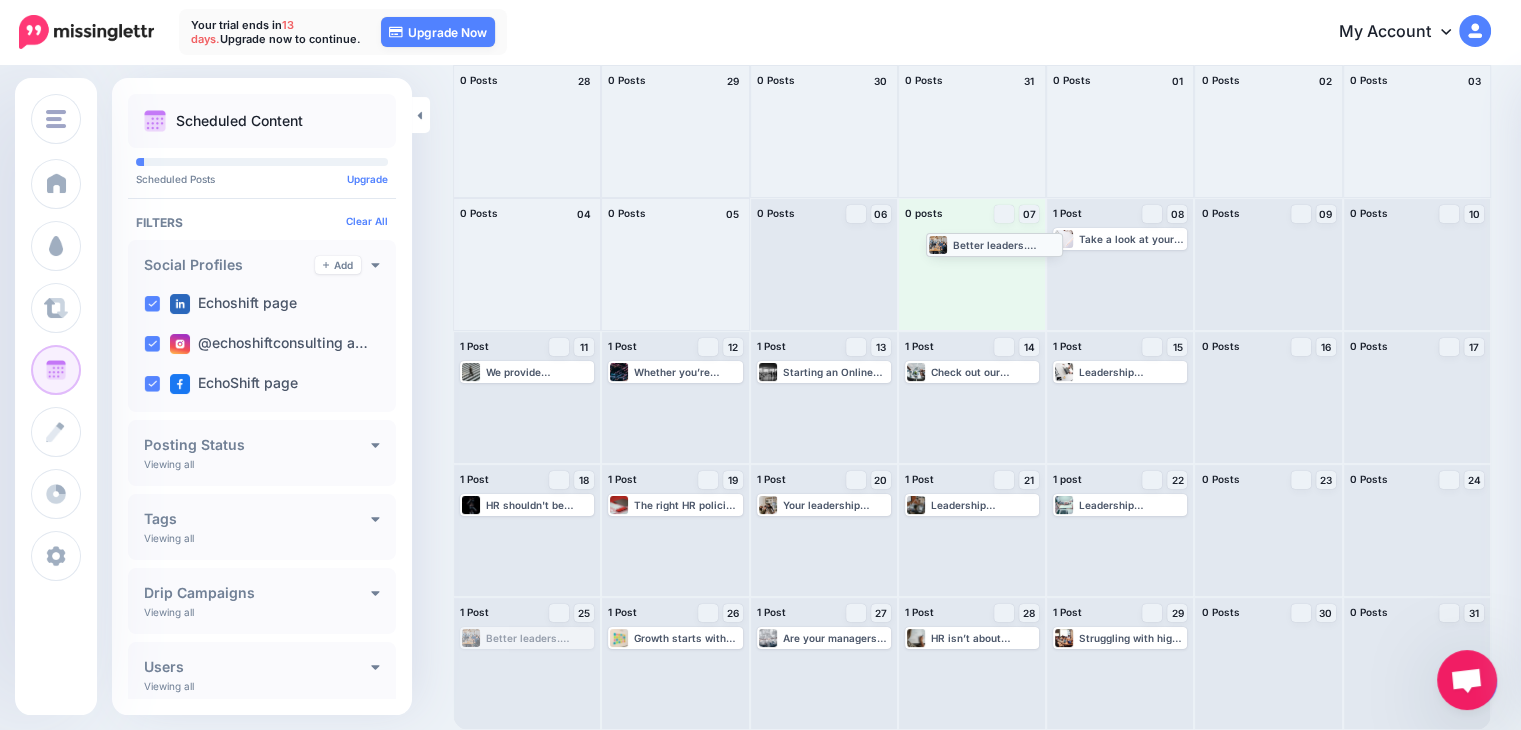 drag, startPoint x: 535, startPoint y: 640, endPoint x: 1001, endPoint y: 245, distance: 610.88544 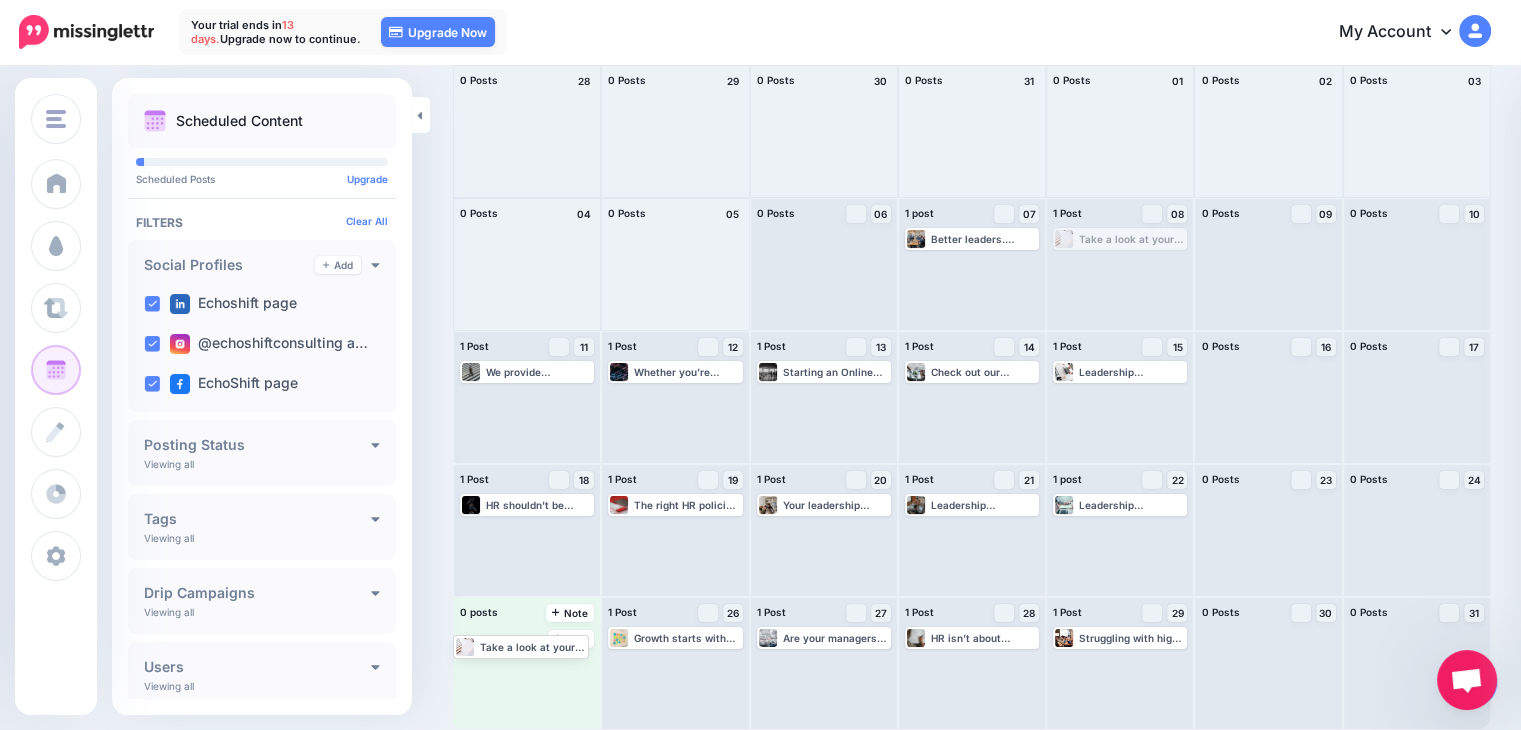 drag, startPoint x: 1137, startPoint y: 237, endPoint x: 528, endPoint y: 642, distance: 731.3727 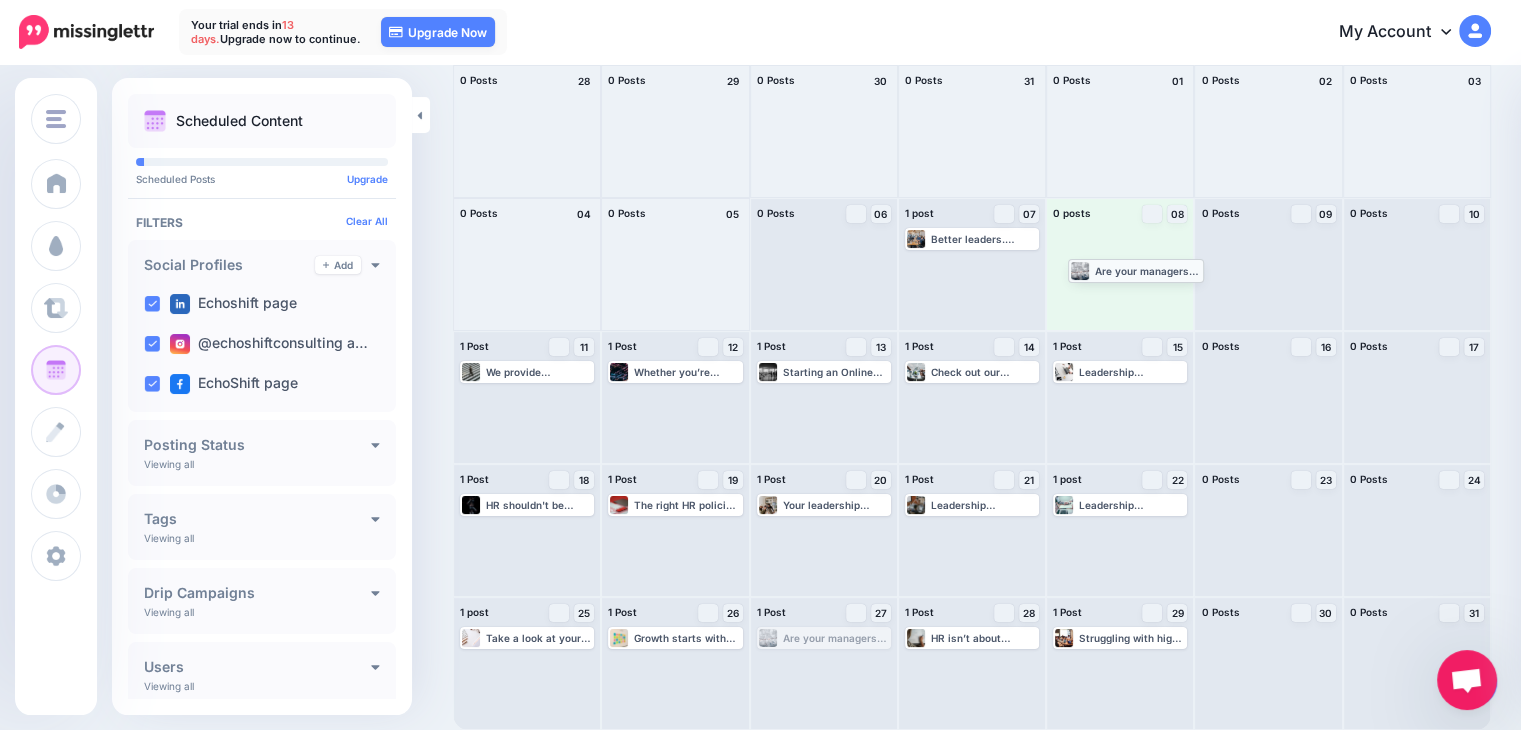 drag, startPoint x: 820, startPoint y: 643, endPoint x: 1127, endPoint y: 276, distance: 478.47467 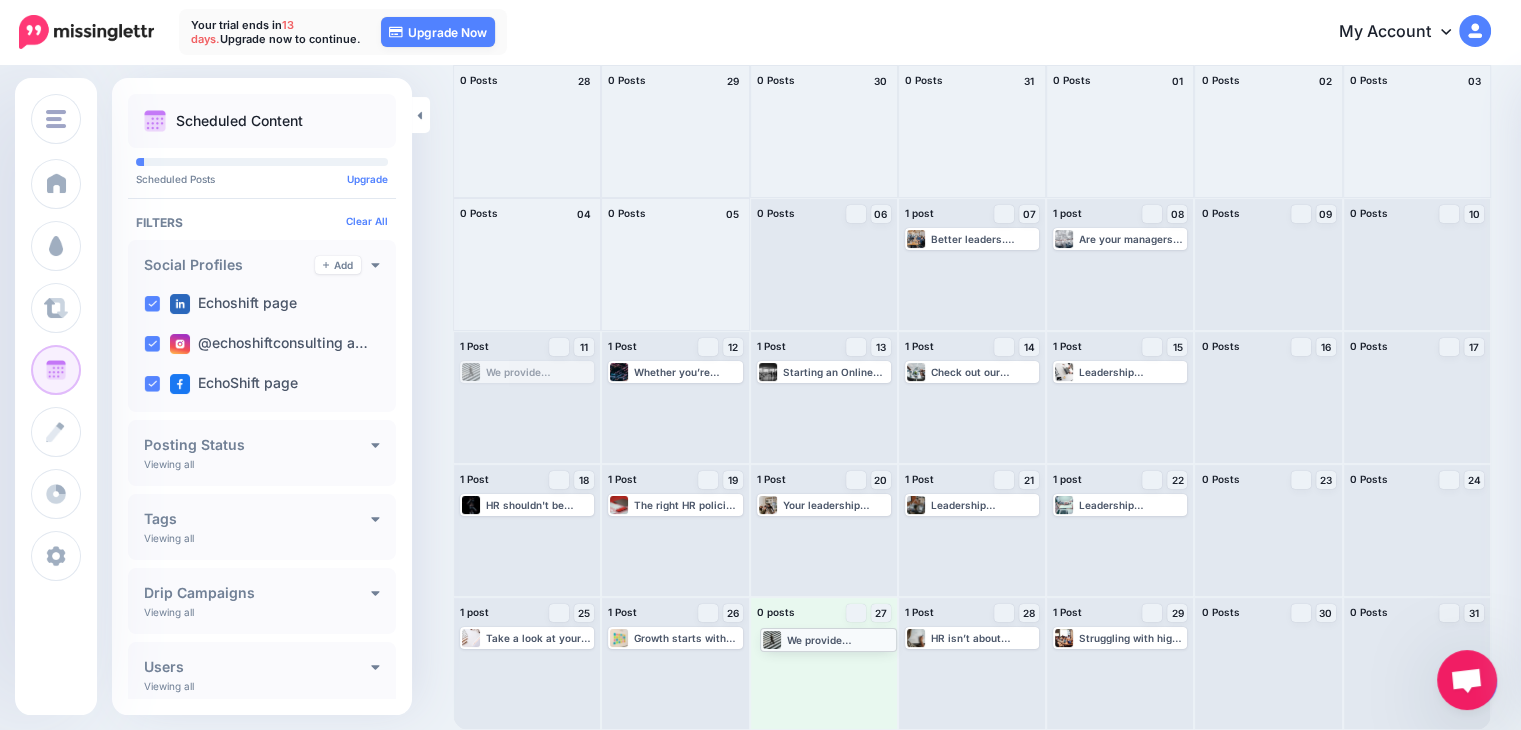 drag, startPoint x: 536, startPoint y: 373, endPoint x: 836, endPoint y: 639, distance: 400.94388 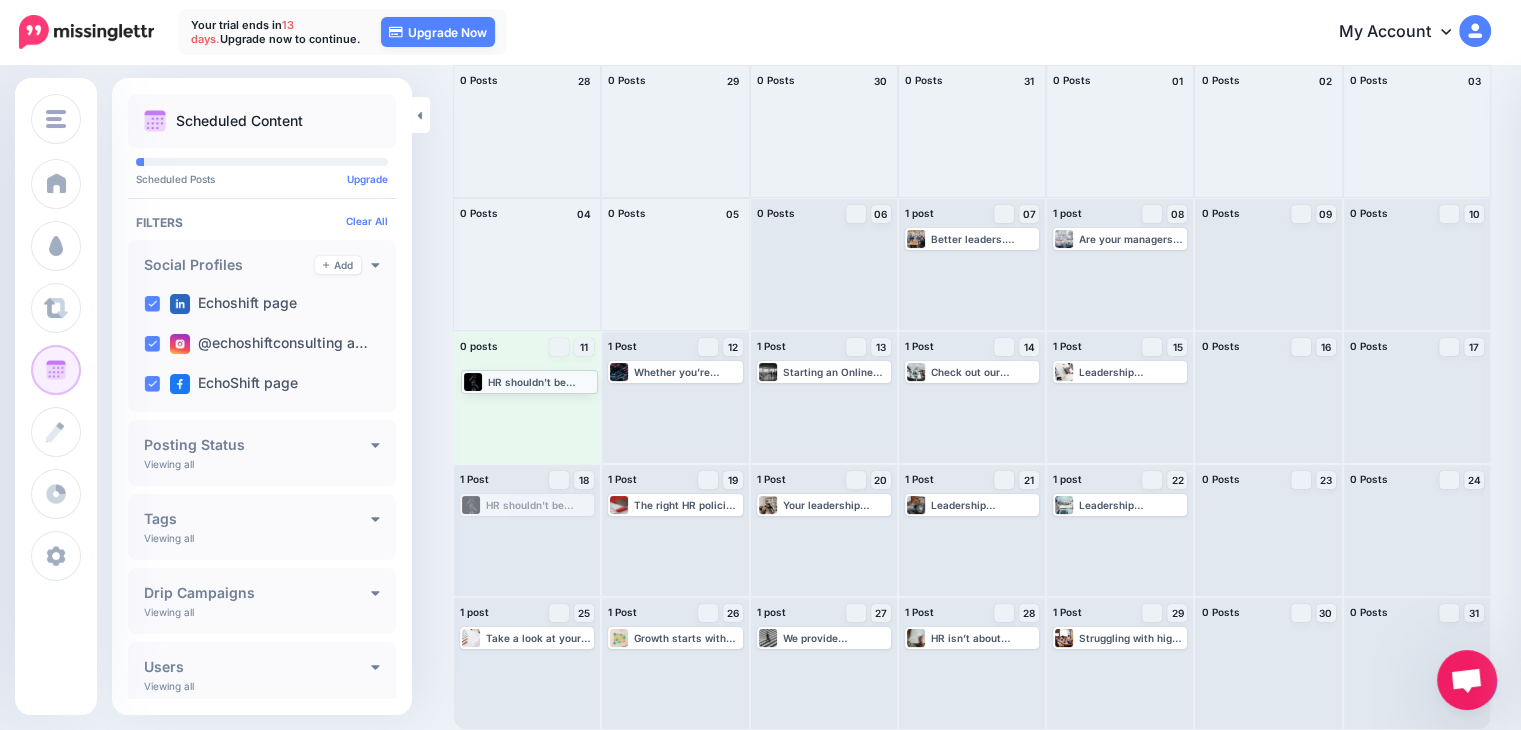 drag, startPoint x: 539, startPoint y: 505, endPoint x: 540, endPoint y: 381, distance: 124.004036 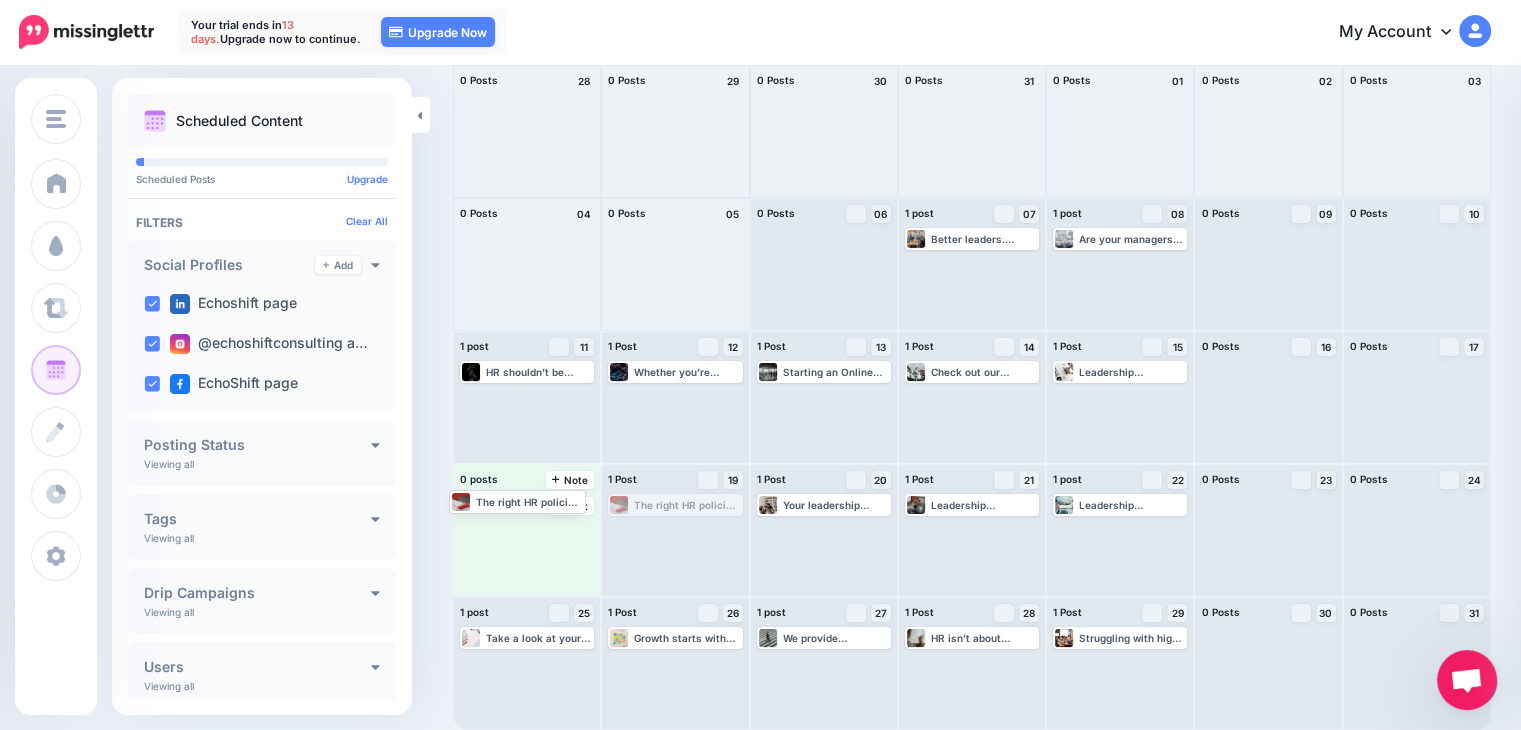 drag, startPoint x: 712, startPoint y: 501, endPoint x: 549, endPoint y: 499, distance: 163.01227 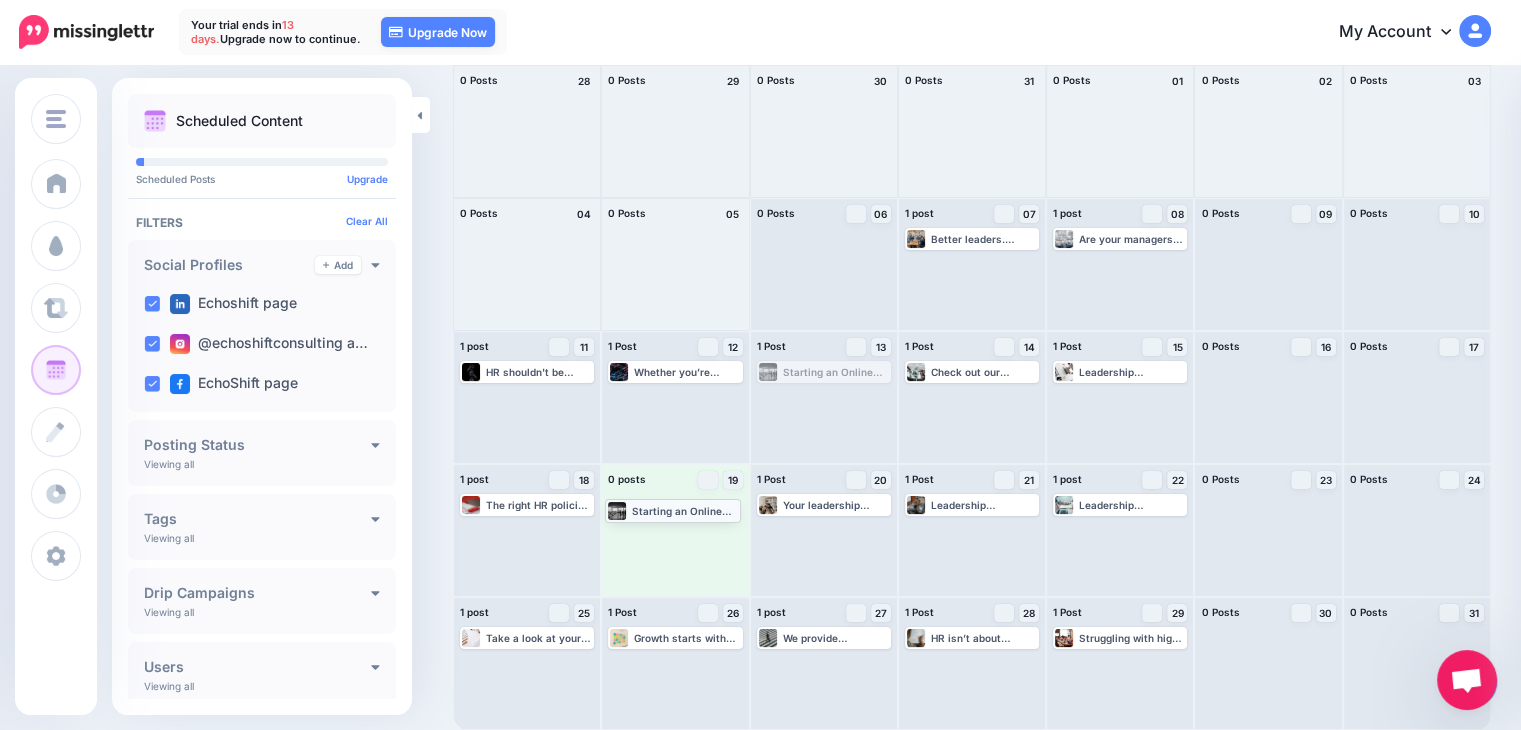 drag, startPoint x: 824, startPoint y: 376, endPoint x: 668, endPoint y: 513, distance: 207.61743 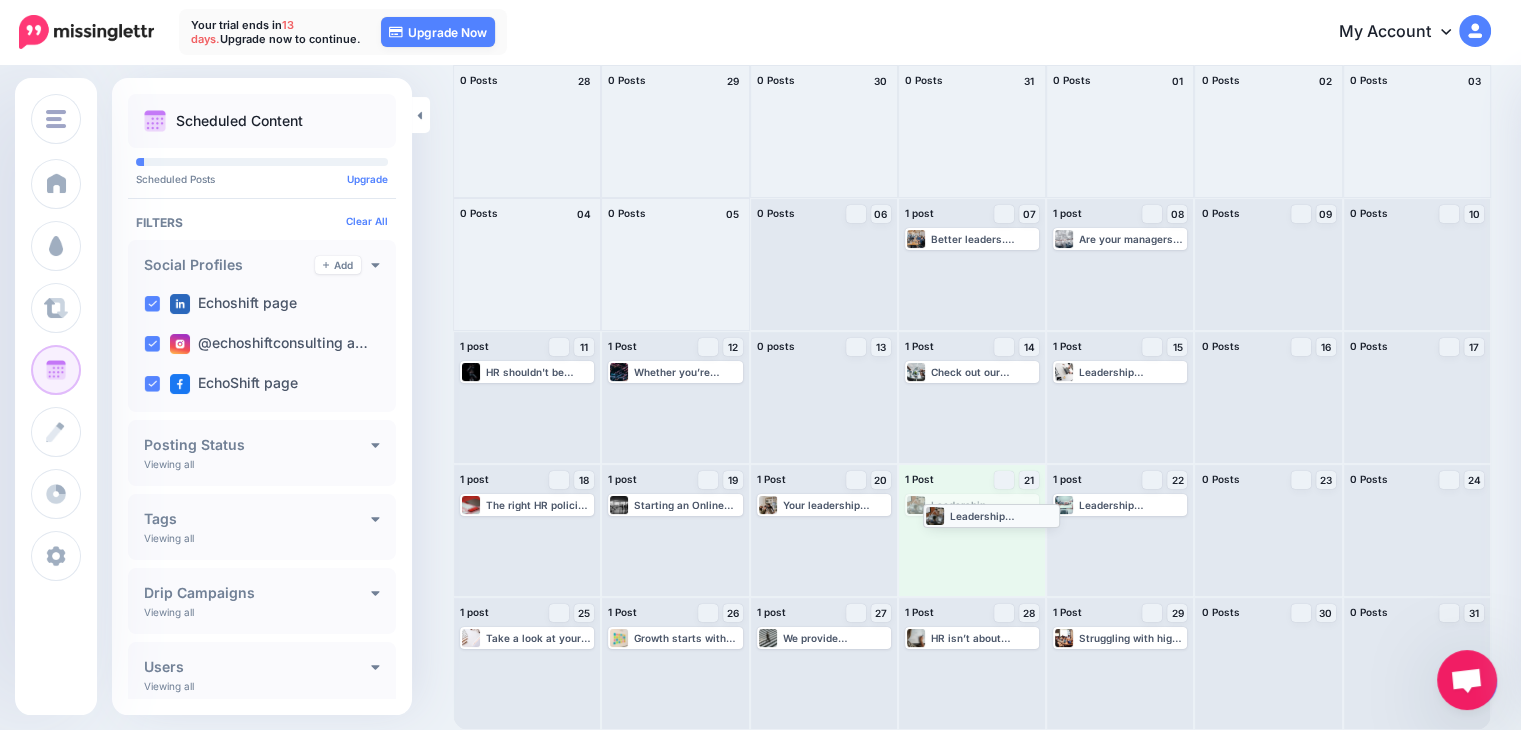 drag, startPoint x: 963, startPoint y: 501, endPoint x: 975, endPoint y: 512, distance: 16.27882 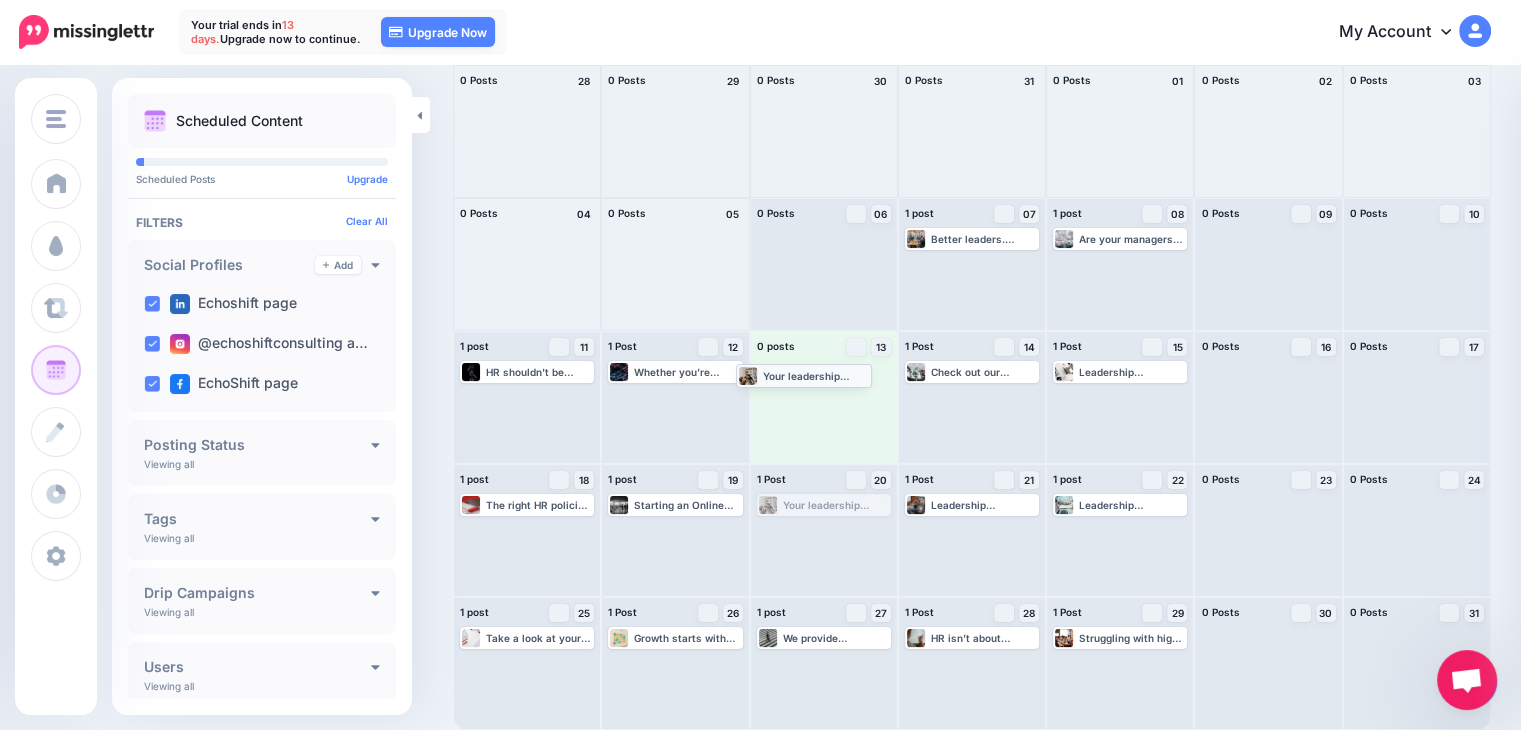 drag, startPoint x: 853, startPoint y: 508, endPoint x: 829, endPoint y: 377, distance: 133.18033 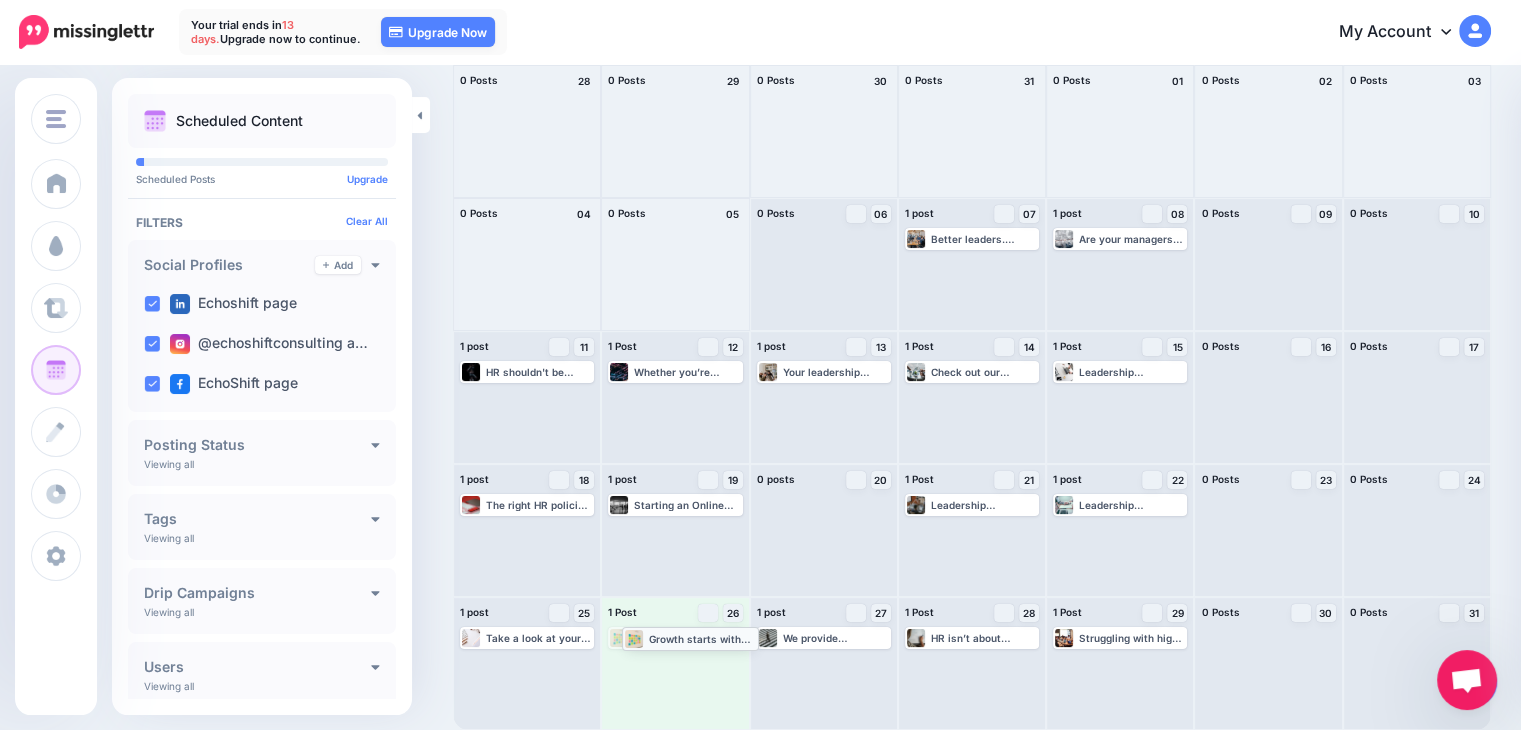 drag, startPoint x: 715, startPoint y: 635, endPoint x: 727, endPoint y: 636, distance: 12.0415945 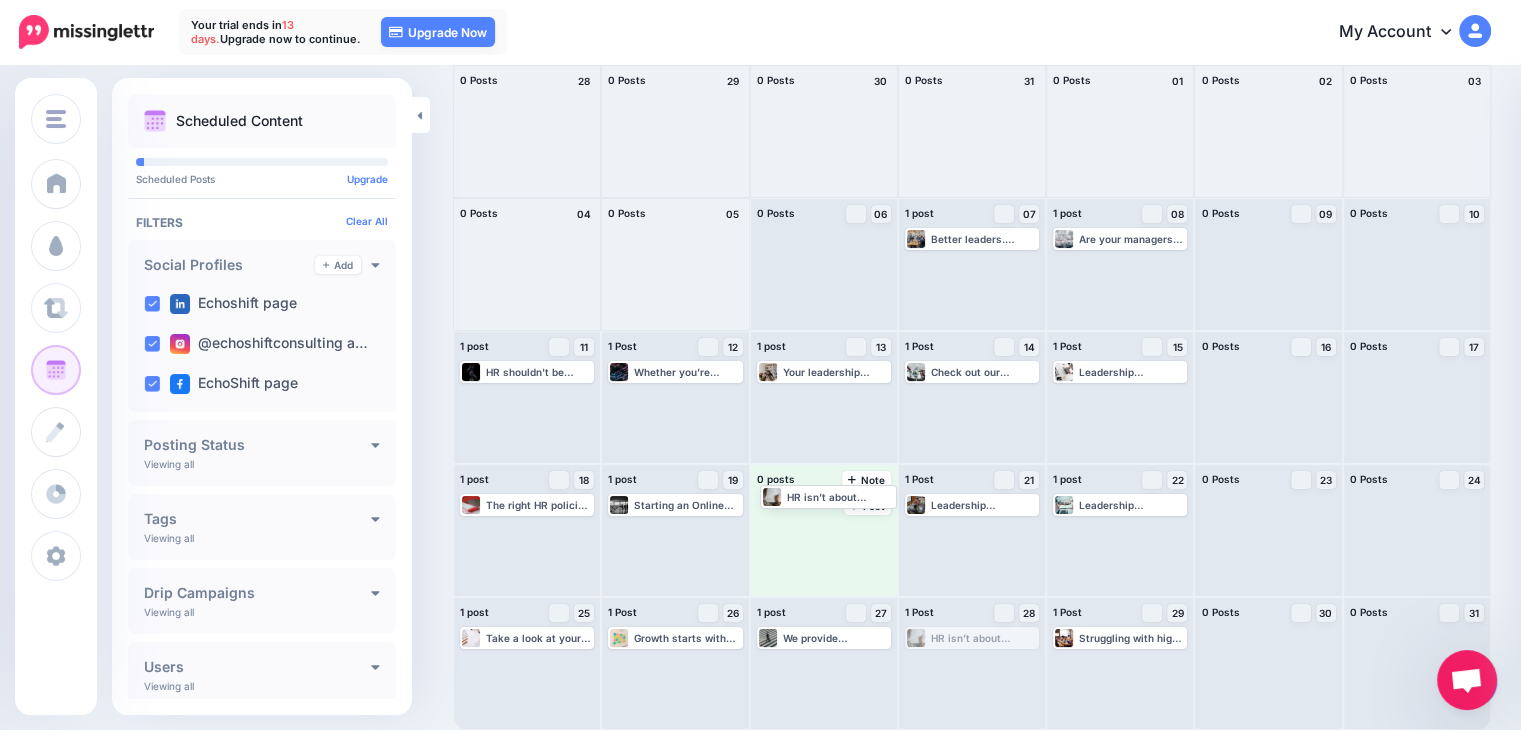 drag, startPoint x: 968, startPoint y: 638, endPoint x: 813, endPoint y: 512, distance: 199.75235 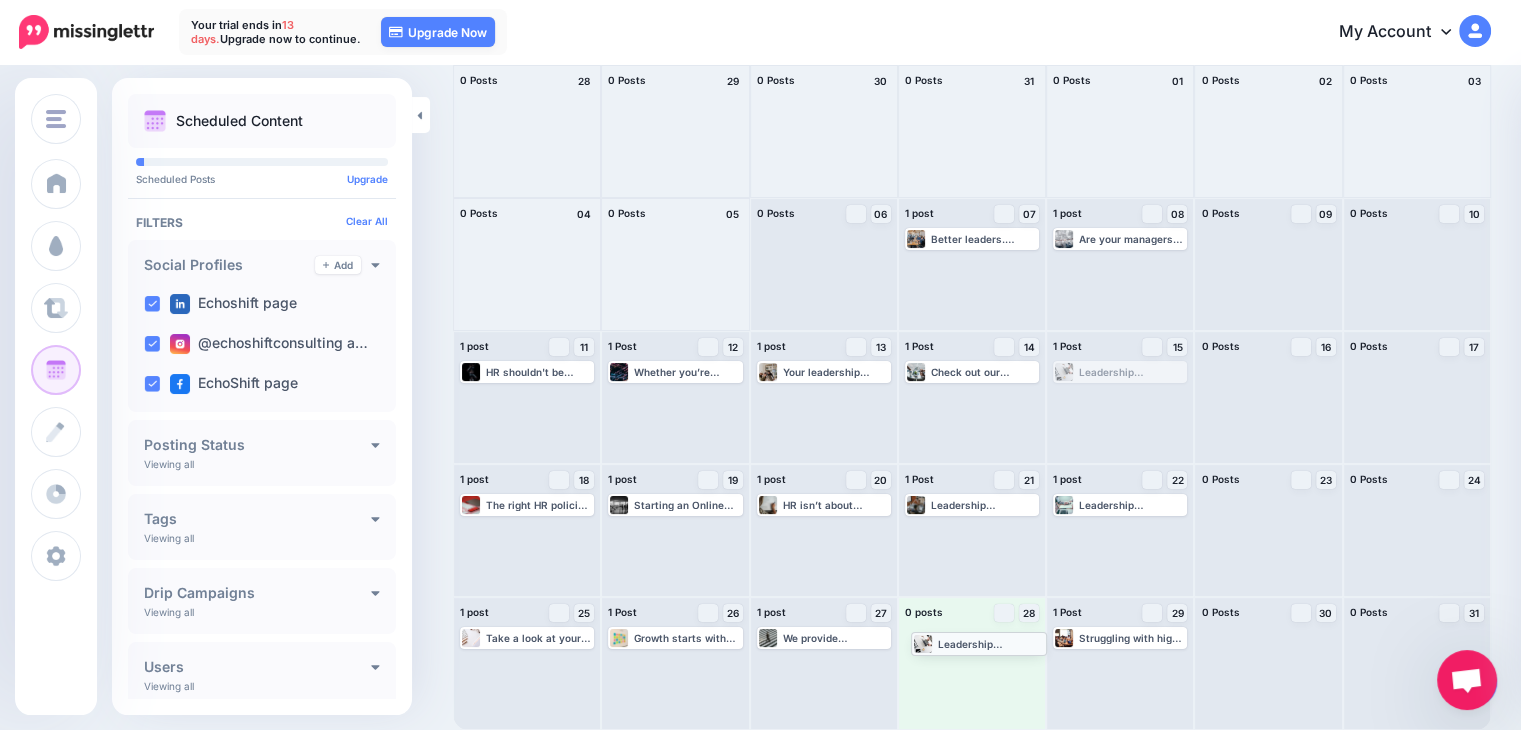 drag, startPoint x: 1112, startPoint y: 370, endPoint x: 961, endPoint y: 641, distance: 310.22894 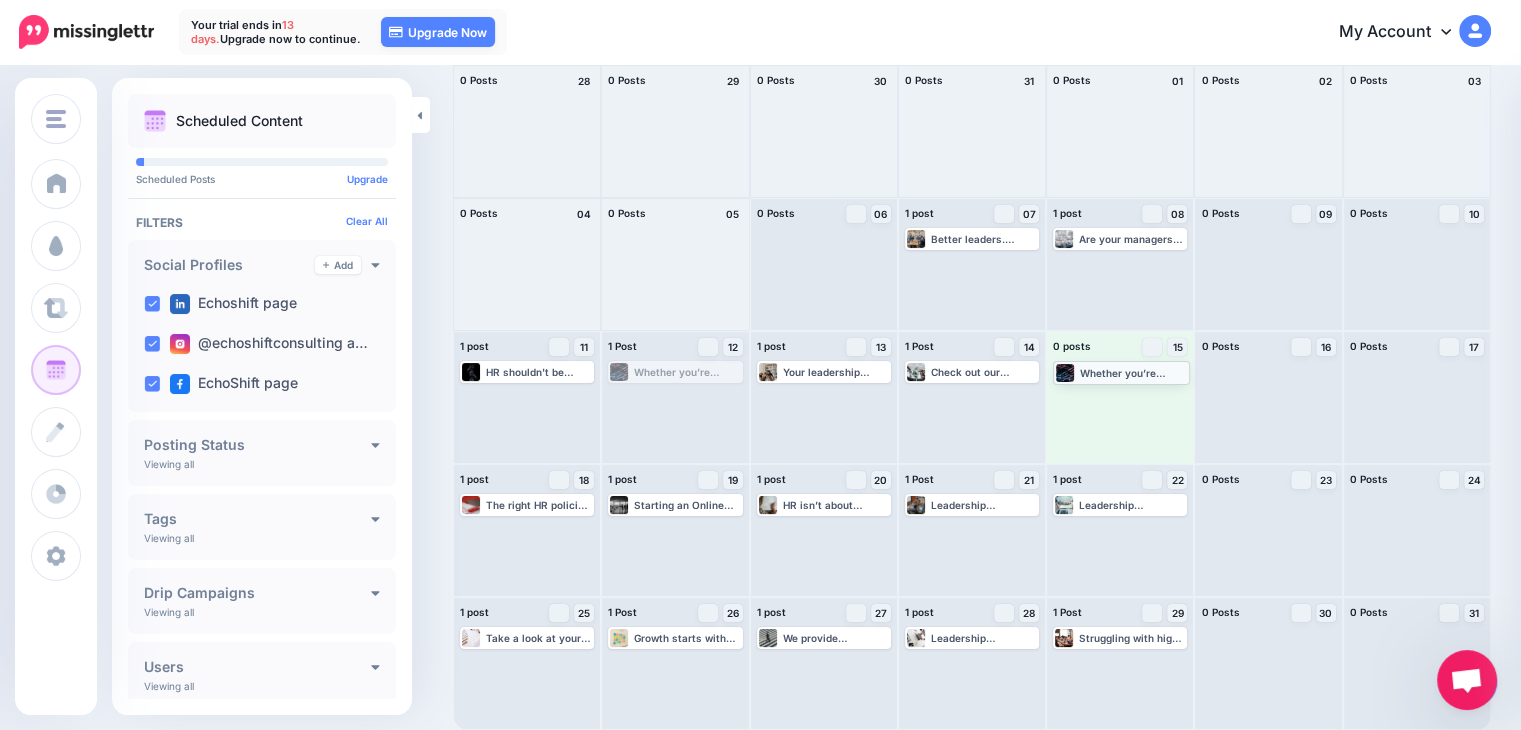 drag, startPoint x: 675, startPoint y: 373, endPoint x: 1118, endPoint y: 373, distance: 443 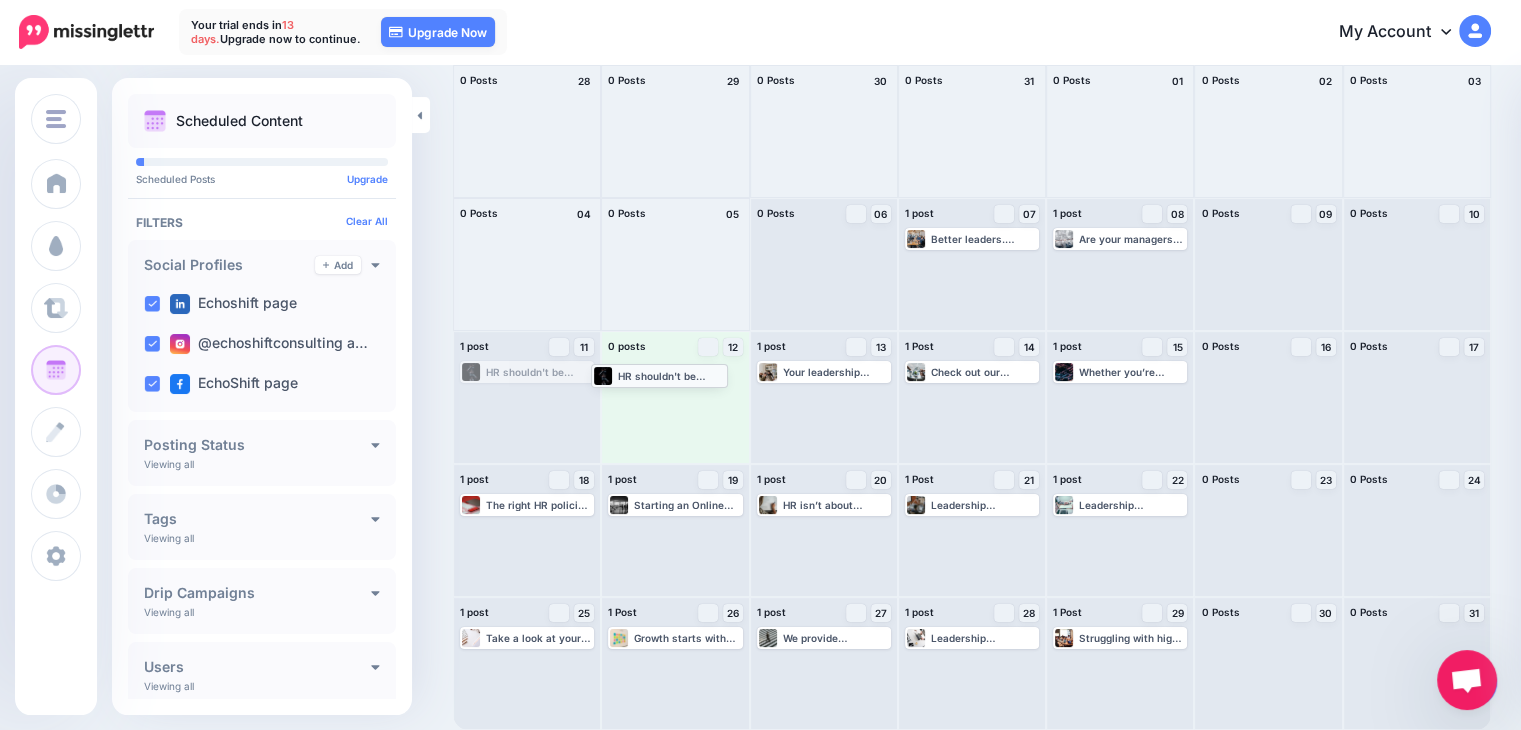 drag, startPoint x: 528, startPoint y: 373, endPoint x: 660, endPoint y: 377, distance: 132.0606 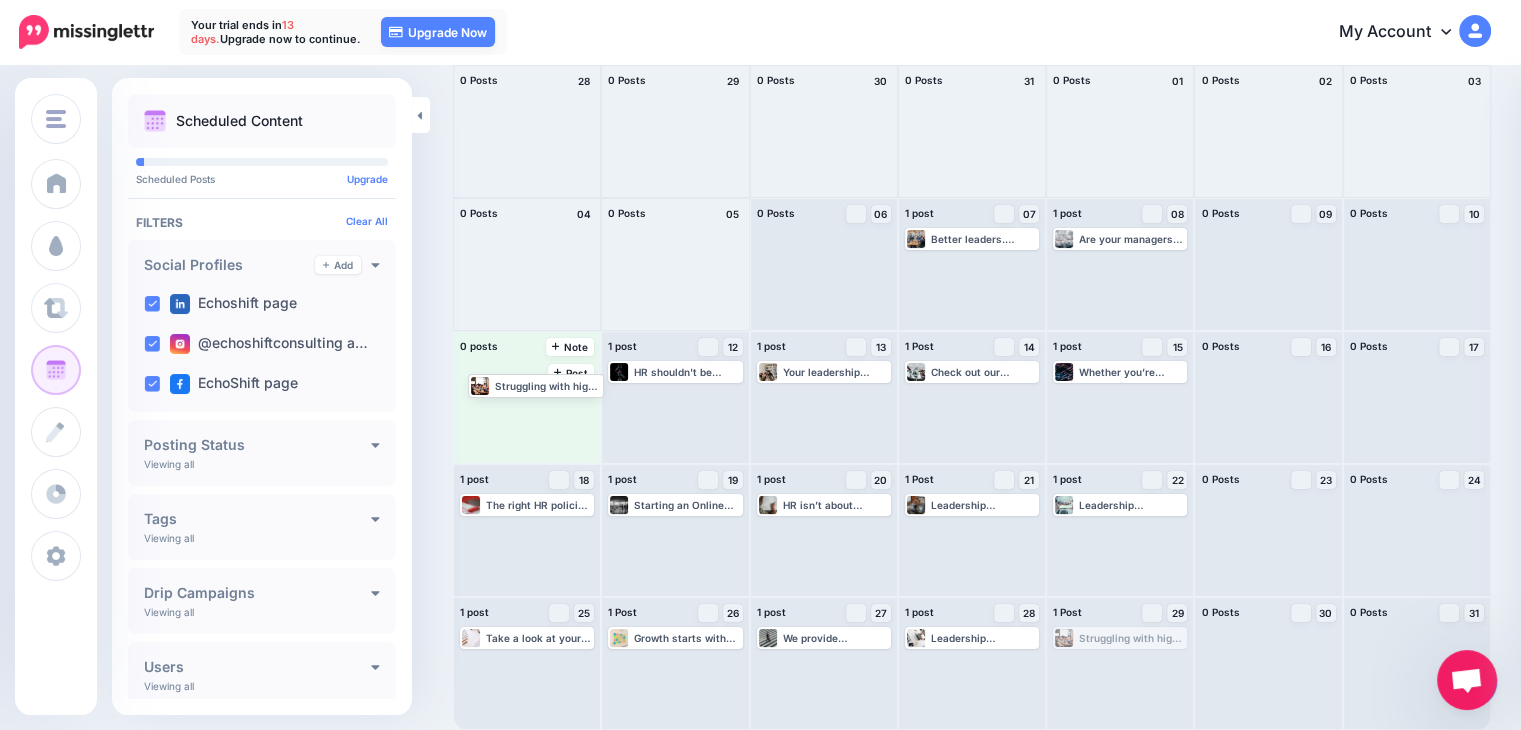 drag, startPoint x: 1114, startPoint y: 641, endPoint x: 504, endPoint y: 377, distance: 664.67737 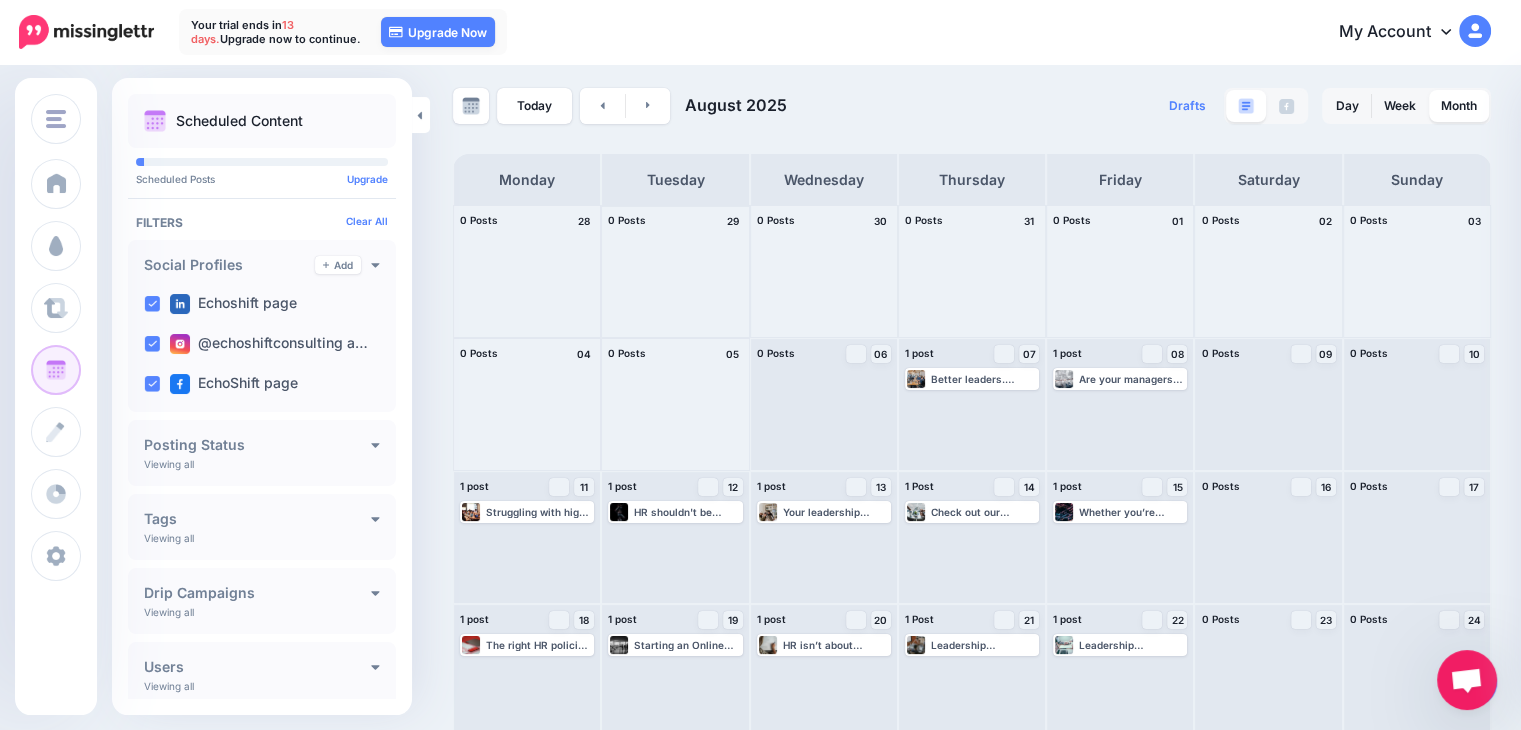 scroll, scrollTop: 0, scrollLeft: 0, axis: both 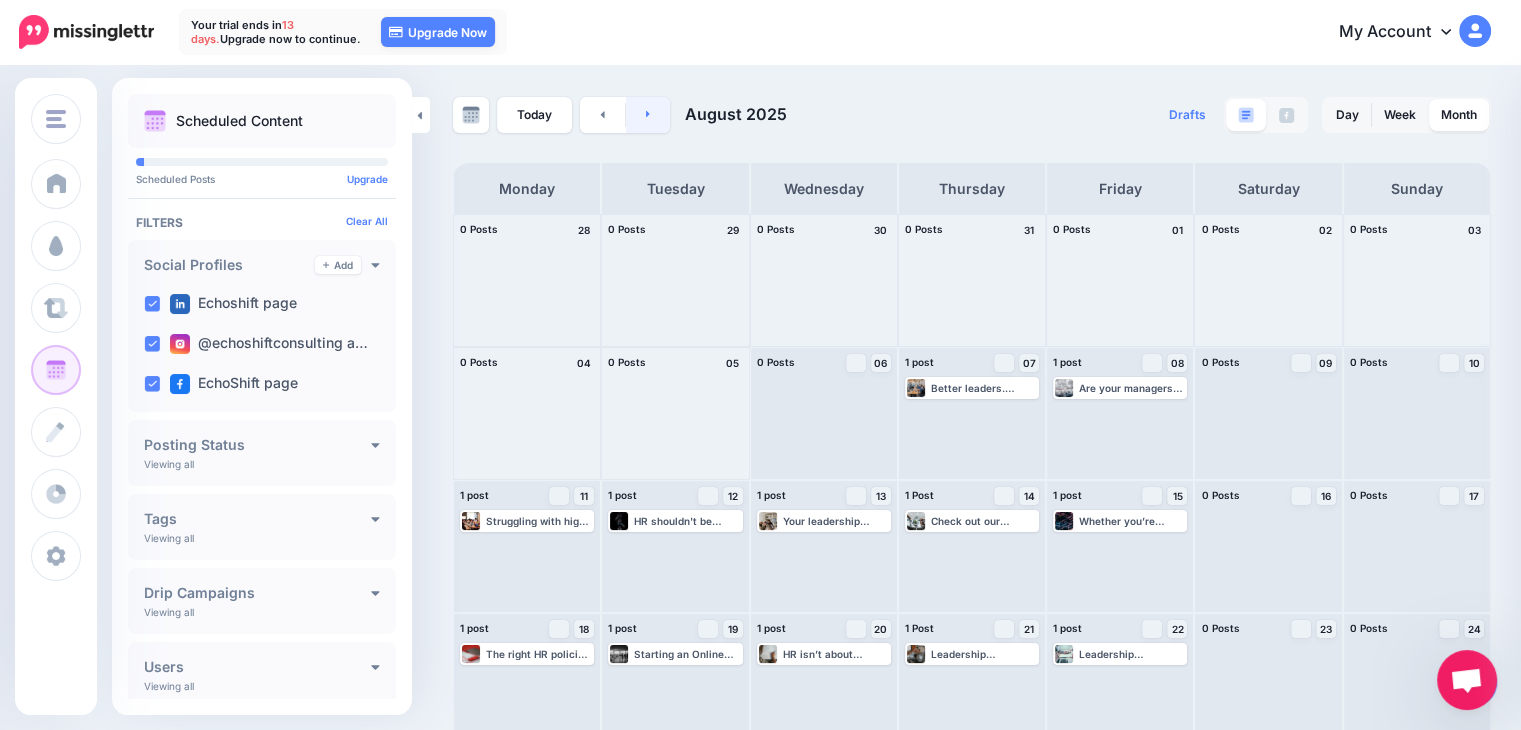 click at bounding box center [648, 115] 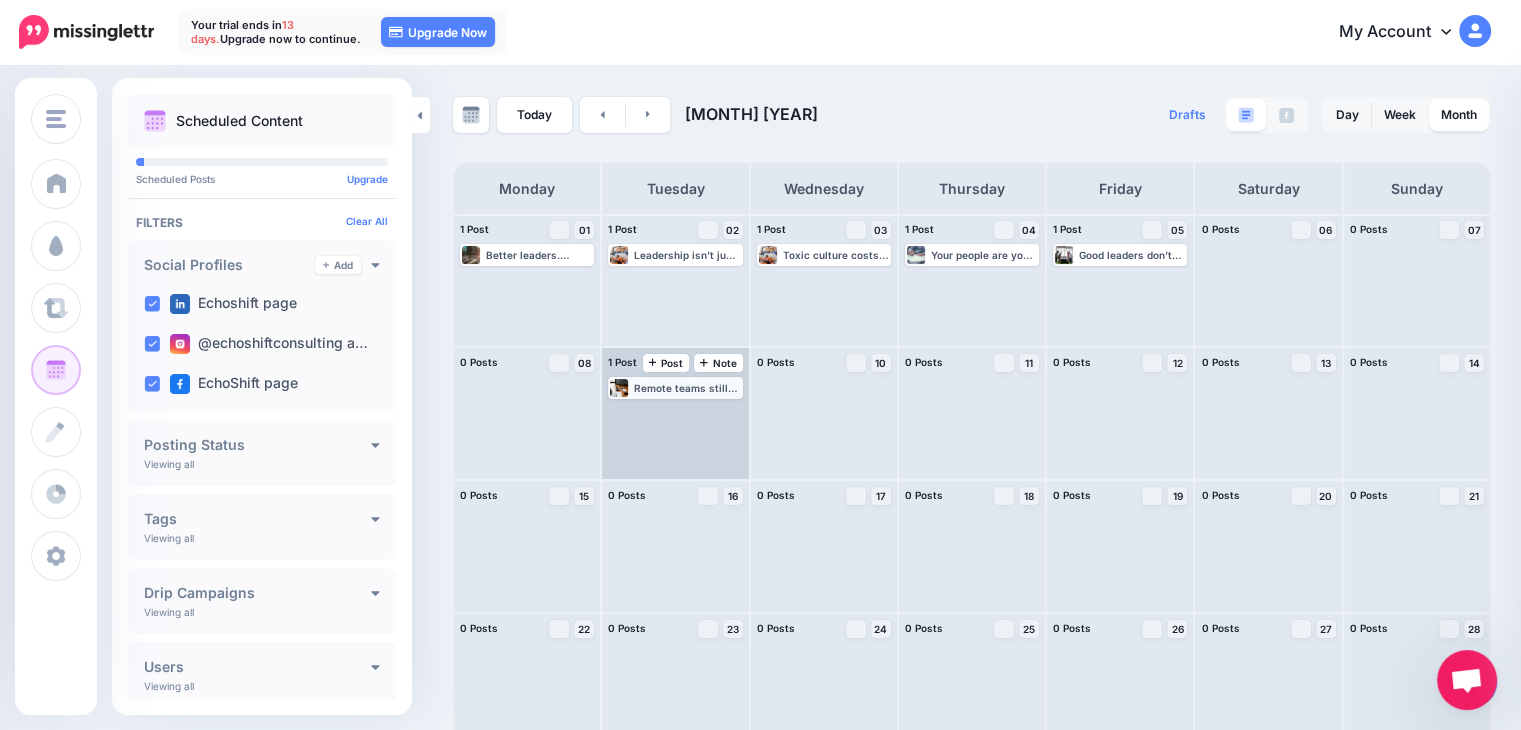 click on "Remote teams still need real leadership. We’ll show you how to lead virtually with impact.  🔗 Visit our site to see how we help. www.echoshift.io #LeadershipDevelopment #HRStrategy #[CITY]Business" at bounding box center (687, 388) 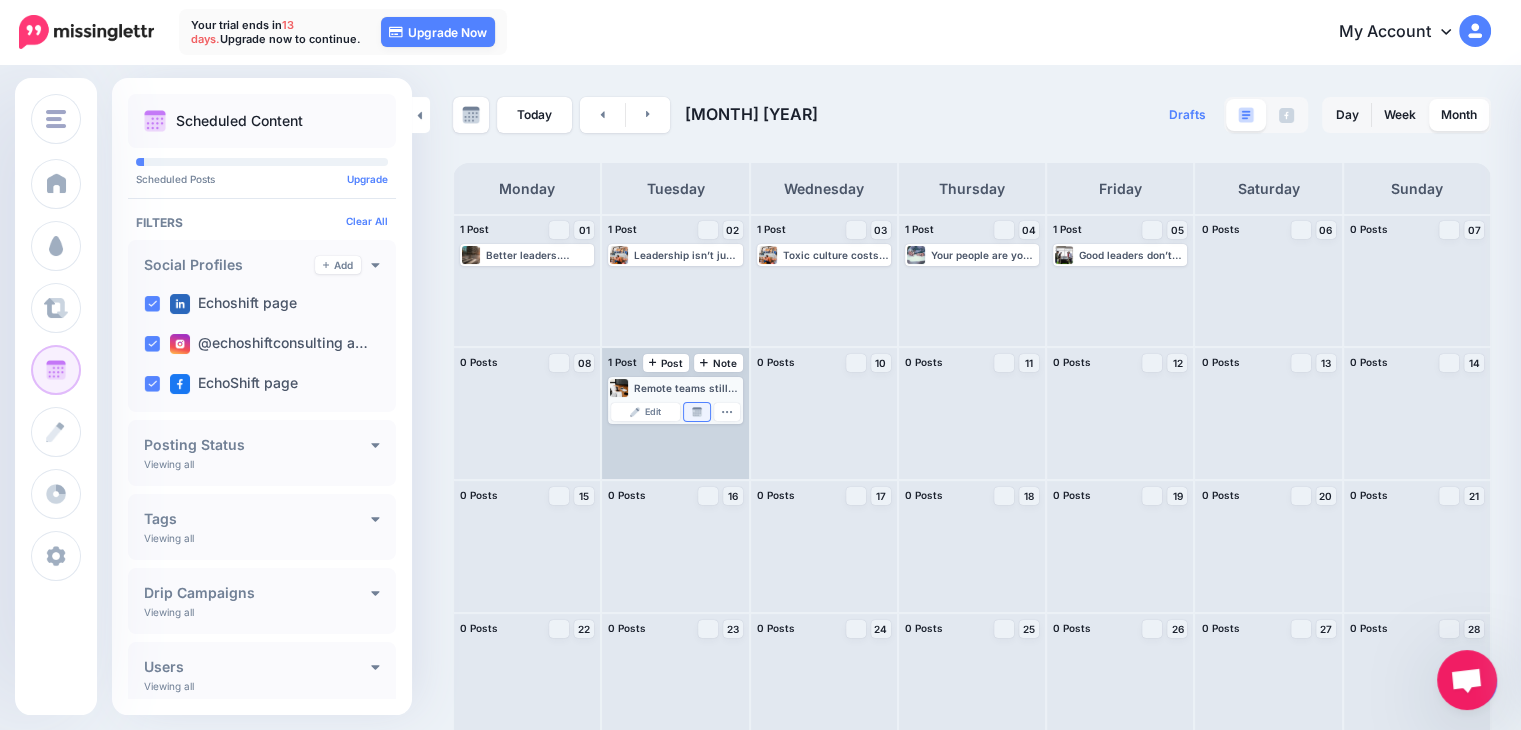 click on "Manage Dates" at bounding box center [697, 412] 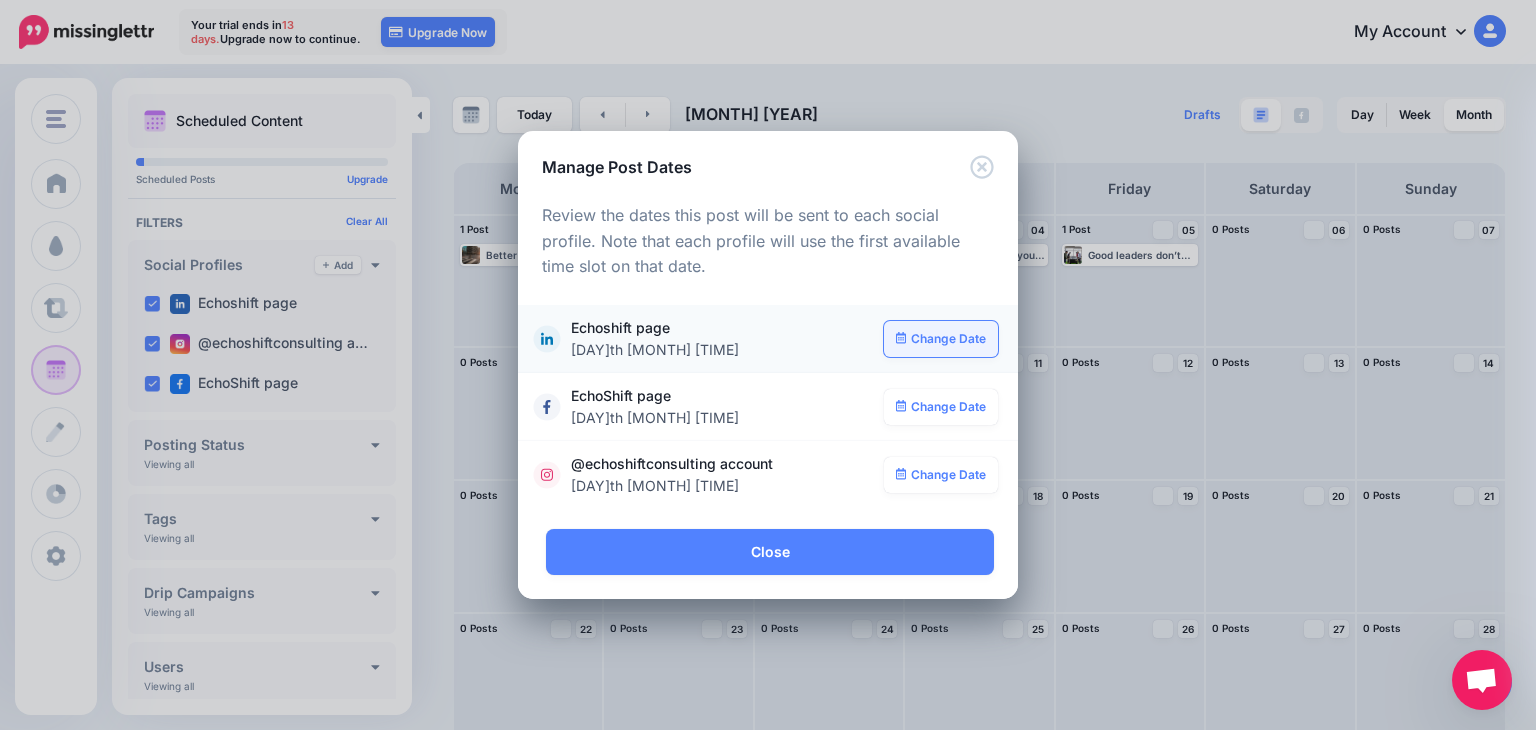 click on "Change Date" at bounding box center [941, 339] 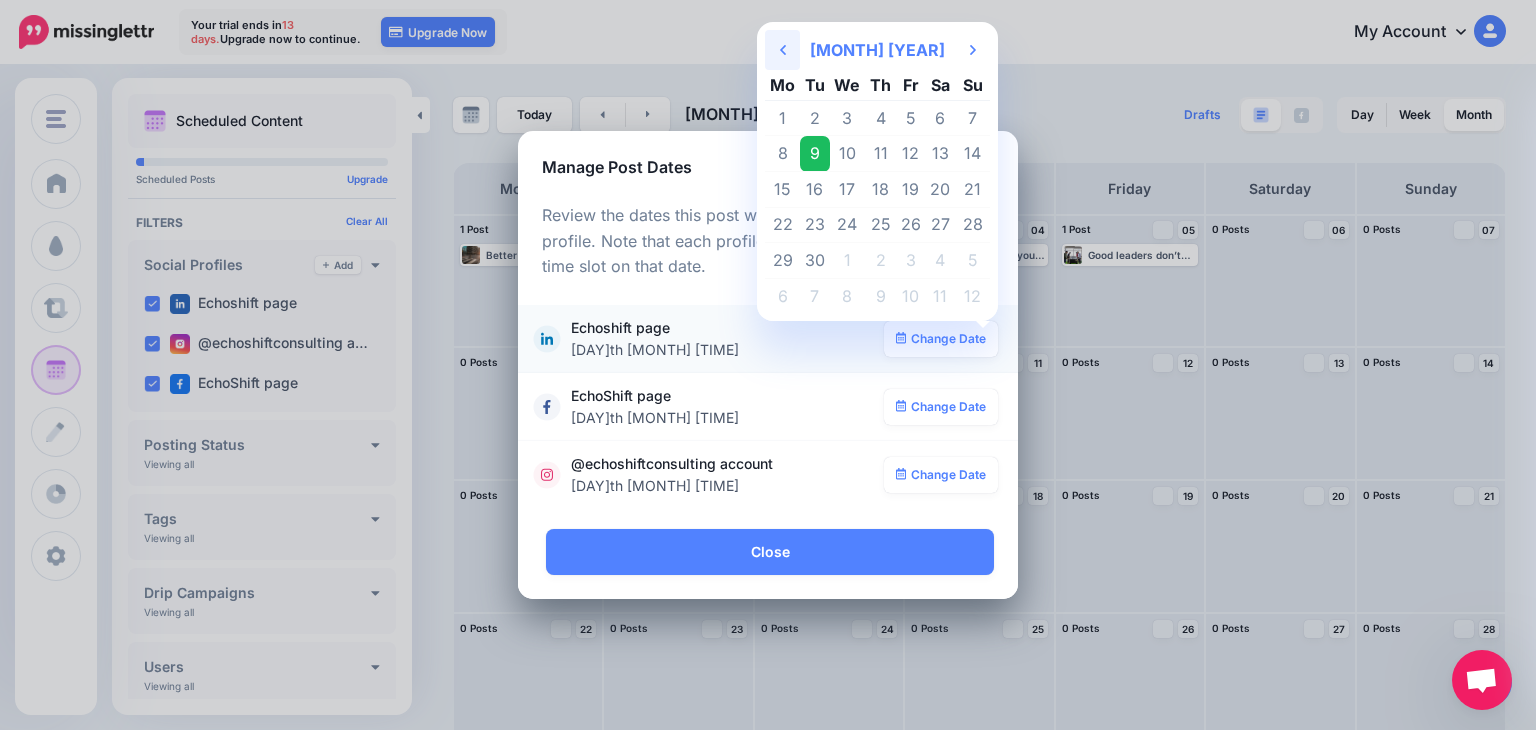 click on "Previous Month" at bounding box center (782, 50) 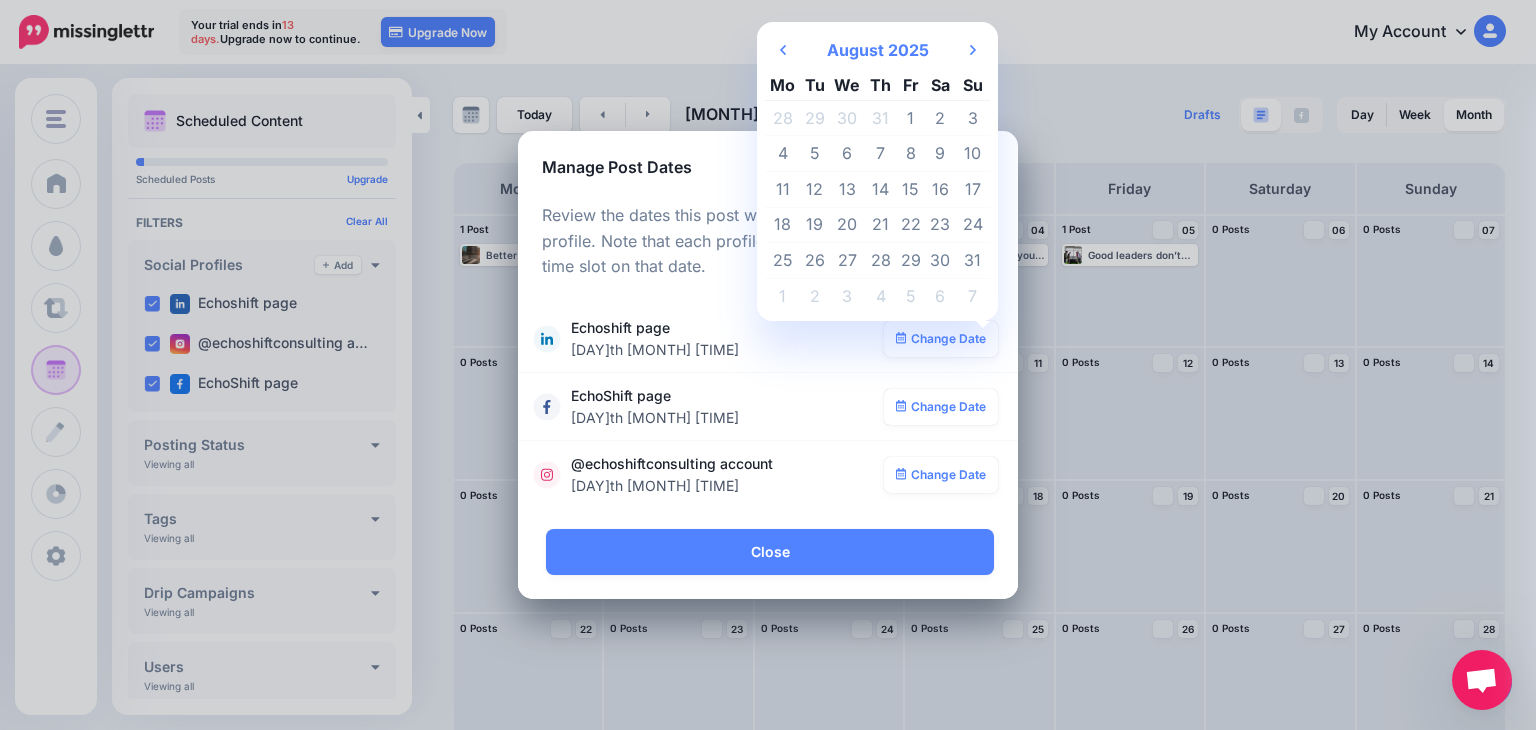 click on "29" at bounding box center [911, 261] 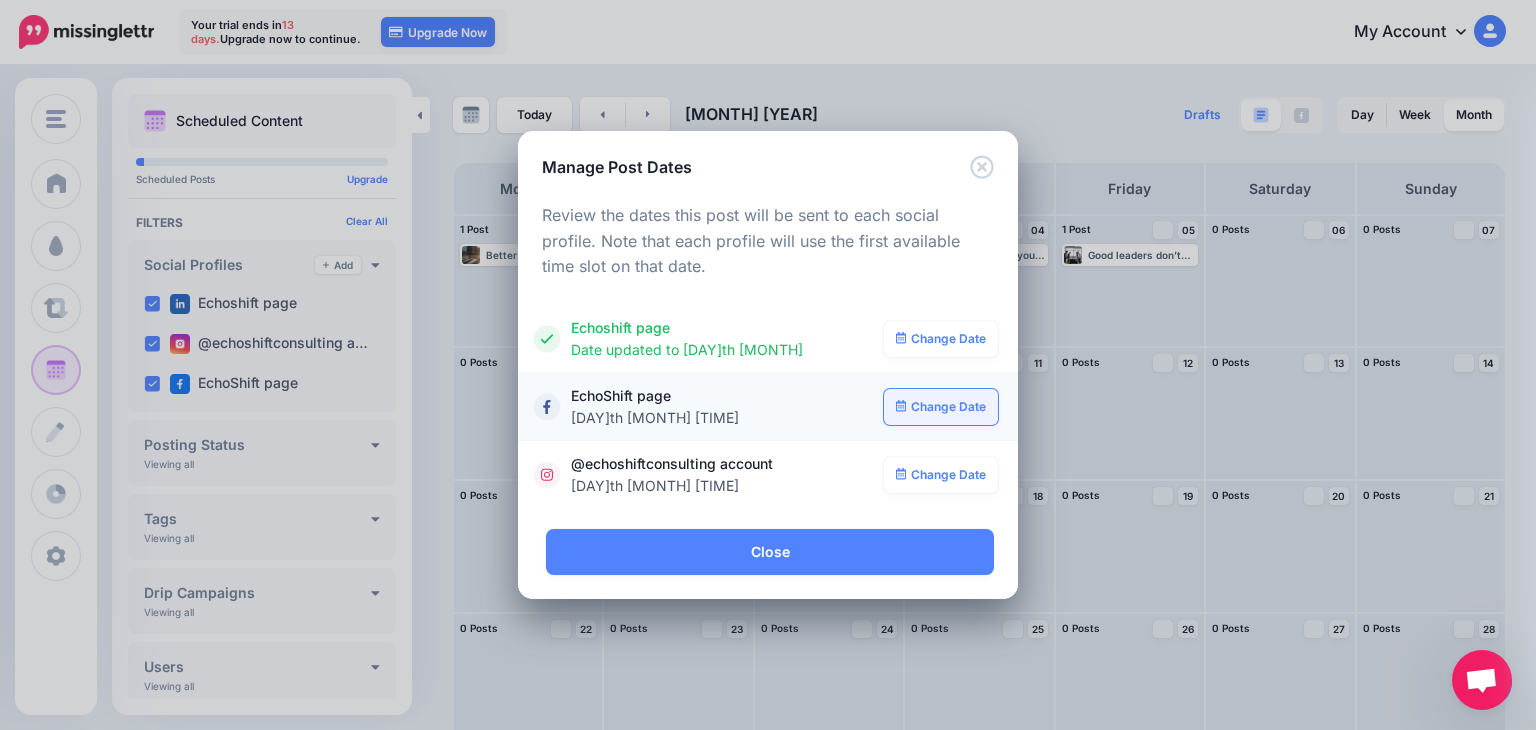 click on "Change Date" at bounding box center (941, 407) 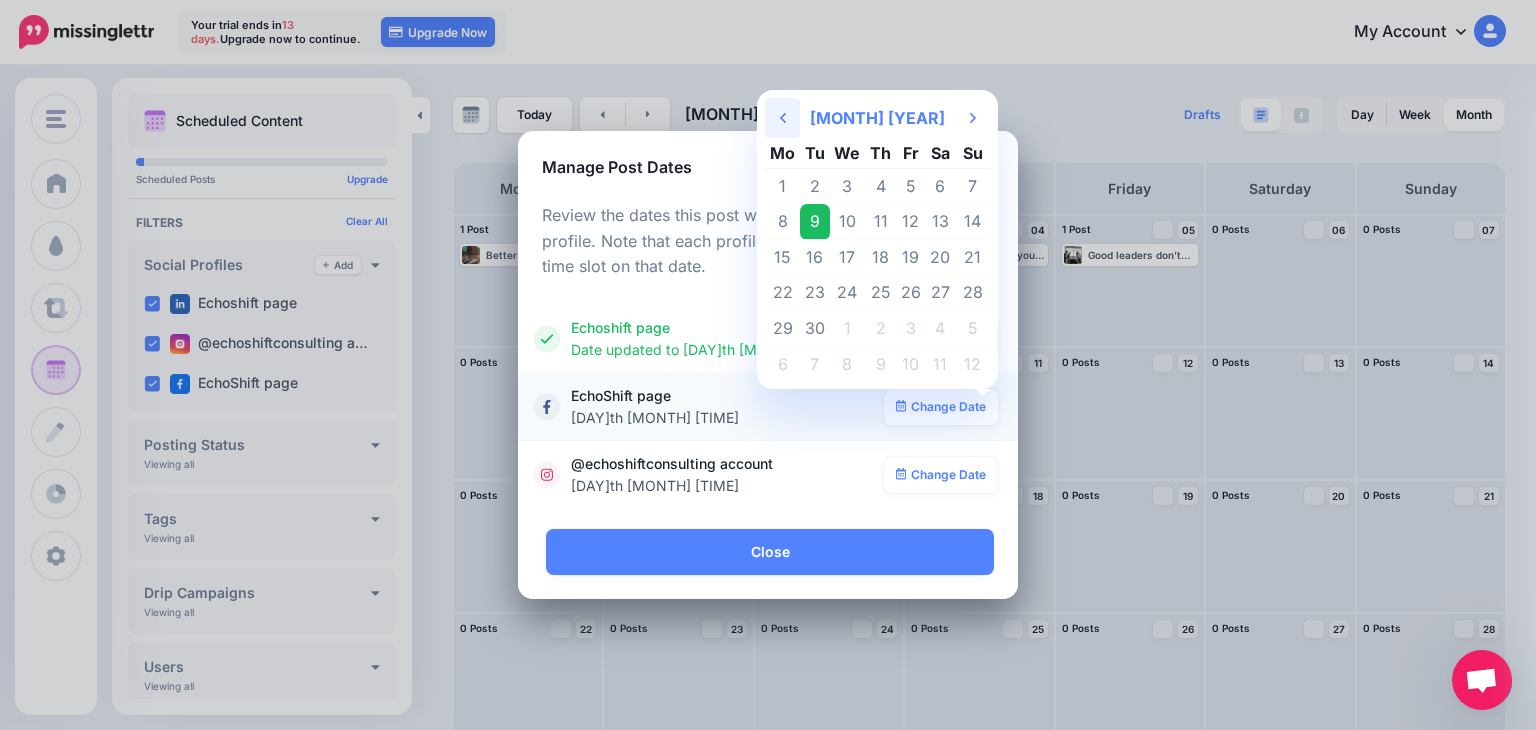 click on "Previous Month" at bounding box center [782, 118] 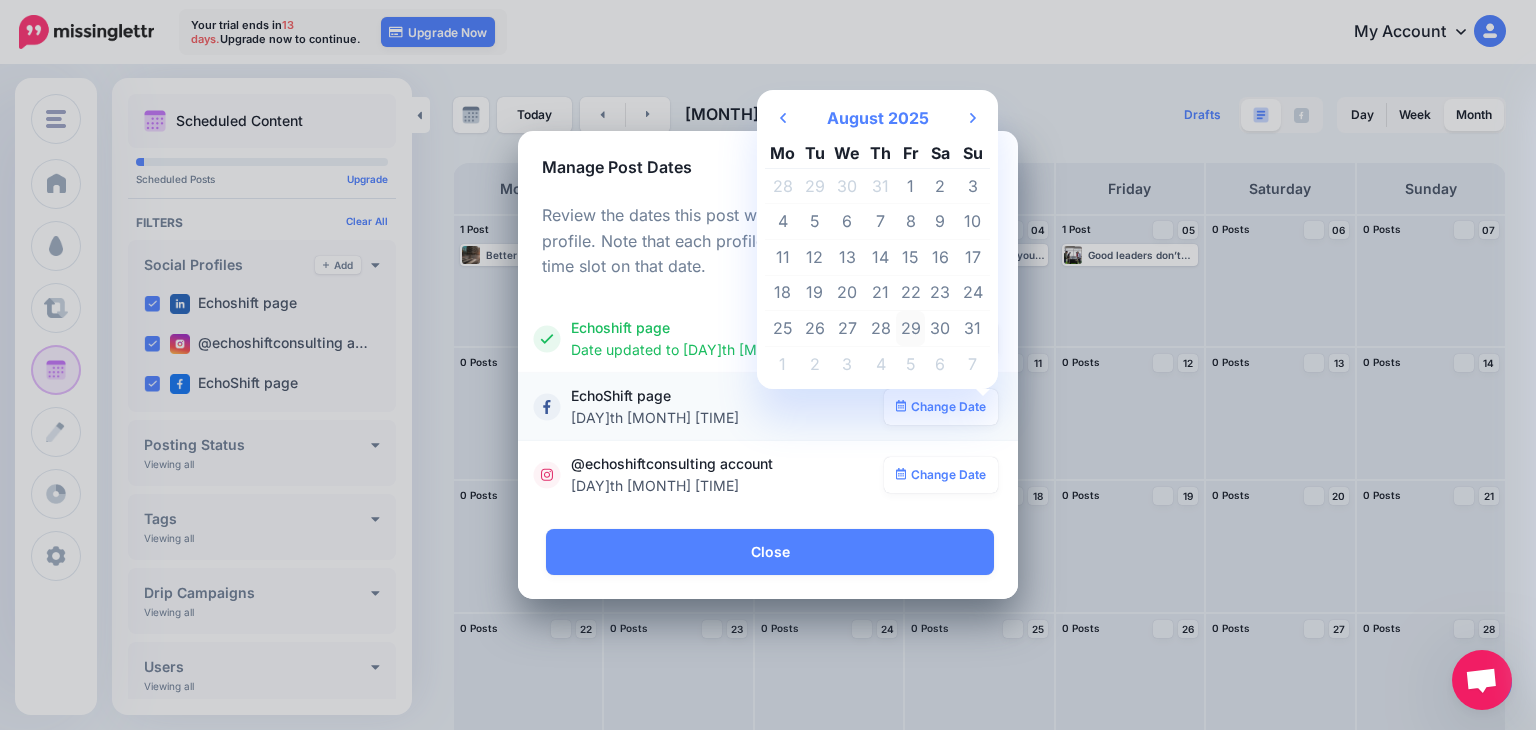 click on "29" at bounding box center [911, 329] 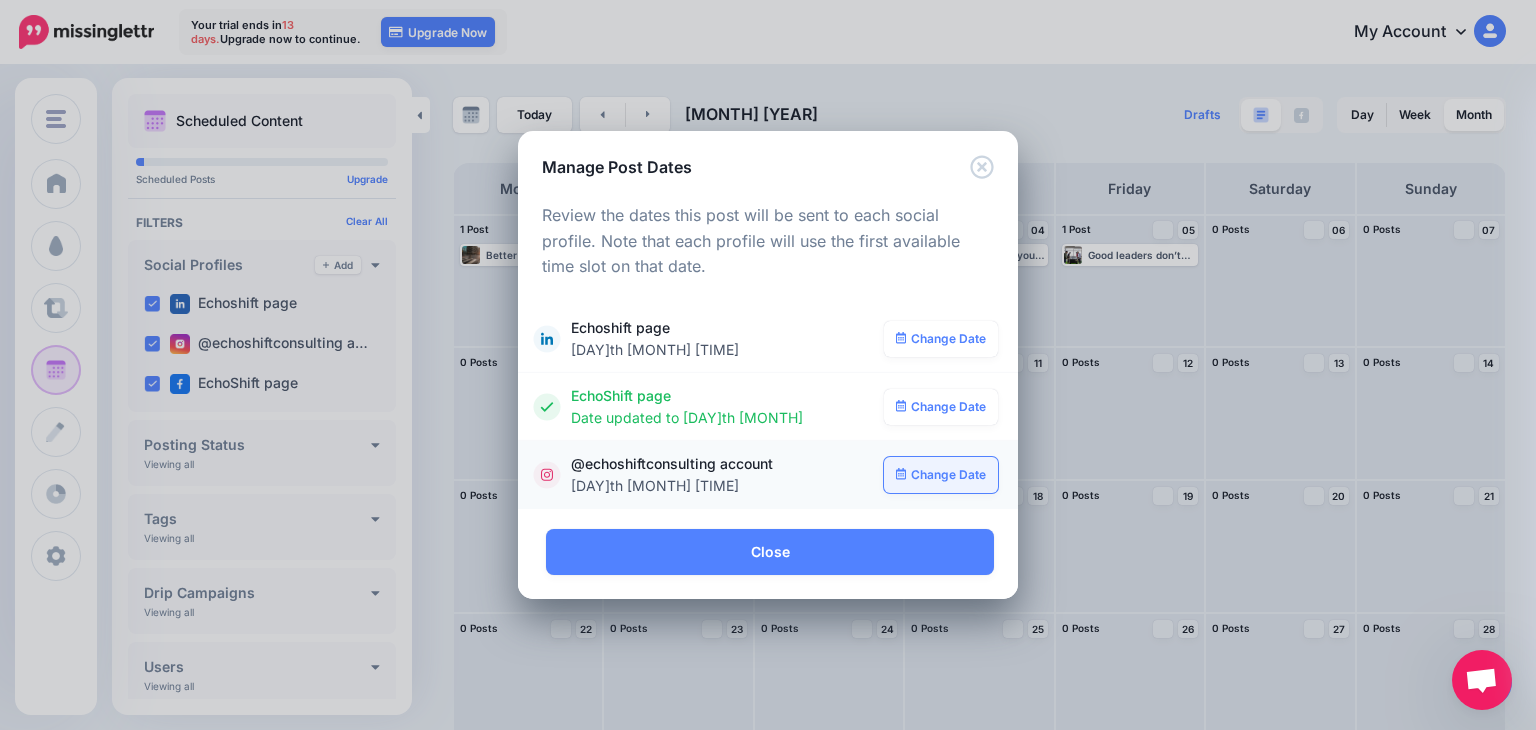 click on "Change Date" at bounding box center (941, 475) 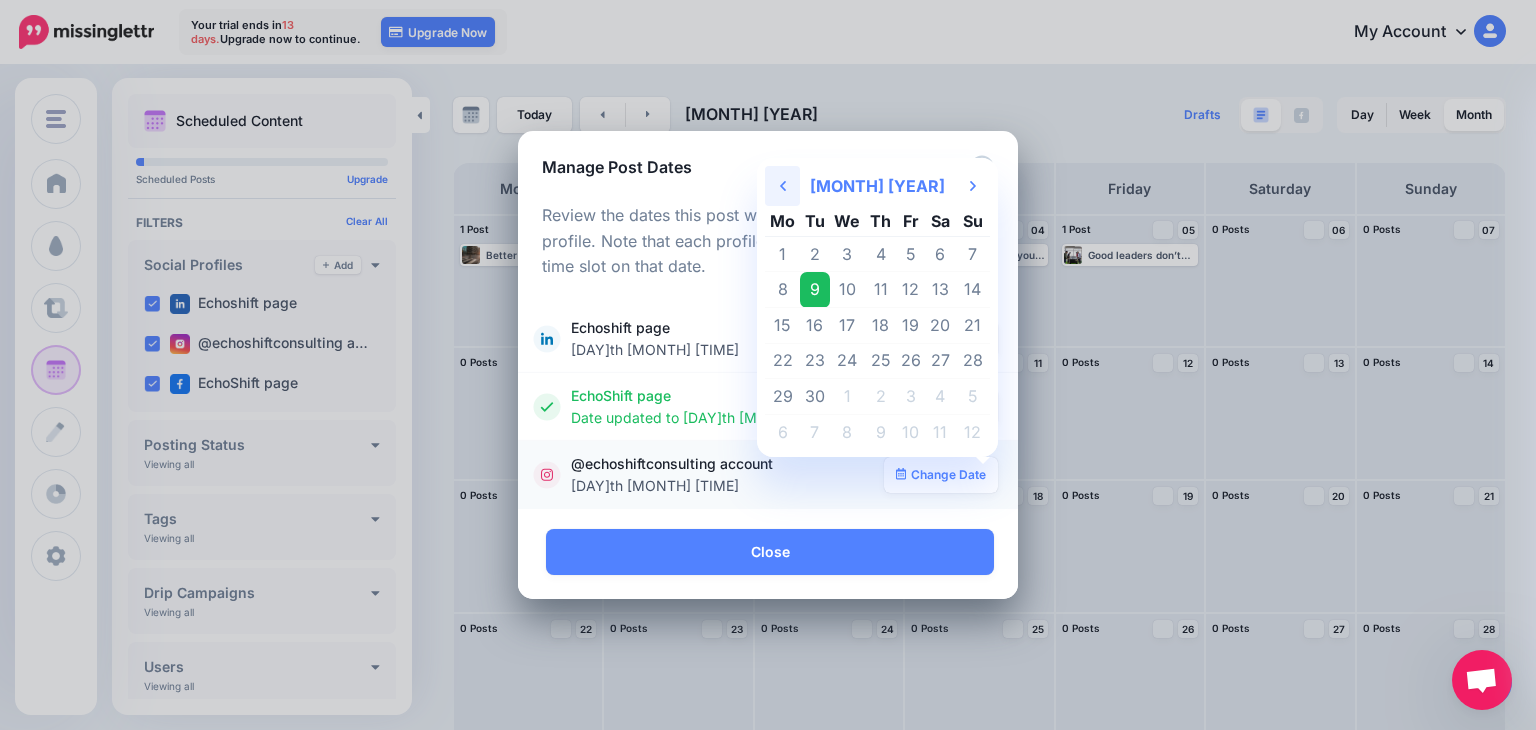 click on "Previous Month" at bounding box center [782, 186] 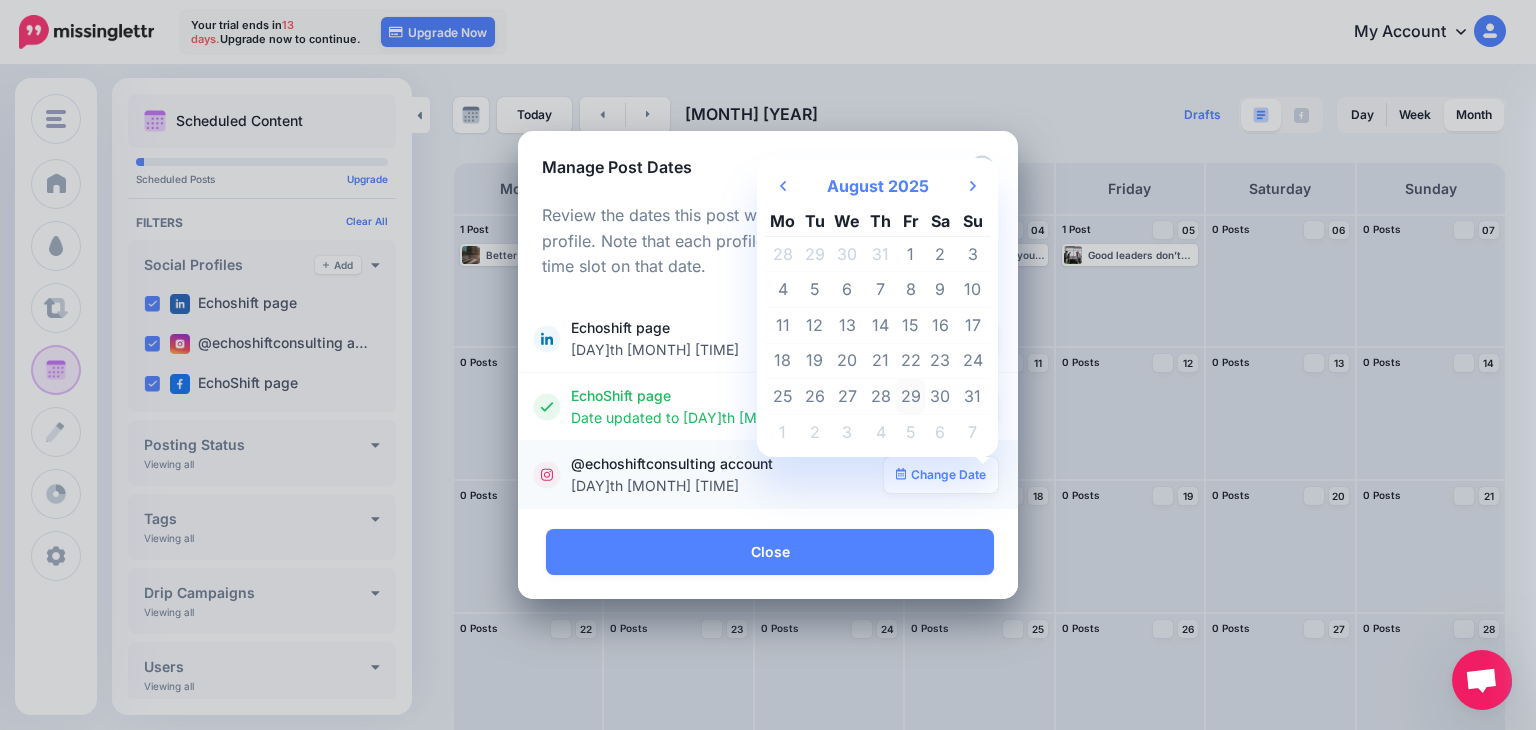 click on "29" at bounding box center (911, 397) 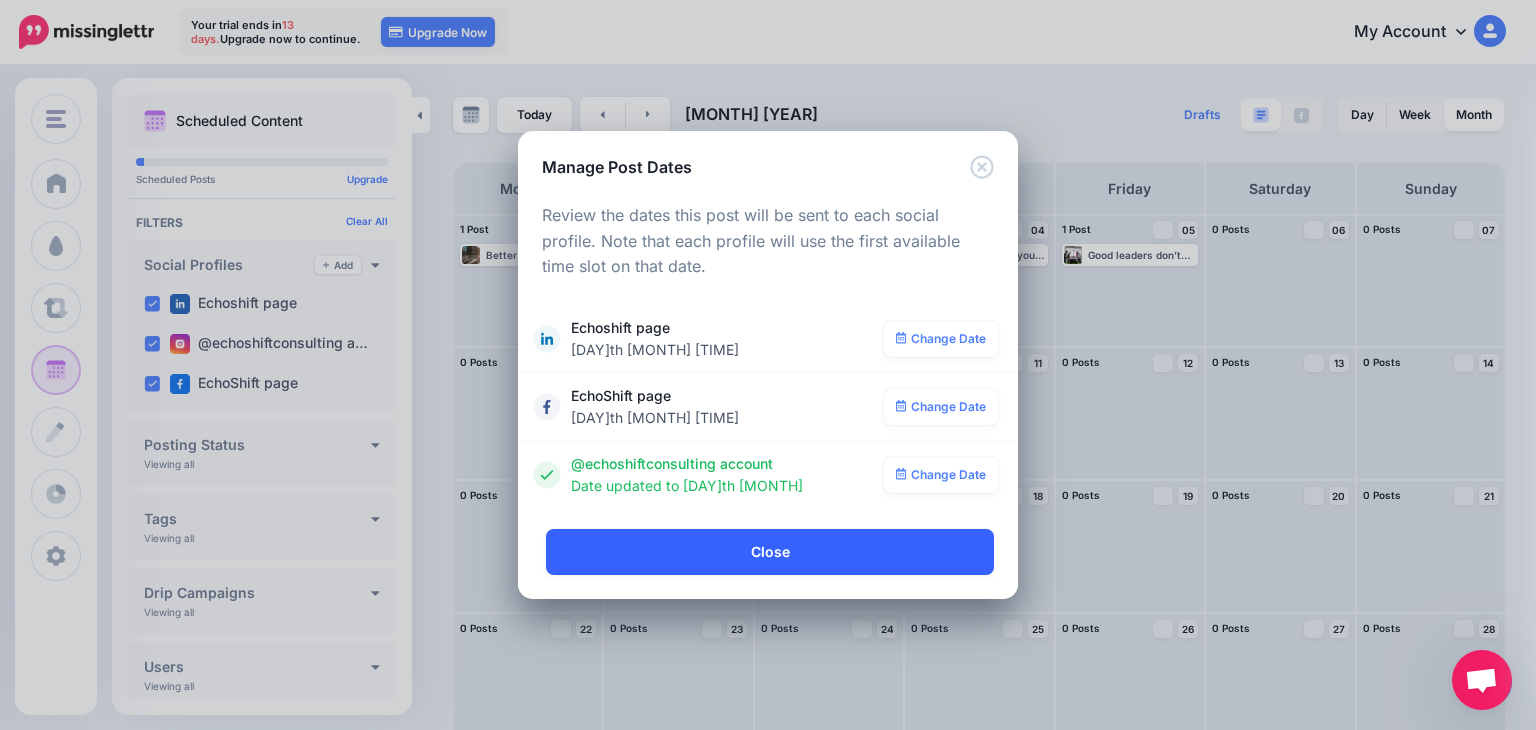 click on "Close" at bounding box center [770, 552] 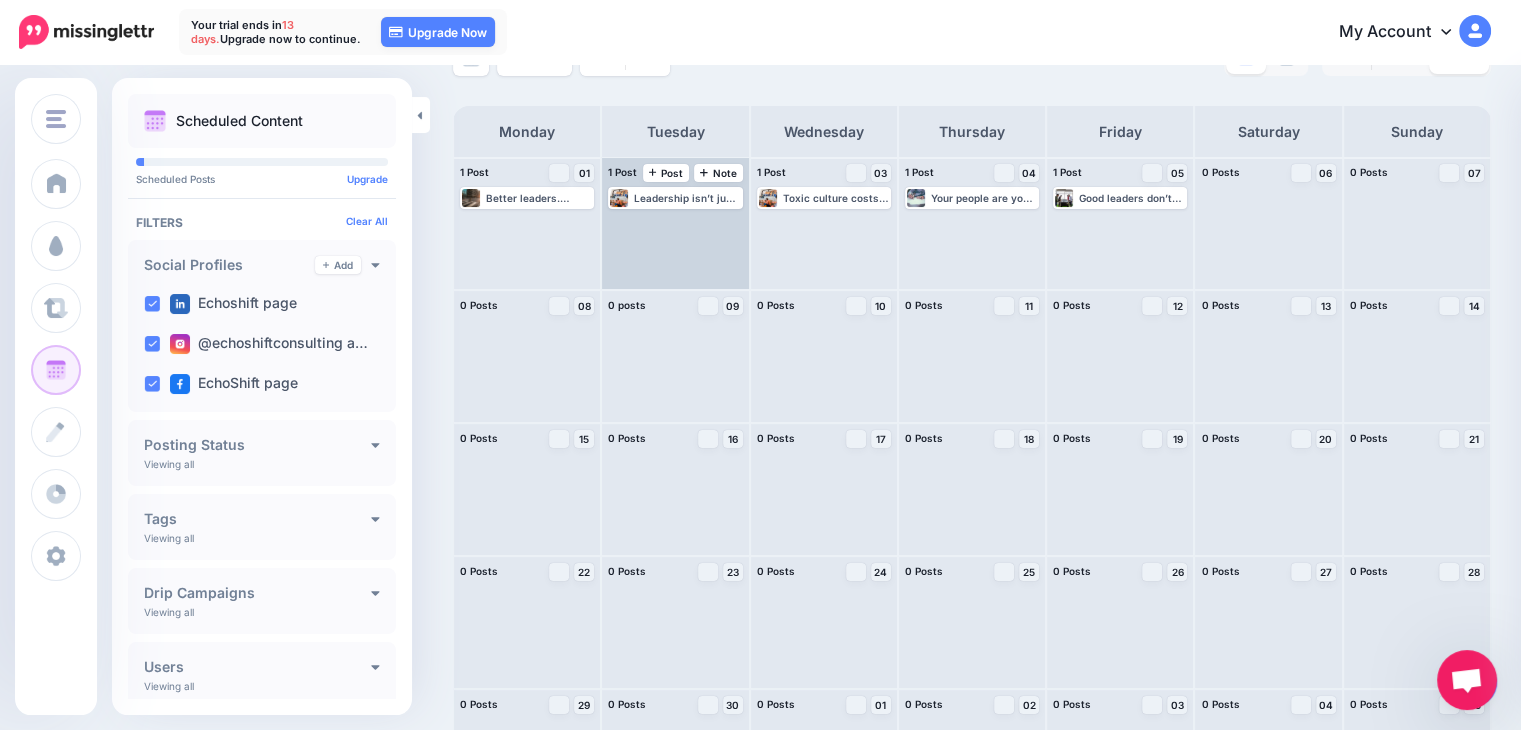 scroll, scrollTop: 0, scrollLeft: 0, axis: both 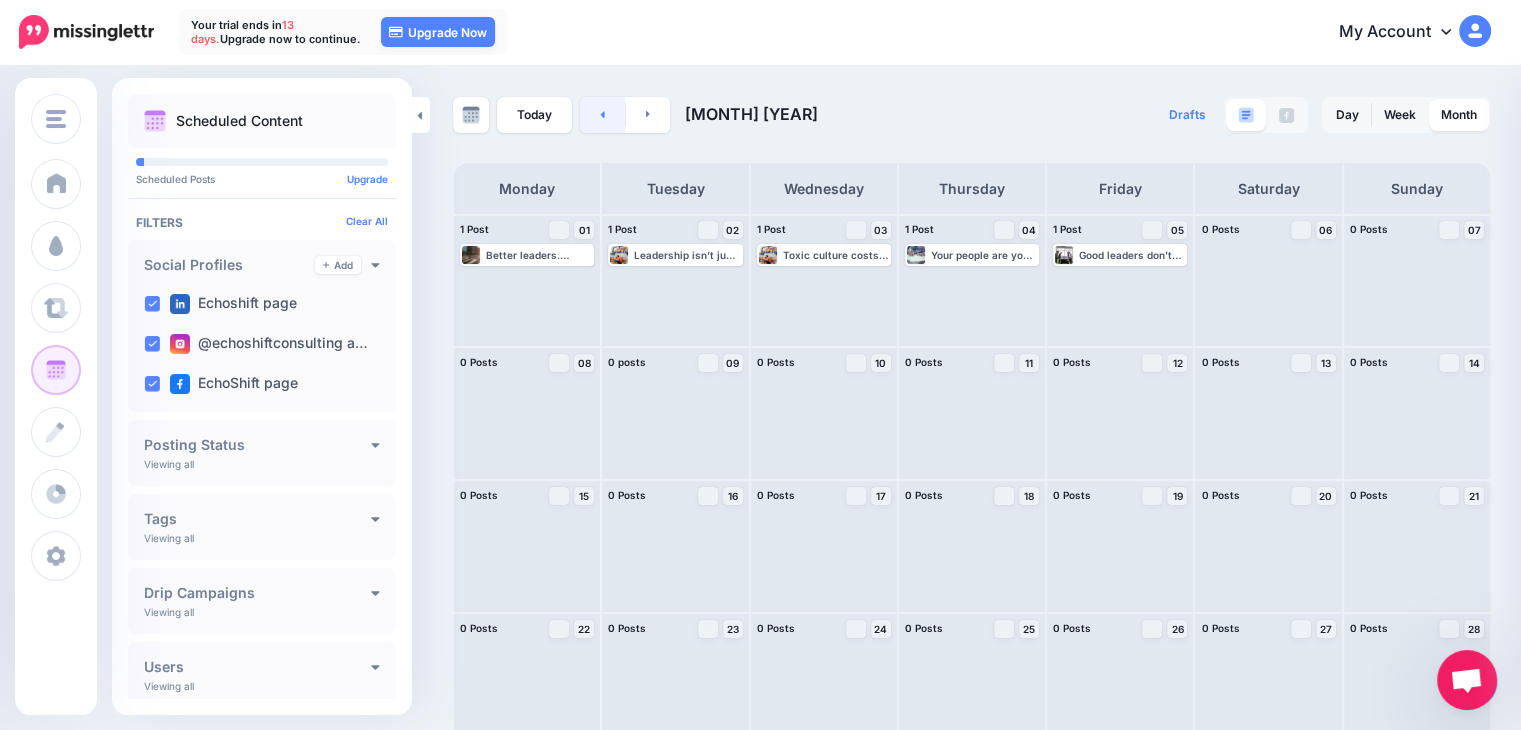 click at bounding box center [602, 115] 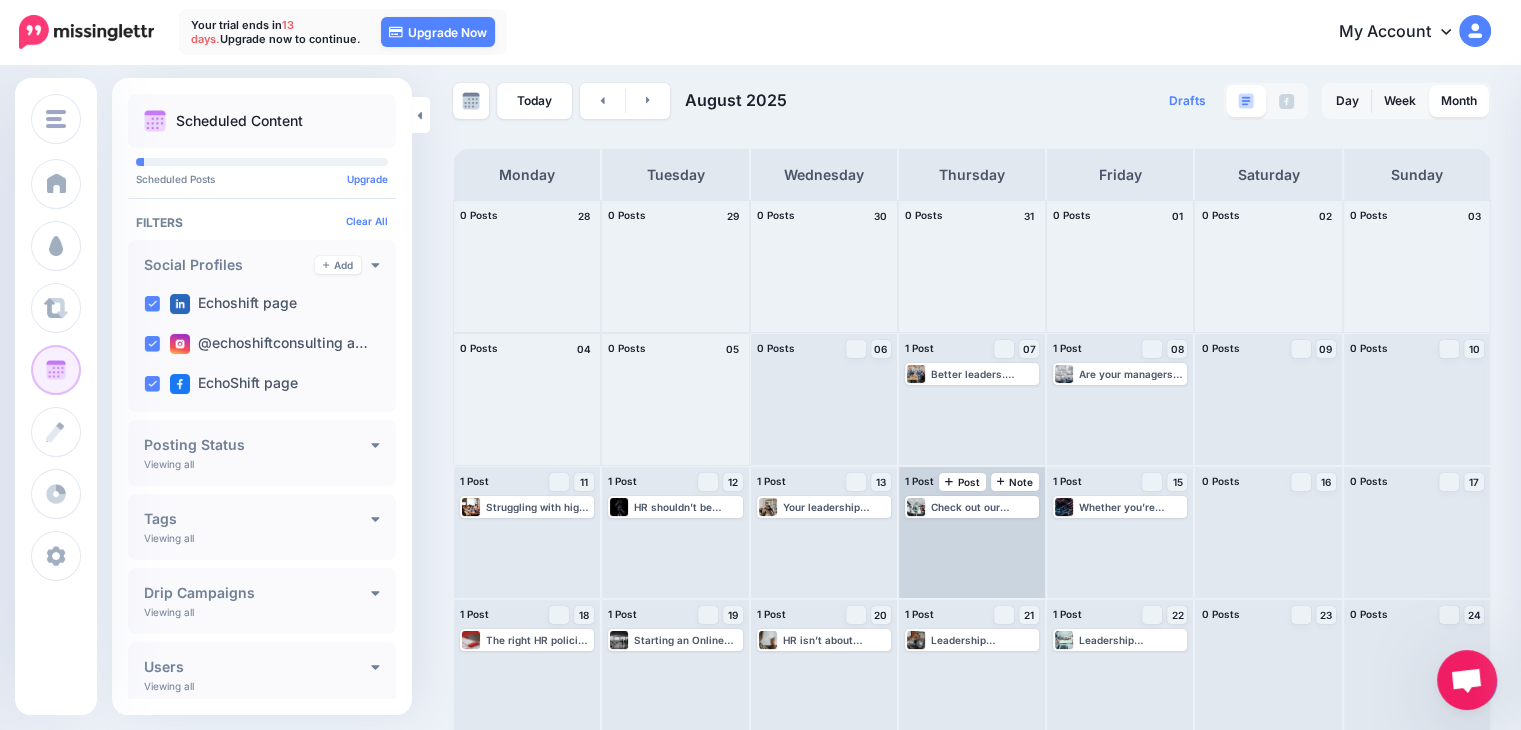 scroll, scrollTop: 0, scrollLeft: 0, axis: both 